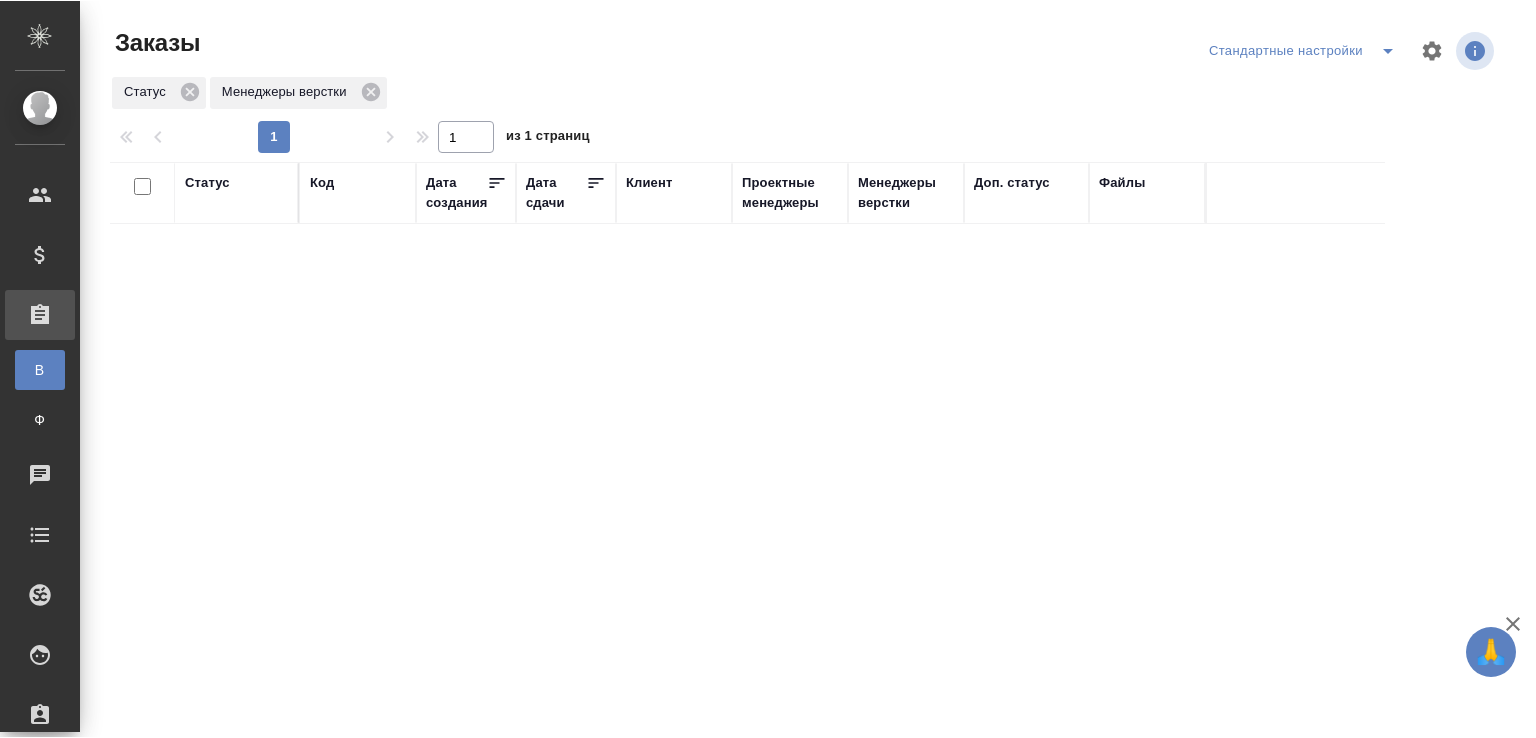 scroll, scrollTop: 0, scrollLeft: 0, axis: both 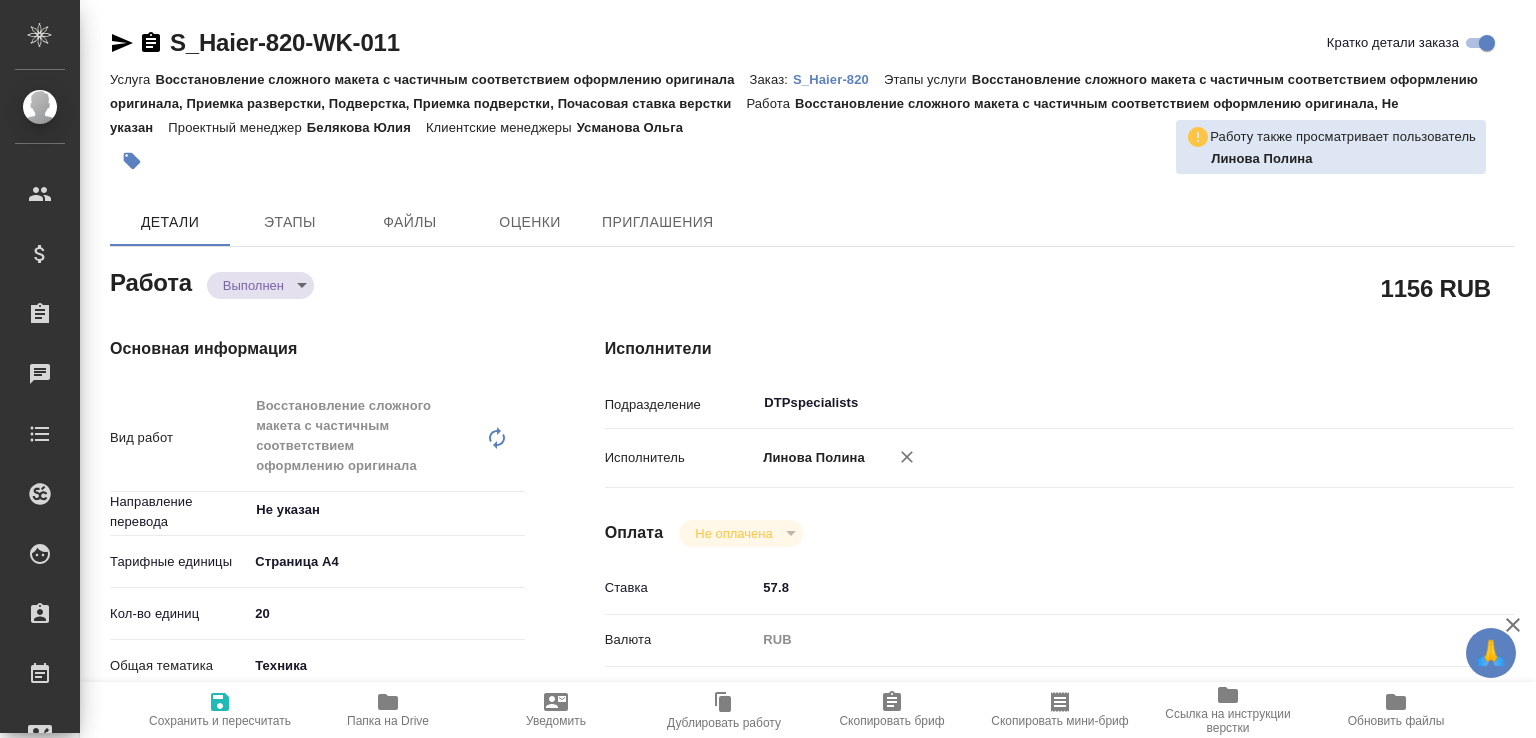 click on "Папка на Drive" at bounding box center [388, 721] 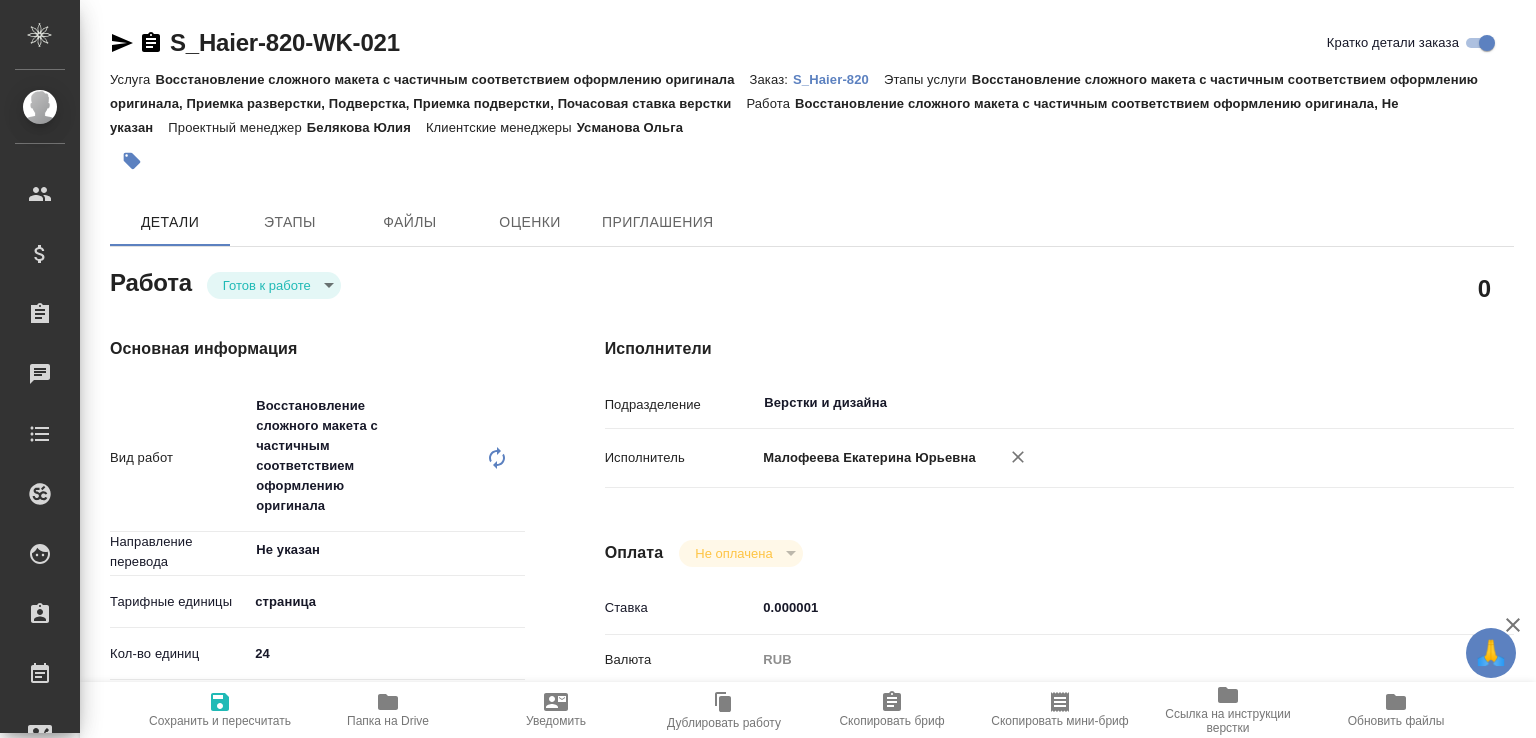 scroll, scrollTop: 0, scrollLeft: 0, axis: both 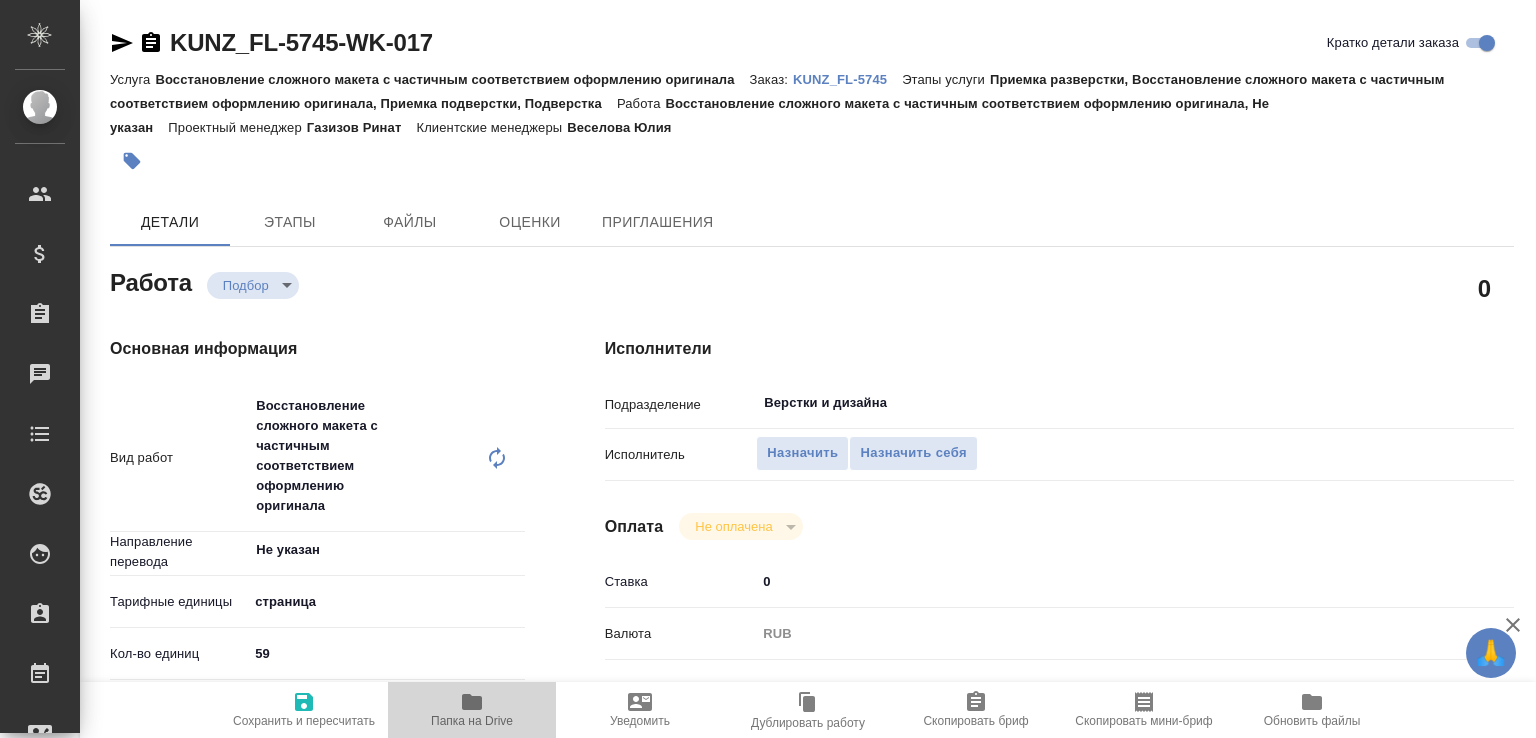 click on "Папка на Drive" at bounding box center [472, 709] 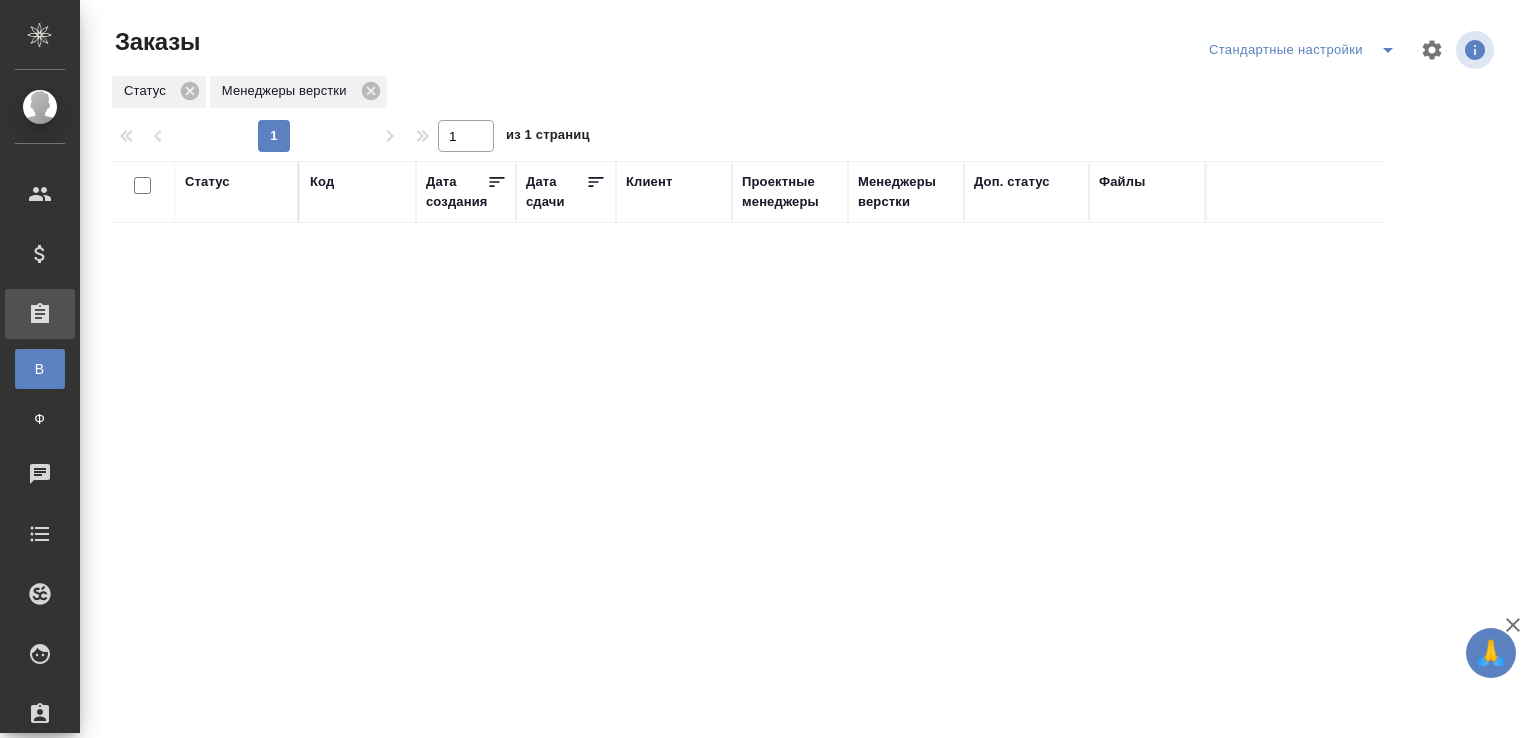 scroll, scrollTop: 0, scrollLeft: 0, axis: both 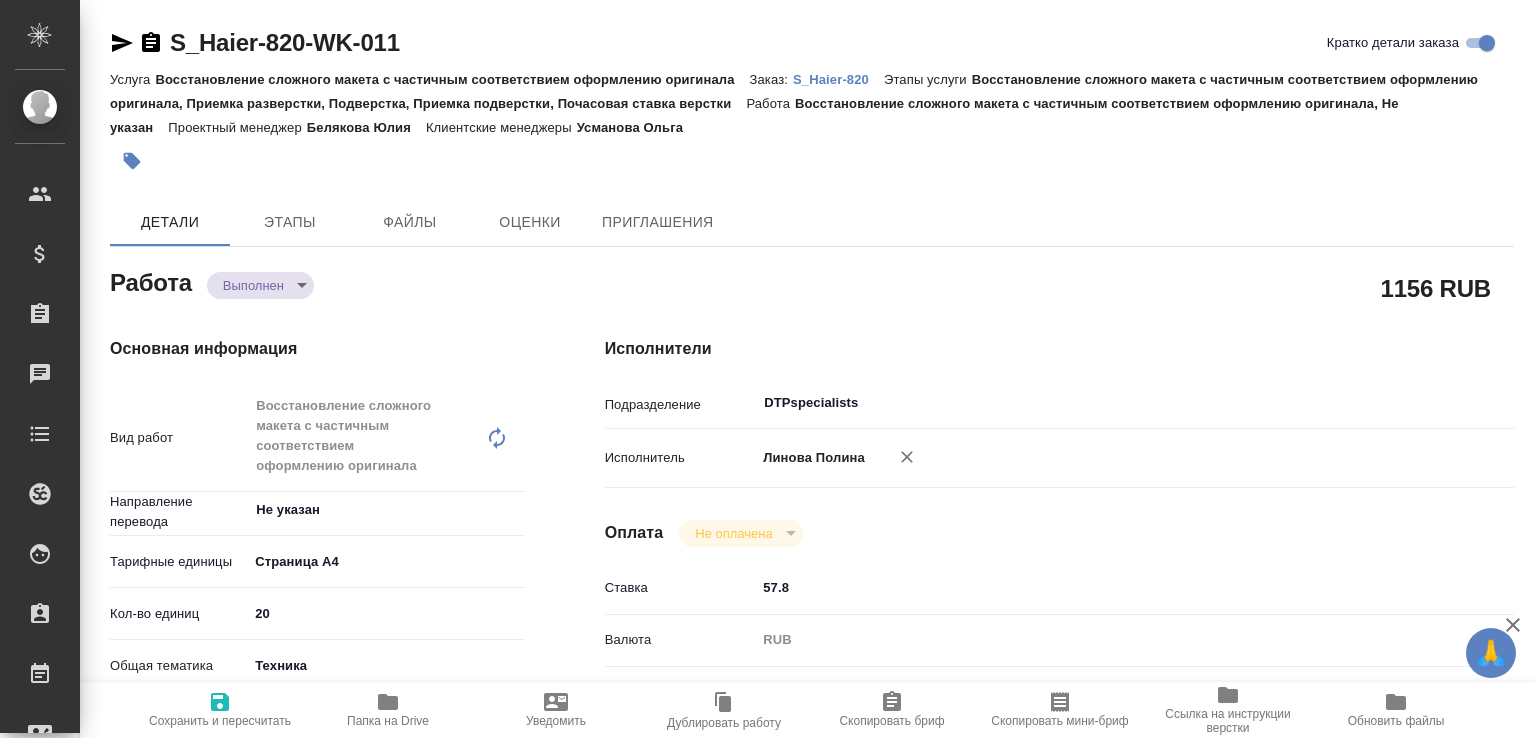 click 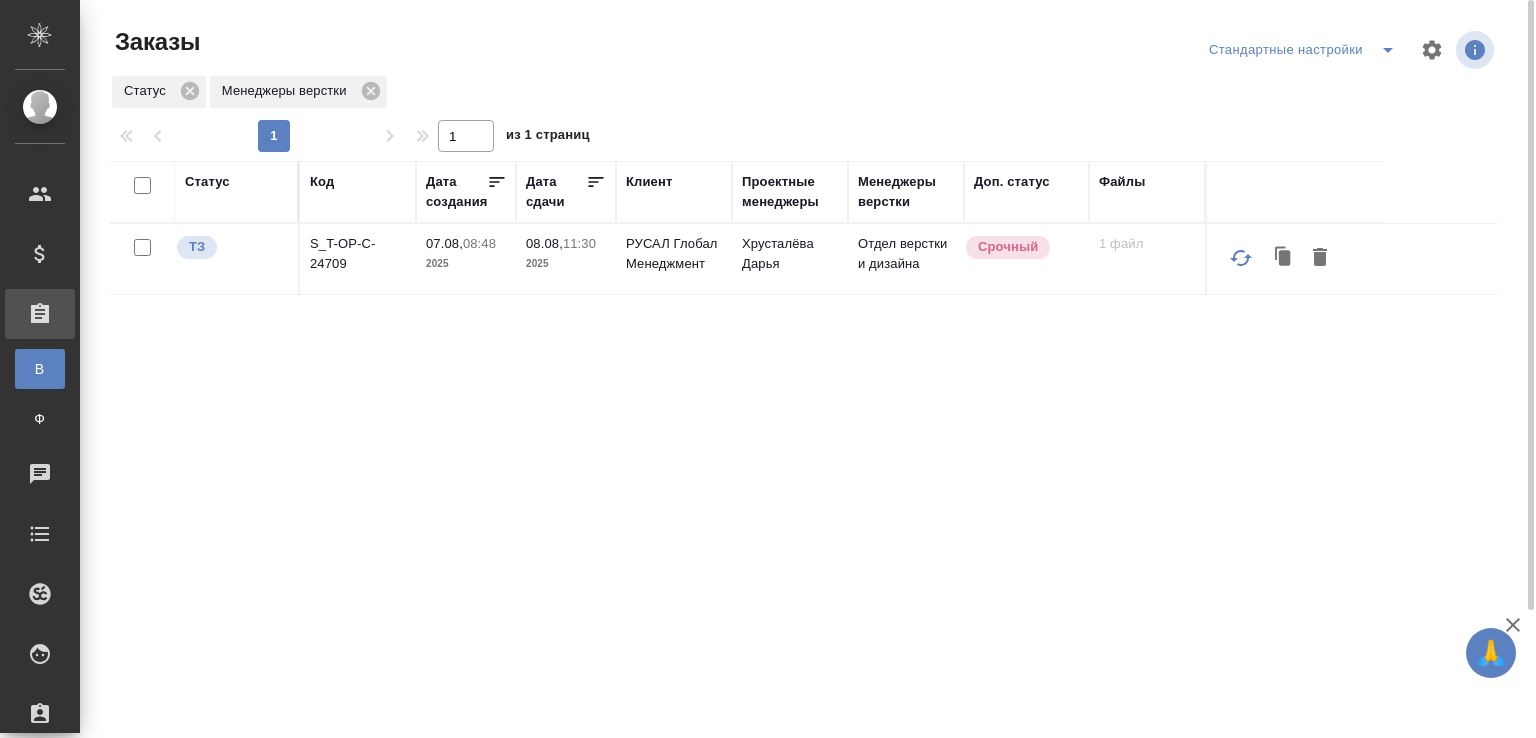 scroll, scrollTop: 0, scrollLeft: 0, axis: both 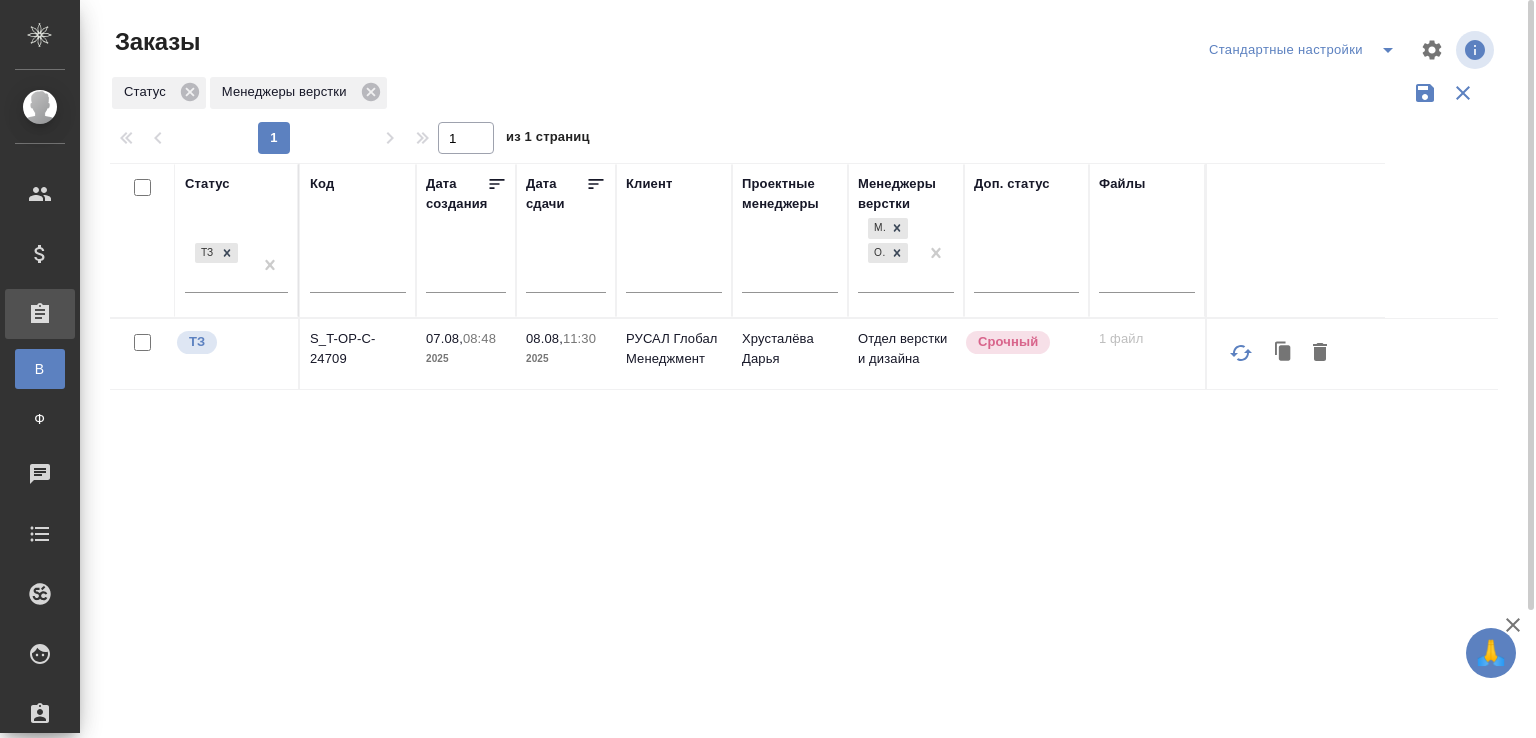 click on "Код" at bounding box center [358, 240] 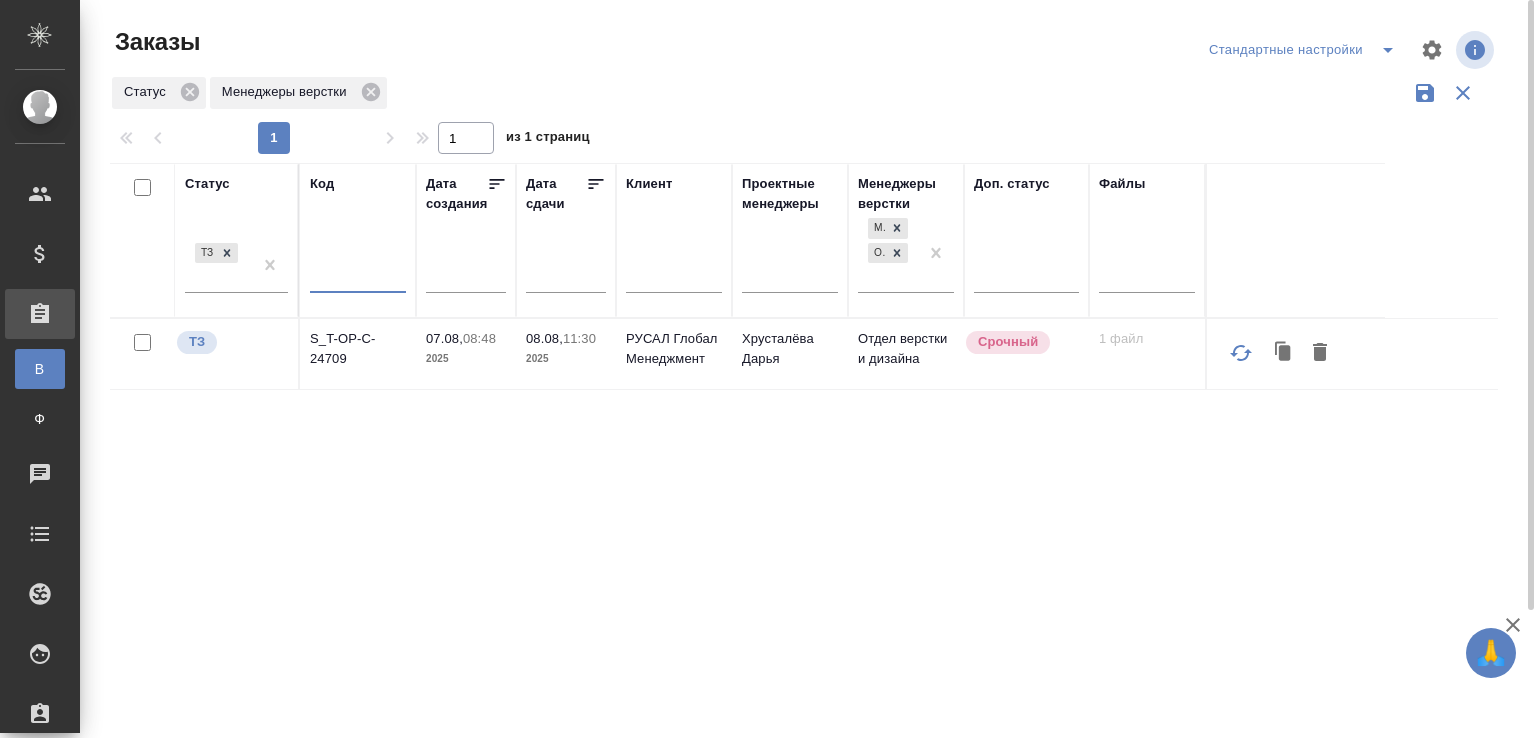click at bounding box center (358, 280) 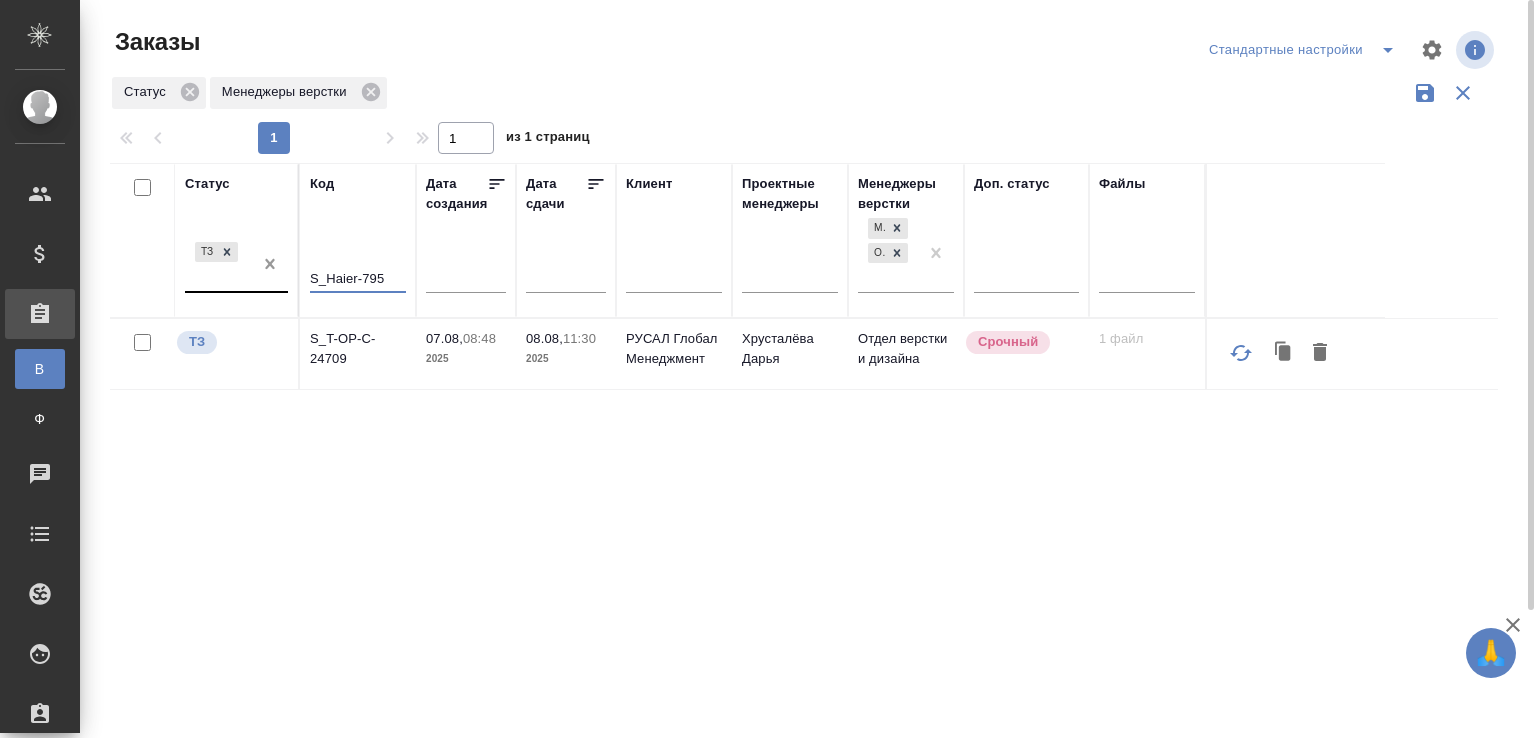 type on "S_Haier-795" 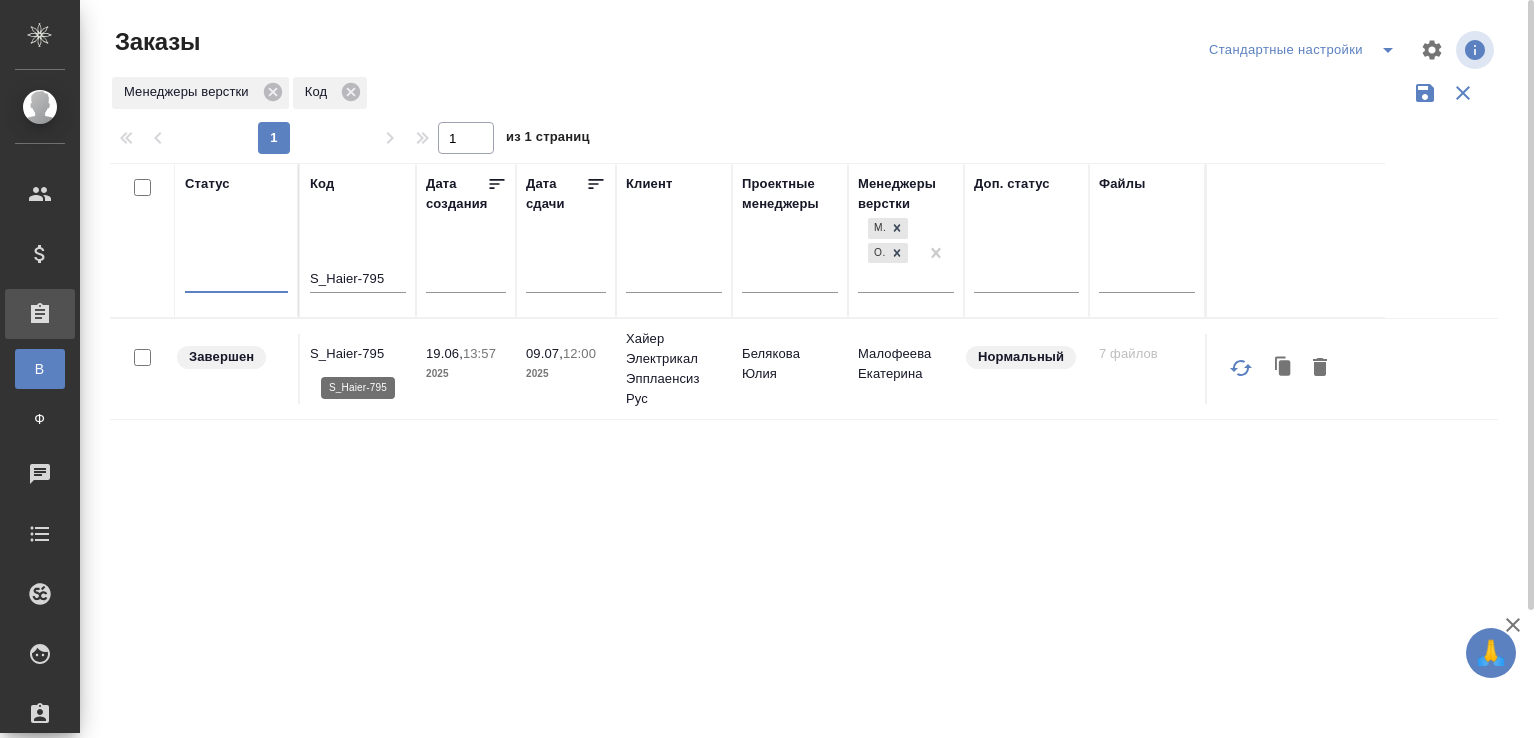 click on "S_Haier-795" at bounding box center (358, 354) 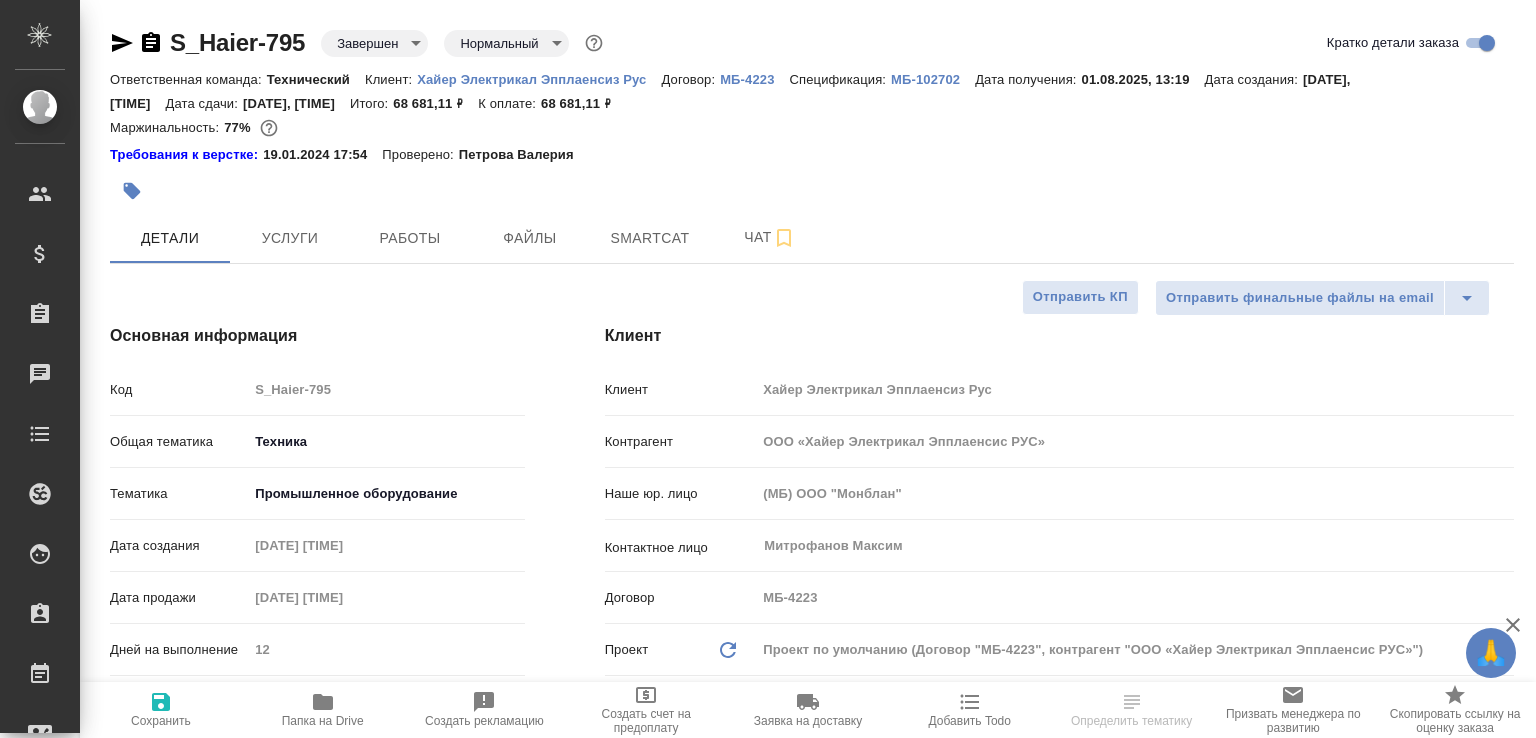 select on "RU" 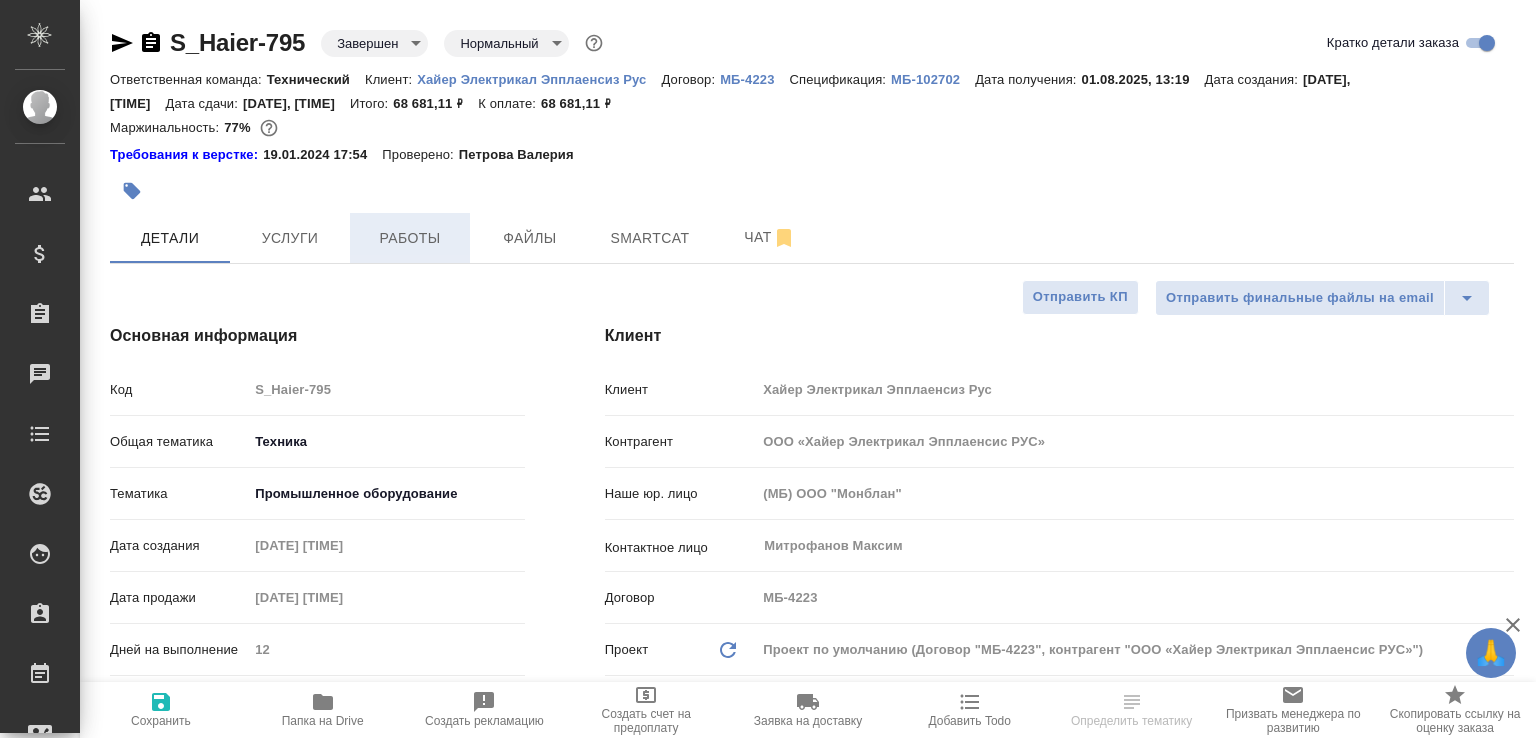 click on "Работы" at bounding box center (410, 238) 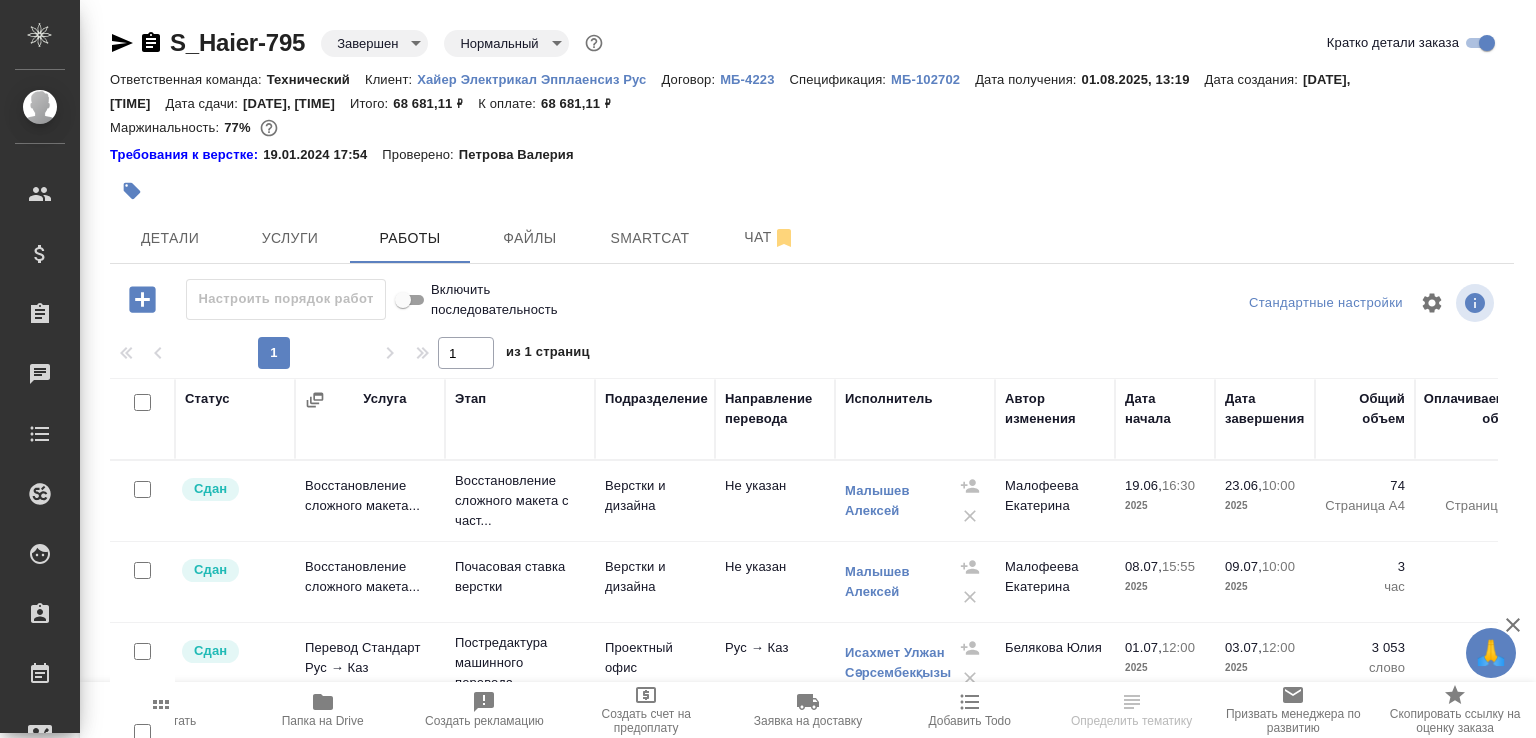 click on "Папка на Drive" at bounding box center (323, 721) 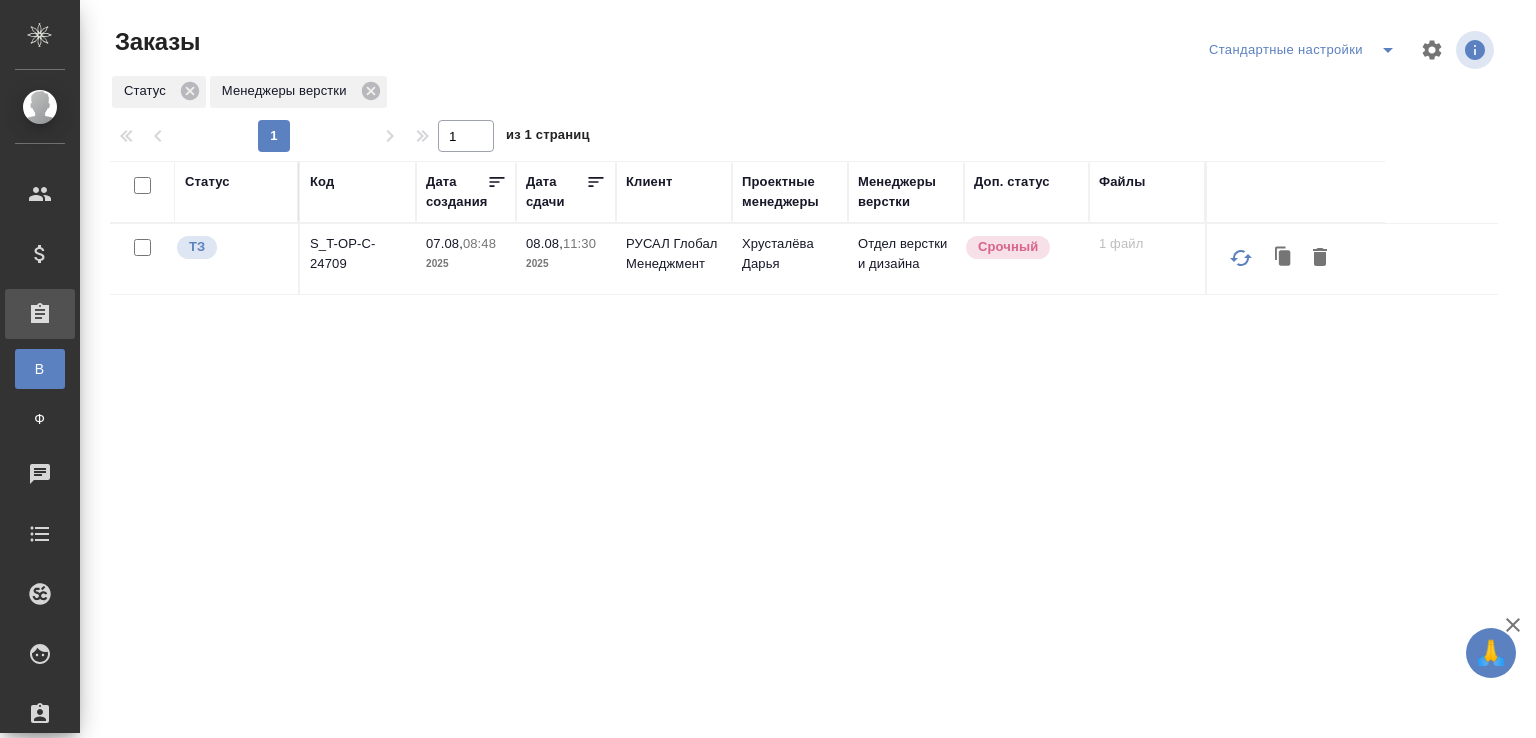 scroll, scrollTop: 0, scrollLeft: 0, axis: both 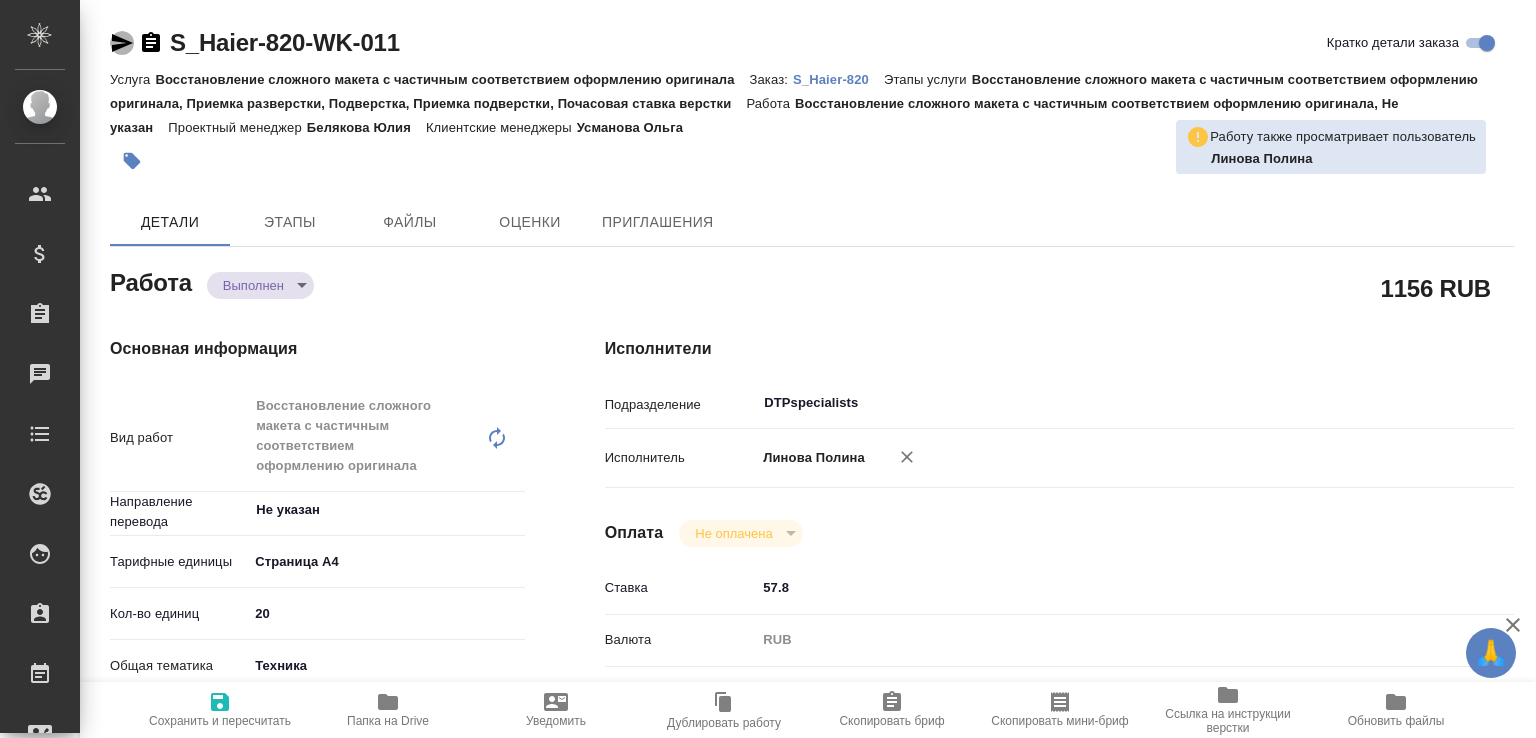 click 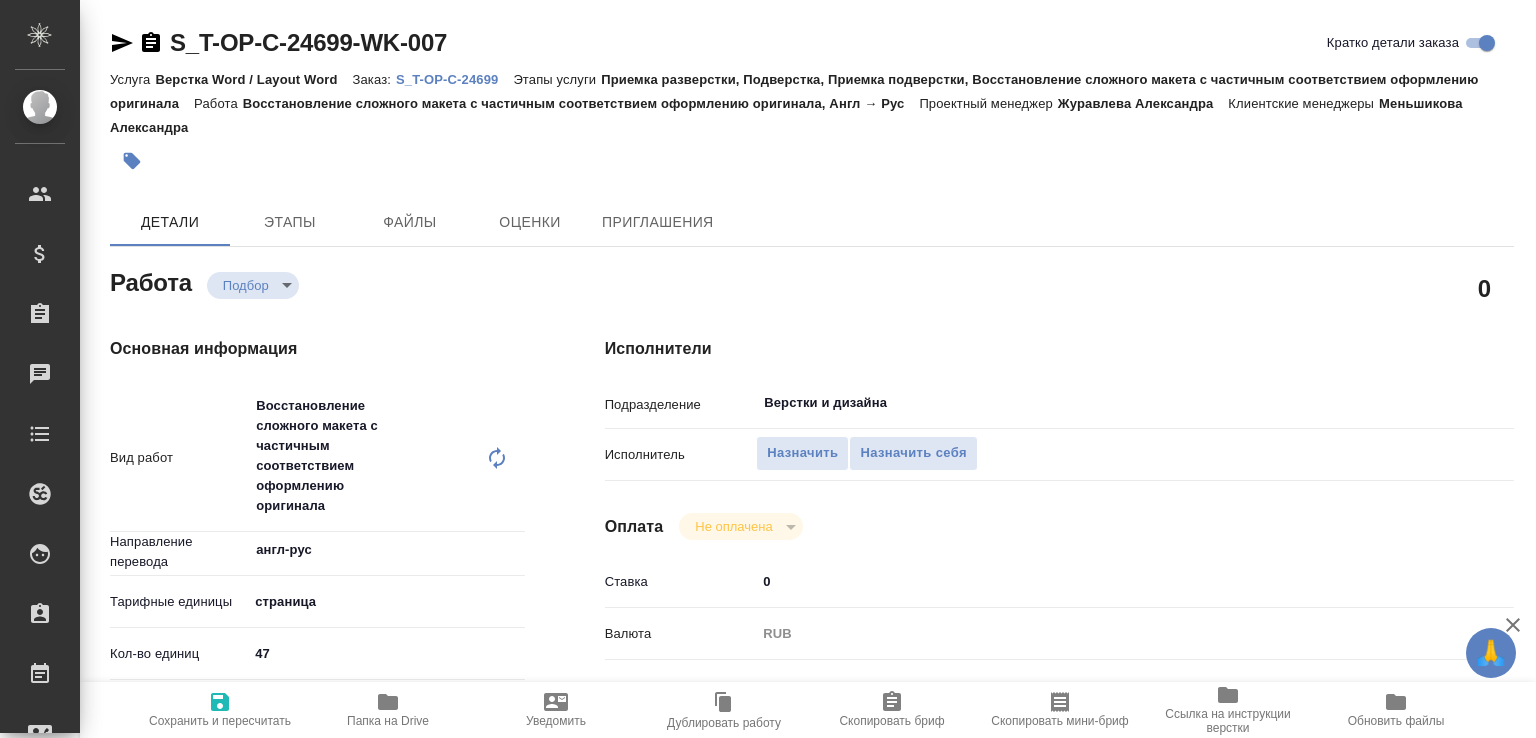 scroll, scrollTop: 0, scrollLeft: 0, axis: both 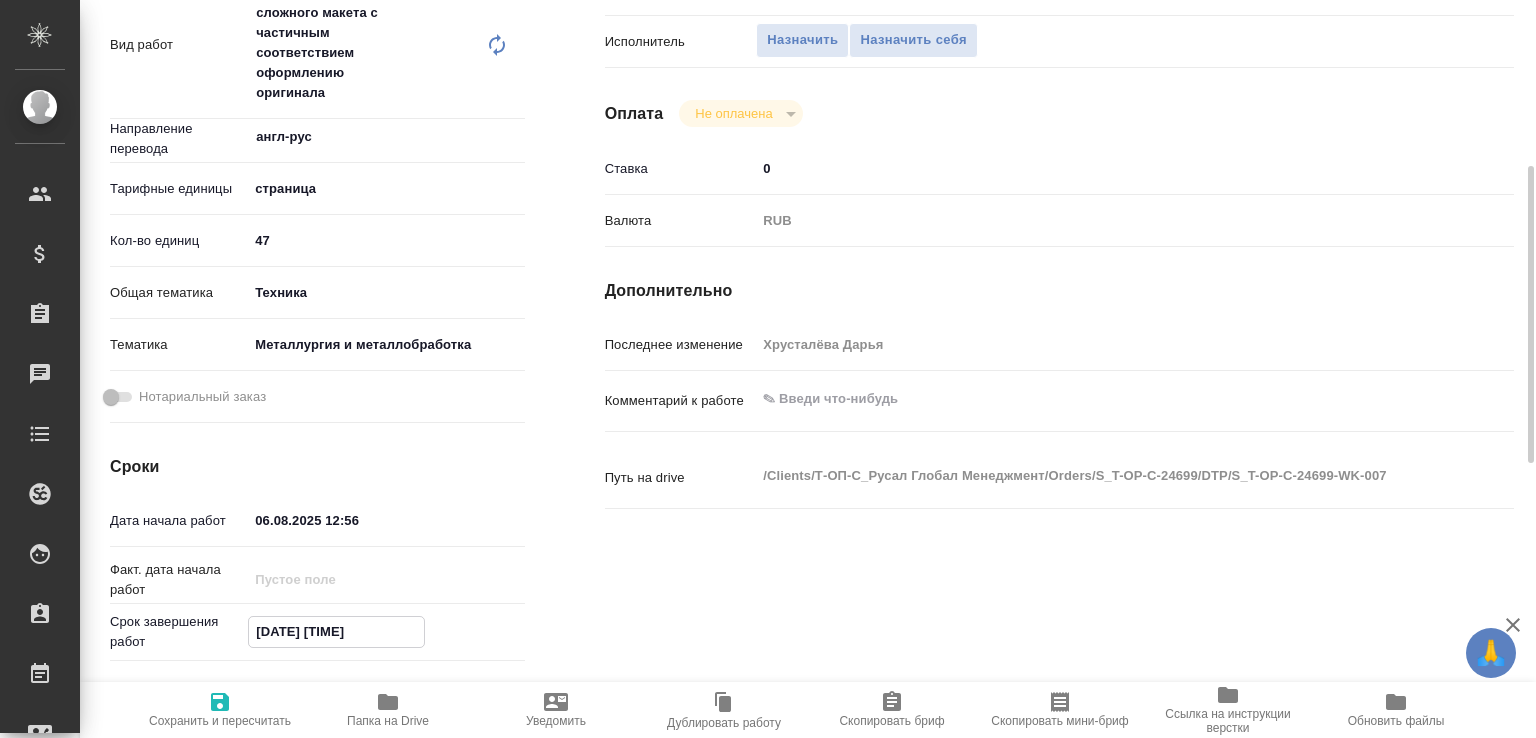 drag, startPoint x: 340, startPoint y: 629, endPoint x: 388, endPoint y: 629, distance: 48 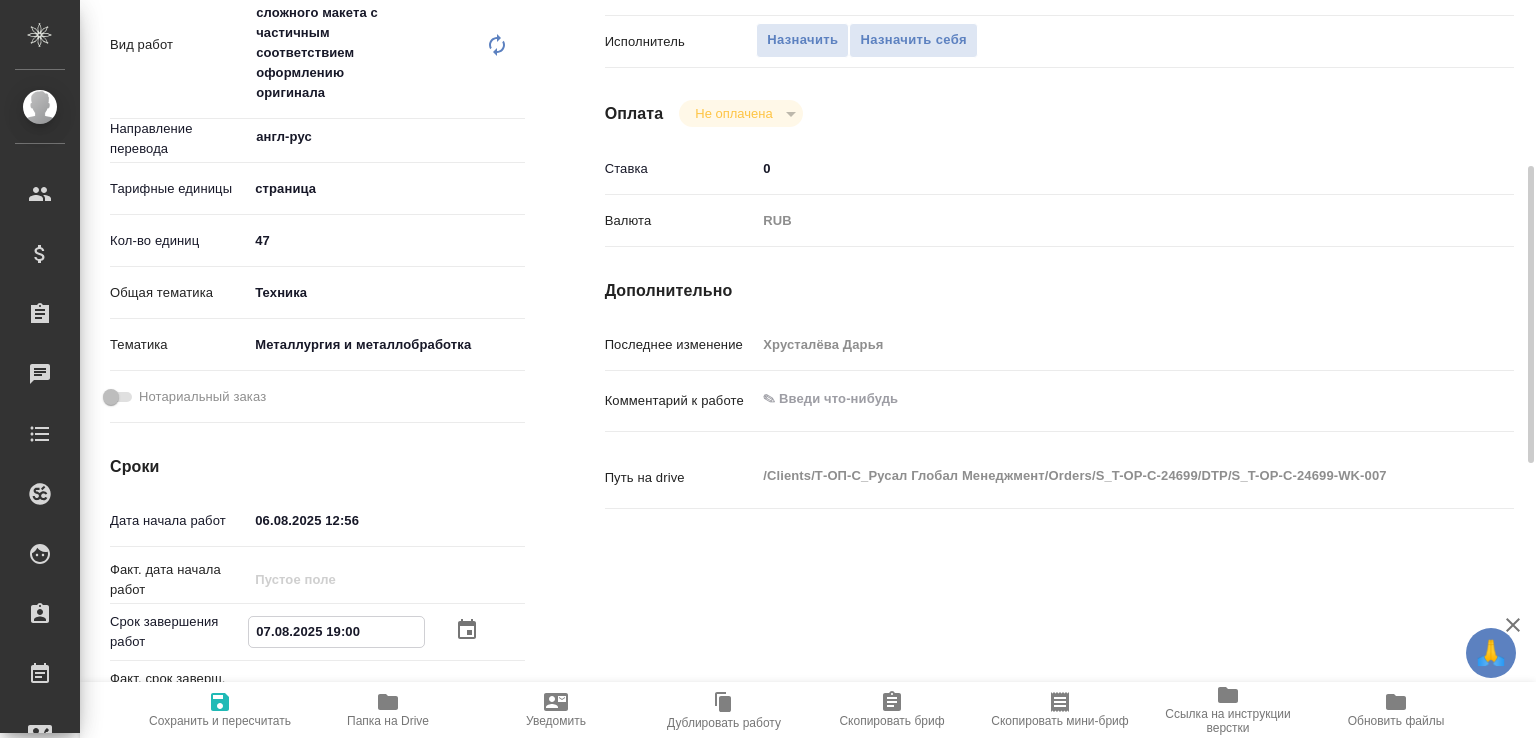 type on "07.08.2025 19:00" 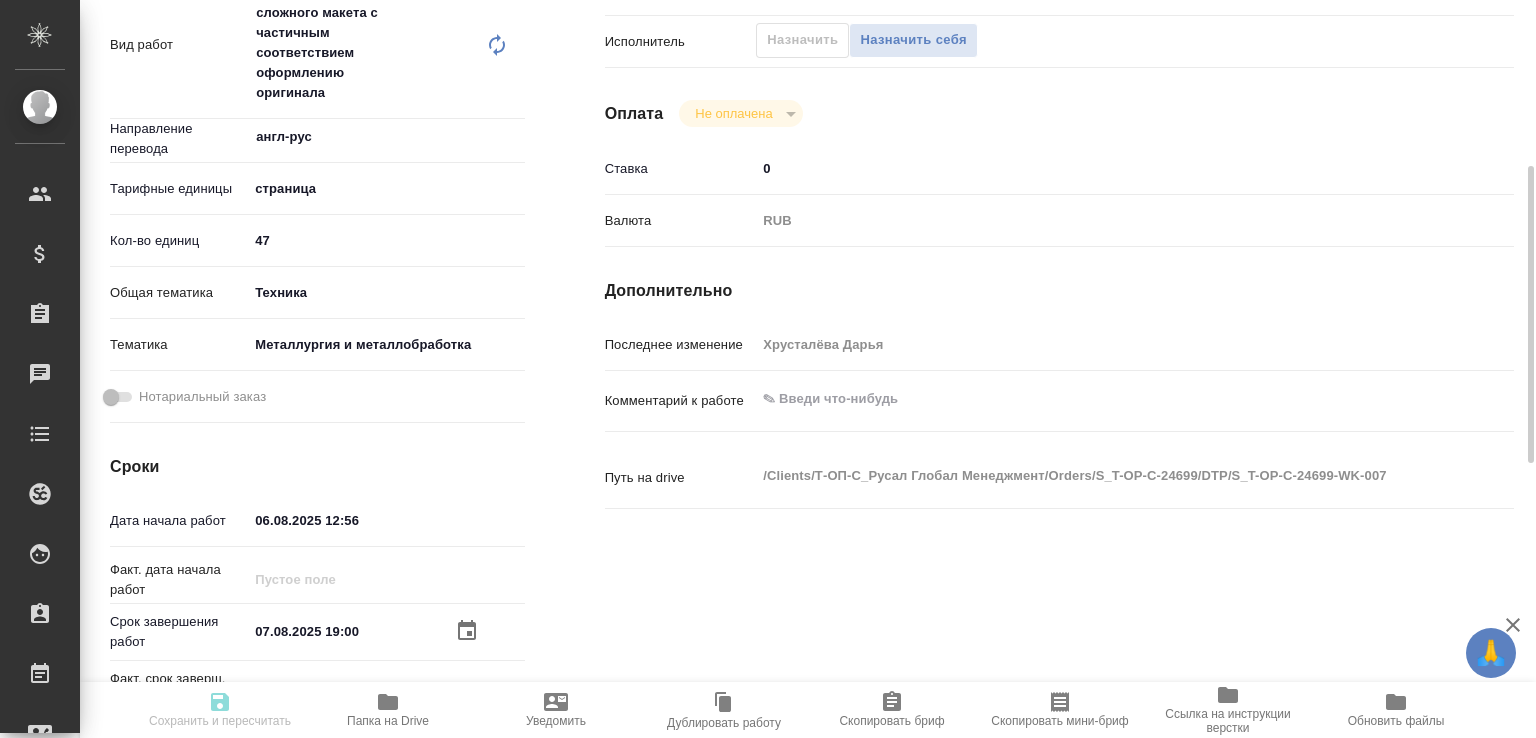 type on "recruiting" 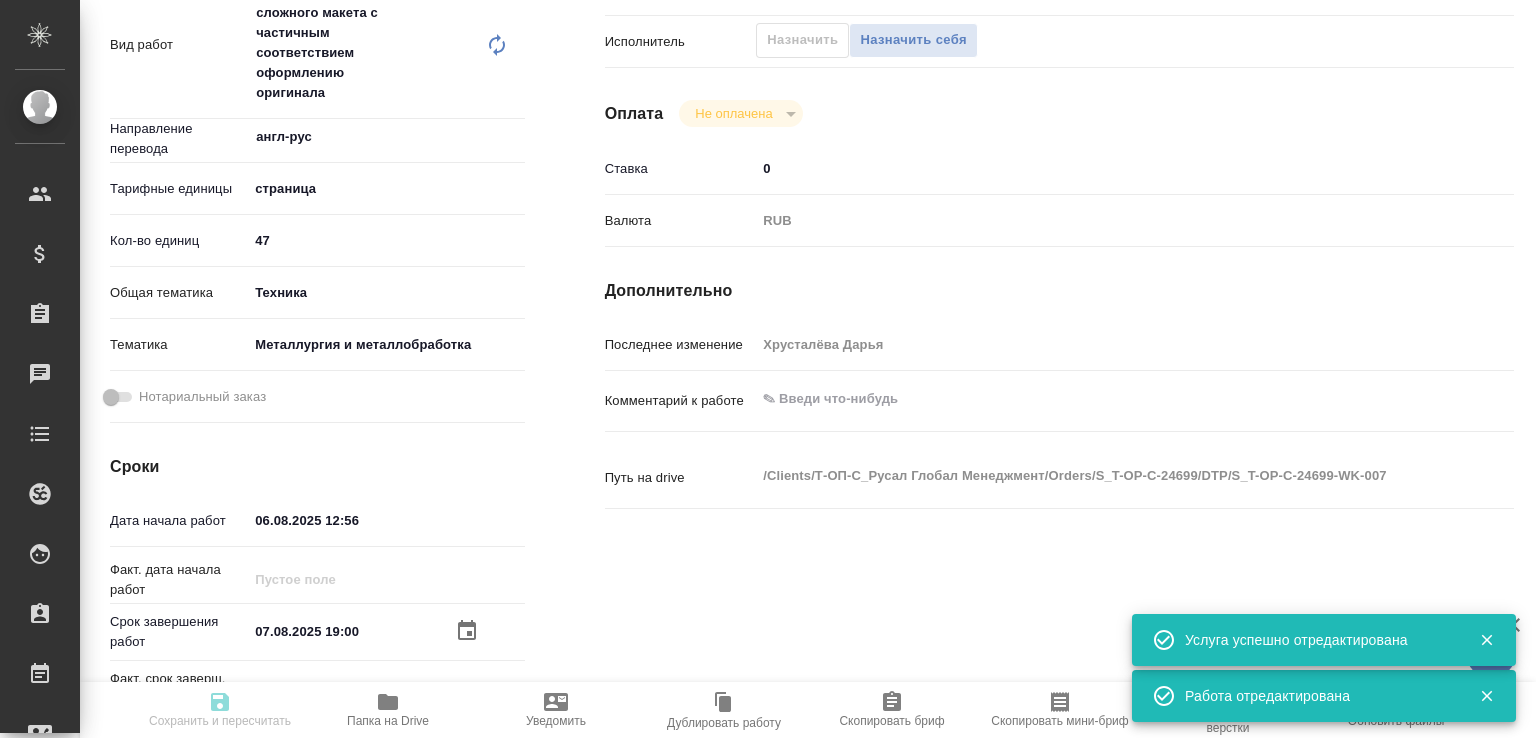 scroll, scrollTop: 0, scrollLeft: 0, axis: both 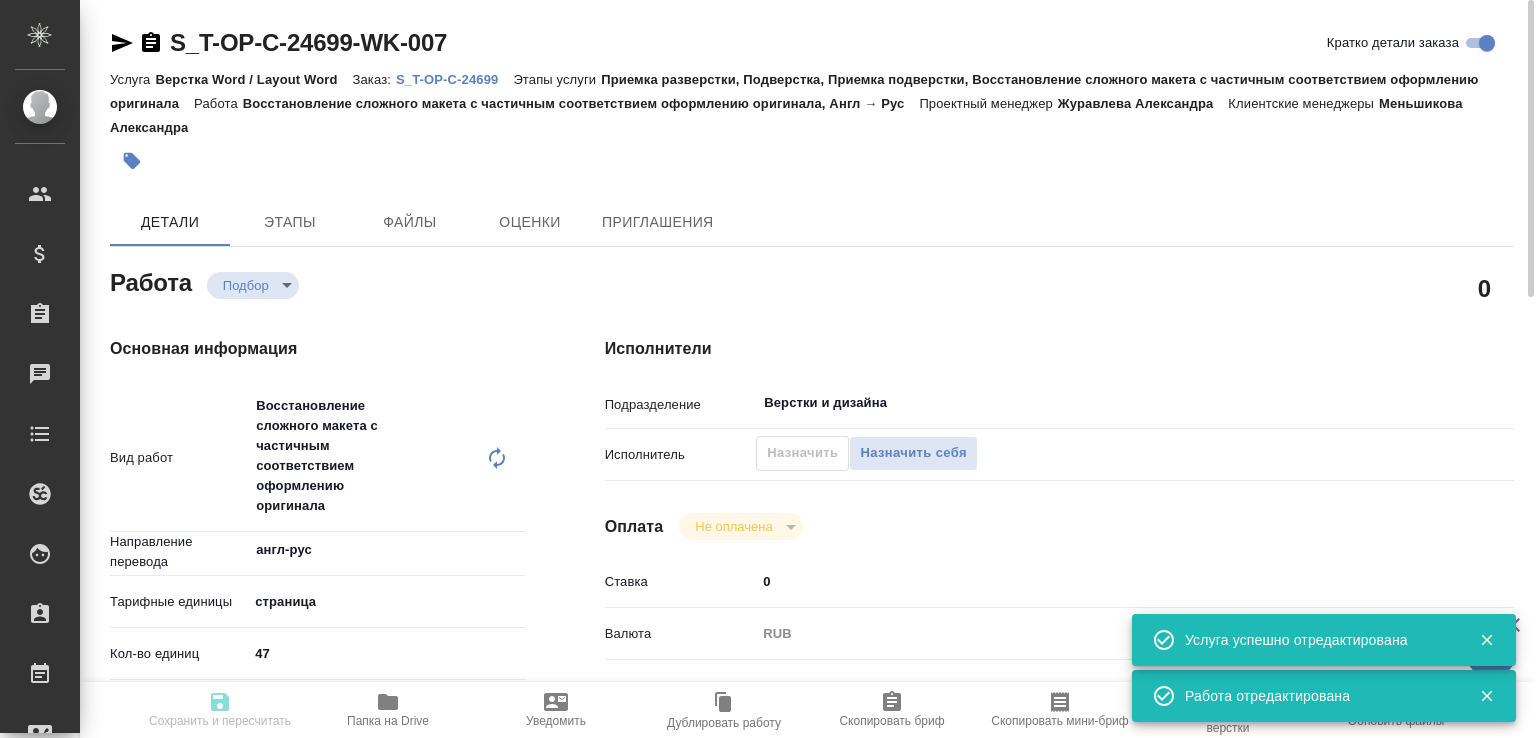 type on "recruiting" 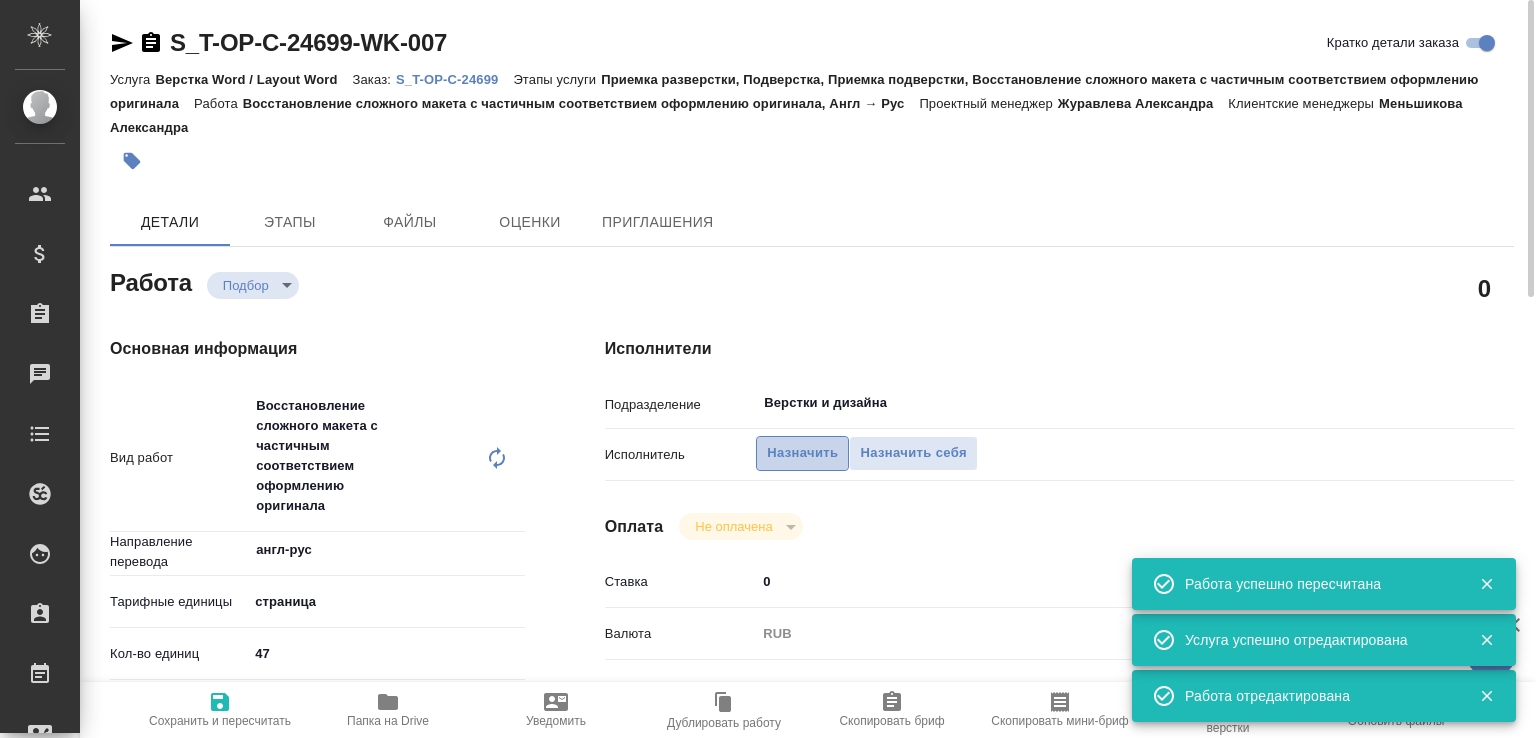 click on "Назначить" at bounding box center [802, 453] 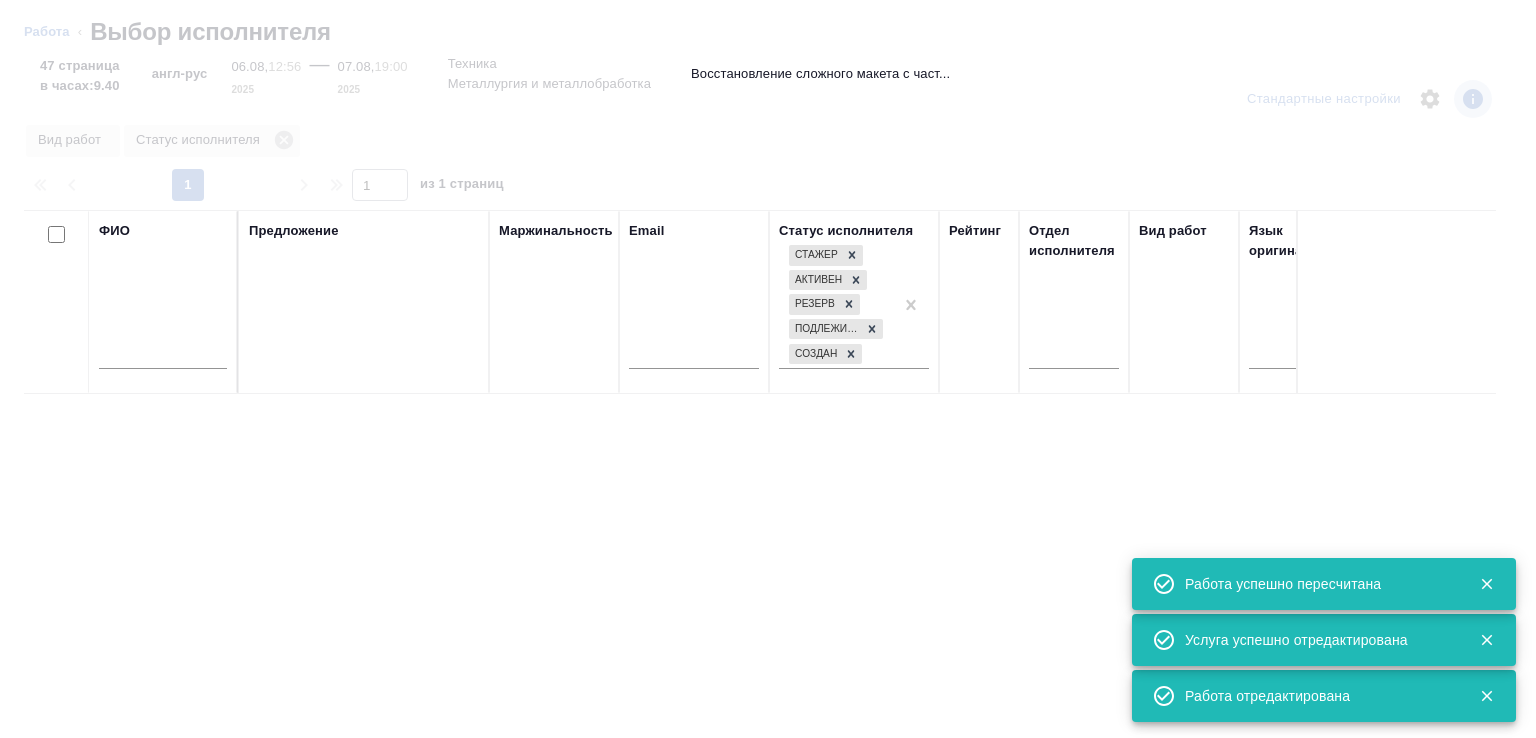 click at bounding box center [163, 356] 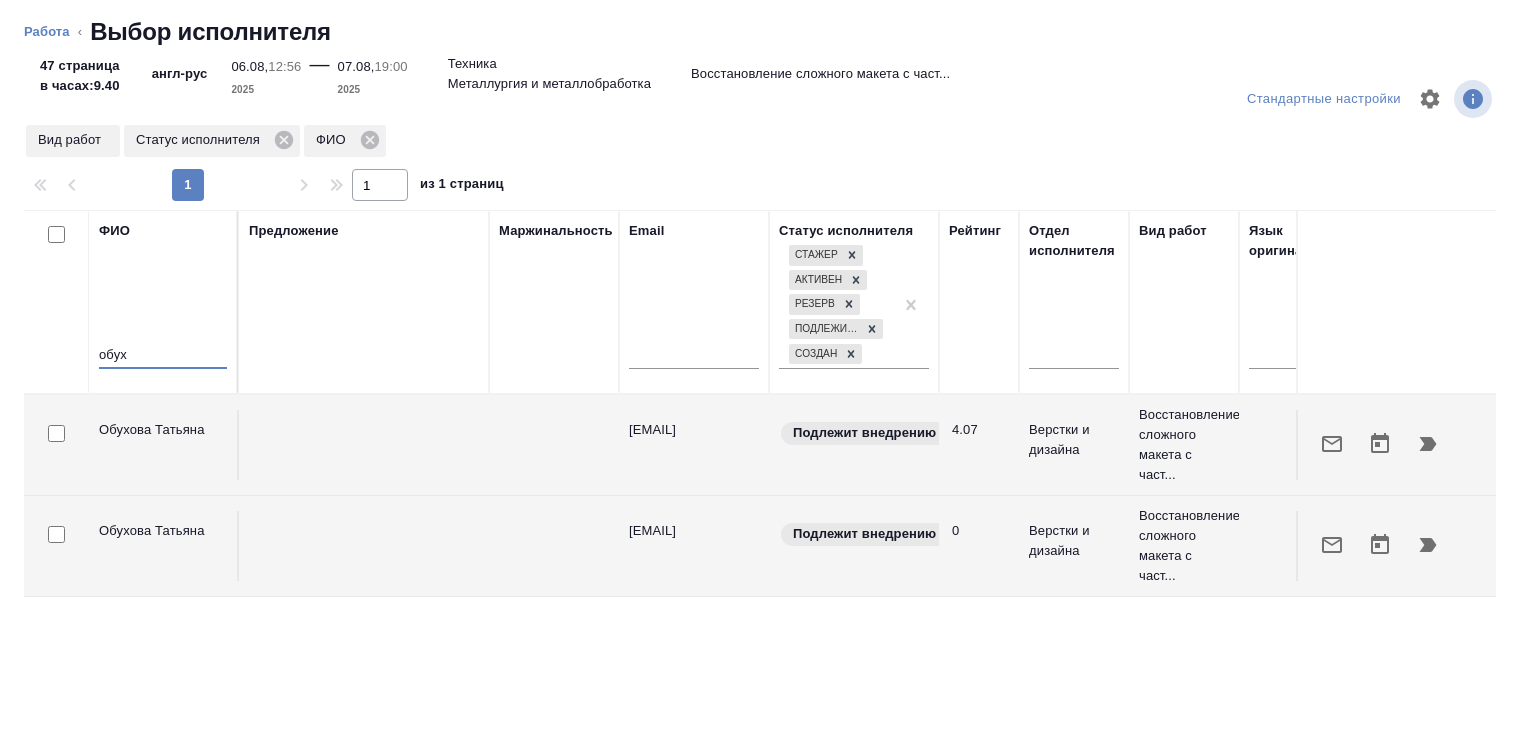 type on "обух" 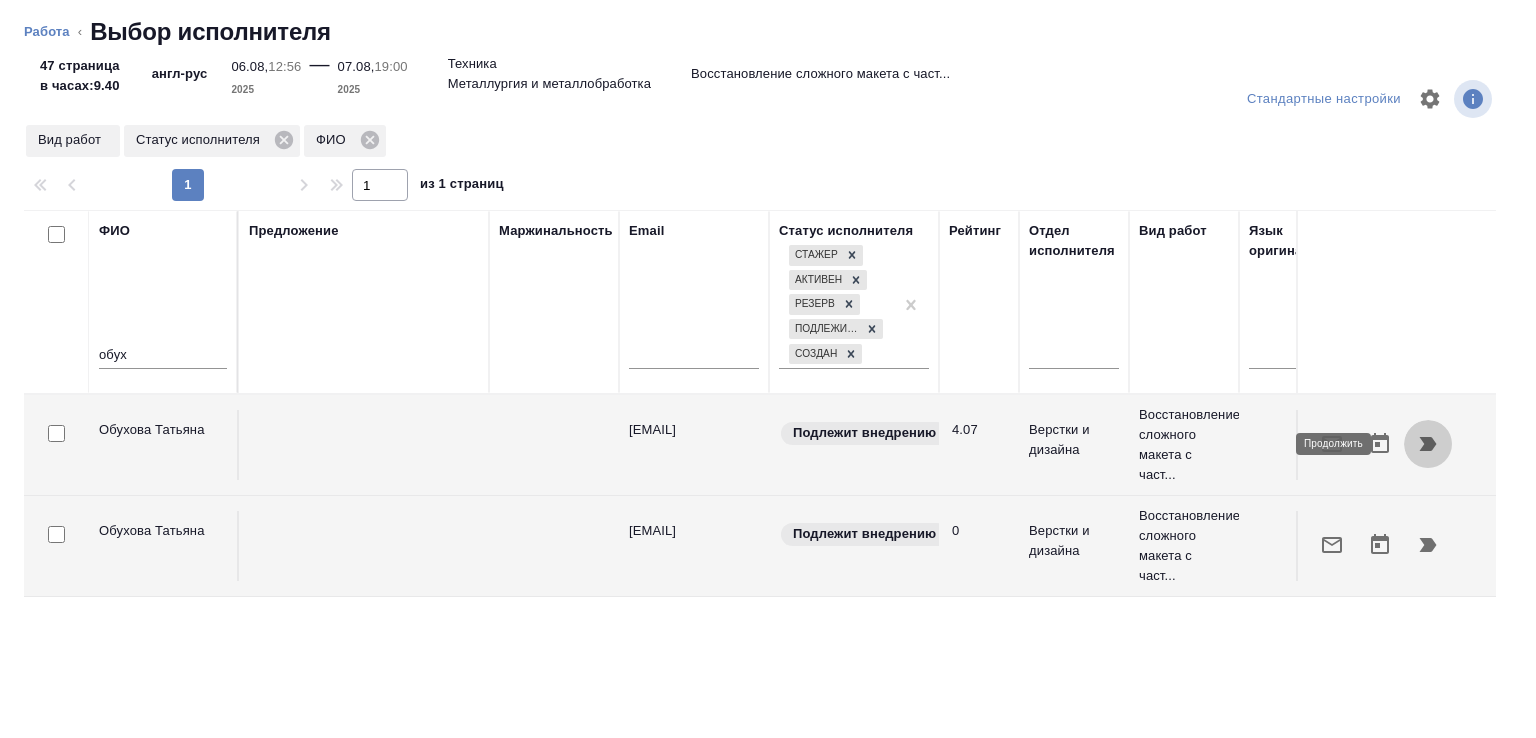 click 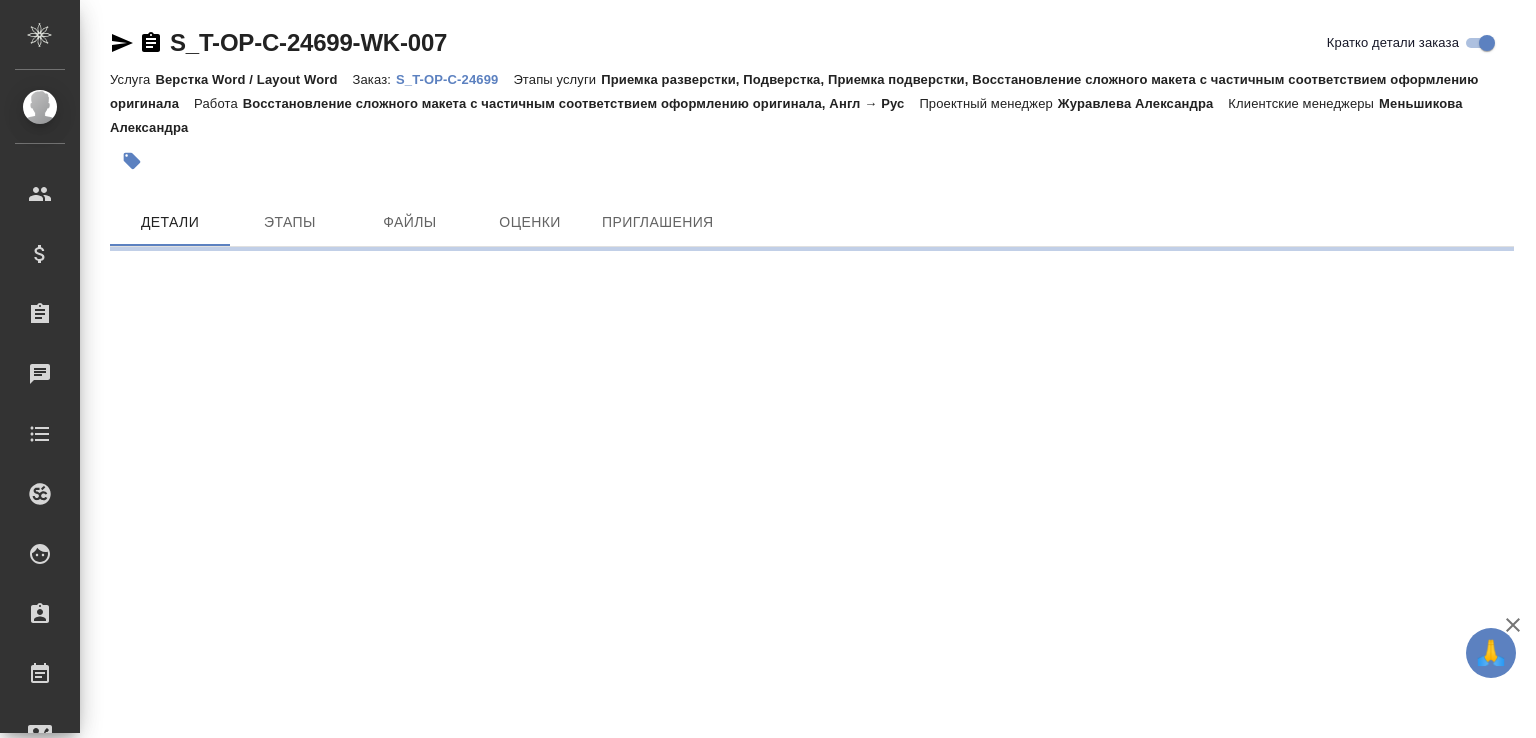 scroll, scrollTop: 0, scrollLeft: 0, axis: both 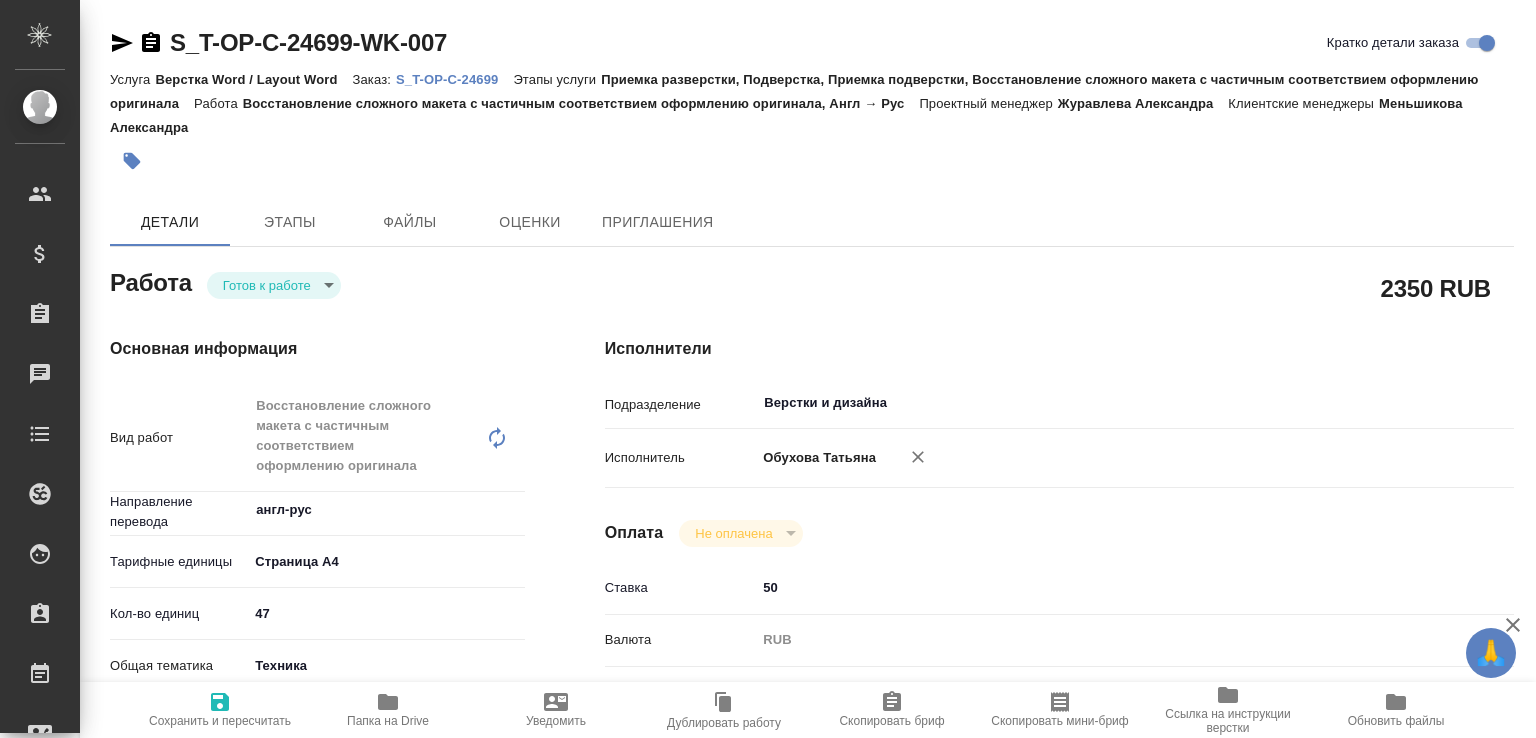 type on "x" 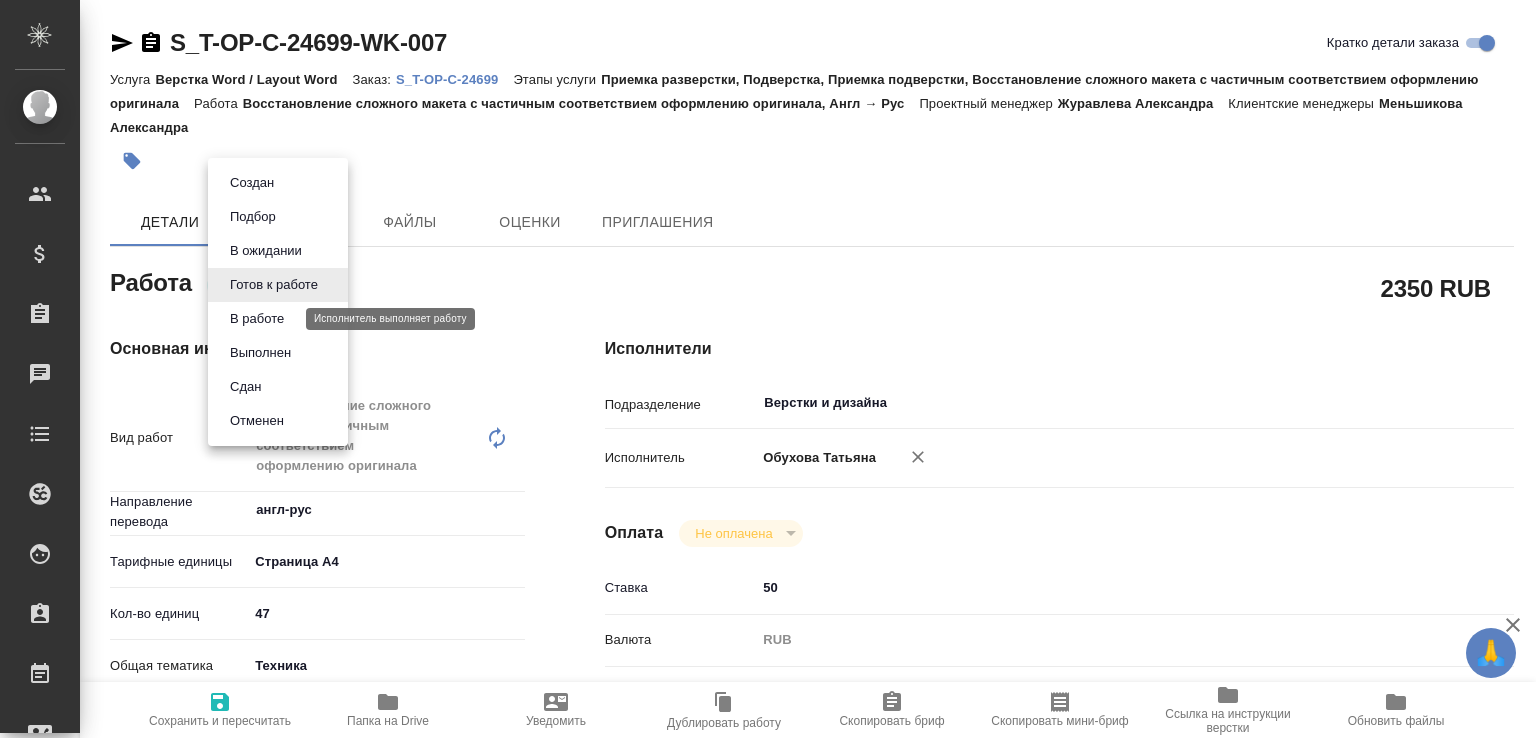 type on "x" 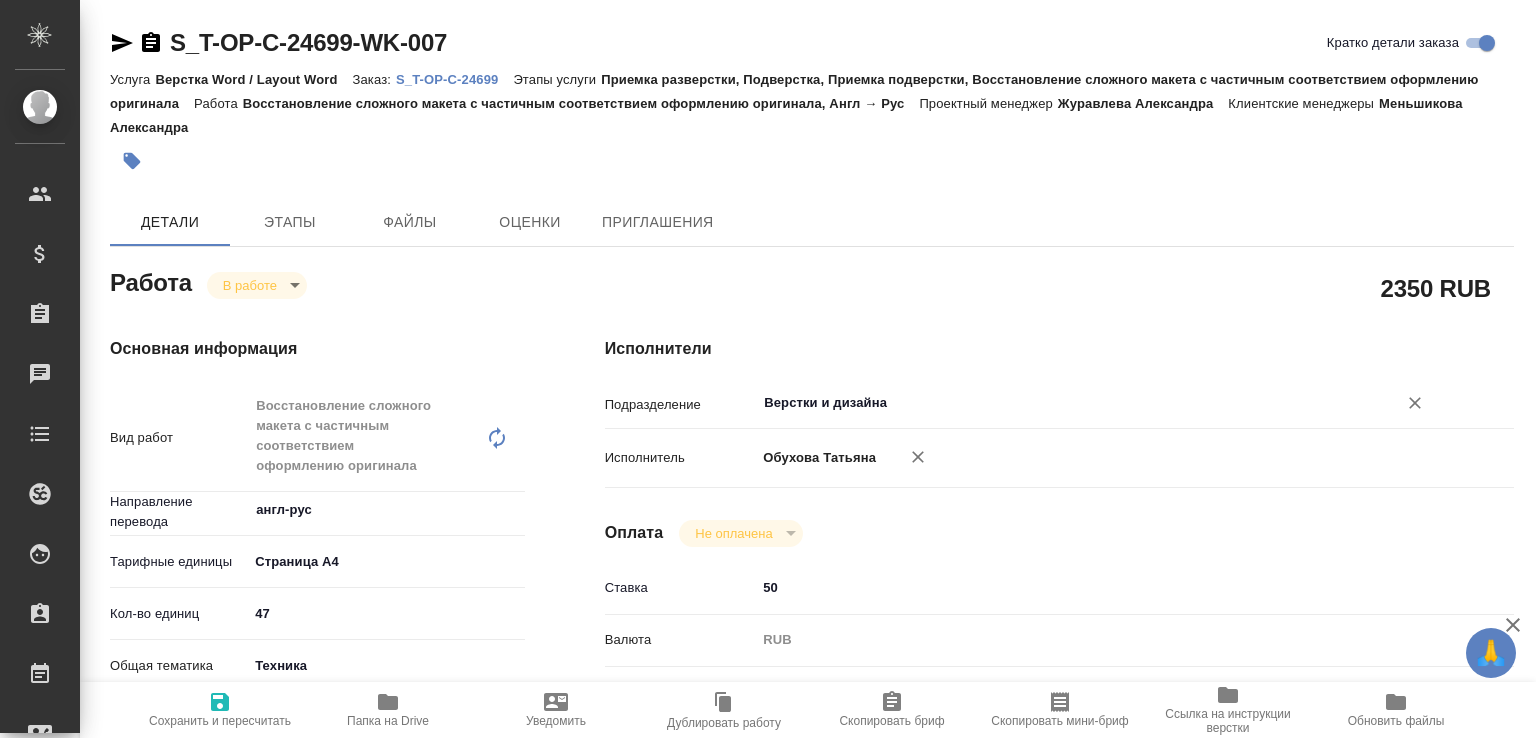 type on "x" 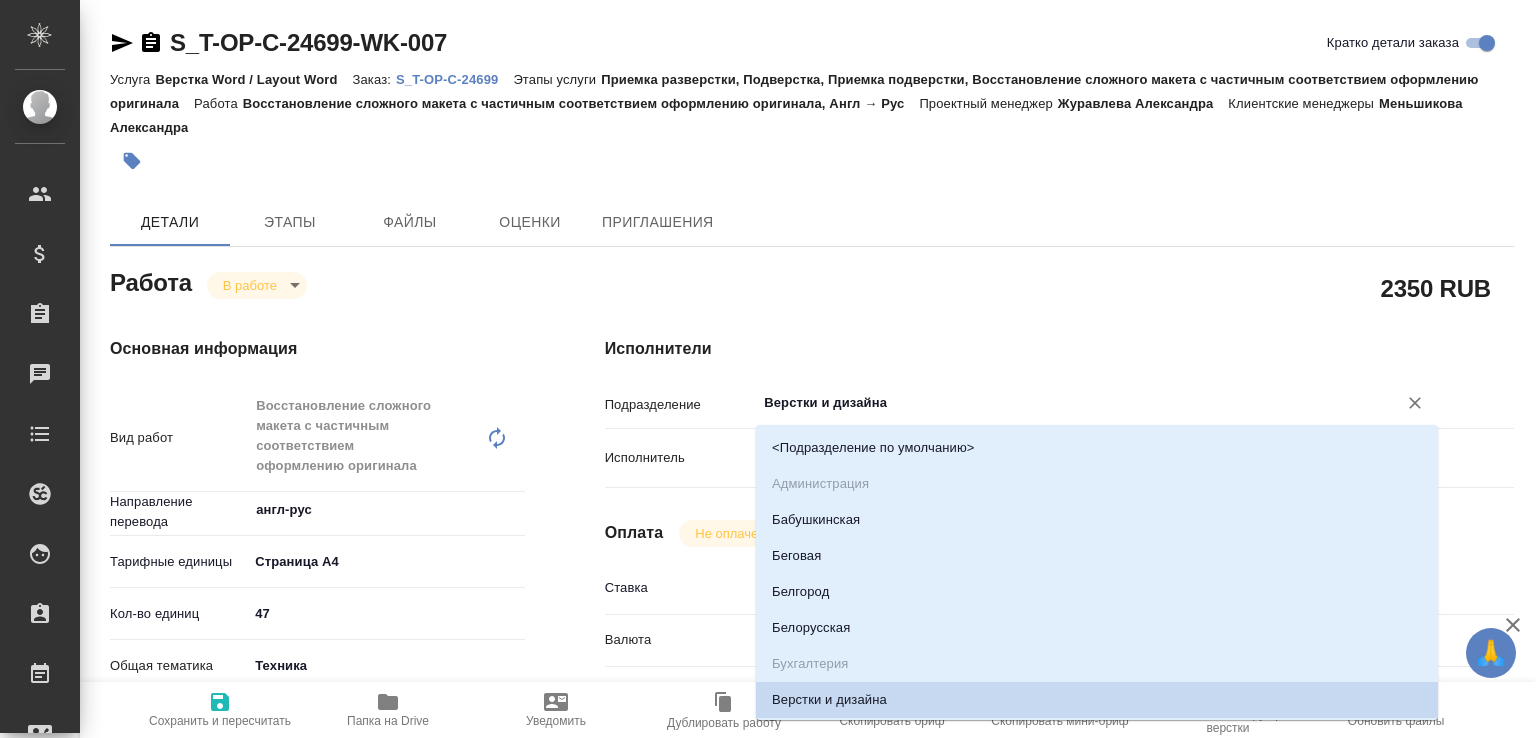 type on "x" 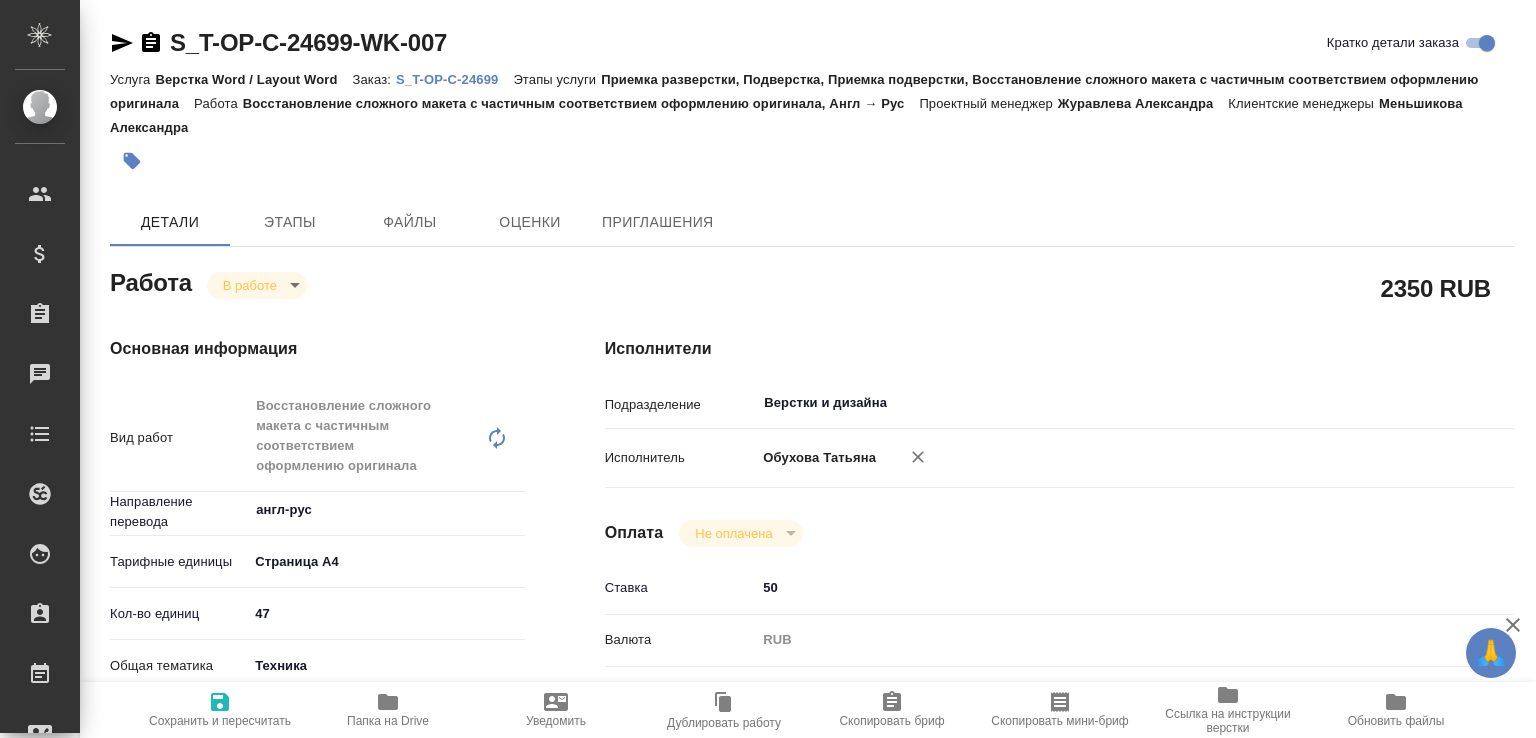 click on "Исполнители Подразделение Верстки и дизайна ​ Исполнитель Обухова Татьяна Оплата Не оплачена notPayed Ставка 50 Валюта RUB RUB Дополнительно Последнее изменение Малофеева Екатерина Комментарий к работе x Путь на drive /Clients/Т-ОП-С_Русал Глобал Менеджмент/Orders/S_T-OP-C-24699/DTP/S_T-OP-C-24699-WK-007 x" at bounding box center (1059, 754) 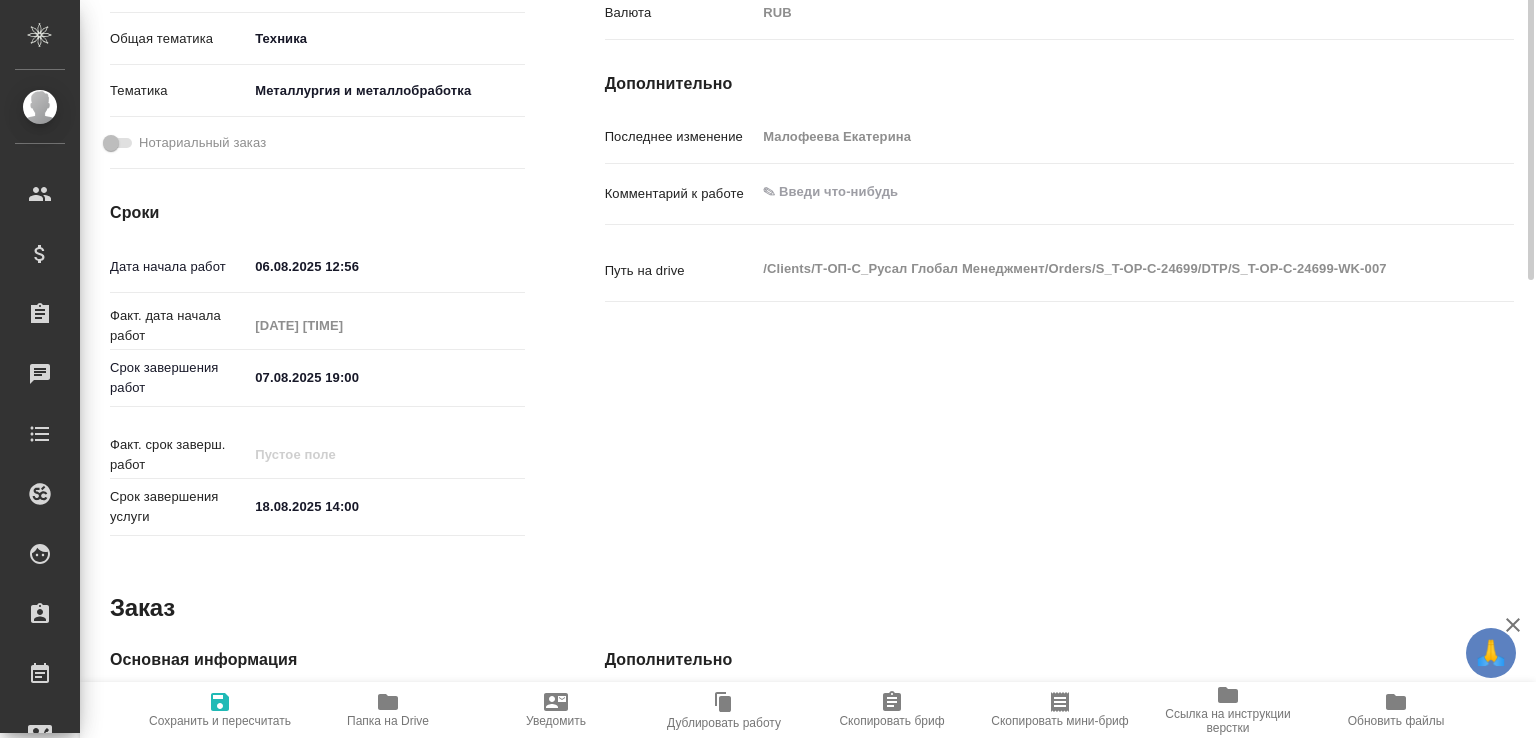scroll, scrollTop: 427, scrollLeft: 0, axis: vertical 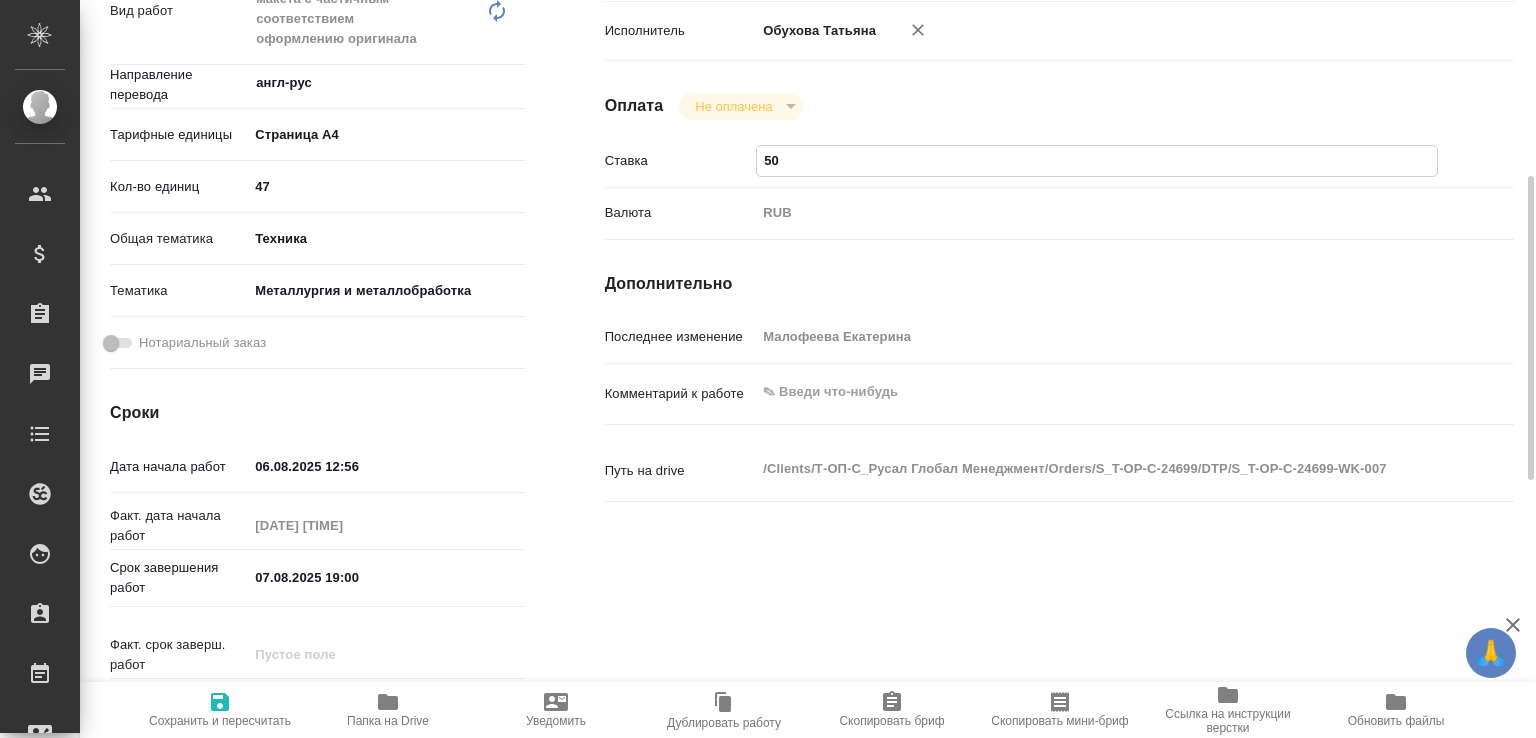 drag, startPoint x: 767, startPoint y: 162, endPoint x: 754, endPoint y: 165, distance: 13.341664 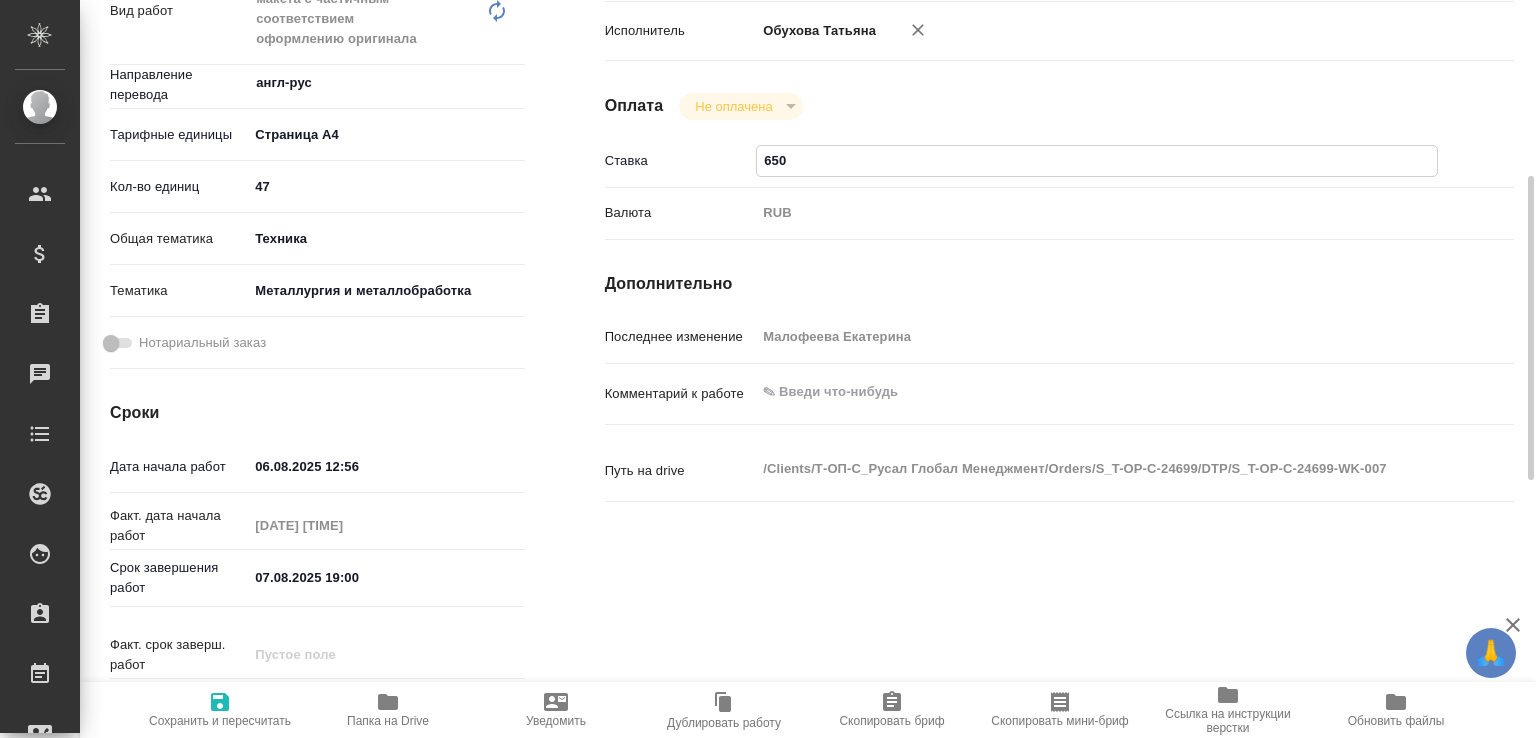 type on "x" 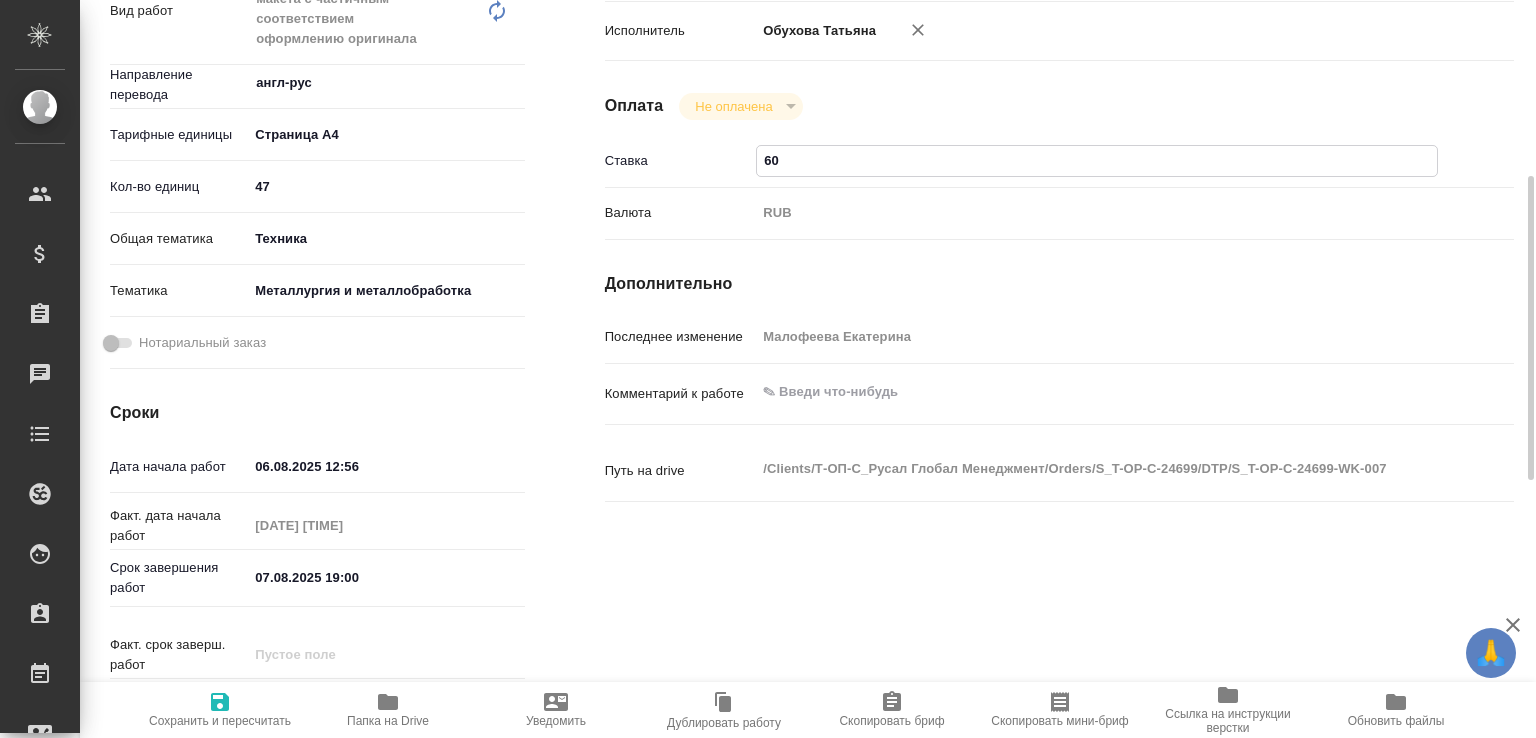 type on "60" 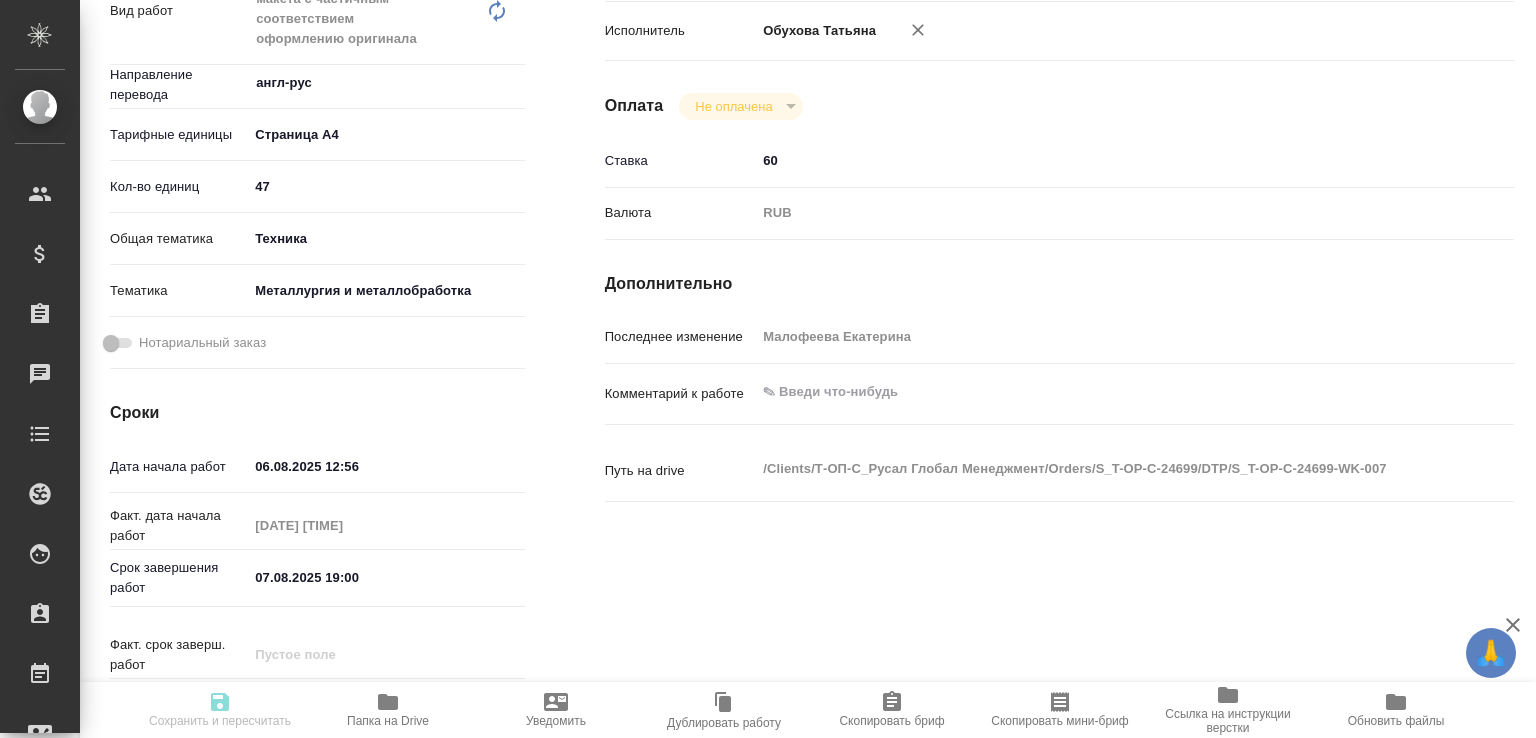 scroll, scrollTop: 0, scrollLeft: 0, axis: both 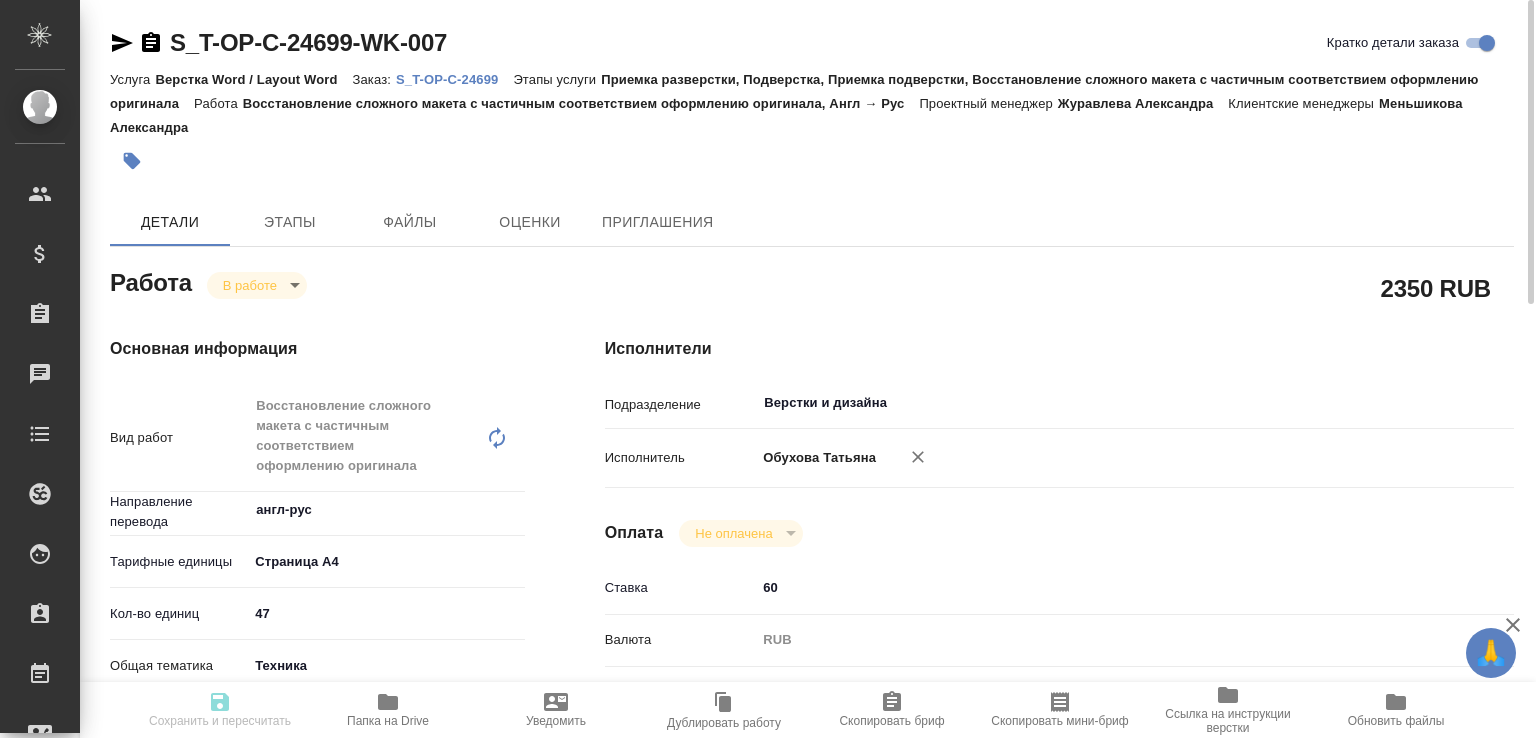 type on "x" 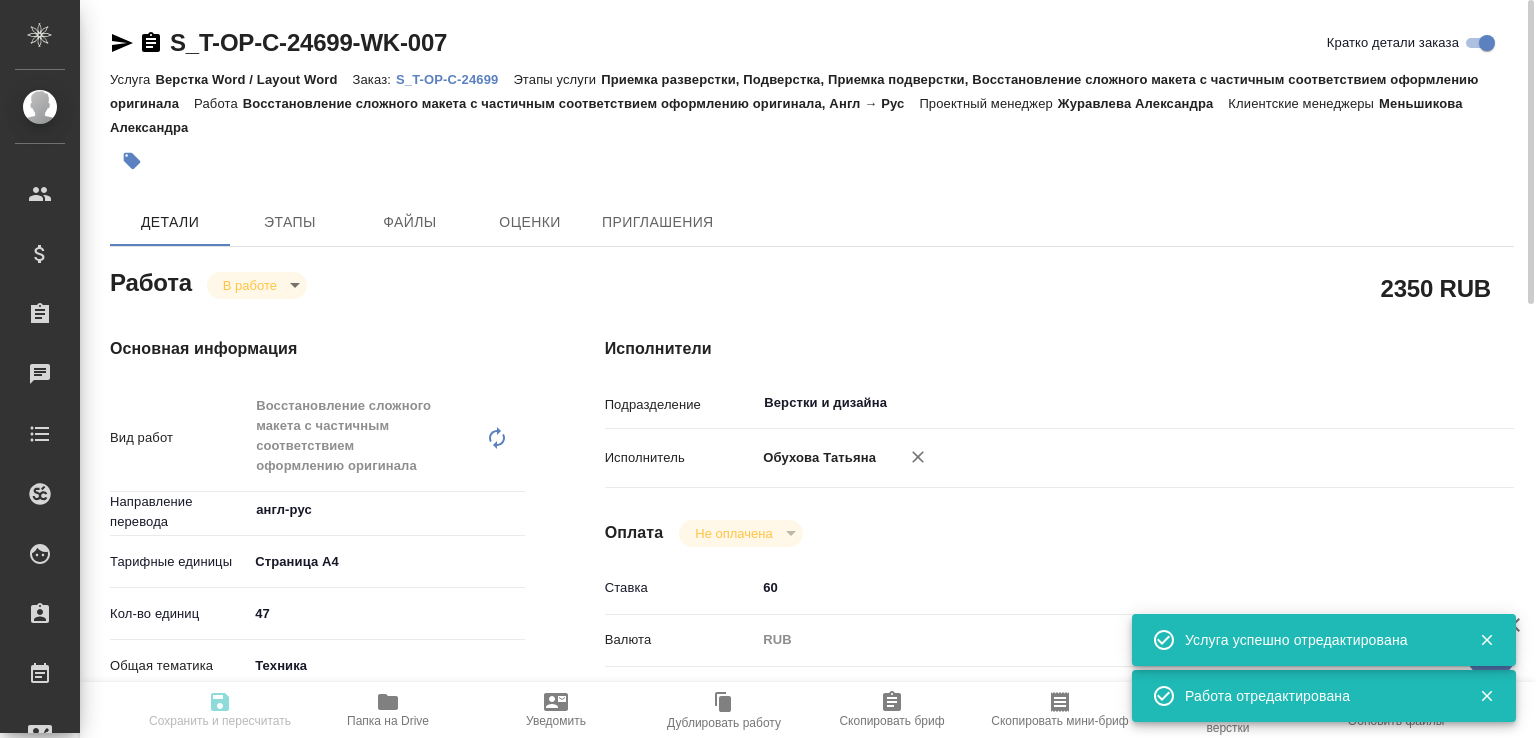 type on "x" 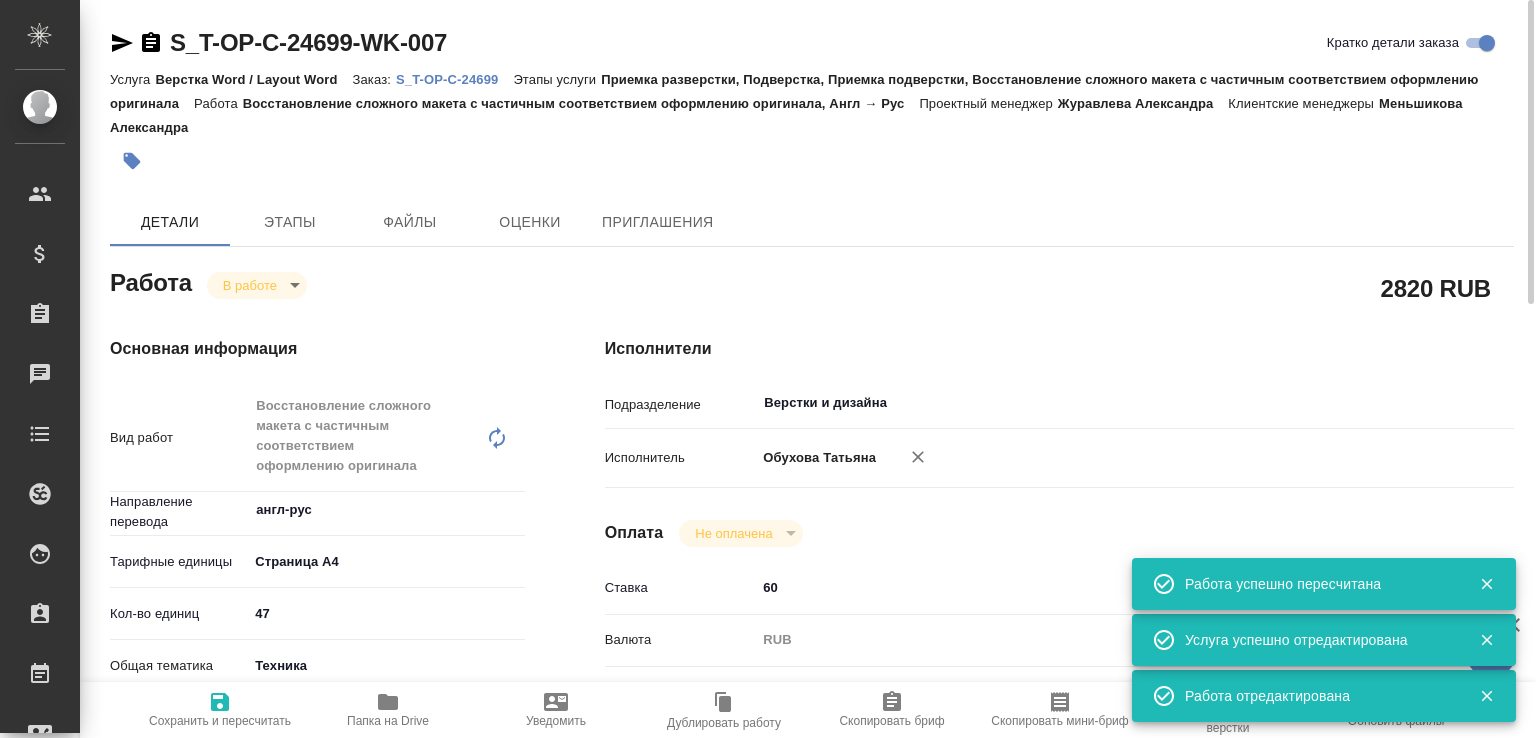type on "x" 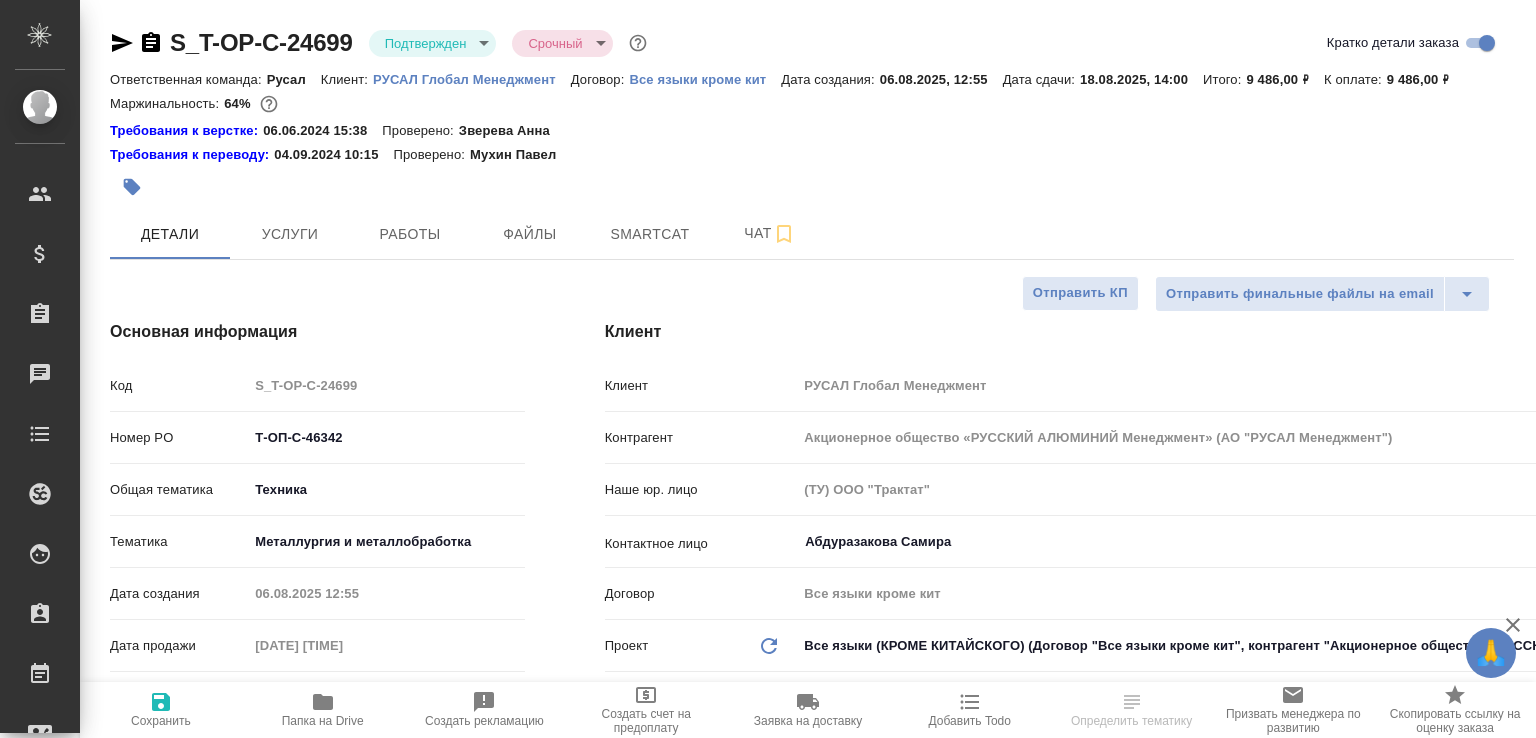 select on "RU" 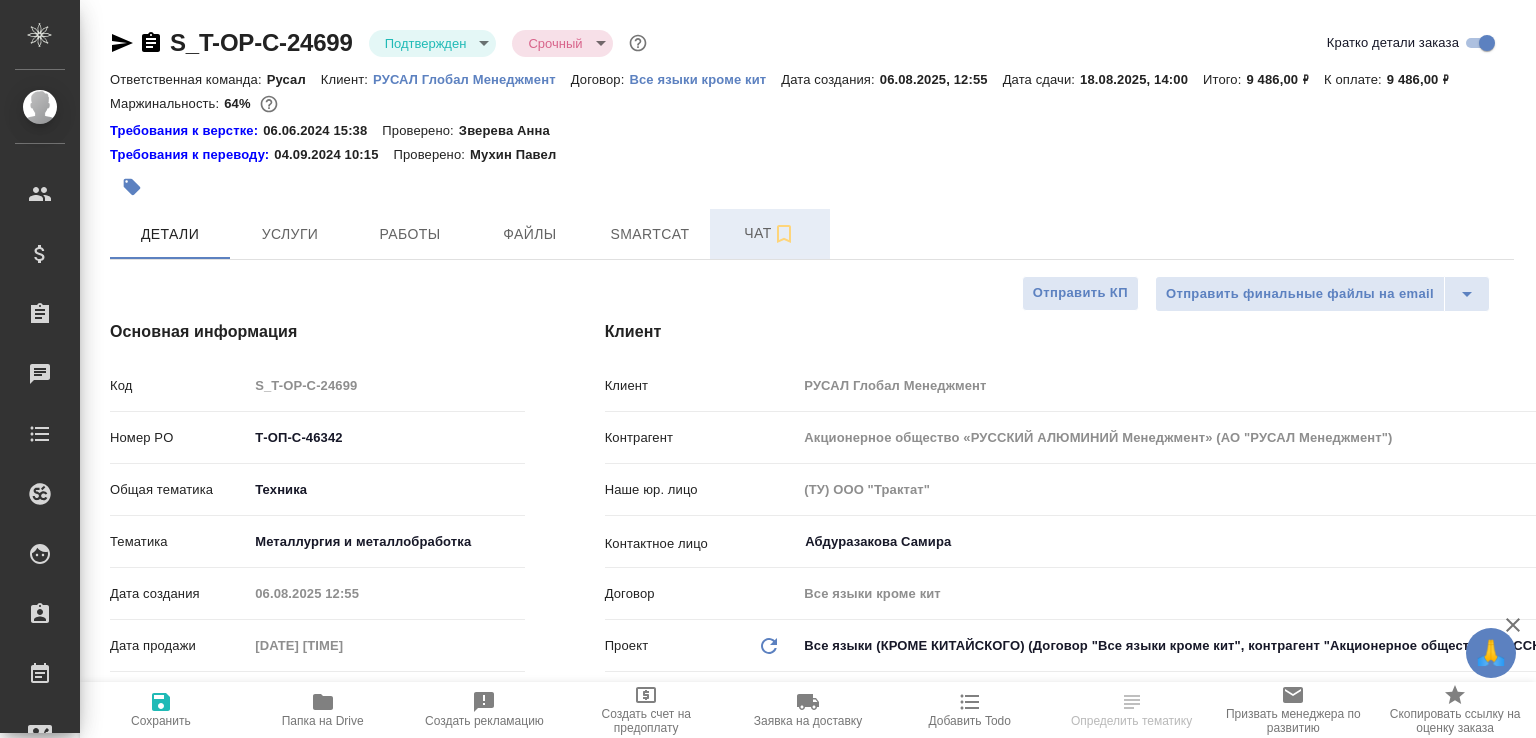 scroll, scrollTop: 0, scrollLeft: 0, axis: both 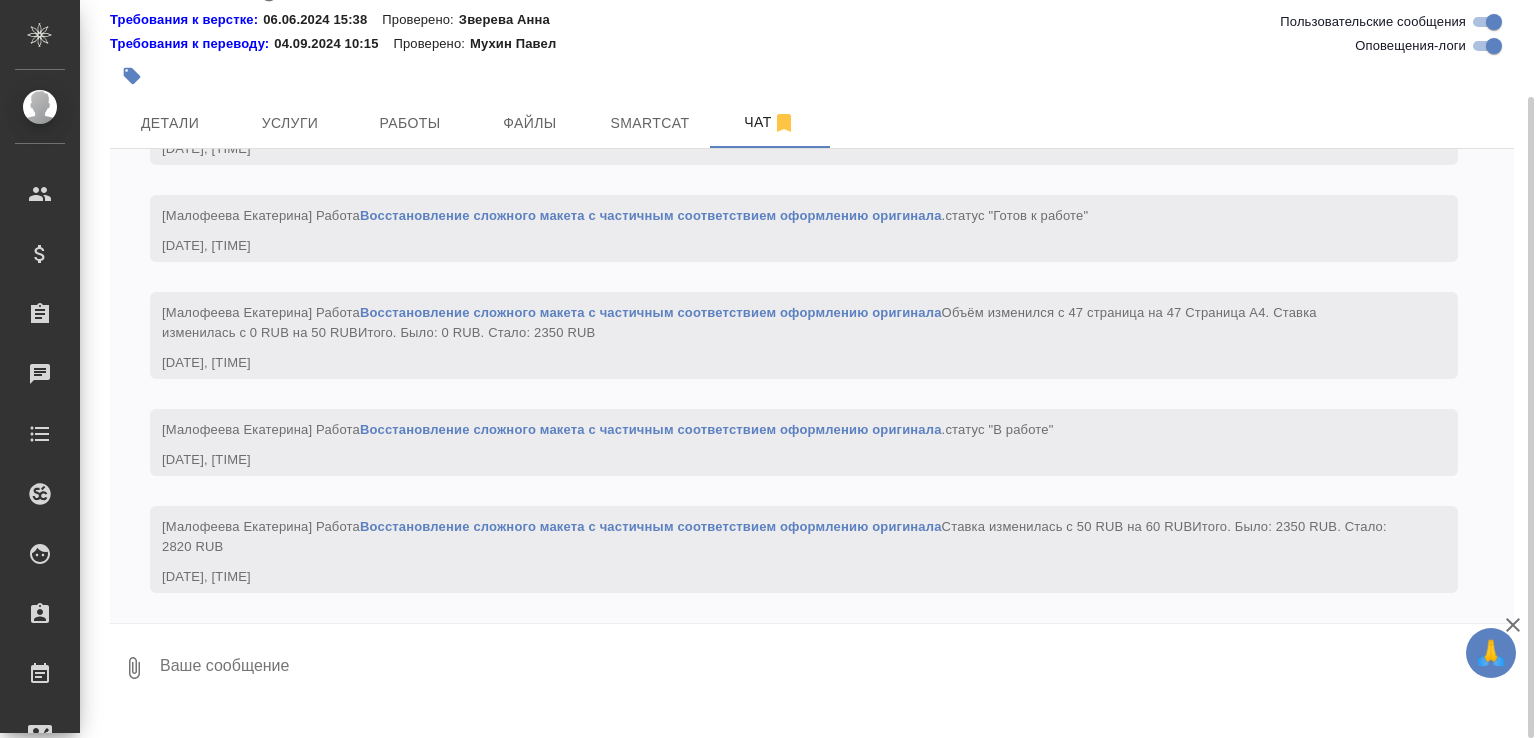 click at bounding box center (836, 668) 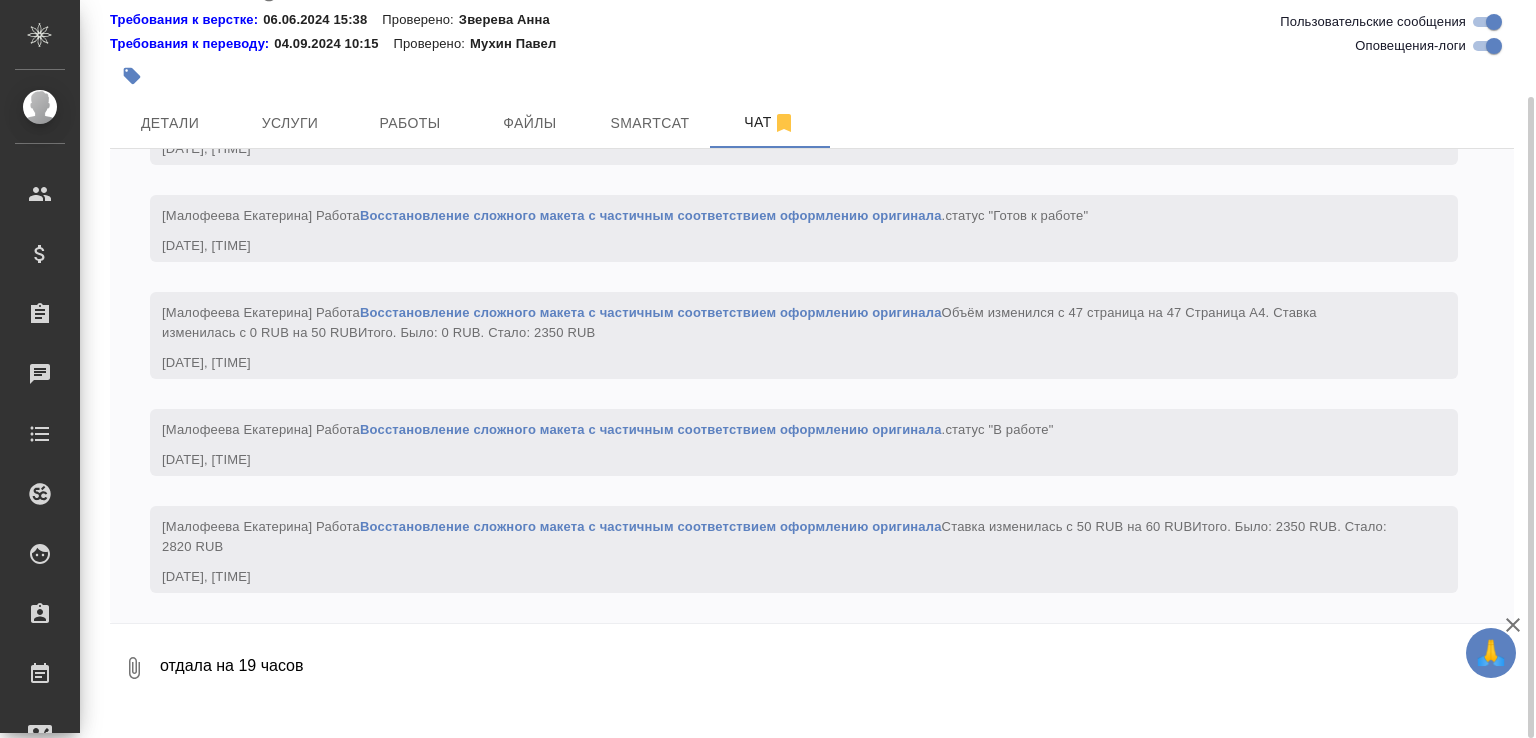 type on "отдала на 19 часов" 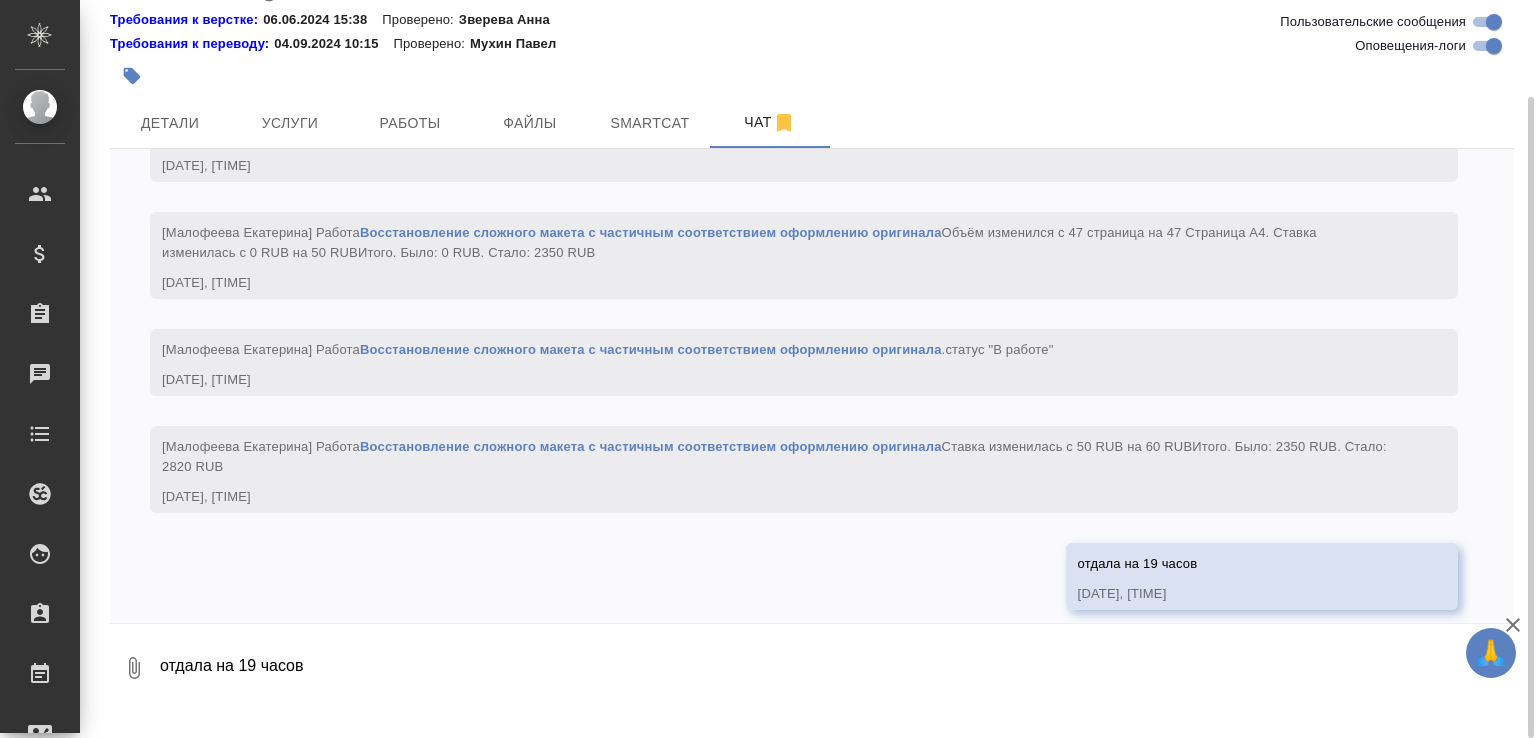 scroll, scrollTop: 4033, scrollLeft: 0, axis: vertical 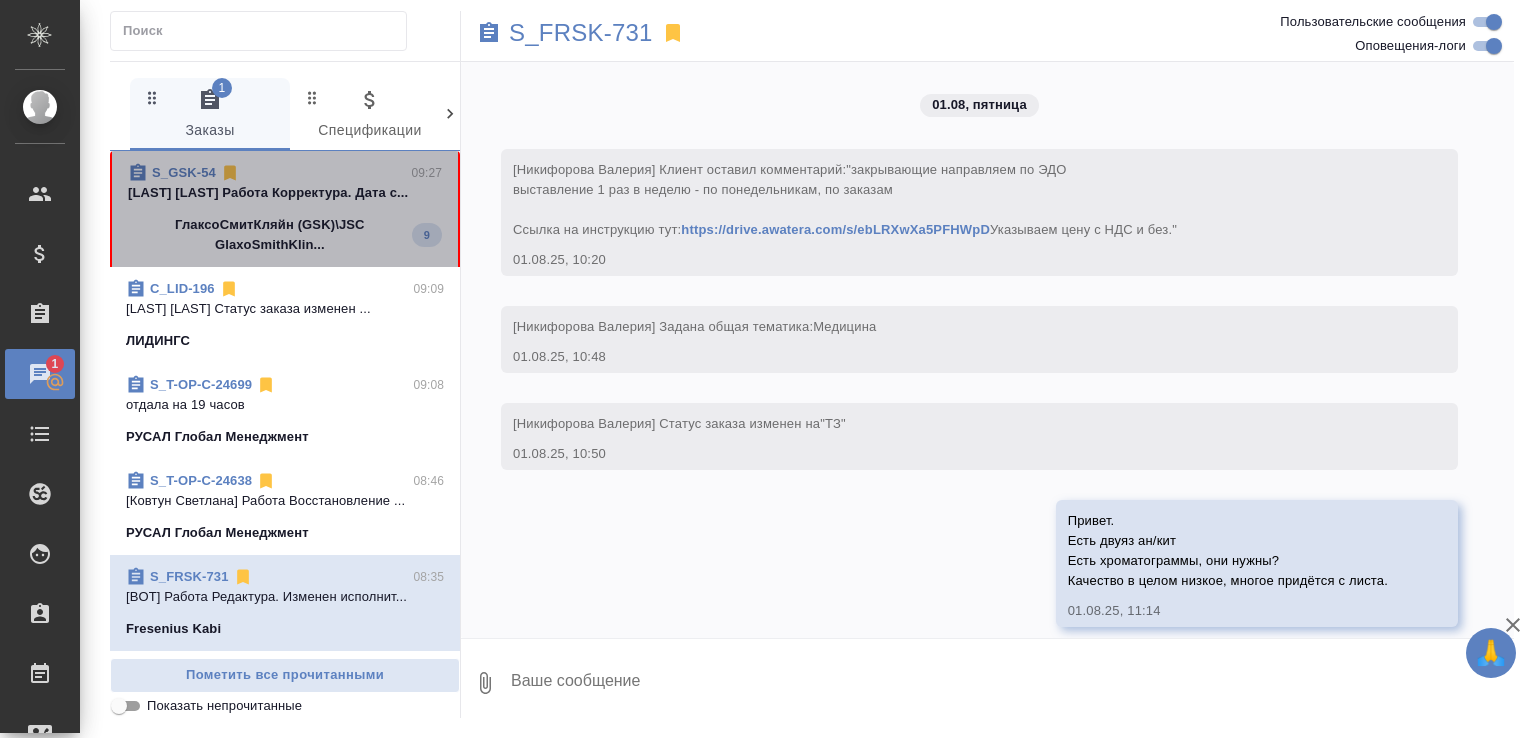 click on "S_GSK-54 [TIME] [LAST] [LAST] Работа Корректура. Дата с... ГлаксоСмитКляйн (GSK)\JSC GlaxoSmithKlin... 9" at bounding box center [285, 209] 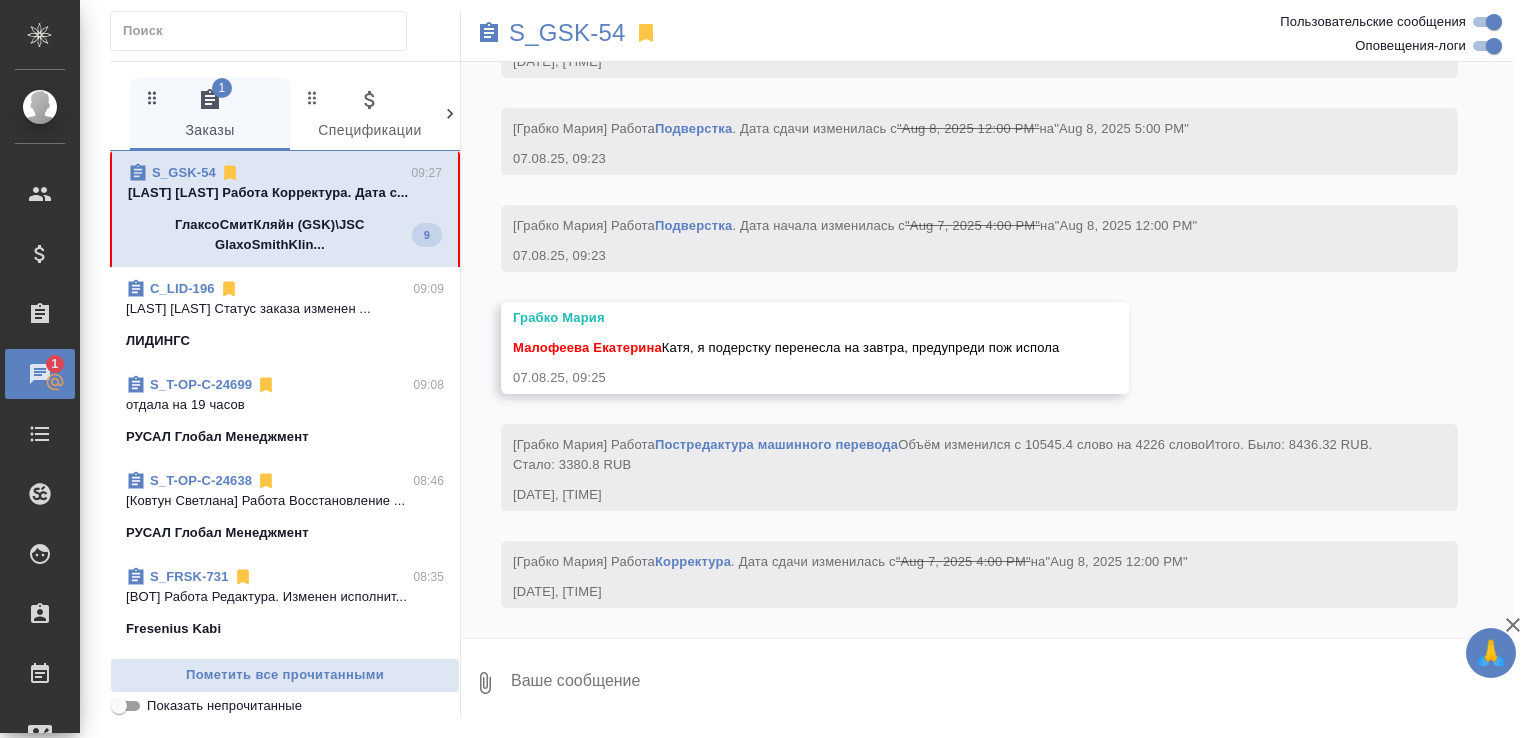 scroll, scrollTop: 11387, scrollLeft: 0, axis: vertical 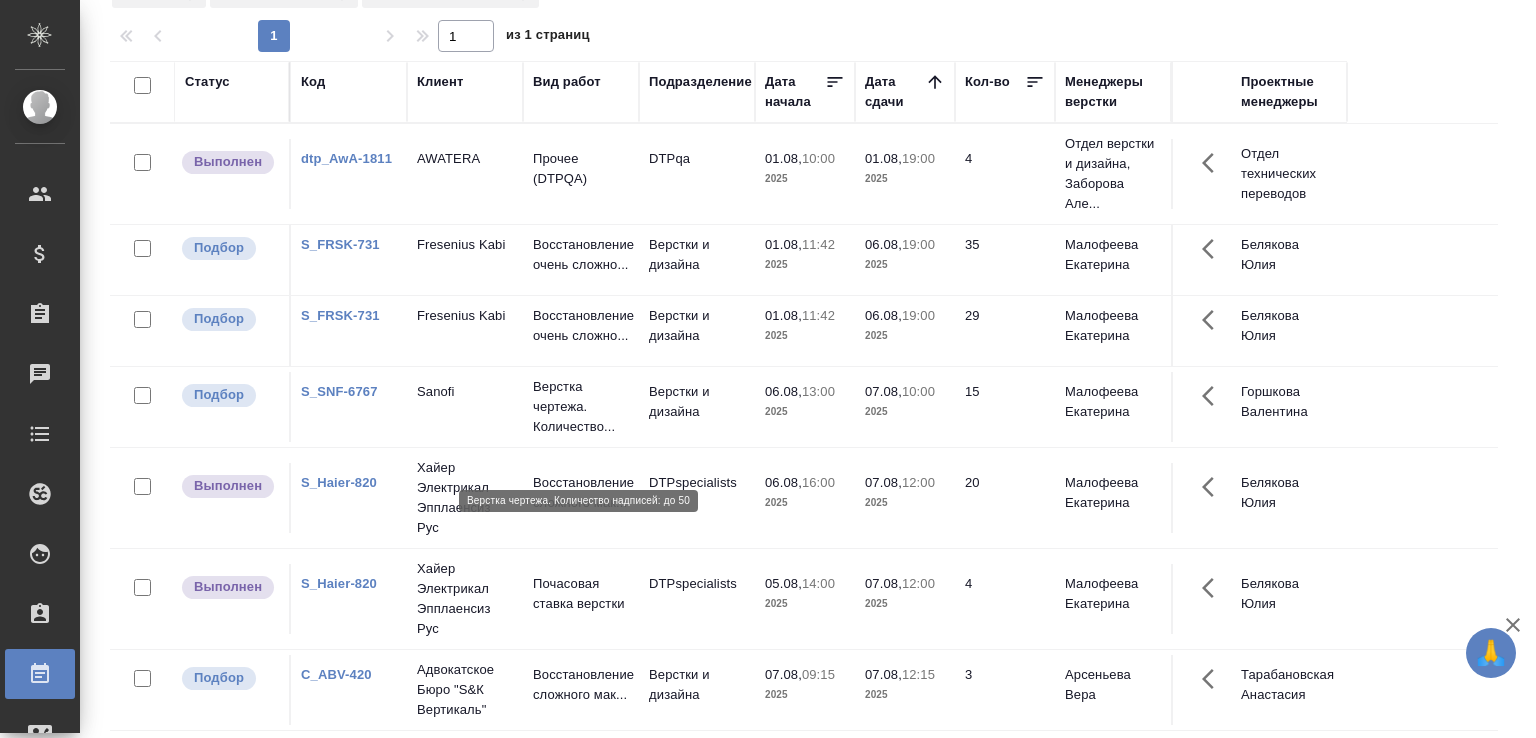 click on "Верстка чертежа. Количество..." at bounding box center (581, 407) 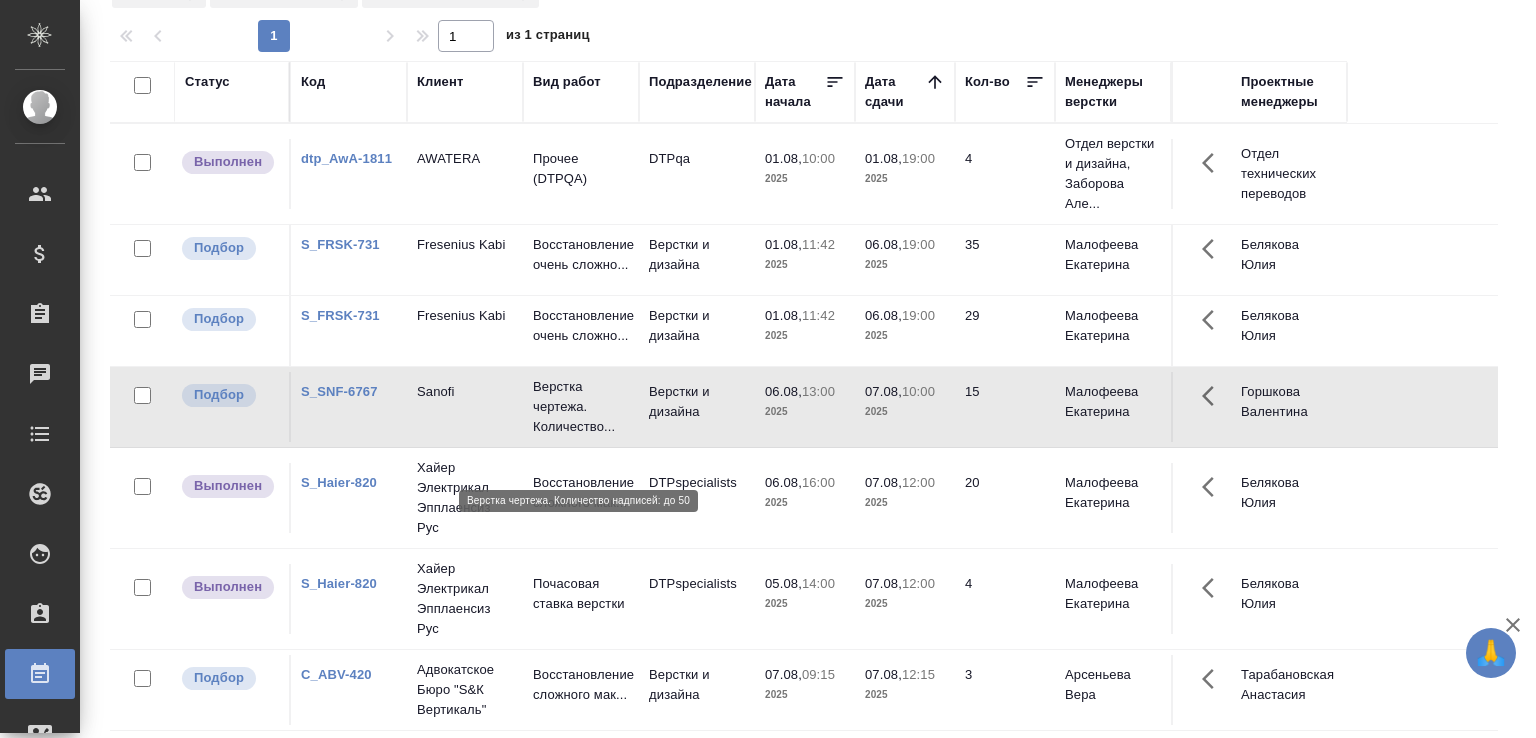 scroll, scrollTop: 154, scrollLeft: 0, axis: vertical 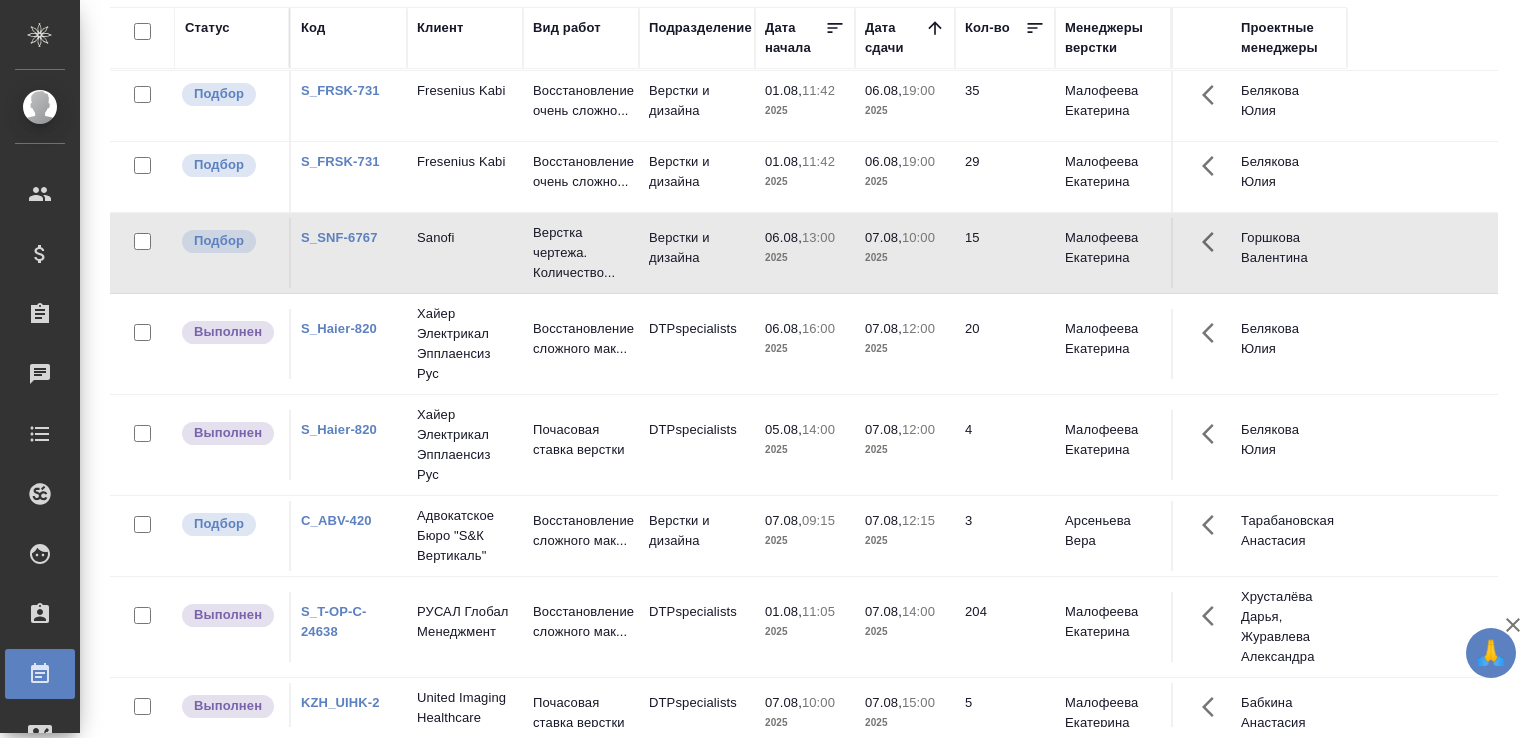 click on "Восстановление сложного мак..." at bounding box center [581, 20] 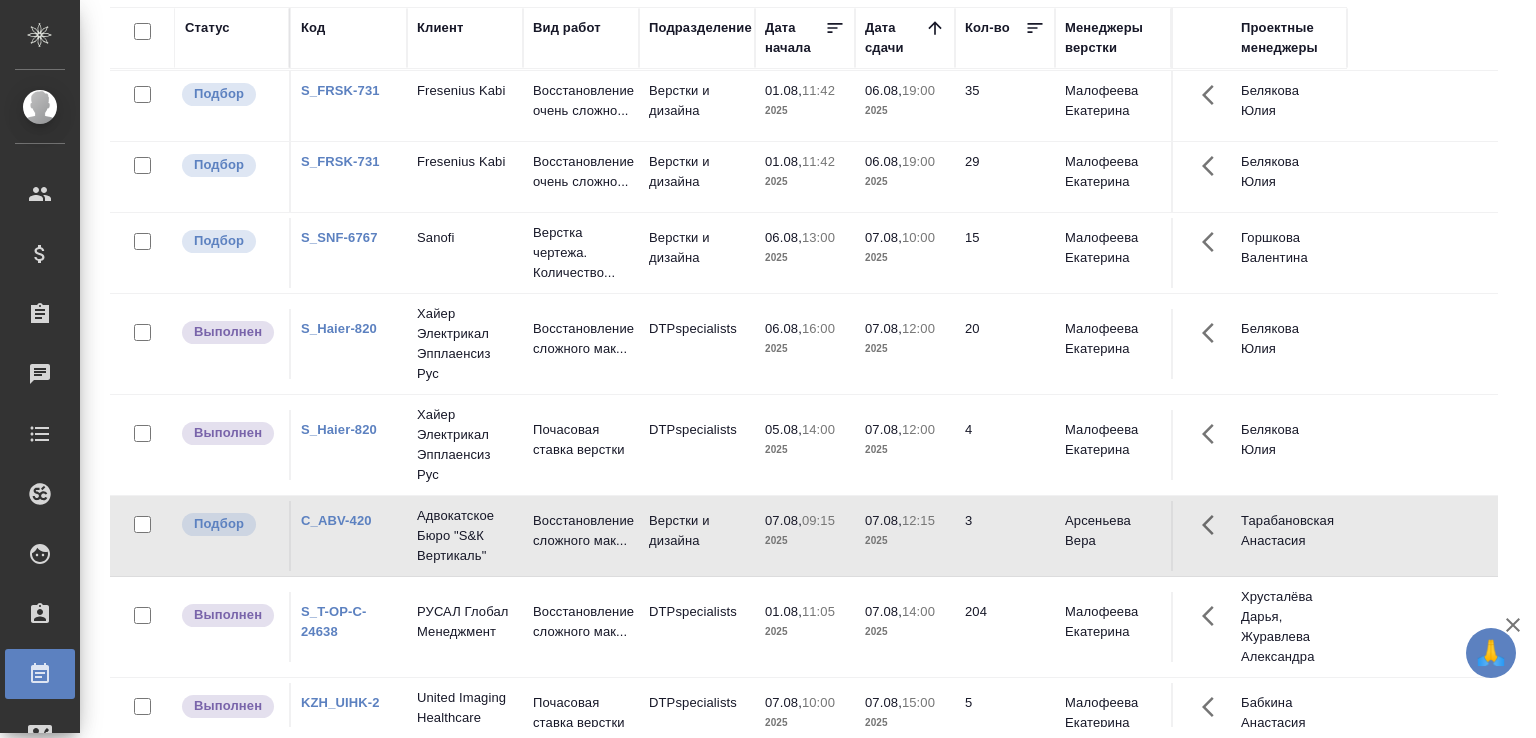 click on "Восстановление сложного мак..." at bounding box center (581, 20) 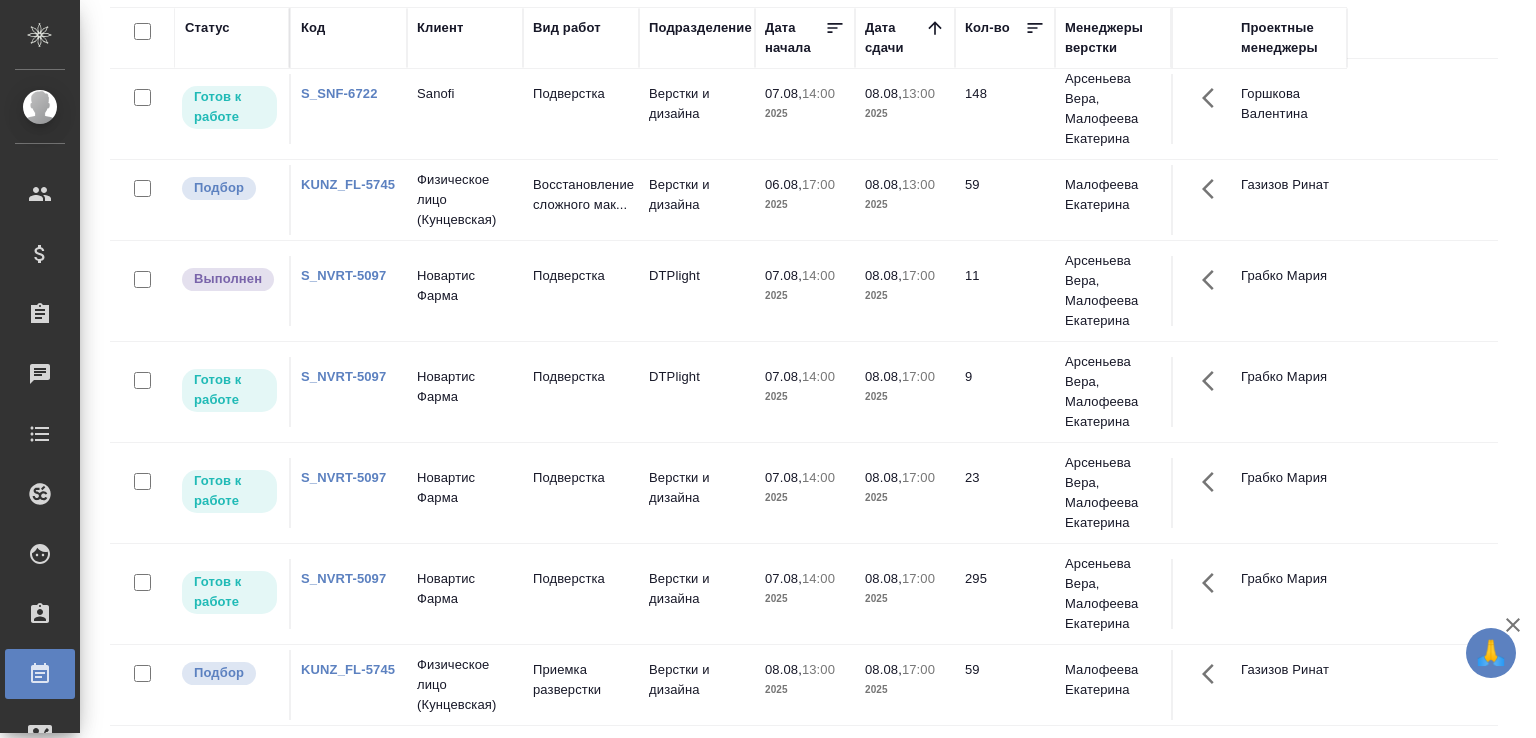 scroll, scrollTop: 1108, scrollLeft: 0, axis: vertical 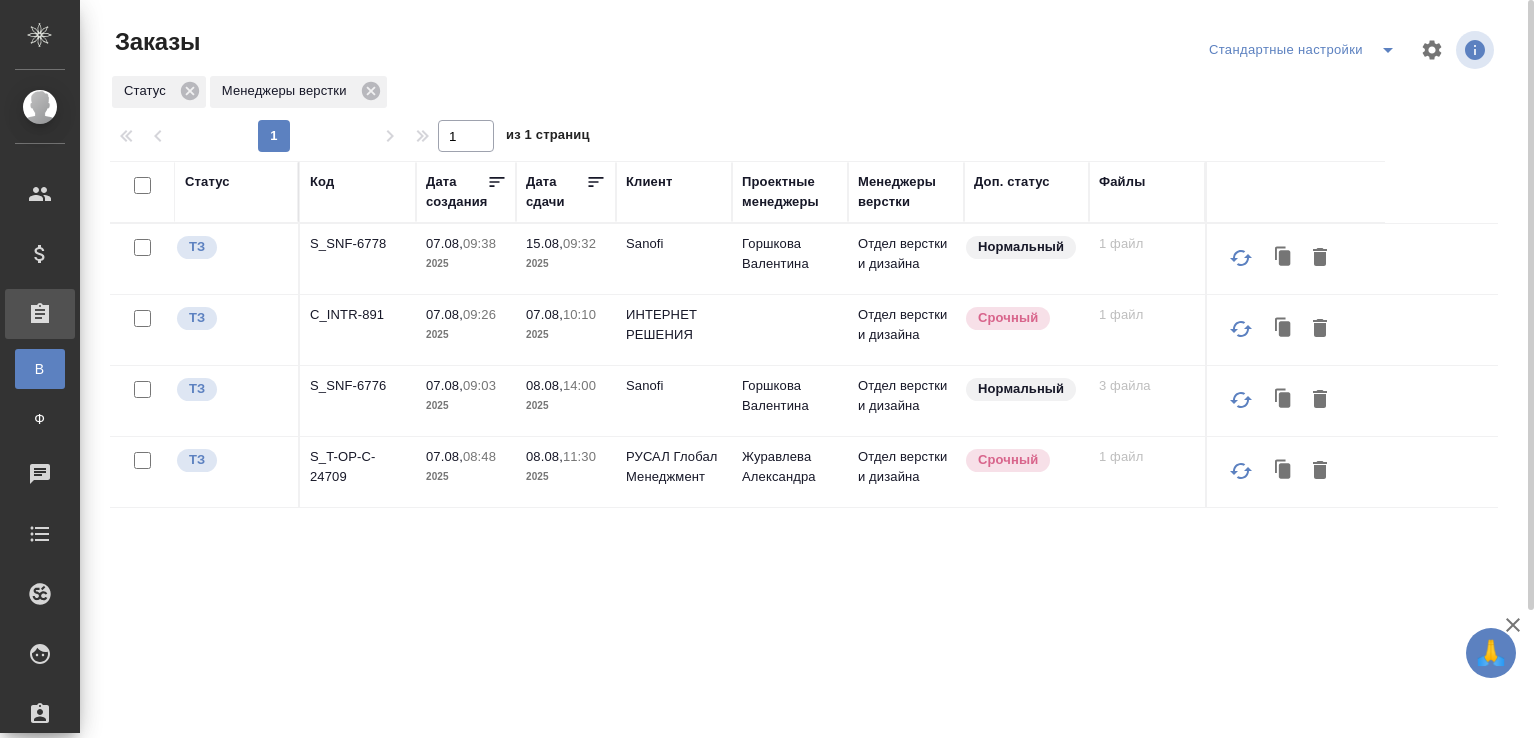 click on "Код" at bounding box center (322, 182) 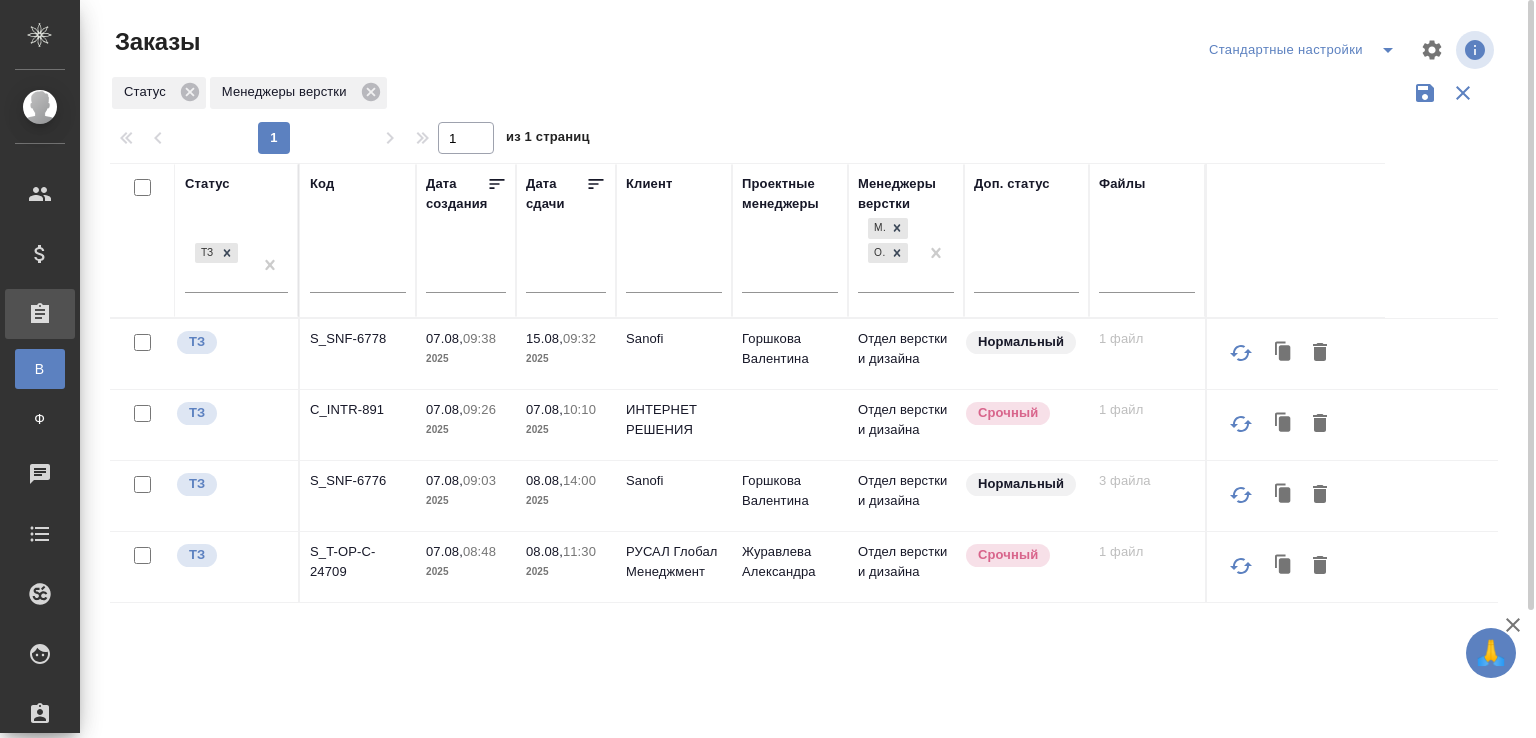 click at bounding box center [358, 280] 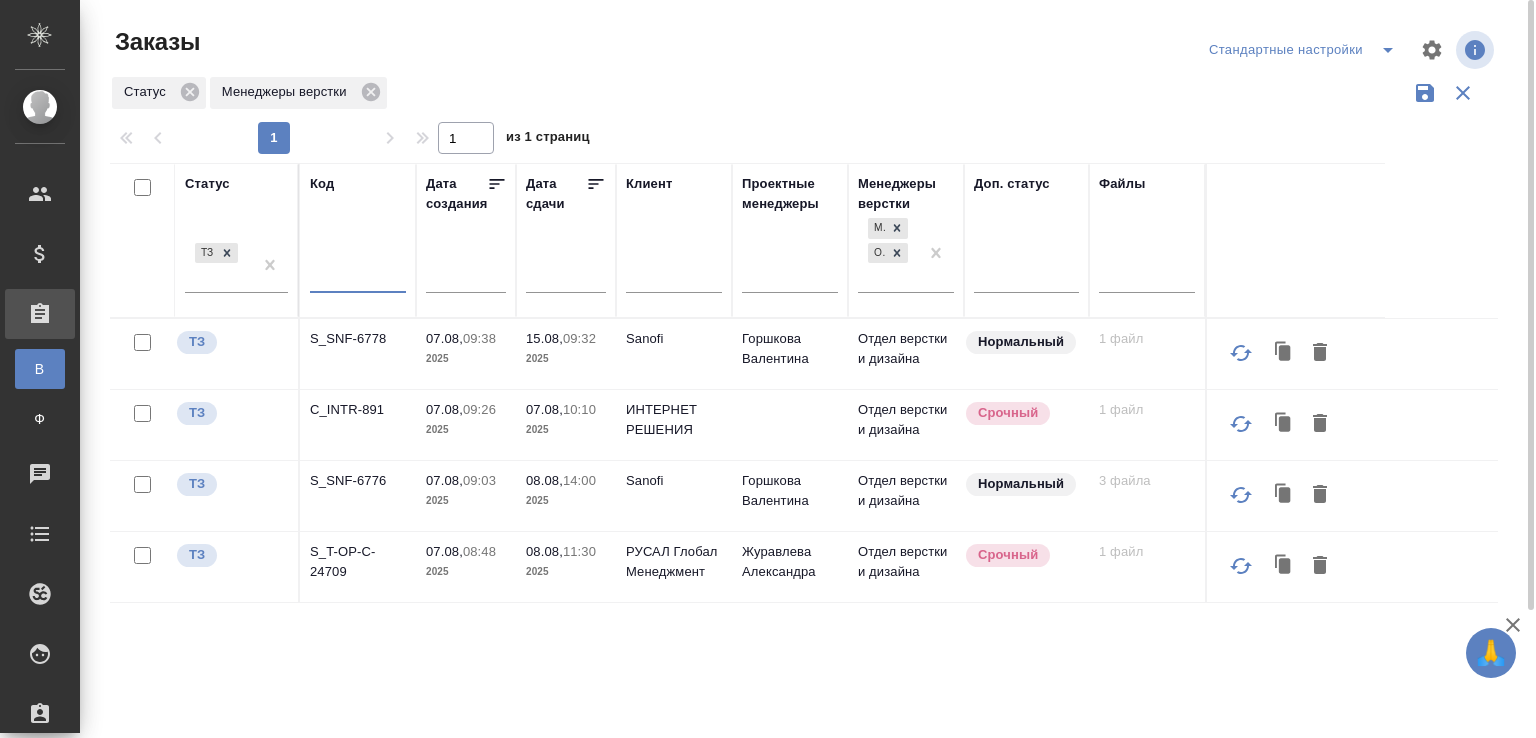 paste on "KZH_UIHK-6" 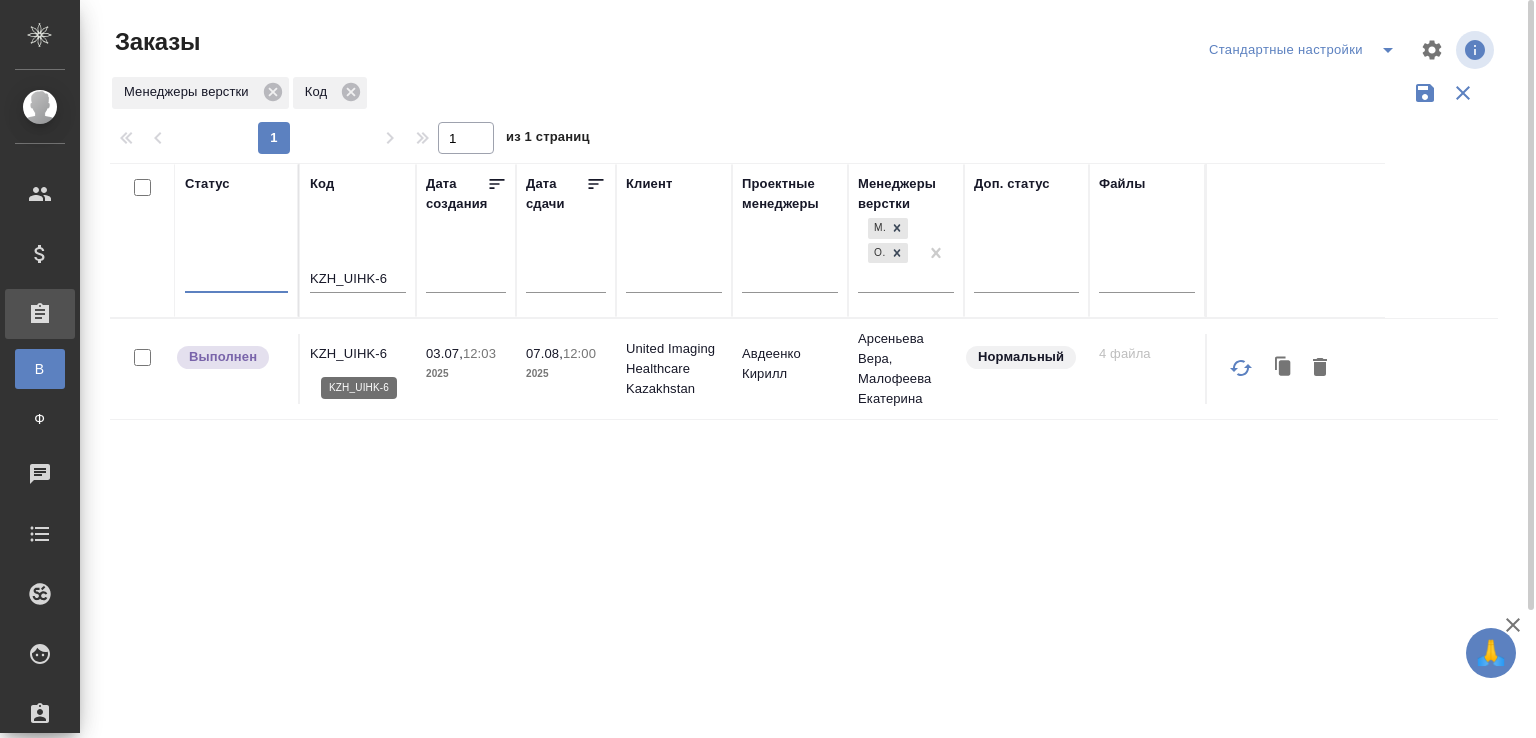 click on "KZH_UIHK-6" at bounding box center (358, 354) 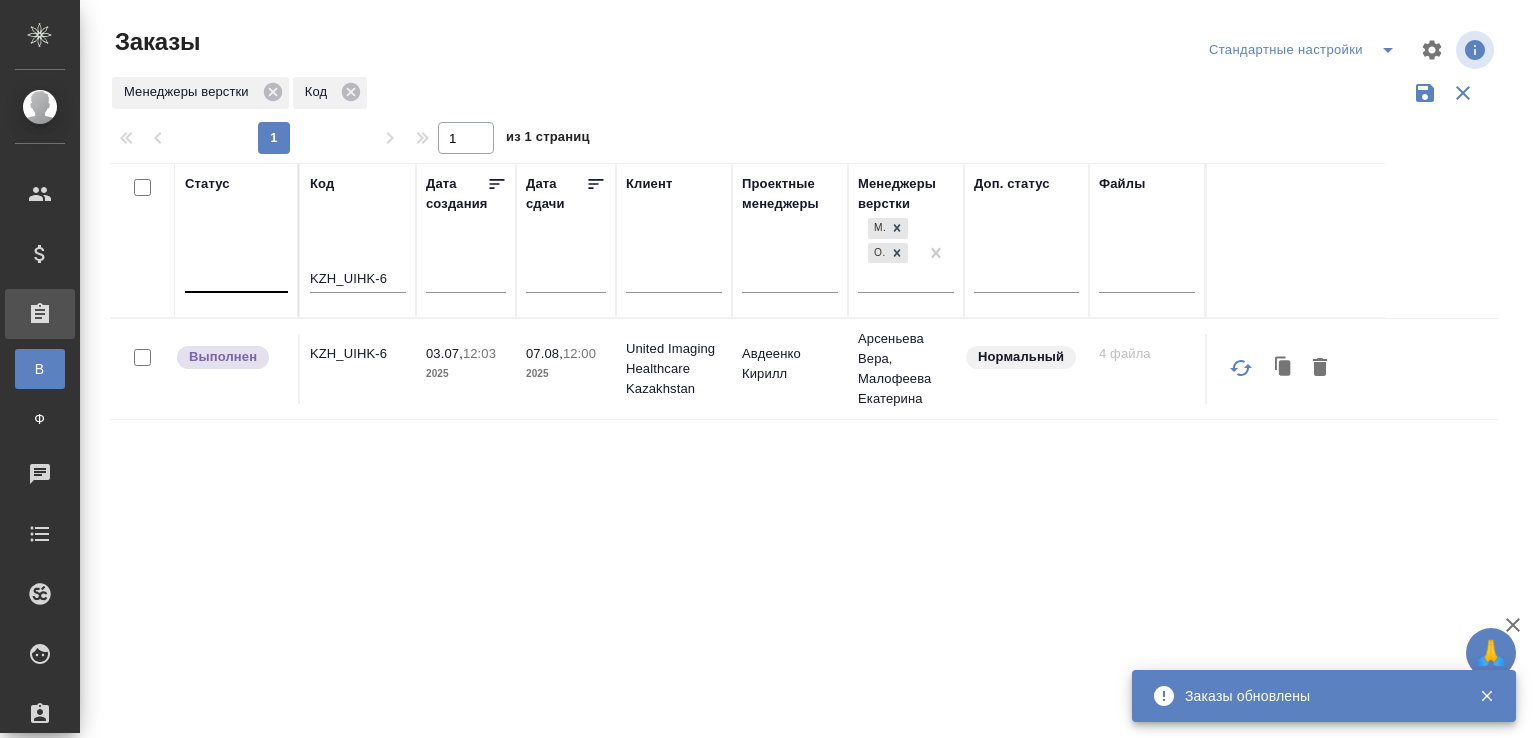 click on "KZH_UIHK-6" at bounding box center [358, 280] 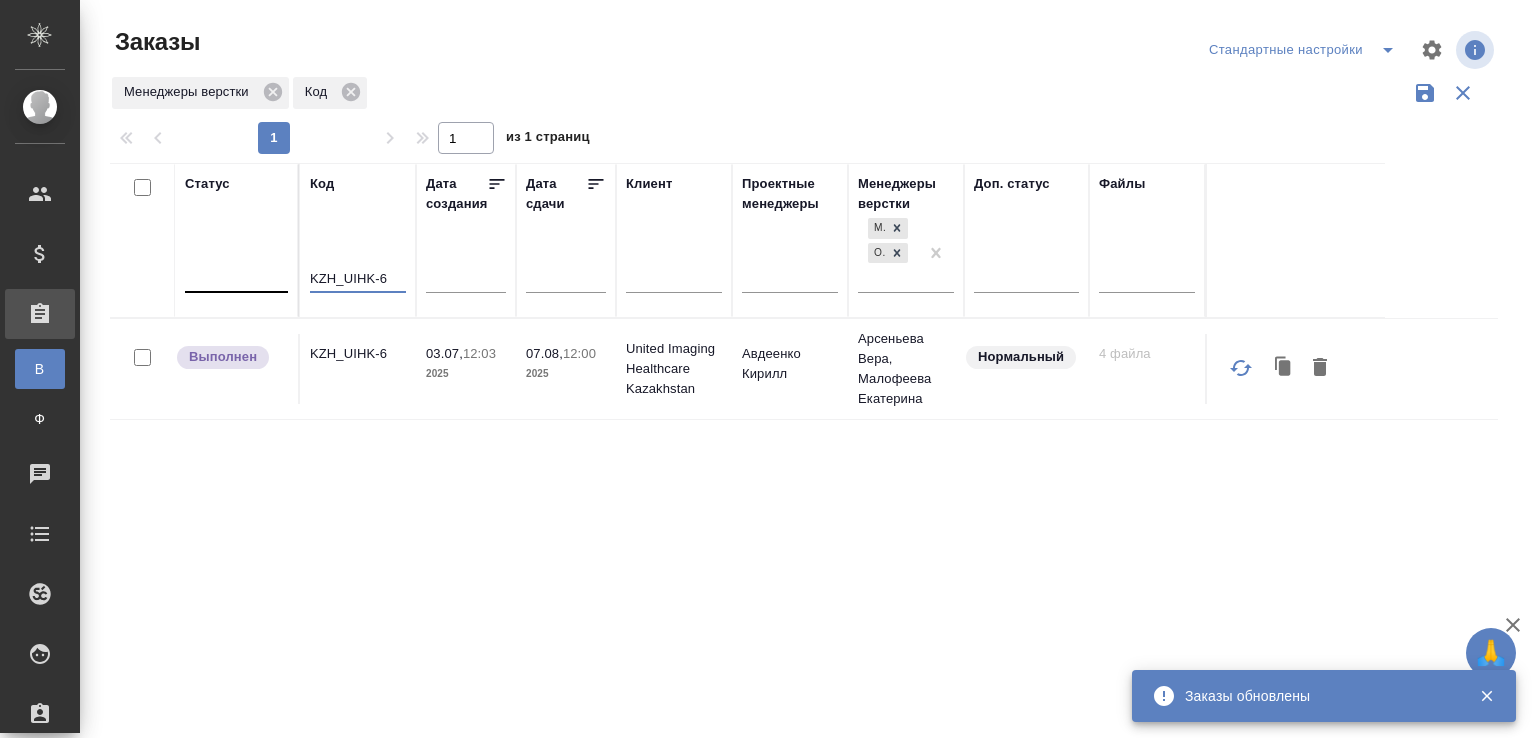 click on "KZH_UIHK-6" at bounding box center (358, 280) 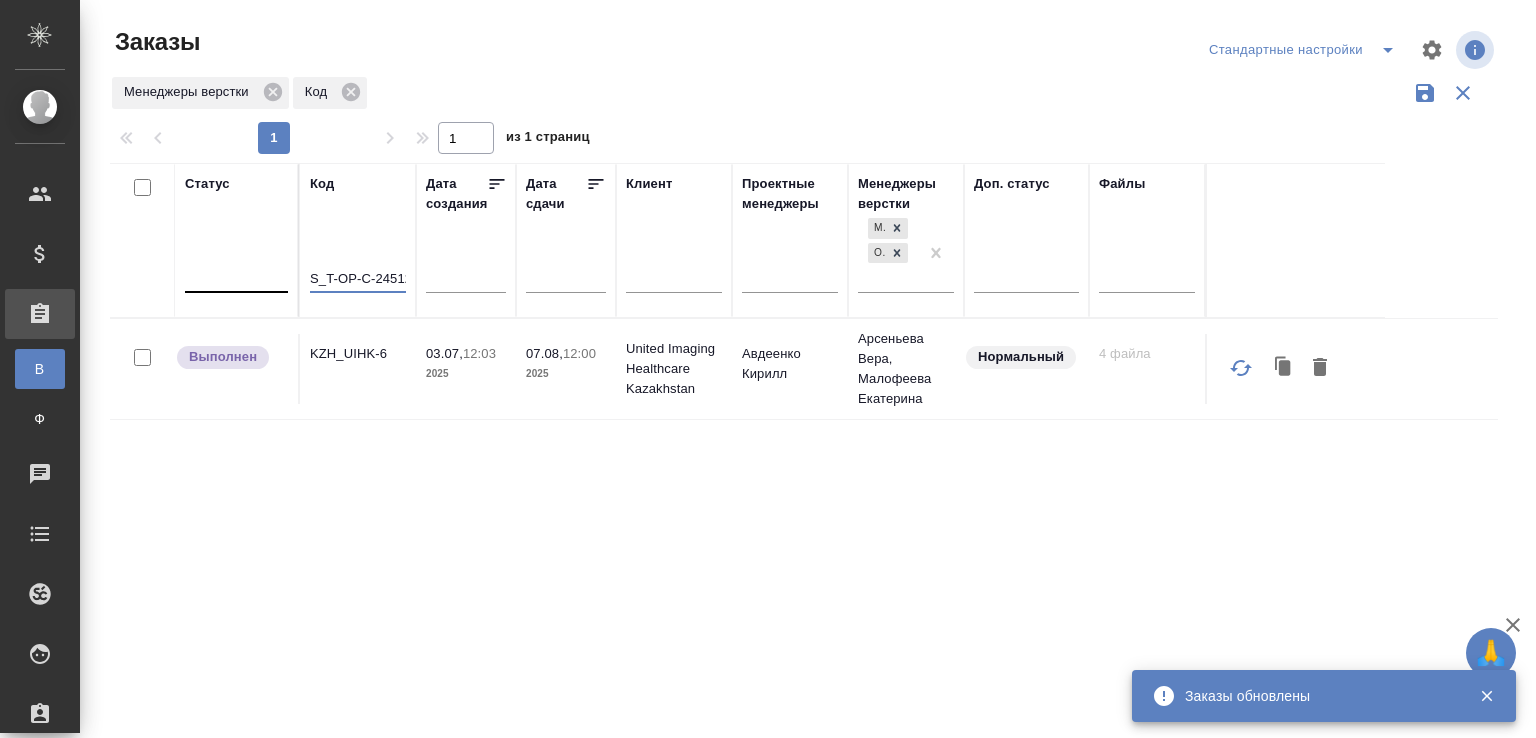 scroll, scrollTop: 0, scrollLeft: 8, axis: horizontal 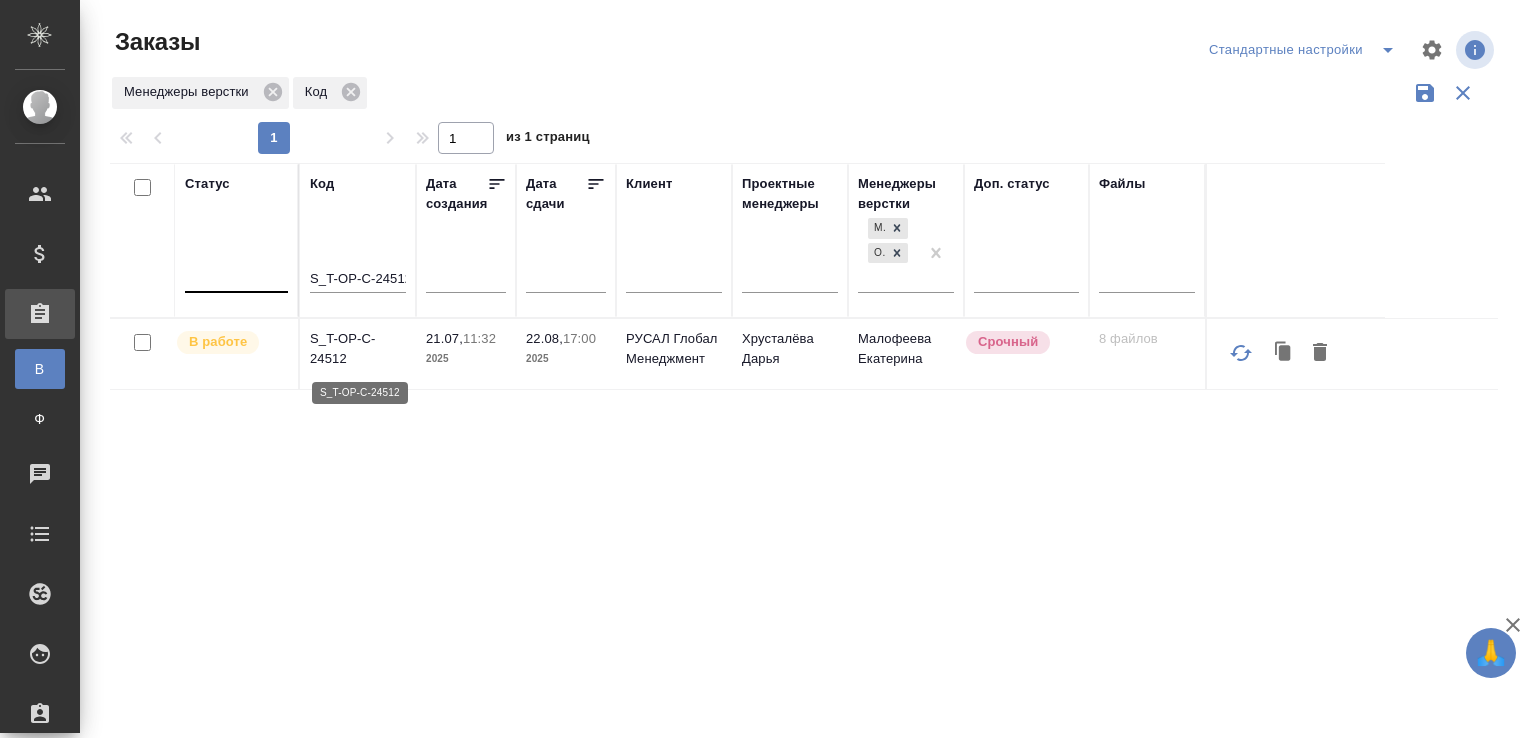 click on "S_T-OP-C-24512" at bounding box center [358, 349] 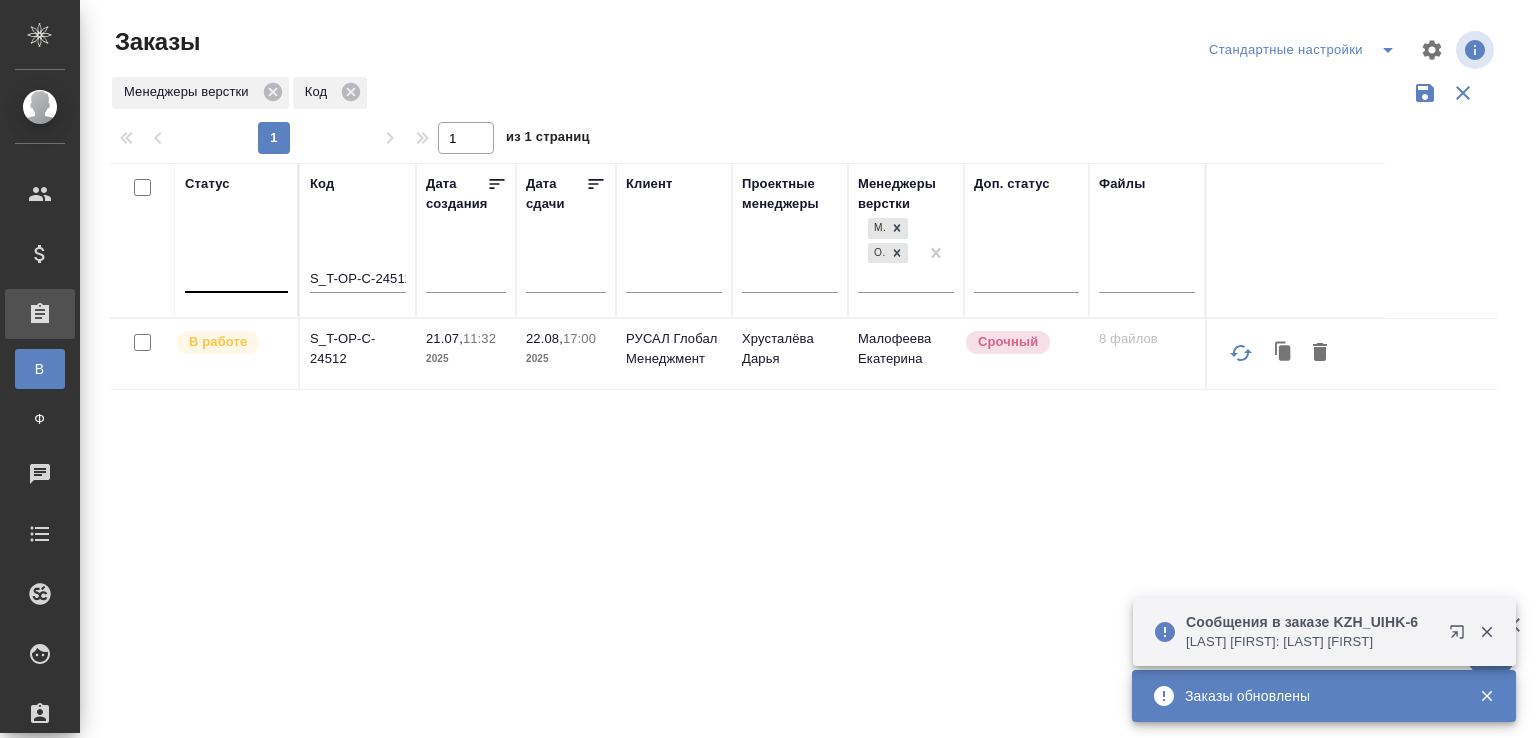 click on "S_T-OP-C-24512" at bounding box center (358, 280) 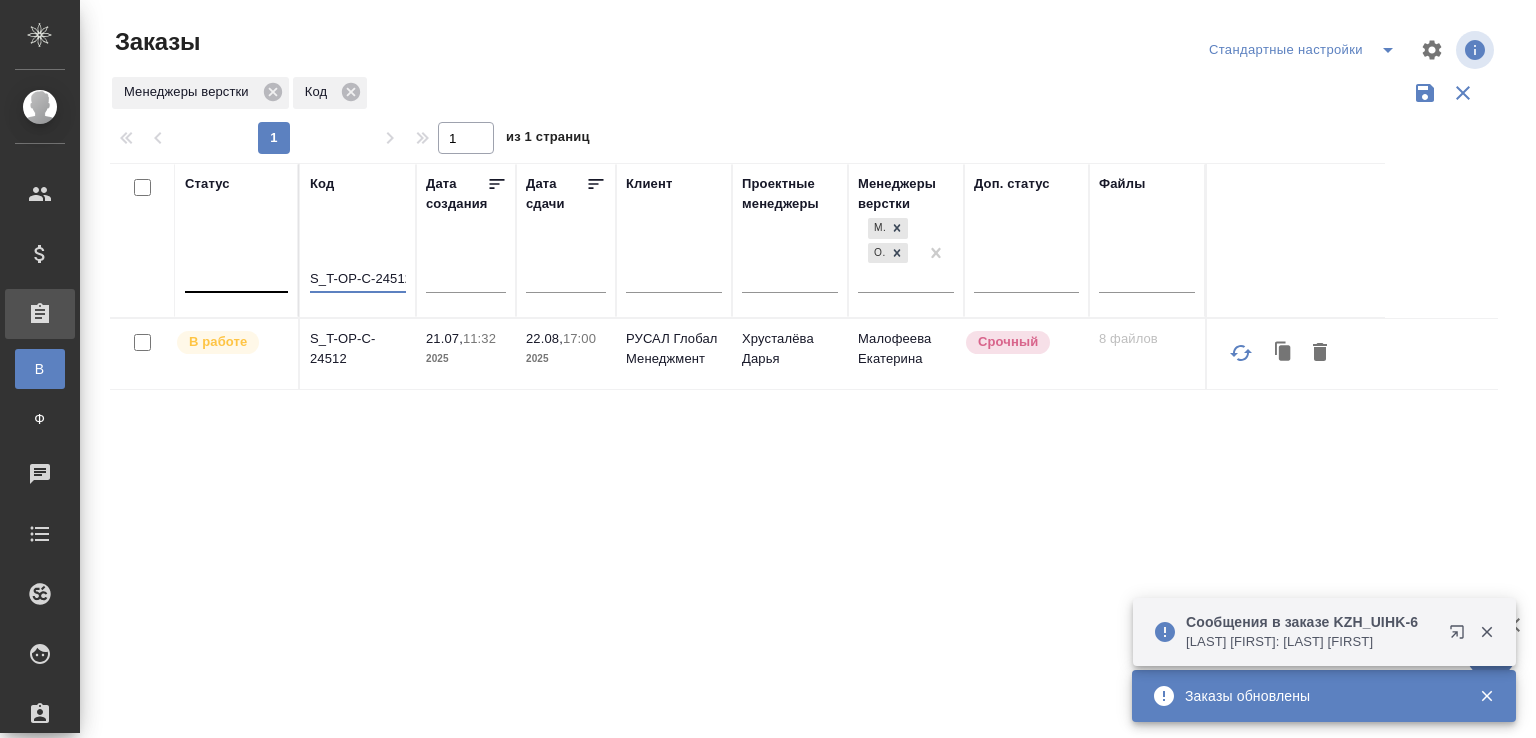 click on "S_T-OP-C-24512" at bounding box center (358, 280) 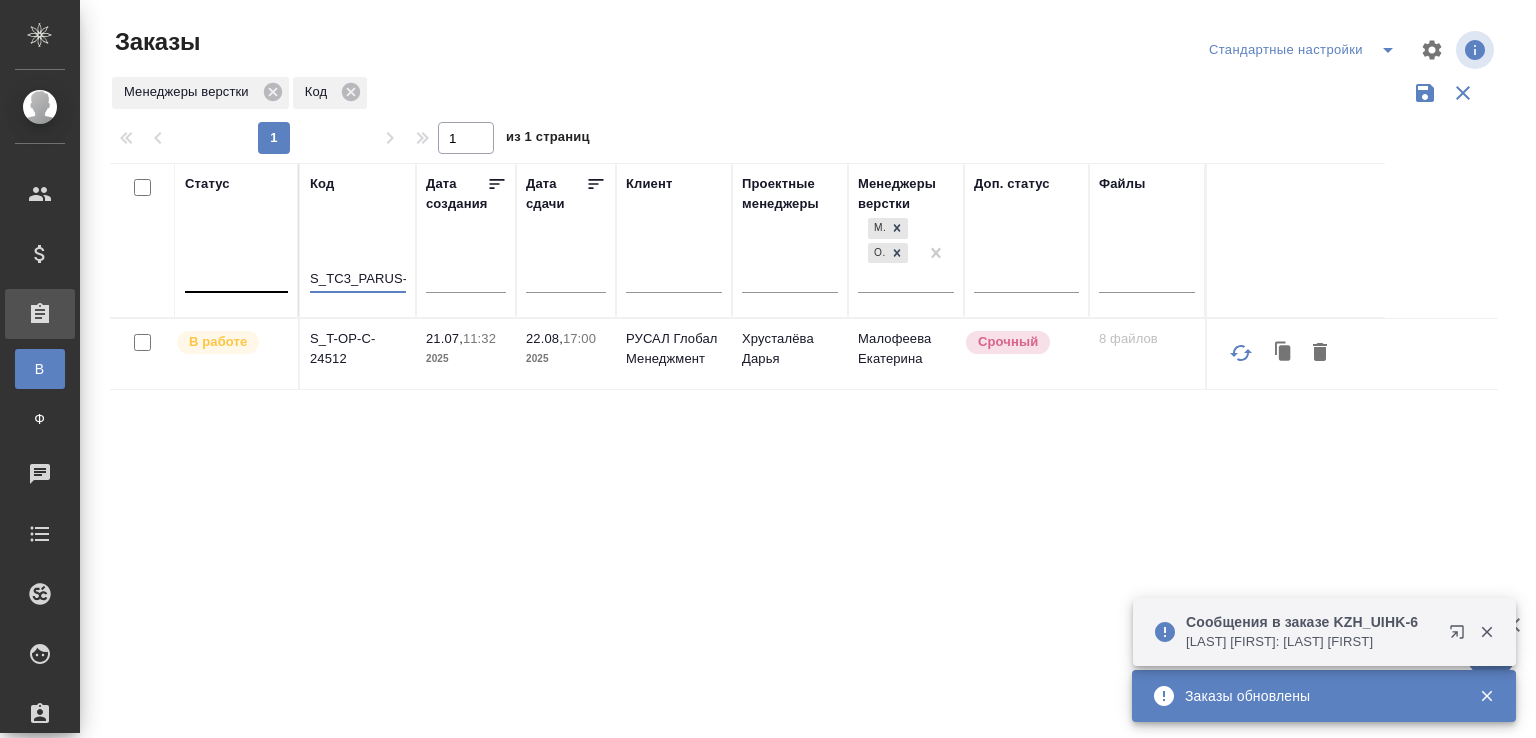 scroll, scrollTop: 0, scrollLeft: 16, axis: horizontal 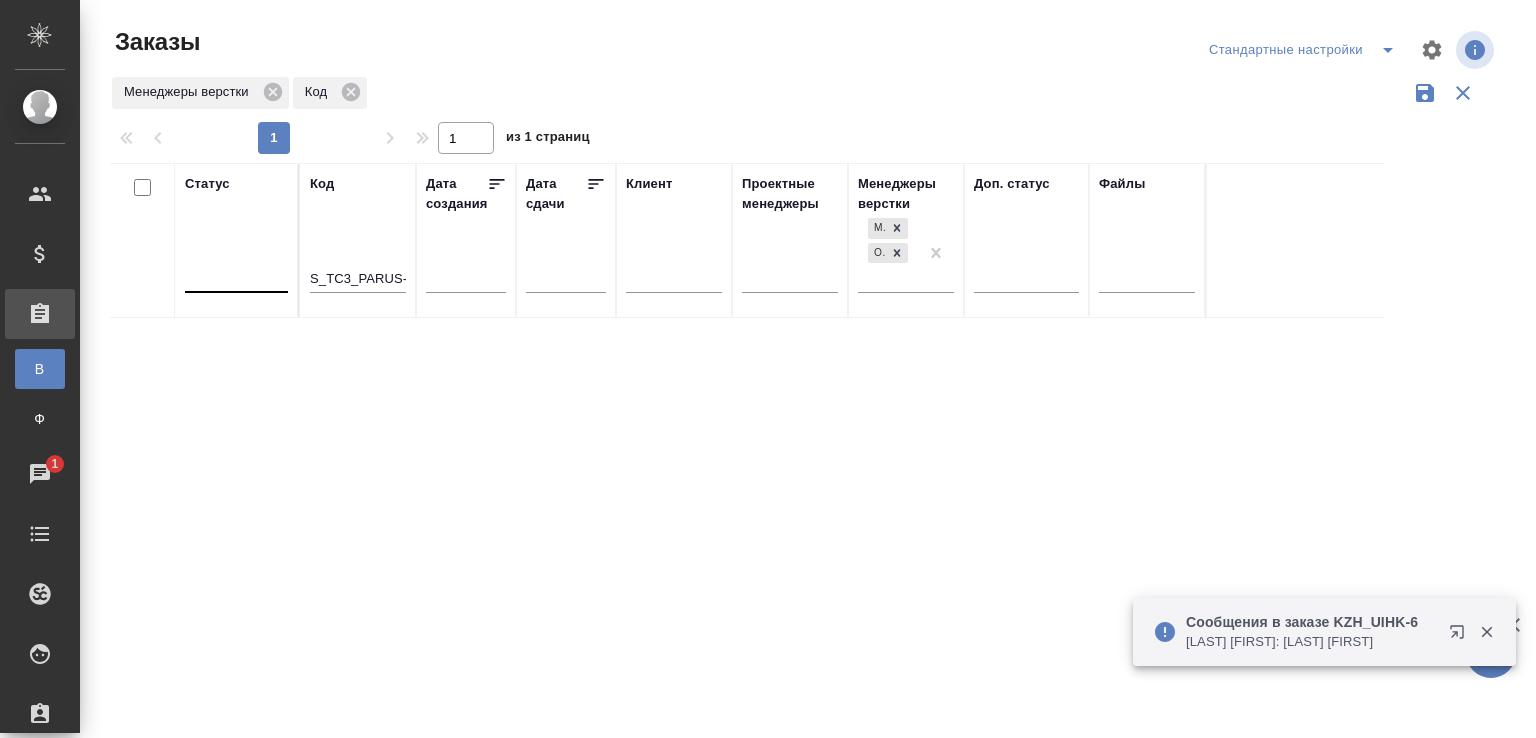 click on "Бабкина Анастасия: Асланукова Сати" at bounding box center [1311, 642] 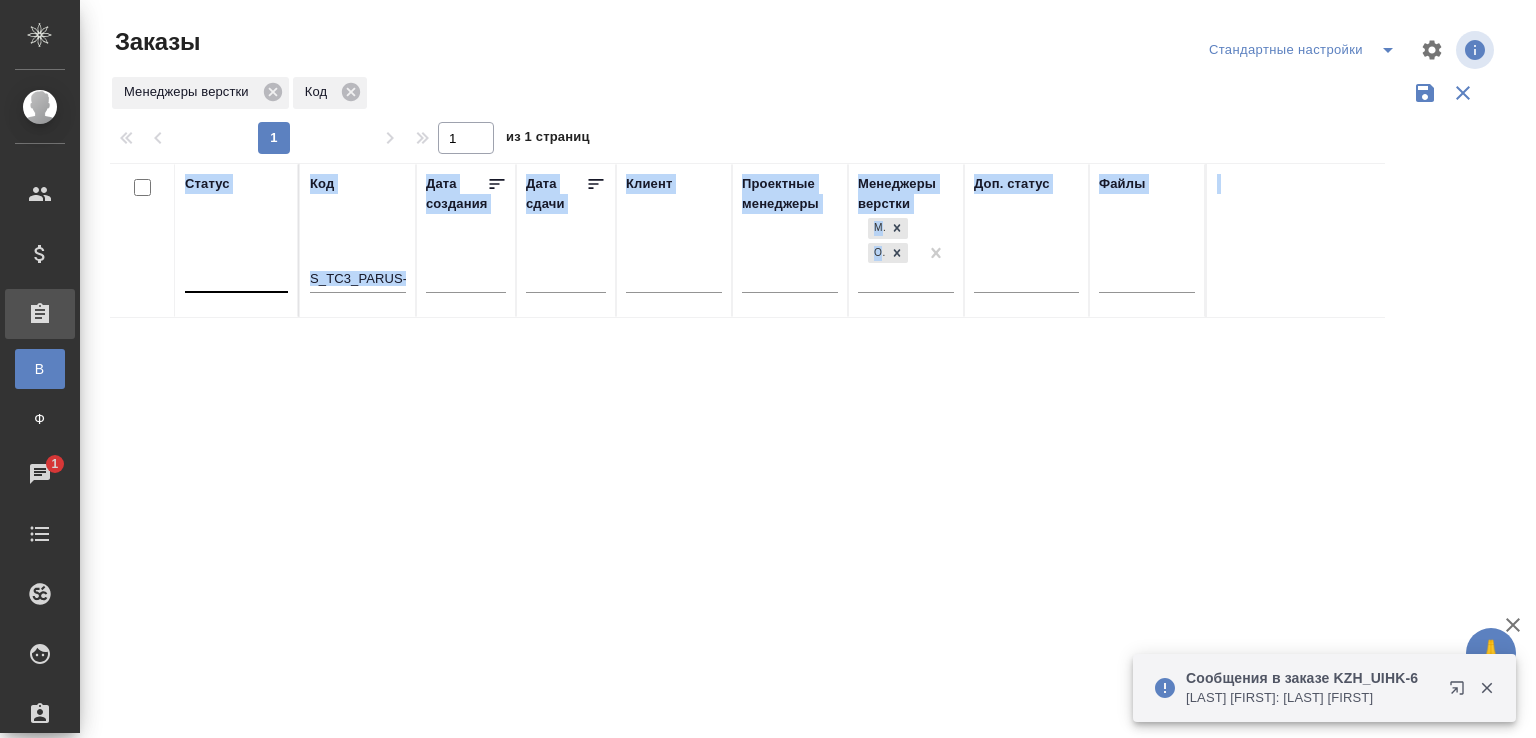 click on "Статус   Код S_TC3_PARUS-20OP-C-24512 Дата создания Дата сдачи Клиент Проектные менеджеры   Менеджеры верстки Малофеева Екатерина Отдел верстки и дизайна Доп. статус   Файлы" at bounding box center (804, 523) 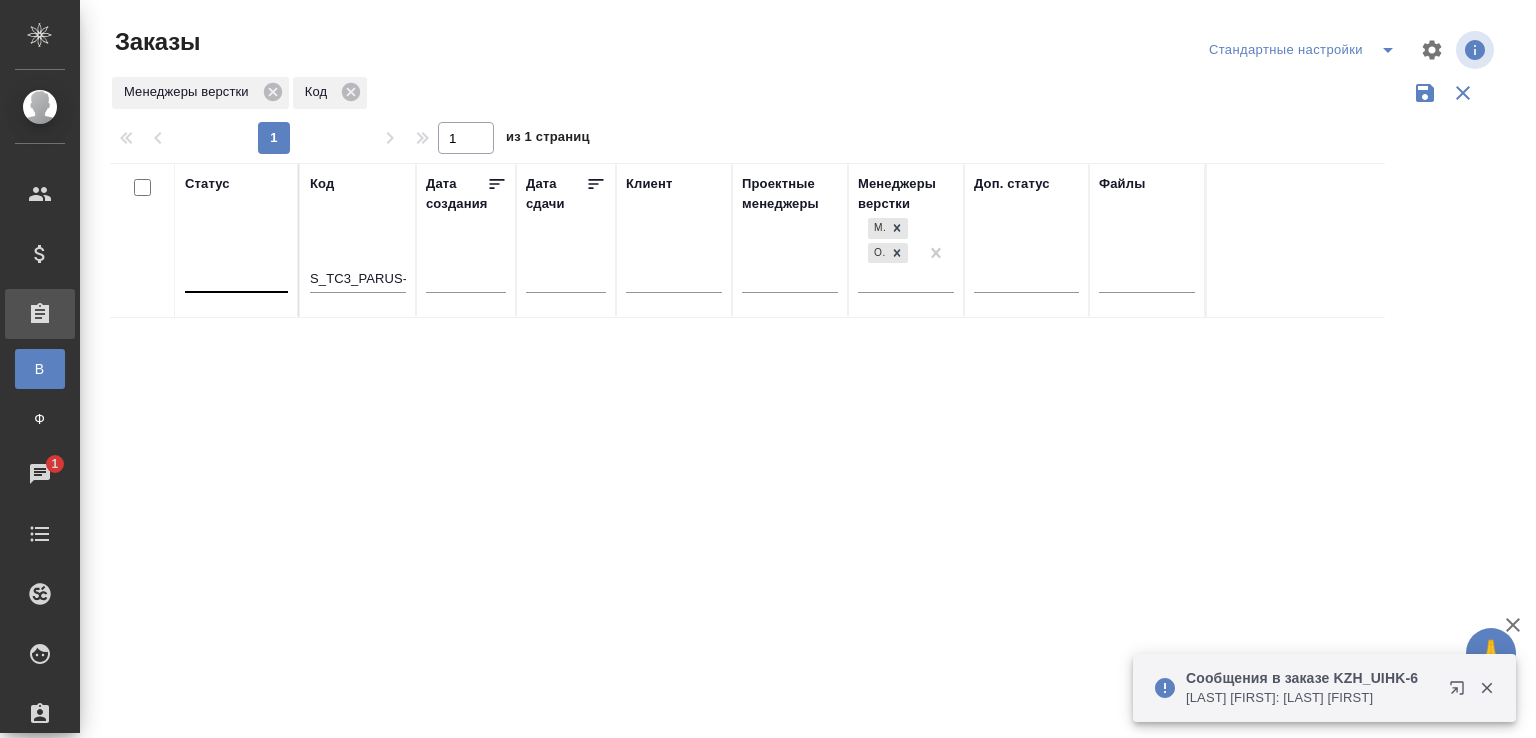 click on "Сообщения в заказе KZH_UIHK-6" at bounding box center [1311, 678] 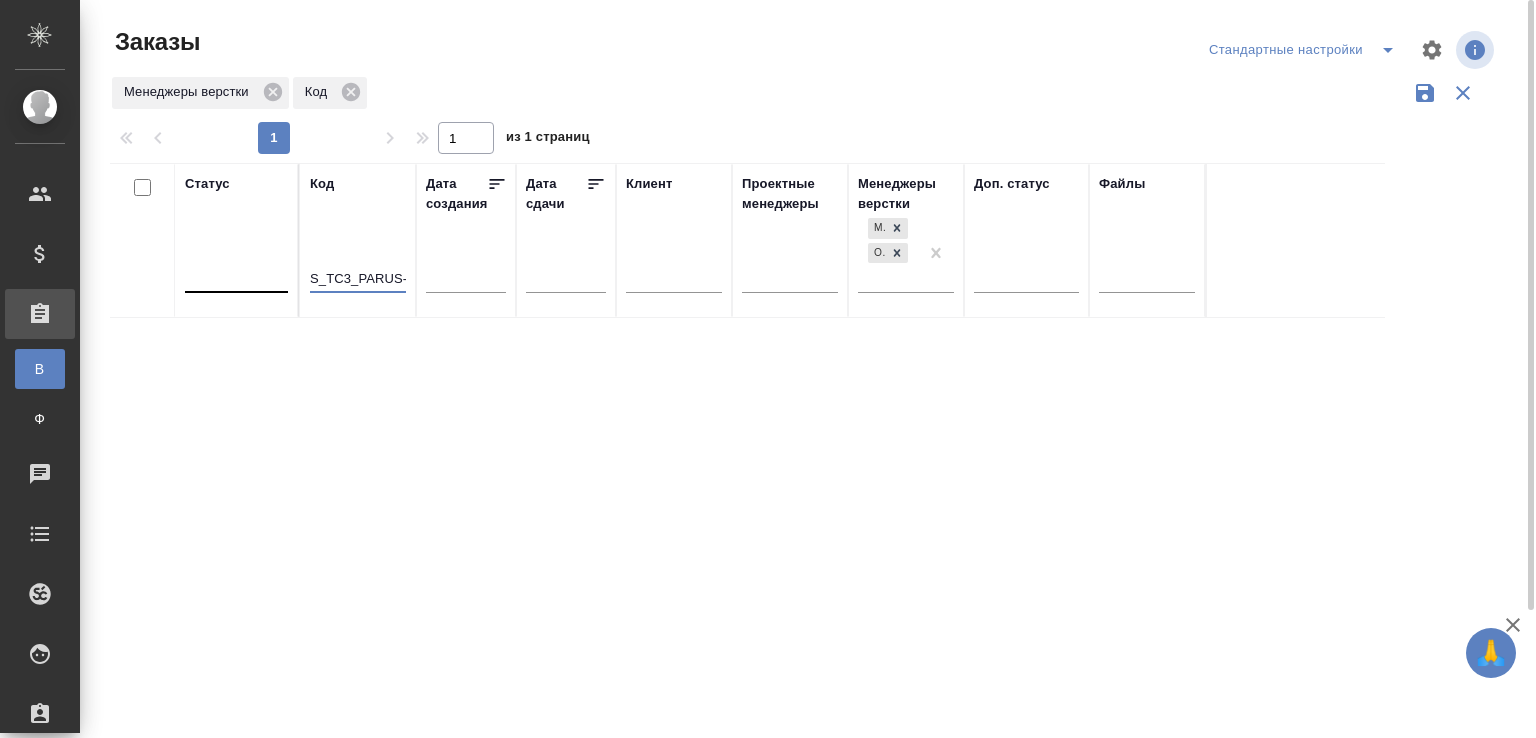 click on "S_TC3_PARUS-20OP-C-24512" at bounding box center [358, 280] 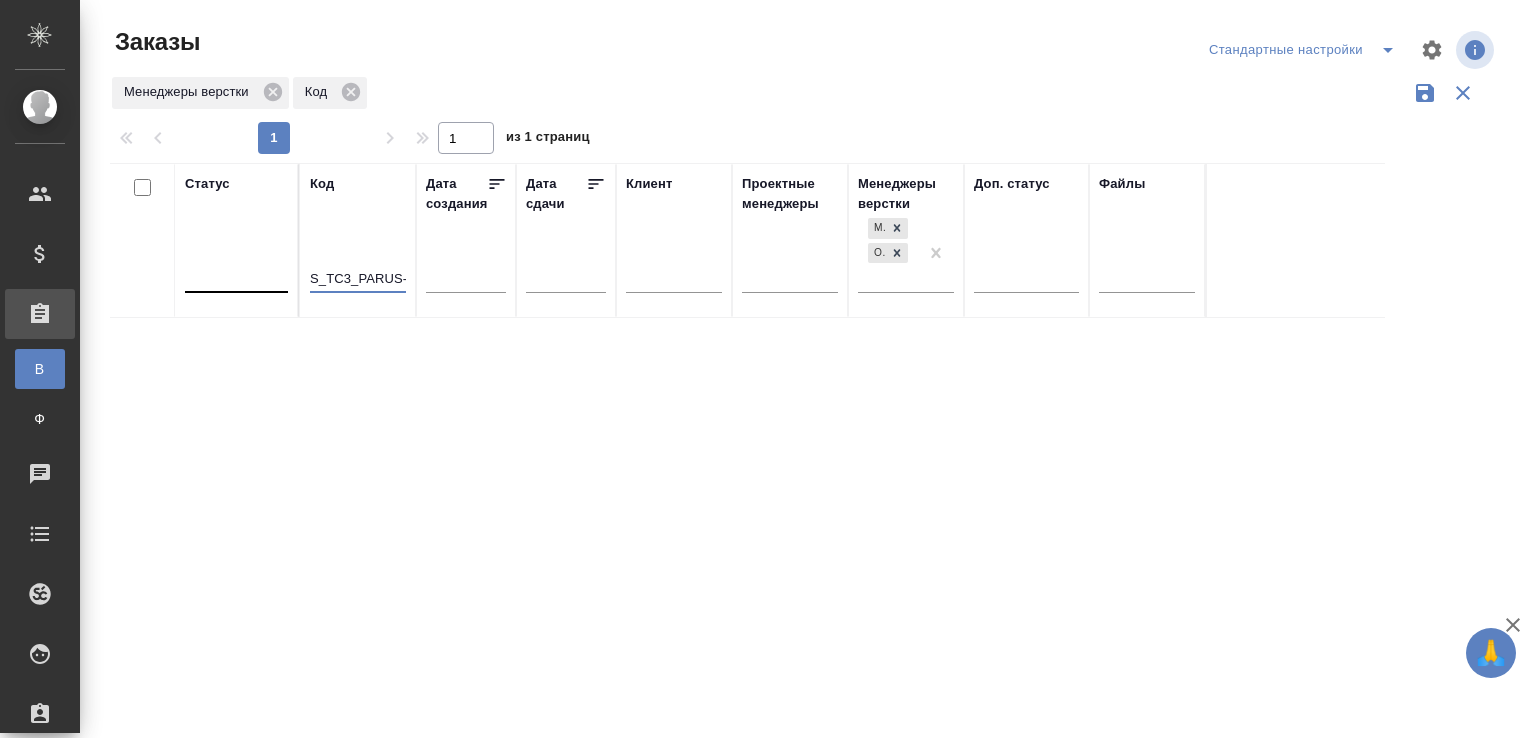 drag, startPoint x: 331, startPoint y: 277, endPoint x: 207, endPoint y: 297, distance: 125.60255 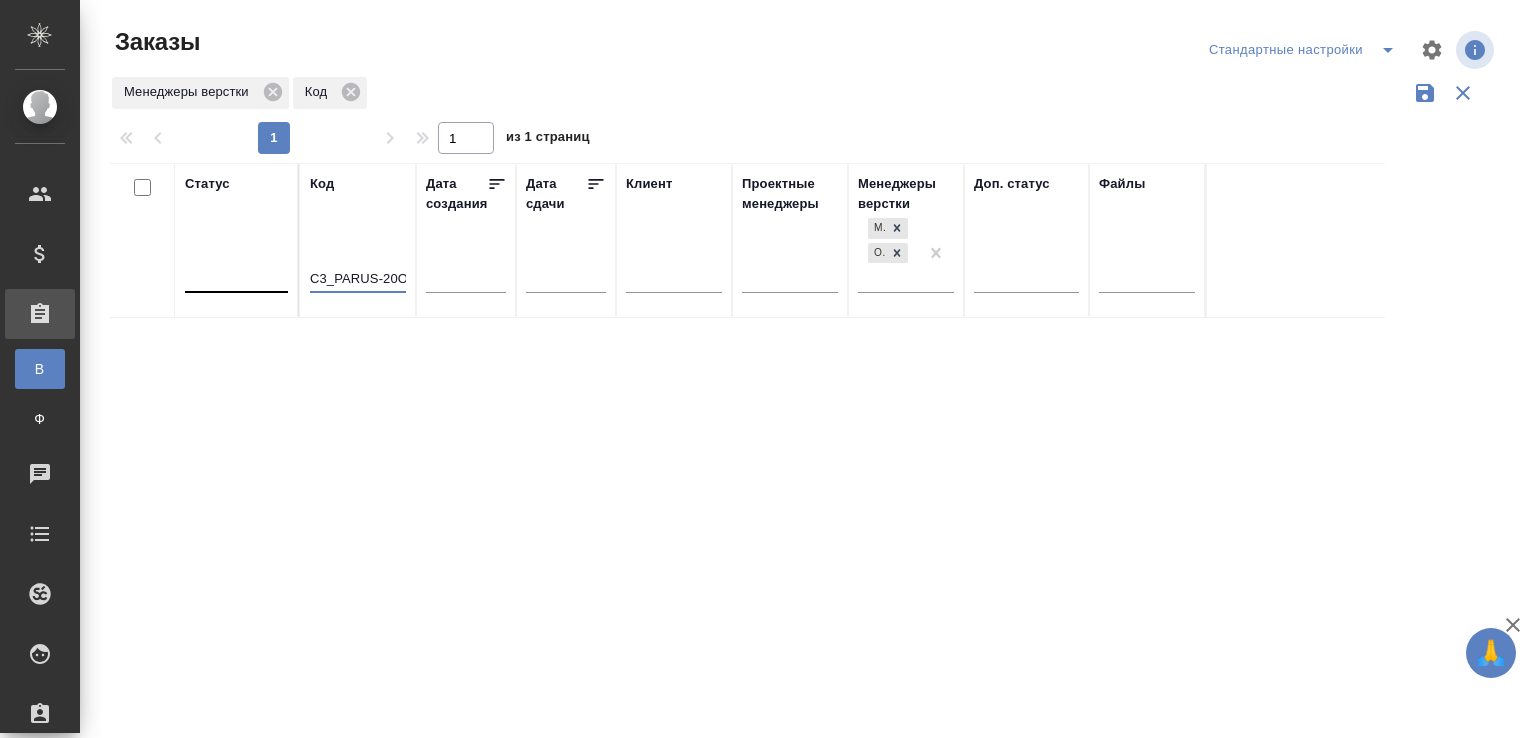 paste 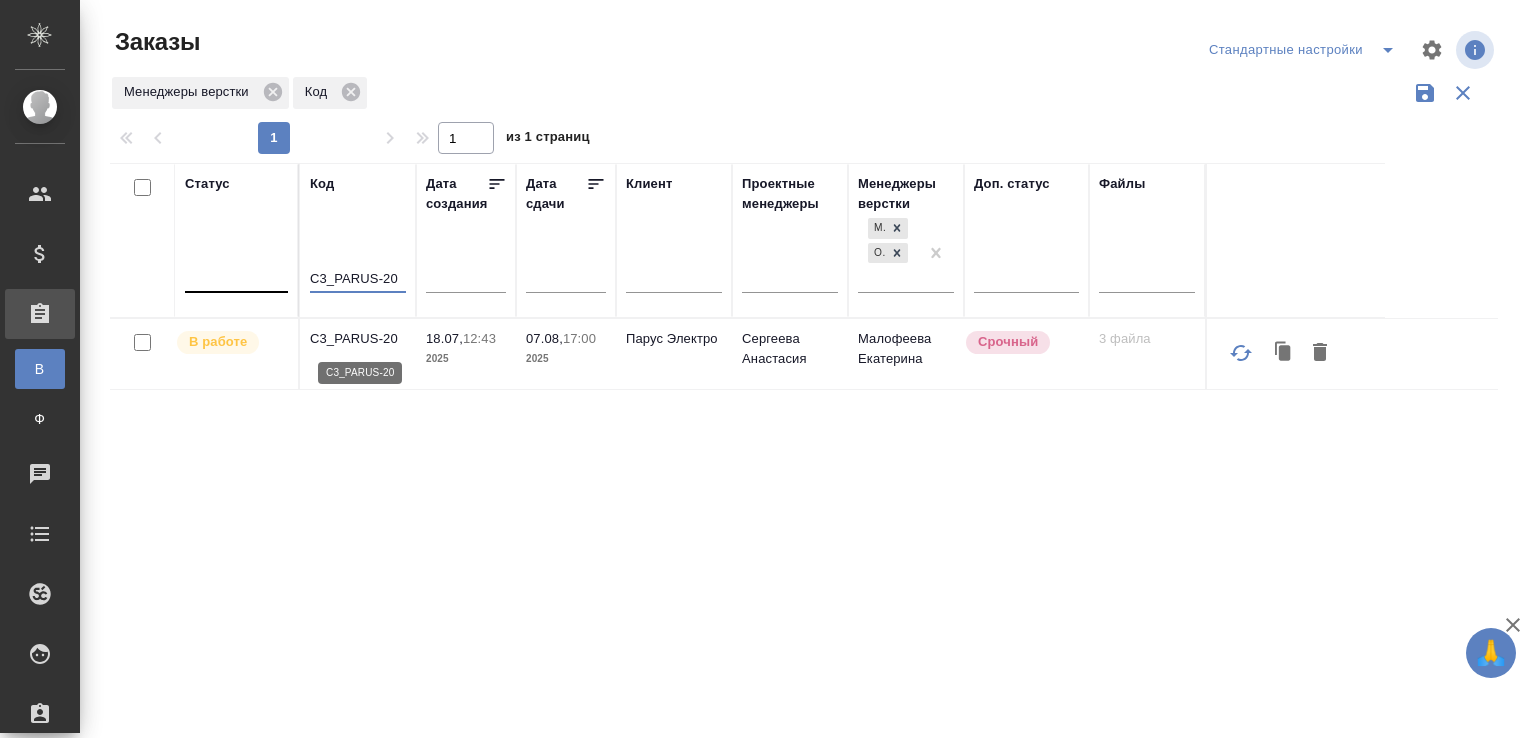 type on "C3_PARUS-20" 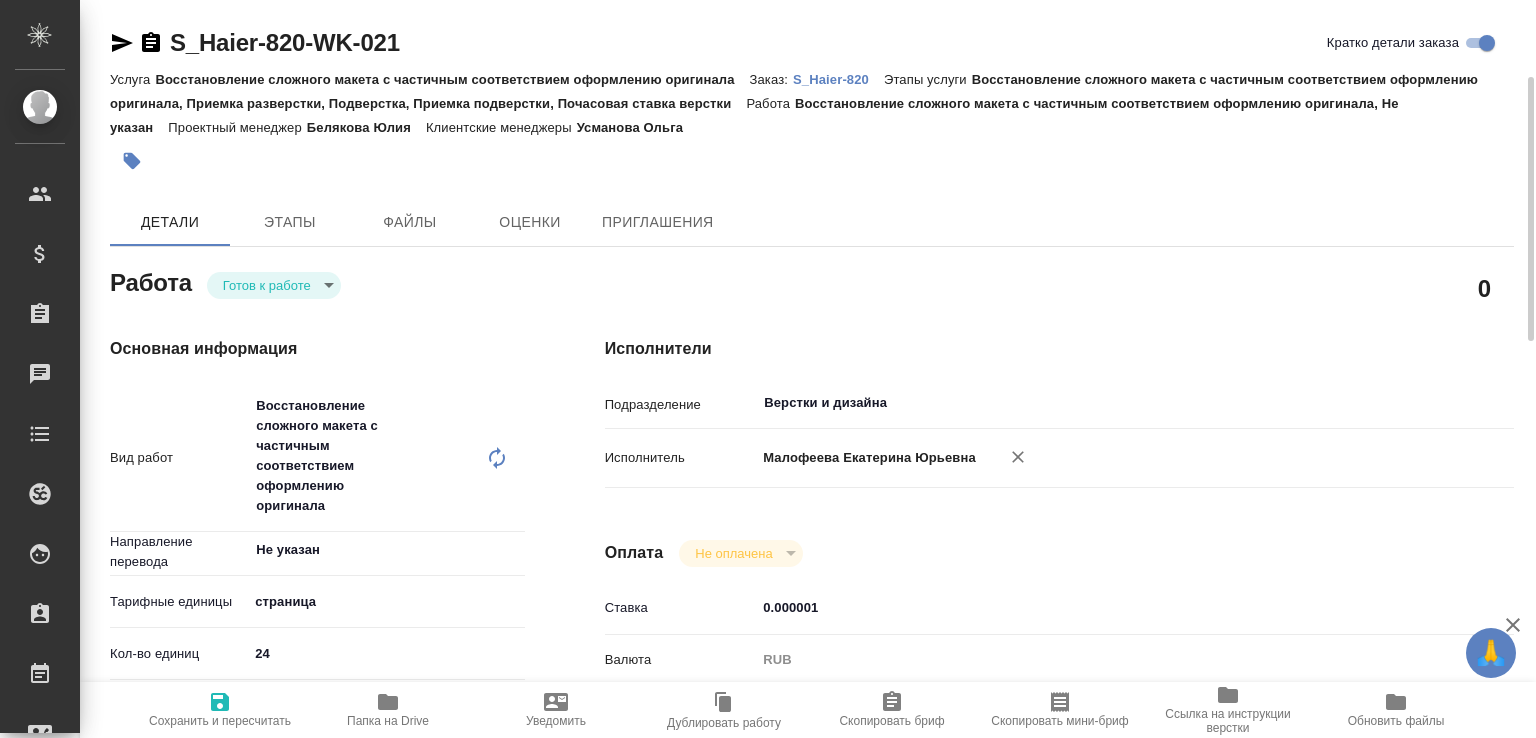 scroll, scrollTop: 0, scrollLeft: 0, axis: both 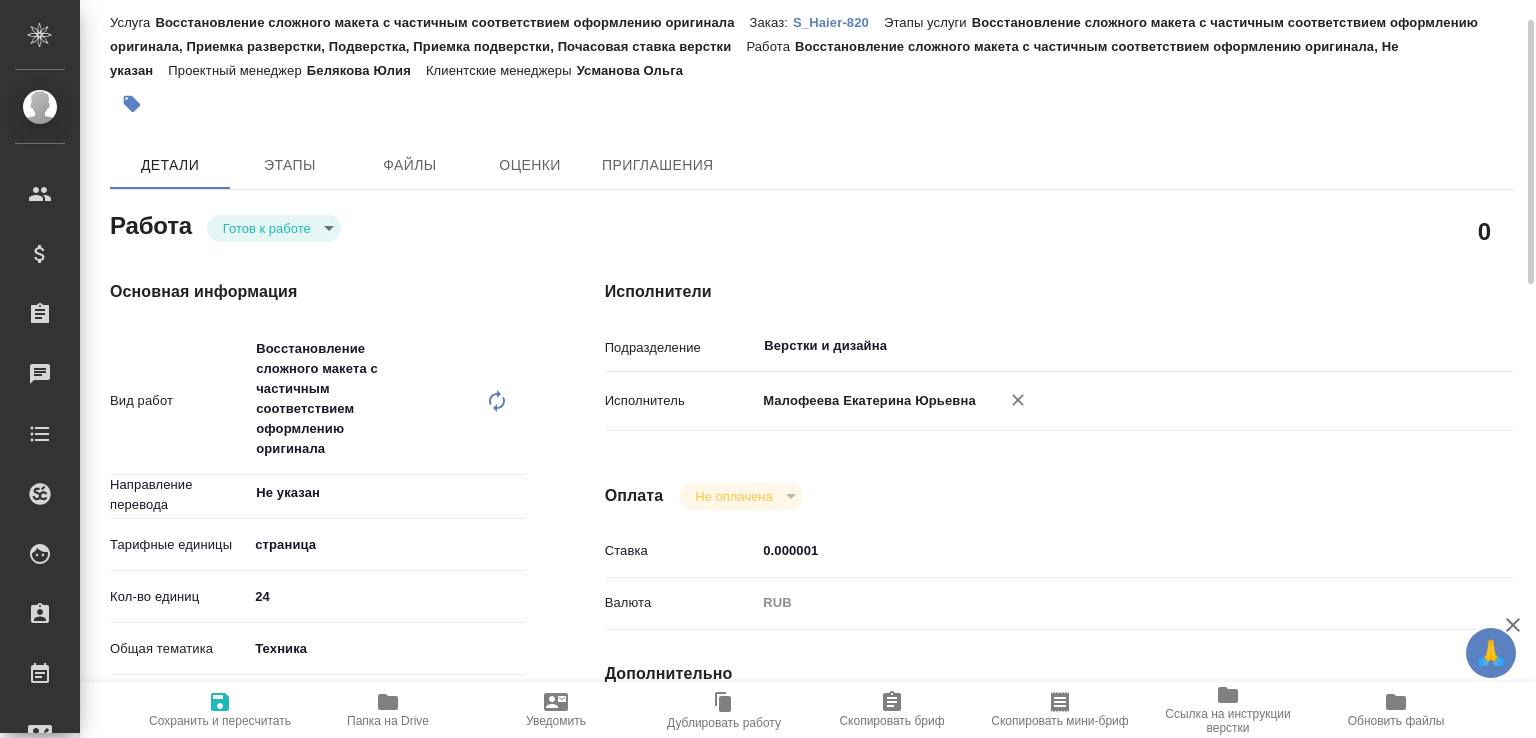 click on "🙏 .cls-1
fill:#fff;
AWATERA Малофеева Екатерина e.malofeeva Клиенты Спецификации Заказы 0 Чаты Todo Проекты SC Исполнители Кандидаты Работы Входящие заявки Заявки на доставку Рекламации Проекты процессинга Конференции Выйти S_Haier-820-WK-021 Кратко детали заказа Услуга Восстановление сложного макета с частичным соответствием оформлению оригинала Заказ: S_Haier-820 Этапы услуги Восстановление сложного макета с частичным соответствием оформлению оригинала, Приемка разверстки, Подверстка, Приемка подверстки, Почасовая ставка верстки Работа Проектный менеджер 0 x ​" at bounding box center (768, 369) 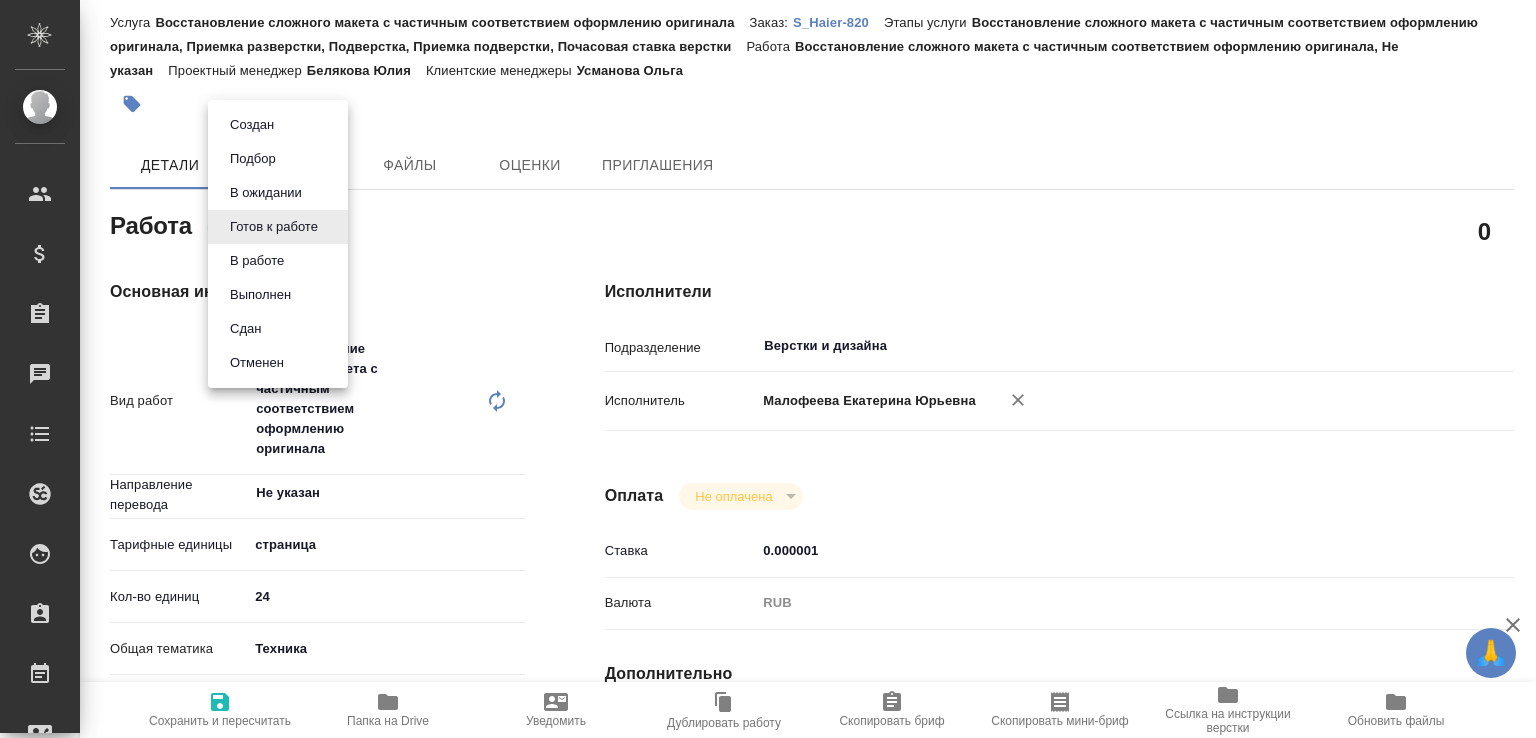 click on "В работе" at bounding box center [252, 125] 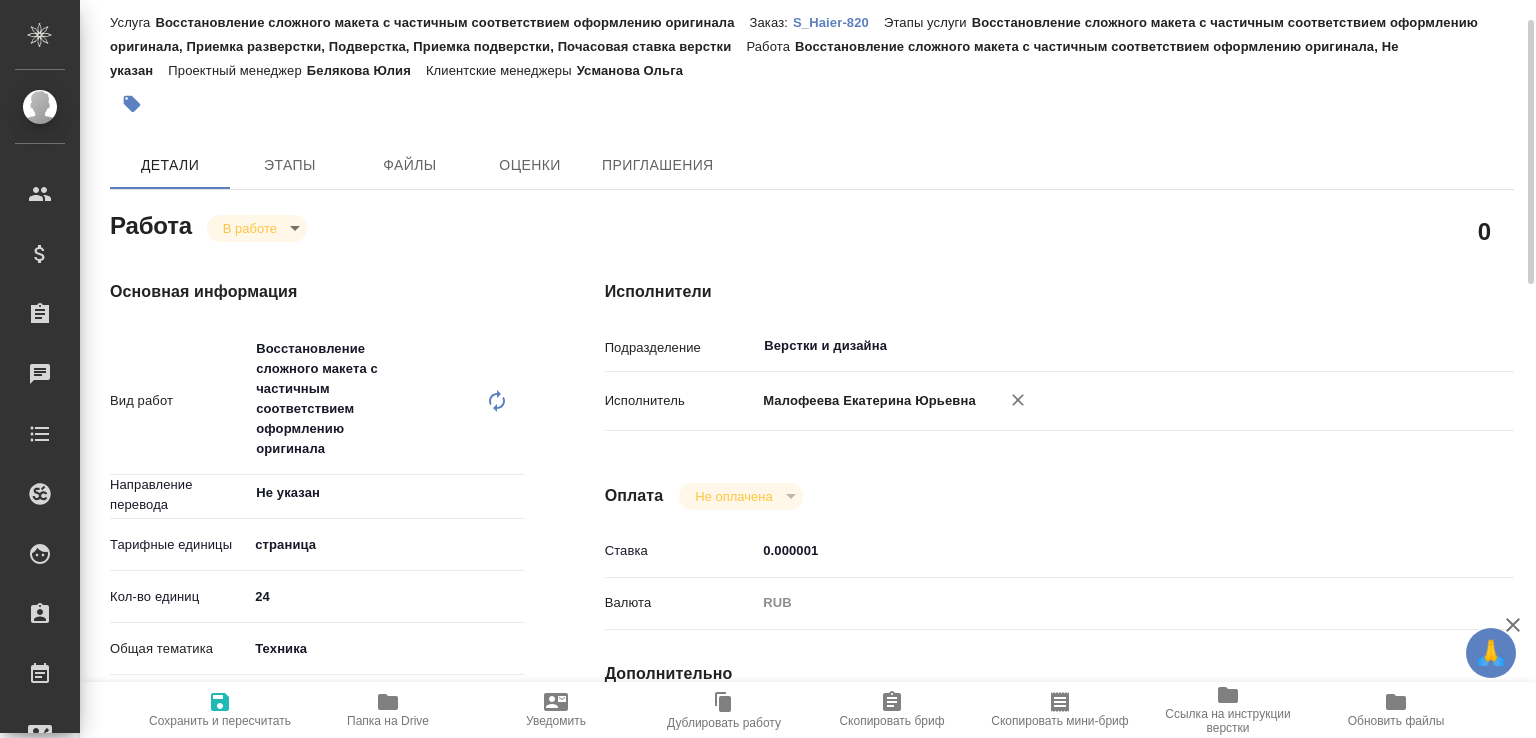 type on "x" 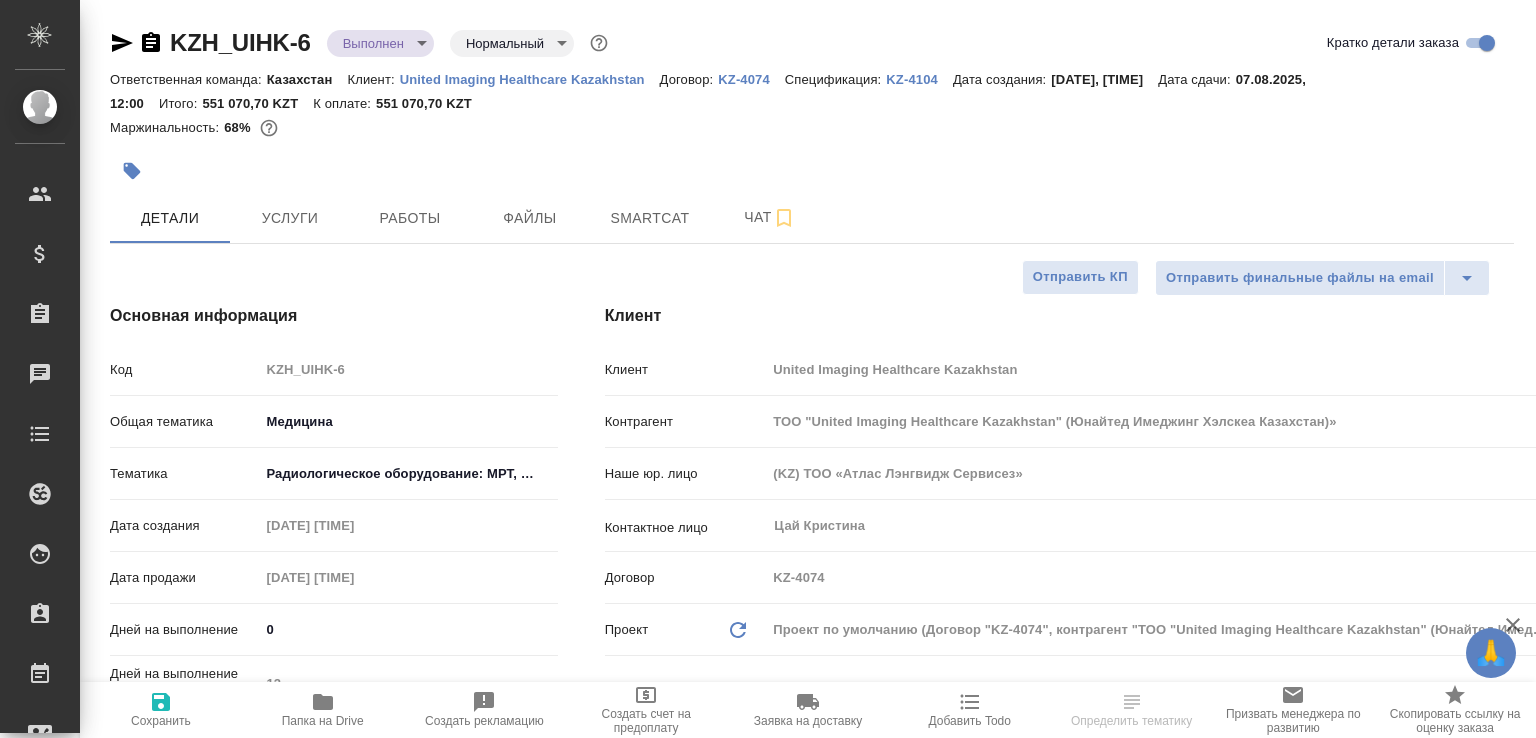 select on "RU" 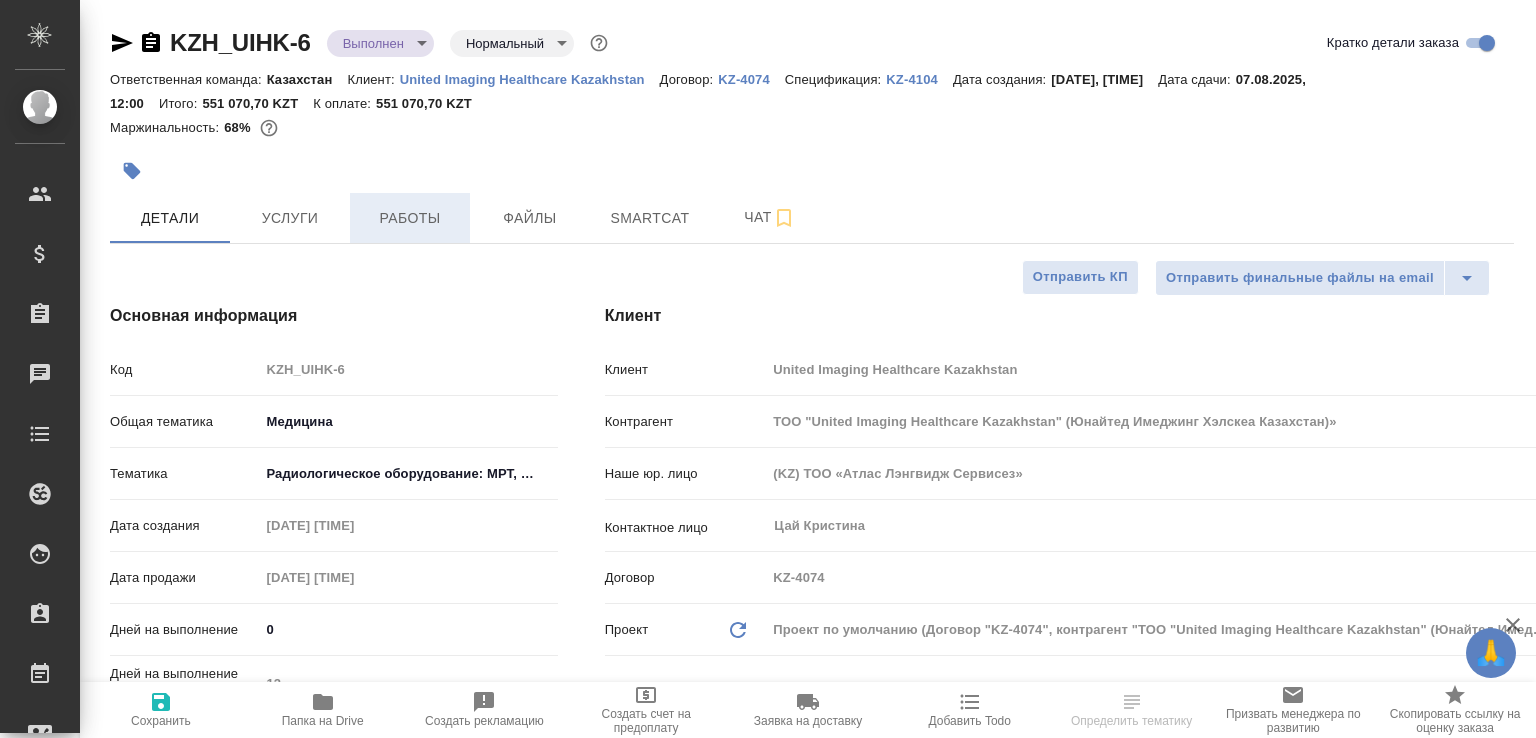 scroll, scrollTop: 0, scrollLeft: 0, axis: both 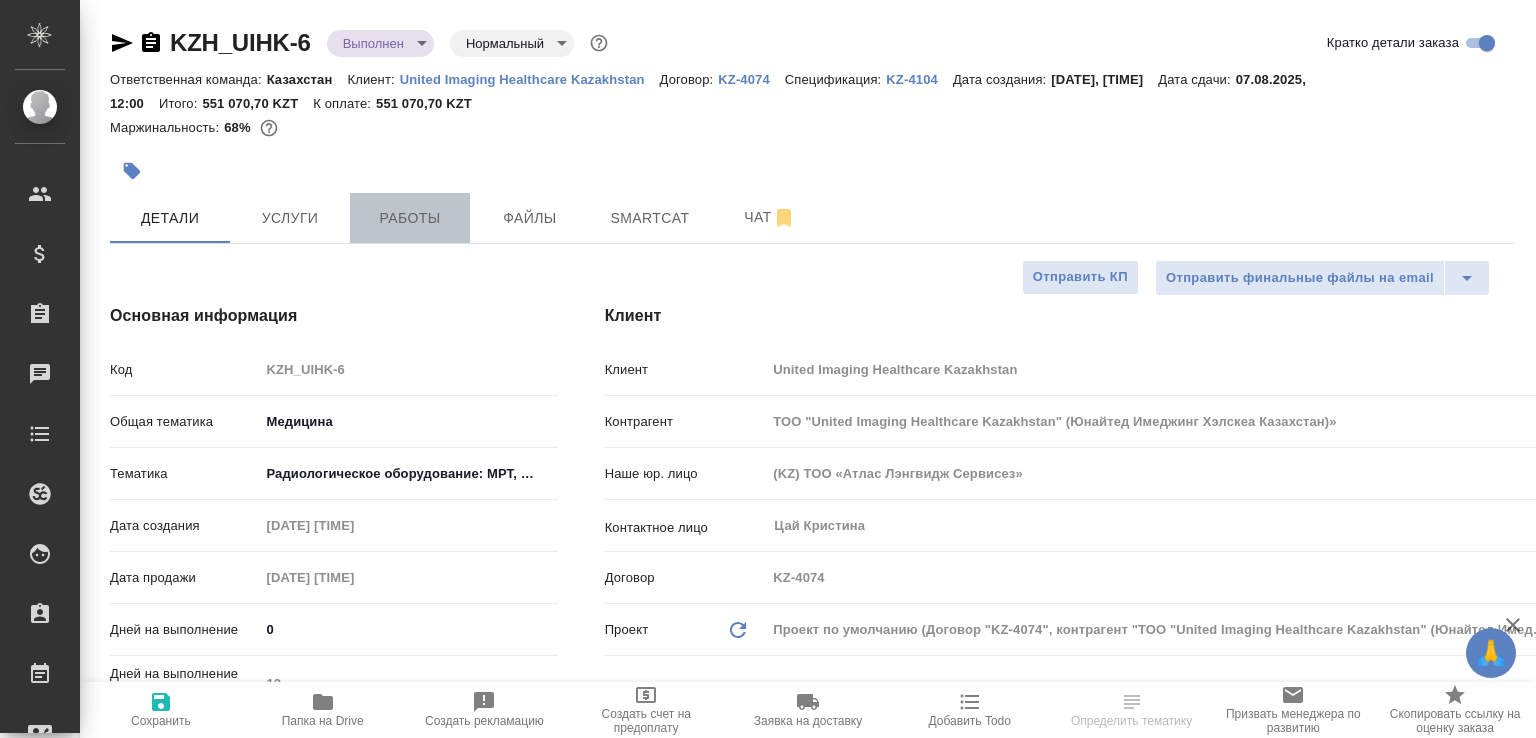 click on "Работы" at bounding box center (410, 218) 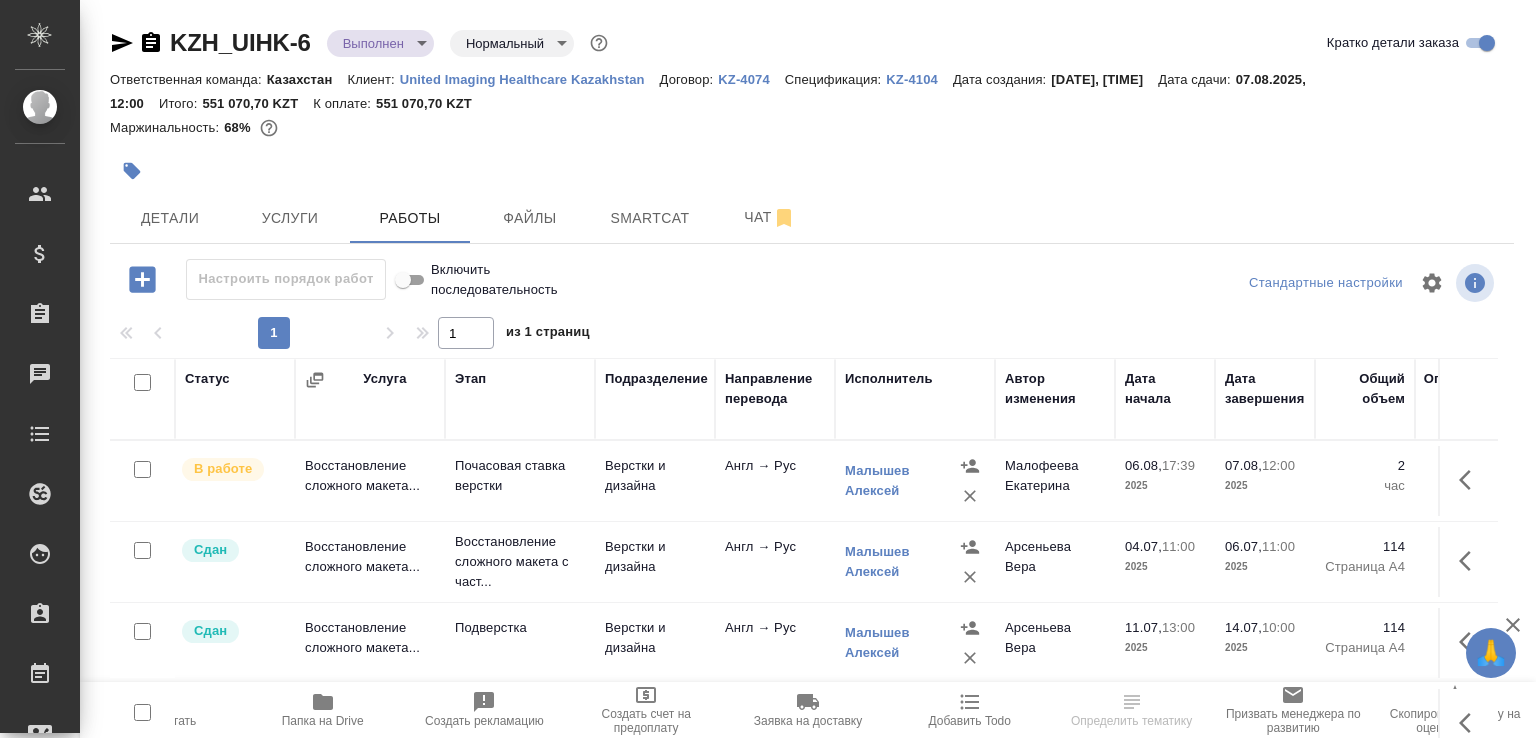 click on "Восстановление сложного макета..." at bounding box center (370, 481) 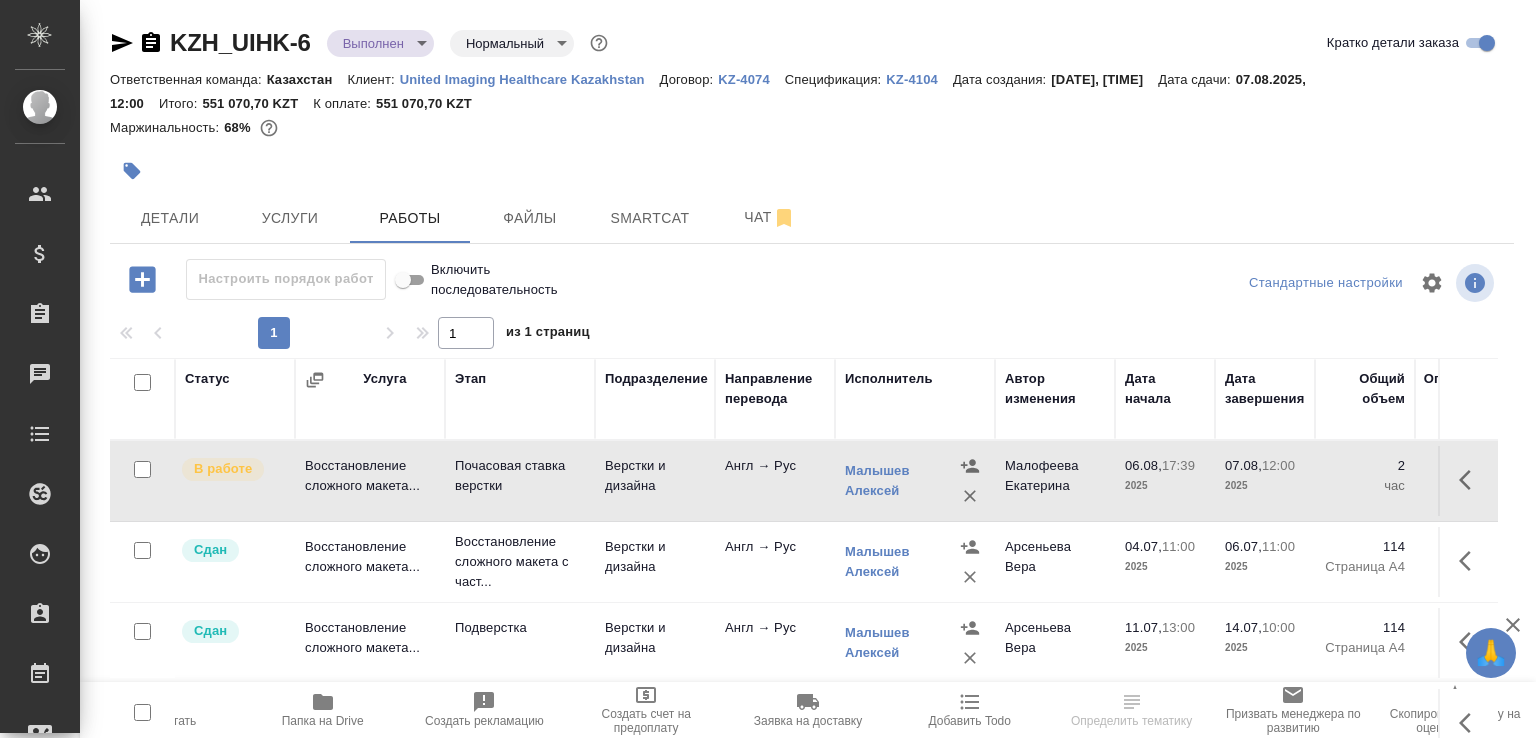 click on "Восстановление сложного макета..." at bounding box center [370, 481] 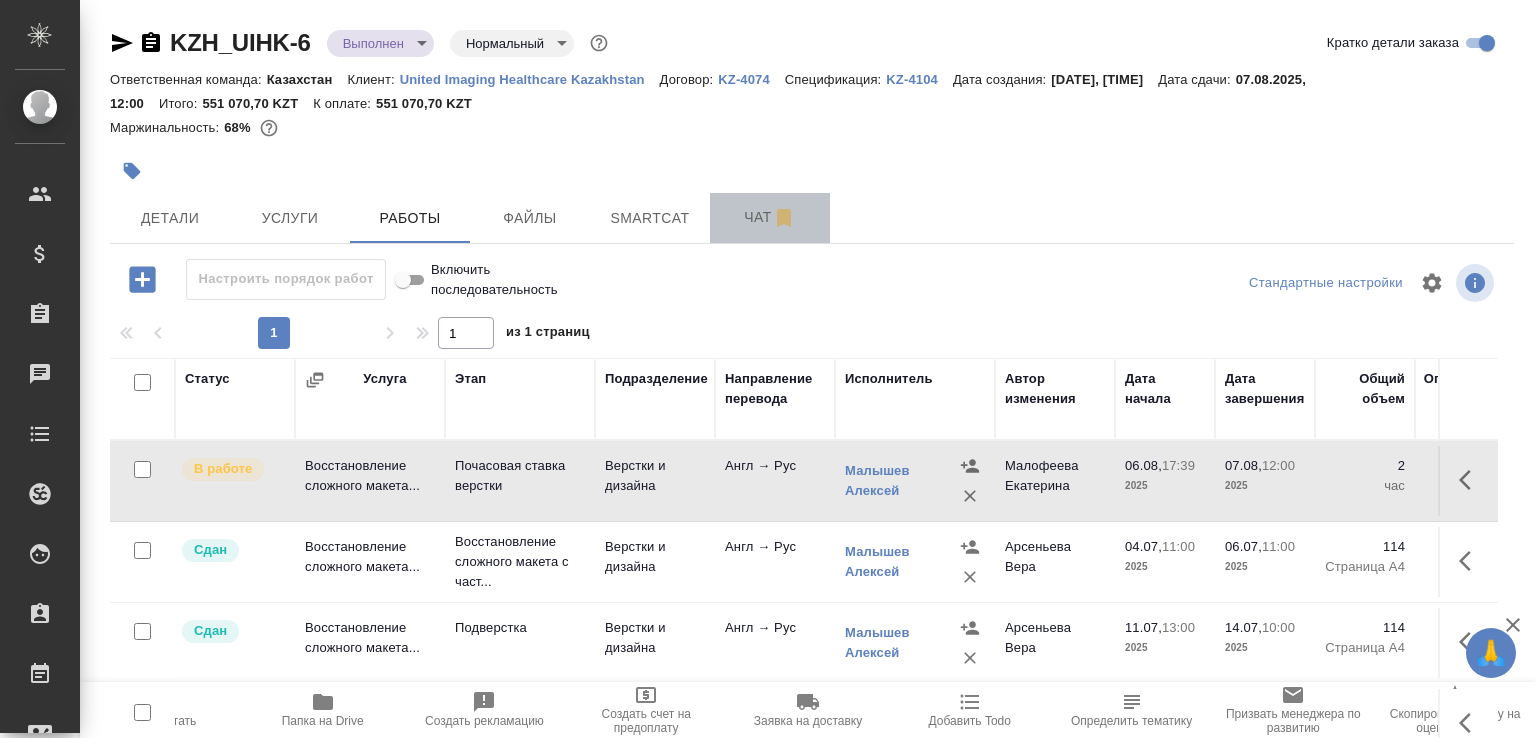 drag, startPoint x: 735, startPoint y: 207, endPoint x: 1400, endPoint y: 207, distance: 665 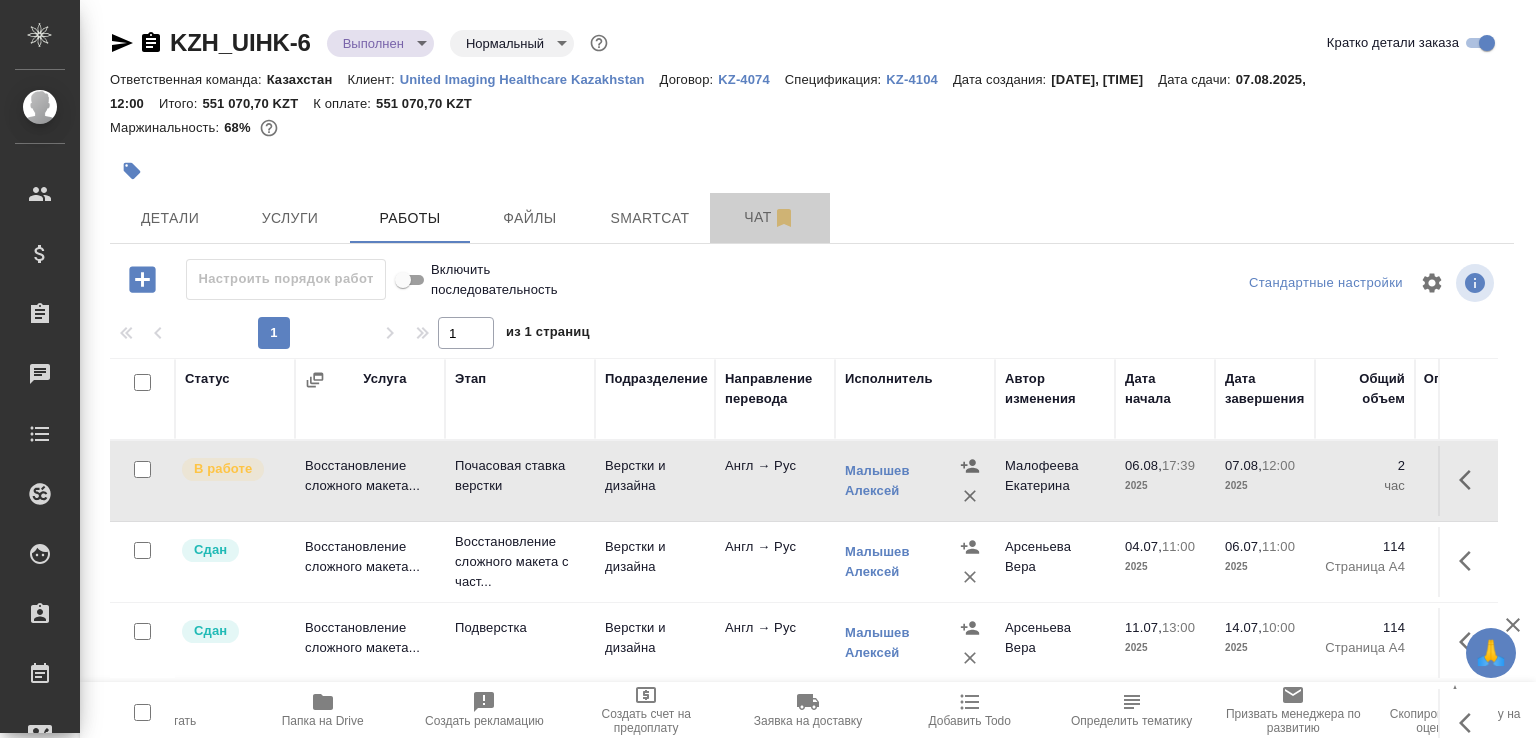 click on "Чат" at bounding box center [770, 217] 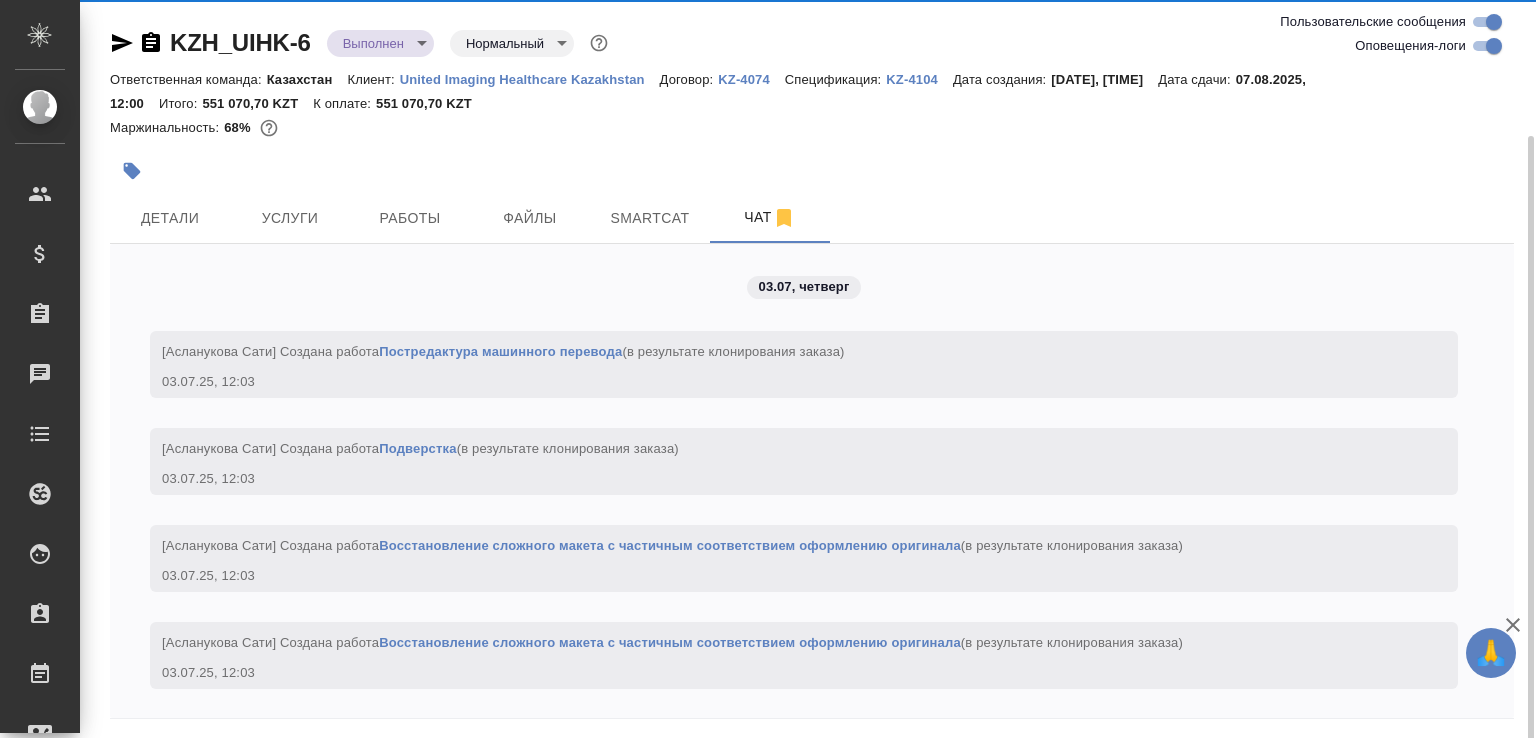 click at bounding box center (836, 763) 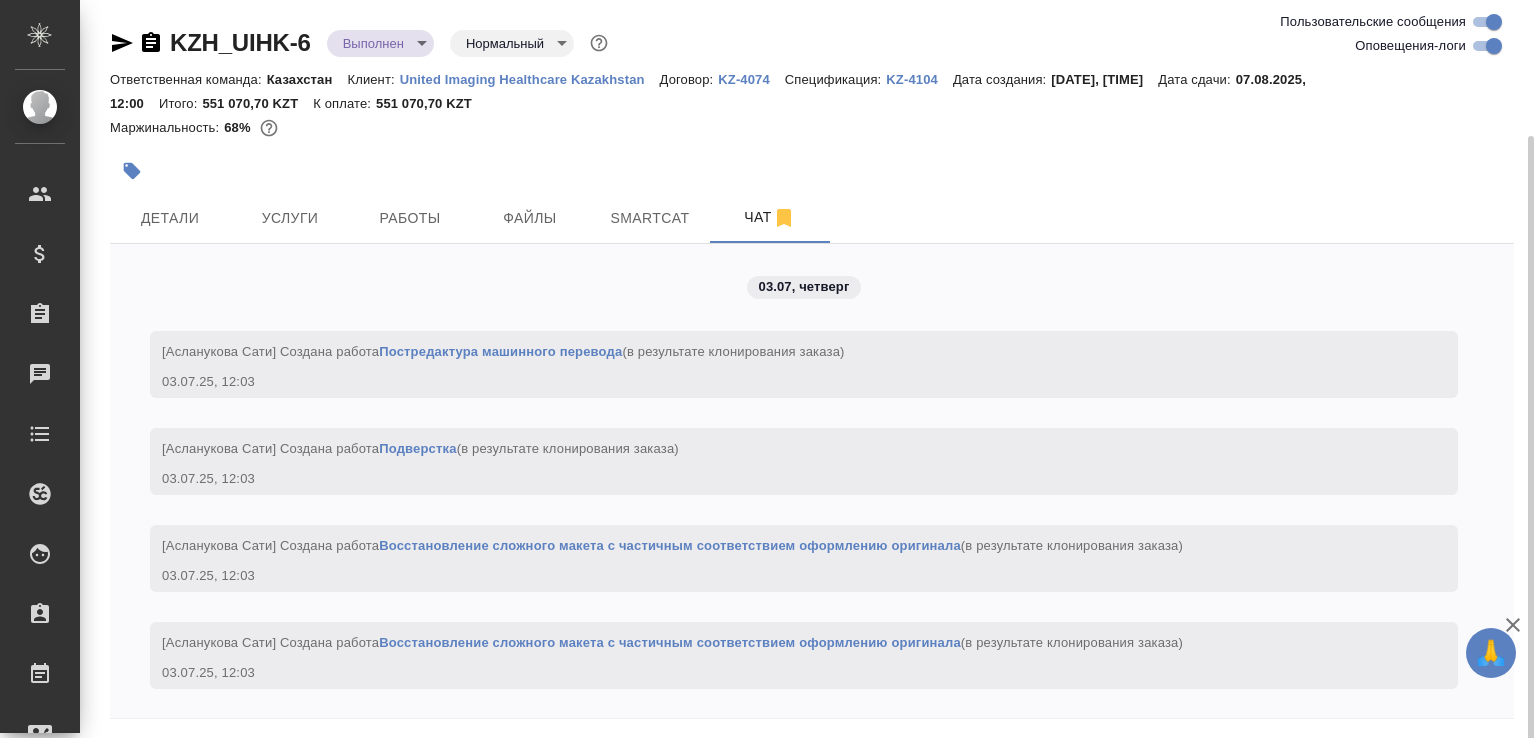 scroll, scrollTop: 71, scrollLeft: 0, axis: vertical 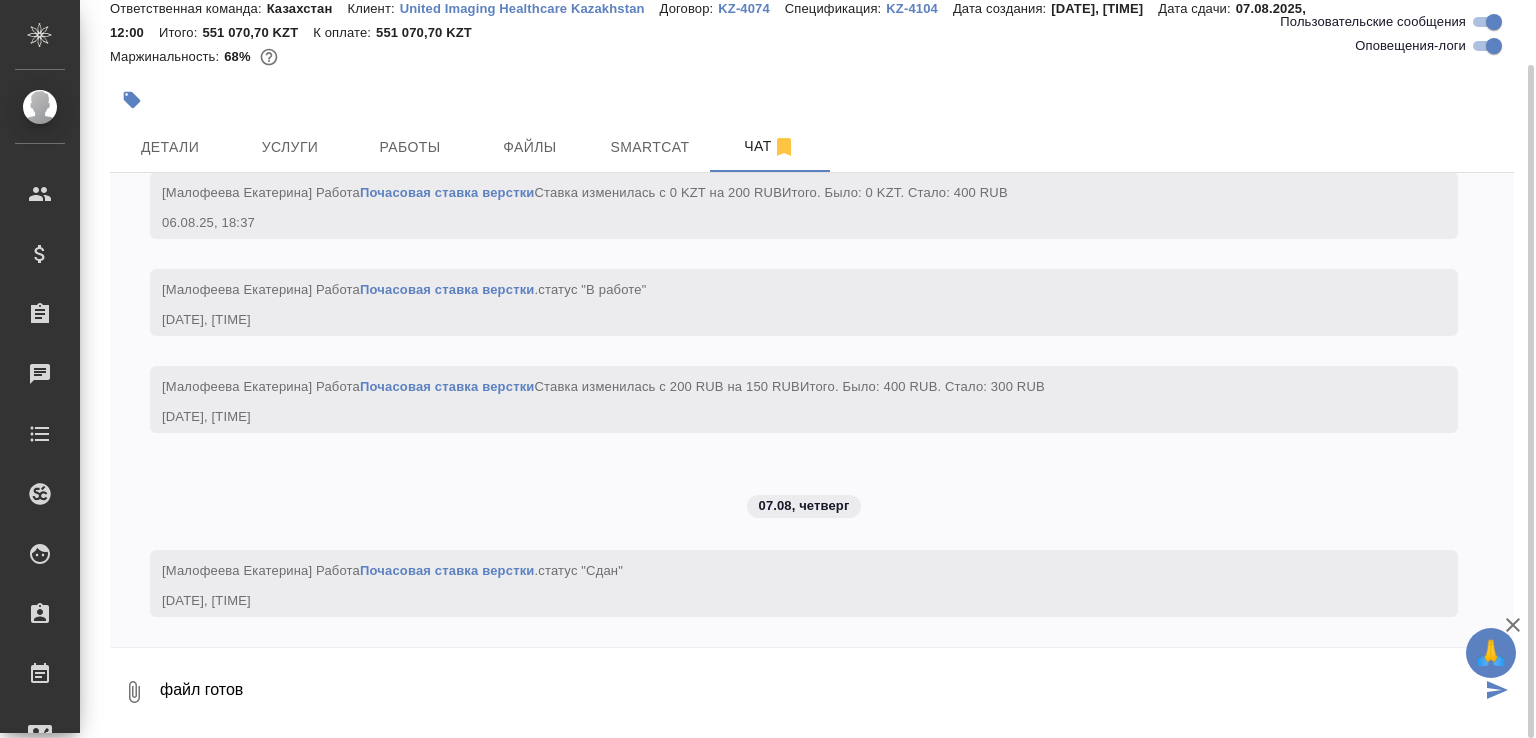 paste on "https://drive.awatera.com/f/10043391" 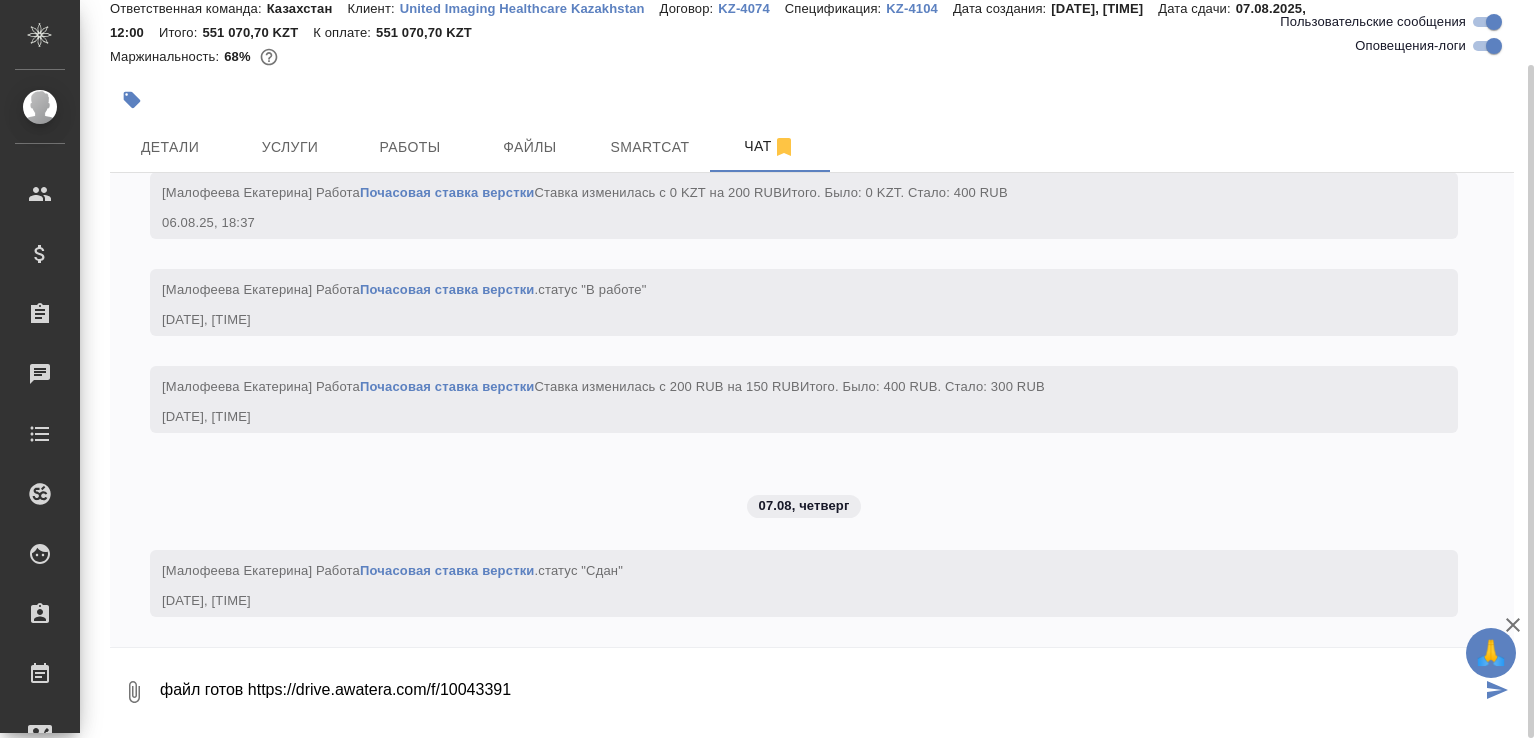 type on "файл готов https://drive.awatera.com/f/10043391" 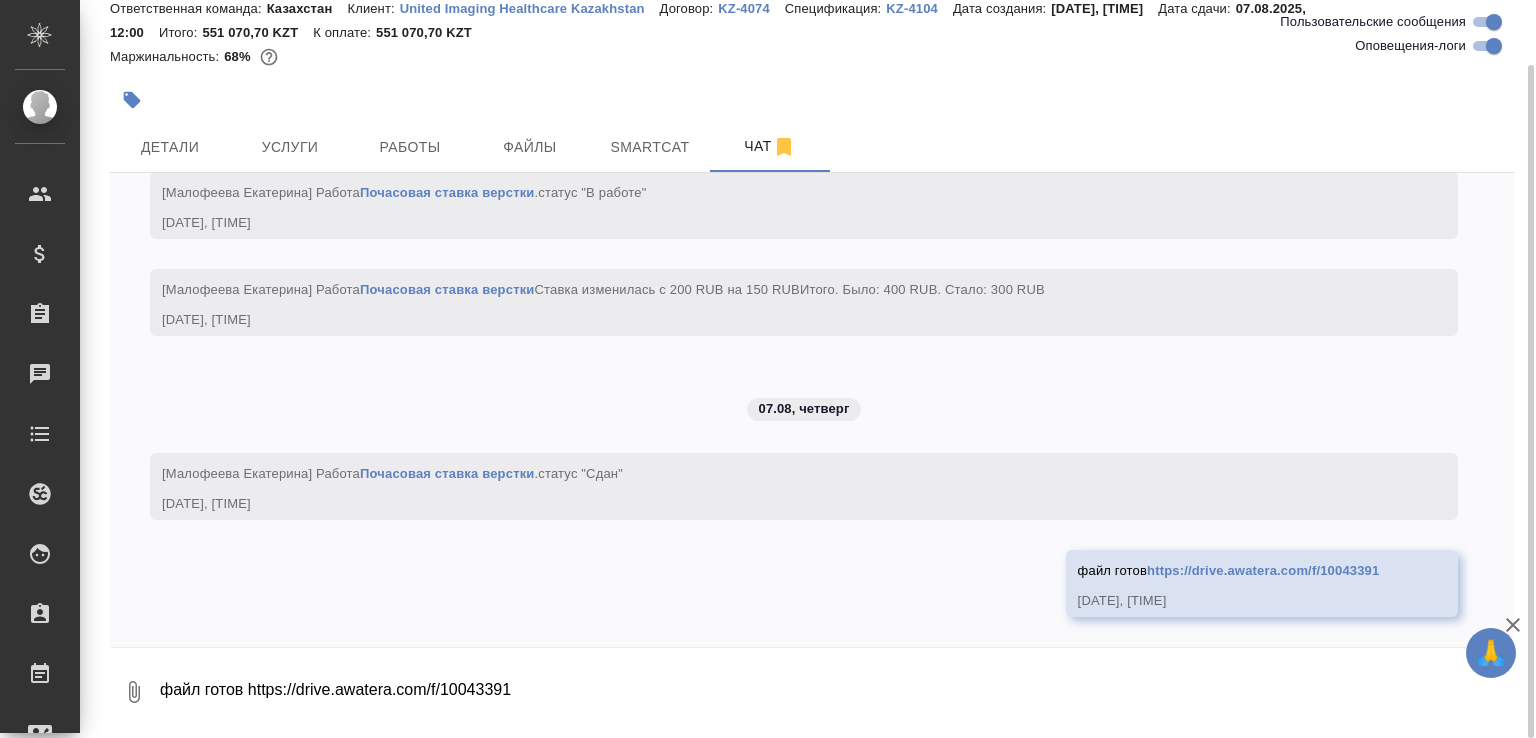 scroll, scrollTop: 32572, scrollLeft: 0, axis: vertical 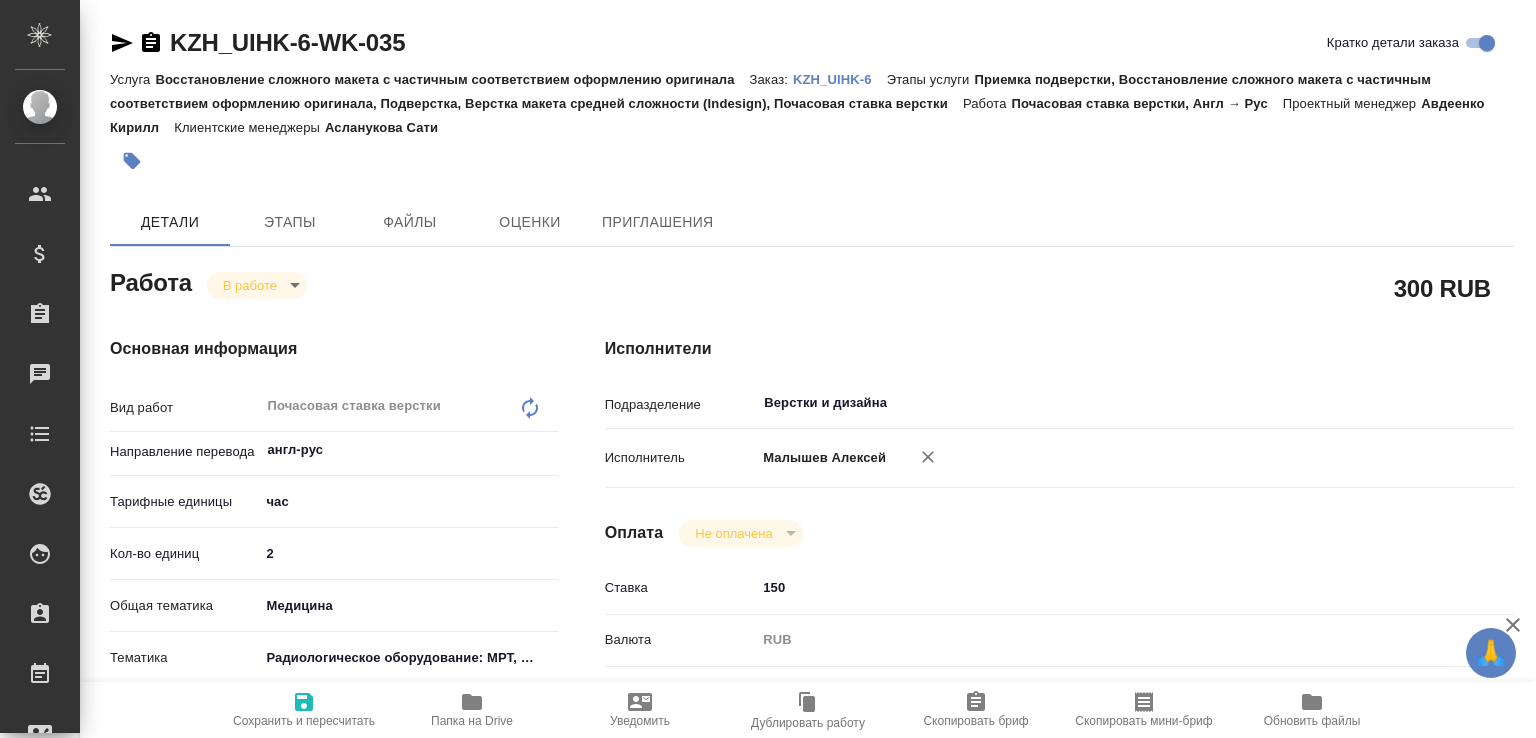 click on "🙏 .cls-1
fill:#fff;
AWATERA [LAST] [FIRST] e.malofeeva Клиенты Спецификации Заказы Чаты Todo Проекты SC Исполнители Кандидаты Работы Входящие заявки Заявки на доставку Рекламации Проекты процессинга Конференции Выйти KZH_UIHK-6-WK-035 Кратко детали заказа Услуга Восстановление сложного макета с частичным соответствием оформлению оригинала Заказ: KZH_UIHK-6 Этапы услуги Приемка подверстки, Восстановление сложного макета с частичным соответствием оформлению оригинала, Подверстка, Верстка макета средней сложности (Indesign), Почасовая ставка верстки Работа Этапы" at bounding box center (768, 369) 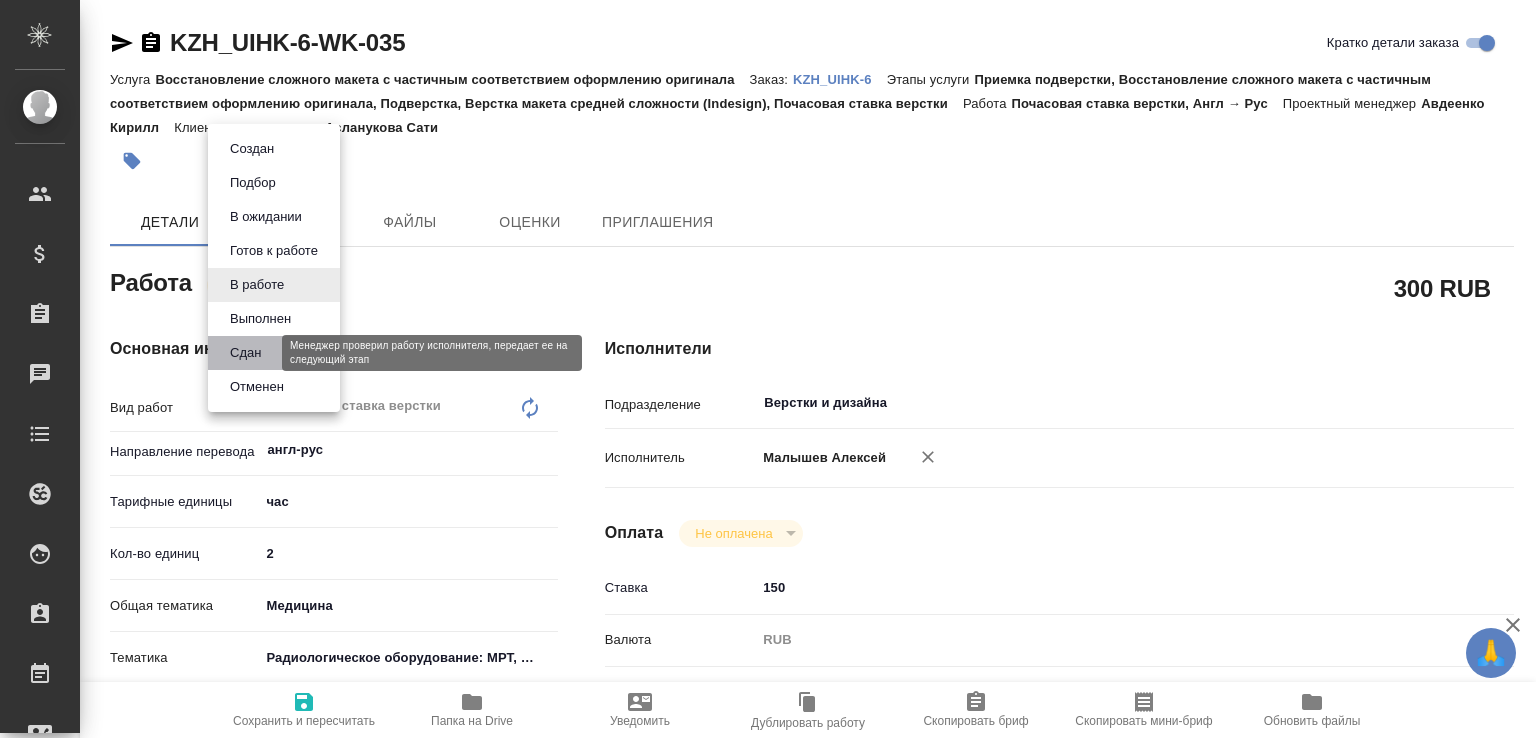 click on "Сдан" at bounding box center [245, 353] 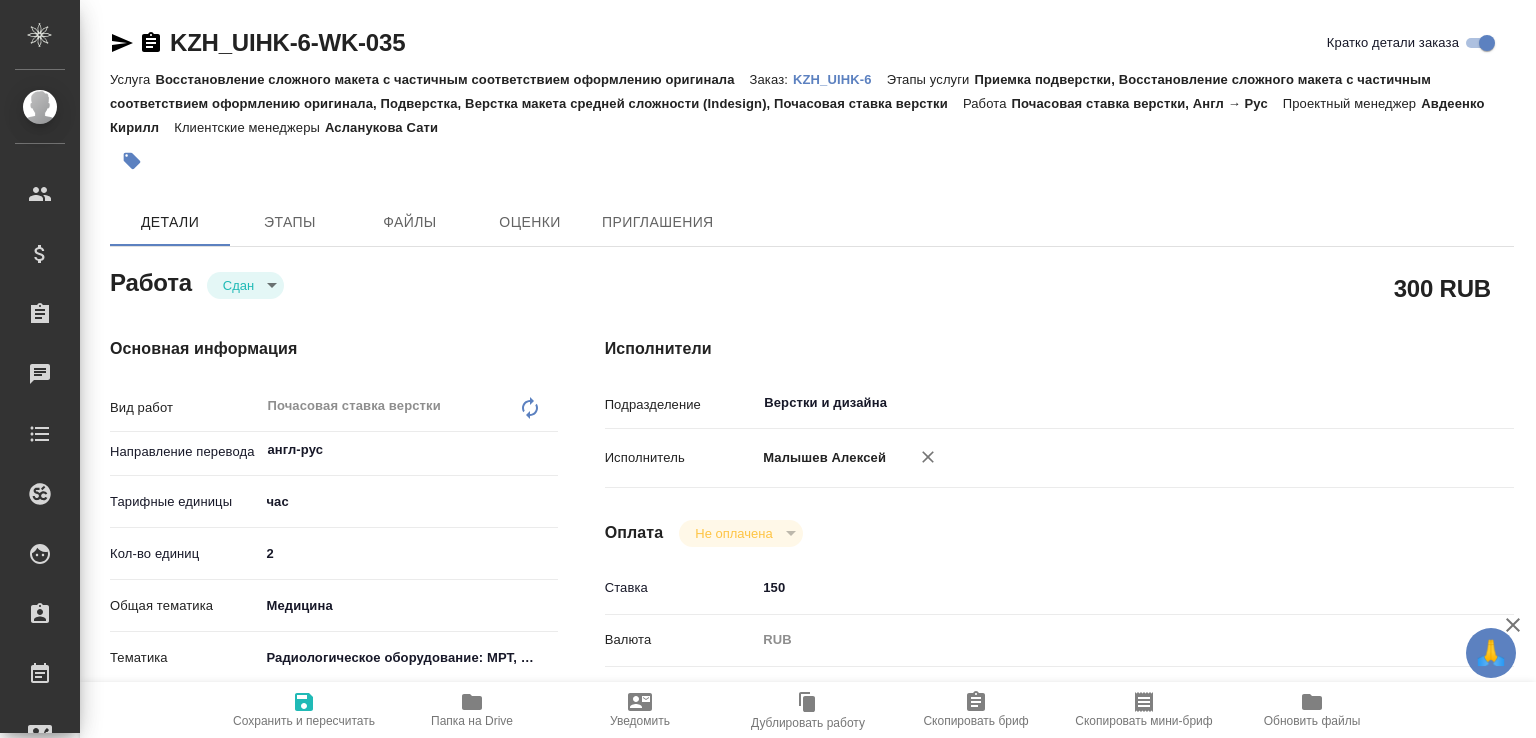 type on "x" 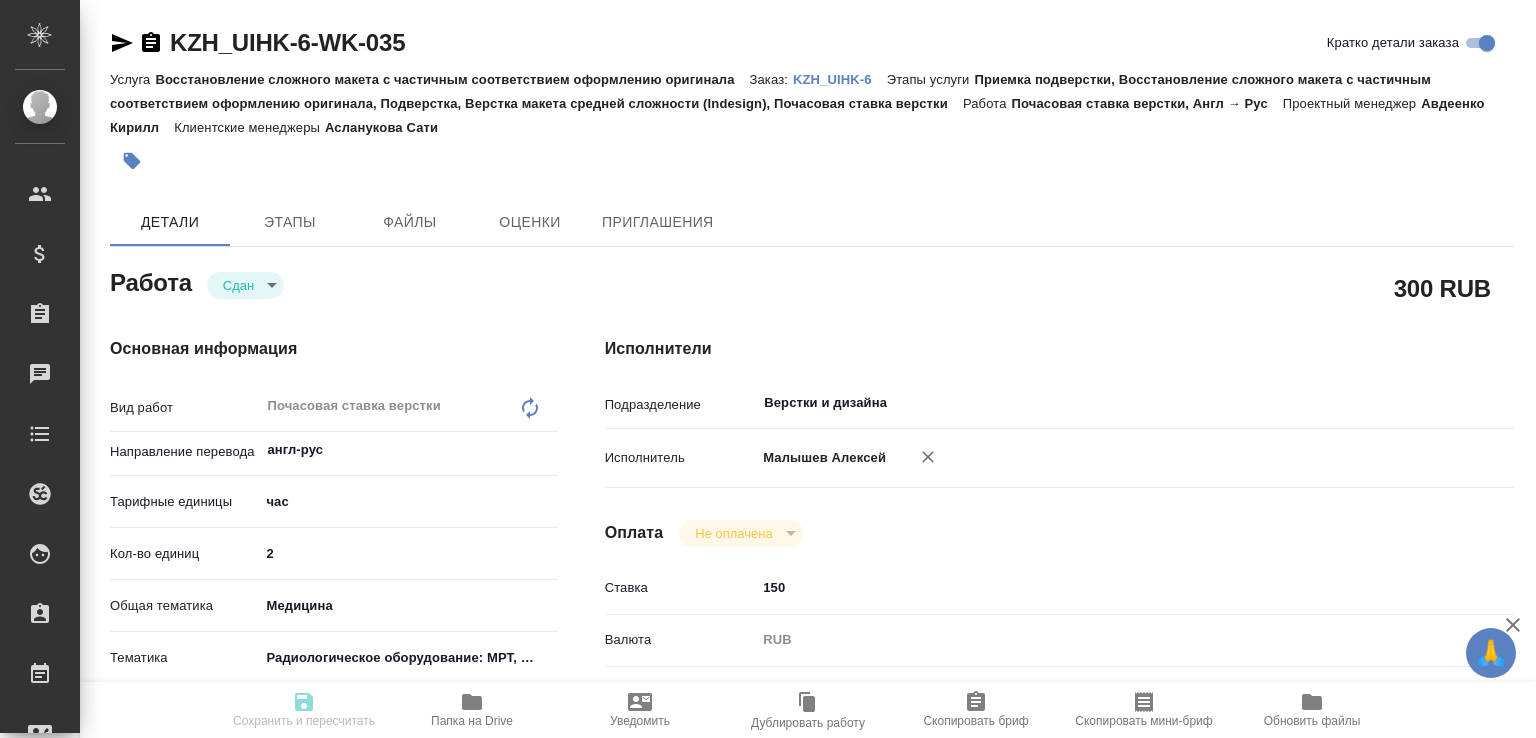 type on "x" 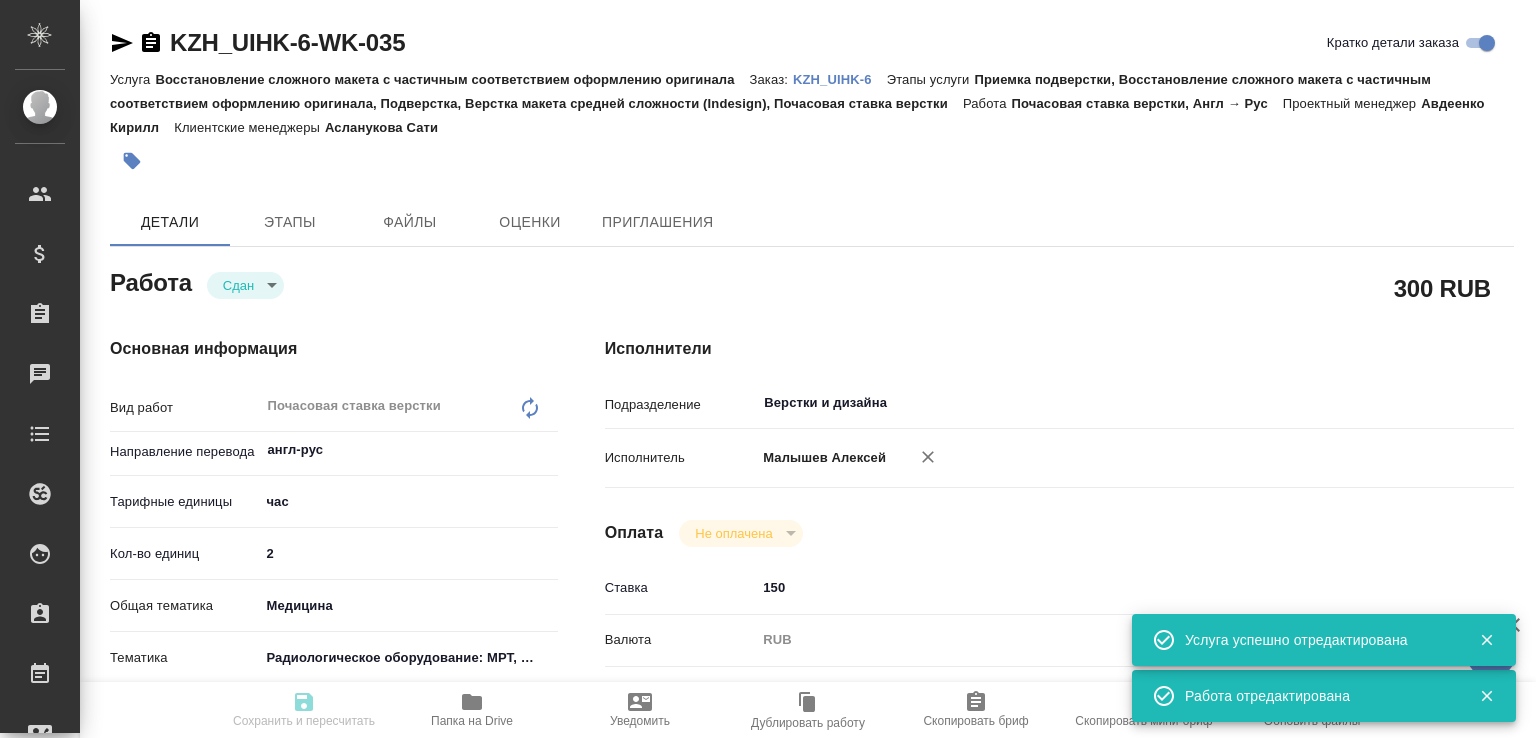 type on "x" 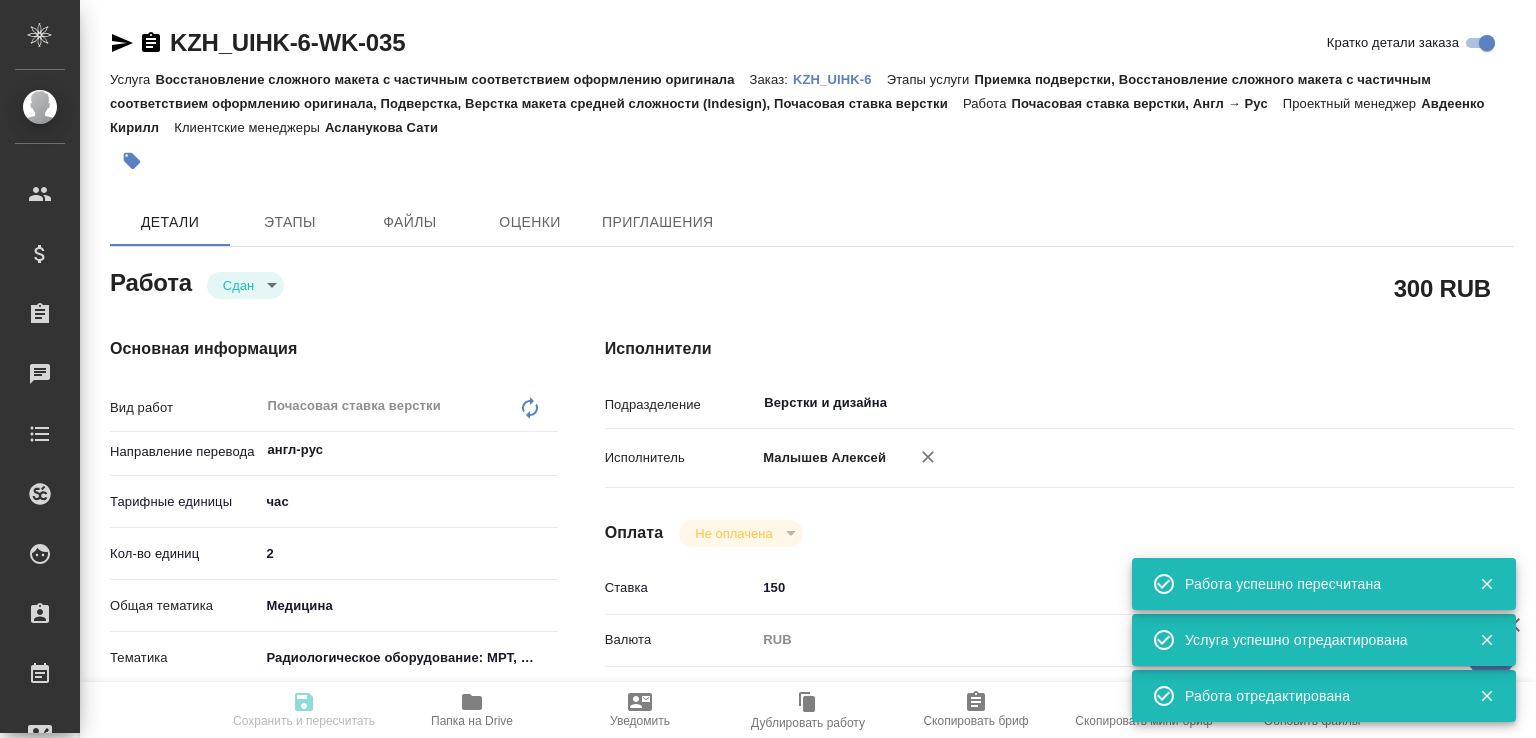 click 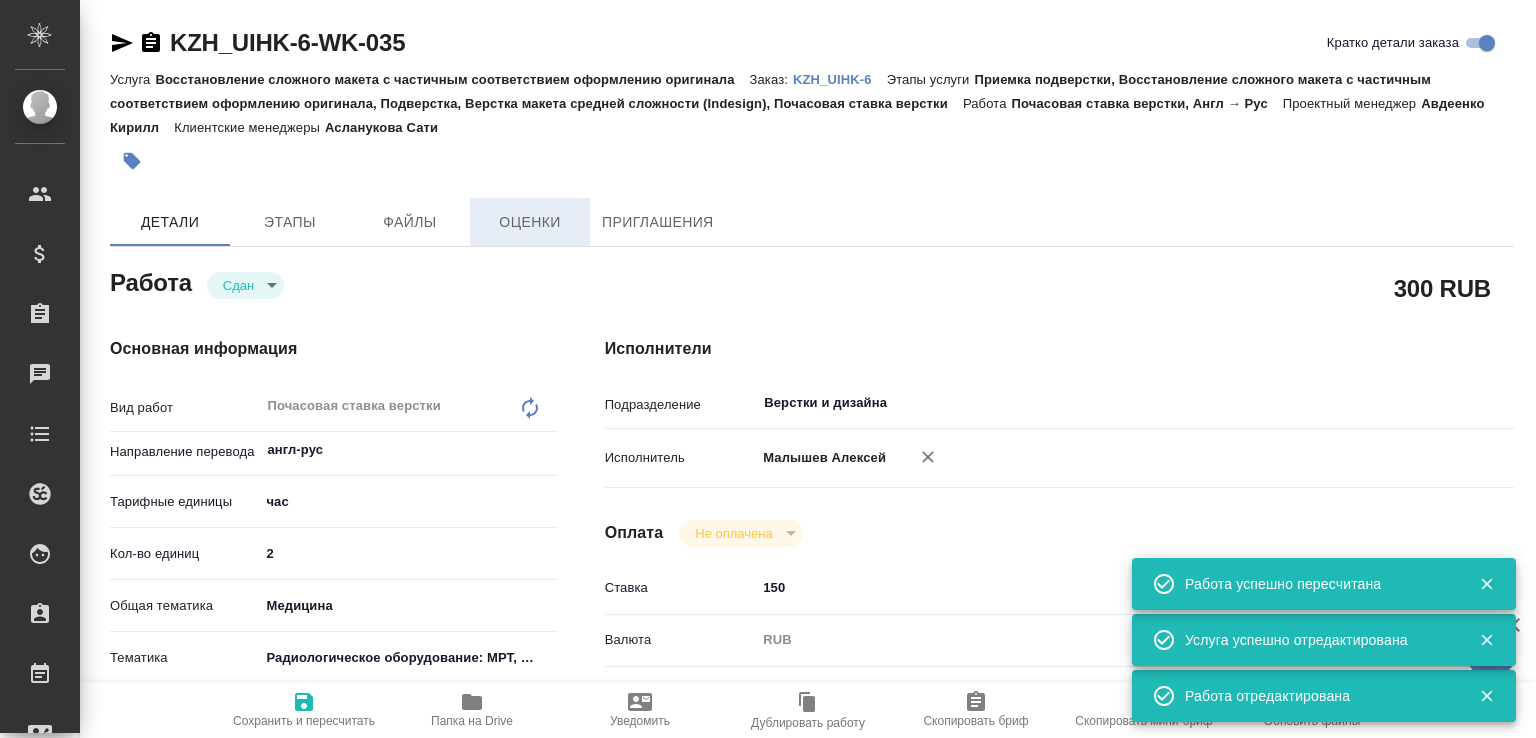 type on "x" 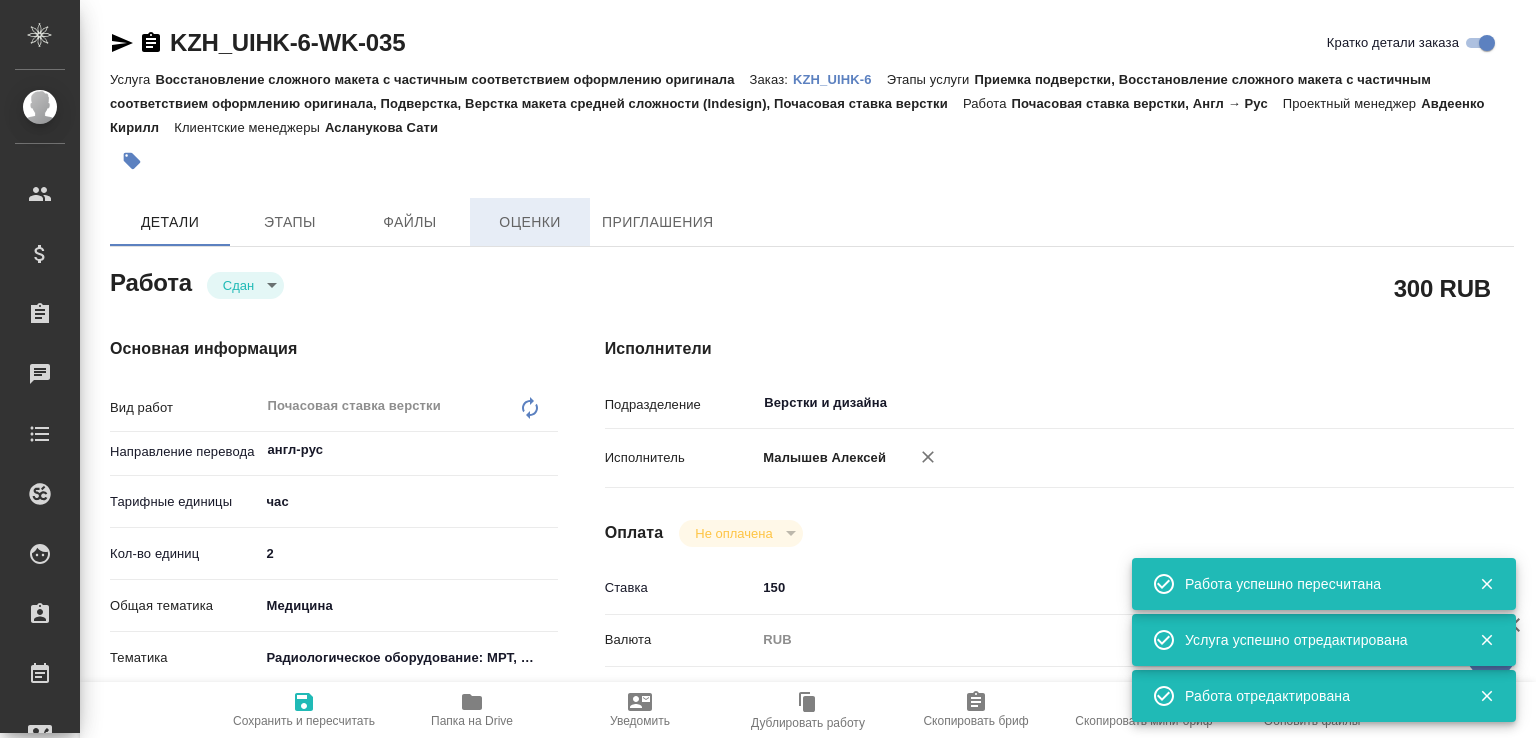 type on "x" 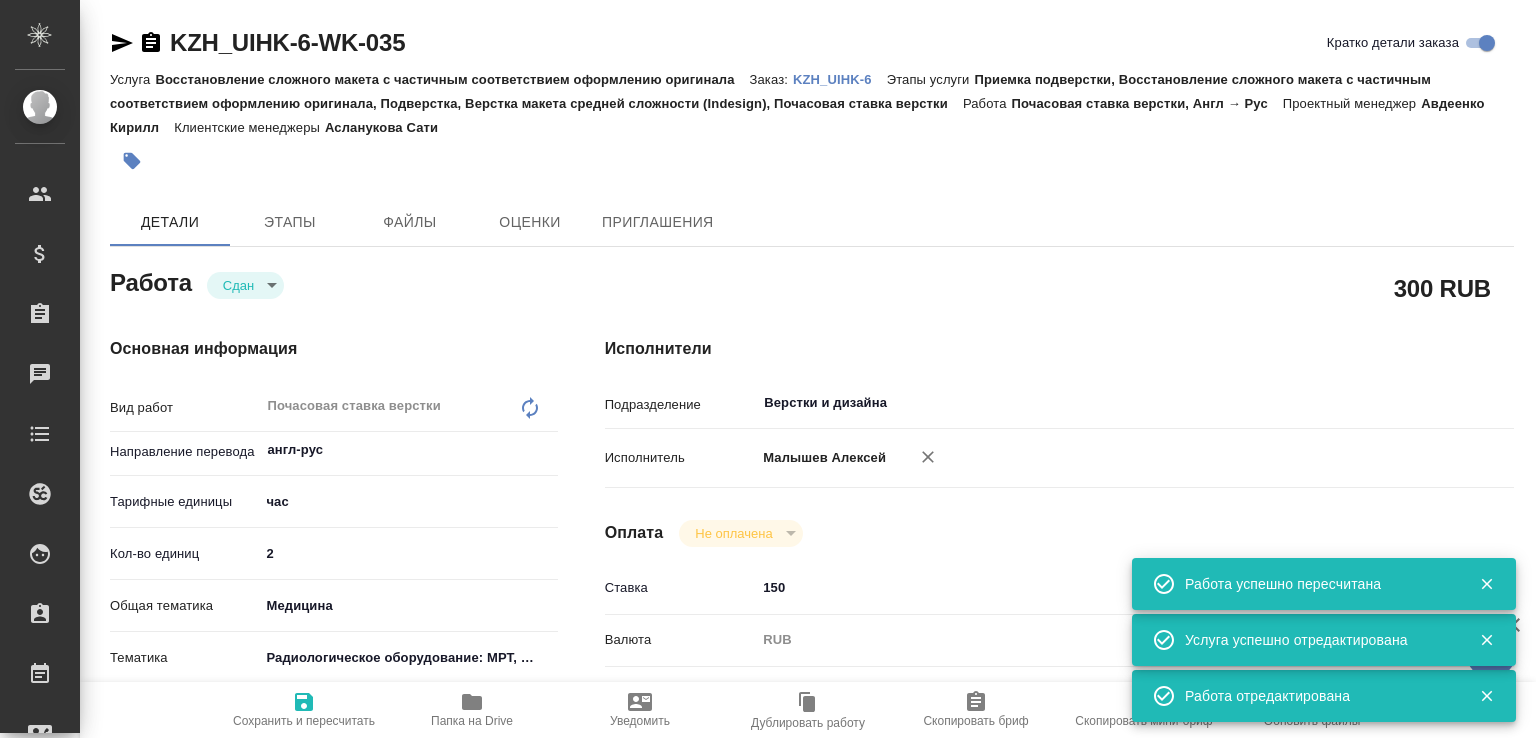 type on "x" 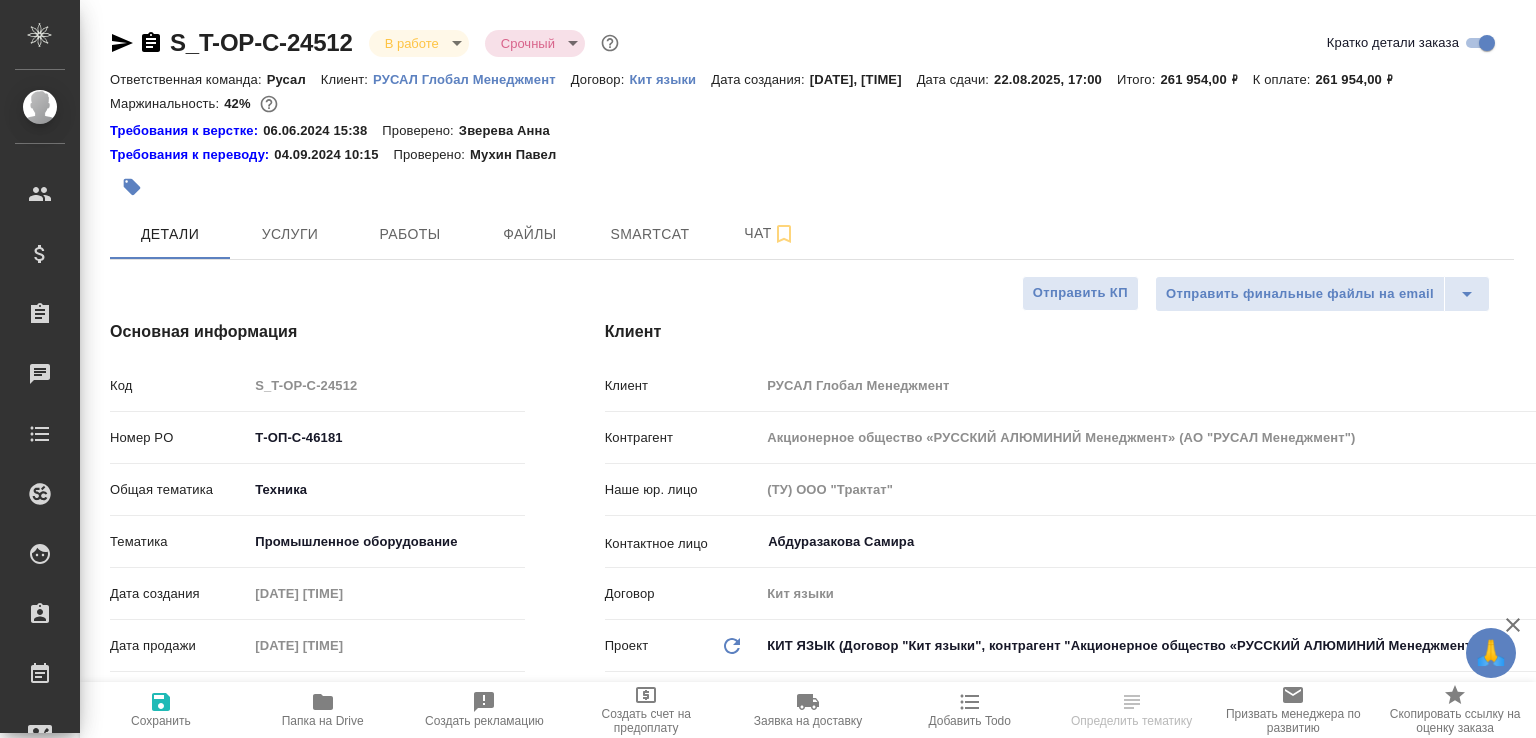 select on "RU" 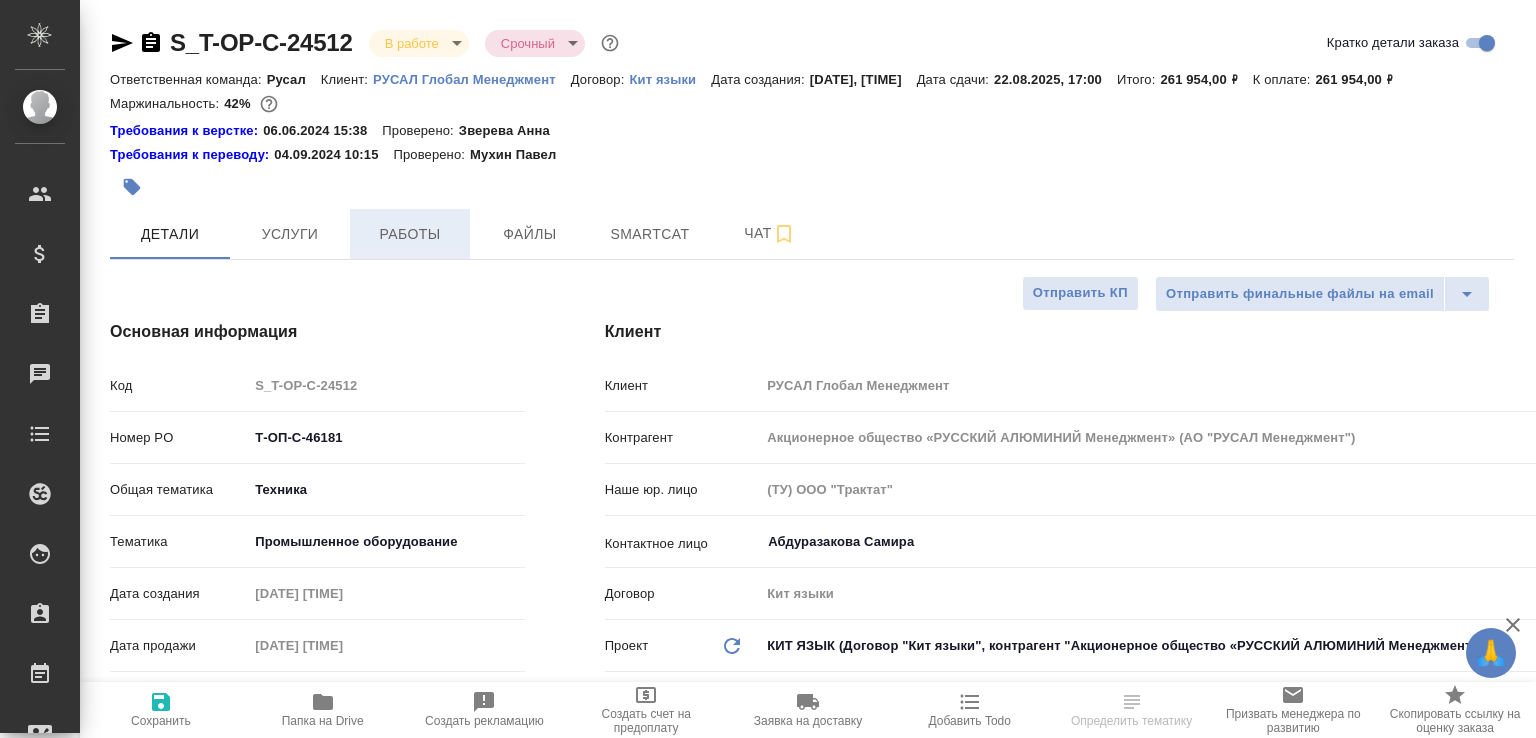scroll, scrollTop: 0, scrollLeft: 0, axis: both 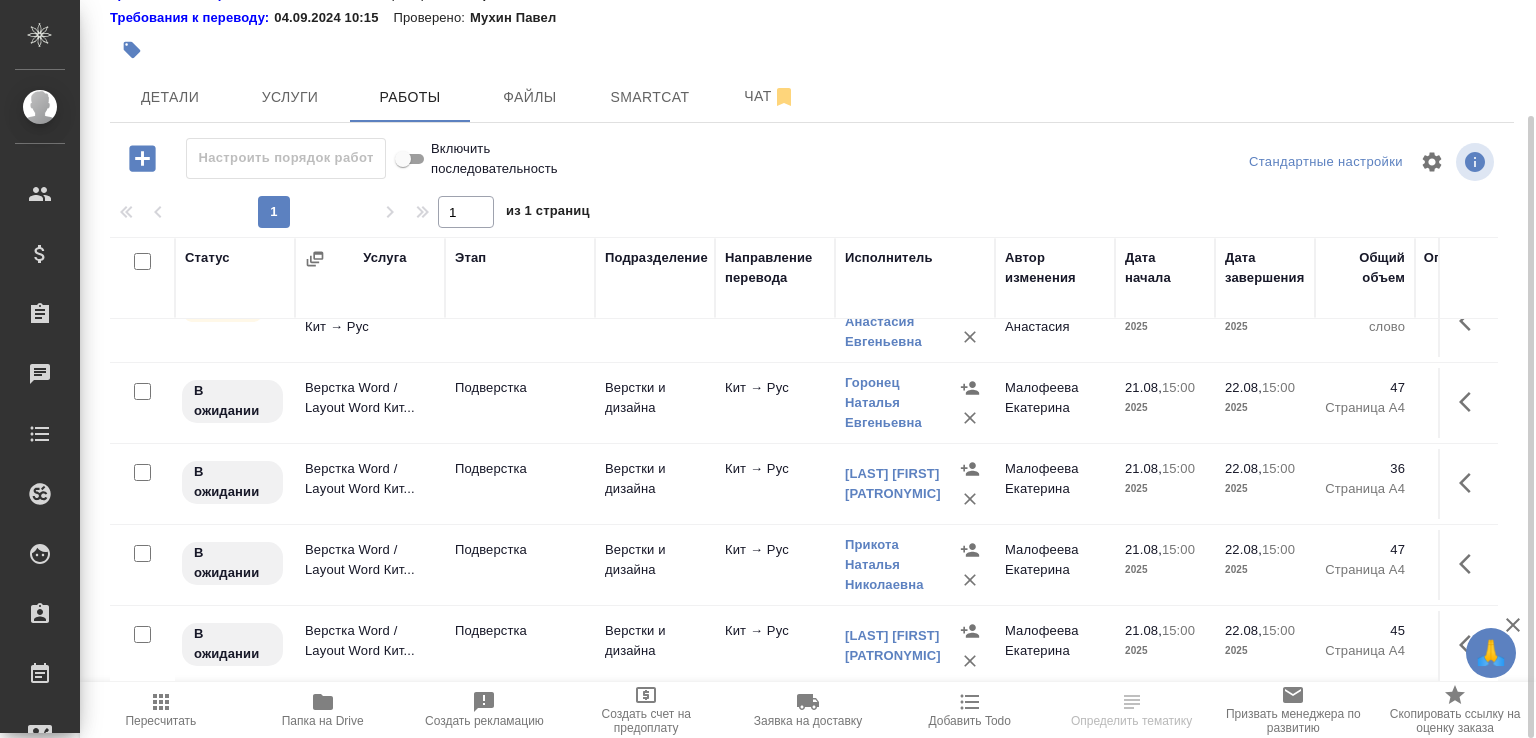 click on "Папка на Drive" at bounding box center (323, 721) 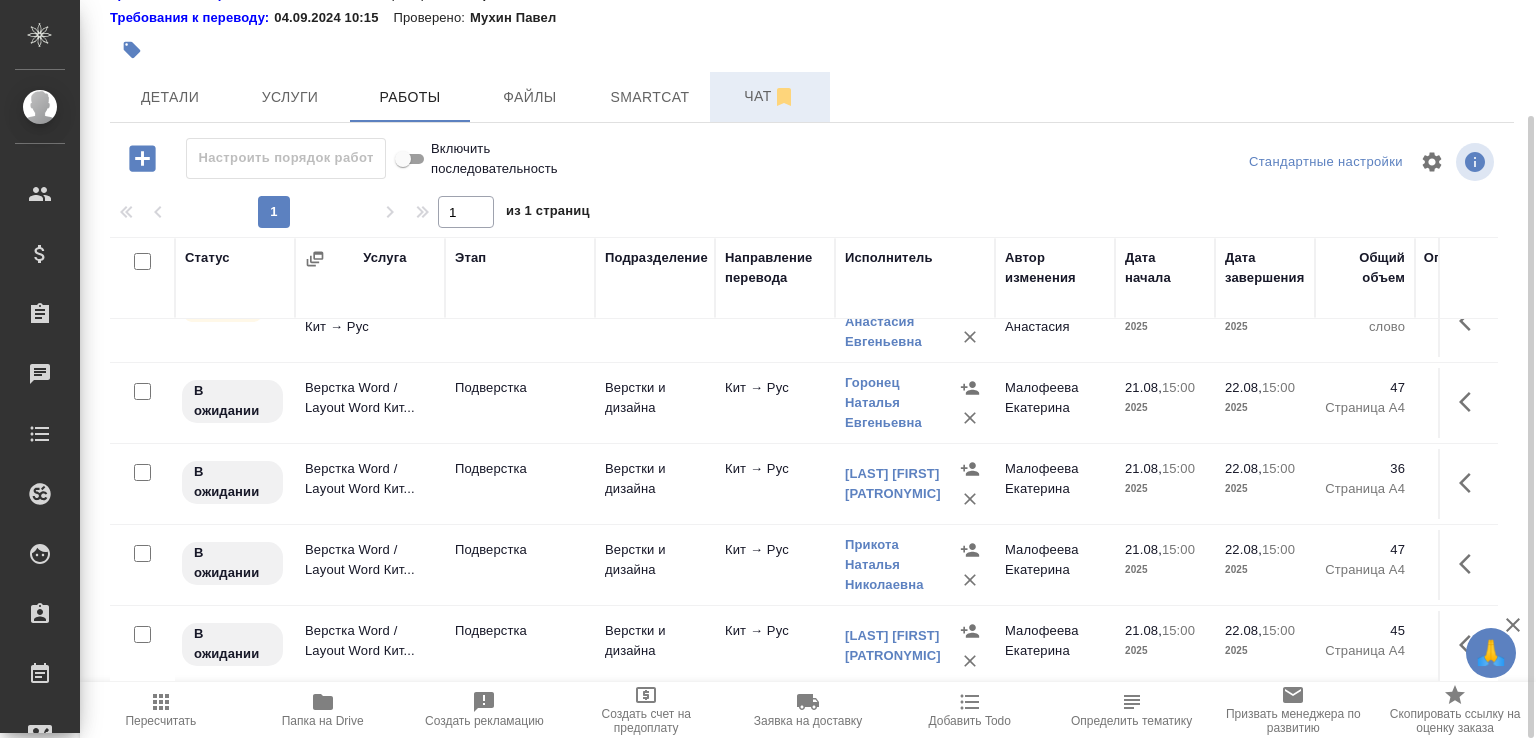 click on "S_T-OP-C-24512 В работе inProgress Срочный urgent Кратко детали заказа Ответственная команда: Русал Клиент: РУСАЛ Глобал Менеджмент Договор: Кит языки Дата создания: 21.07.2025, 11:32 Дата сдачи: 22.08.2025, 17:00 Итого: 261 954,00 ₽ К оплате: 261 954,00 ₽ Маржинальность: 42% Требования к верстке: 06.06.2024 15:38 Проверено: Зверева Анна  Требования к переводу: 04.09.2024 10:15 Проверено: Мухин Павел Детали Услуги Работы Файлы Smartcat Чат Настроить порядок работ Включить последовательность Стандартные настройки 1 1 из 1 страниц Статус Услуга Этап Подразделение Направление перевода Исполнитель Автор изменения" at bounding box center [812, 300] 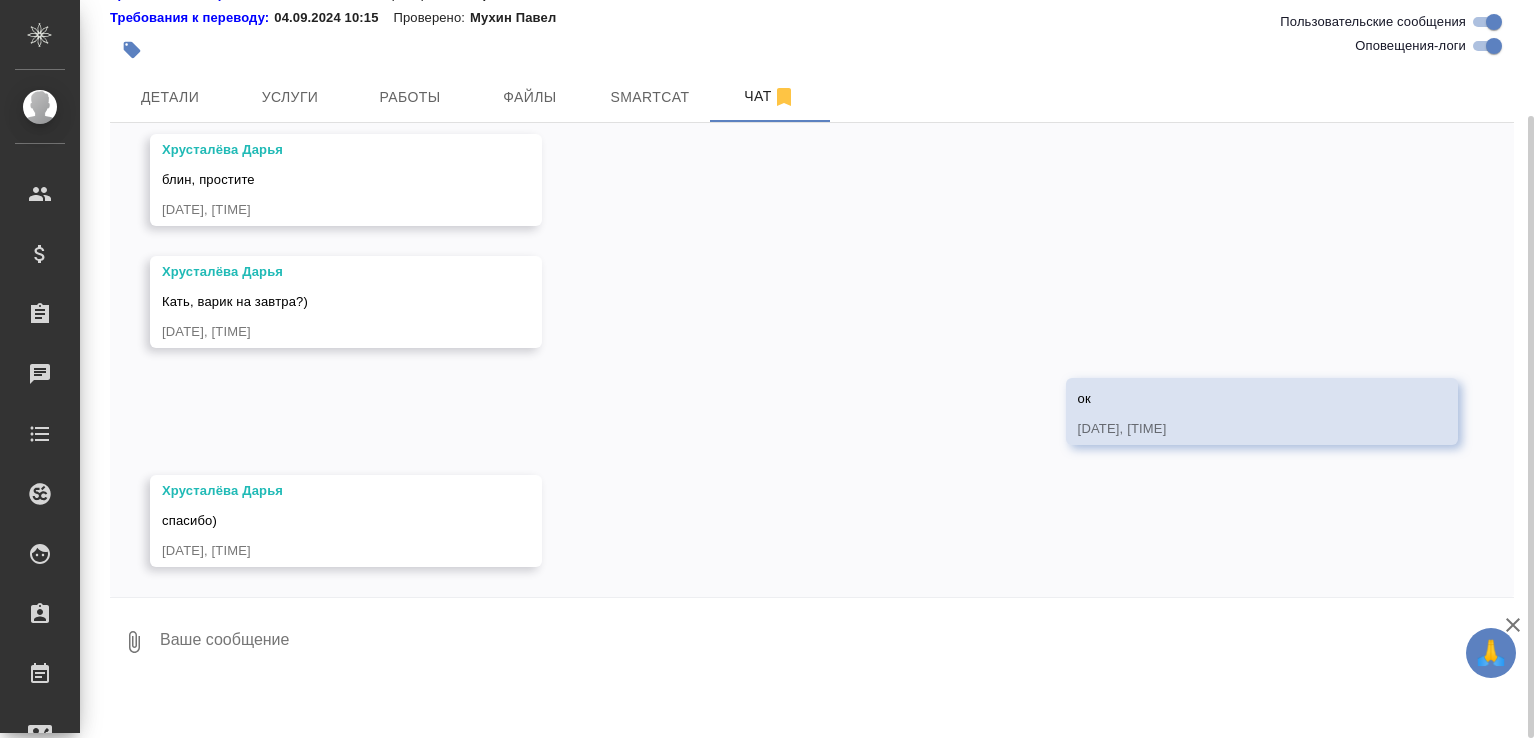 click at bounding box center [836, 642] 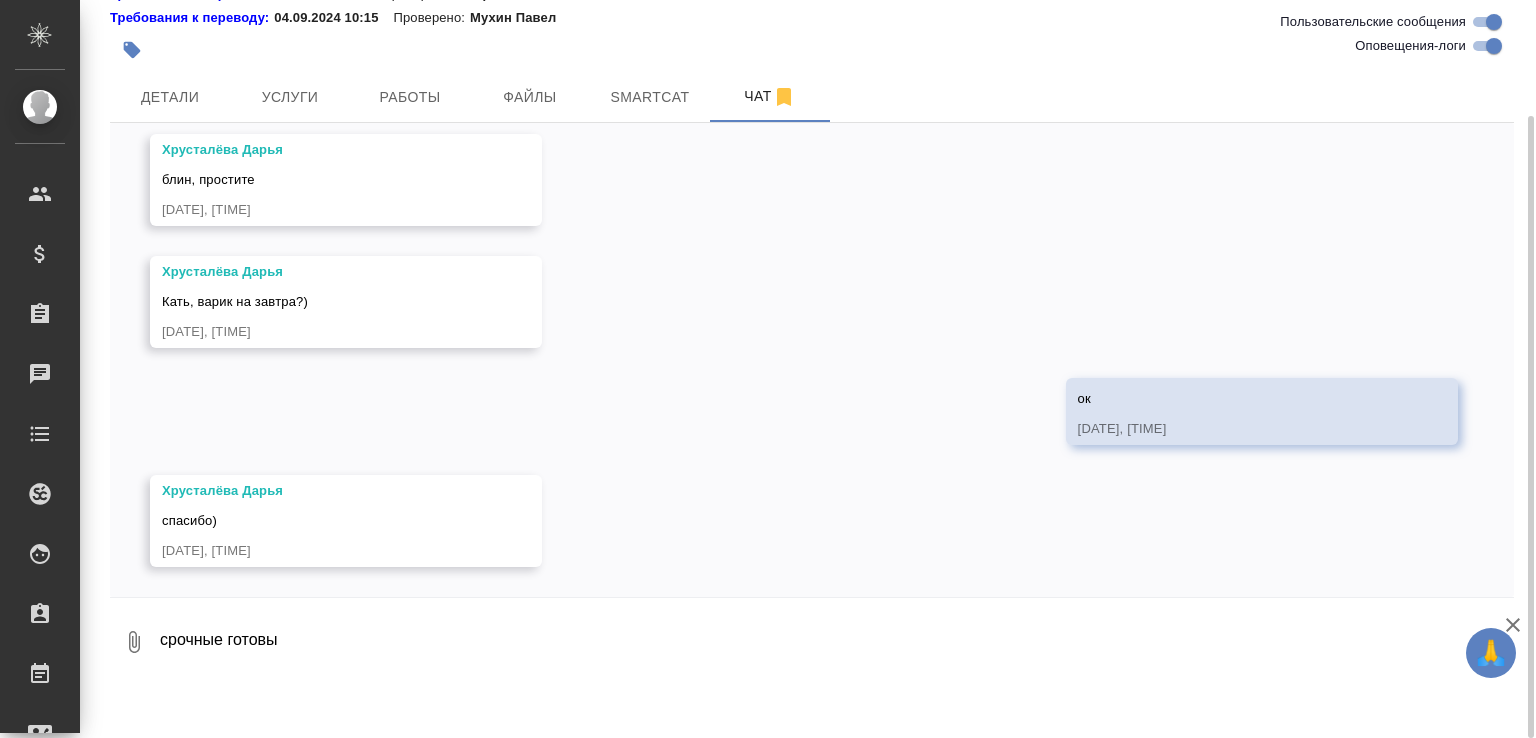 paste on "https://drive.awatera.com/apps/files/files?dir=/Shares/%D0%A2-%D0%9E%D0%9F-%D0%A1_%D0%A0%D1%83%D1%81%D0%B0%D0%BB%20%D0%93%D0%BB%D0%BE%D0%B1%D0%B0%D0%BB%20%D0%9C%D0%B5%D0%BD%D0%B5%D0%B4%D0%B6%D0%BC%D0%B5%D0%BD%D1%82/Orders/S_T-OP-C-24512/Final" 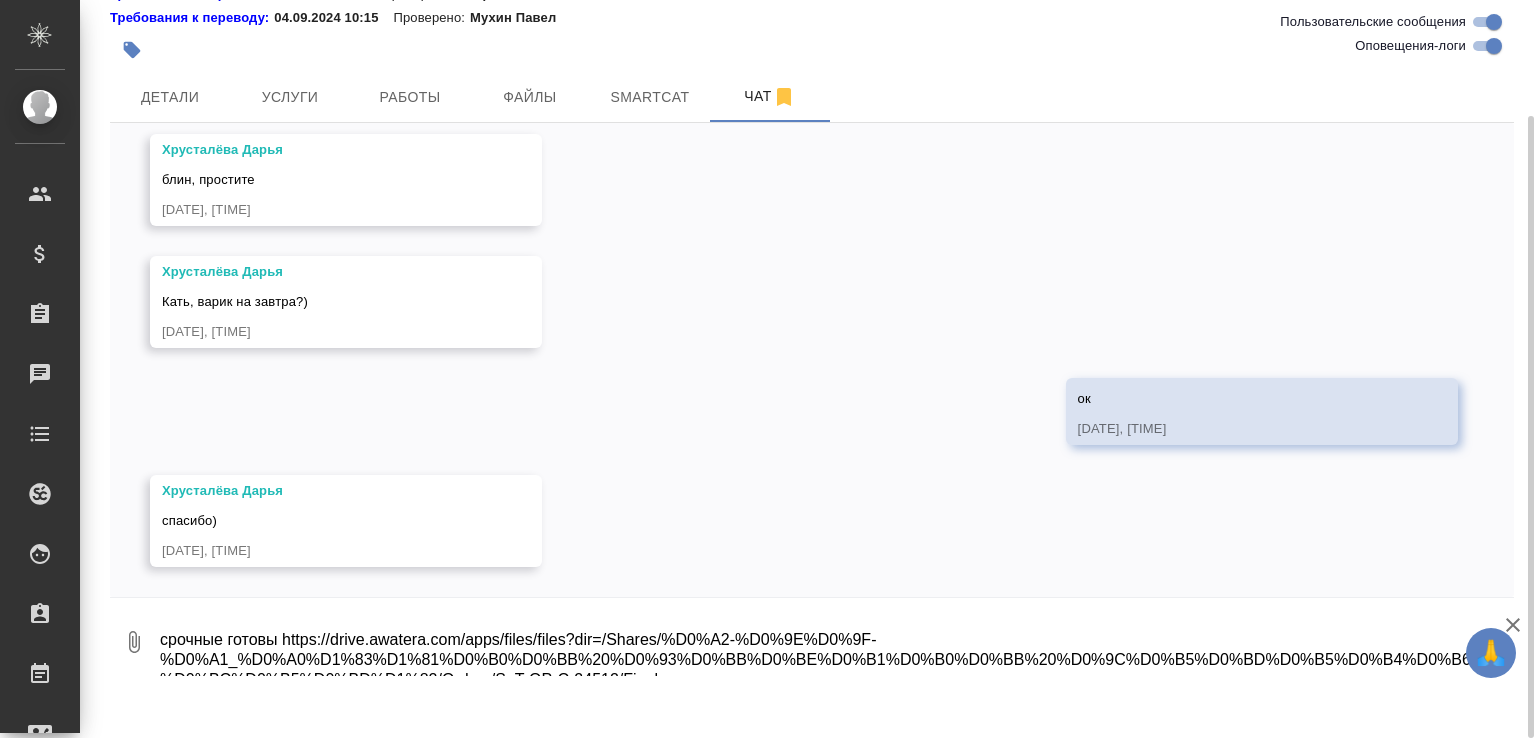 scroll, scrollTop: 13, scrollLeft: 0, axis: vertical 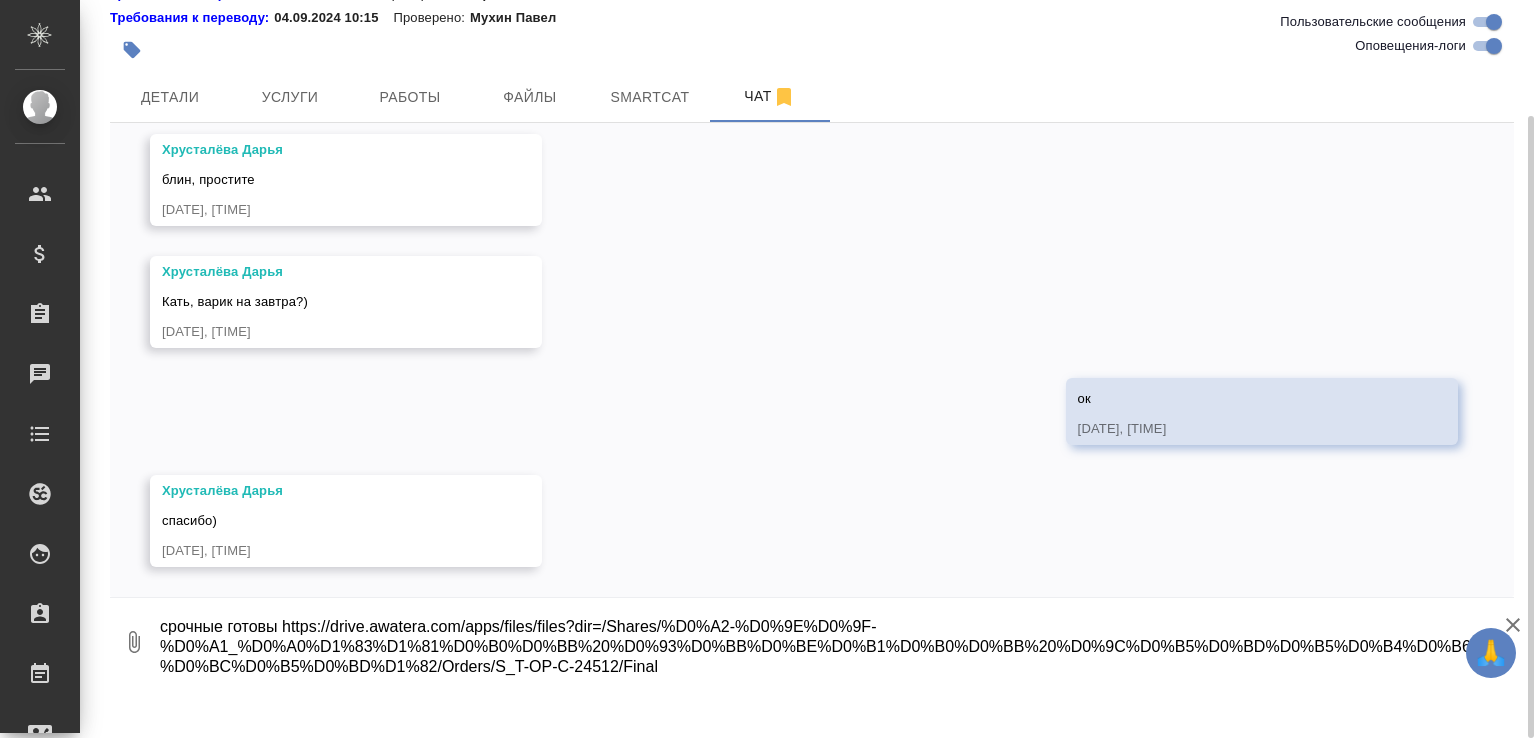 type on "срочные готовы https://drive.awatera.com/apps/files/files?dir=/Shares/%D0%A2-%D0%9E%D0%9F-%D0%A1_%D0%A0%D1%83%D1%81%D0%B0%D0%BB%20%D0%93%D0%BB%D0%BE%D0%B1%D0%B0%D0%BB%20%D0%9C%D0%B5%D0%BD%D0%B5%D0%B4%D0%B6%D0%BC%D0%B5%D0%BD%D1%82/Orders/S_T-OP-C-24512/Final" 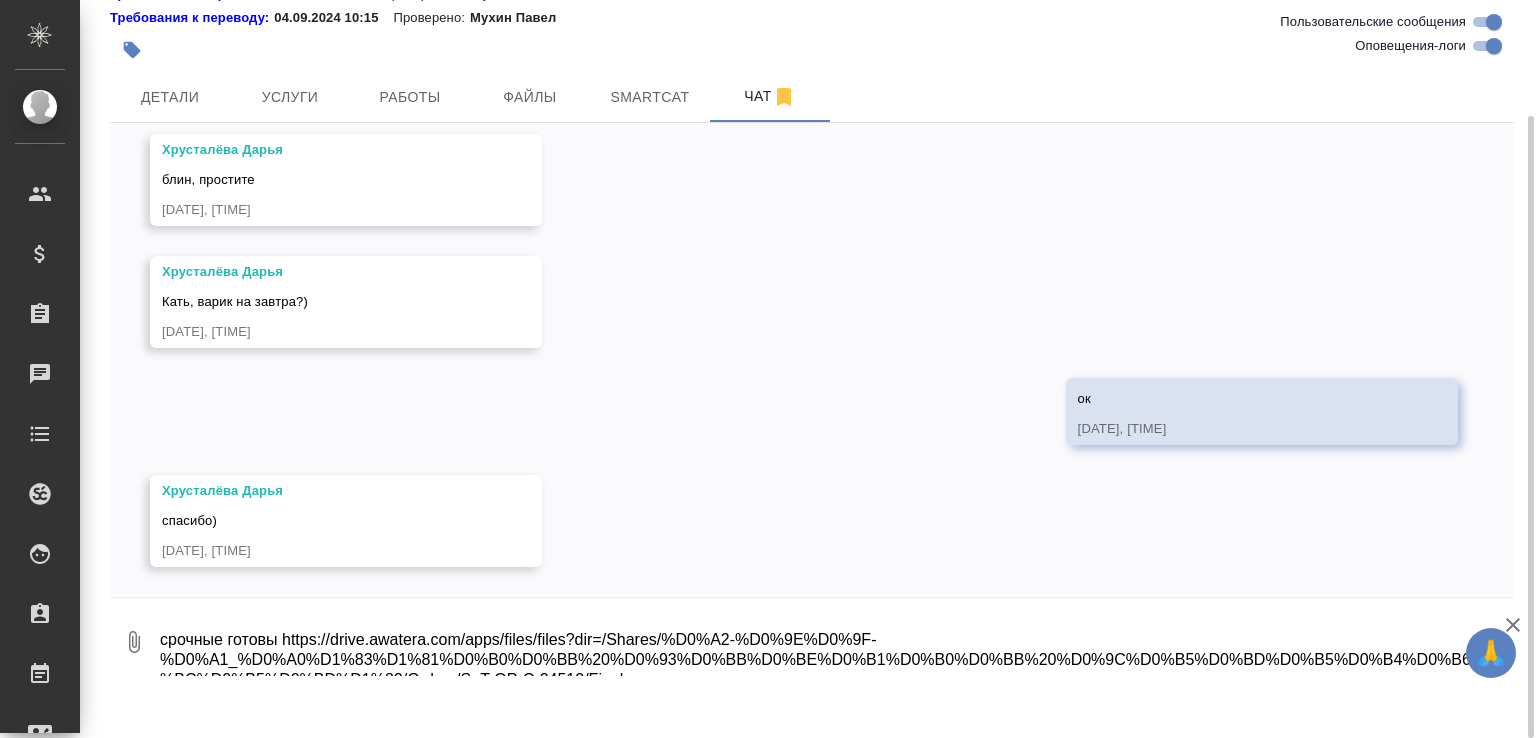 scroll, scrollTop: 13740, scrollLeft: 0, axis: vertical 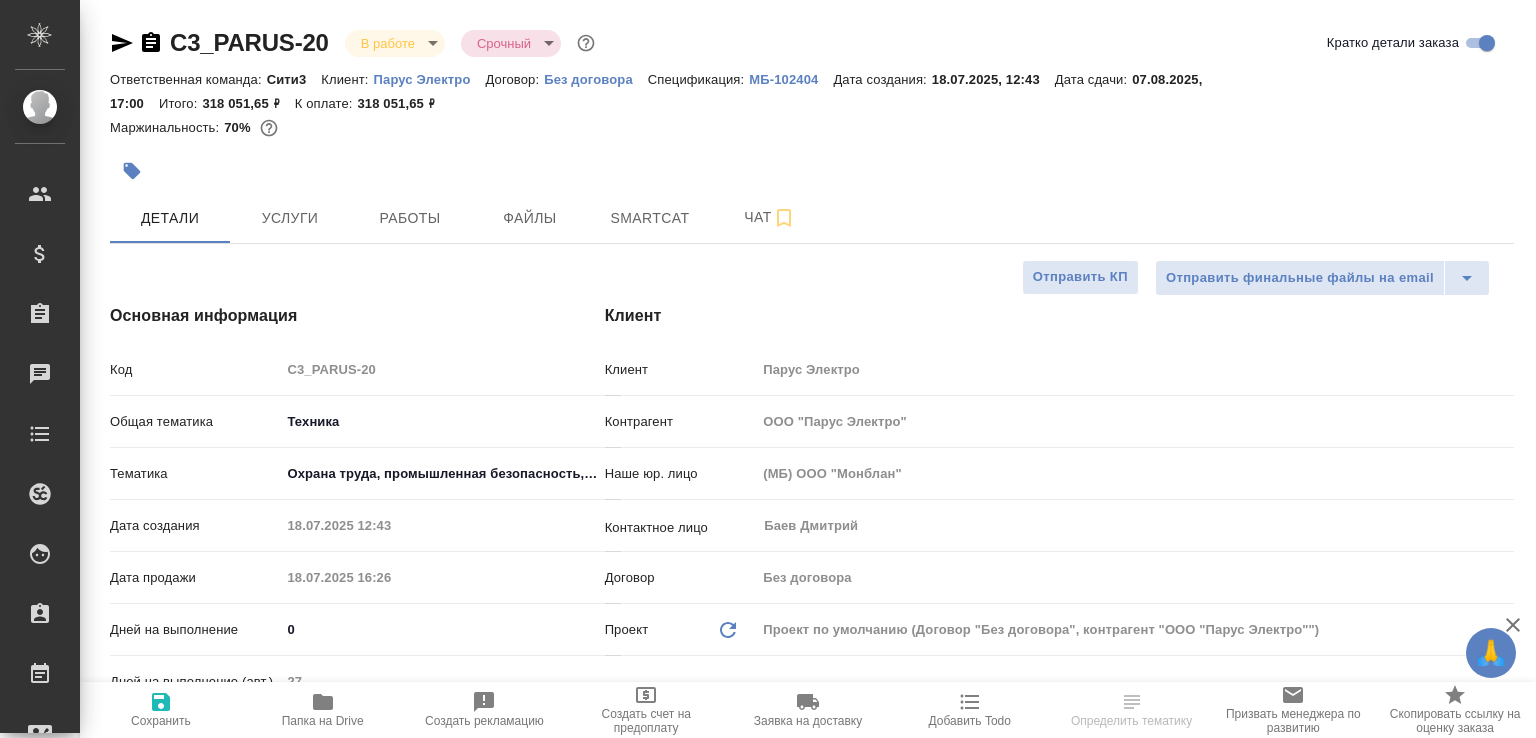 select on "RU" 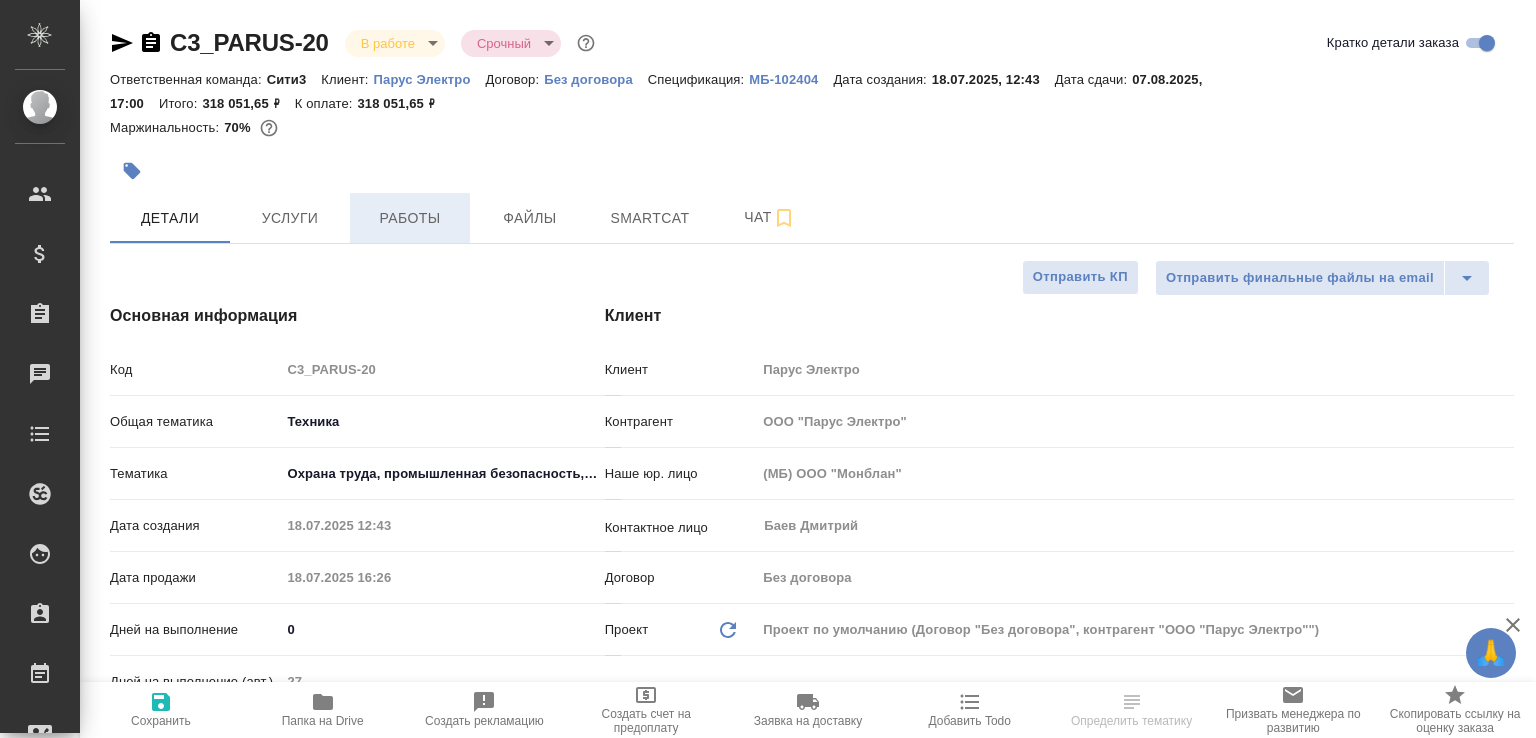 click on "Работы" at bounding box center [410, 218] 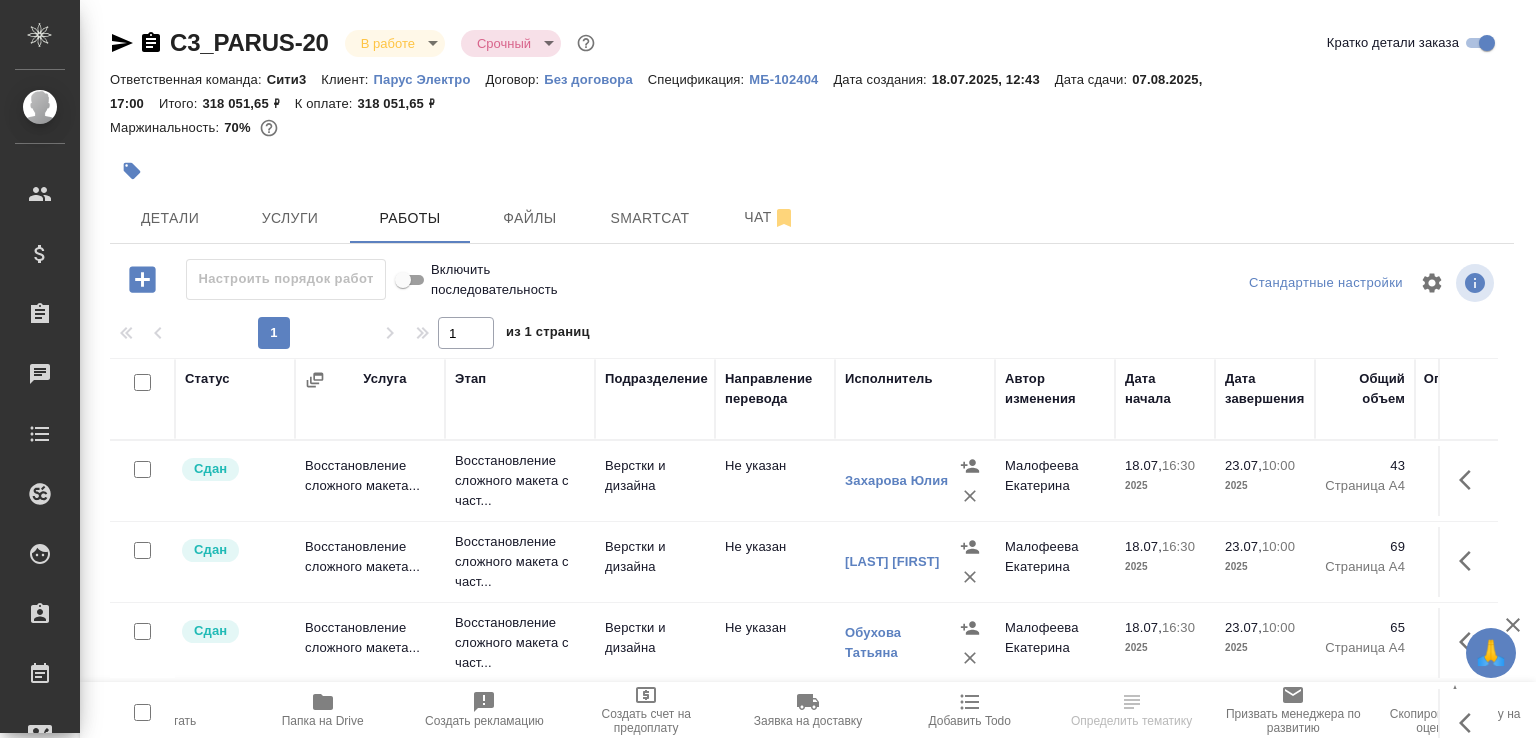 scroll, scrollTop: 121, scrollLeft: 0, axis: vertical 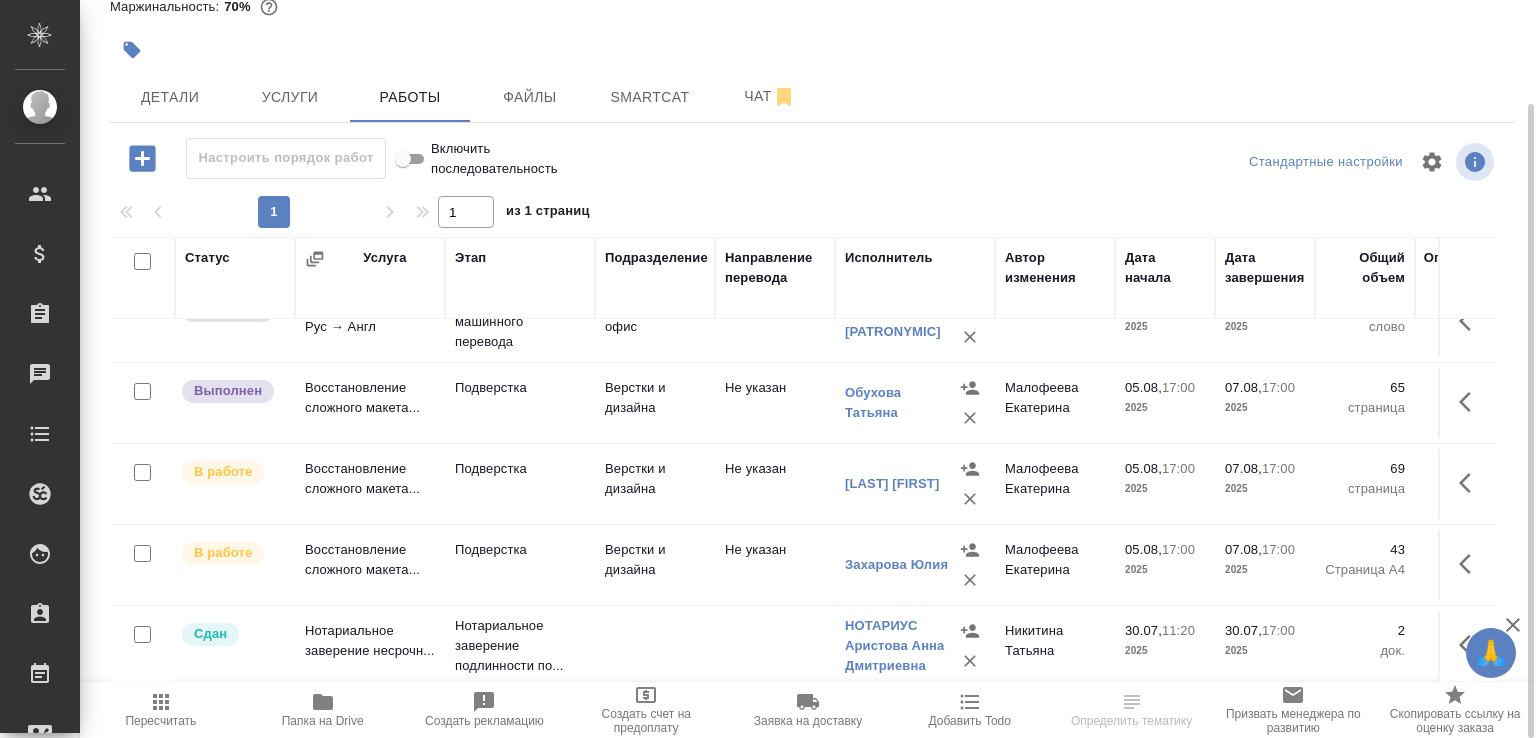 click on "Восстановление сложного макета..." at bounding box center (370, -164) 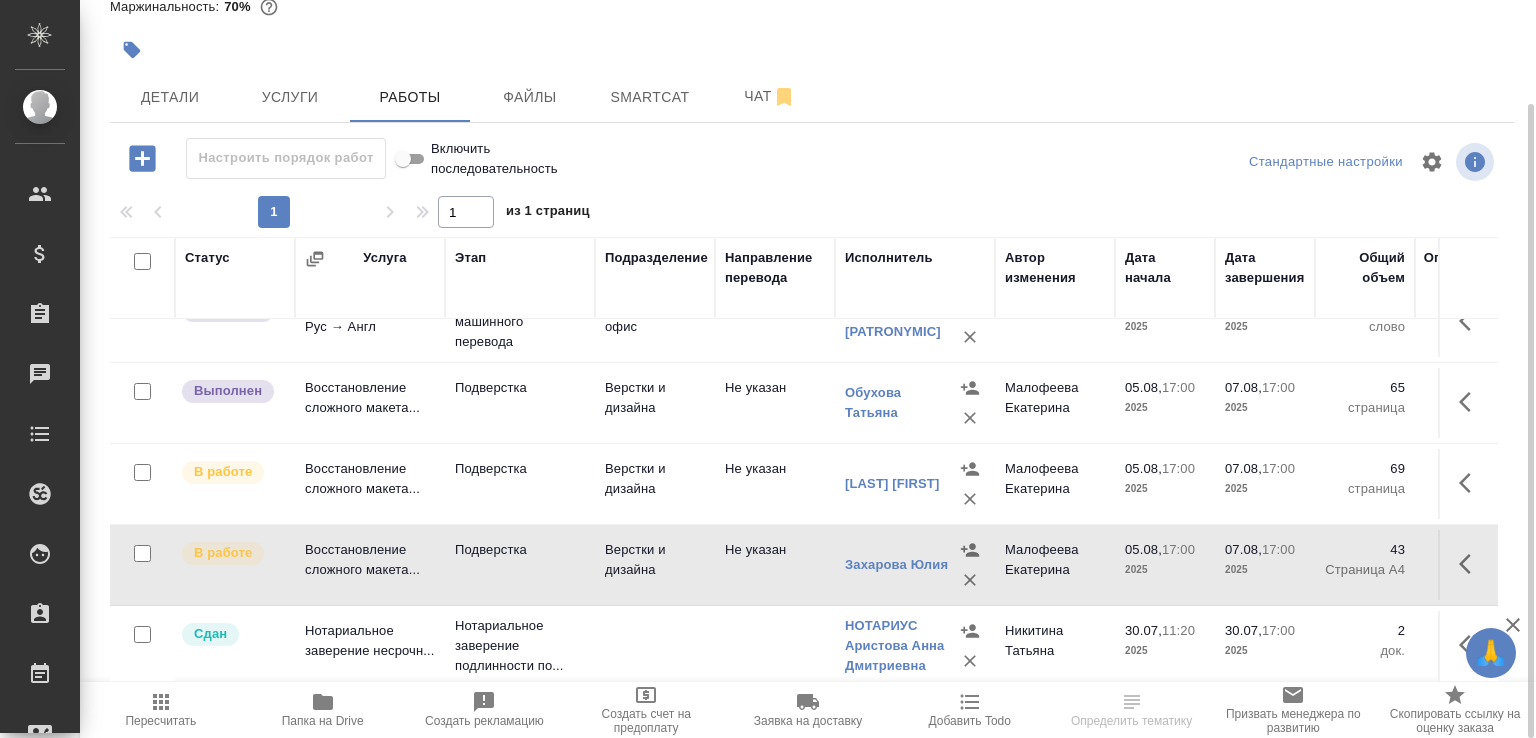 click on "Восстановление сложного макета..." at bounding box center [370, -164] 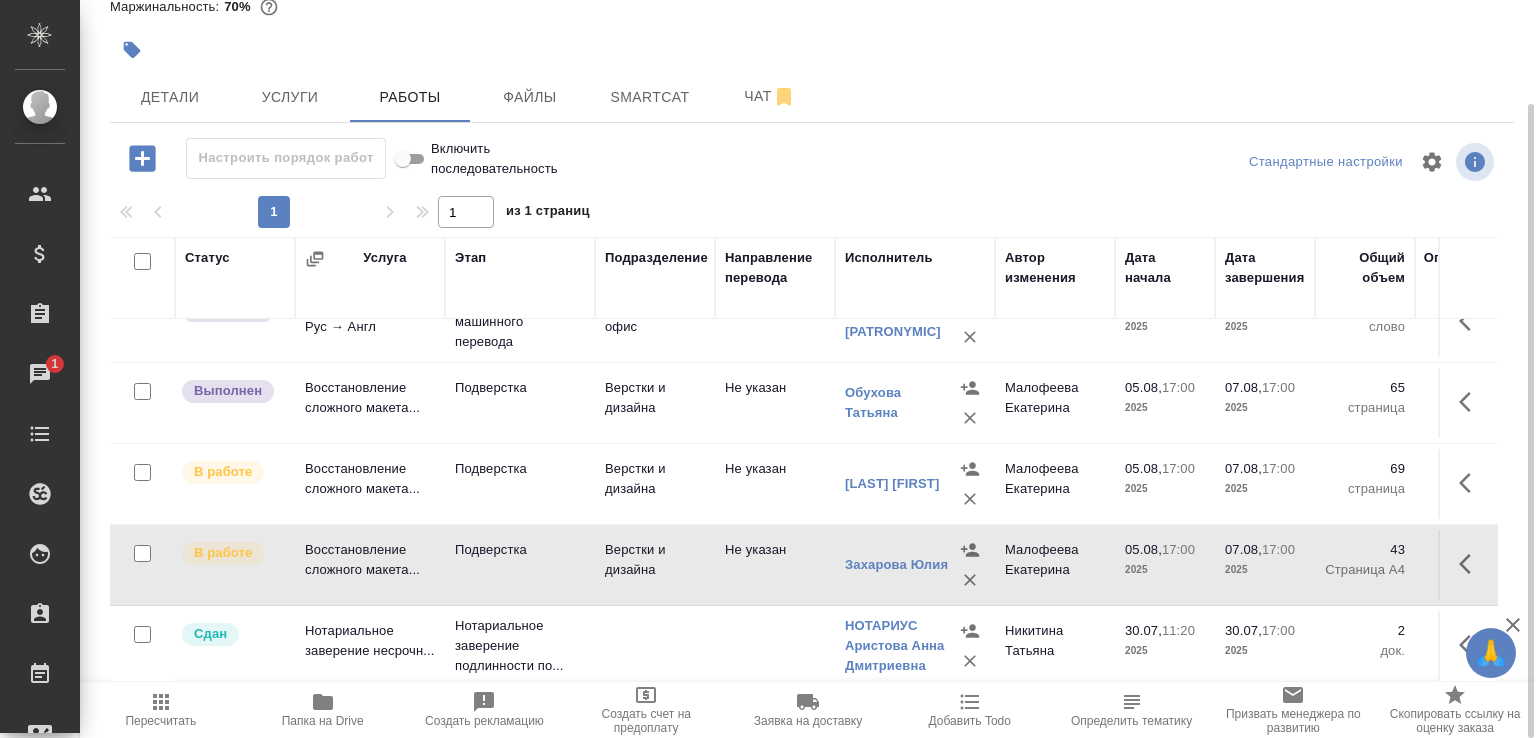 click on "Восстановление сложного макета..." at bounding box center (370, -164) 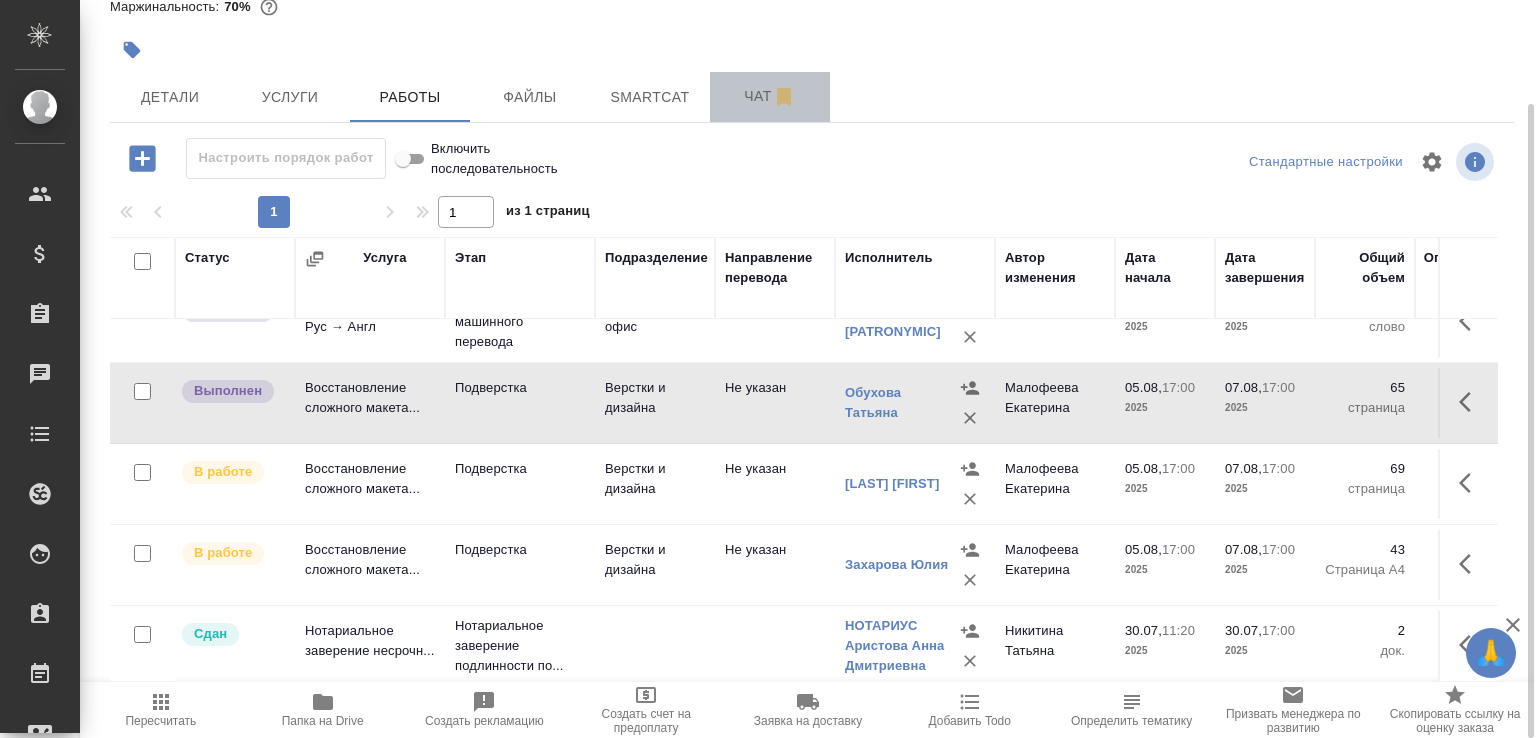 click on "Чат" at bounding box center (770, 96) 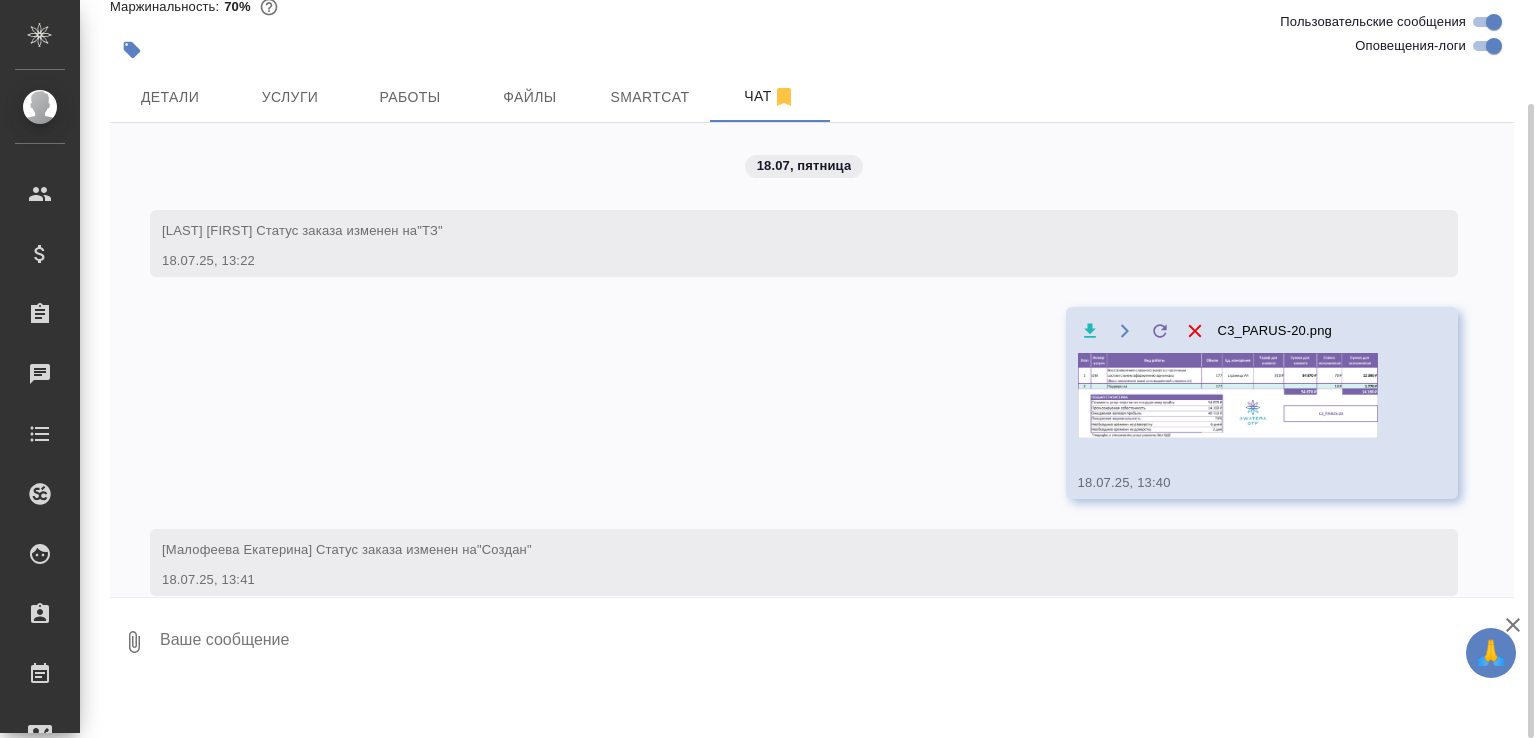 scroll, scrollTop: 16591, scrollLeft: 0, axis: vertical 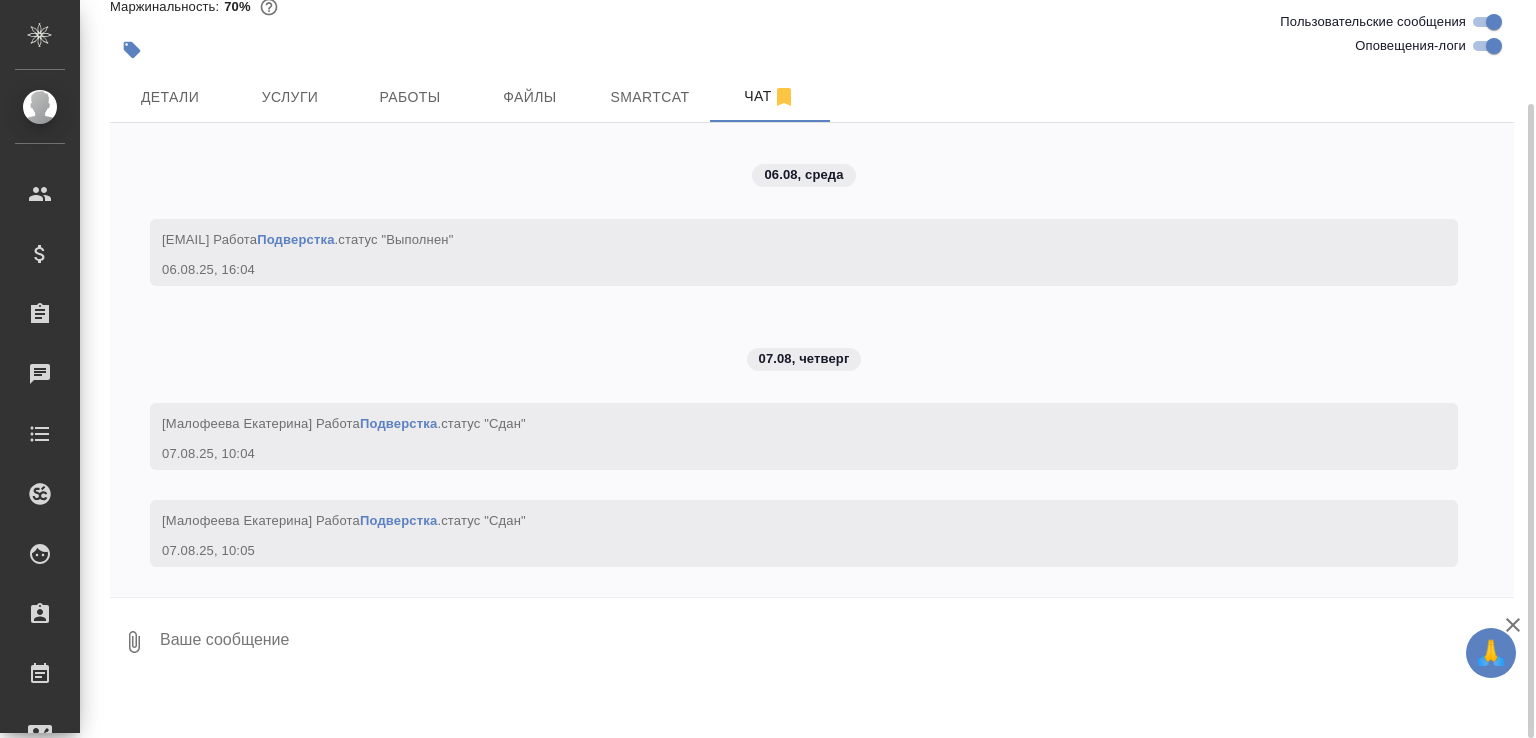type 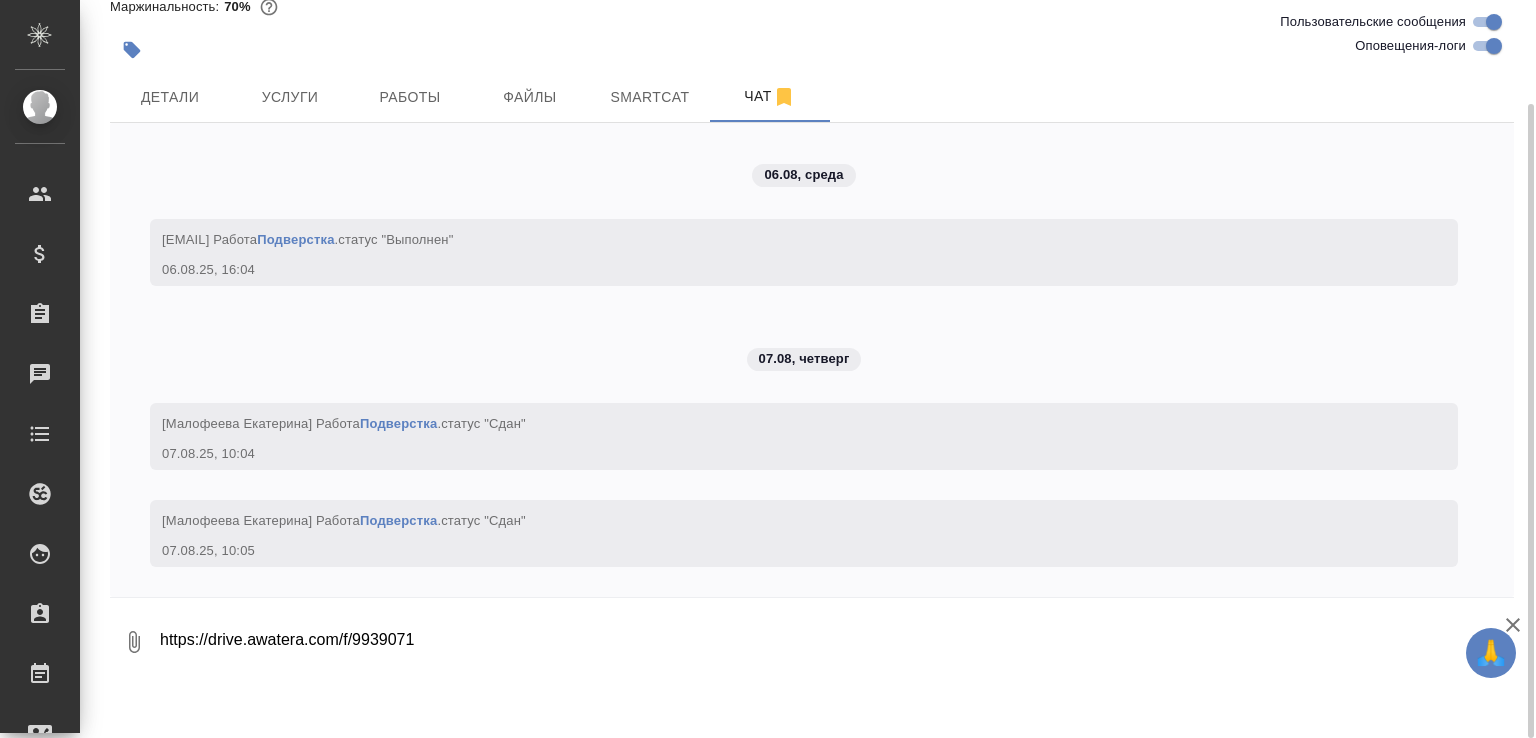 type on "https://drive.awatera.com/f/9939071" 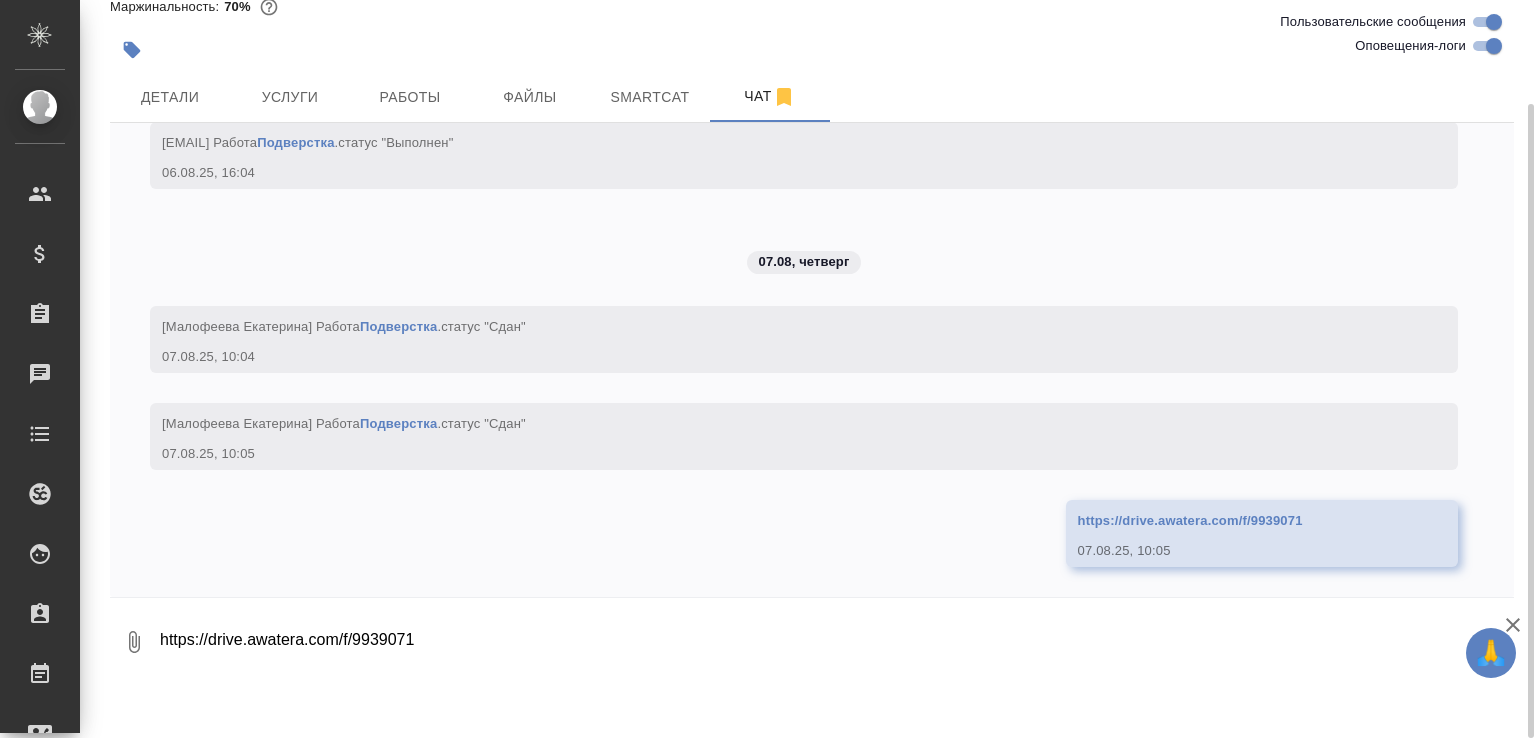 scroll, scrollTop: 16773, scrollLeft: 0, axis: vertical 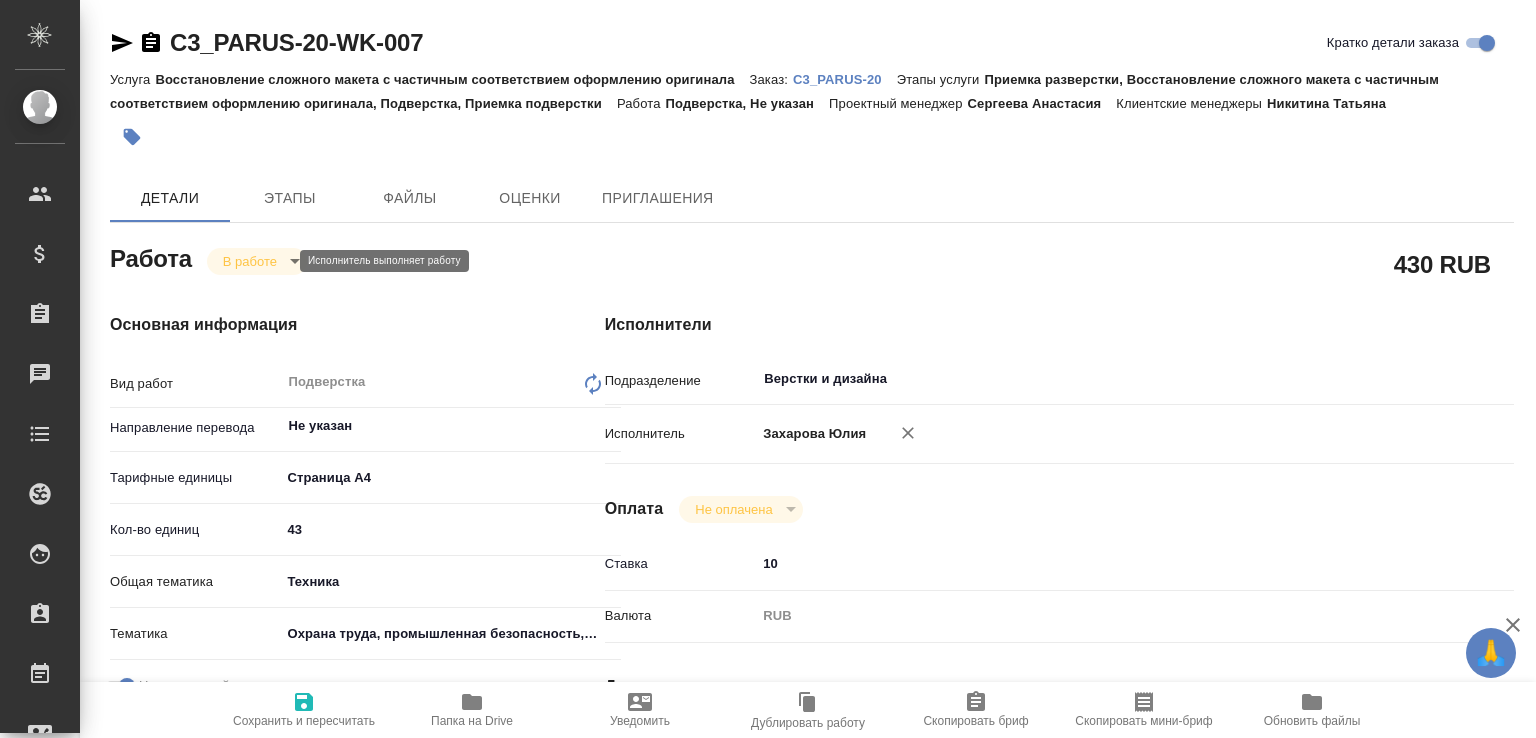click on "🙏 .cls-1
fill:#fff;
[LAST] [FIRST] e.malofeeva Клиенты Спецификации Заказы Чаты Todo Проекты SC Исполнители Кандидаты Работы Входящие заявки Заявки на доставку Рекламации Проекты процессинга Конференции Выйти C3_PARUS-20-WK-007 Кратко детали заказа Услуга Восстановление сложного макета с частичным соответствием оформлению оригинала Заказ: C3_PARUS-20 Этапы услуги Приемка разверстки, Восстановление сложного макета с частичным соответствием оформлению оригинала, Подверстка, Приемка подверстки Работа Подверстка, Не указан Проектный менеджер Детали x 43" at bounding box center [768, 369] 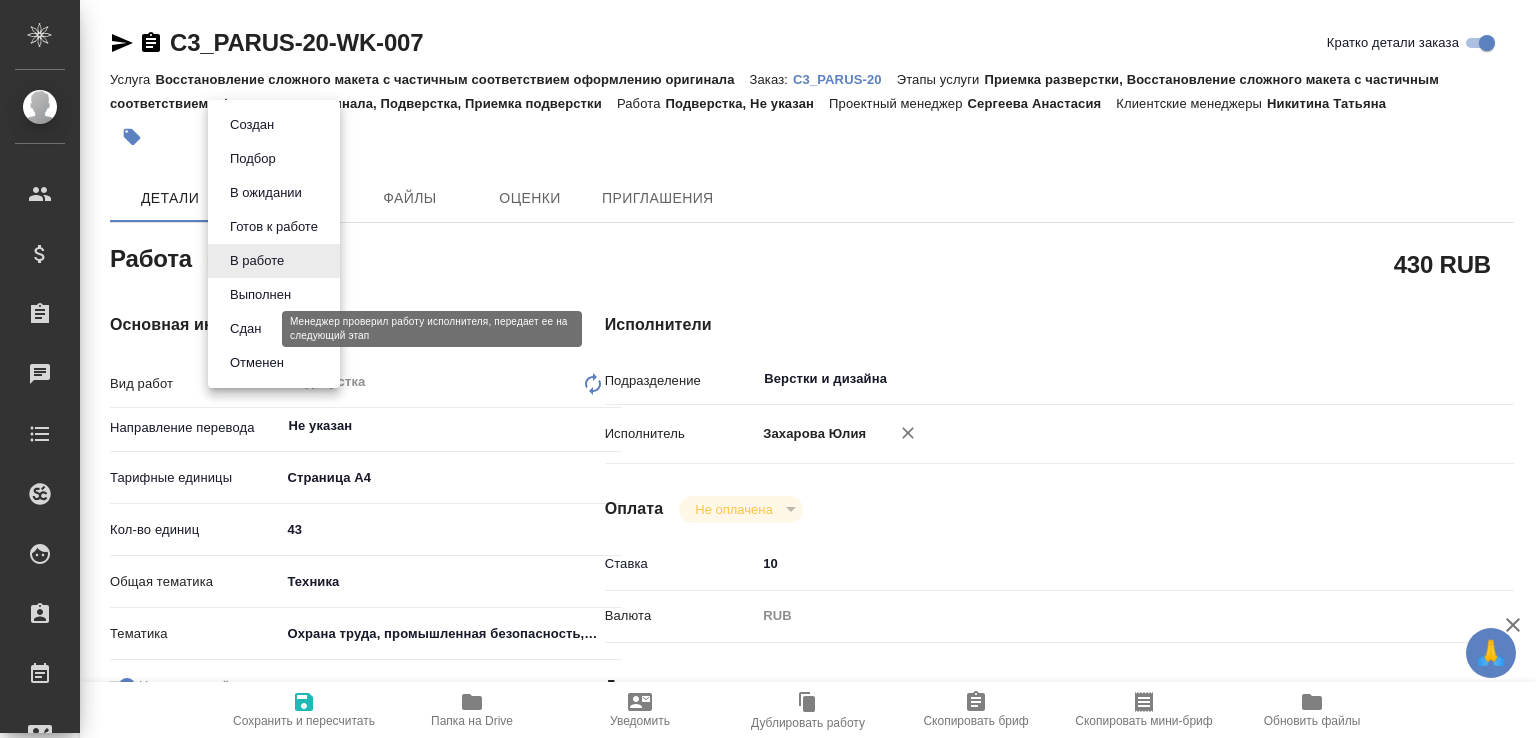 click on "Сдан" at bounding box center (245, 329) 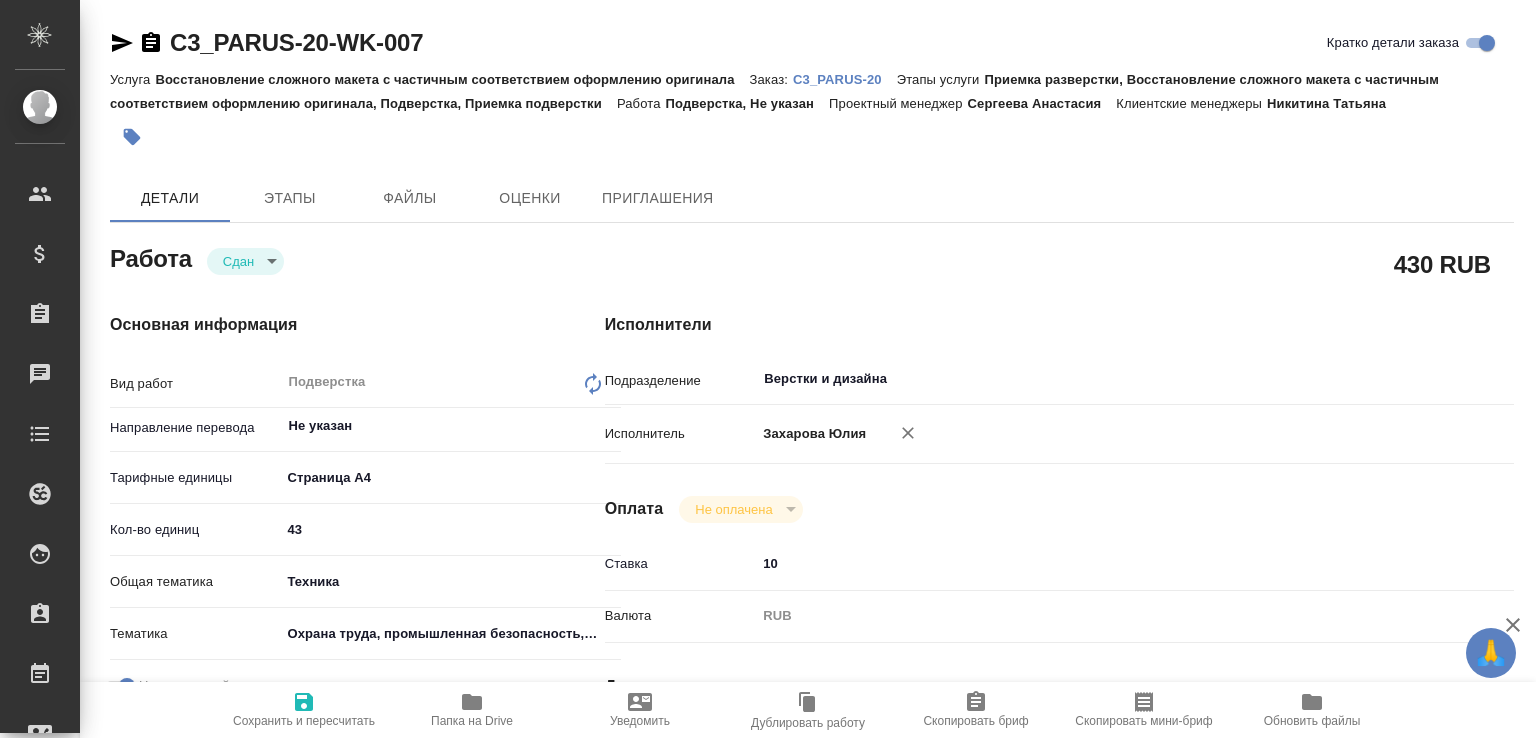 type on "x" 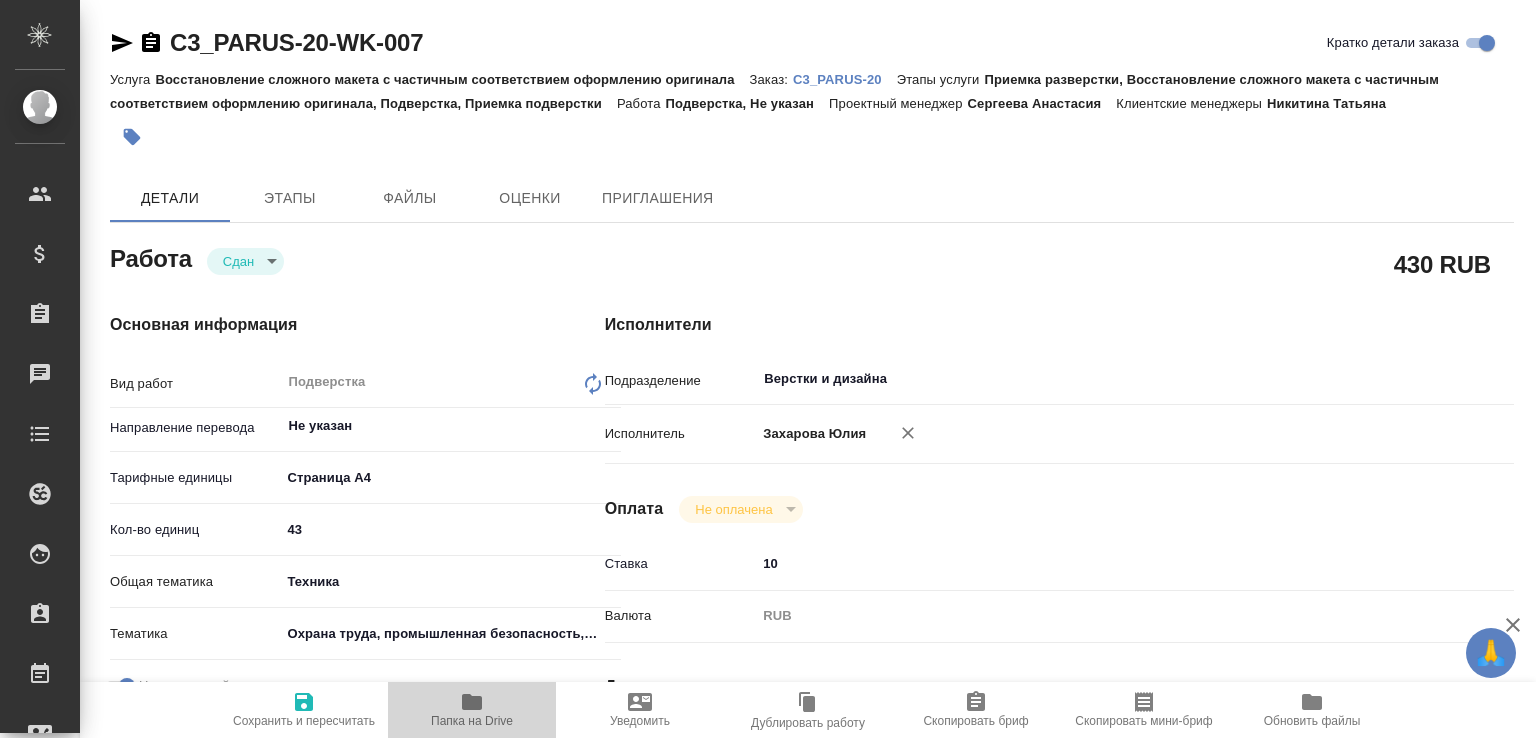click on "Папка на Drive" at bounding box center (472, 721) 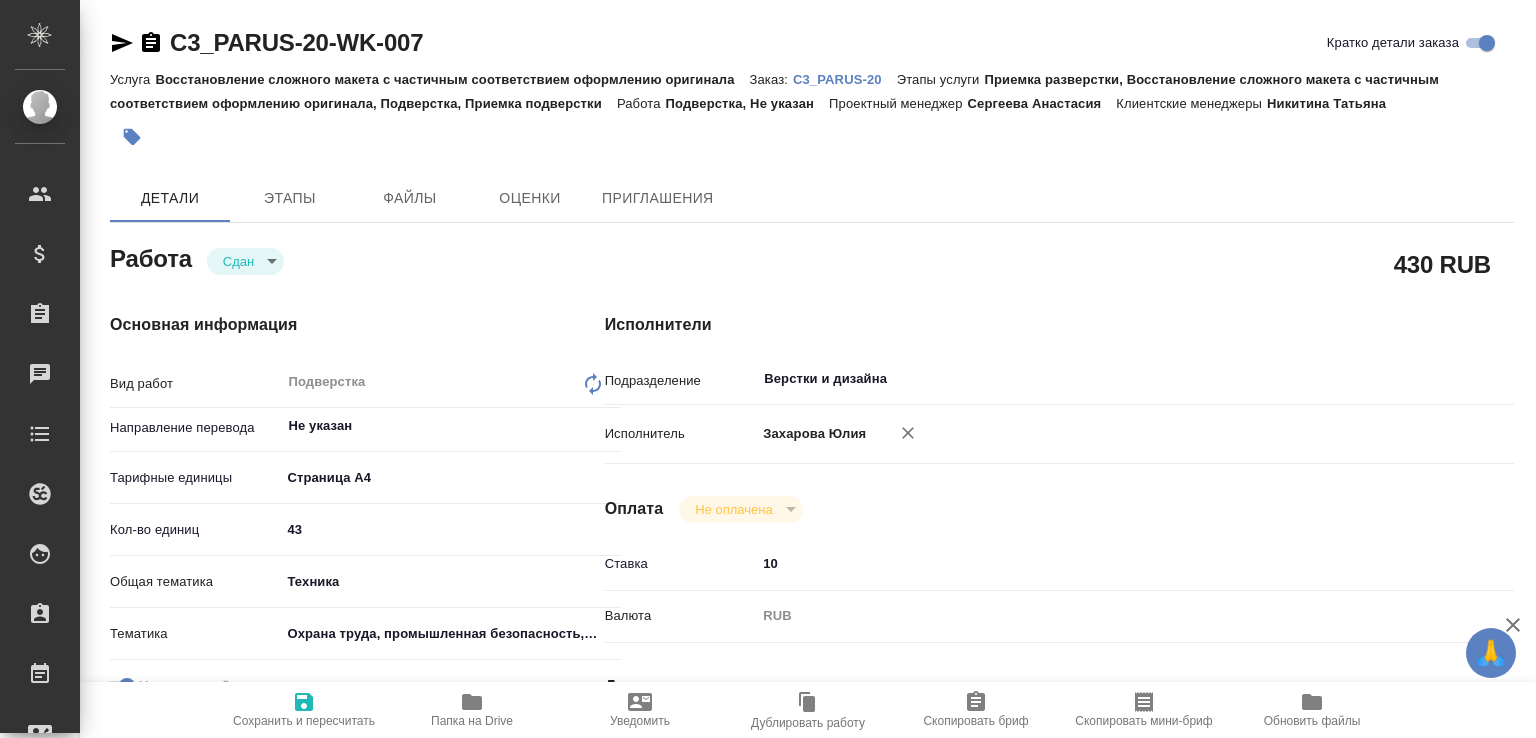 type on "x" 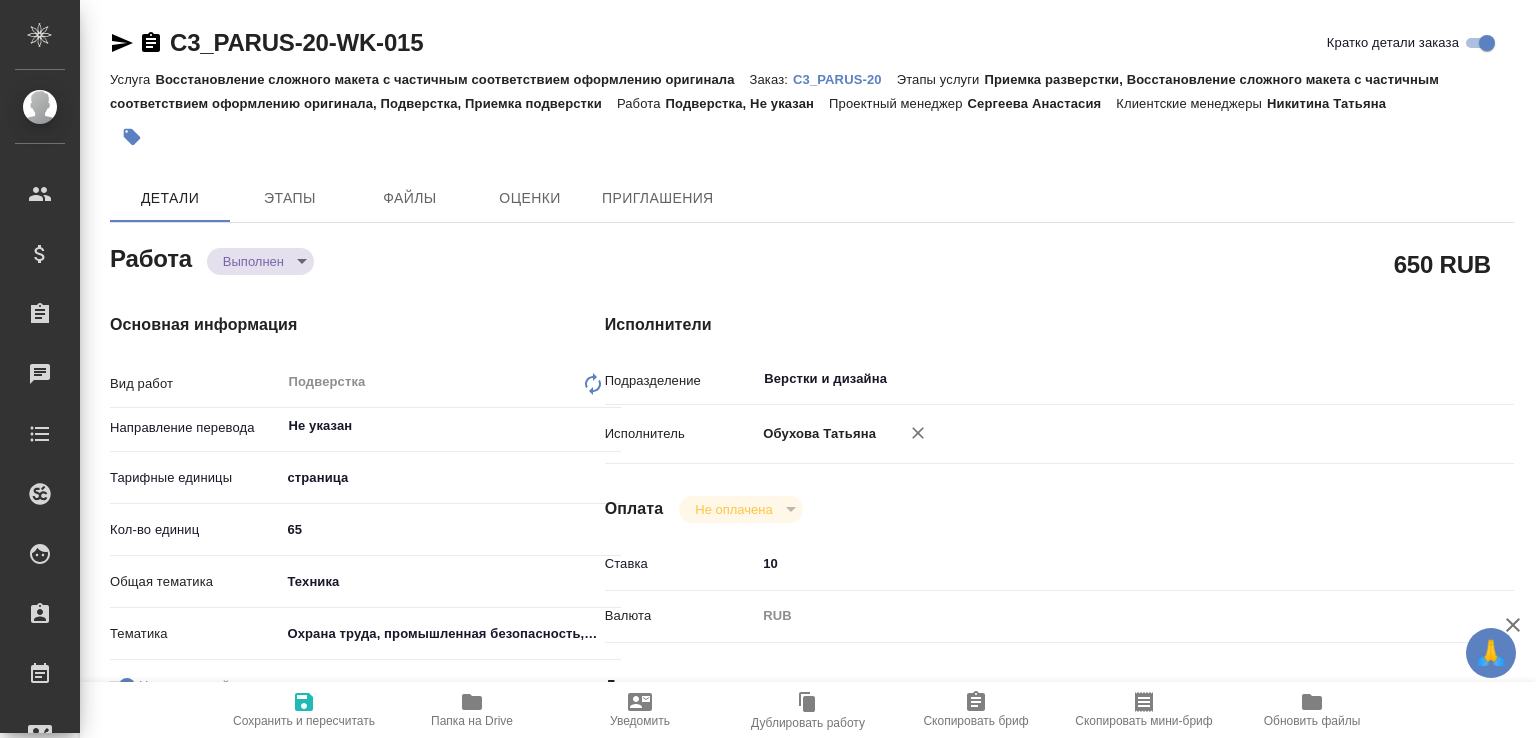 scroll, scrollTop: 0, scrollLeft: 0, axis: both 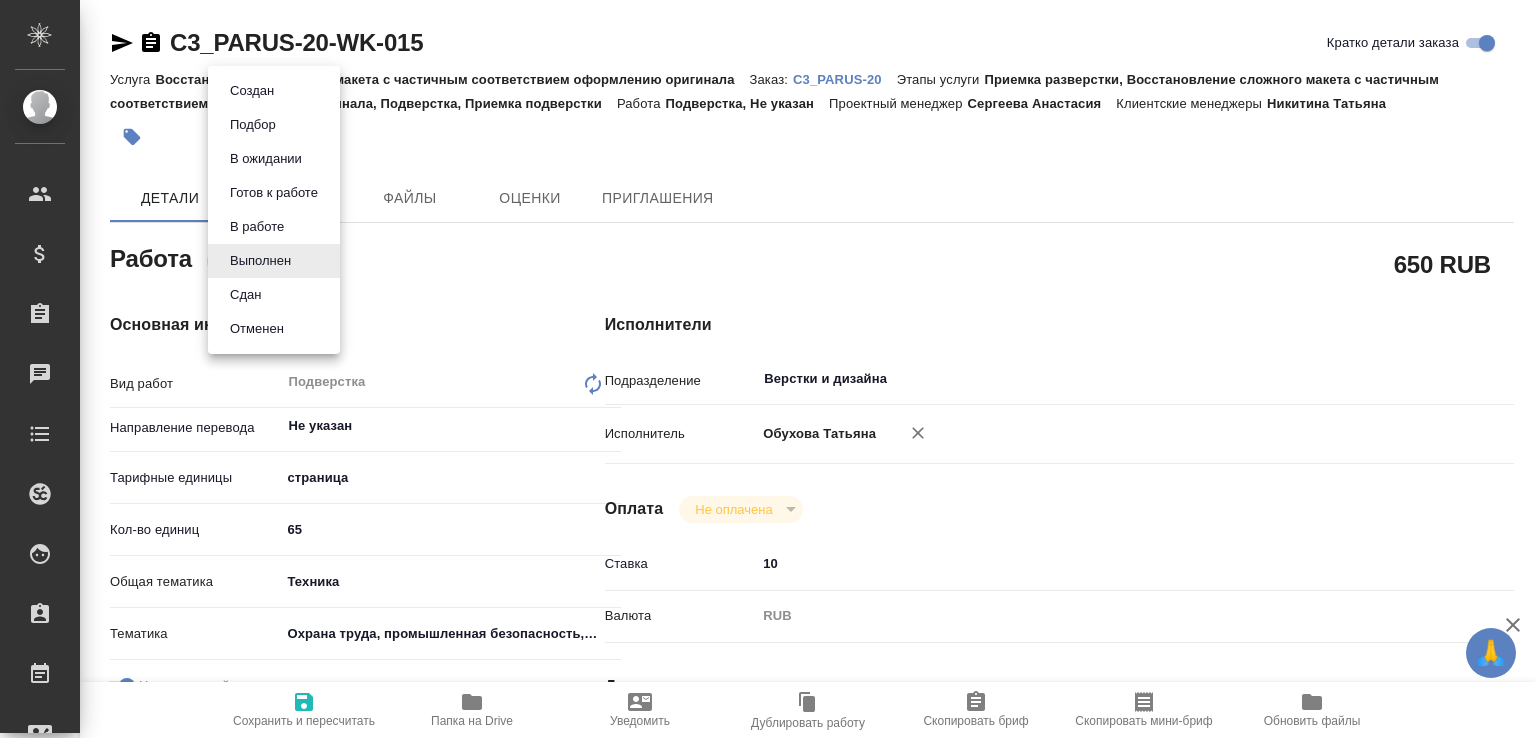 click on "🙏 .cls-1
fill:#fff;
AWATERA [LAST] [FIRST] e.malofeeva Клиенты Спецификации Заказы 0 Чаты Todo Проекты SC Исполнители Кандидаты Работы Входящие заявки Заявки на доставку Рекламации Проекты процессинга Конференции Выйти C3_PARUS-20-WK-015 Кратко детали заказа Услуга Восстановление сложного макета с частичным соответствием оформлению оригинала Заказ: C3_PARUS-20 Этапы услуги Приемка разверстки, Восстановление сложного макета с частичным соответствием оформлению оригинала, Подверстка, Приемка подверстки Работа Подверстка, Не указан Проектный менеджер Детали x" at bounding box center (768, 369) 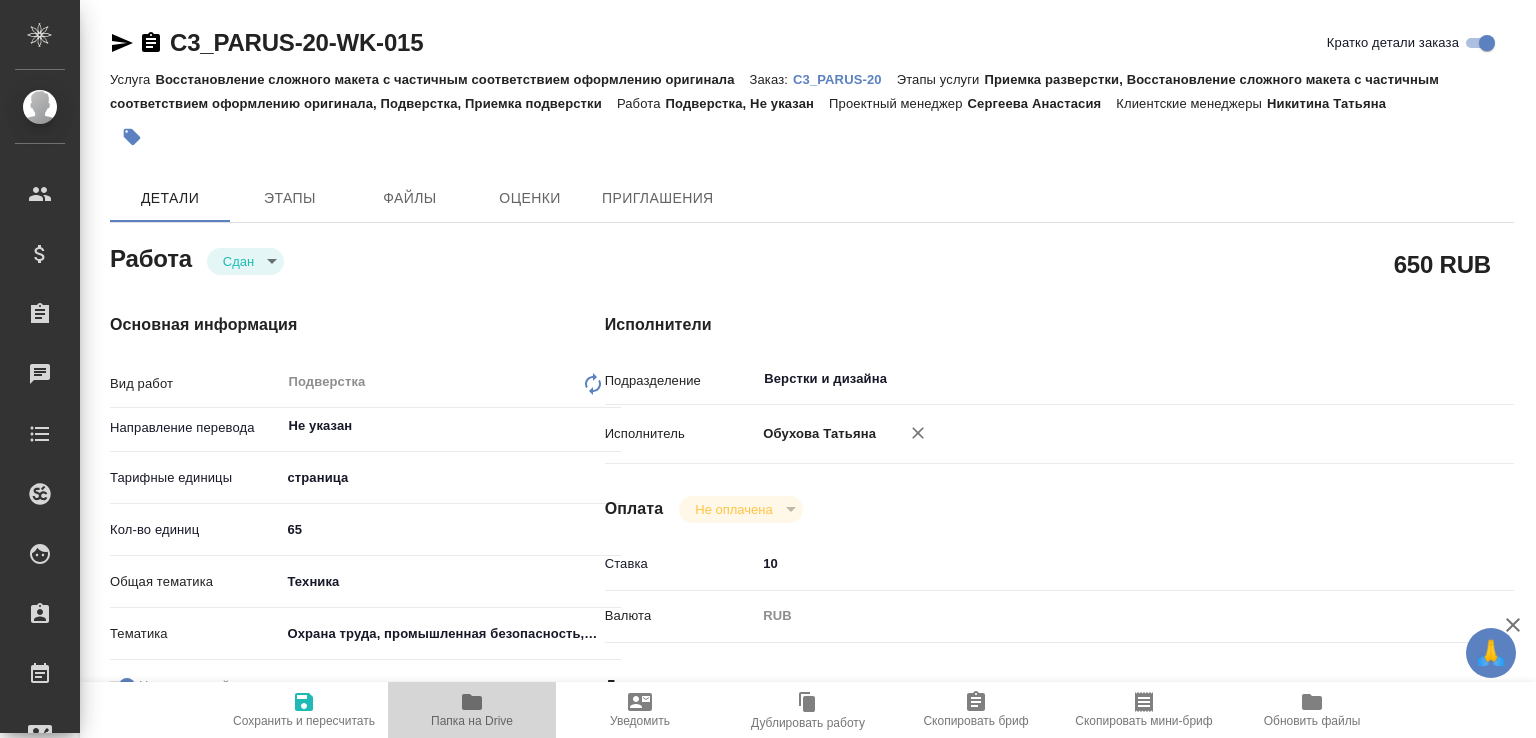 click on "Папка на Drive" at bounding box center [472, 721] 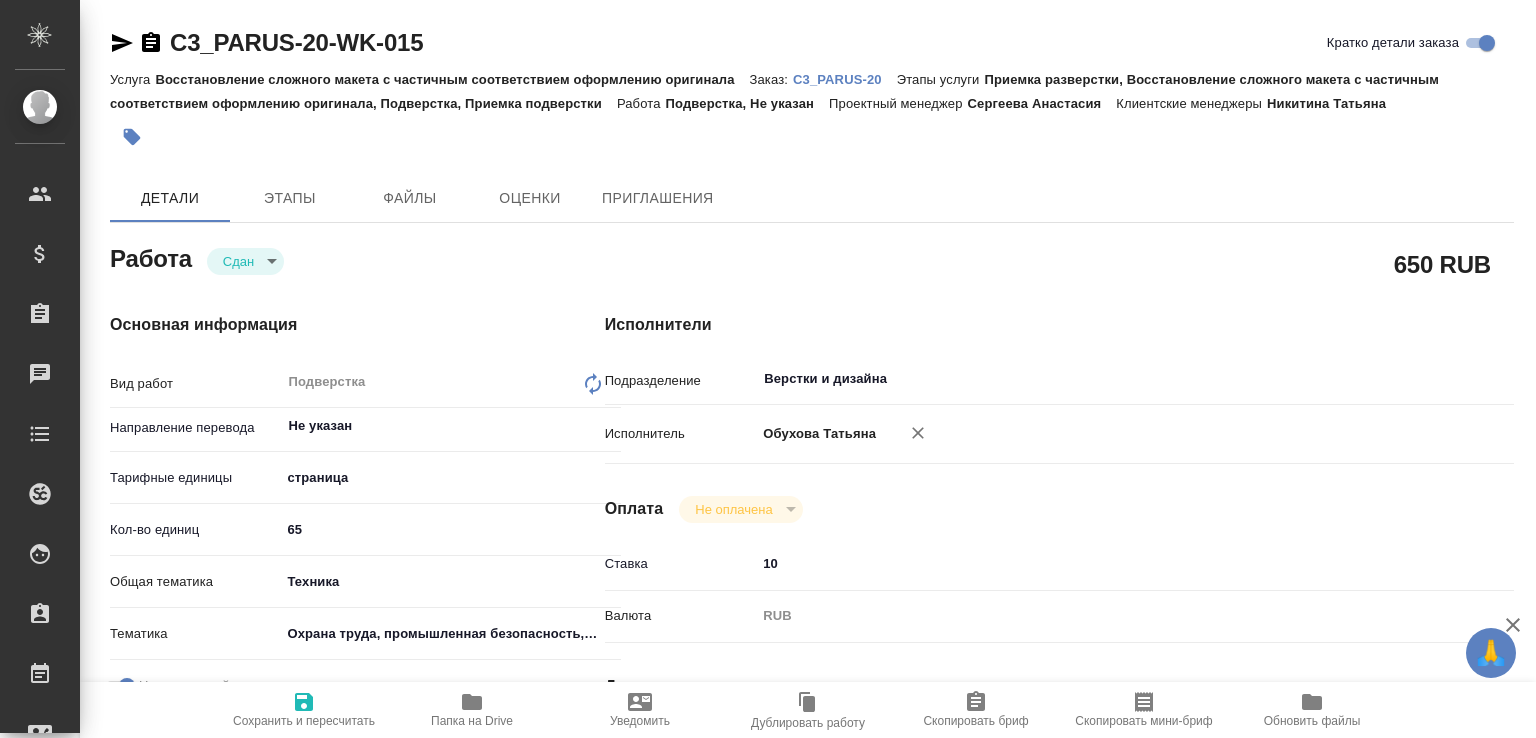 type on "x" 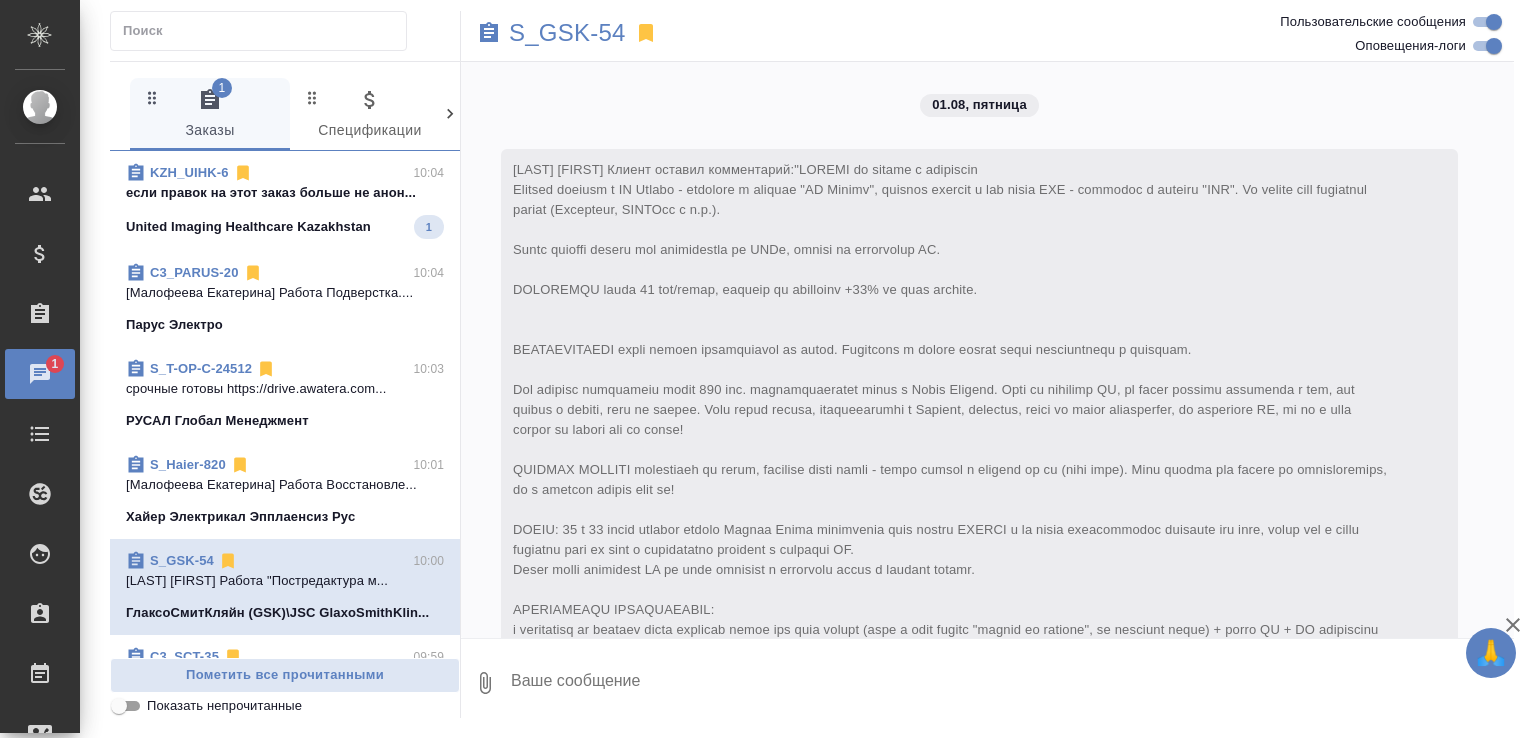 scroll, scrollTop: 0, scrollLeft: 0, axis: both 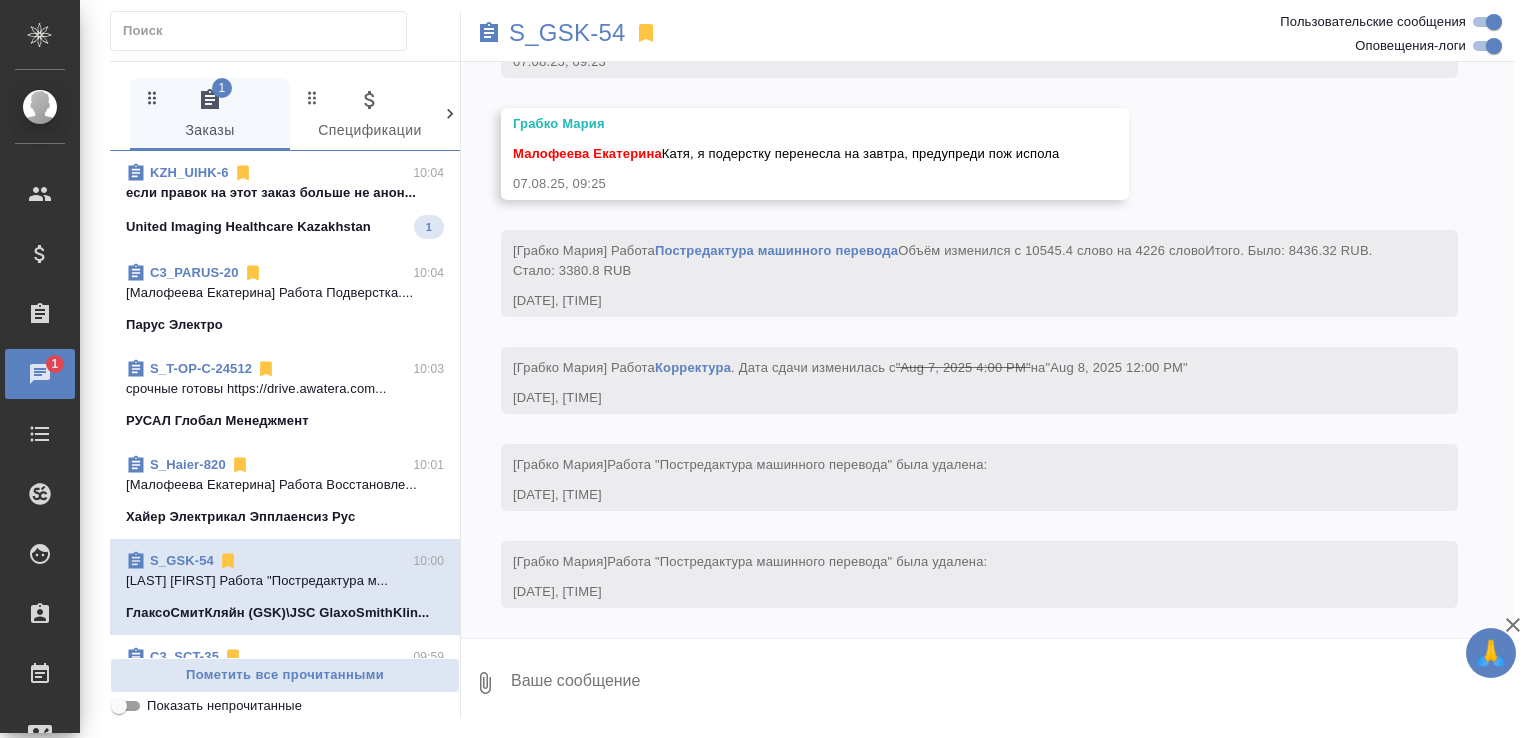 click on "если правок на этот заказ больше не анон..." at bounding box center (285, 193) 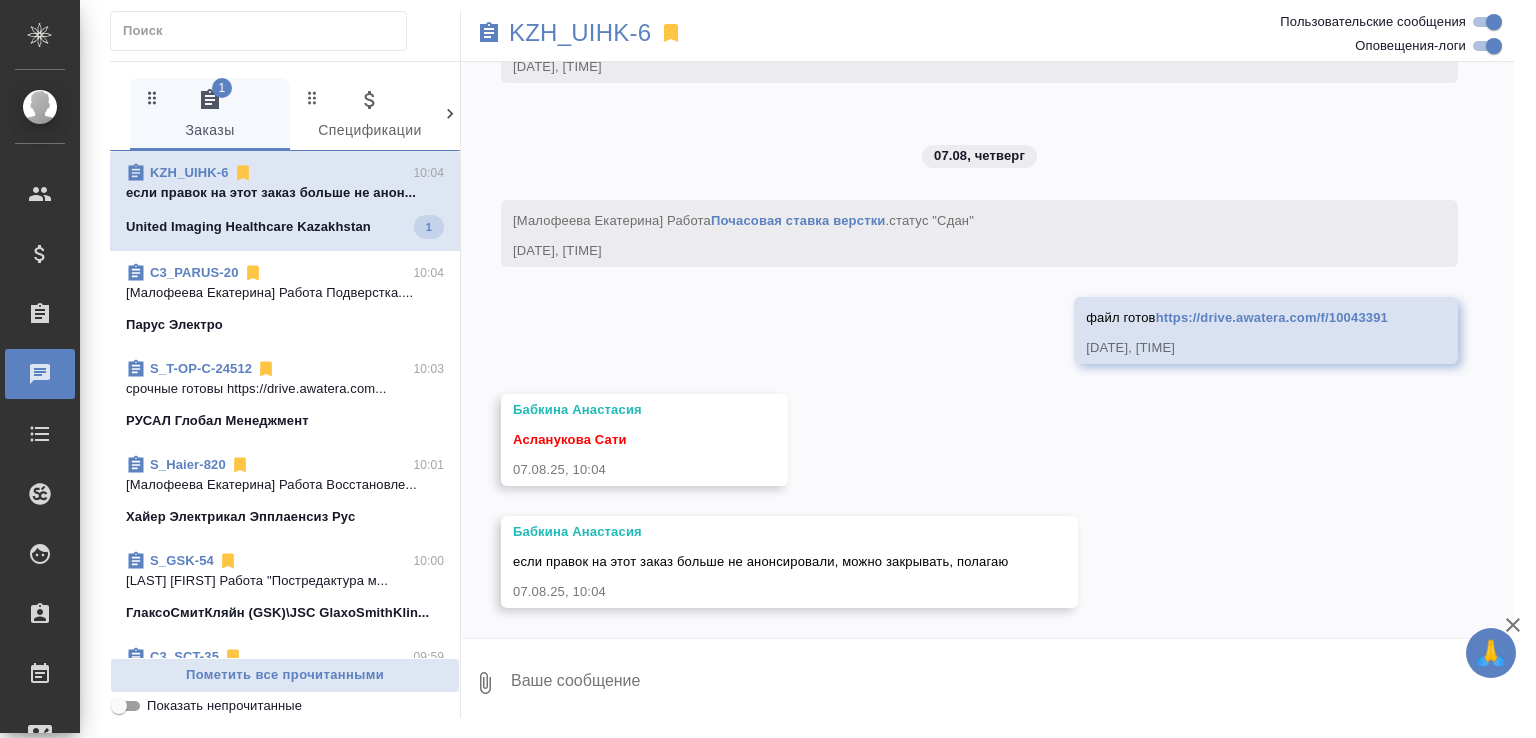 scroll, scrollTop: 34122, scrollLeft: 0, axis: vertical 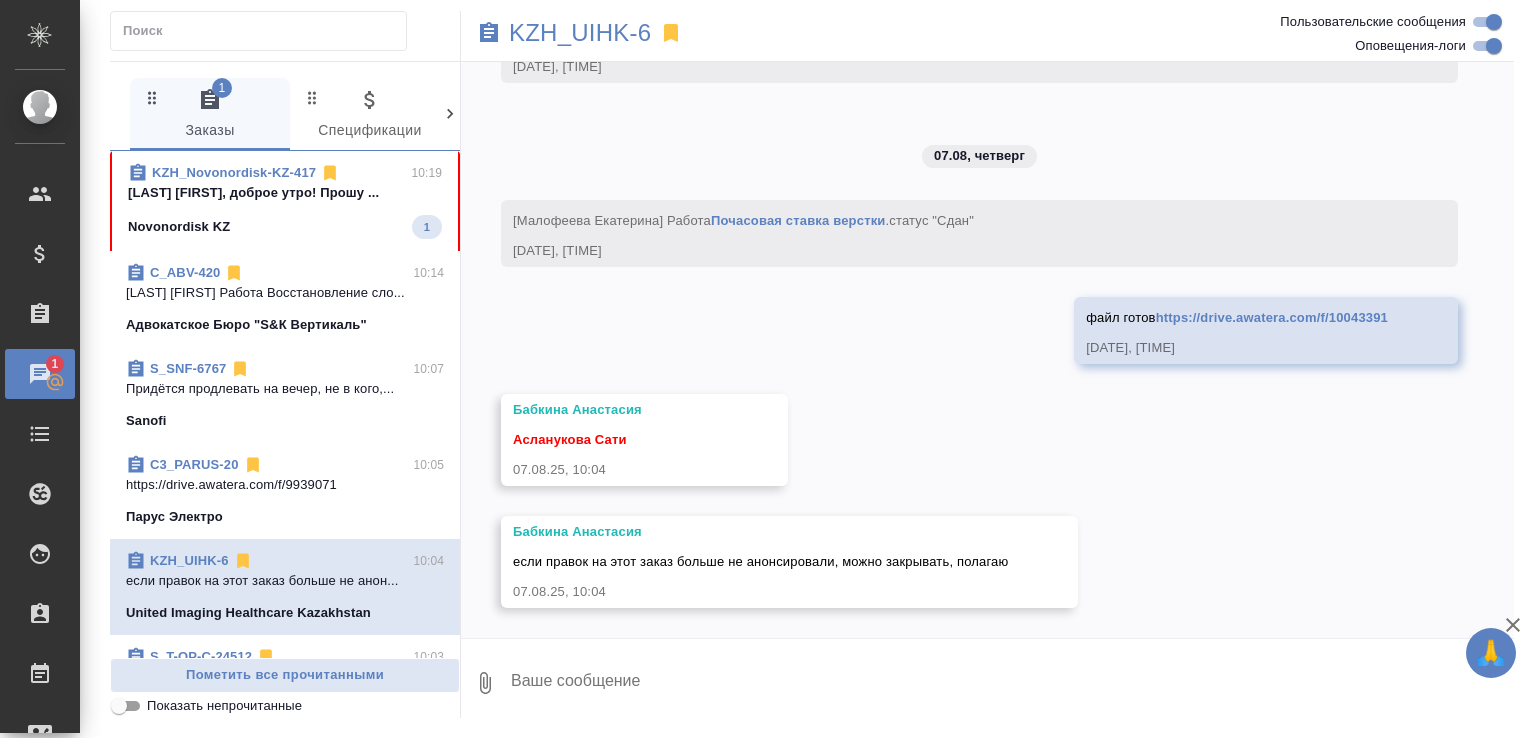 click on "Малофеева Екатерина, доброе утро! Прошу ..." at bounding box center [285, 193] 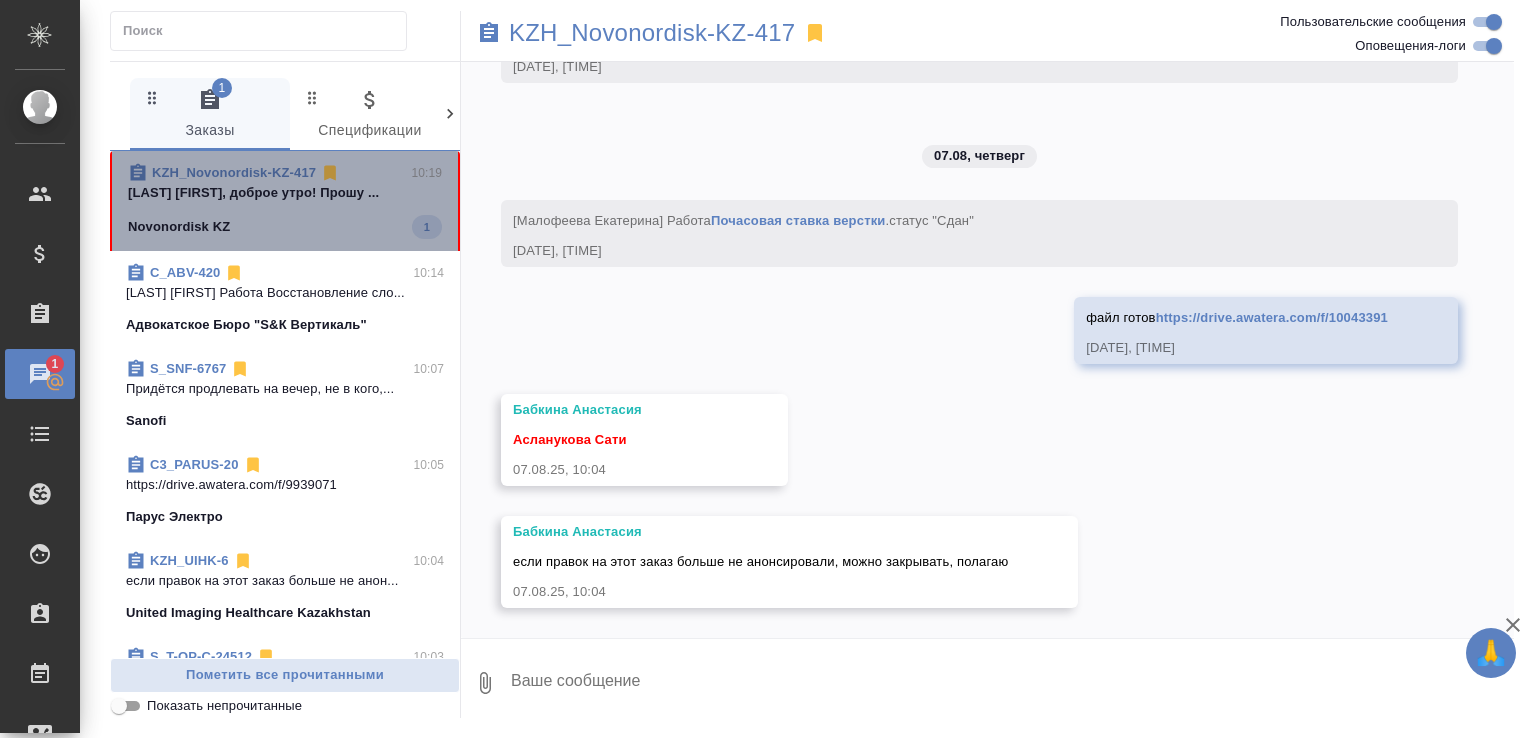 click on "Малофеева Екатерина, доброе утро! Прошу ..." at bounding box center [285, 193] 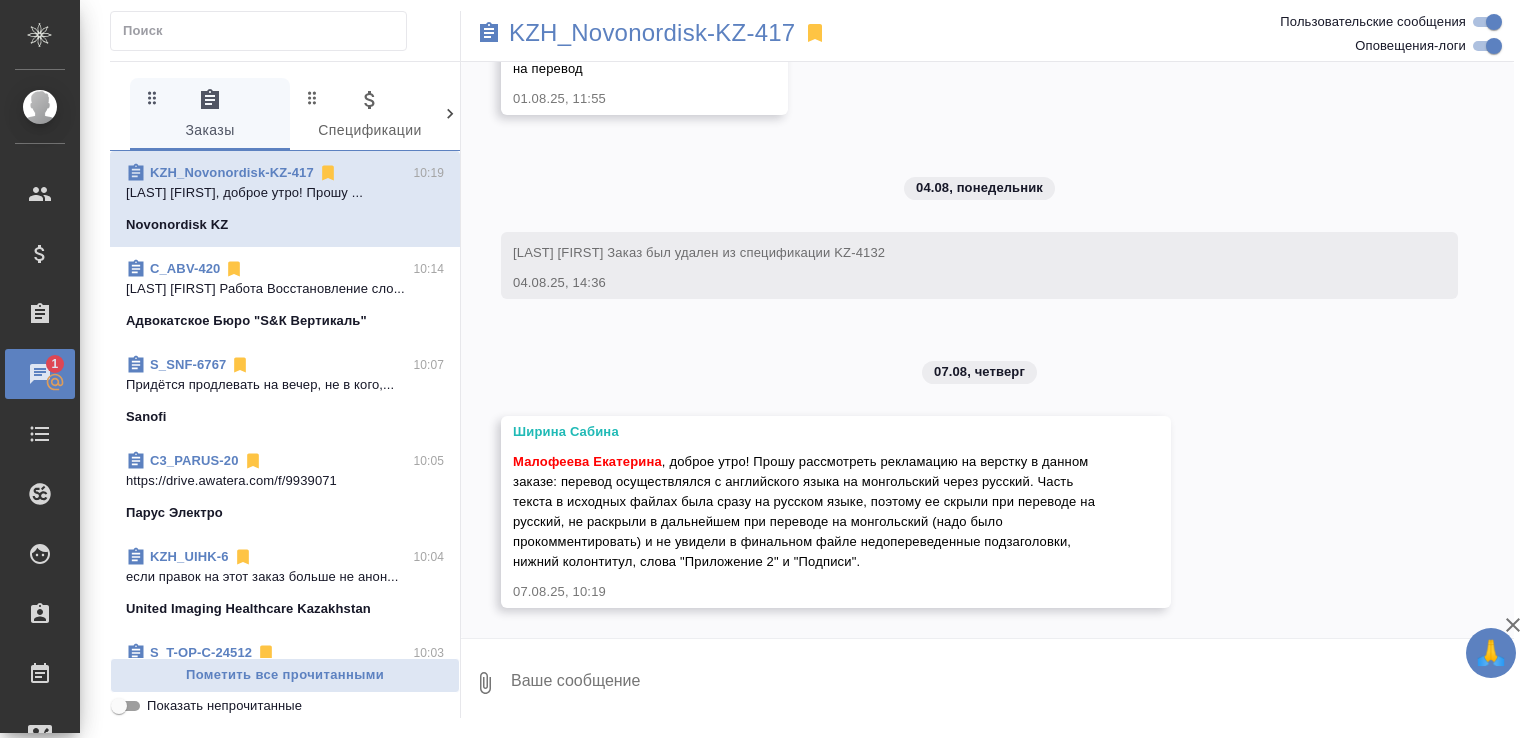 scroll, scrollTop: 16882, scrollLeft: 0, axis: vertical 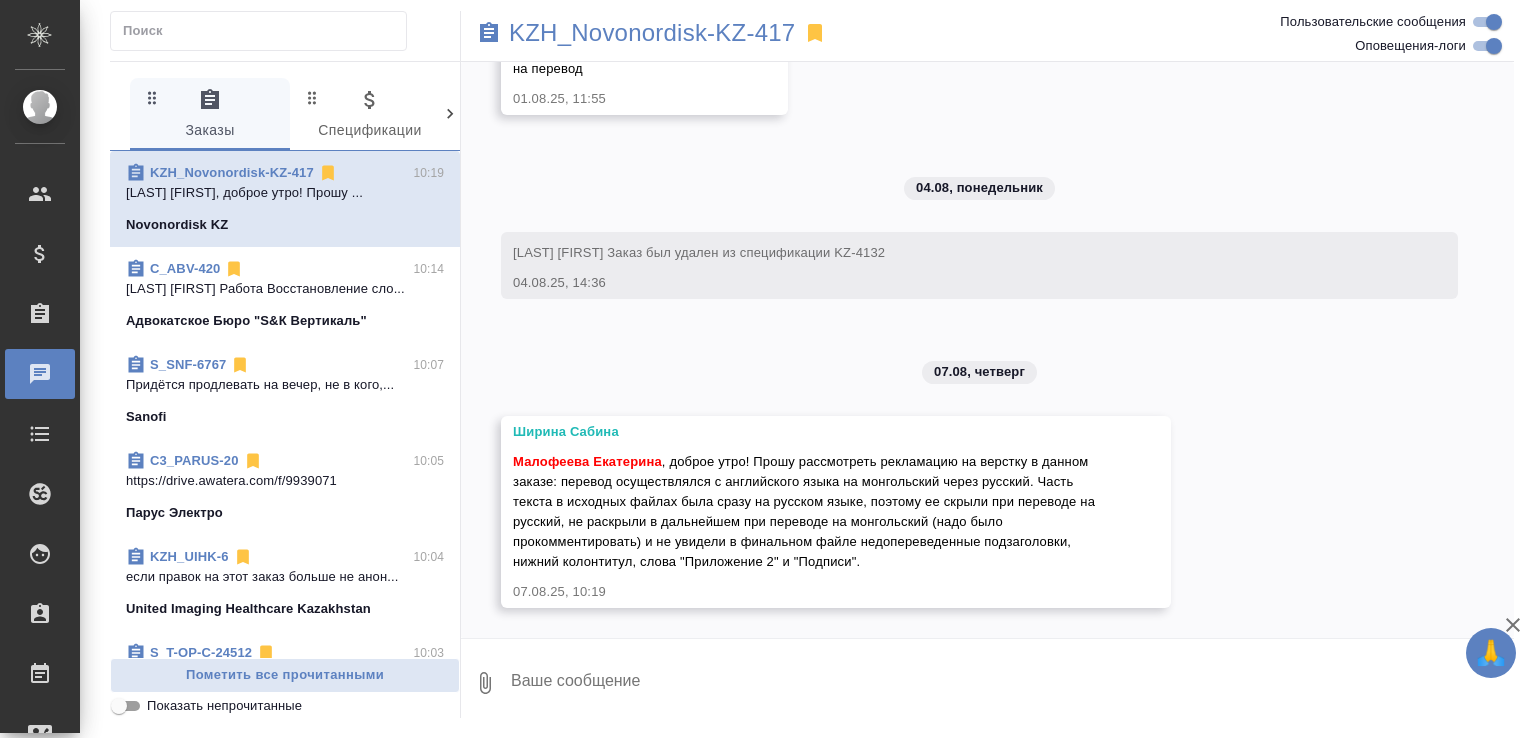 click on "KZH_Novonordisk-KZ-417" at bounding box center (232, 172) 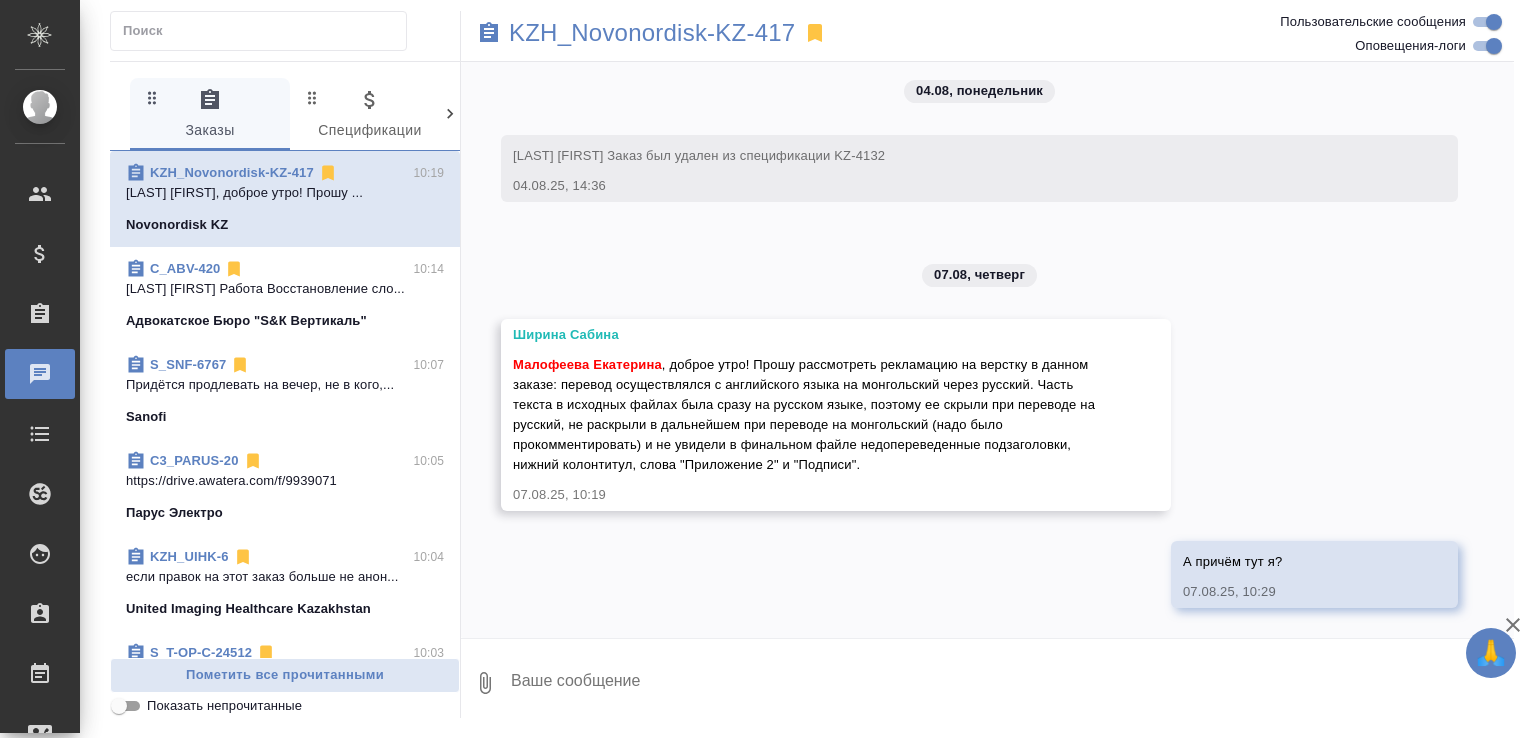 scroll, scrollTop: 16980, scrollLeft: 0, axis: vertical 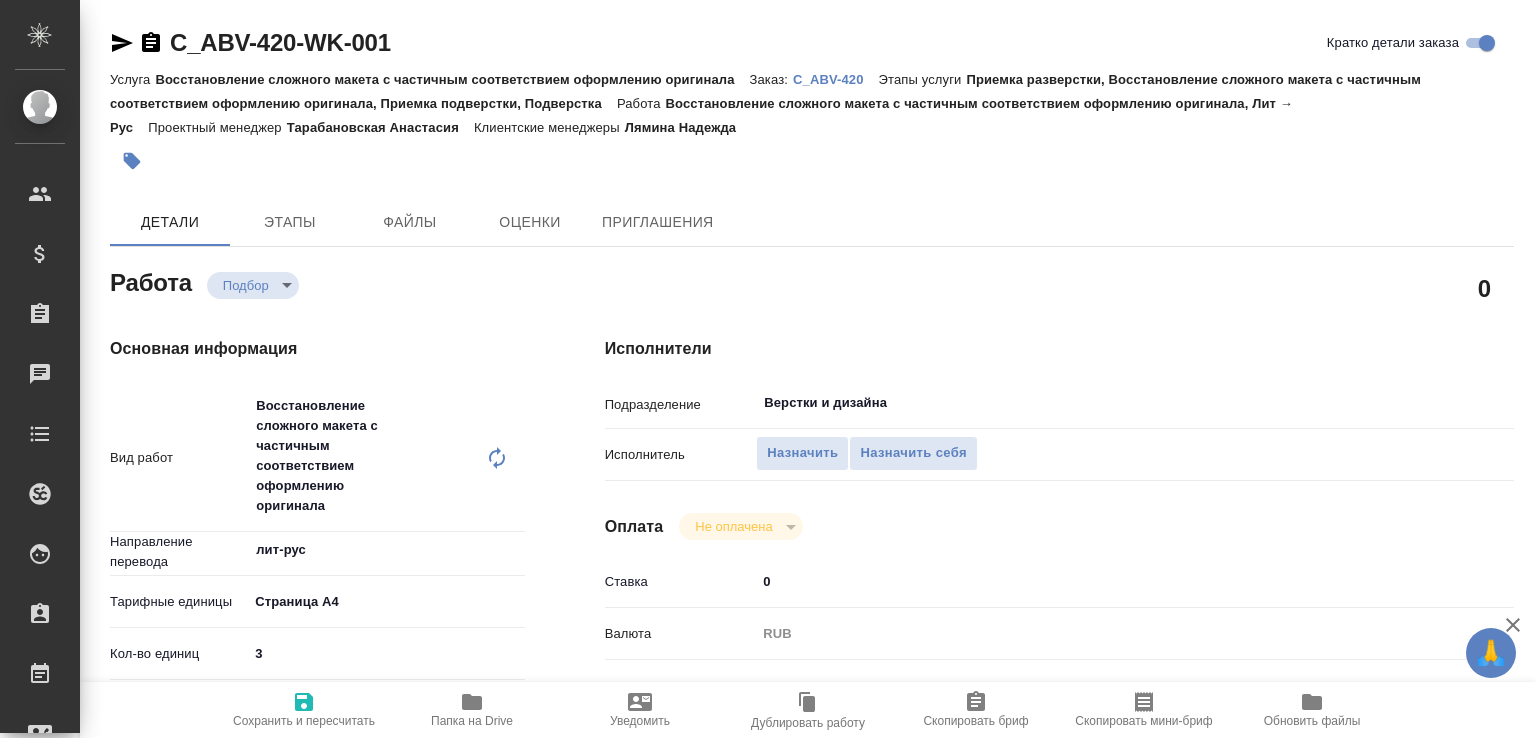 click on "Папка на Drive" at bounding box center [472, 709] 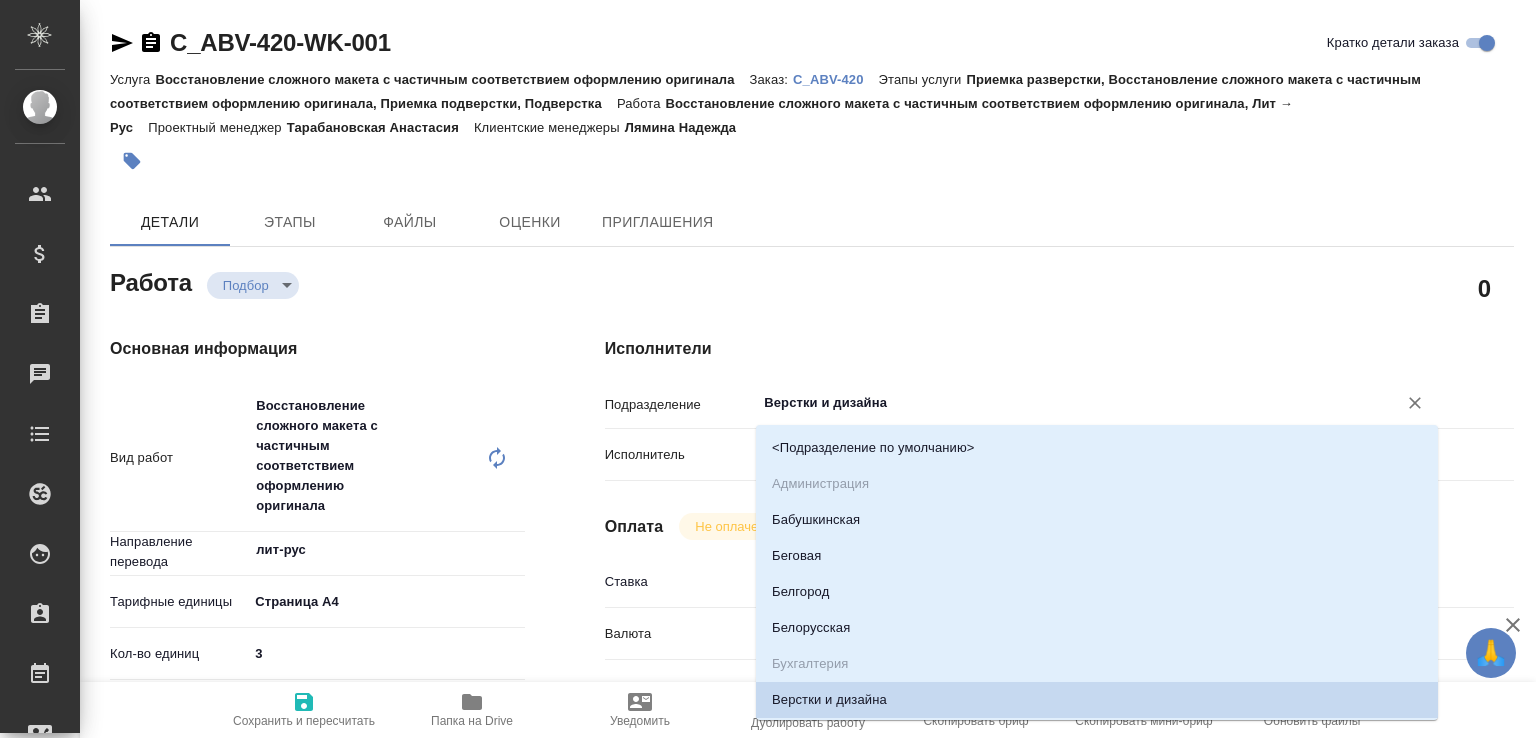 click on "Верстки и дизайна" at bounding box center [1063, 403] 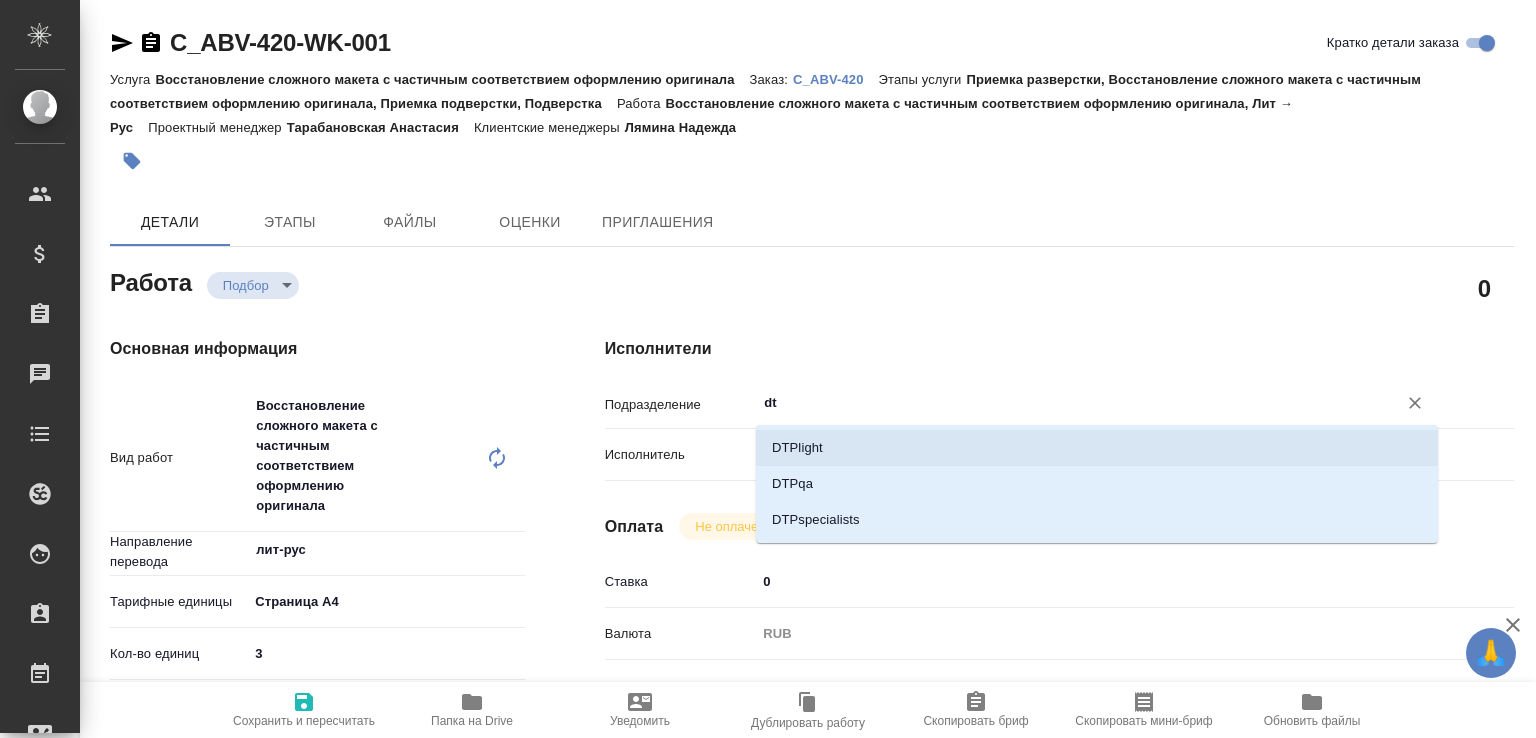 click on "DTPlight" at bounding box center (1097, 448) 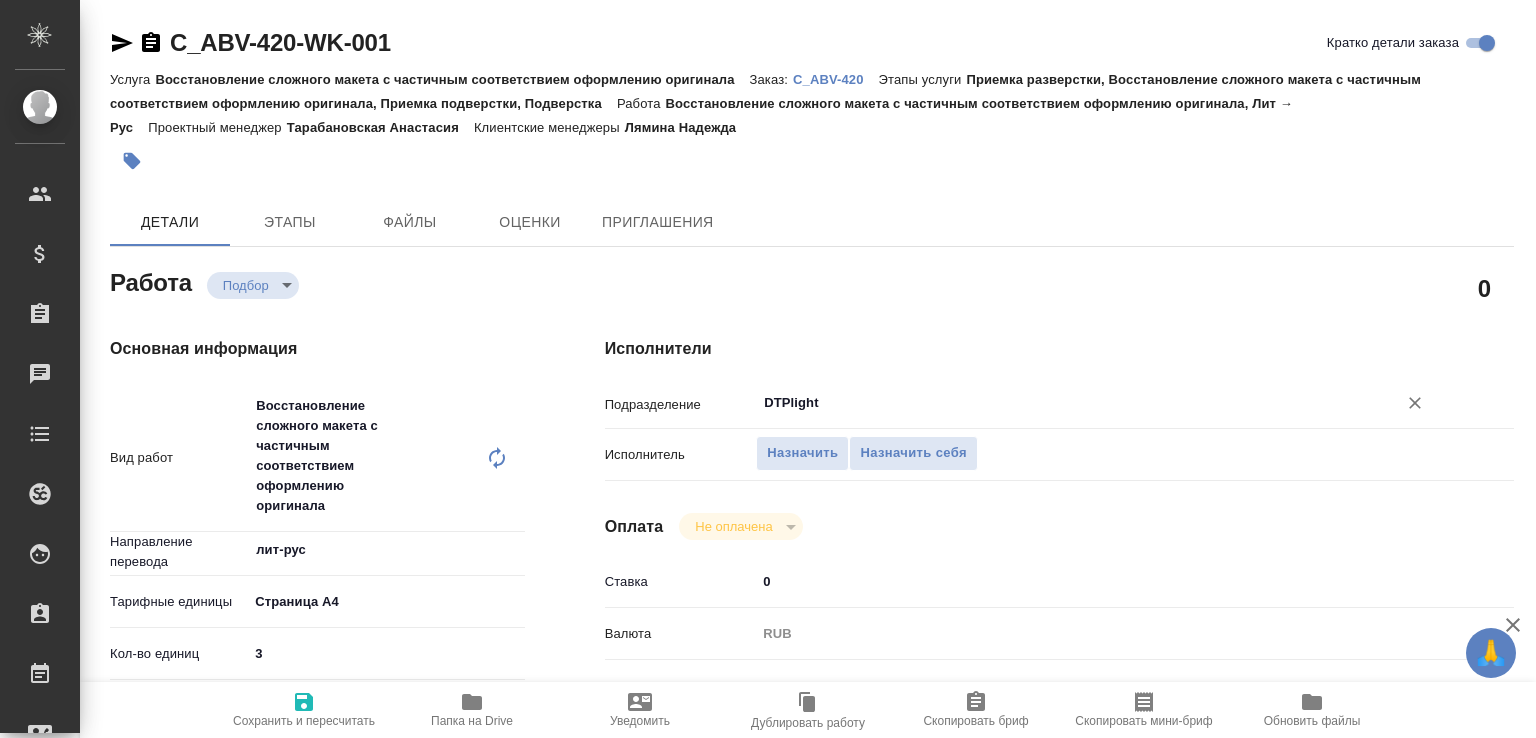 type on "DTPlight" 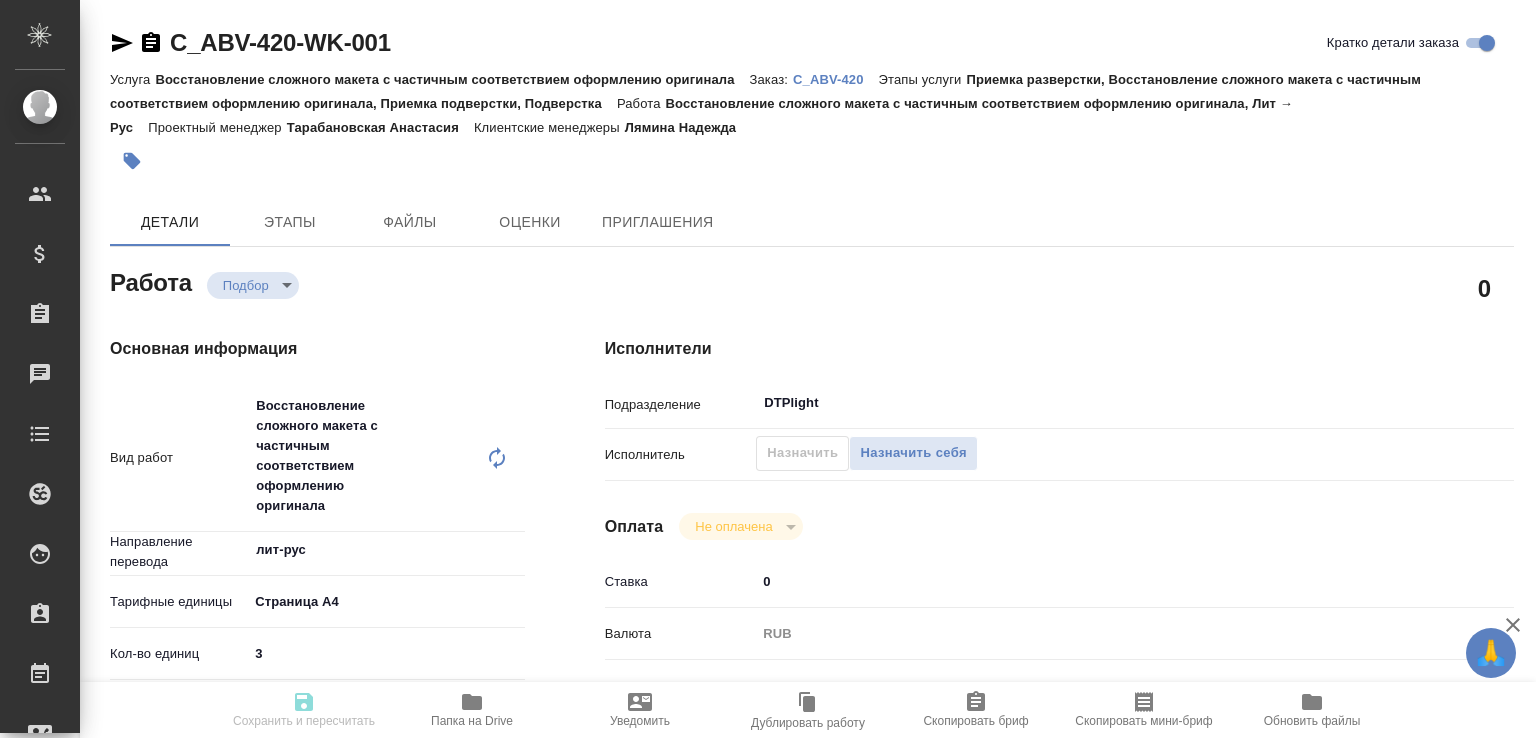type on "recruiting" 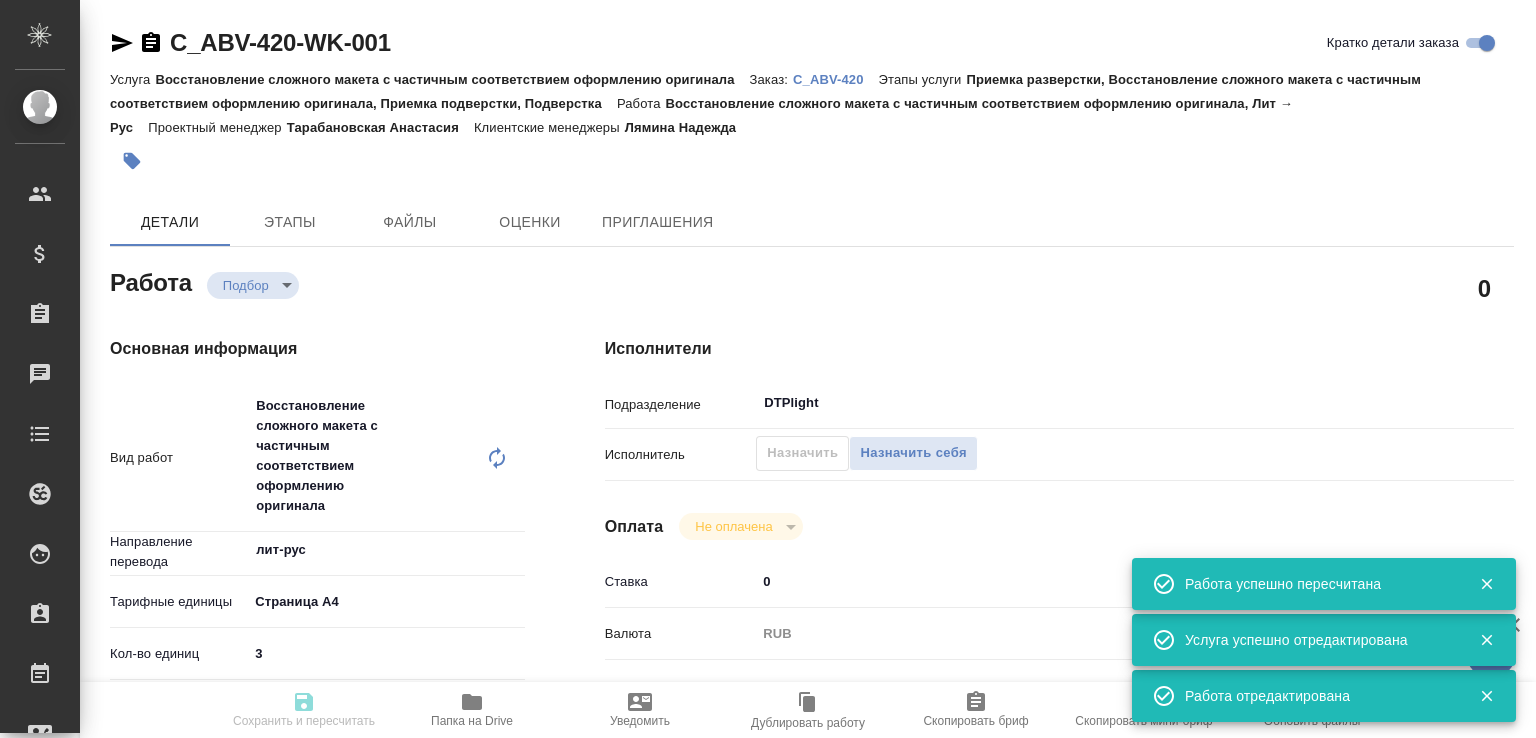 type on "recruiting" 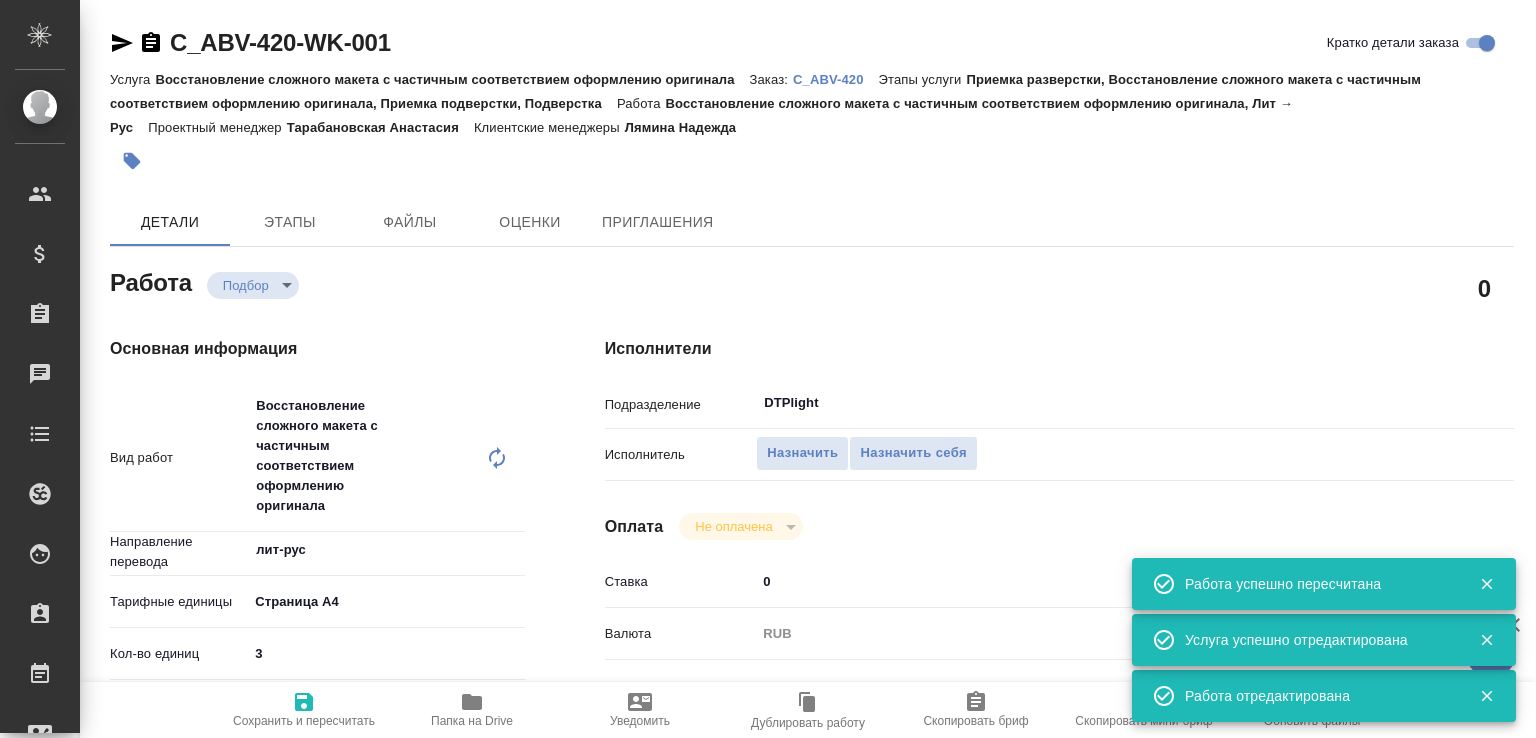 click on "C_ABV-420" at bounding box center (836, 79) 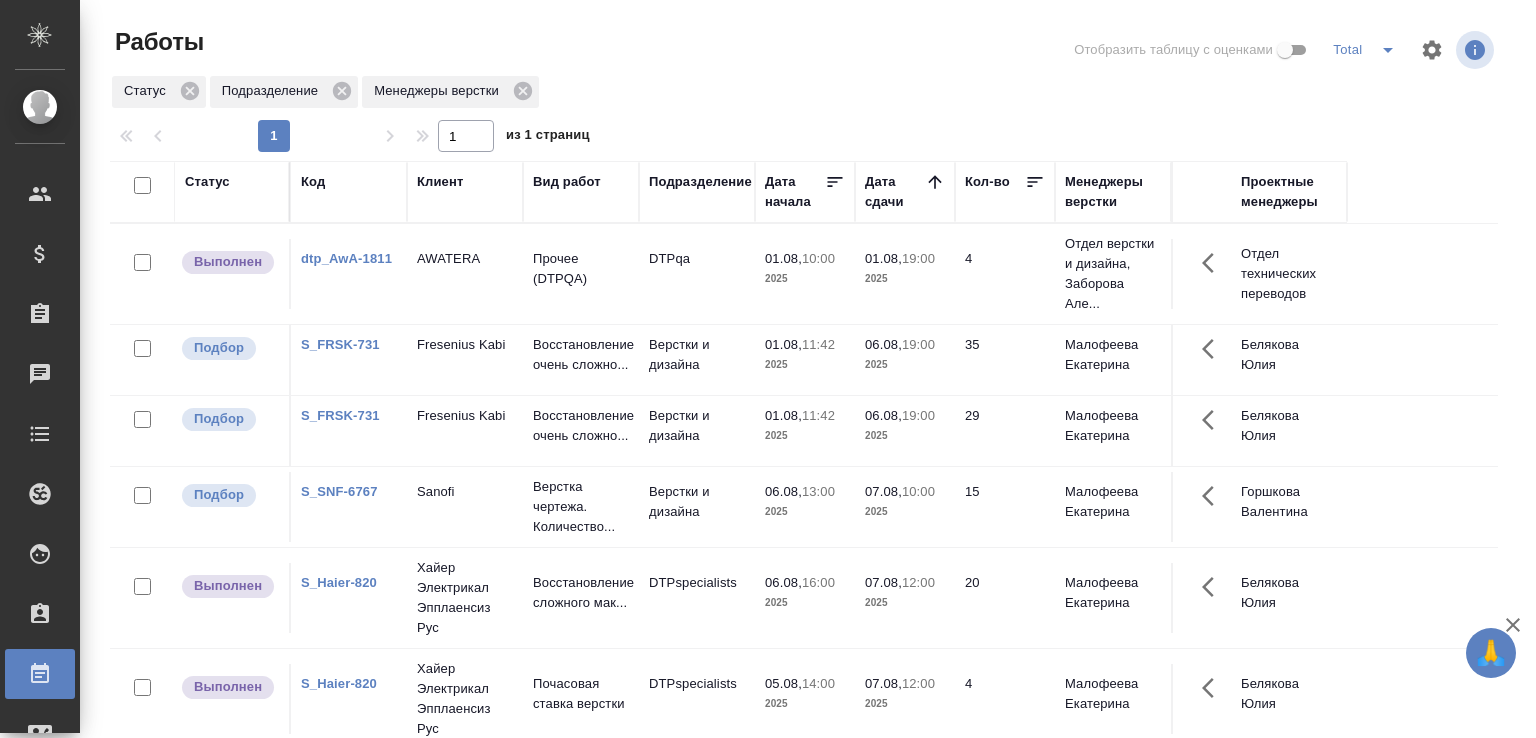 scroll, scrollTop: 0, scrollLeft: 0, axis: both 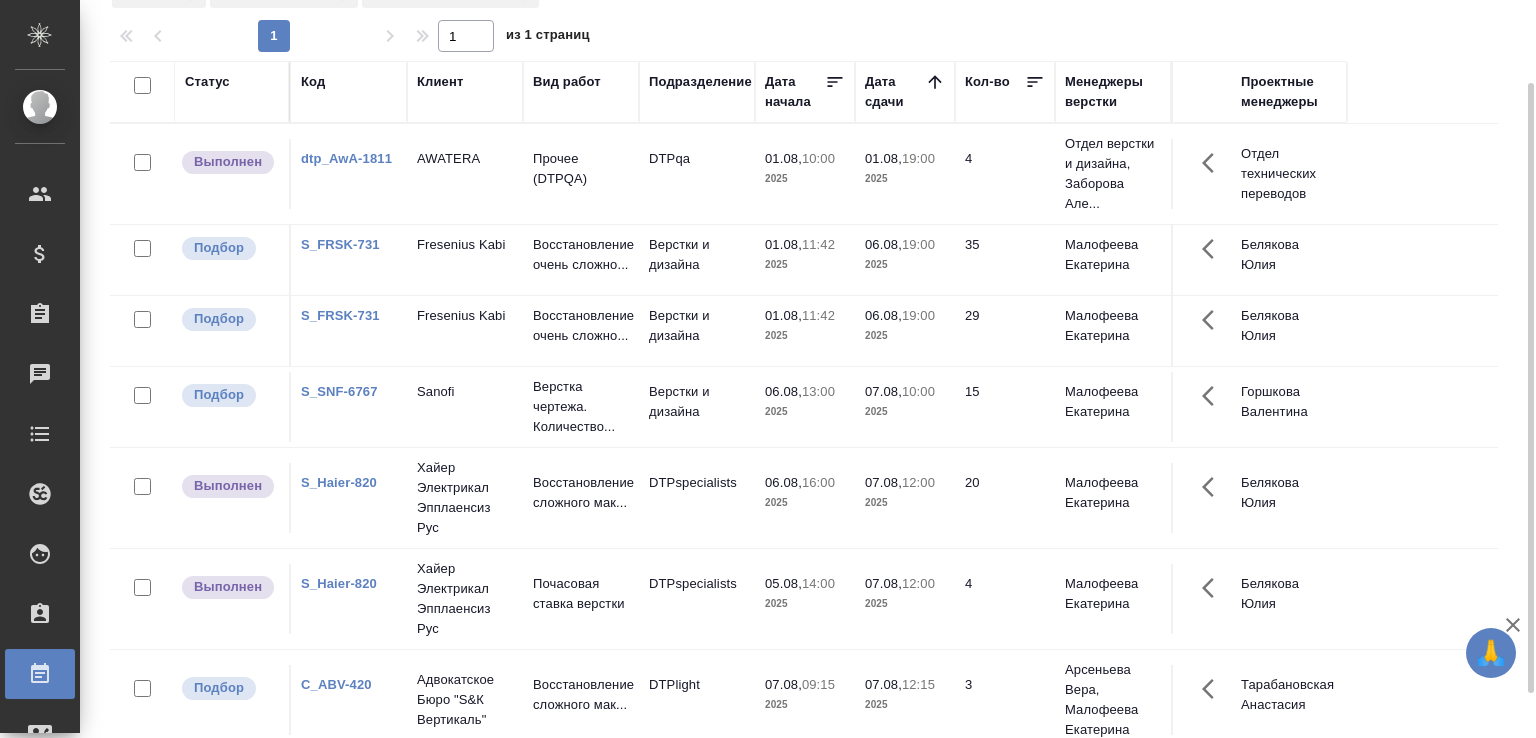 click on "S_SNF-6767" at bounding box center [339, 391] 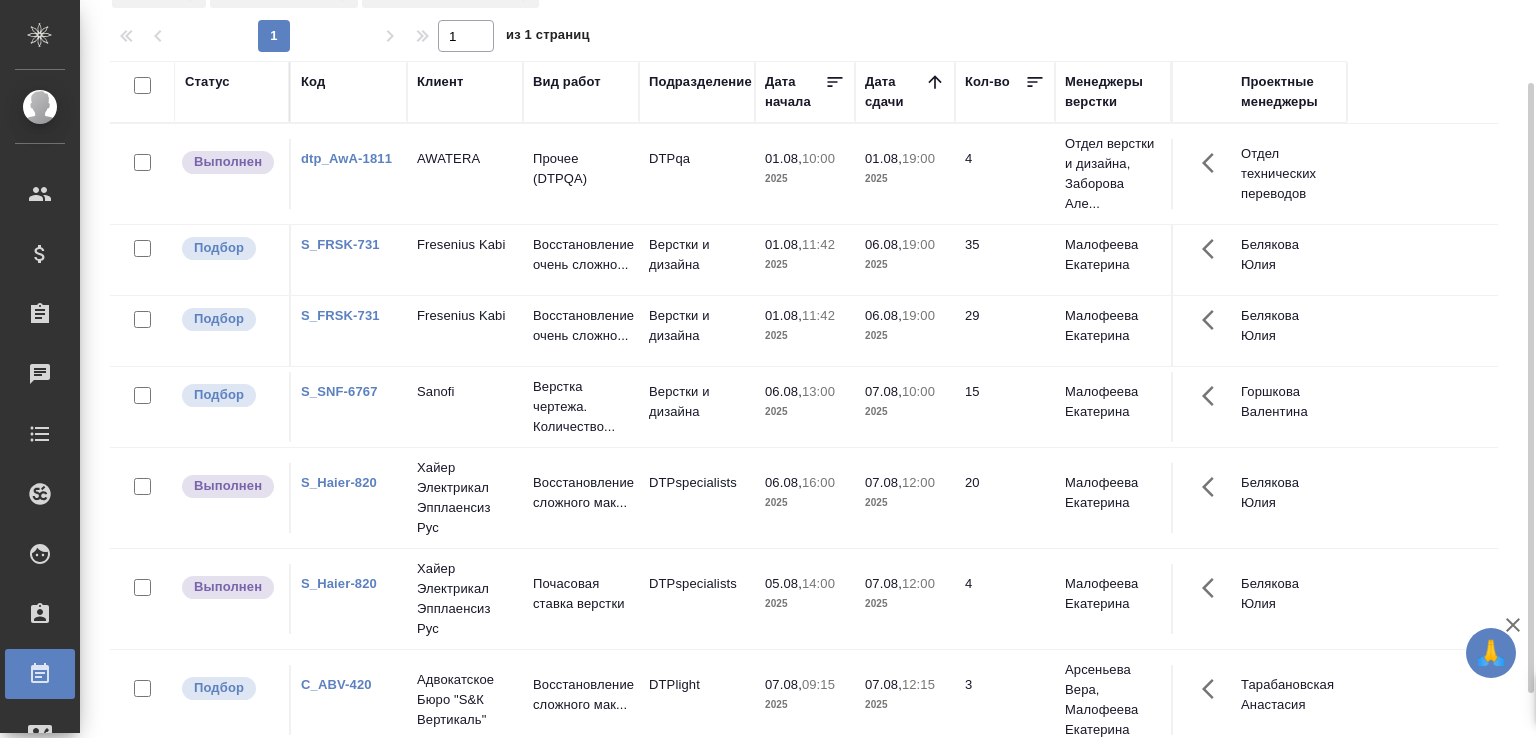 click on "Статус Код Клиент Вид работ Подразделение Дата начала Дата сдачи Кол-во Менеджеры верстки   Проектные менеджеры Выполнен dtp_AwA-1811 AWATERA Прочее (DTPQA) DTPqa 01.08,  10:00 2025 01.08,  19:00 2025 4 Отдел верстки и дизайна, Заборова Але... Отдел технических переводов Подбор S_FRSK-731 Fresenius Kabi Восстановление очень сложно... Верстки и дизайна 01.08,  11:42 2025 06.08,  19:00 2025 35 Малофеева Екатерина Белякова Юлия Подбор S_FRSK-731 Fresenius Kabi Восстановление очень сложно... Верстки и дизайна 01.08,  11:42 2025 06.08,  19:00 2025 29 Малофеева Екатерина Белякова Юлия Подбор S_SNF-6767 Sanofi Верстка чертежа. Количество... Верстки и дизайна 15" at bounding box center (812, 421) 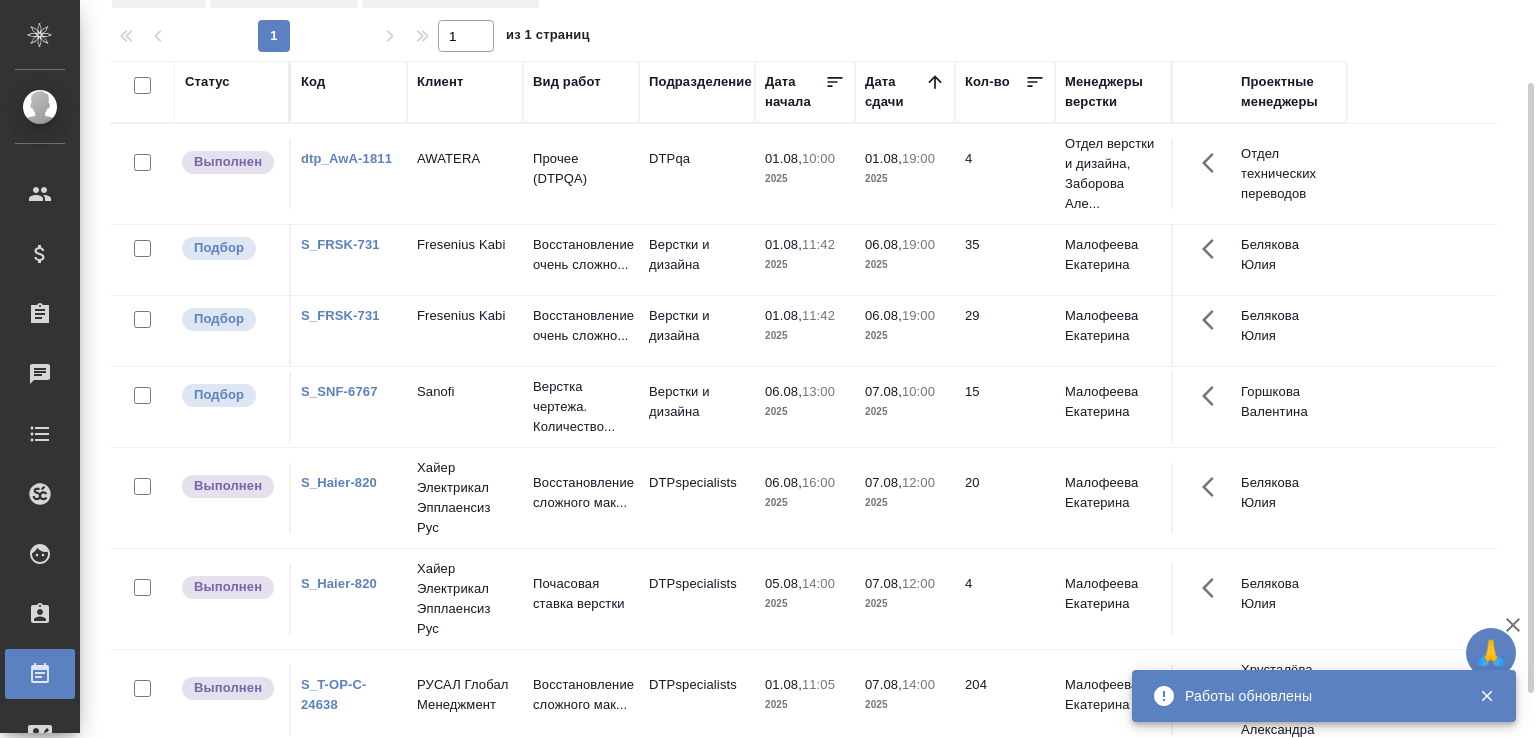 click on "Верстка чертежа. Количество..." at bounding box center (581, 169) 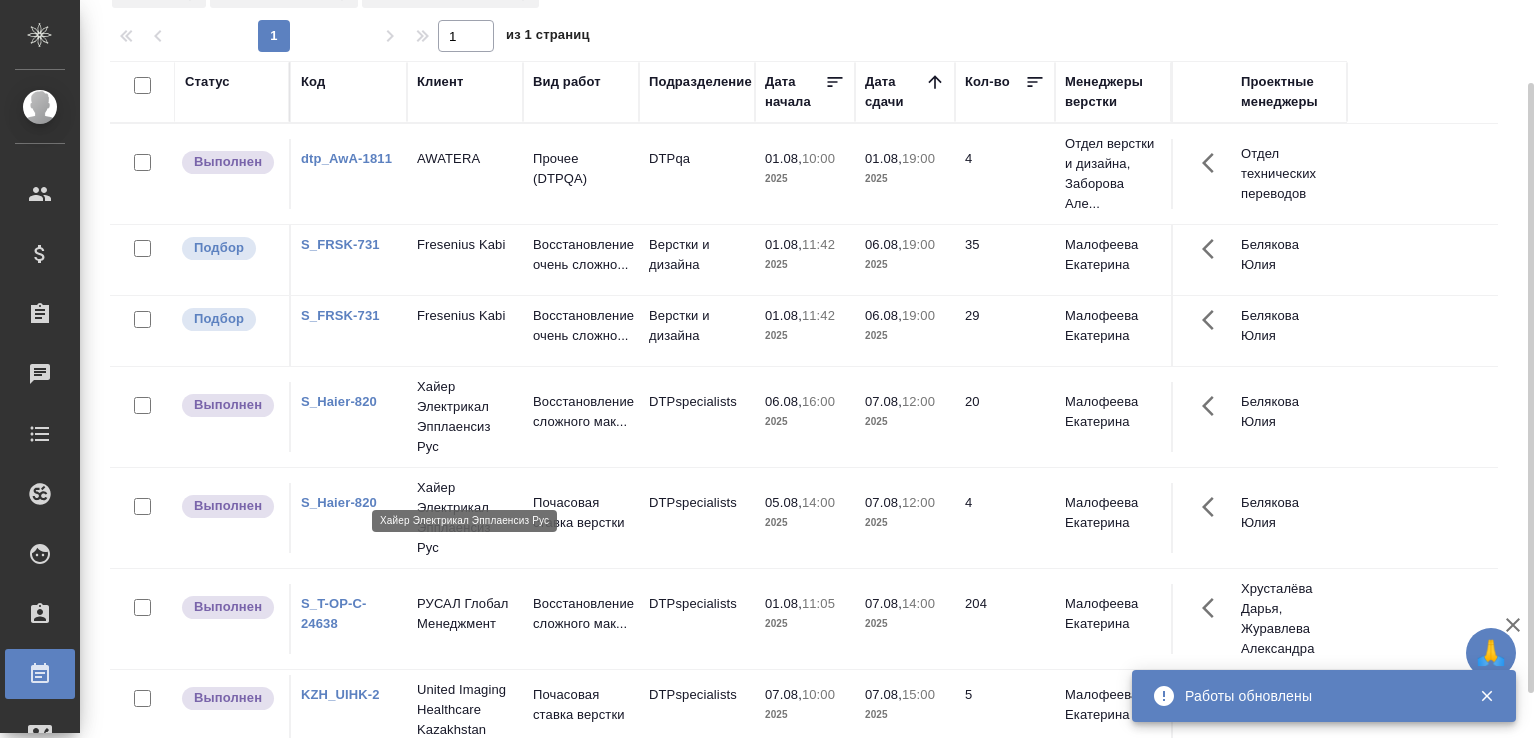 scroll, scrollTop: 154, scrollLeft: 0, axis: vertical 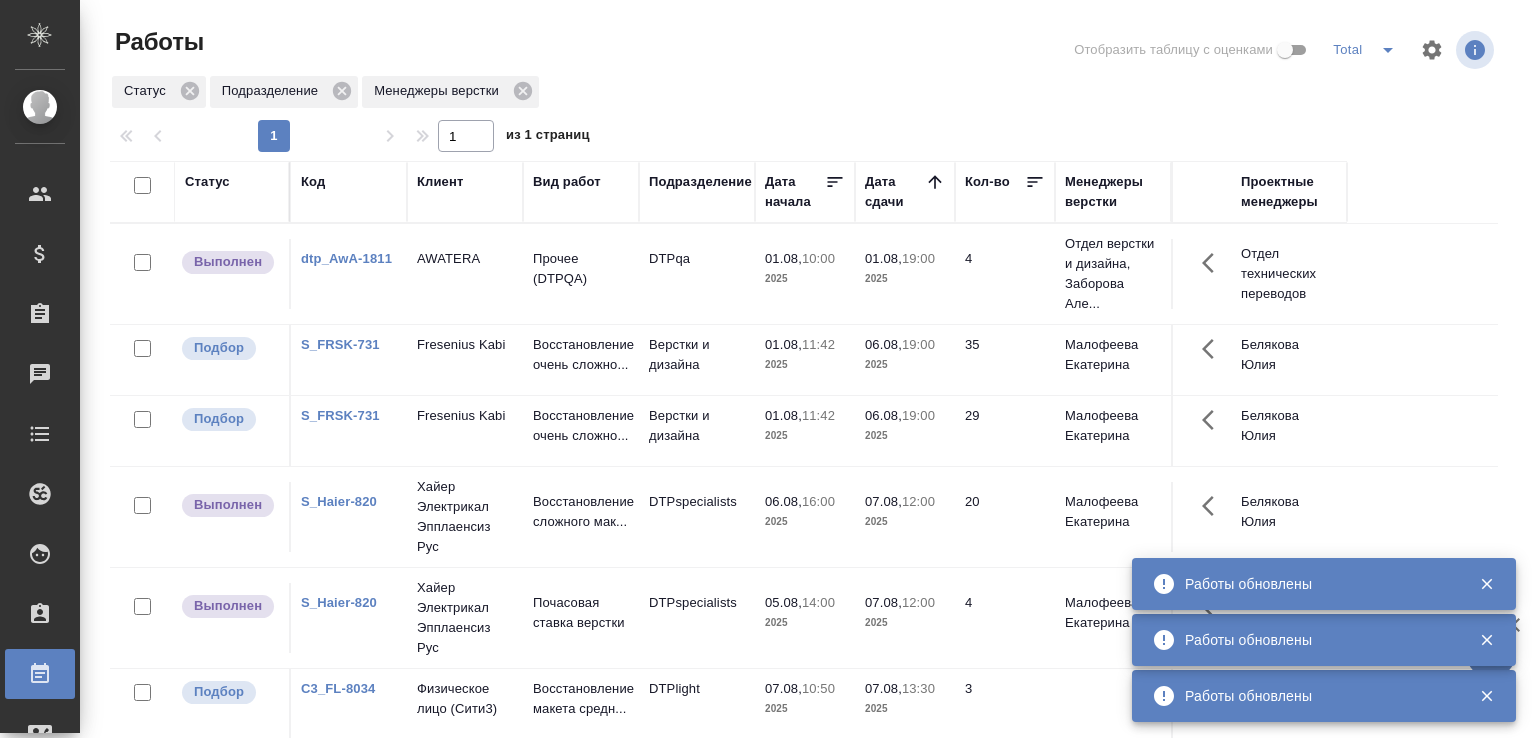 click on "Статус Подразделение Менеджеры верстки" at bounding box center (804, 92) 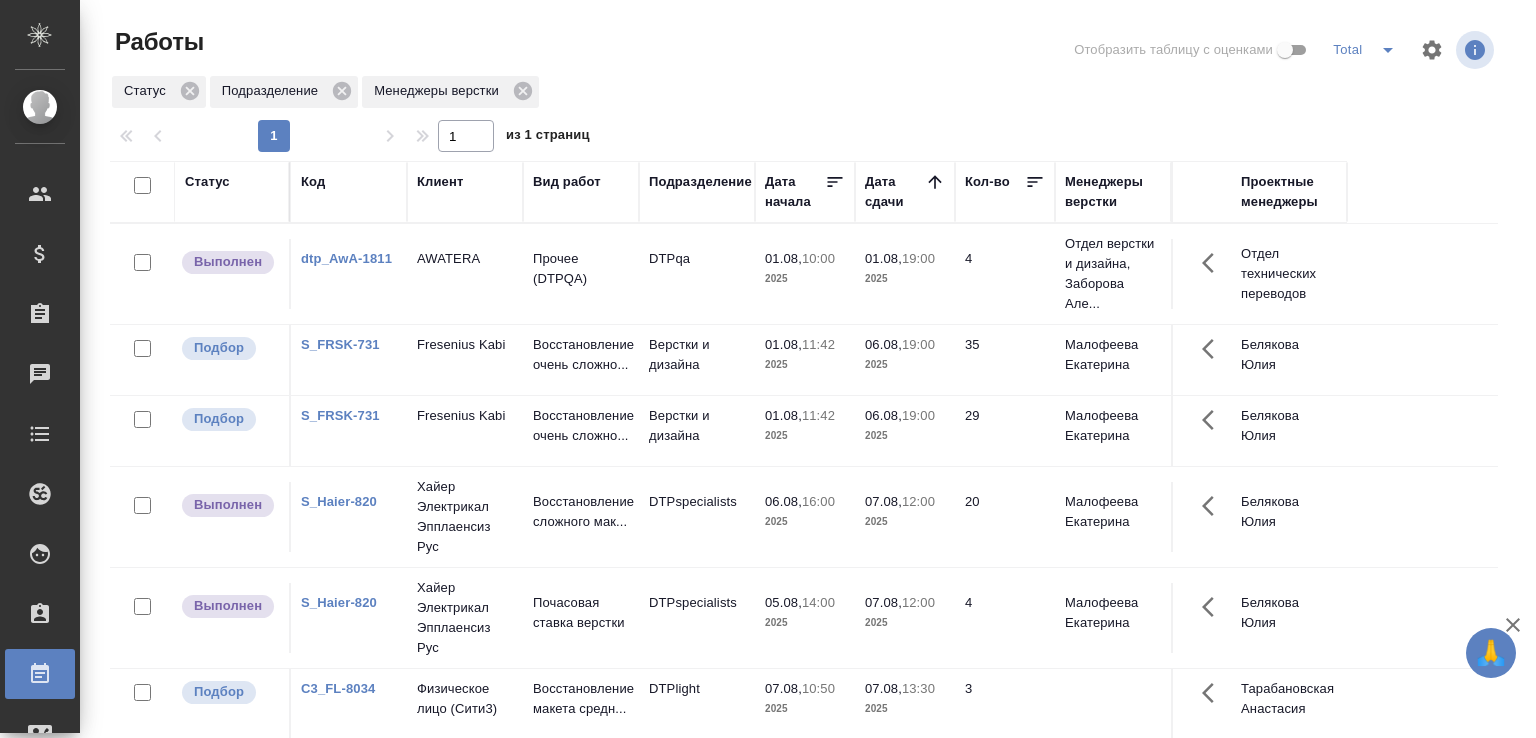 click on "Статус Подразделение Менеджеры верстки" at bounding box center (804, 92) 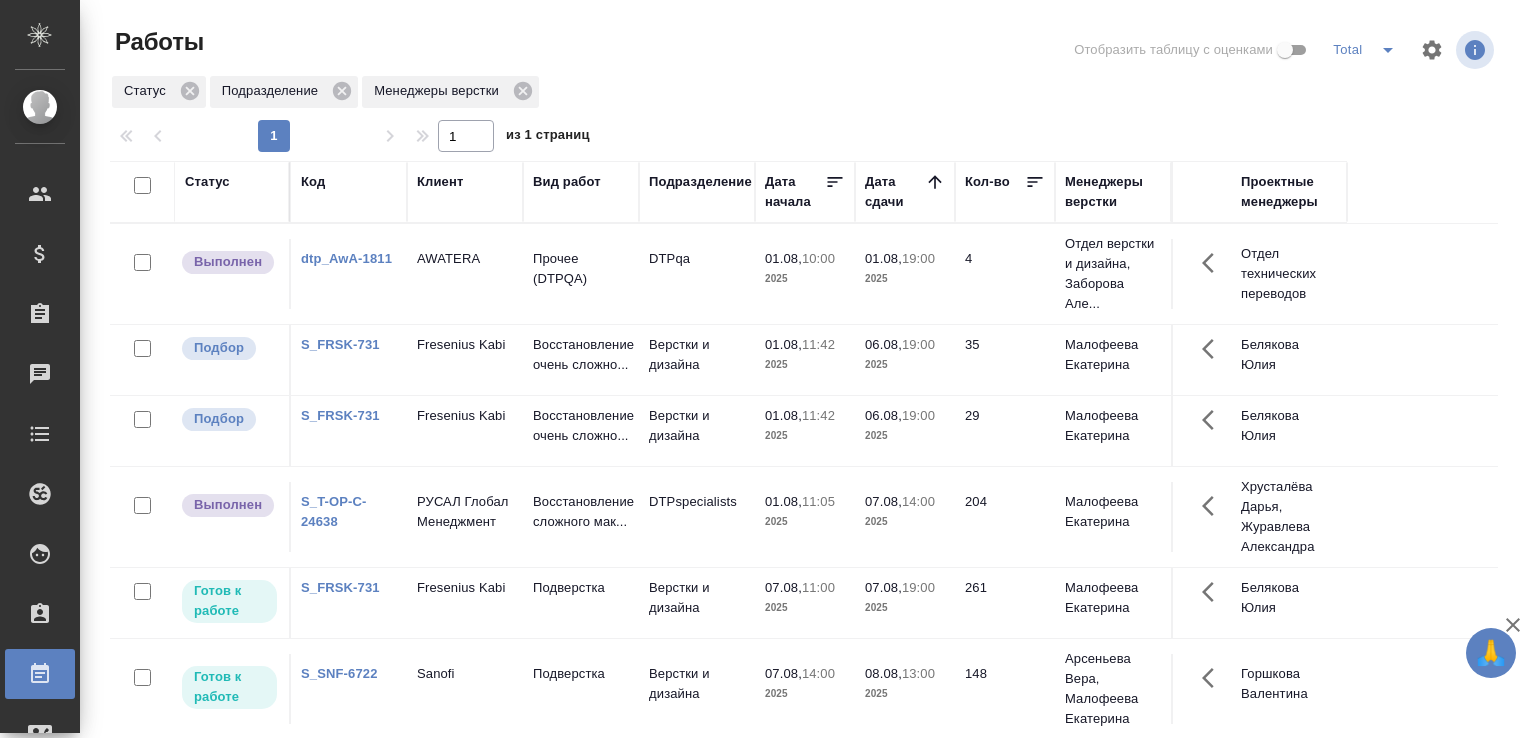 click on "DTPspecialists" at bounding box center [697, 274] 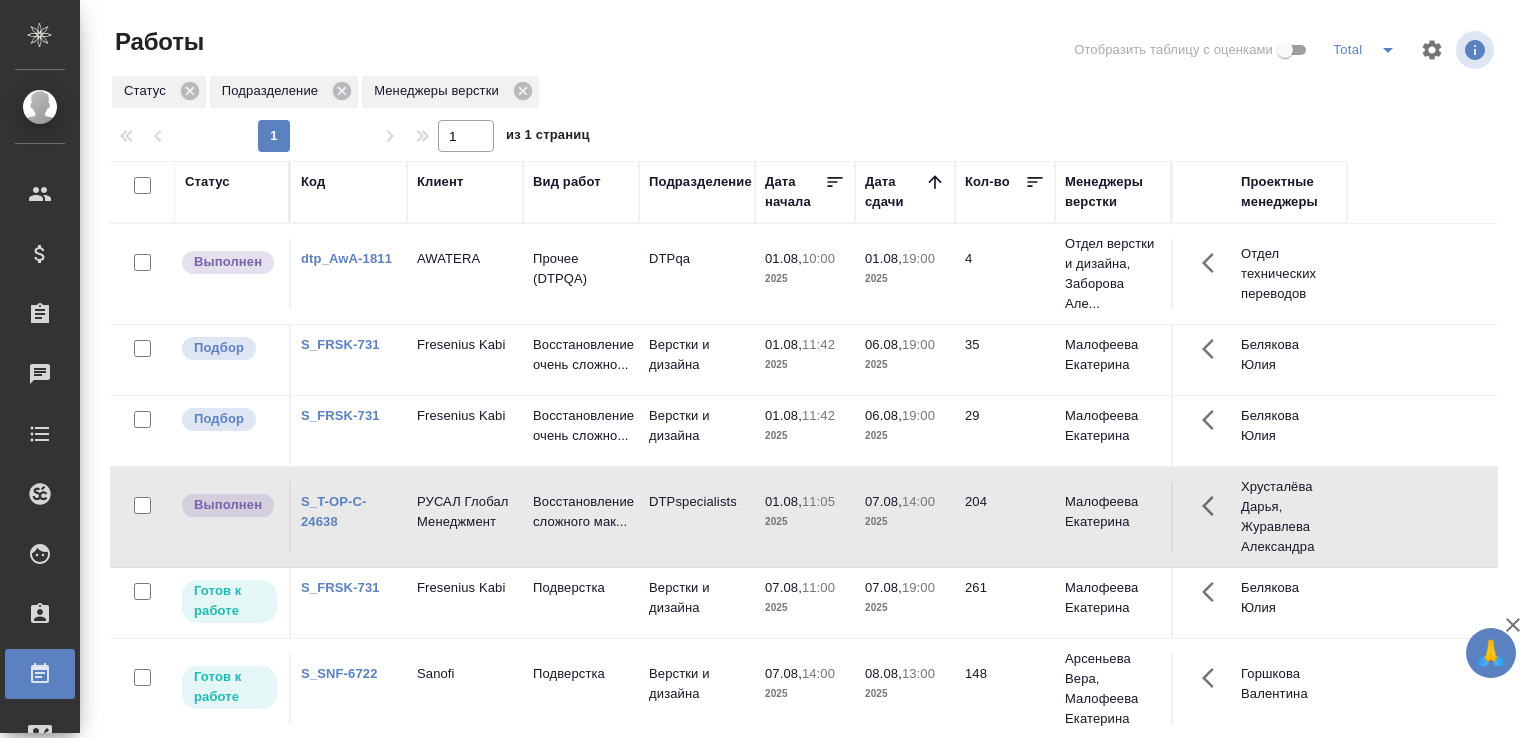 click on "DTPspecialists" at bounding box center [697, 274] 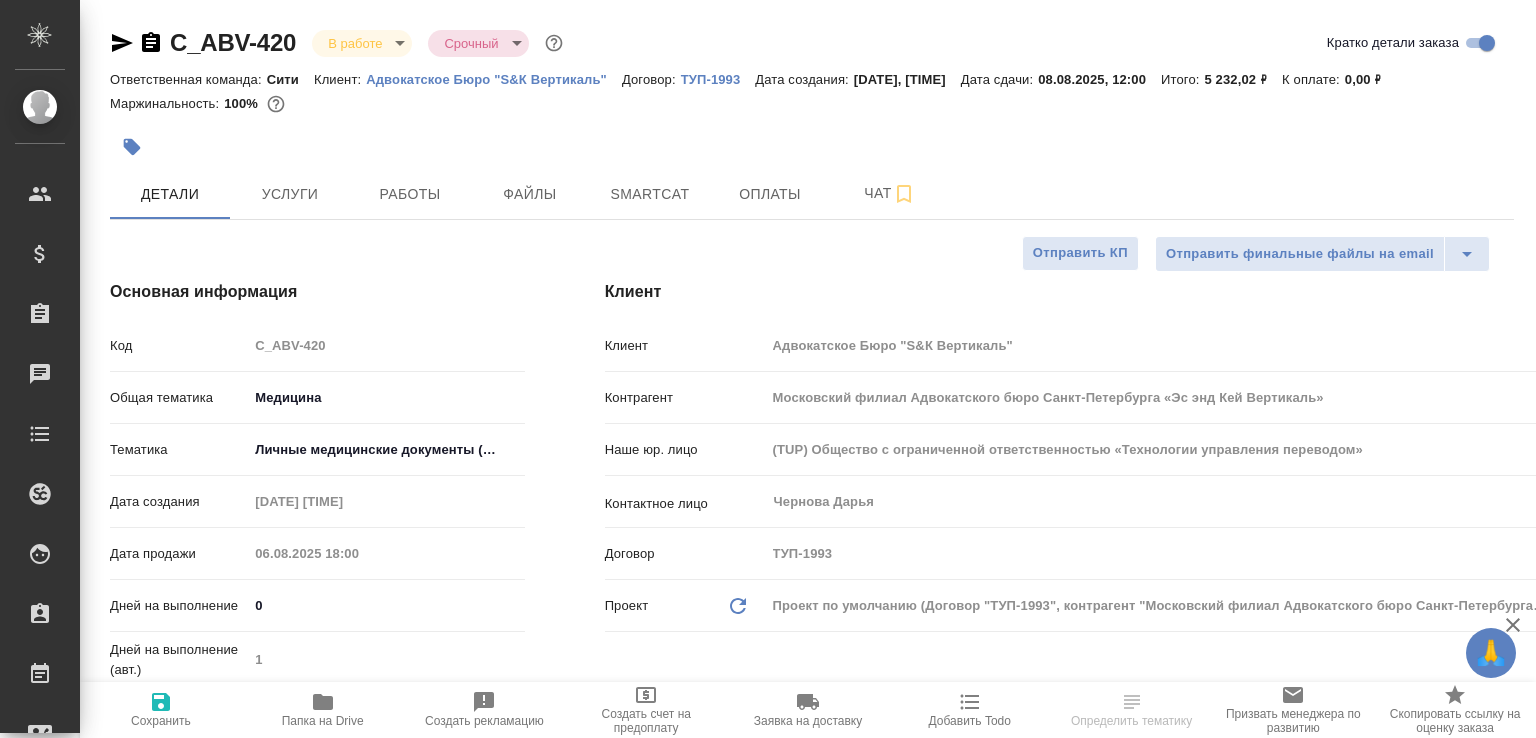 select on "RU" 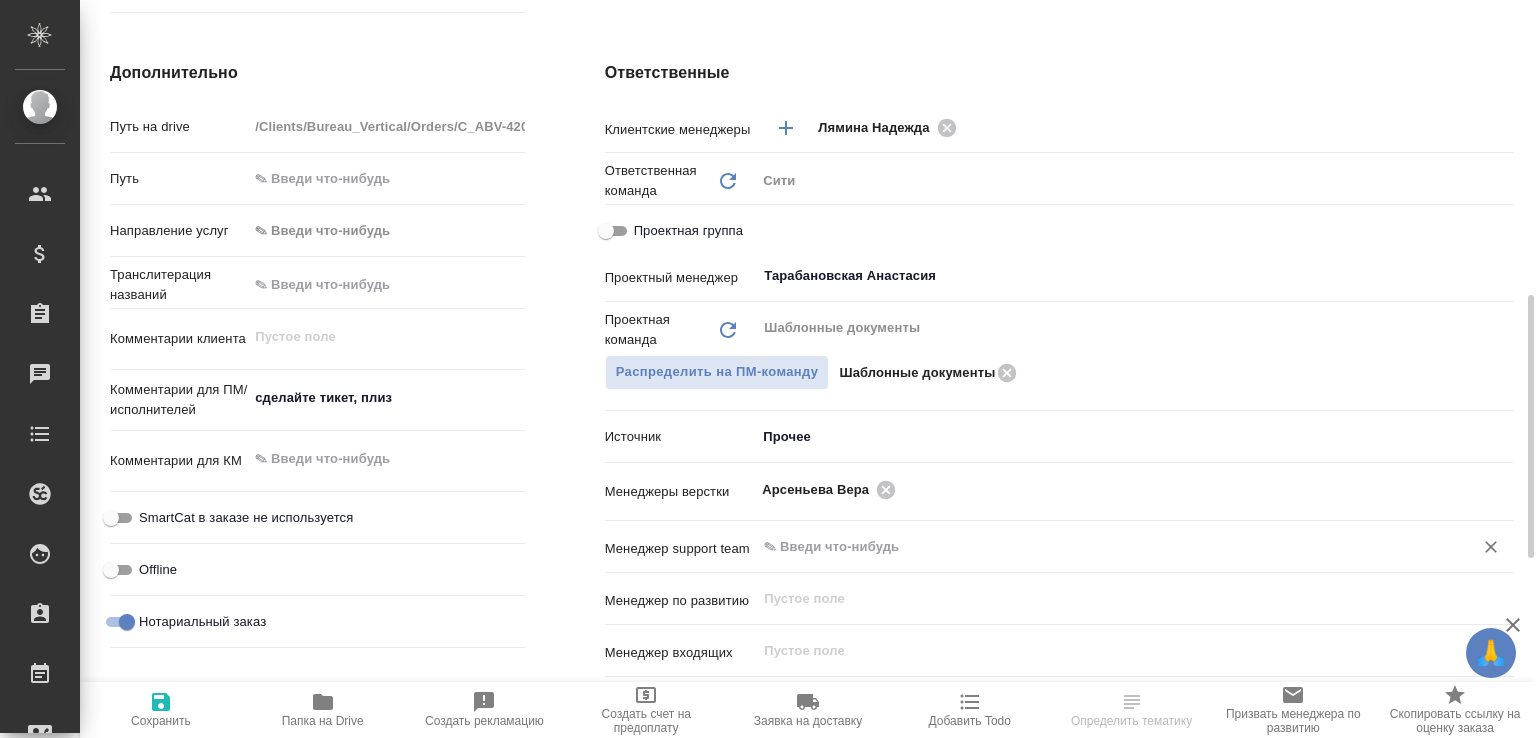 scroll, scrollTop: 927, scrollLeft: 0, axis: vertical 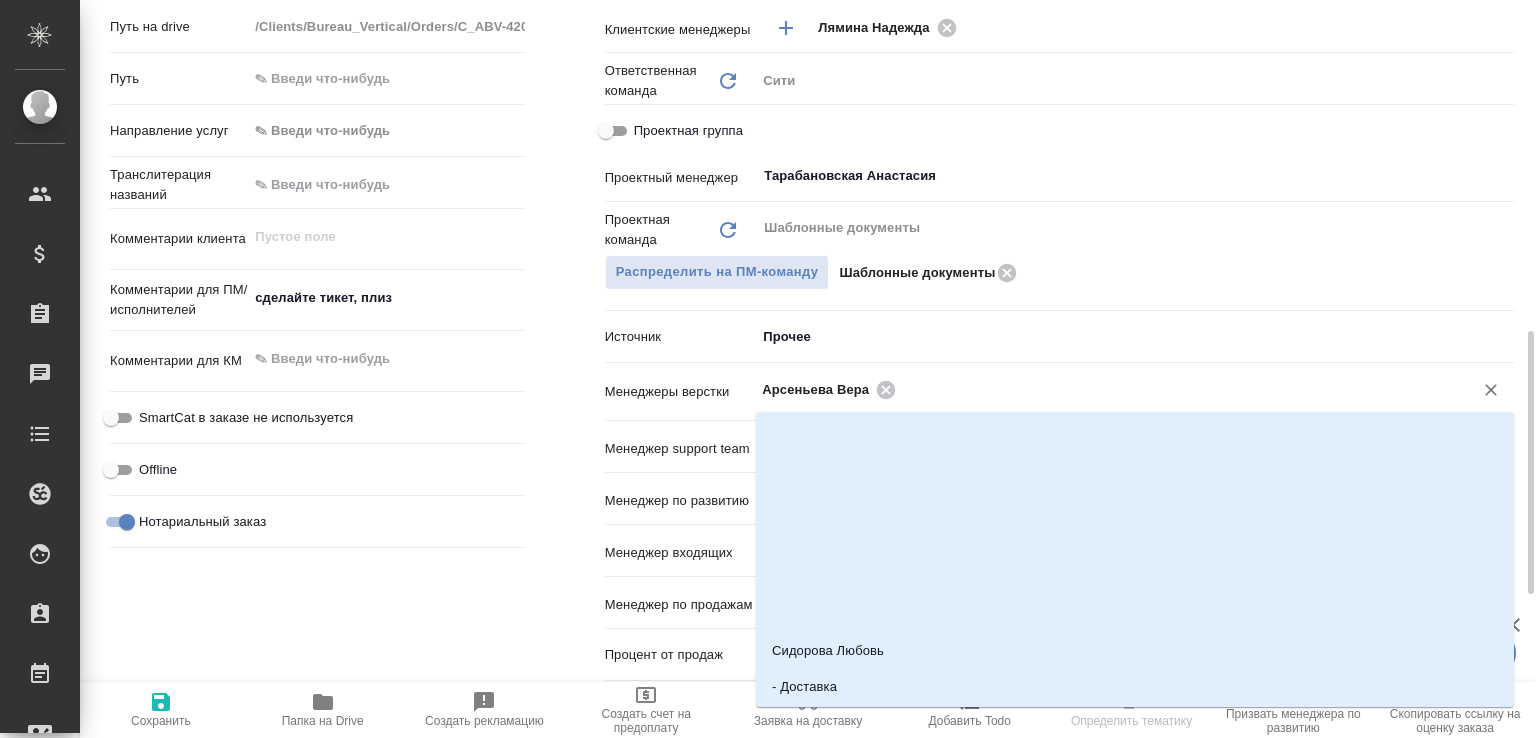 click at bounding box center (1171, 389) 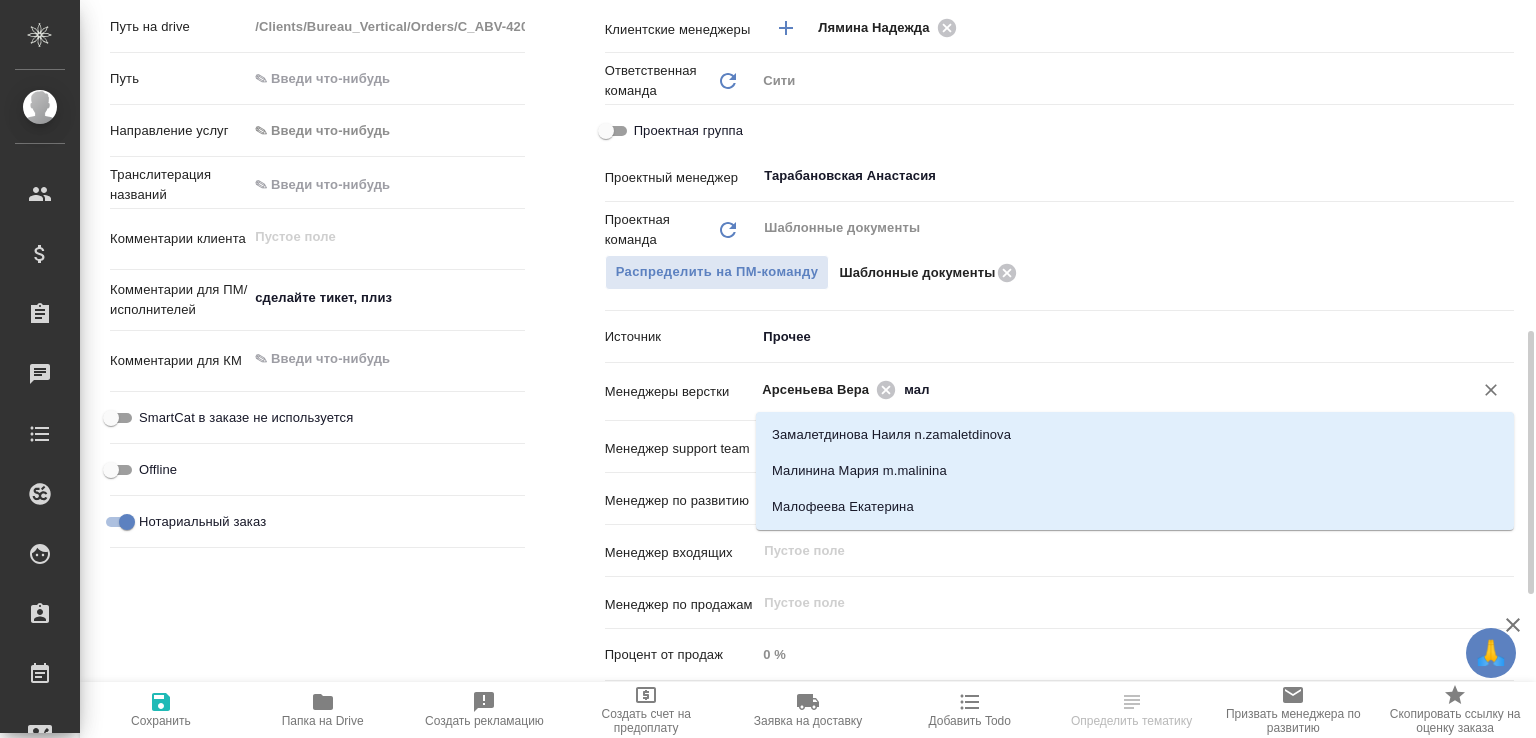 type on "мало" 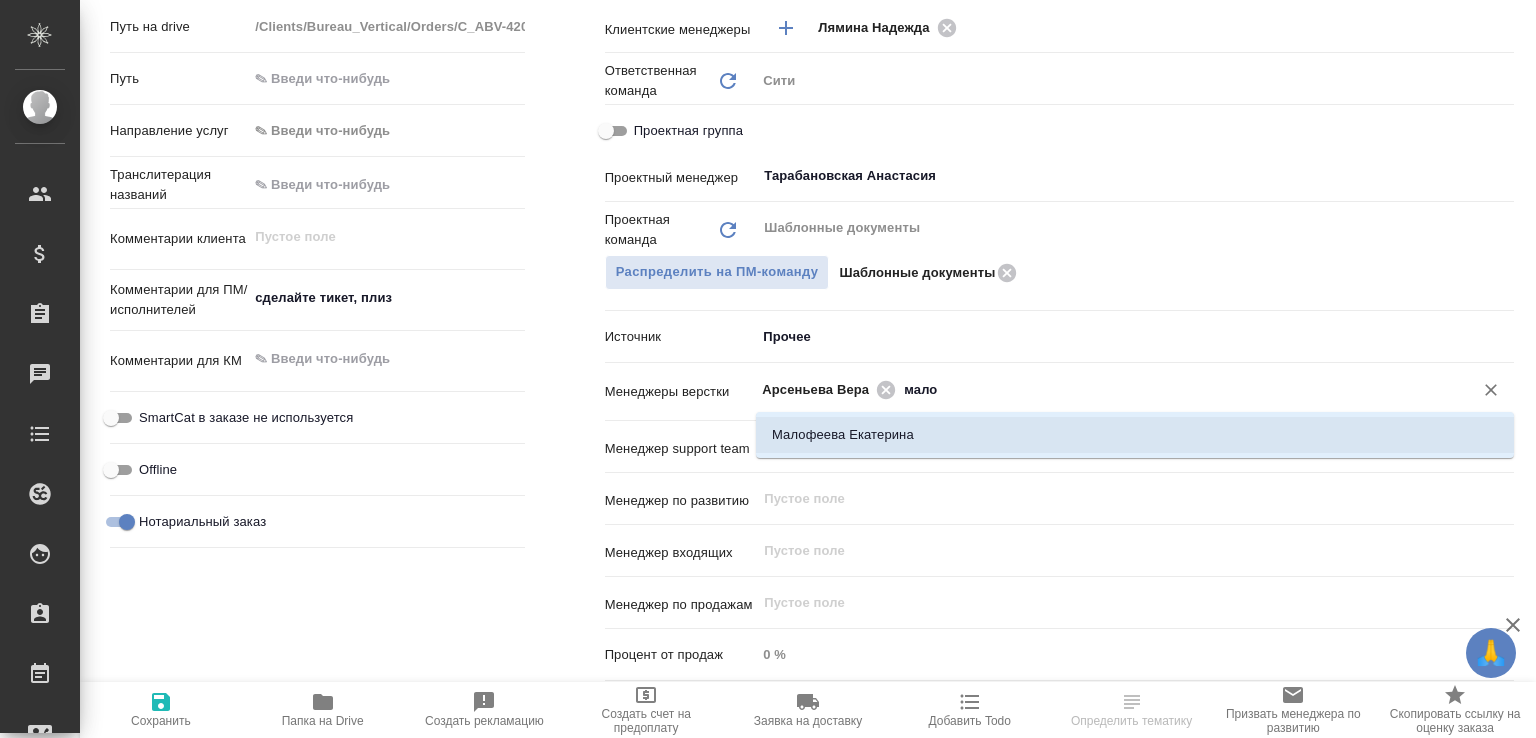 click on "Малофеева Екатерина" at bounding box center (1135, 435) 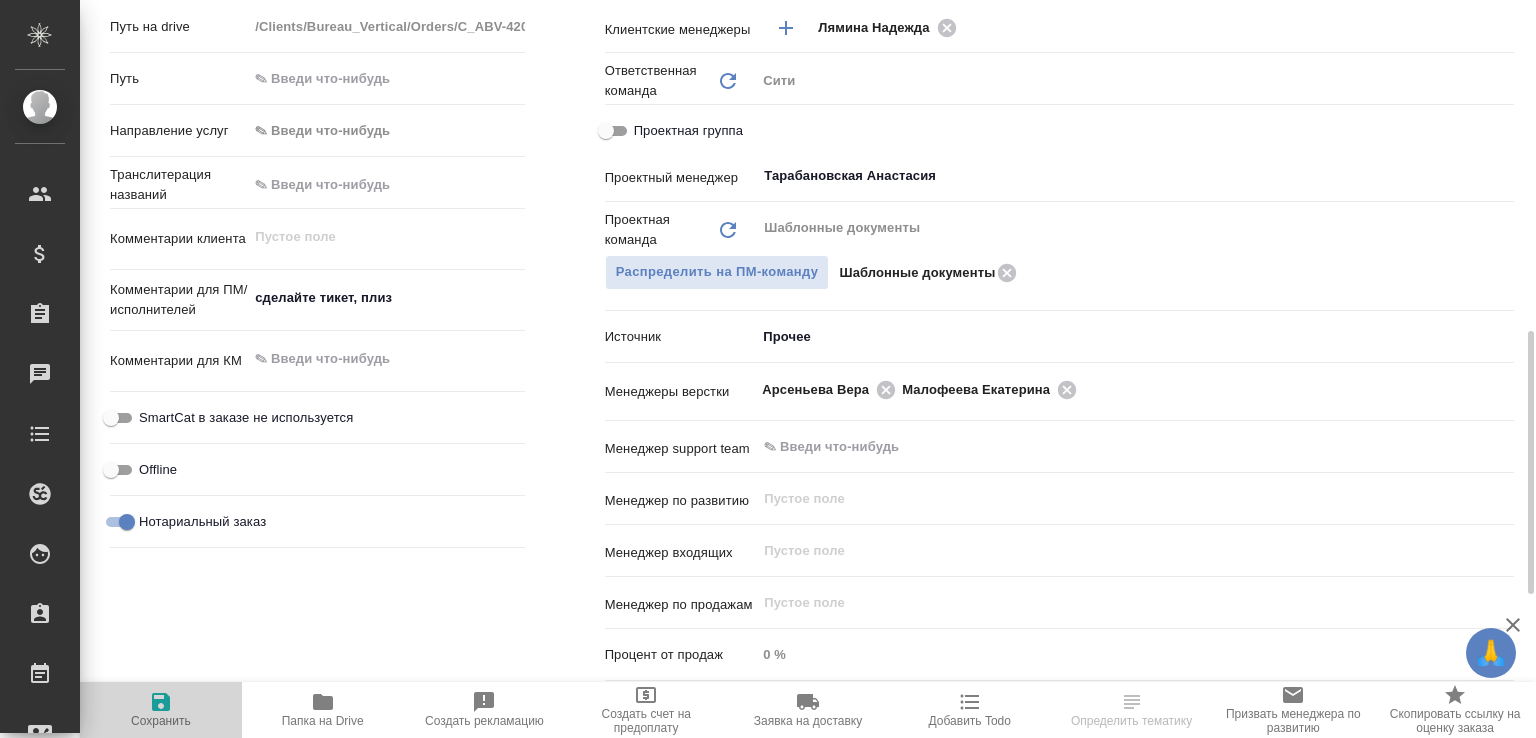 click on "Сохранить" at bounding box center (161, 709) 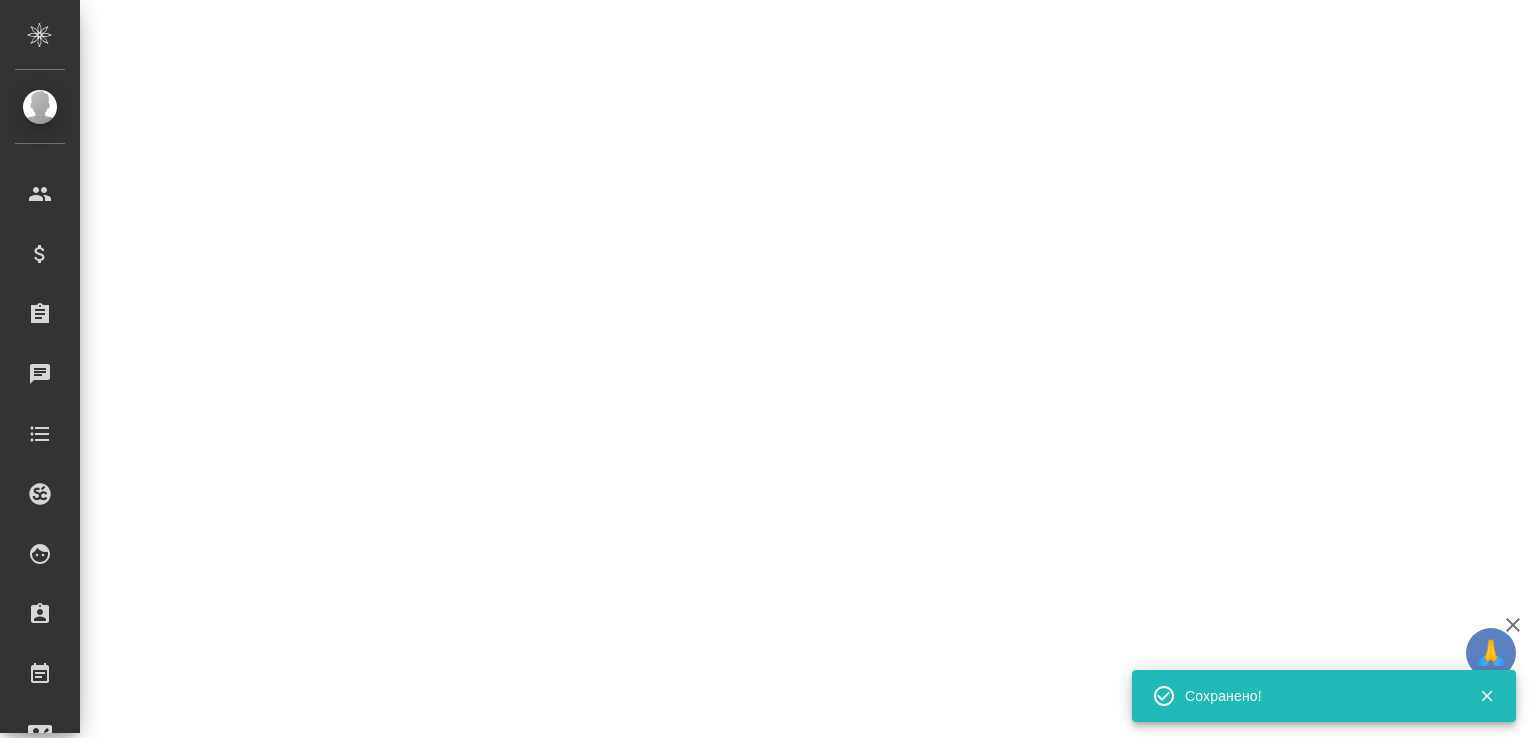 select on "RU" 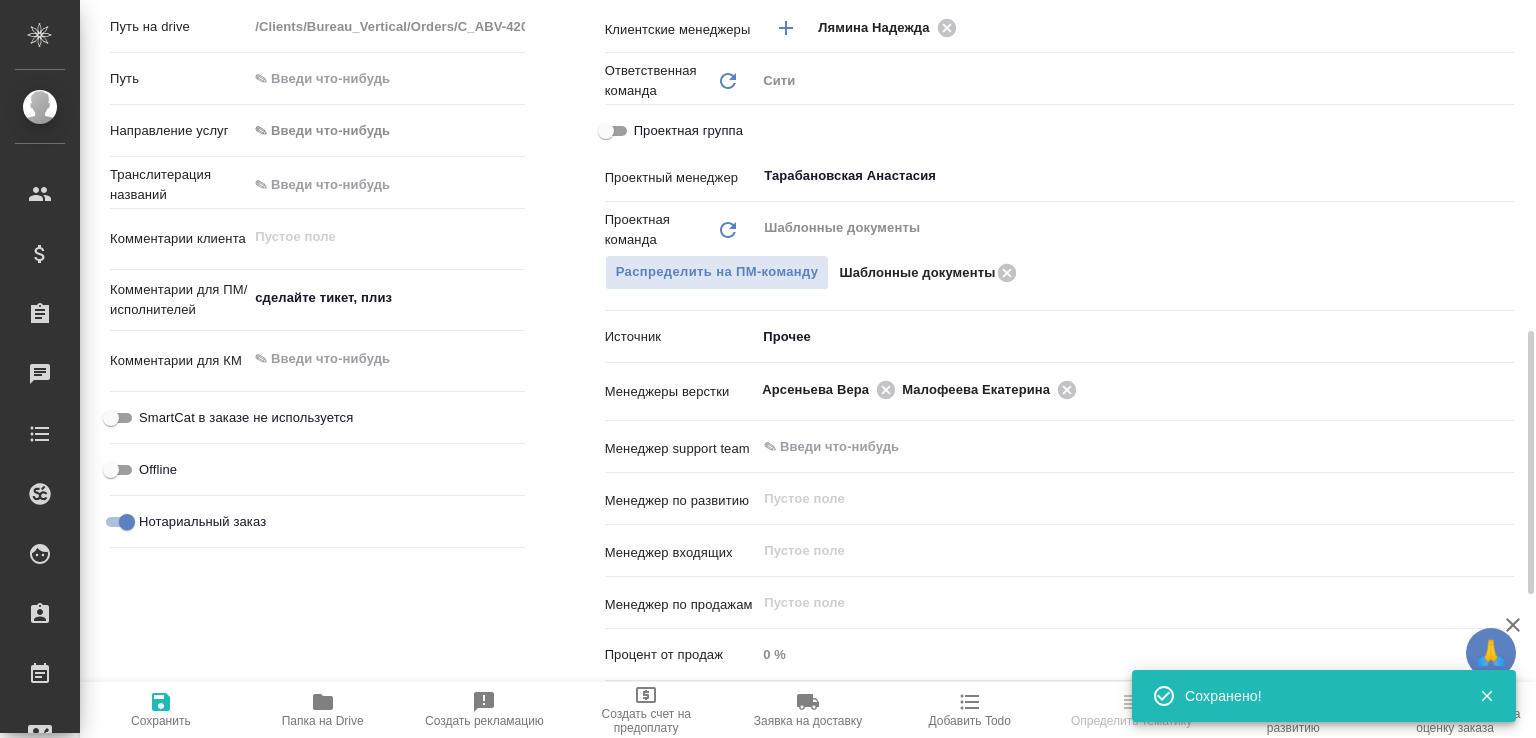 type on "x" 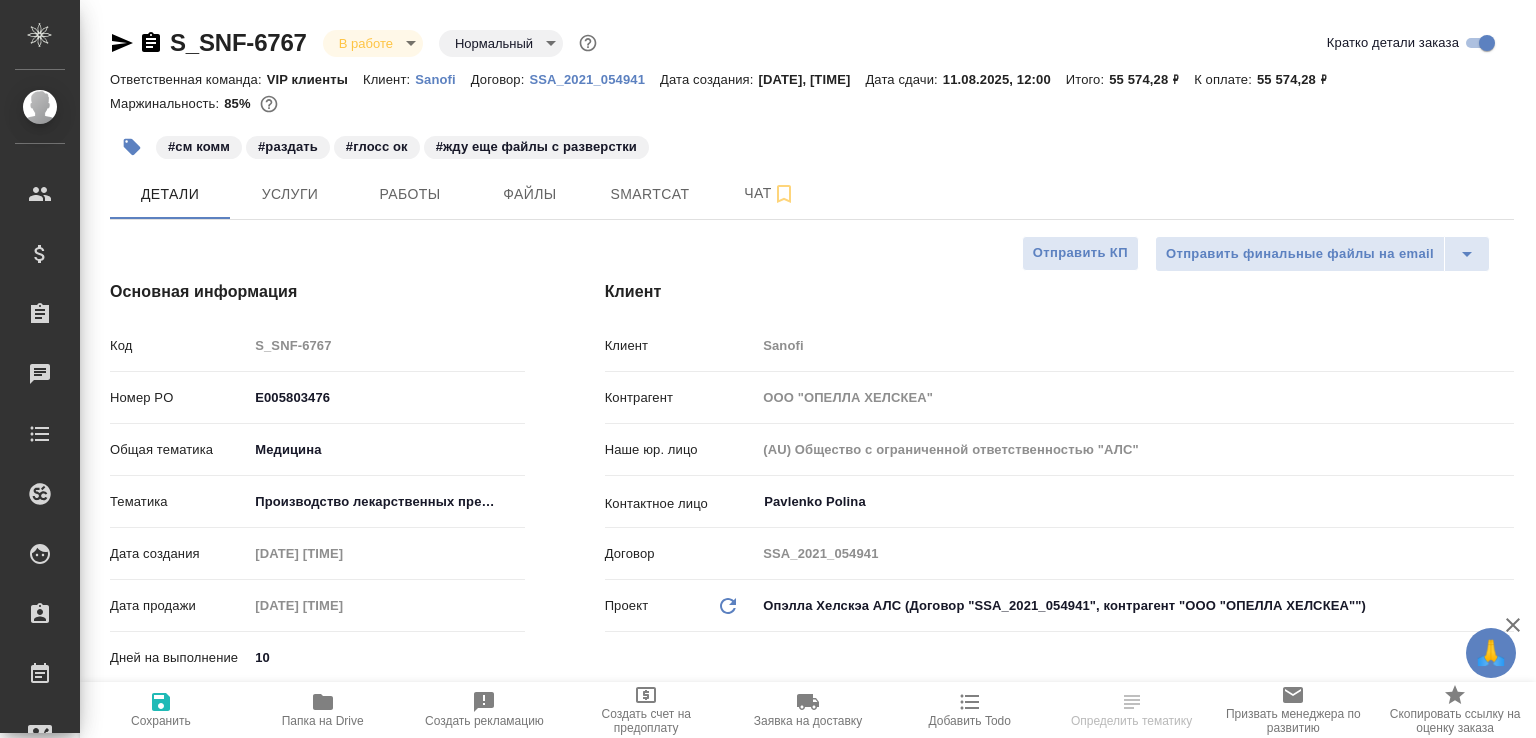 select on "RU" 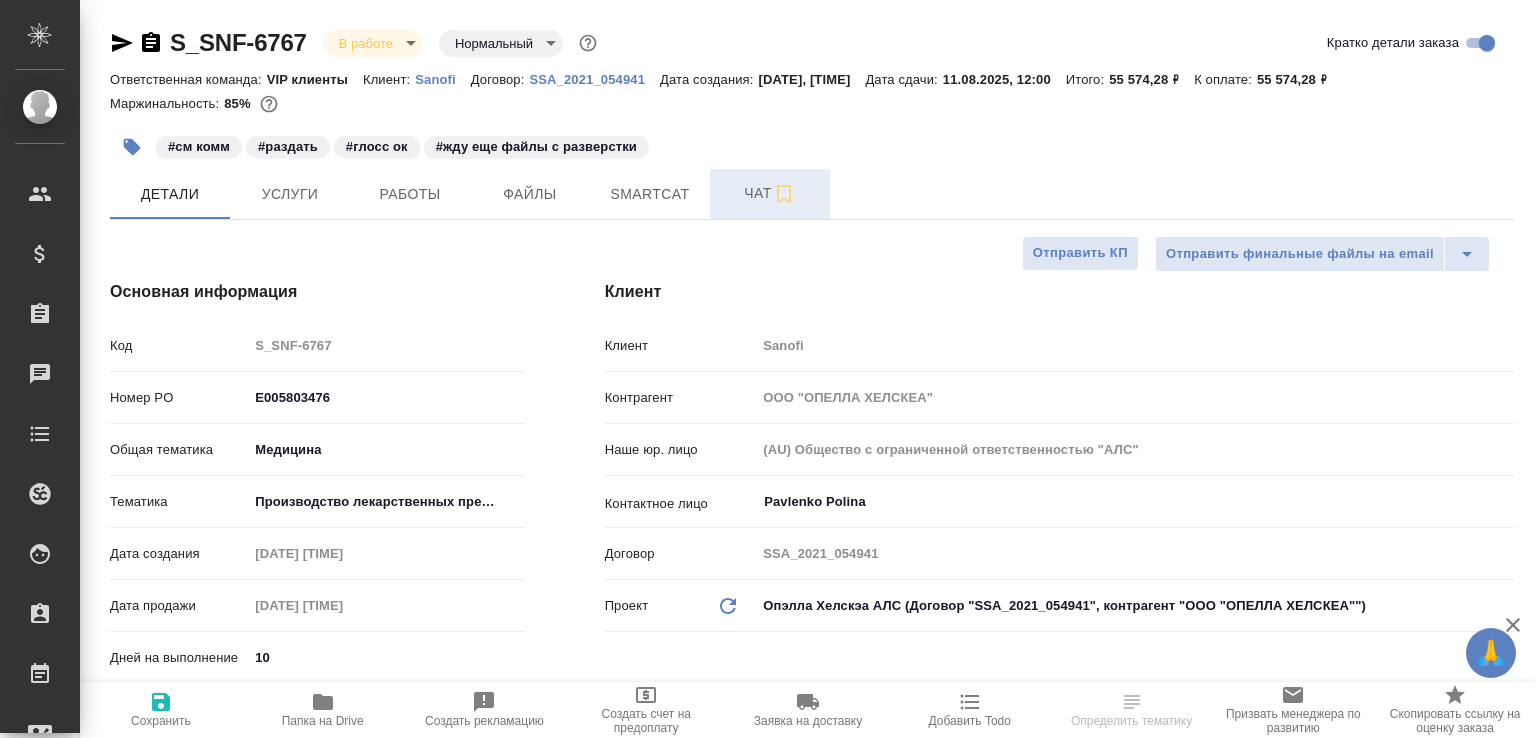 scroll, scrollTop: 0, scrollLeft: 0, axis: both 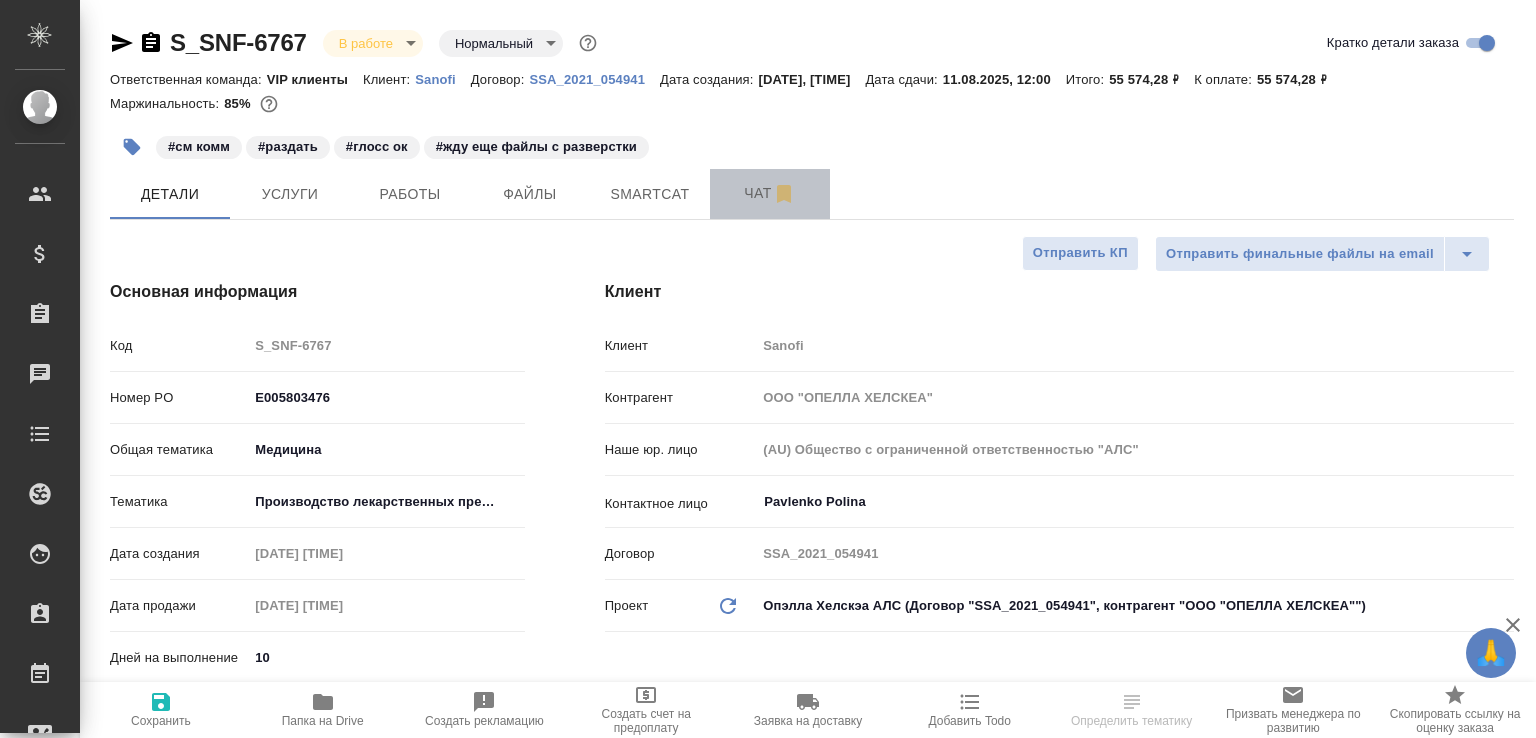 click on "Чат" at bounding box center [770, 193] 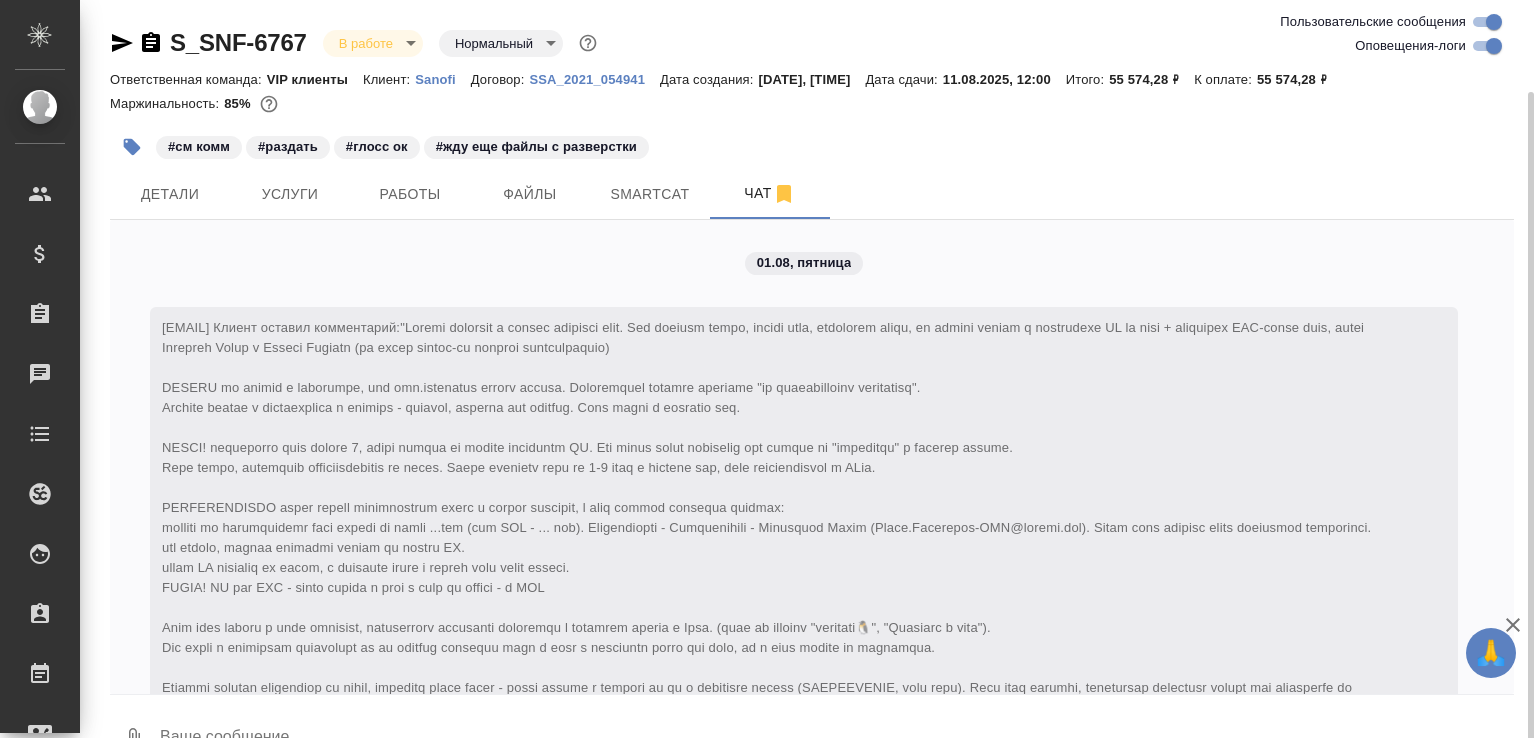 scroll, scrollTop: 14479, scrollLeft: 0, axis: vertical 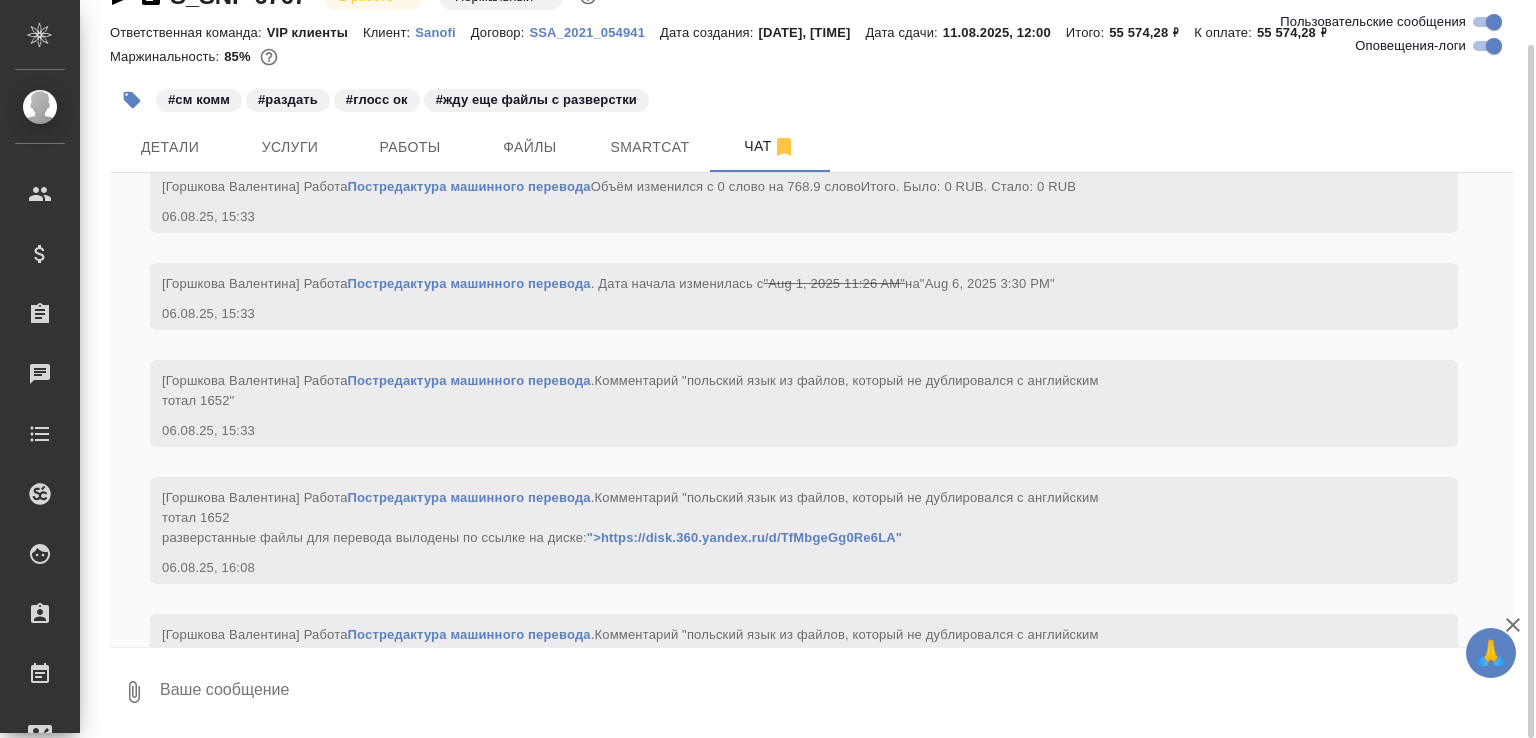click on "S_SNF-6767 В работе inProgress Нормальный normal Ответственная команда: VIP клиенты Клиент: Sanofi Договор: SSA_2021_054941 Дата создания: [DATE], [TIME] Дата сдачи: [DATE], [TIME] Итого: 55 574,28 ₽ К оплате: 55 574,28 ₽ Маржинальность: 85% #см комм #раздать #глосс ок #жду еще файлы с разверстки Детали Услуги Работы Файлы Smartcat Чат Пользовательские сообщения Оповещения-логи [DATE], пятница [EMAIL] Клиент оставил комментарий:   https://disk.yandex.ru/i/E4h8OaiYTHt6_A [DATE], [TIME] [LAST] Добавлены комментарии для ПМ/исполнителей:    "схемы не переводим" [DATE], [TIME] [LAST] Статус заказа изменен на  ." at bounding box center [812, 345] 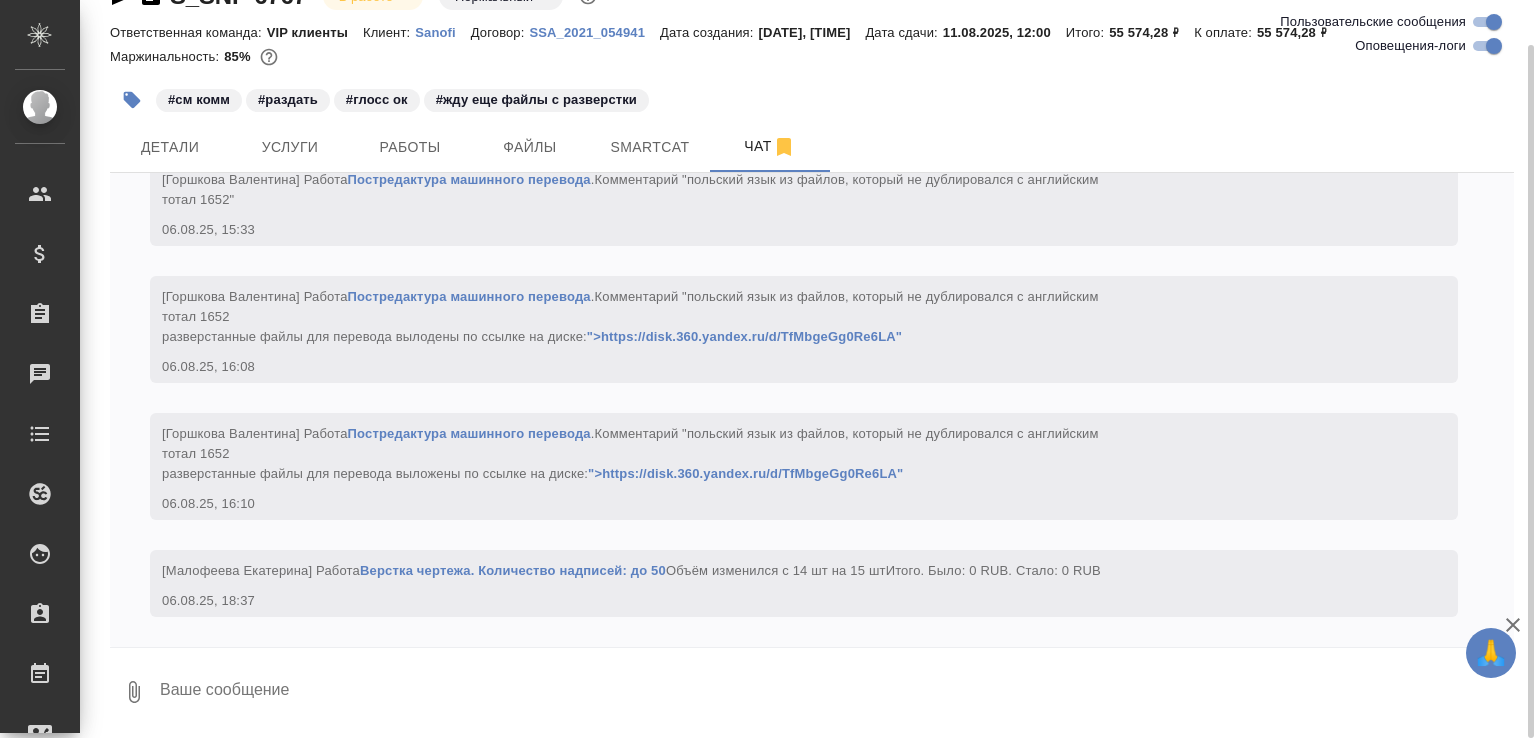 click at bounding box center (836, 692) 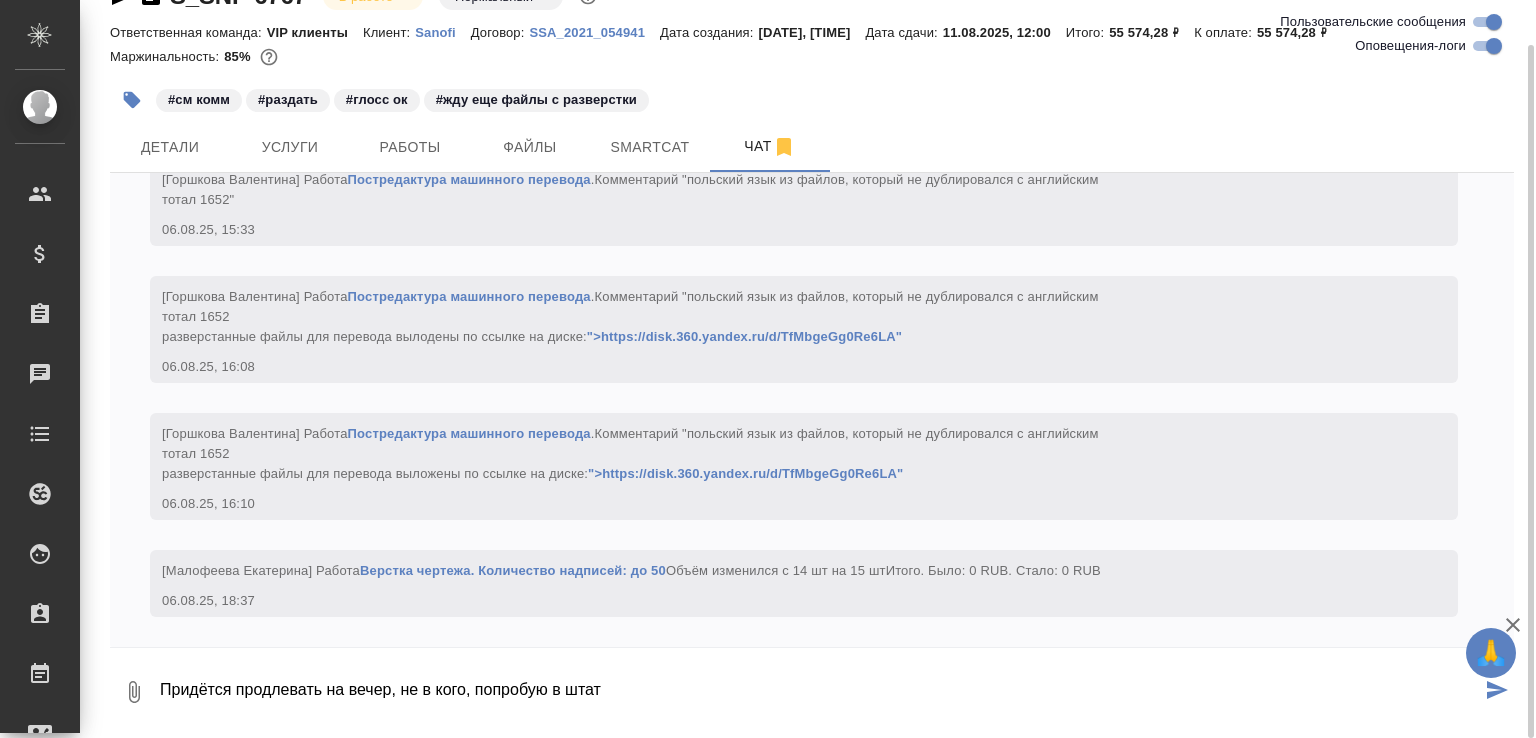 type on "Придётся продлевать на вечер, не в кого, попробую в штат" 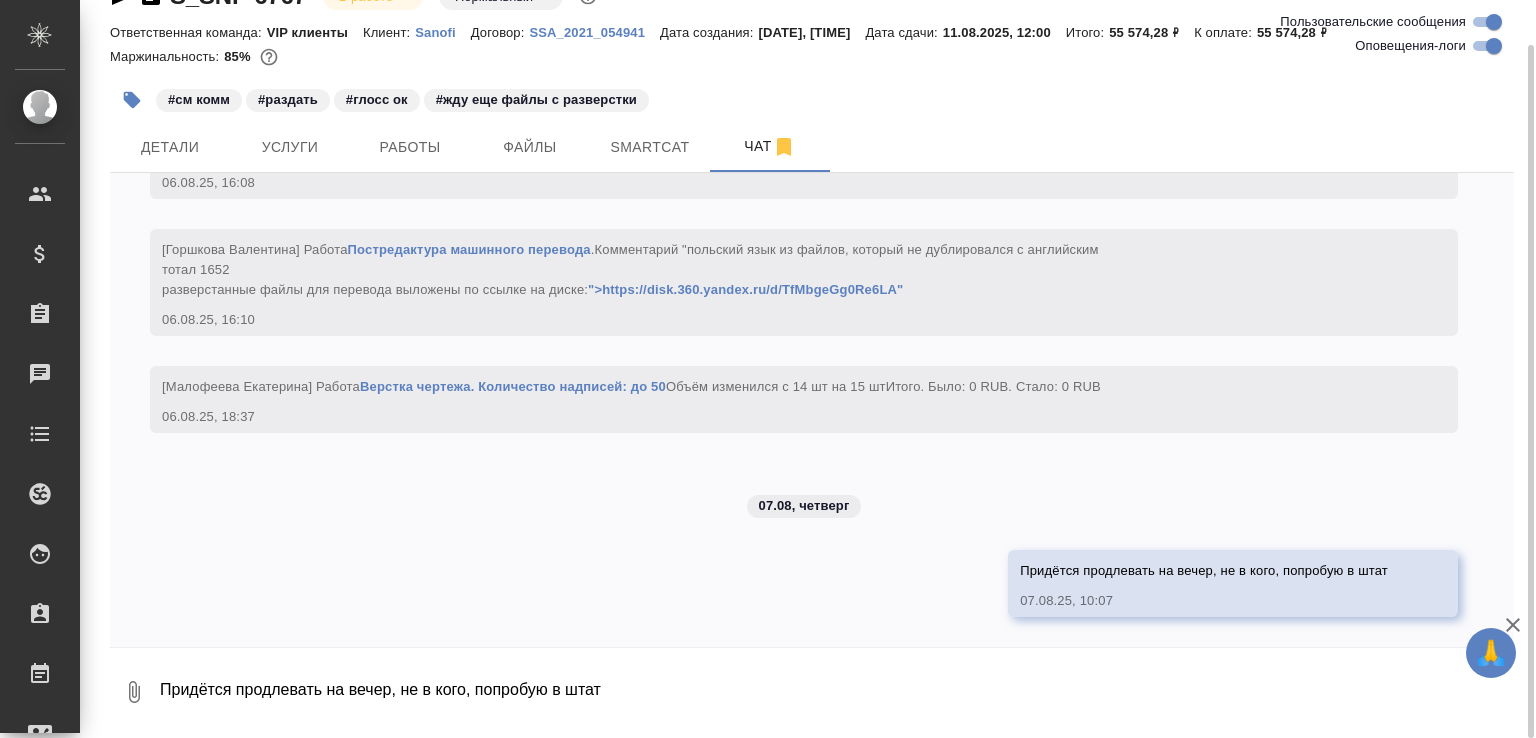 scroll, scrollTop: 15144, scrollLeft: 0, axis: vertical 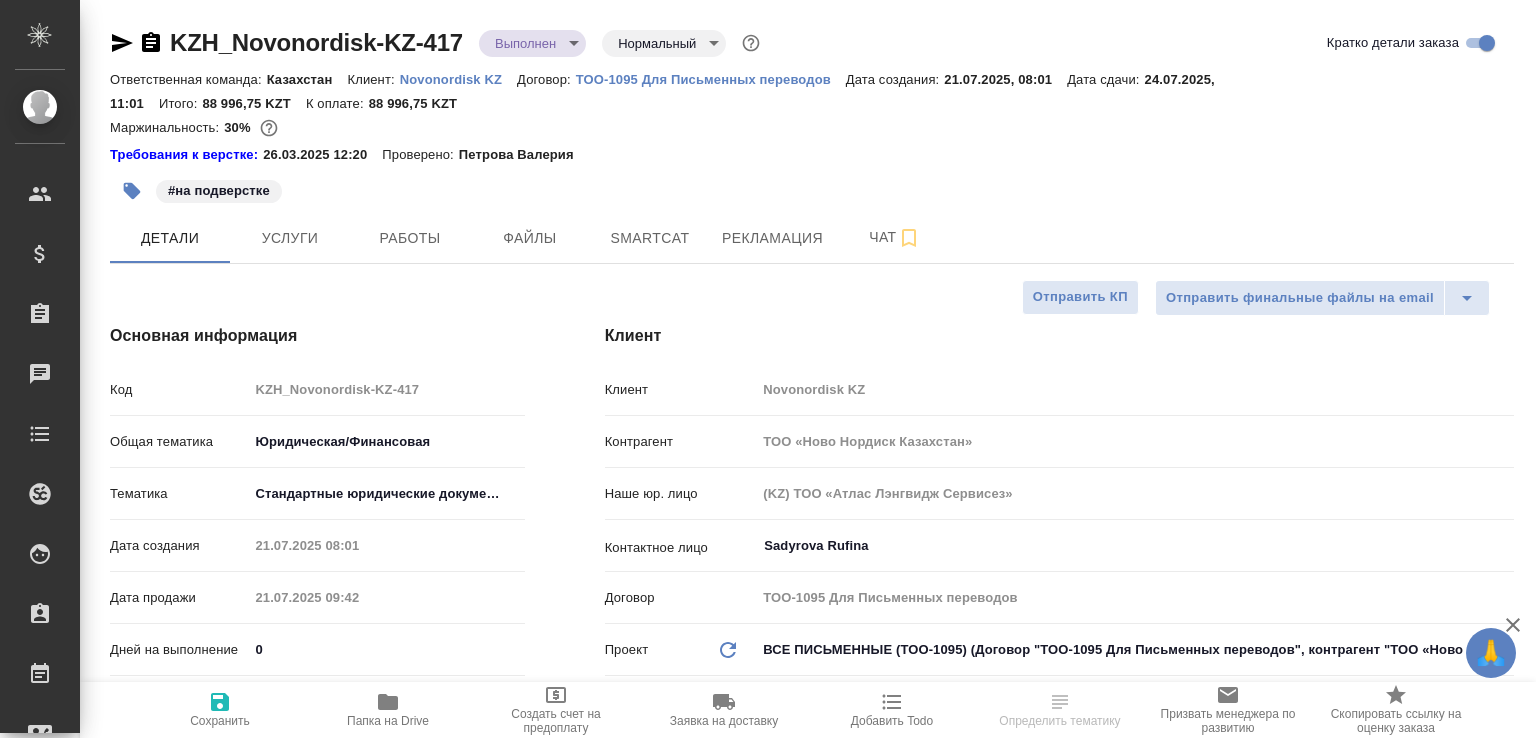 select on "RU" 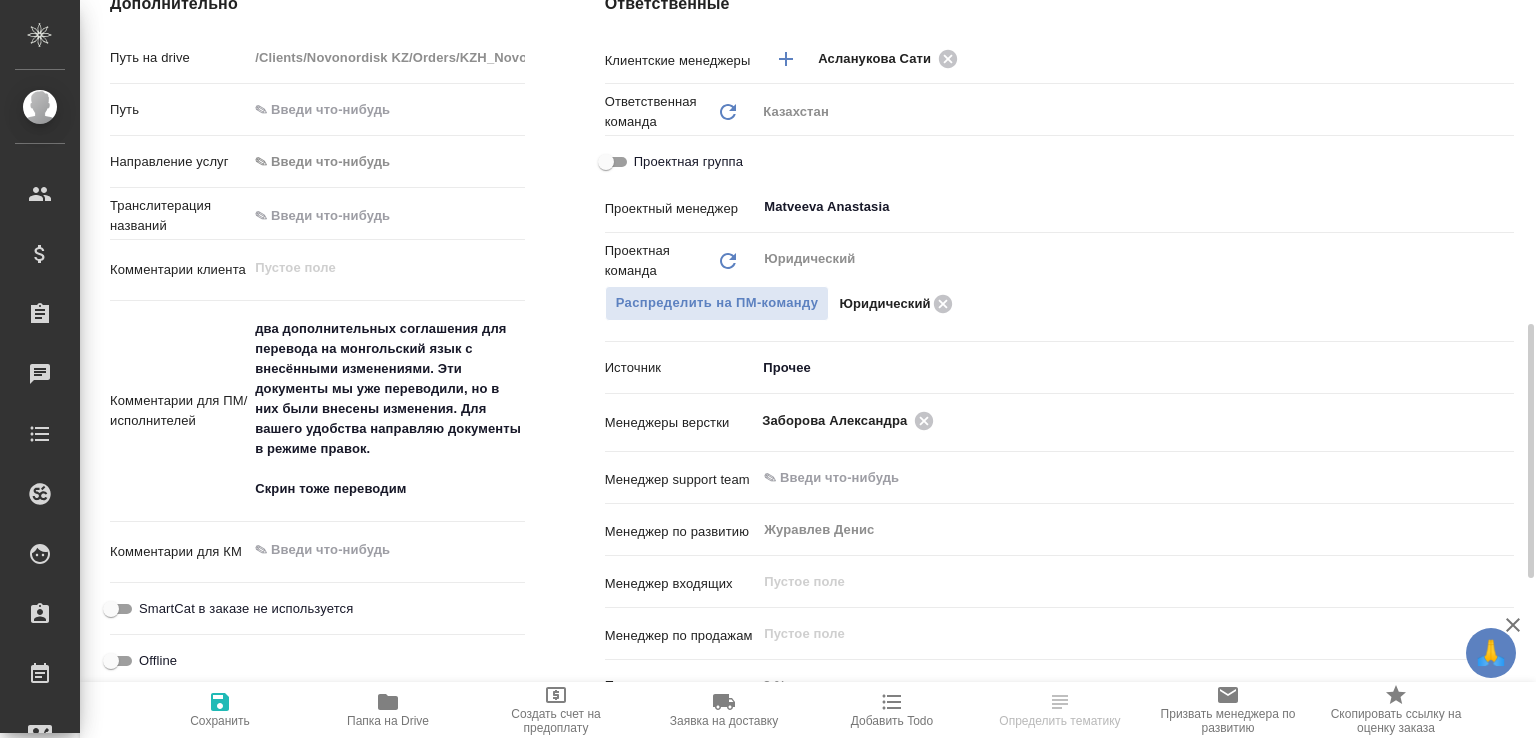 scroll, scrollTop: 0, scrollLeft: 0, axis: both 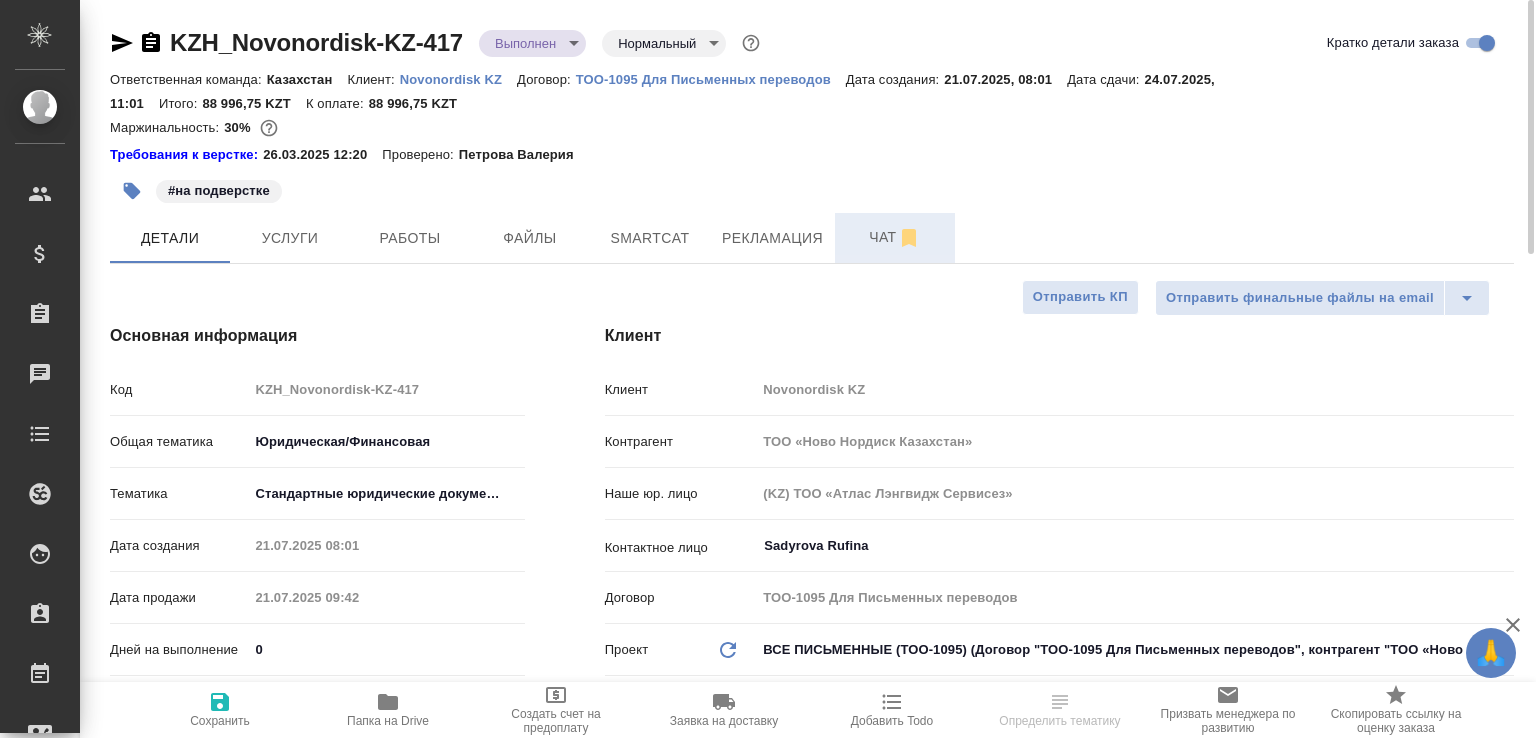 click on "Чат" at bounding box center [895, 238] 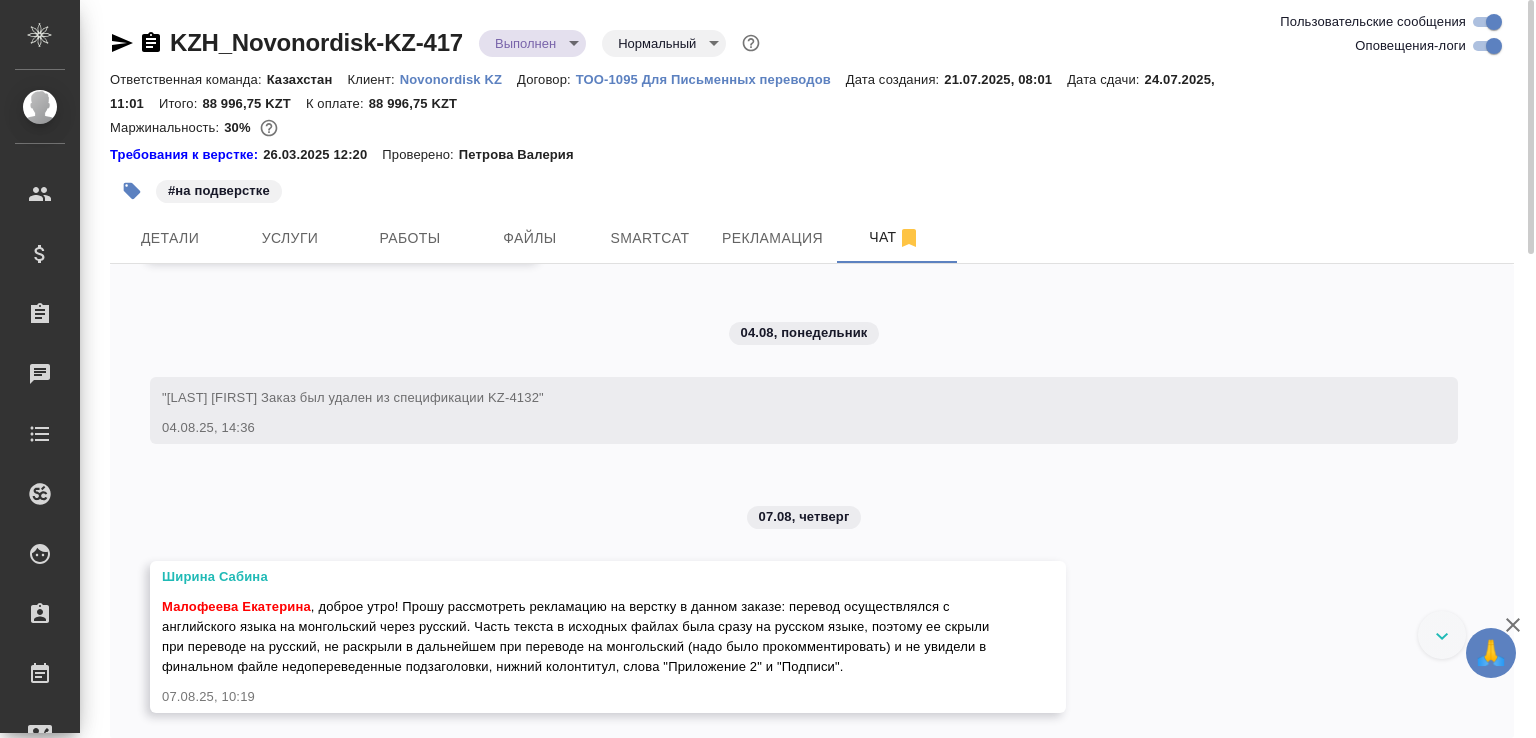 scroll, scrollTop: 15740, scrollLeft: 0, axis: vertical 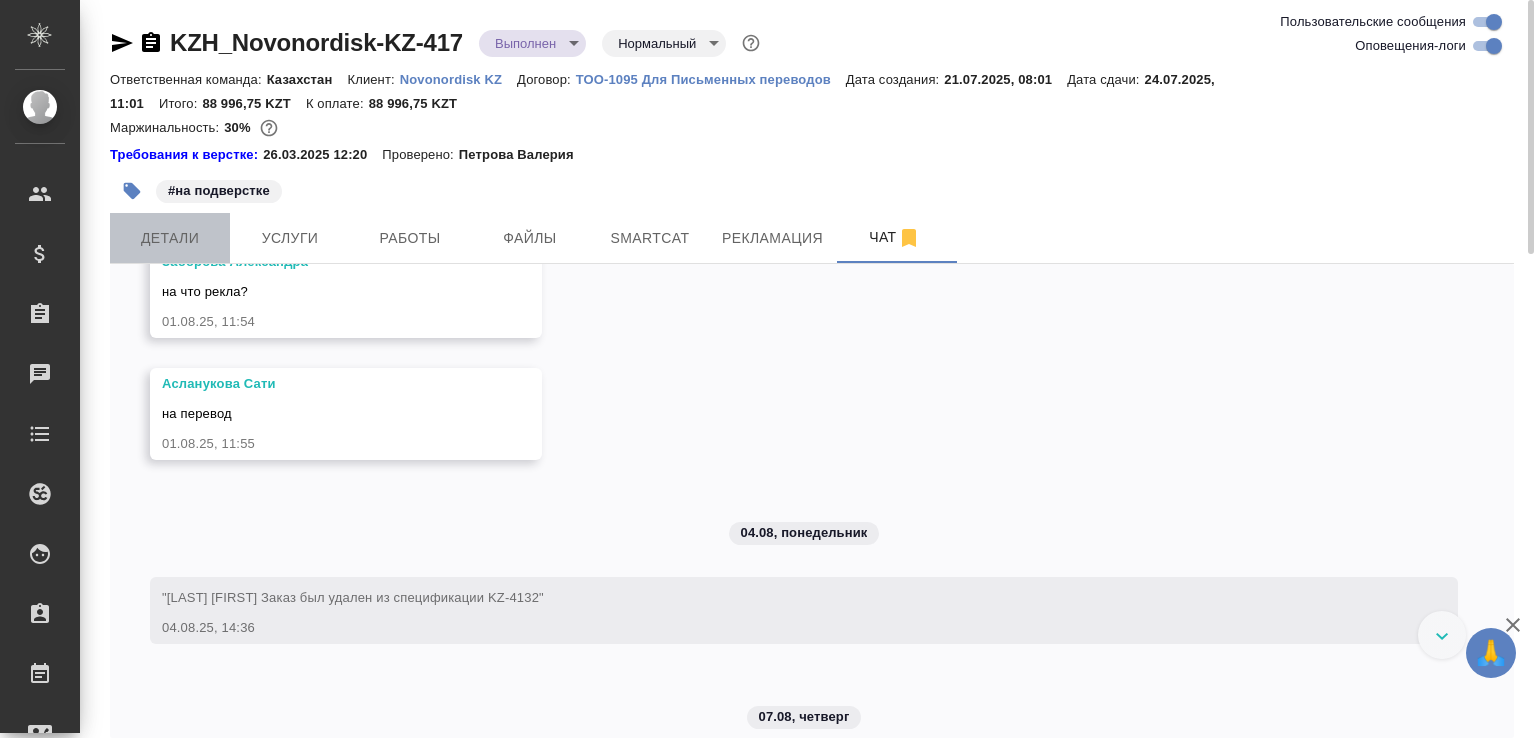 click on "Детали" at bounding box center [170, 238] 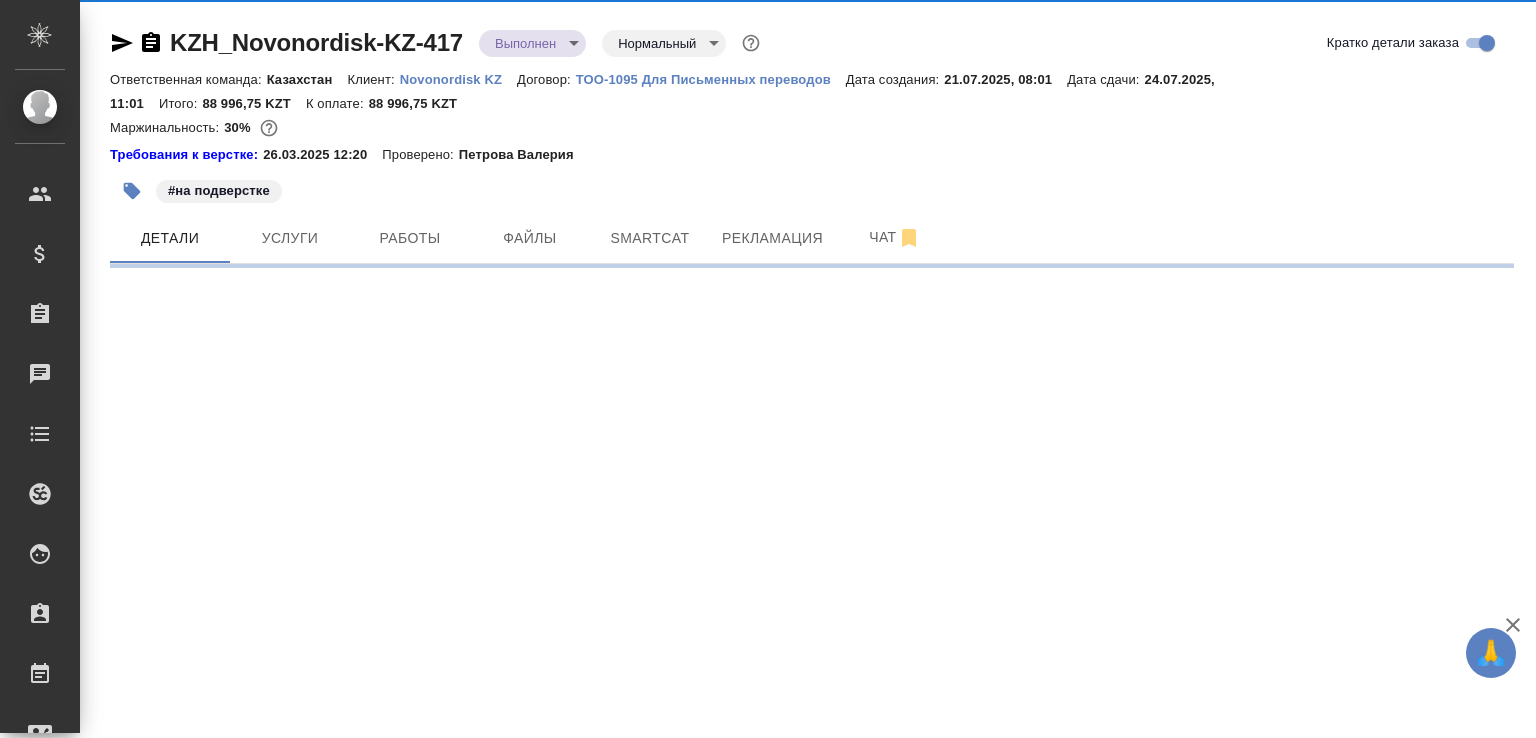 select on "RU" 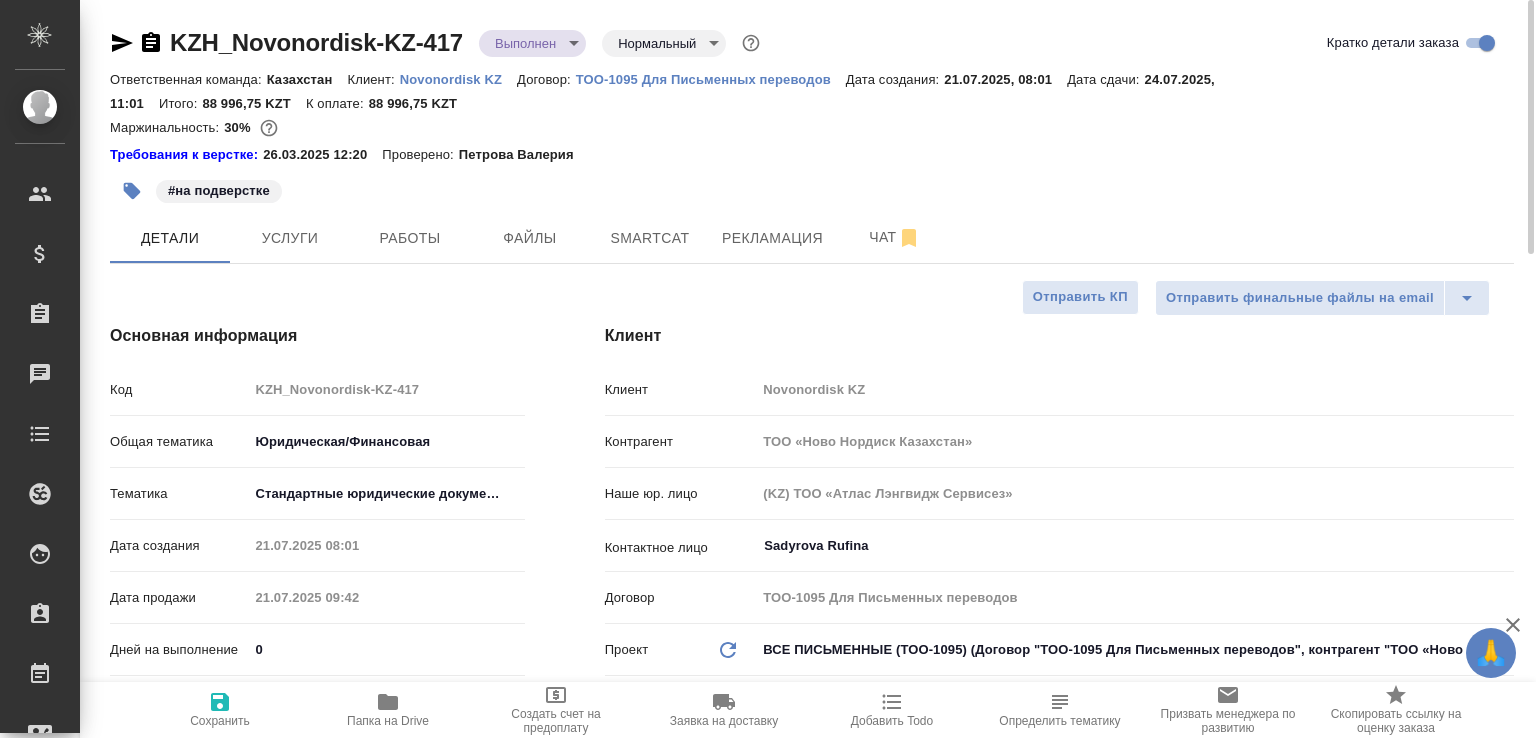 type on "x" 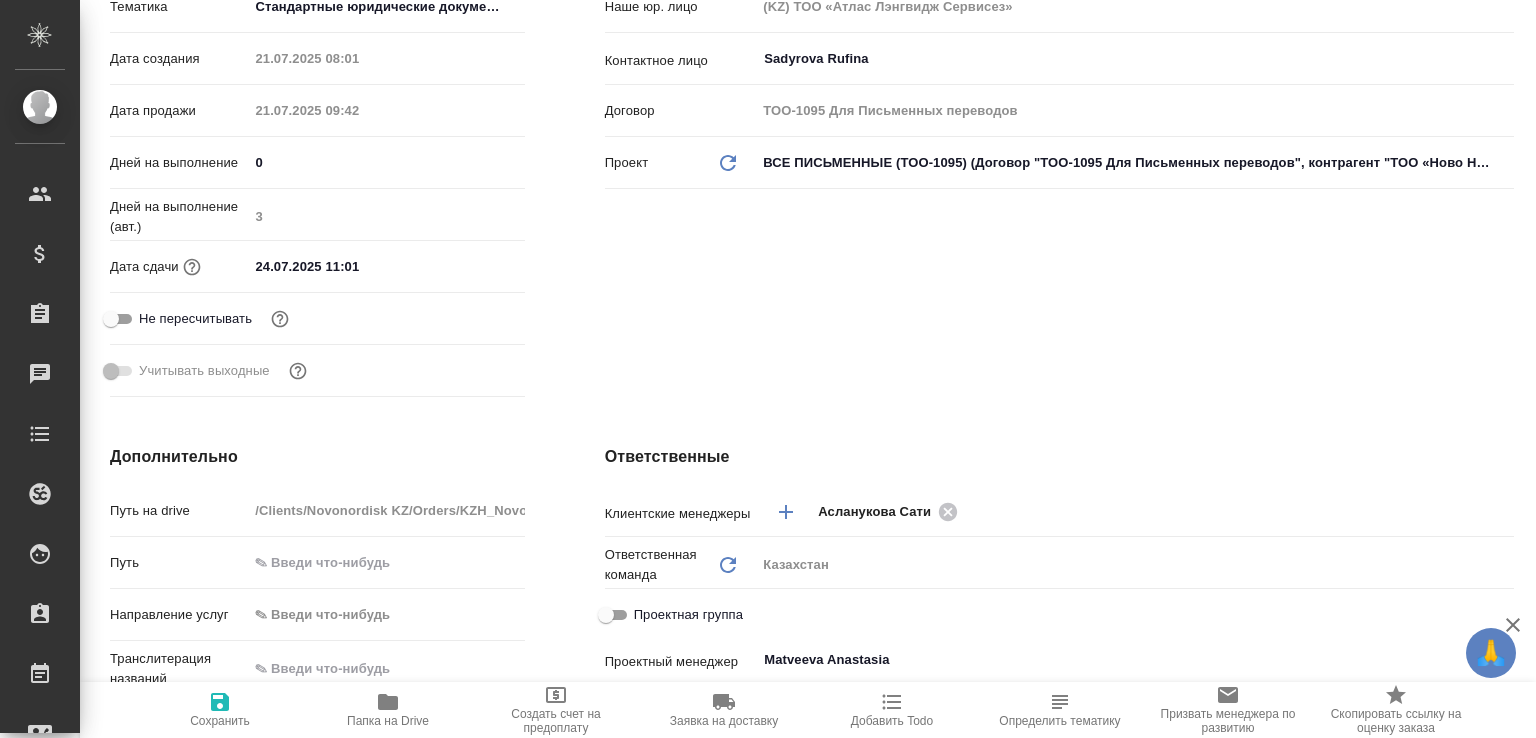 scroll, scrollTop: 0, scrollLeft: 0, axis: both 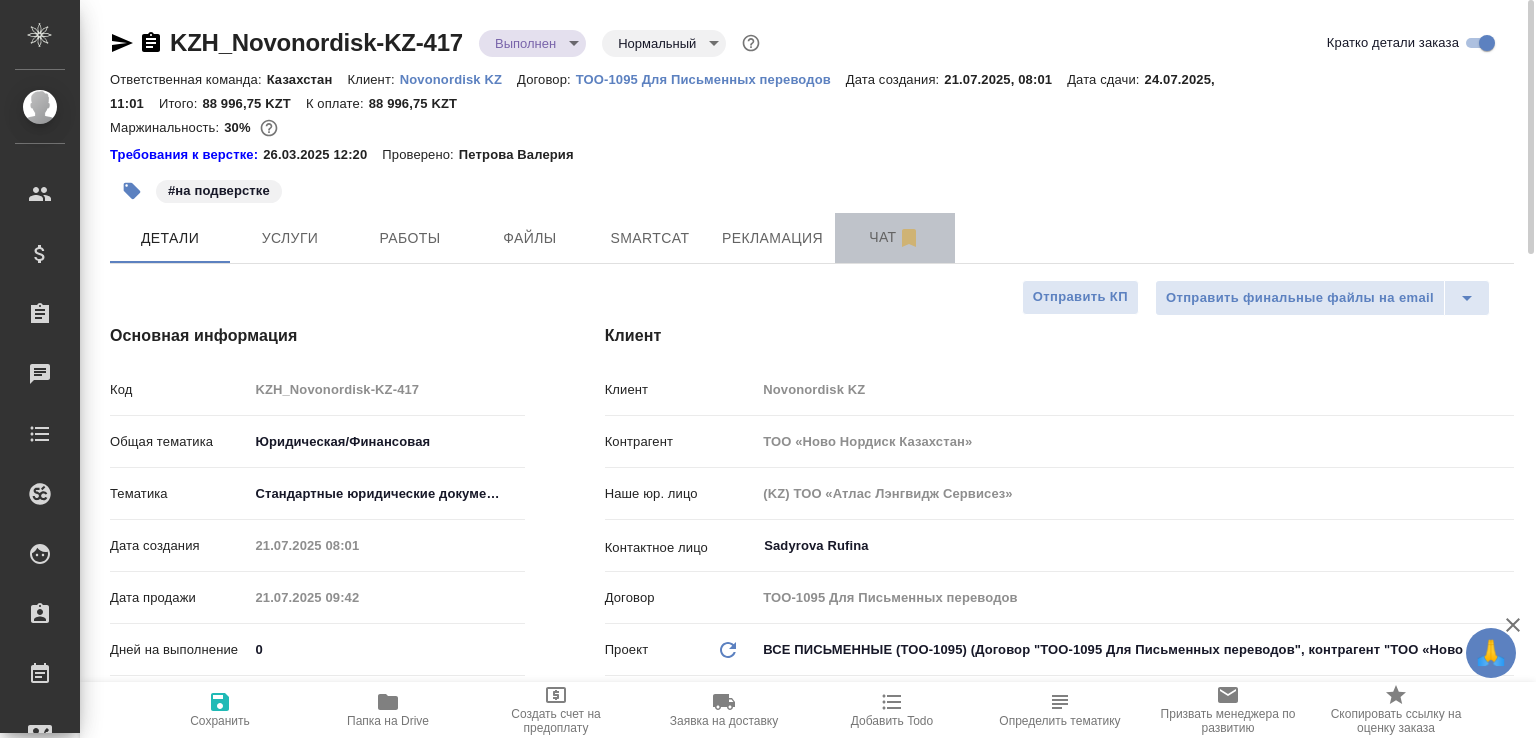 click on "Чат" at bounding box center [895, 237] 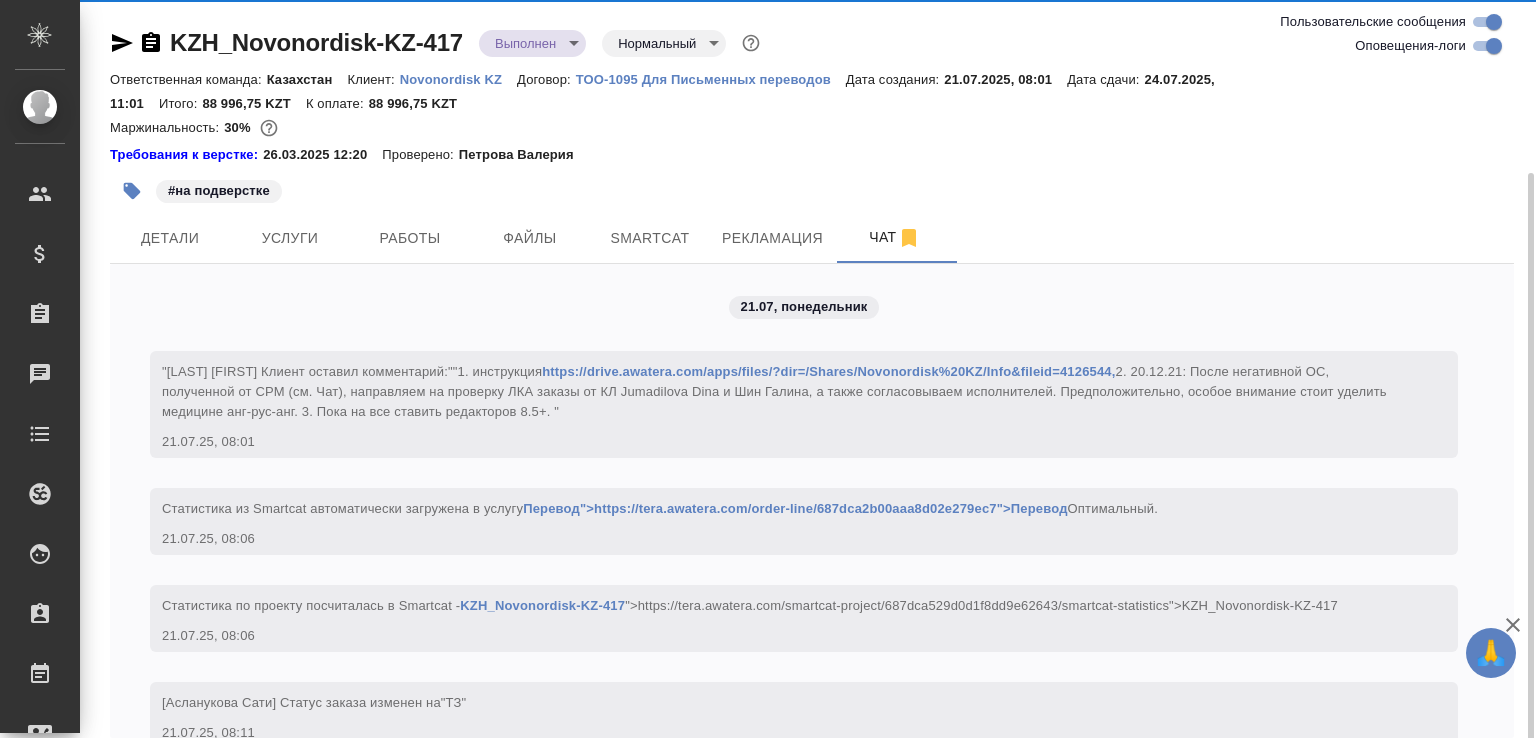 scroll, scrollTop: 91, scrollLeft: 0, axis: vertical 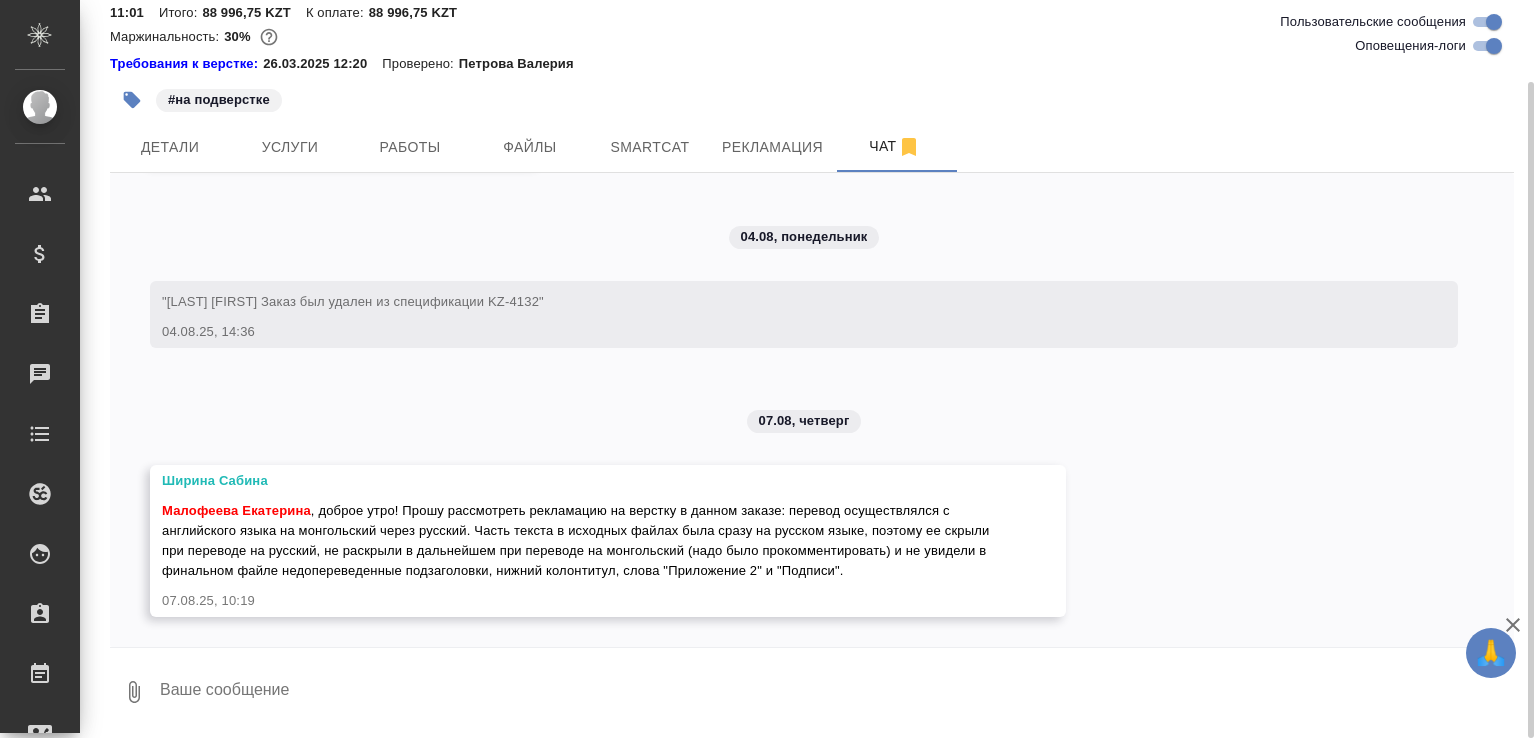 click at bounding box center (836, 692) 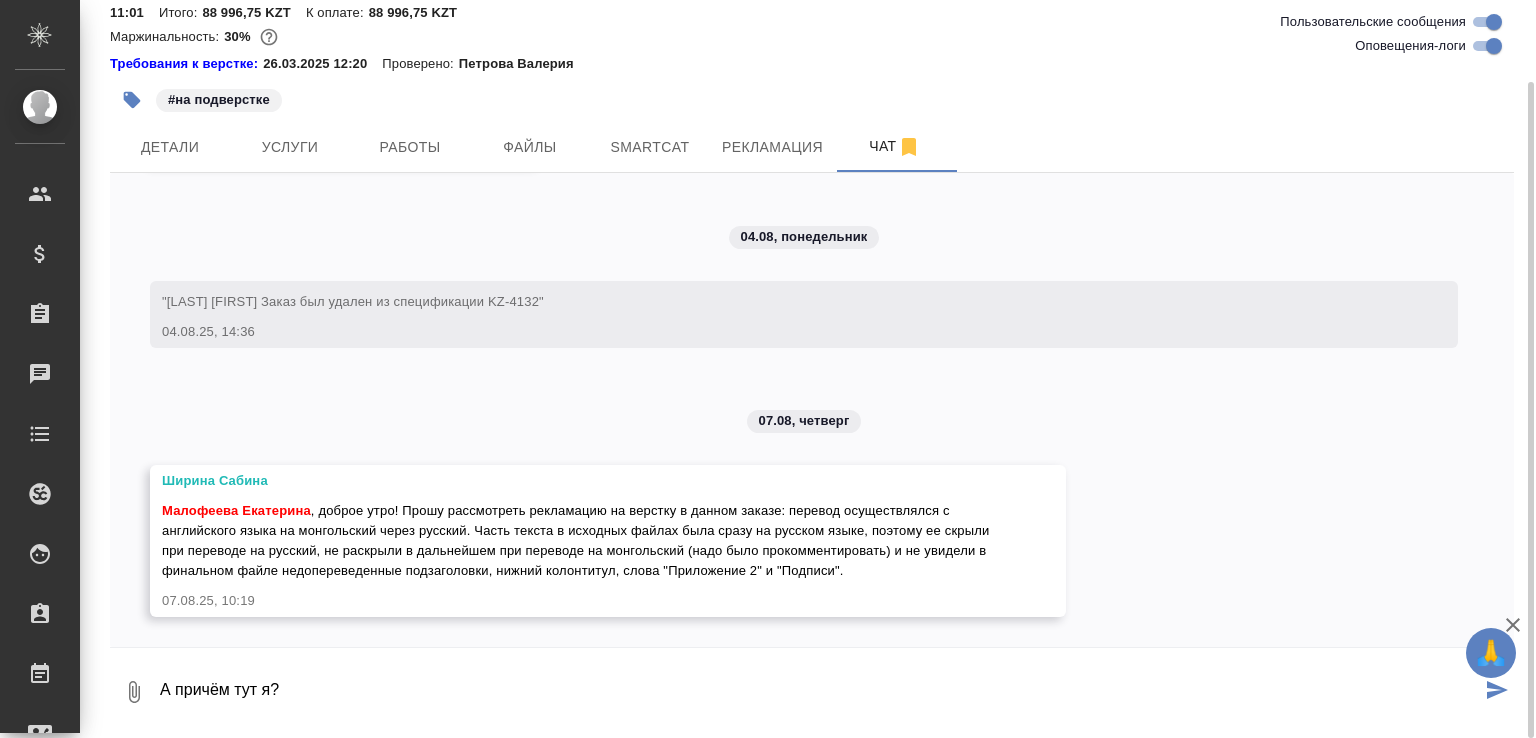 type on "А причём тут я?" 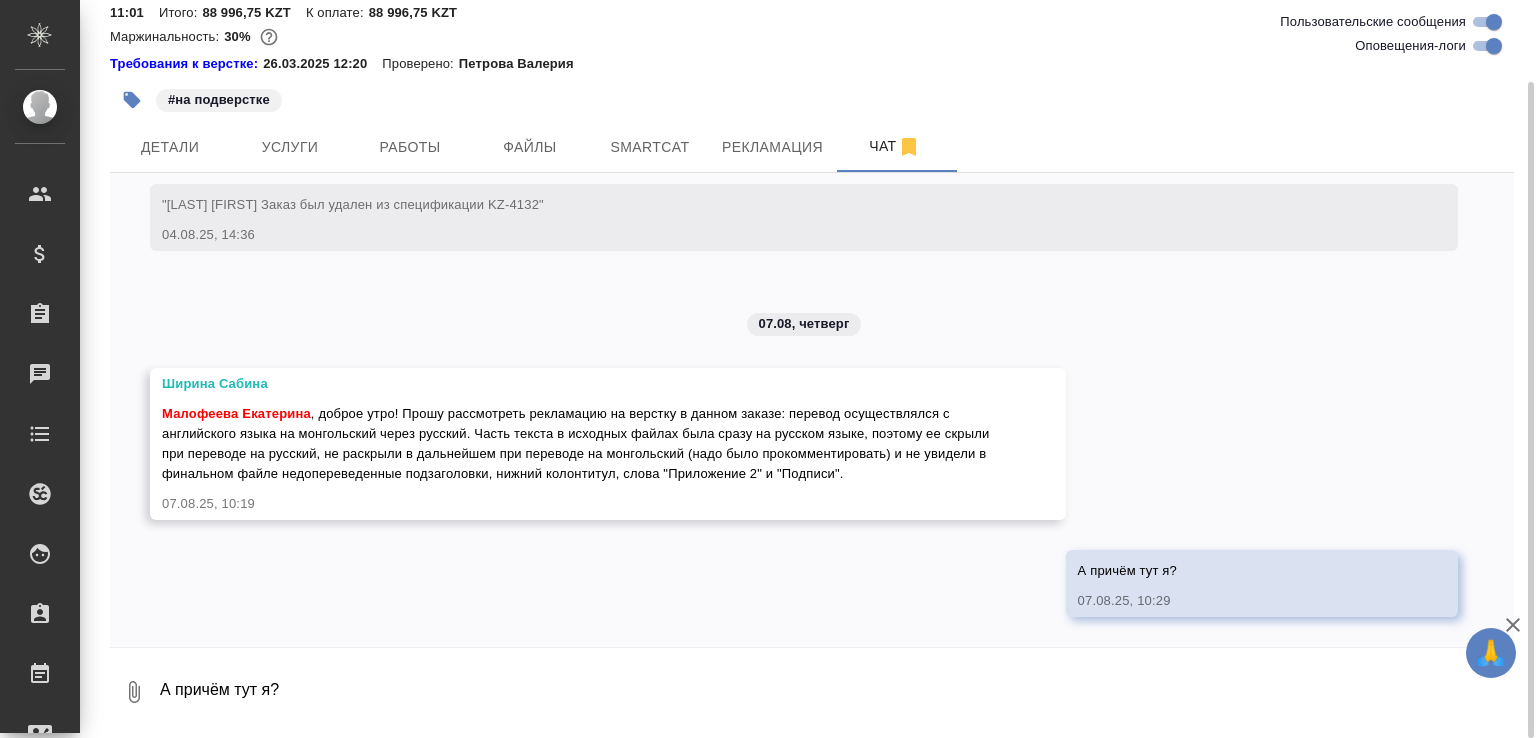 scroll, scrollTop: 16562, scrollLeft: 0, axis: vertical 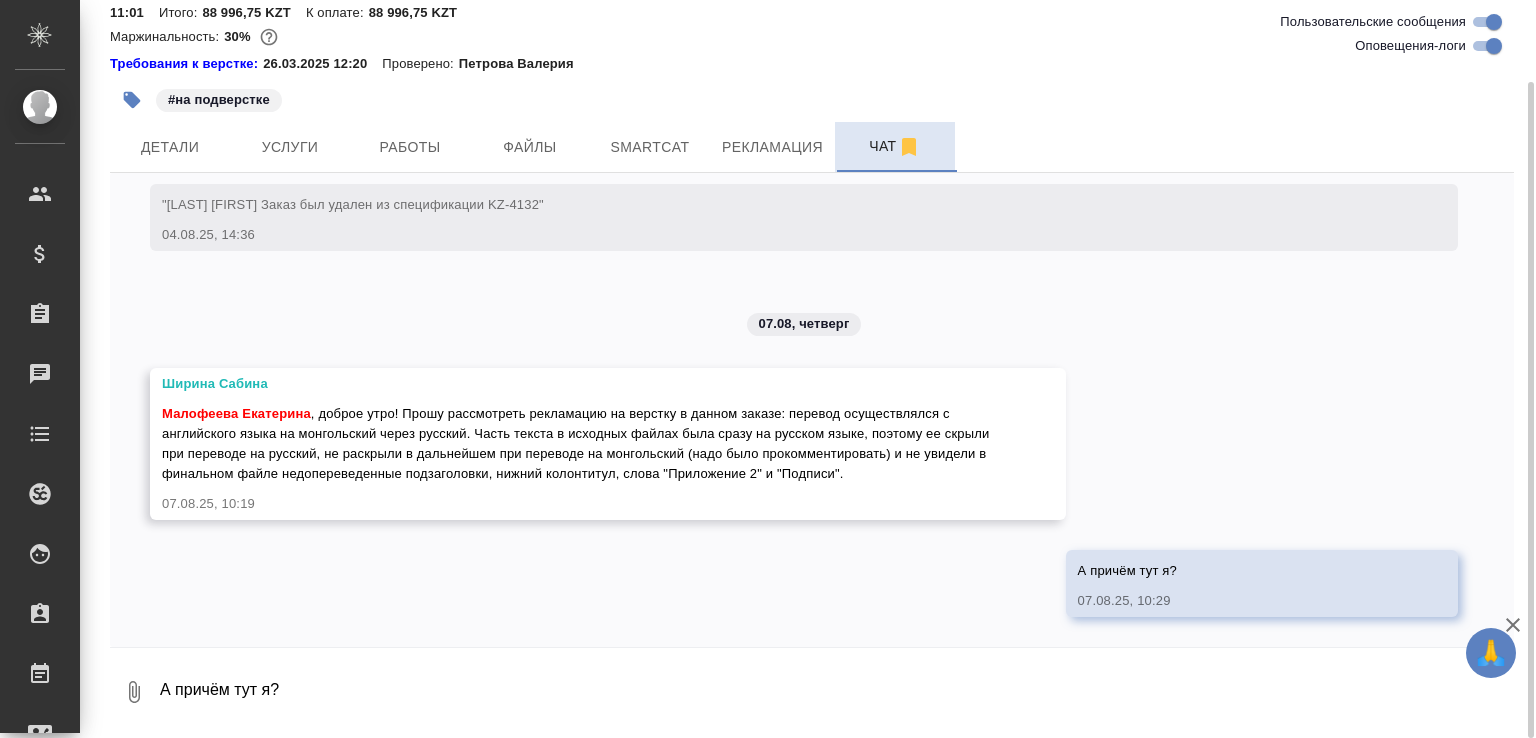 click 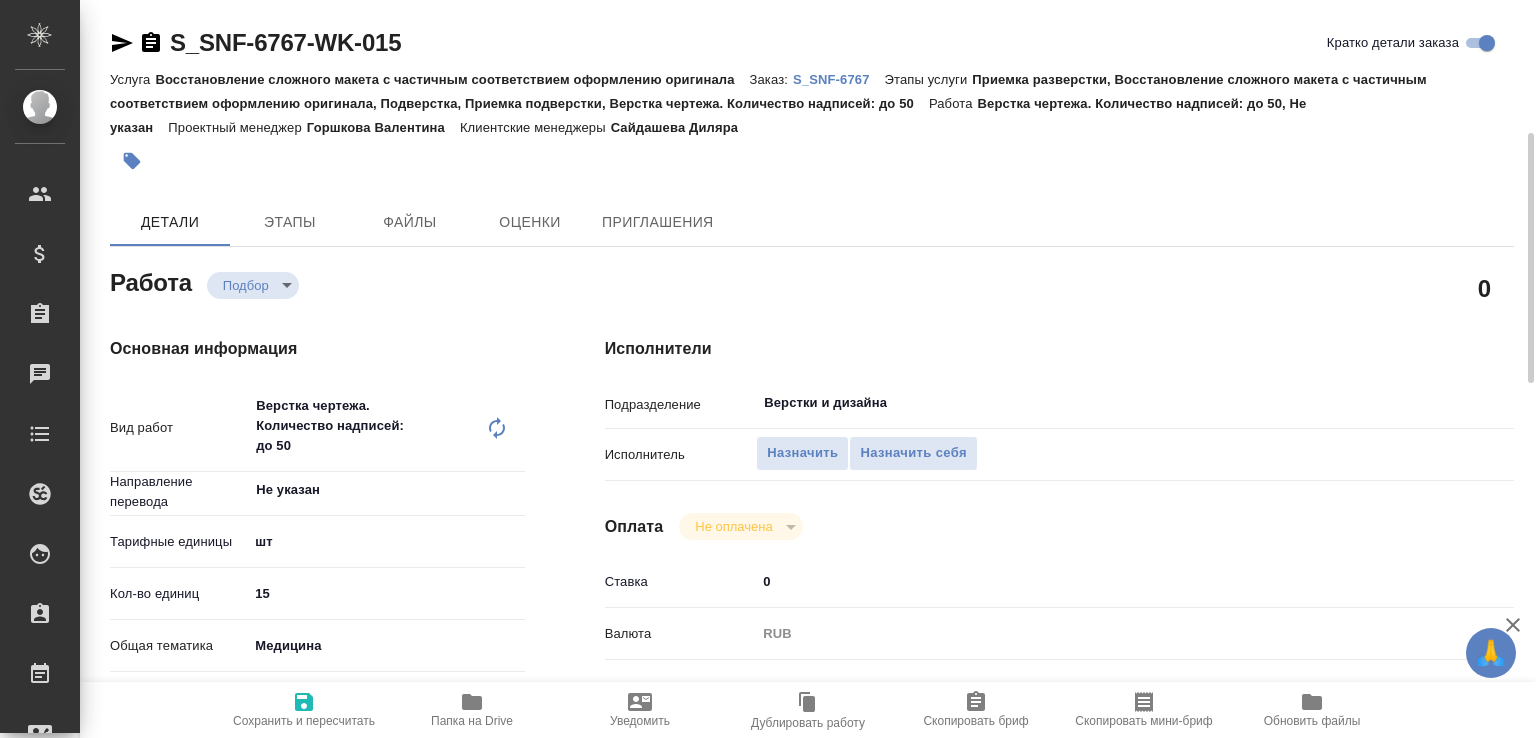 scroll, scrollTop: 0, scrollLeft: 0, axis: both 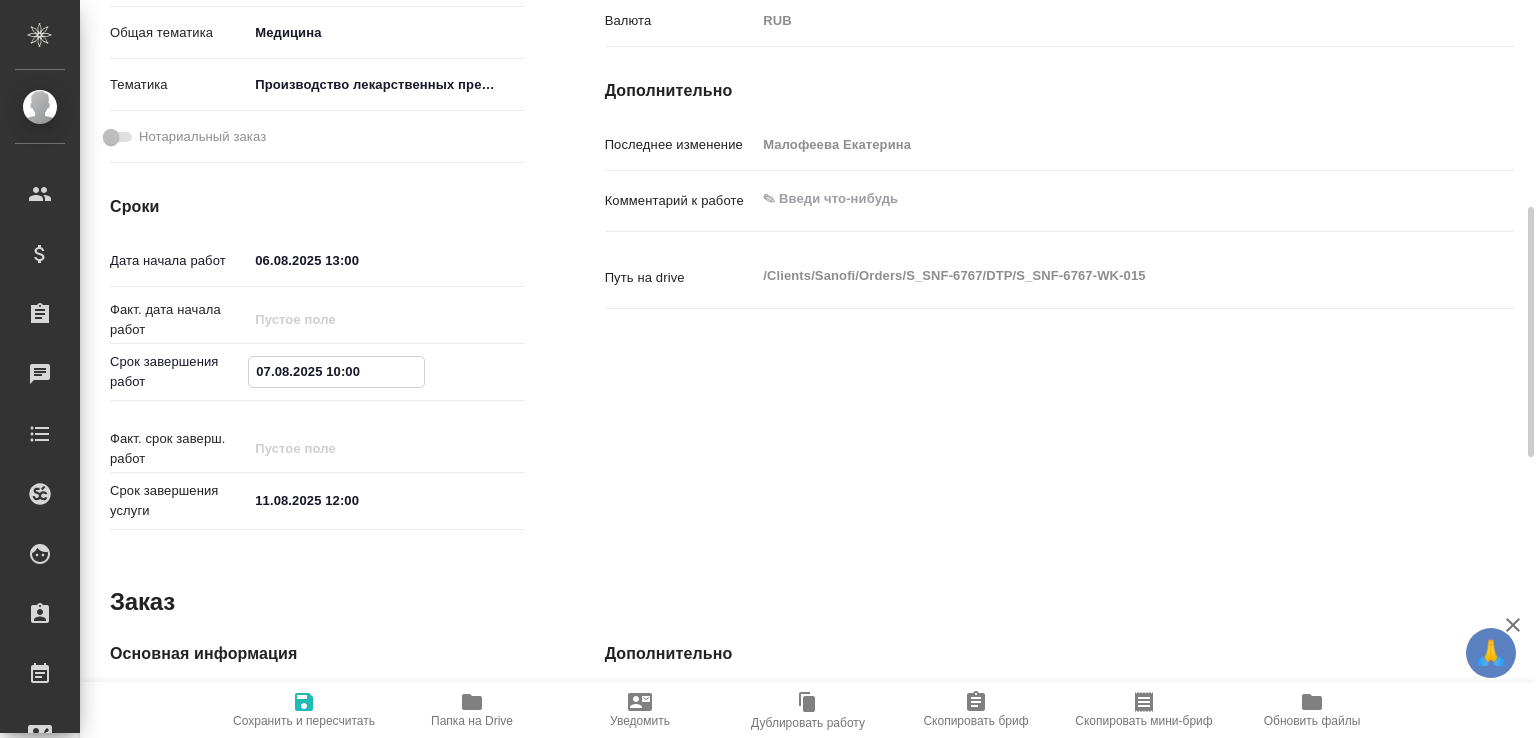 drag, startPoint x: 338, startPoint y: 369, endPoint x: 348, endPoint y: 373, distance: 10.770329 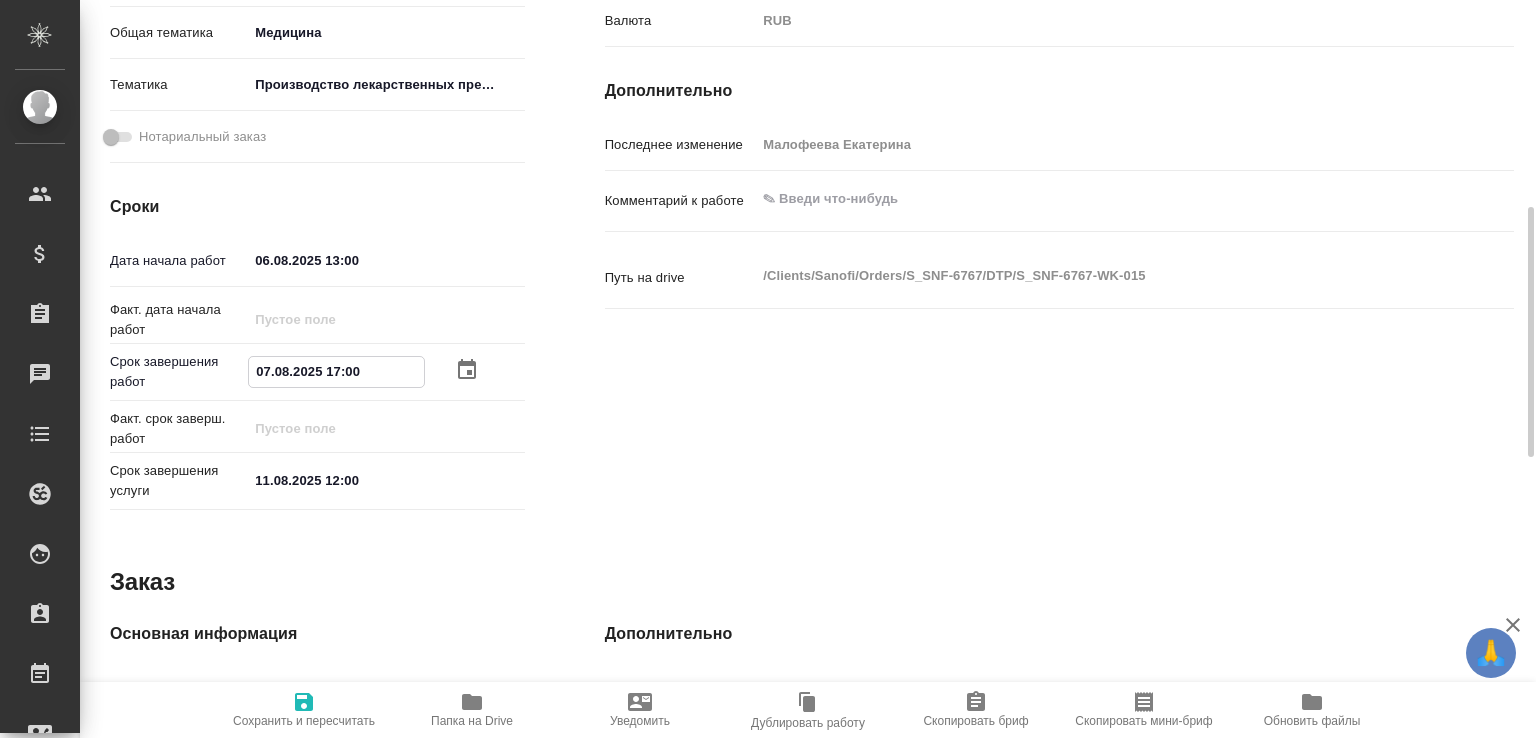 type on "07.08.2025 17:00" 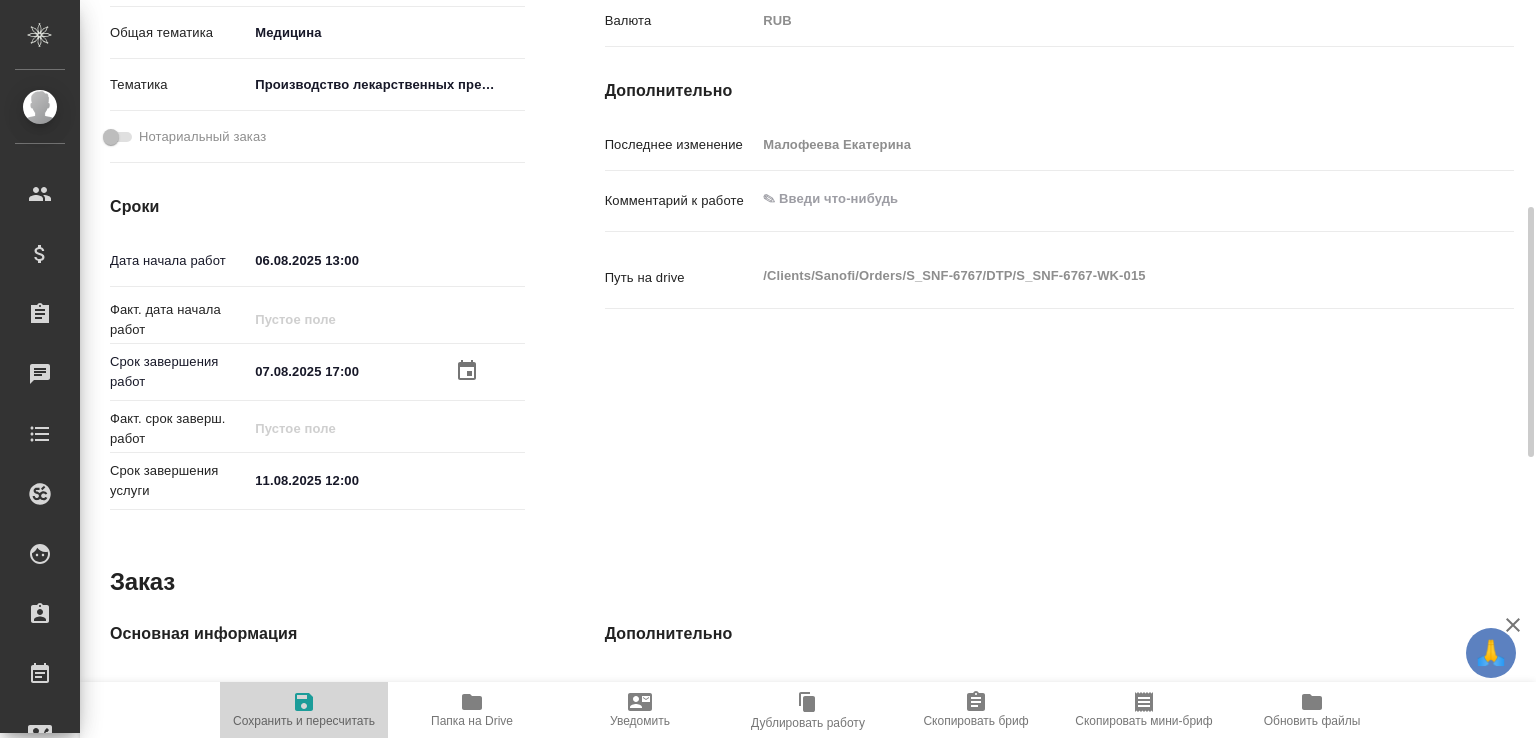 click on "Сохранить и пересчитать" at bounding box center [304, 721] 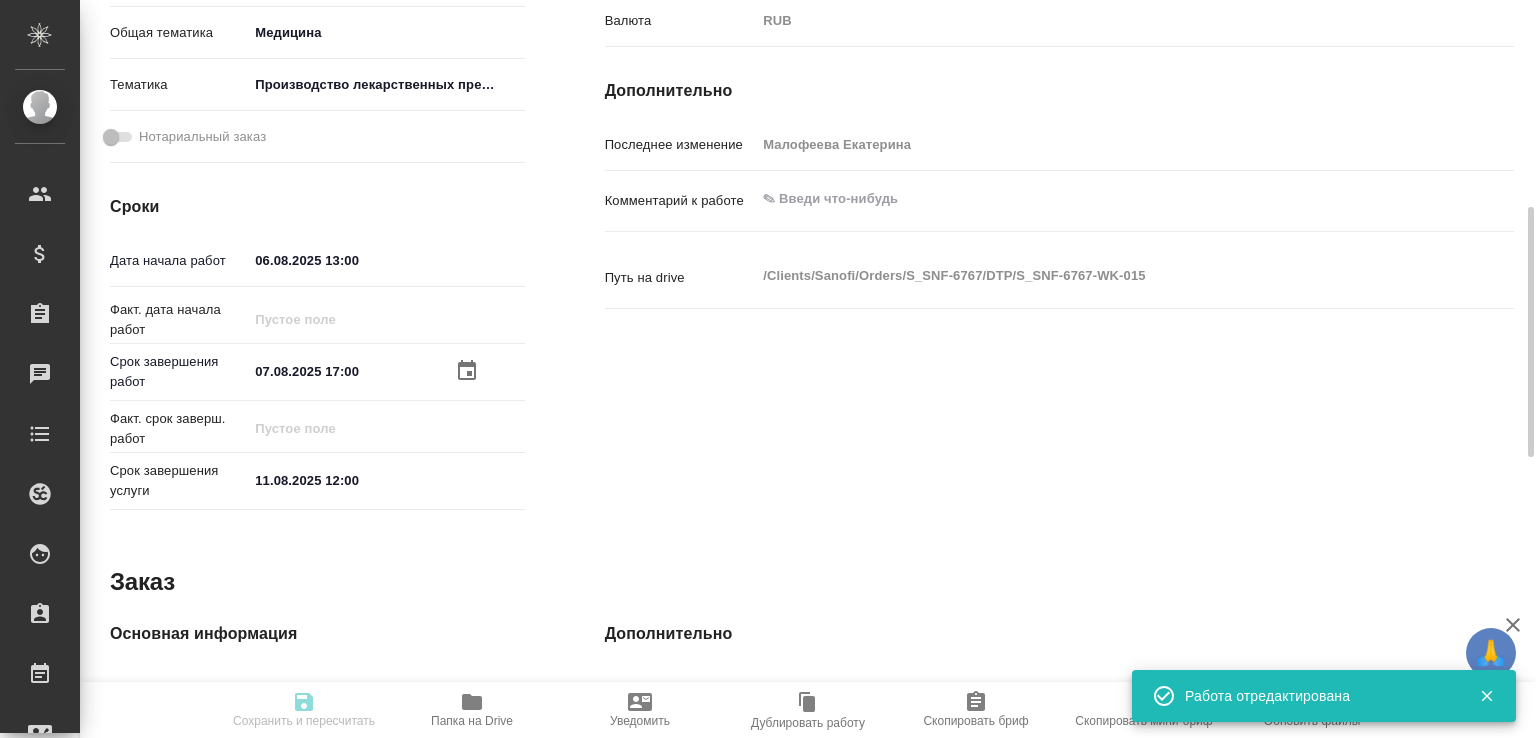 type on "recruiting" 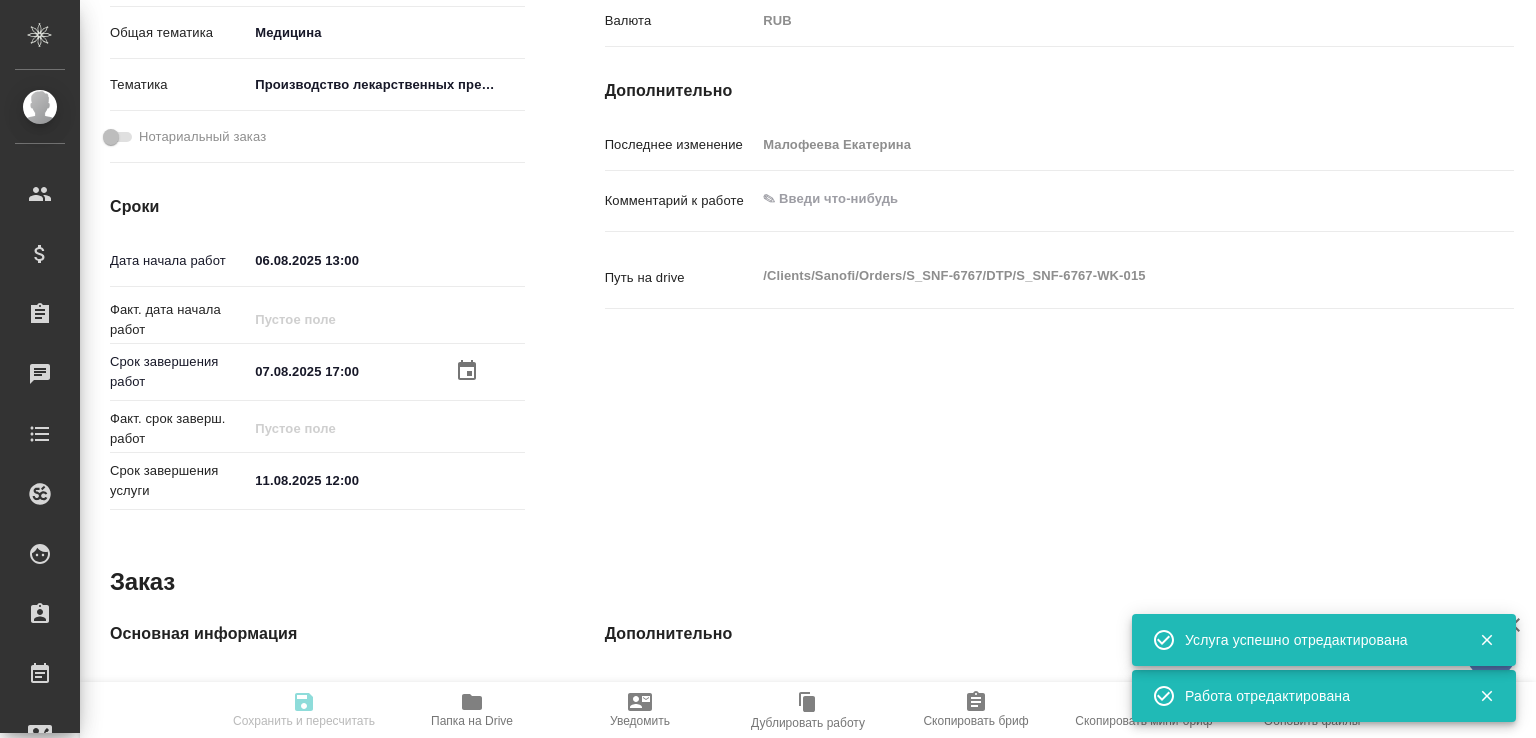 scroll, scrollTop: 0, scrollLeft: 0, axis: both 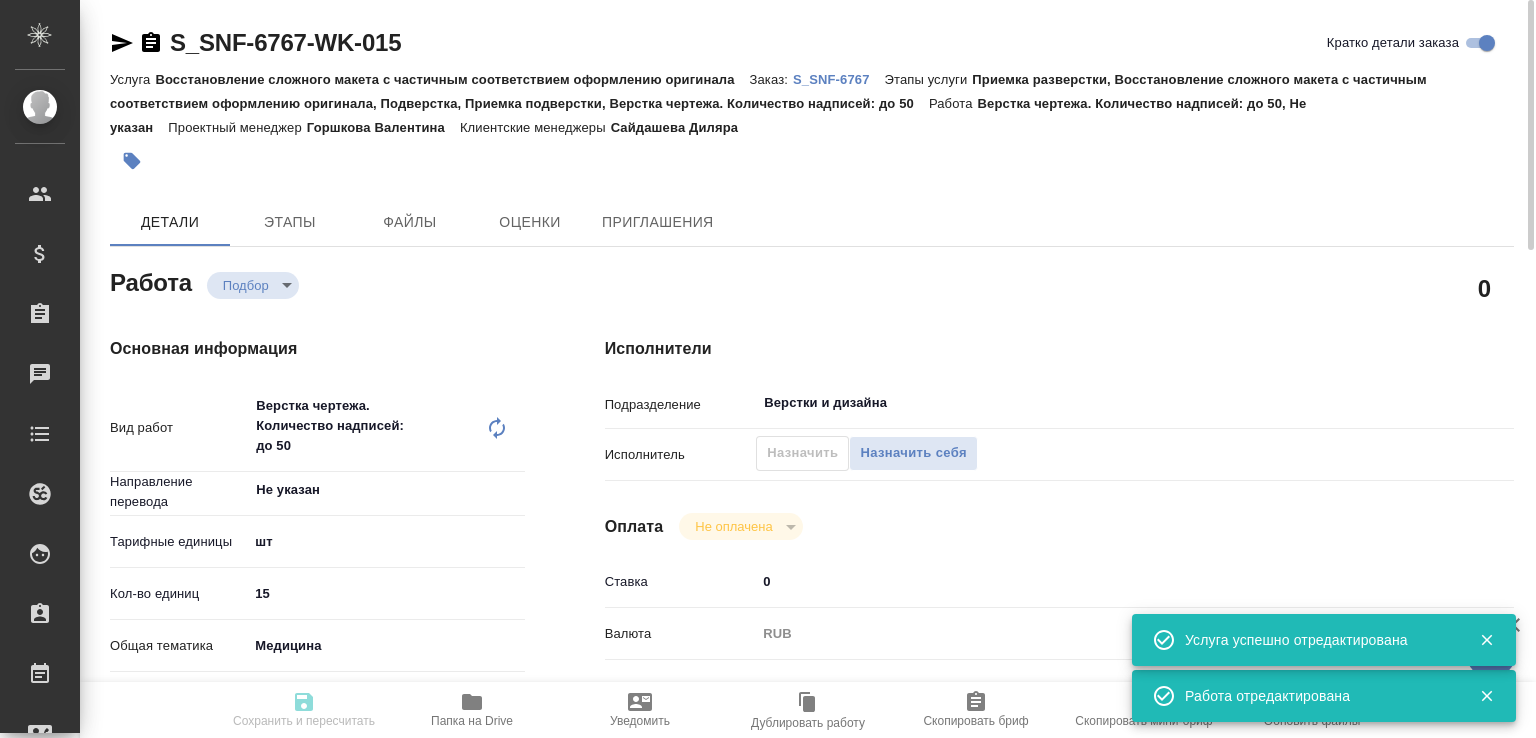 type on "recruiting" 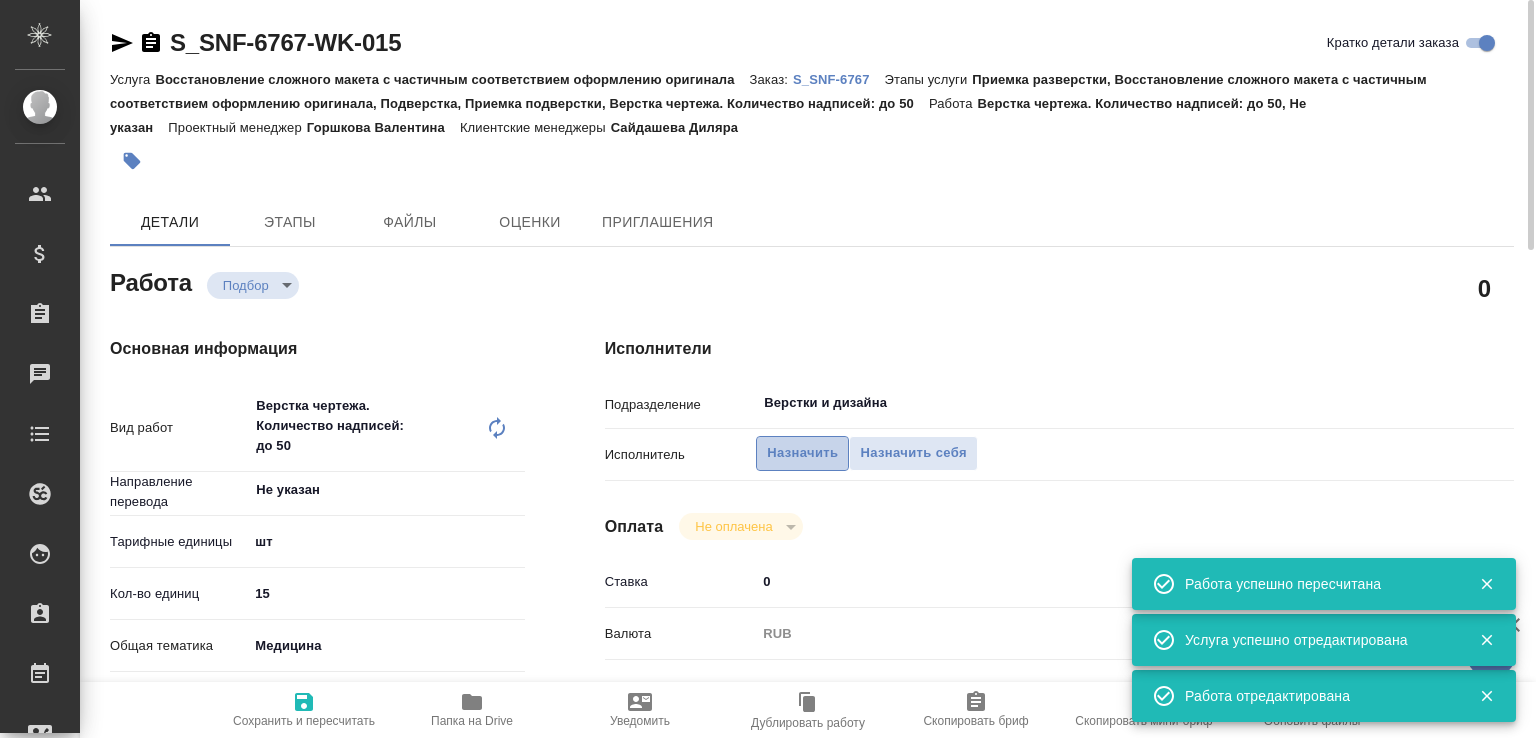 click on "Назначить" at bounding box center (802, 453) 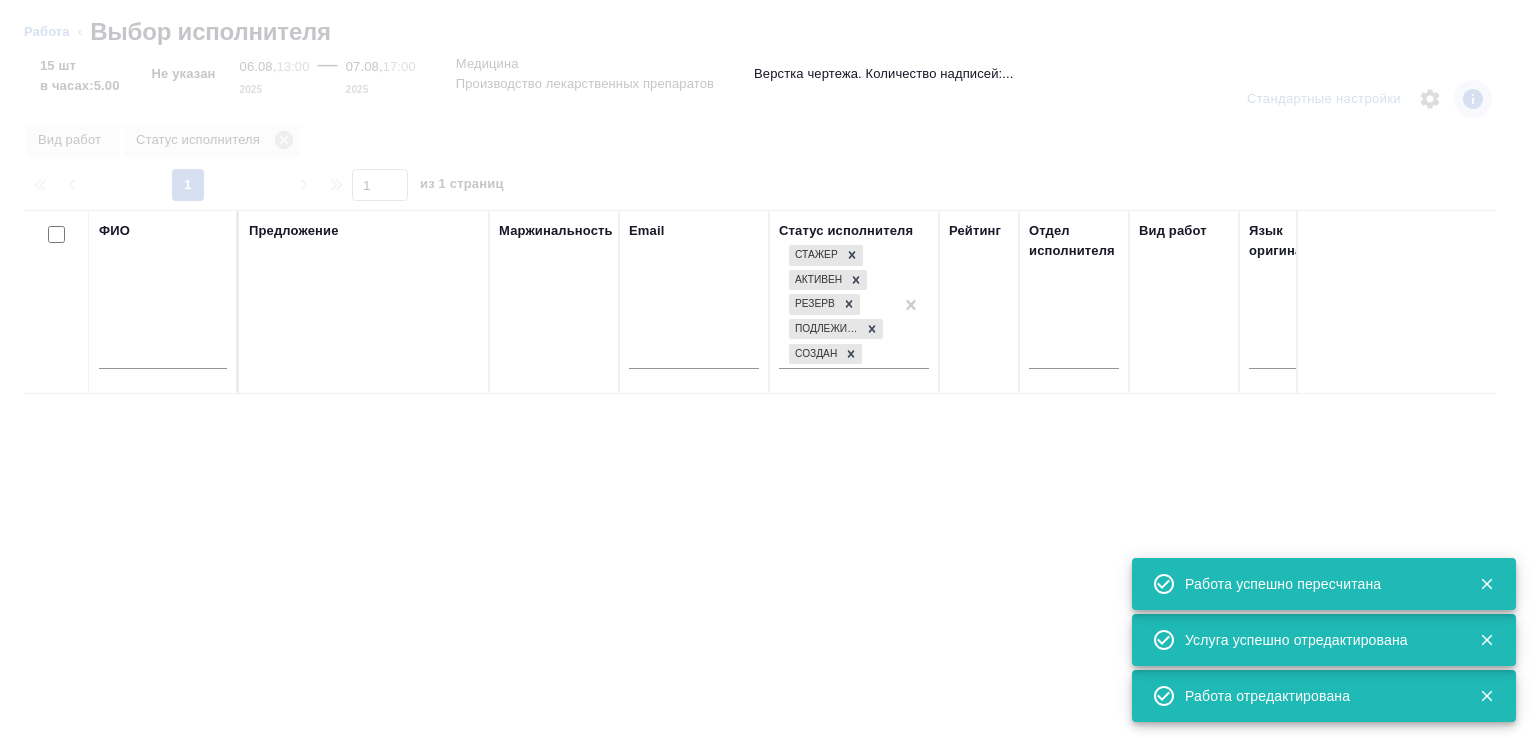 click at bounding box center [163, 356] 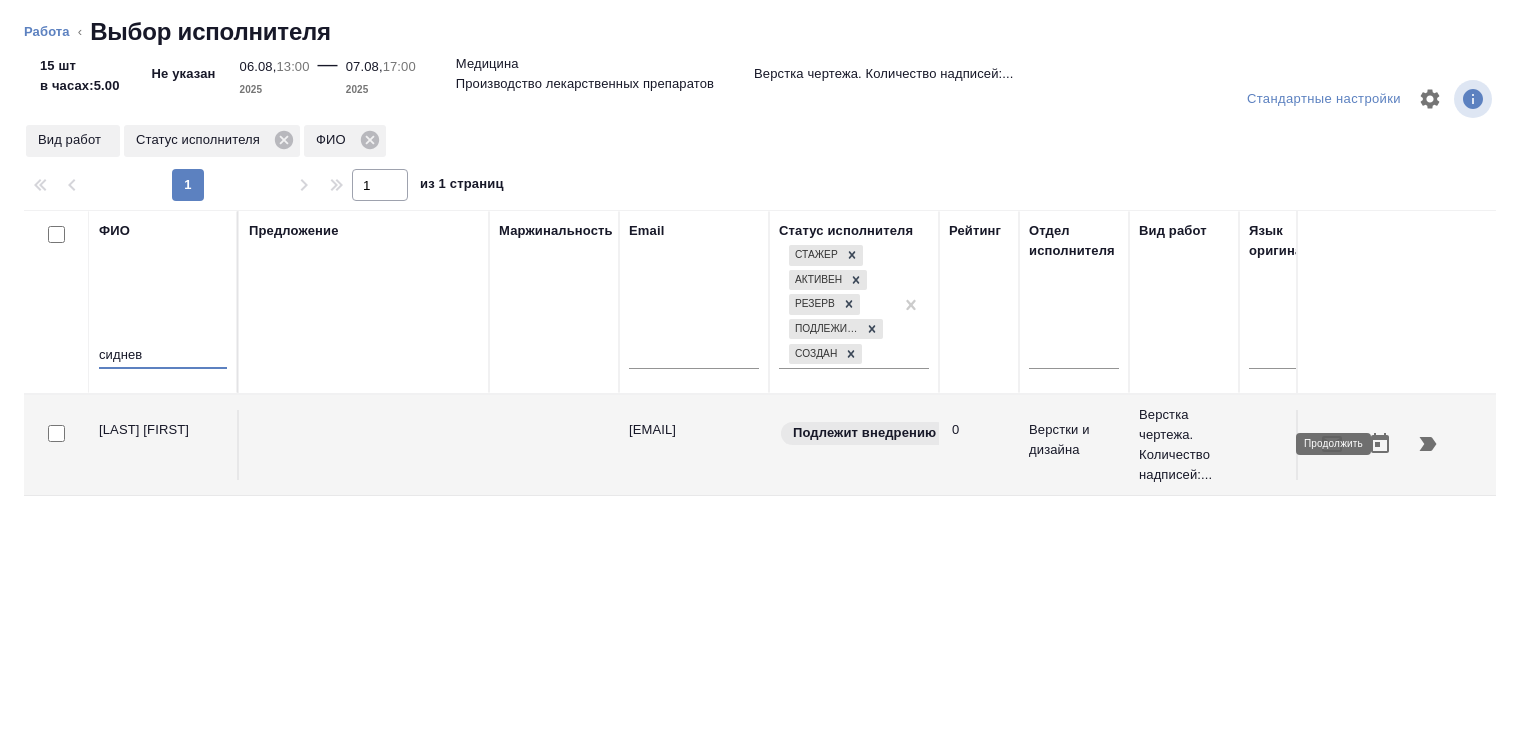 type on "сиднев" 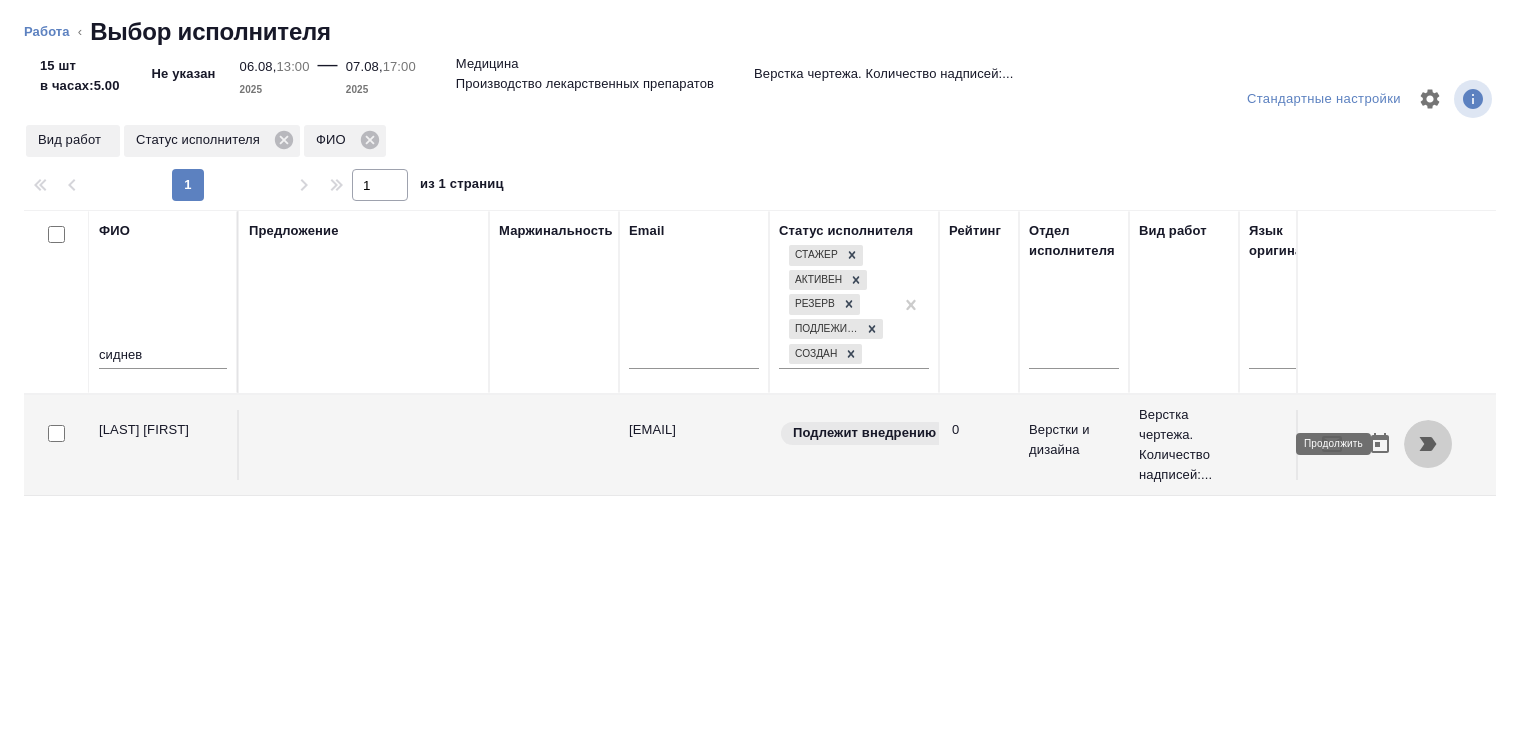 click 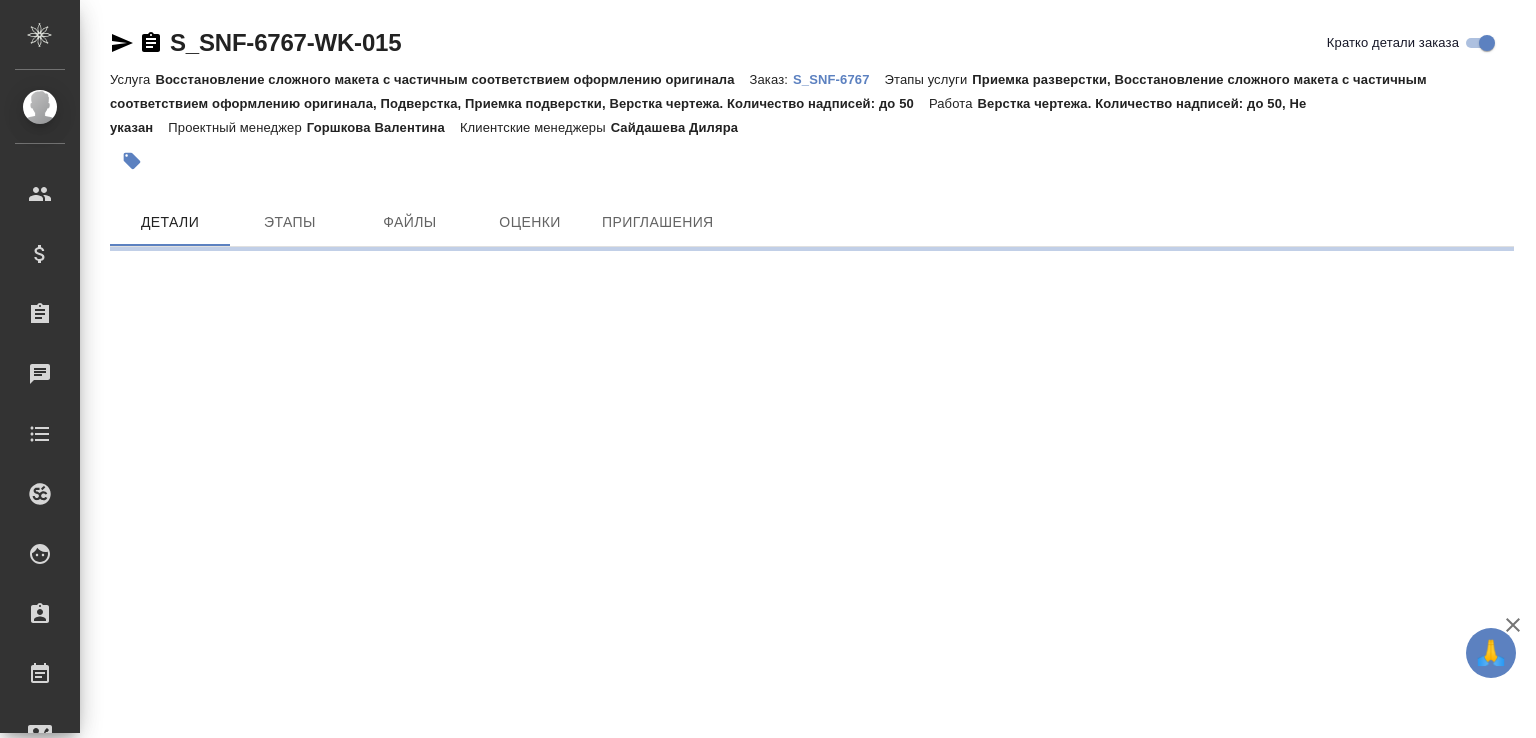 scroll, scrollTop: 0, scrollLeft: 0, axis: both 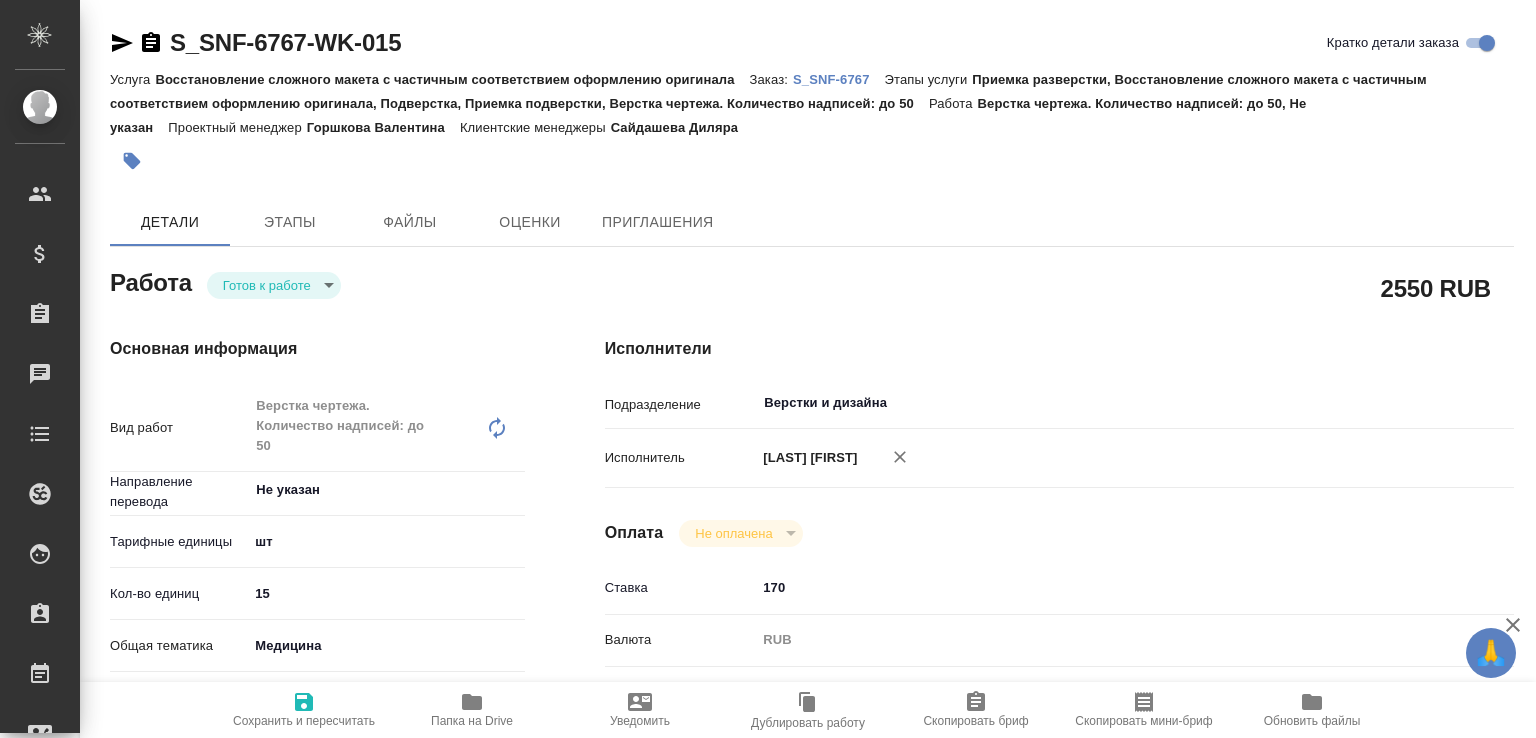 type on "x" 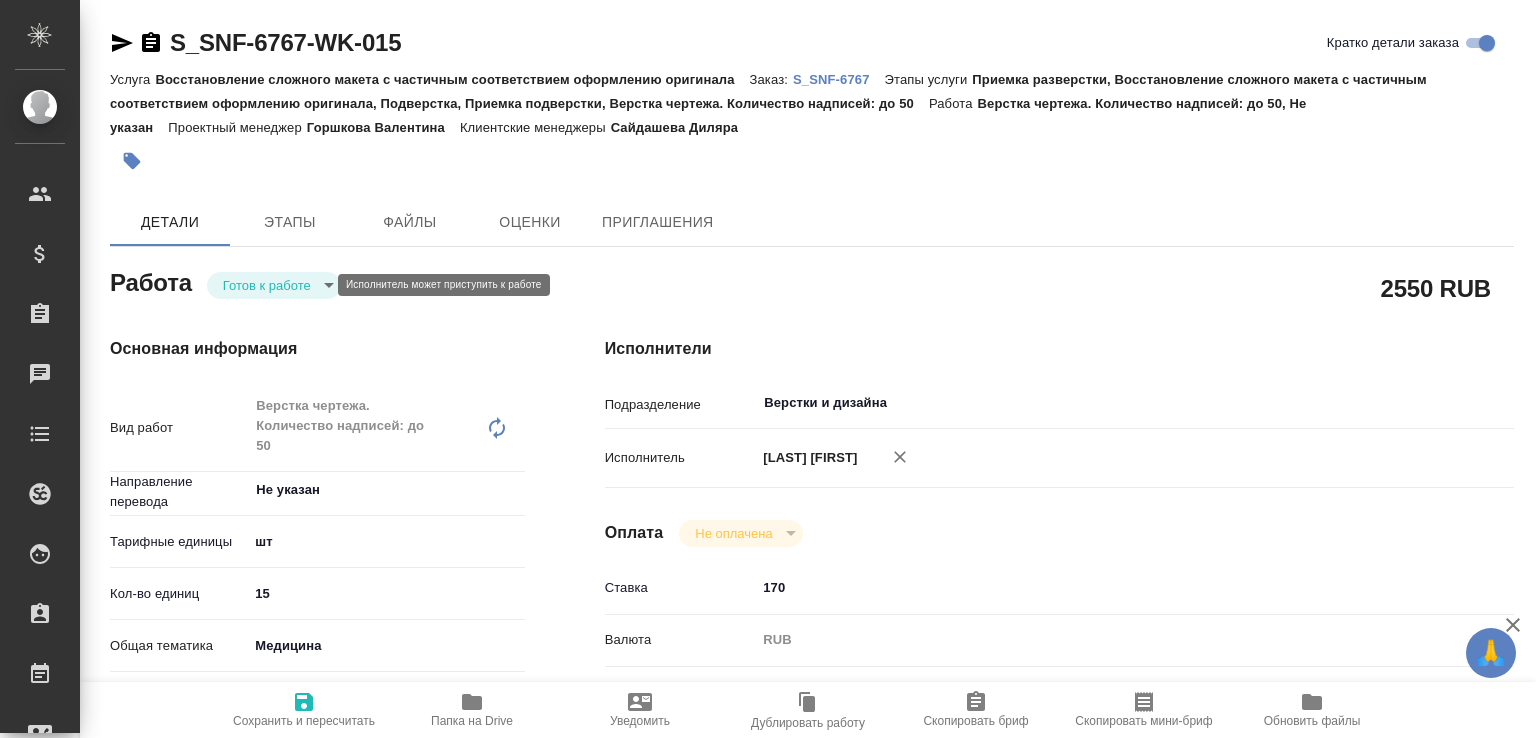 click on "🙏 .cls-1
fill:#fff;
[BRAND] [LAST] [FIRST] e.malofeeva Клиенты Спецификации Заказы Чаты Todo Проекты SC Исполнители Кандидаты Работы Входящие заявки Заявки на доставку Рекламации Проекты процессинга Конференции Выйти S_SNF-6767-WK-015 Кратко детали заказа Услуга Восстановление сложного макета с частичным соответствием оформлению оригинала Заказ: S_SNF-6767 Этапы услуги Приемка разверстки, Восстановление сложного макета с частичным соответствием оформлению оригинала, Подверстка, Приемка подверстки, Верстка чертежа. Количество надписей: до 50 Работа Детали x 15" at bounding box center [768, 369] 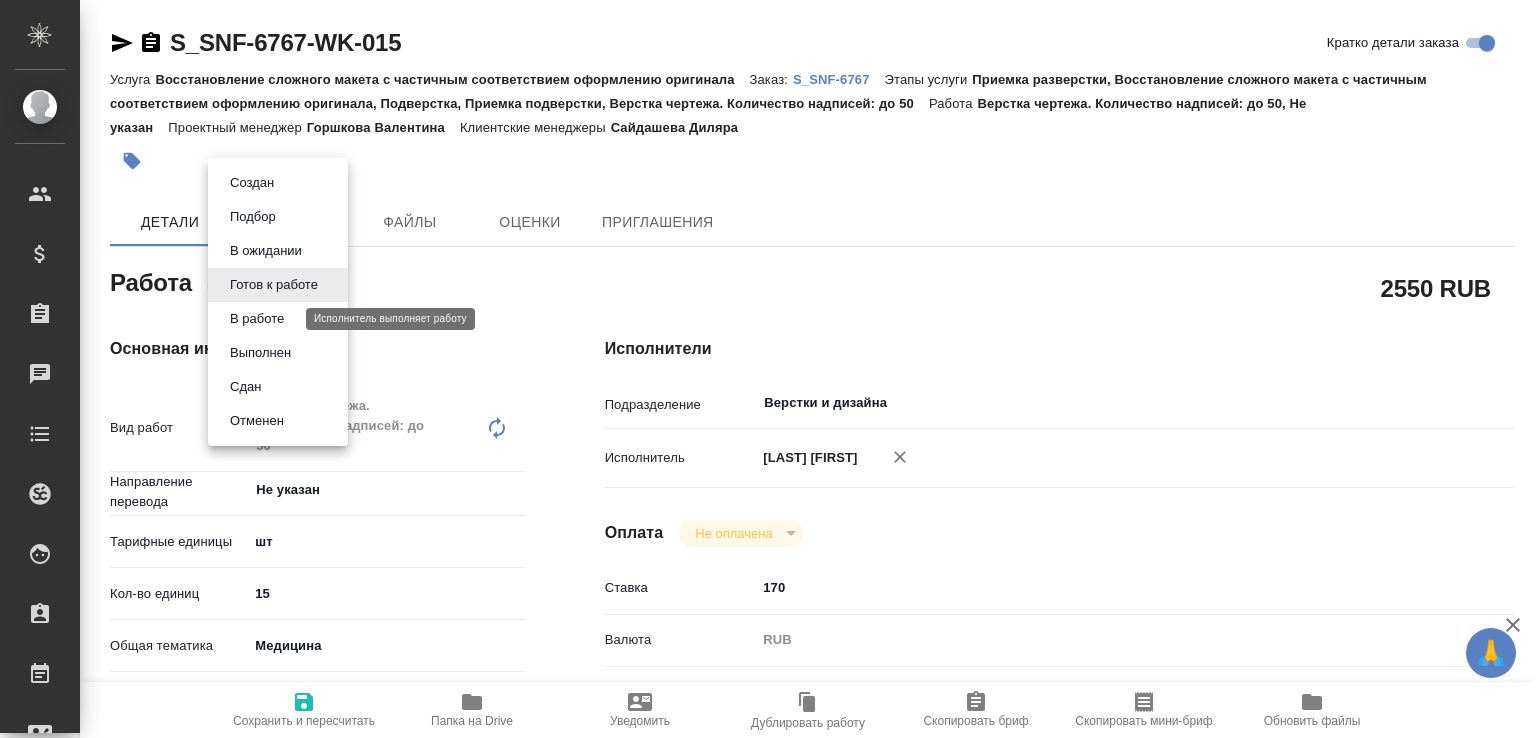 type on "x" 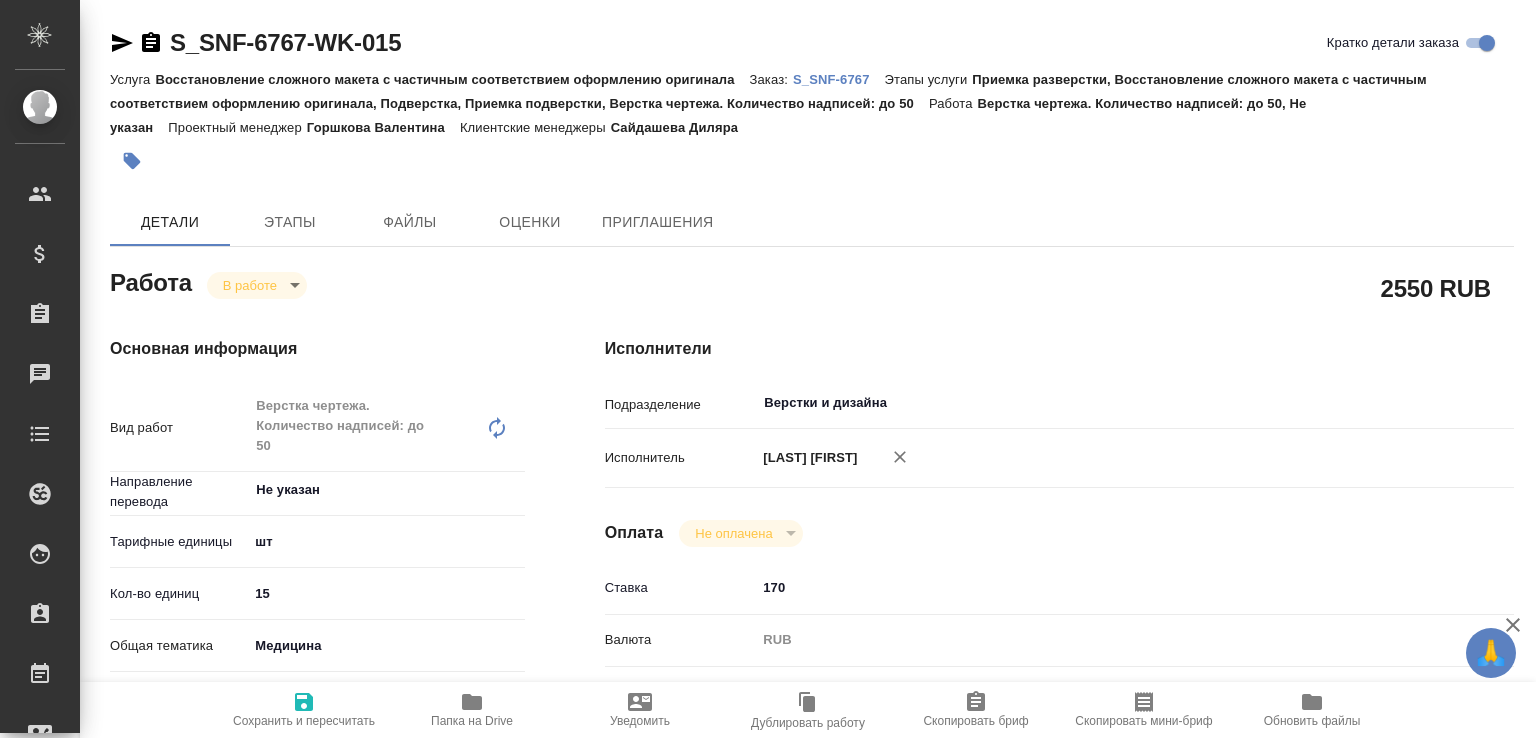 type on "x" 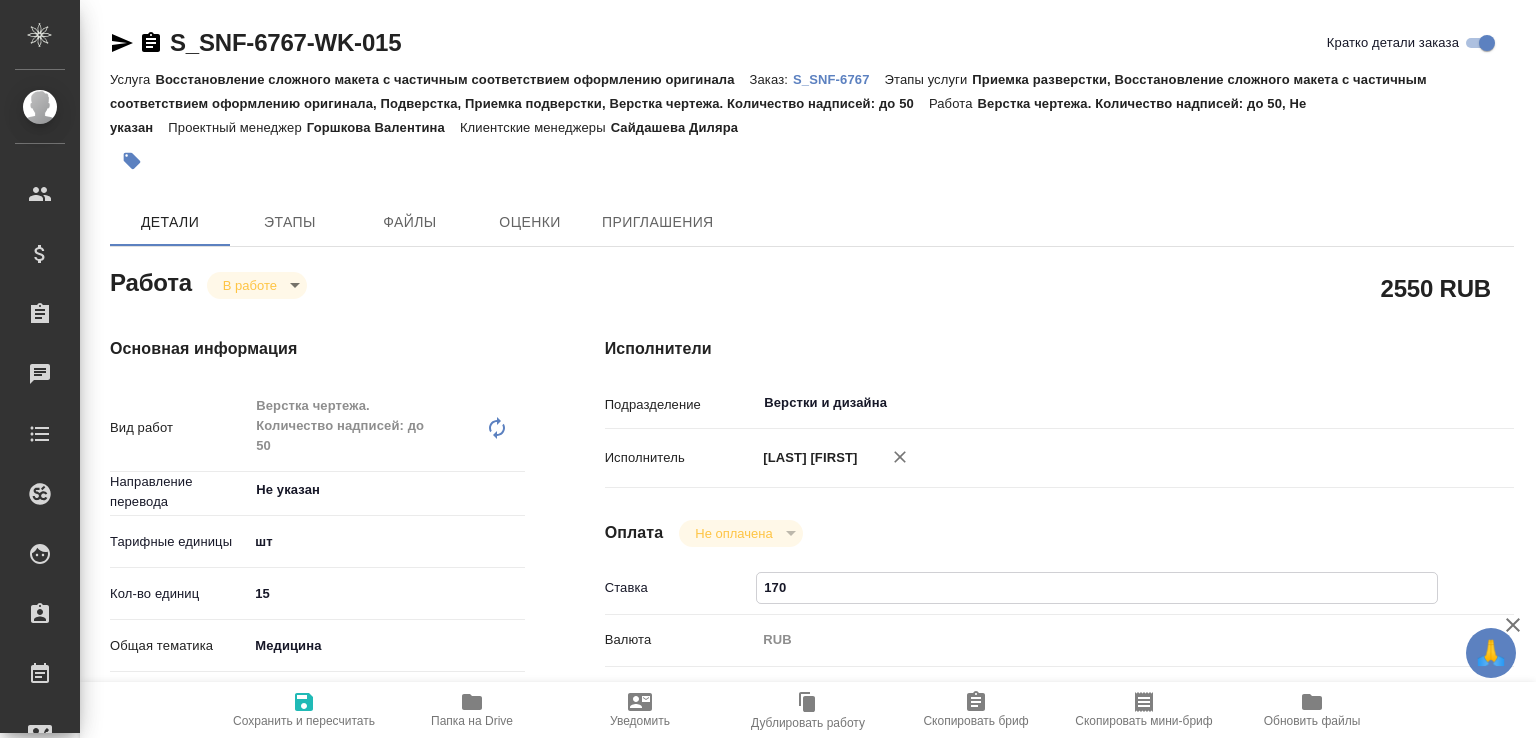 drag, startPoint x: 775, startPoint y: 585, endPoint x: 749, endPoint y: 585, distance: 26 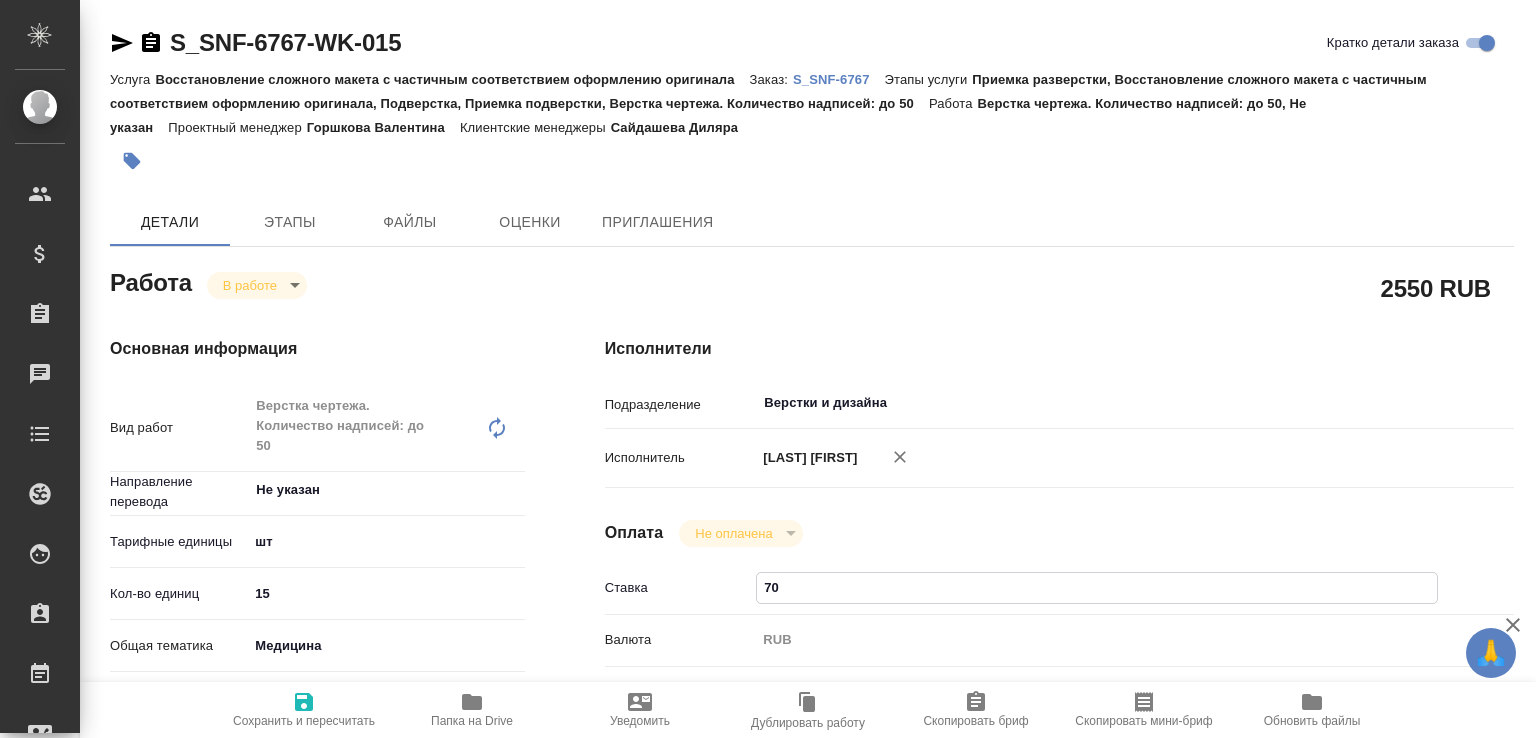 type on "70" 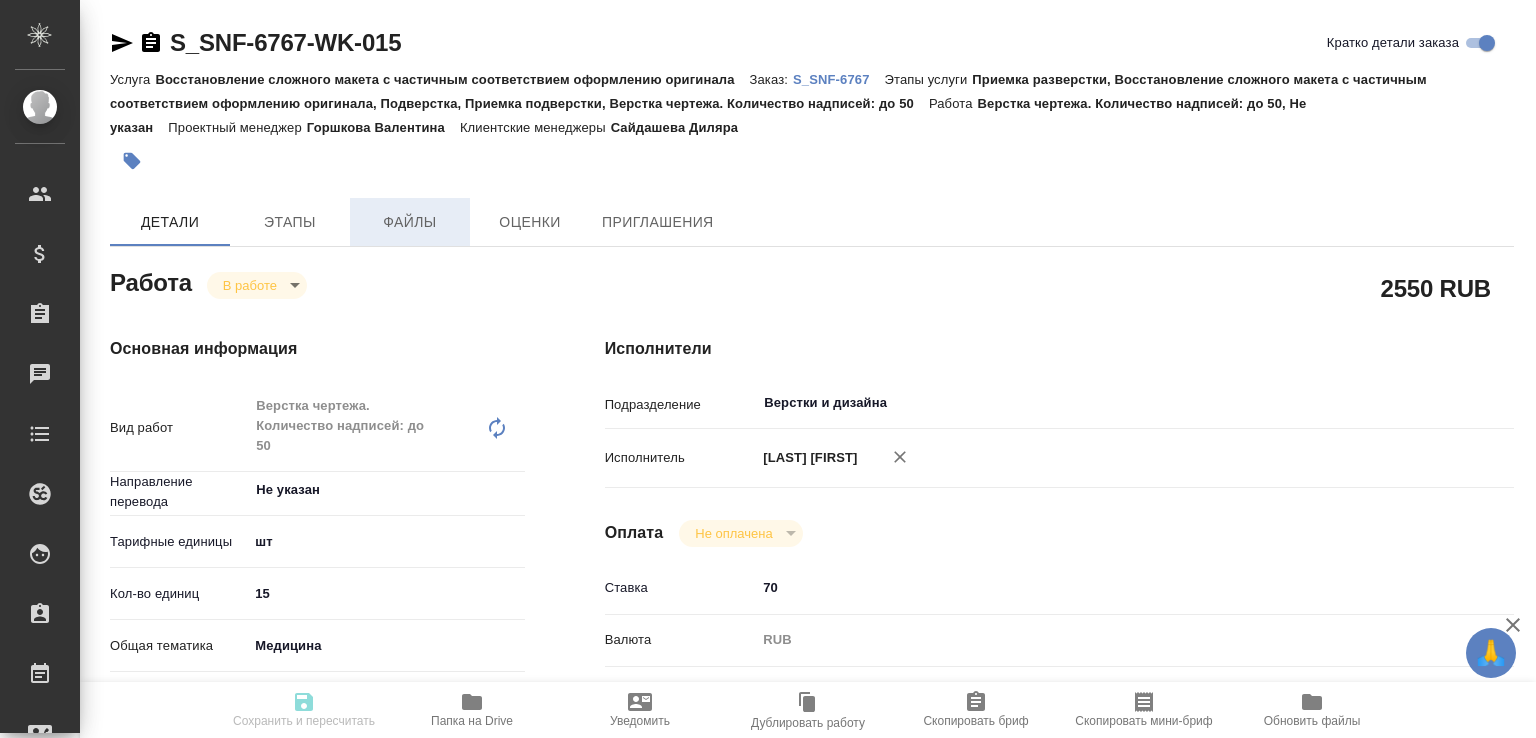 type on "x" 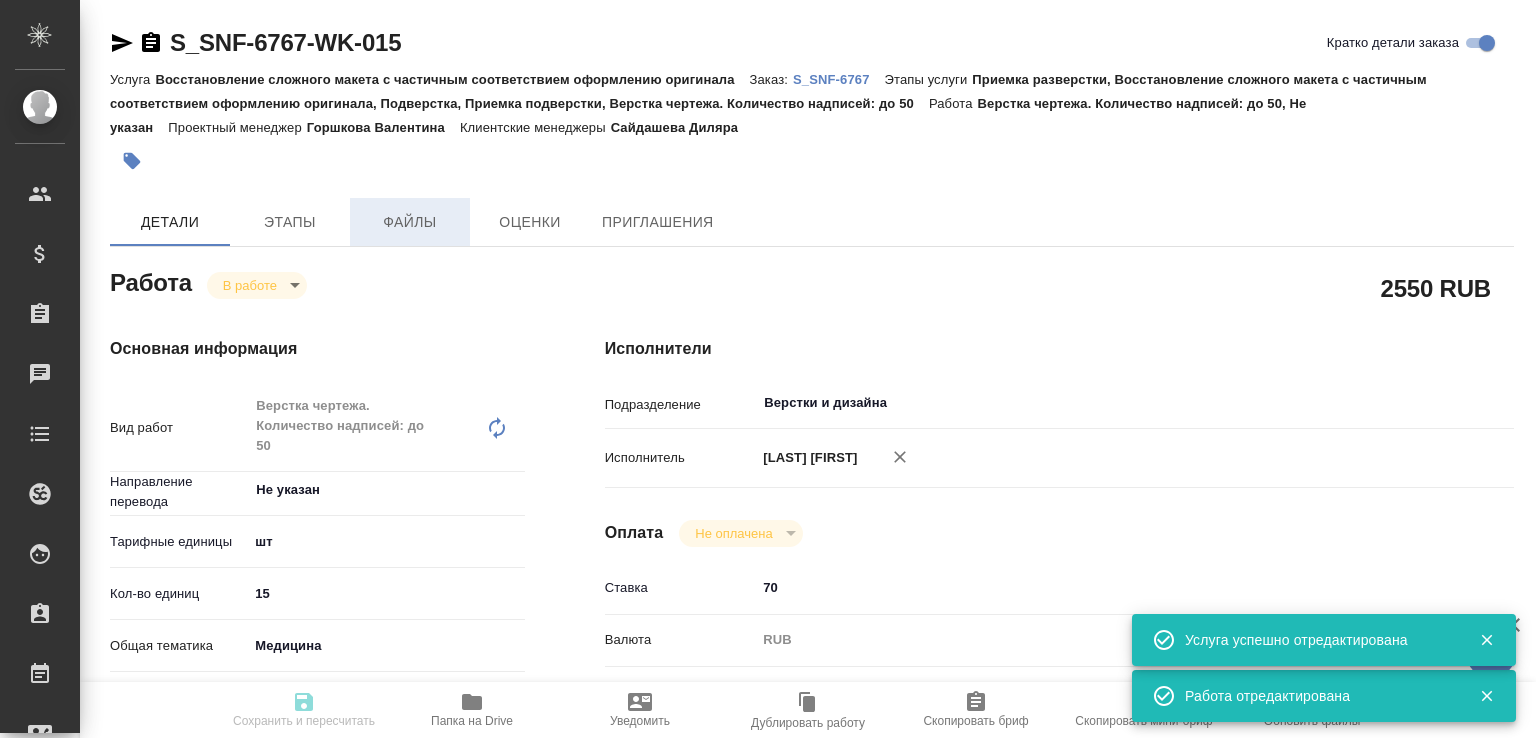 type on "x" 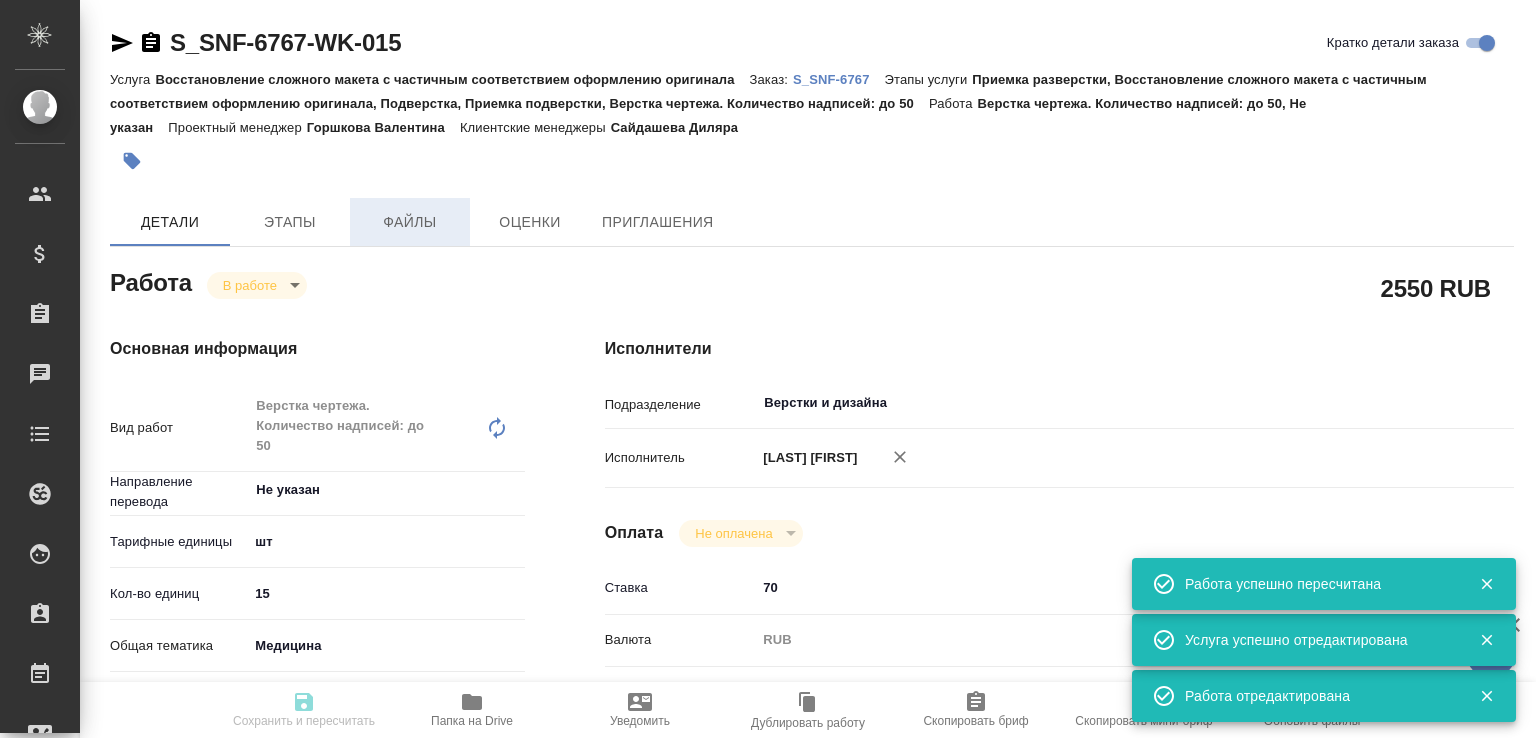 type on "inProgress" 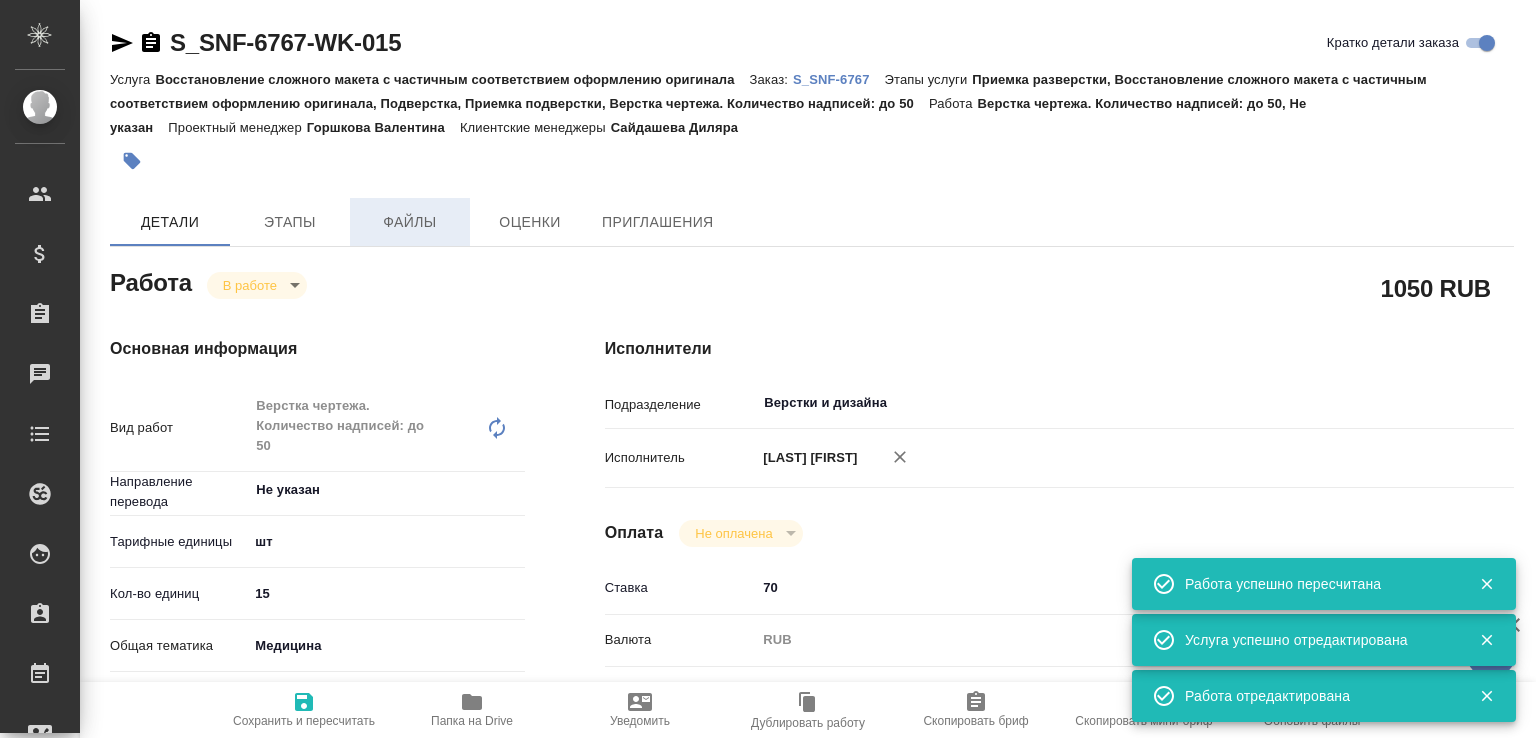 type on "x" 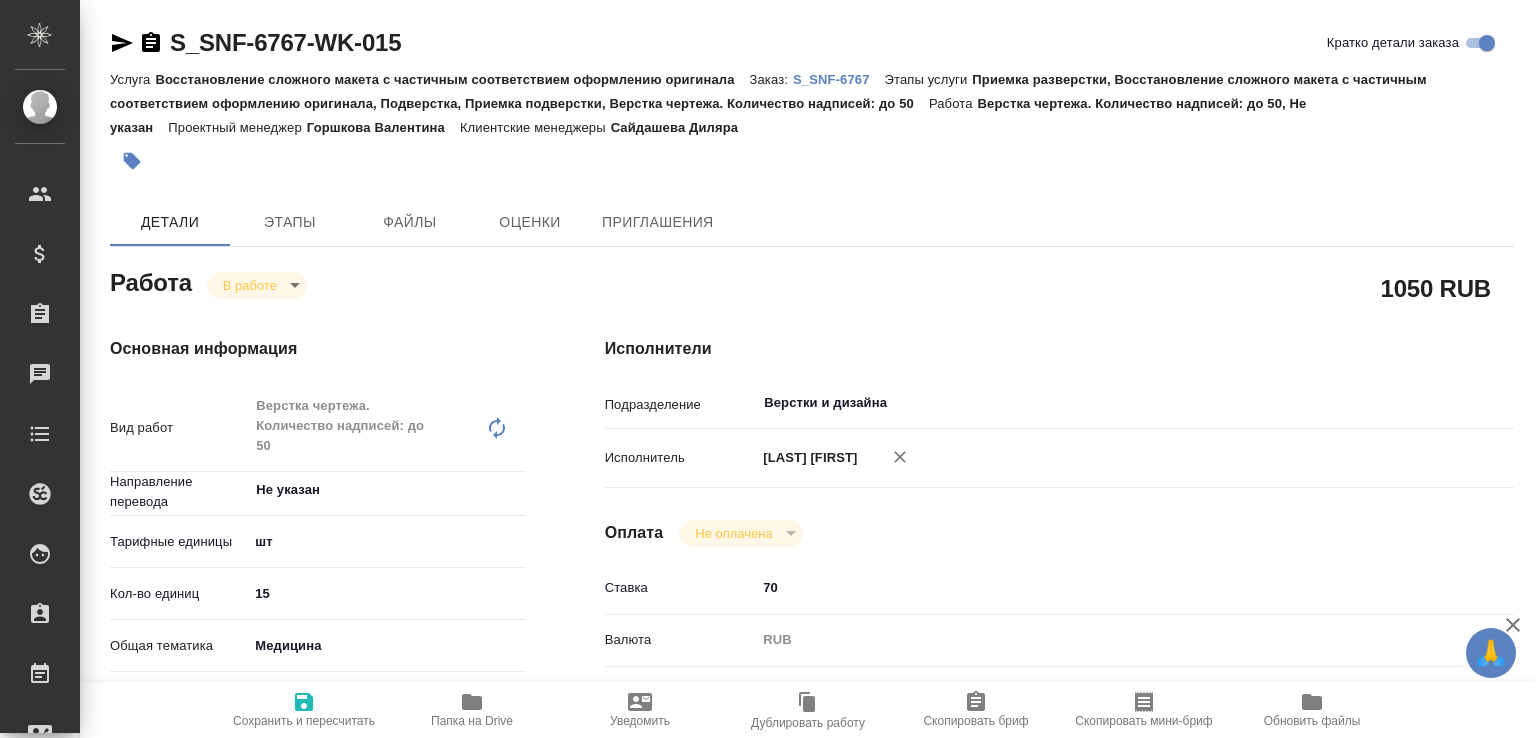 scroll, scrollTop: 0, scrollLeft: 0, axis: both 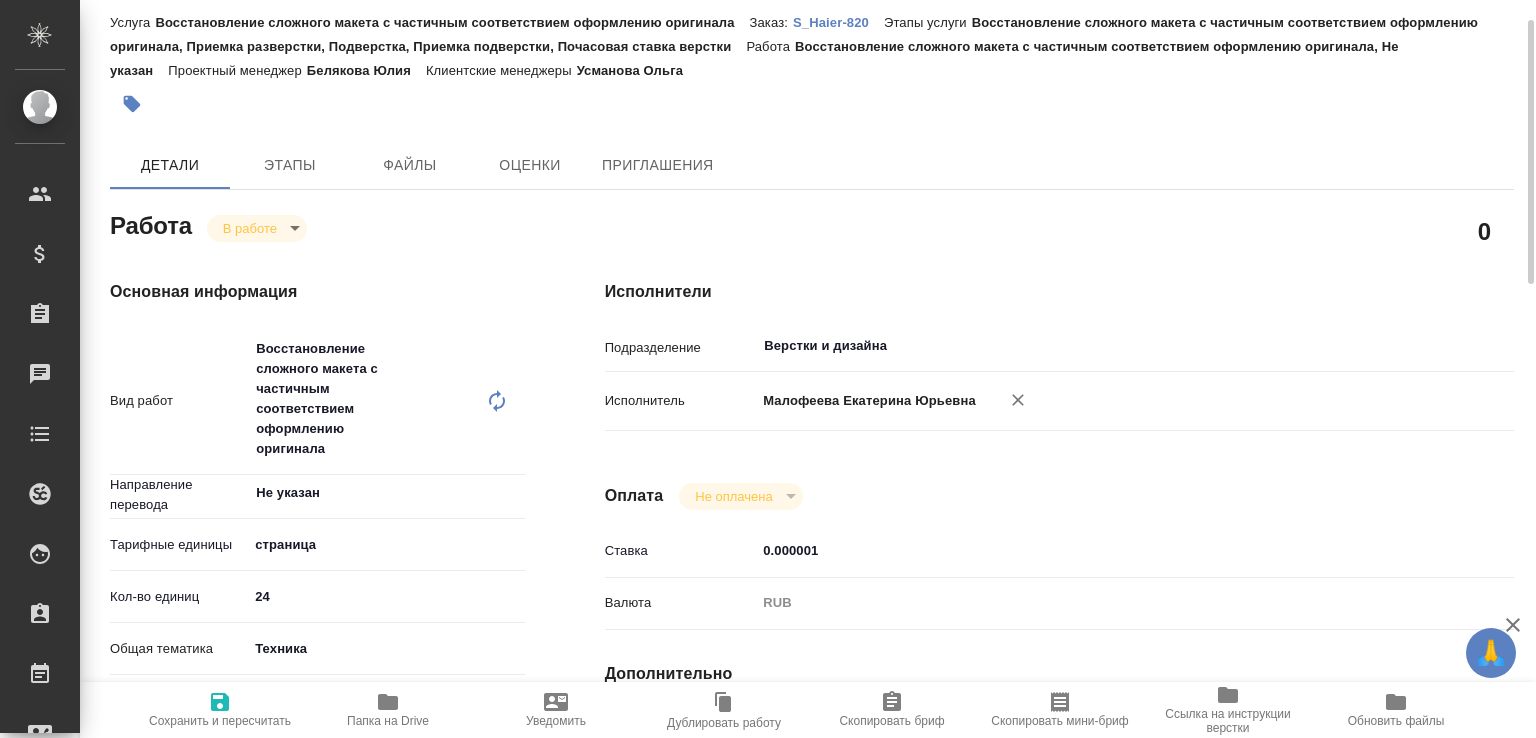 click on "🙏 .cls-1
fill:#fff;
AWATERA Малофеева Екатерина e.malofeeva Клиенты Спецификации Заказы 0 Чаты Todo Проекты SC Исполнители Кандидаты Работы Входящие заявки Заявки на доставку Рекламации Проекты процессинга Конференции Выйти S_Haier-820-WK-021 Кратко детали заказа Услуга Восстановление сложного макета с частичным соответствием оформлению оригинала Заказ: S_Haier-820 Этапы услуги Восстановление сложного макета с частичным соответствием оформлению оригинала, Приемка разверстки, Подверстка, Приемка подверстки, Почасовая ставка верстки Работа Проектный менеджер 0 x ​" at bounding box center [768, 369] 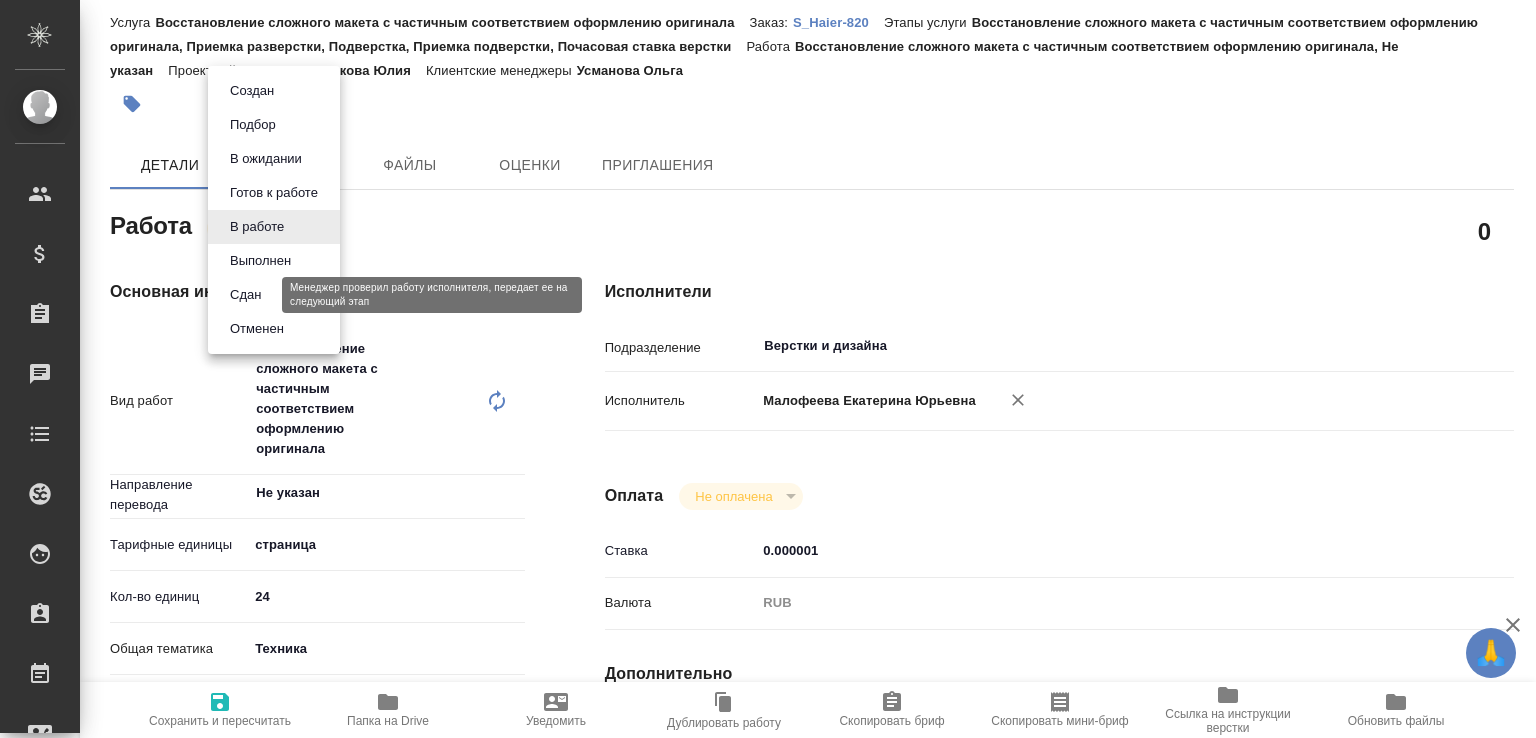 click on "Сдан" at bounding box center (245, 295) 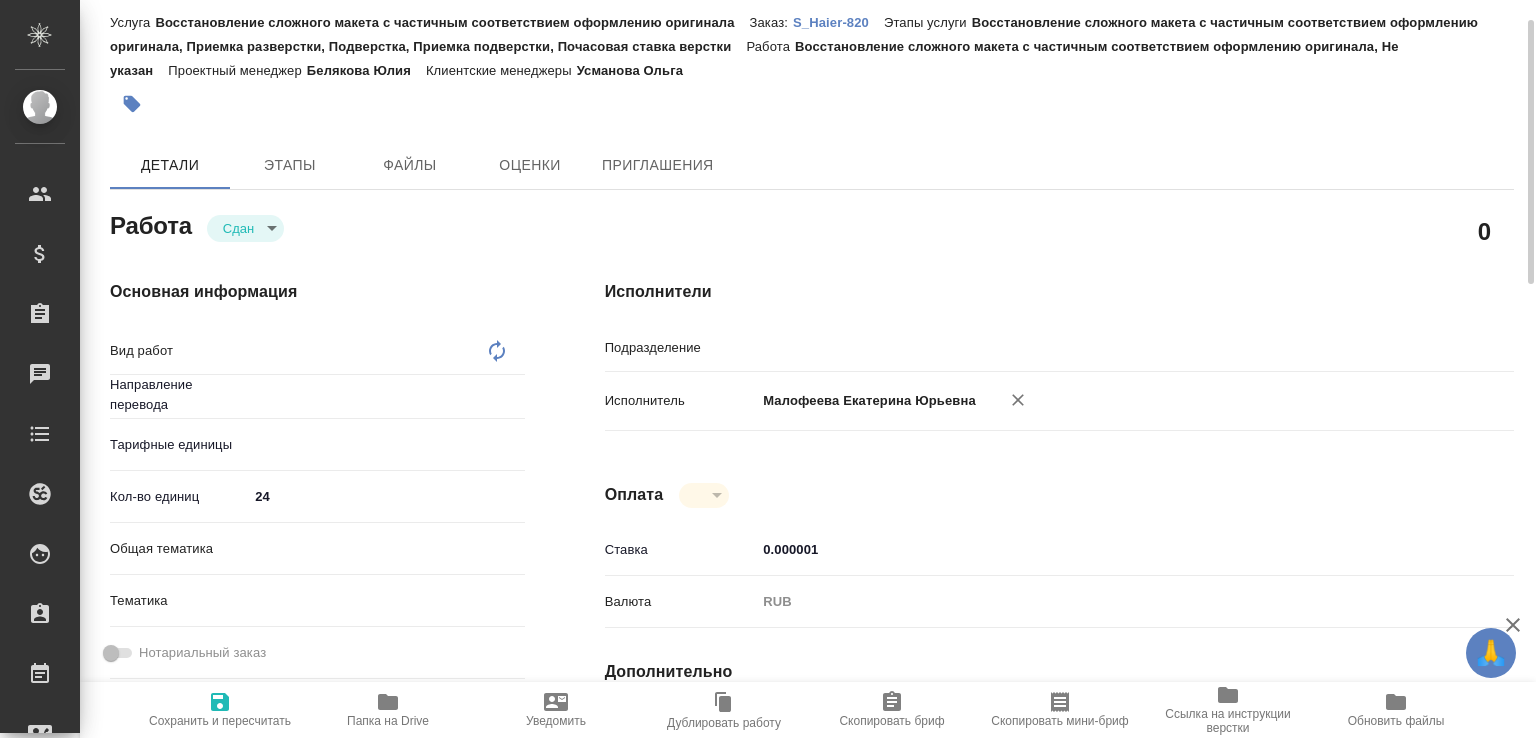 type on "Верстки и дизайна" 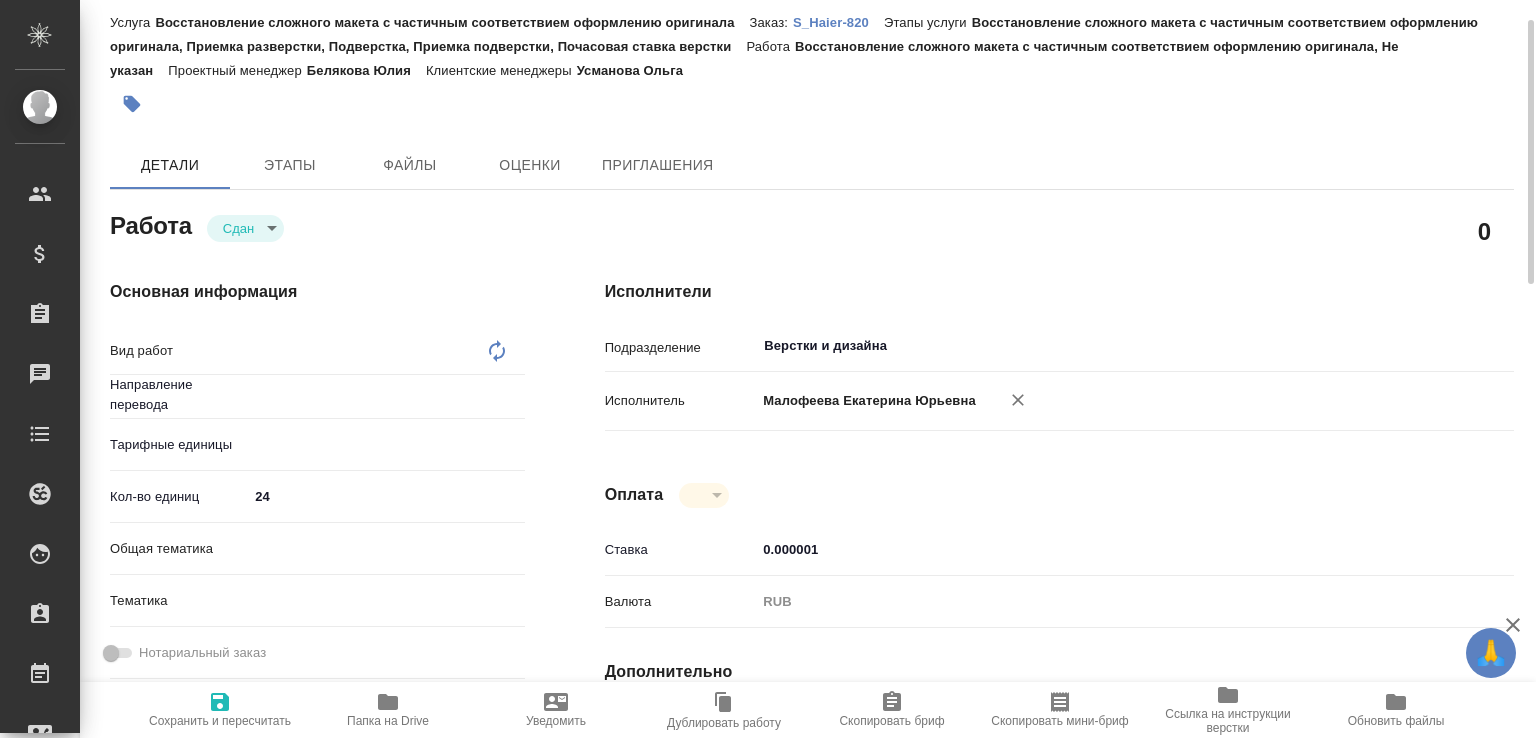 type on "x" 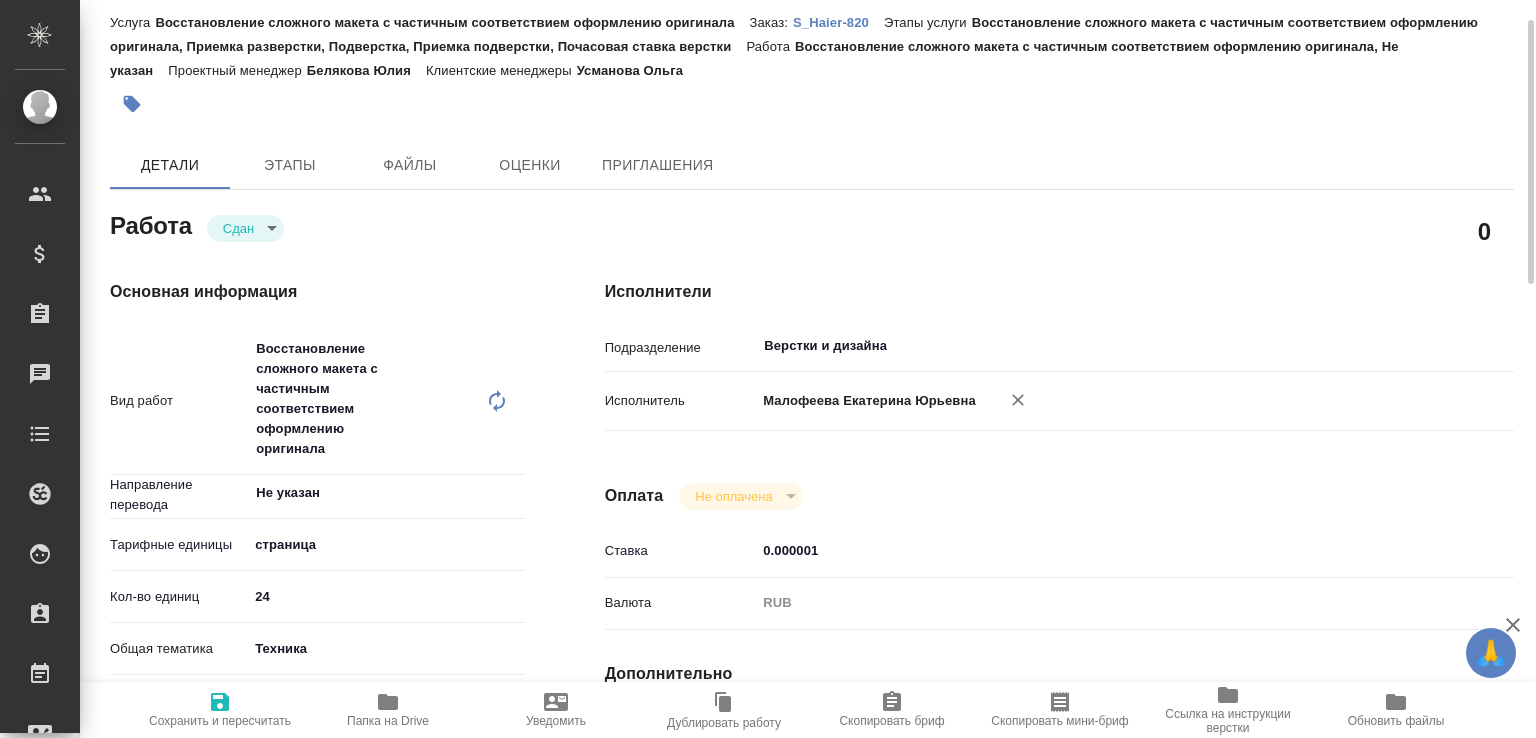 click on "Папка на Drive" at bounding box center (388, 721) 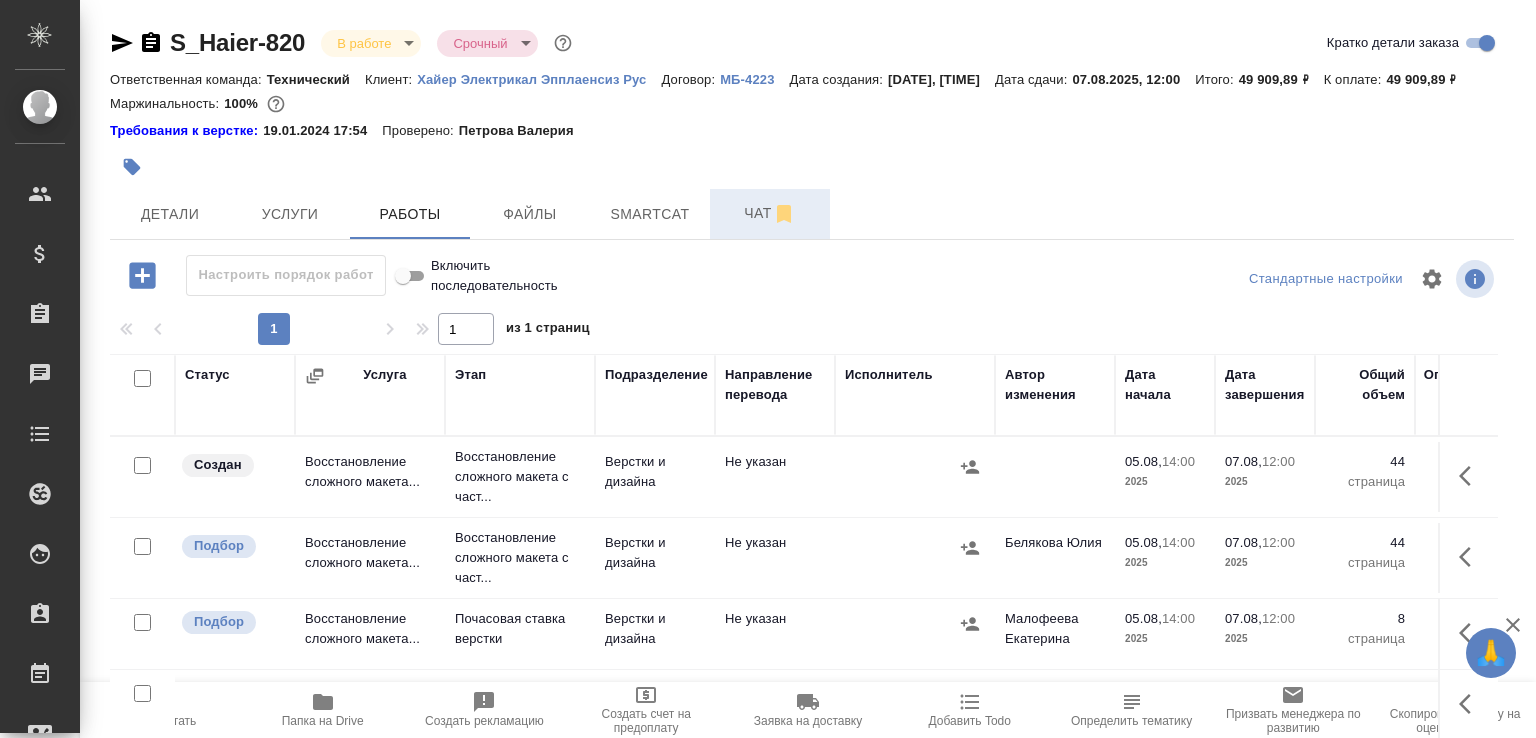 scroll, scrollTop: 0, scrollLeft: 0, axis: both 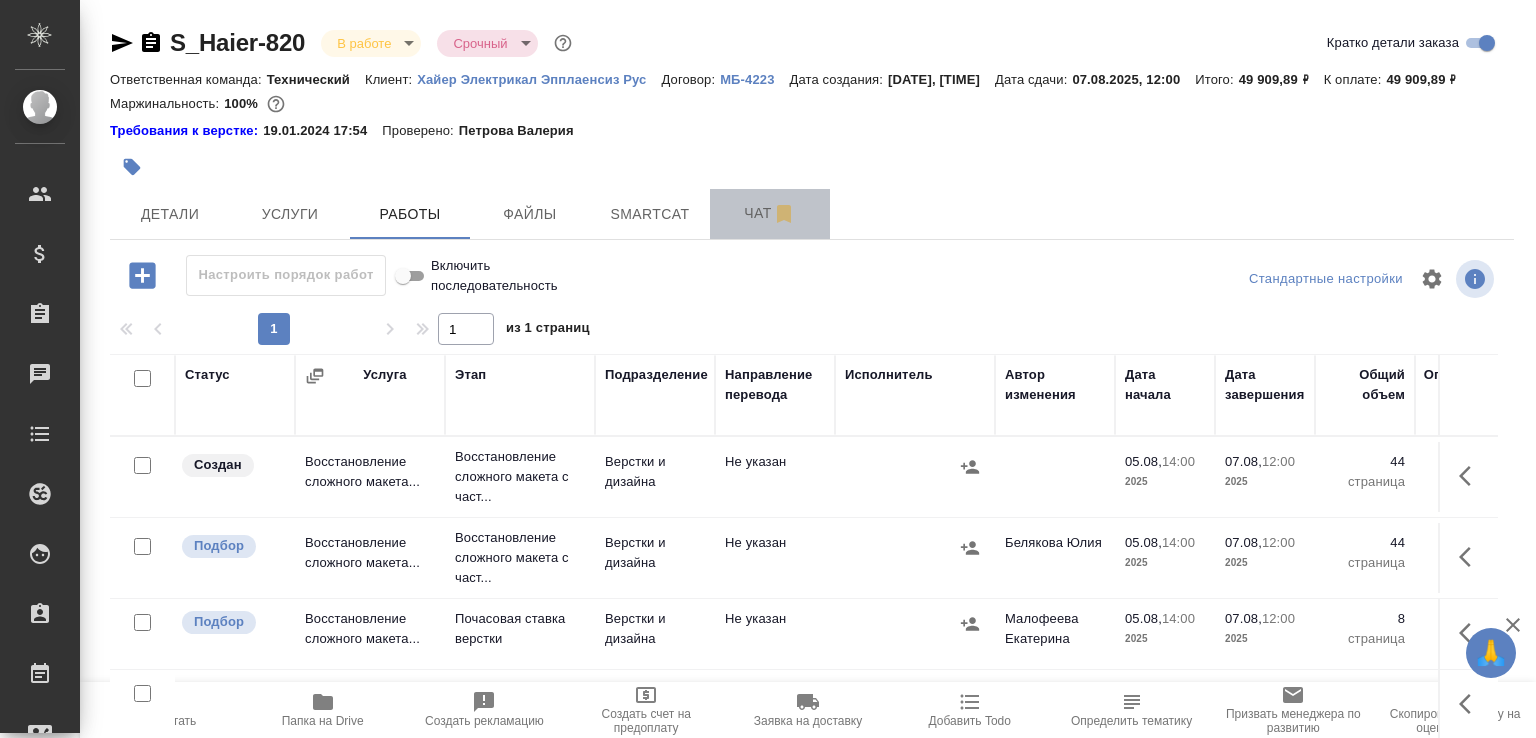 click on "Чат" at bounding box center (770, 213) 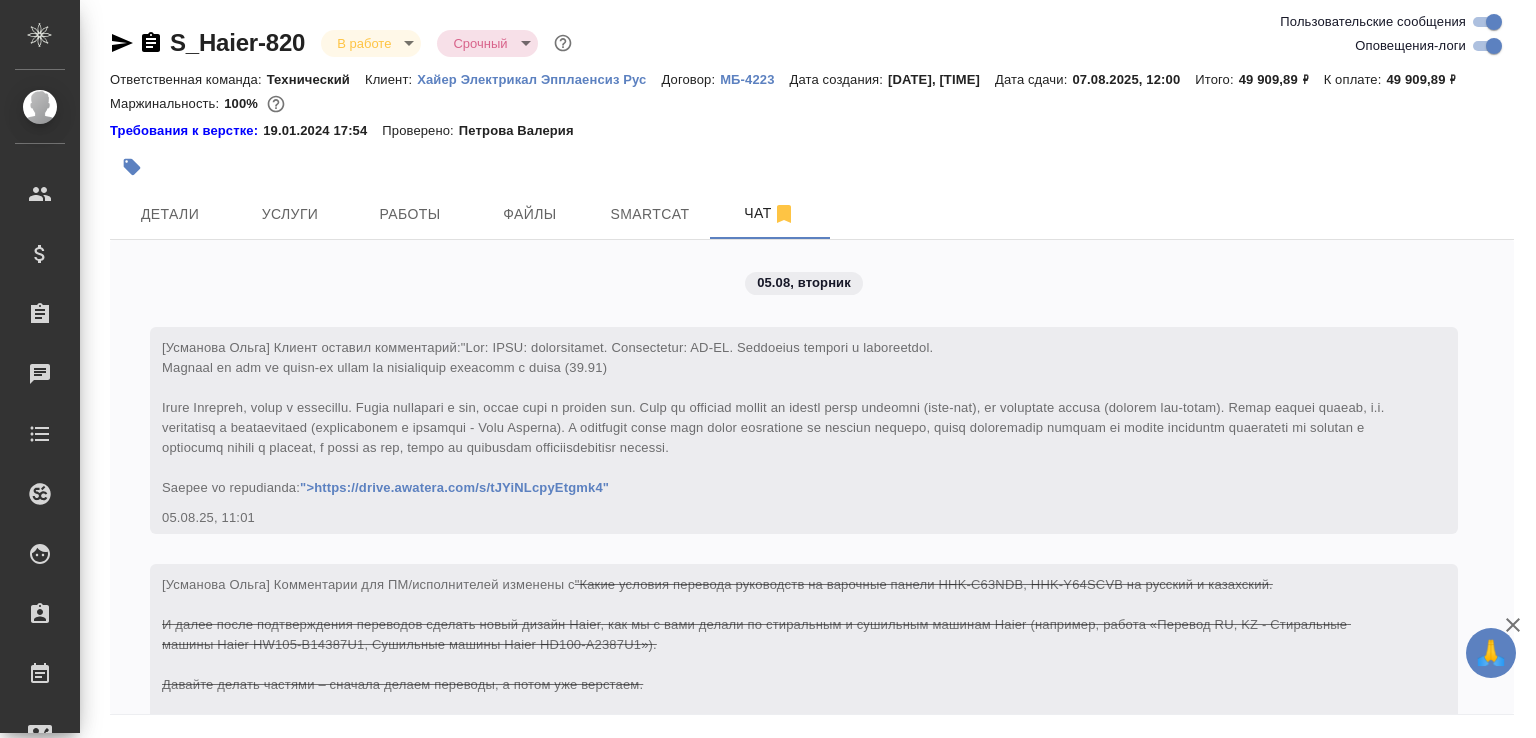 scroll, scrollTop: 12837, scrollLeft: 0, axis: vertical 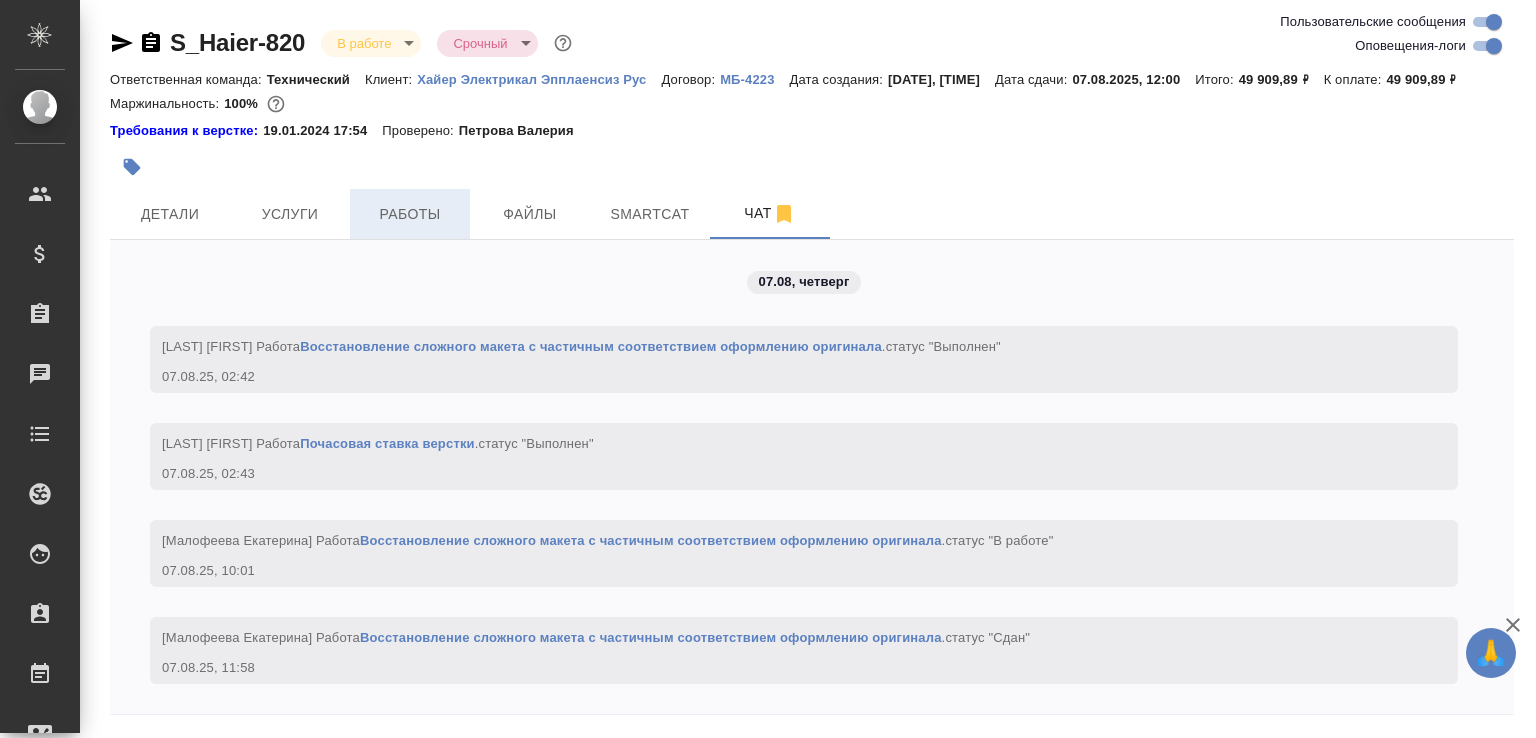 click on "Работы" at bounding box center (410, 214) 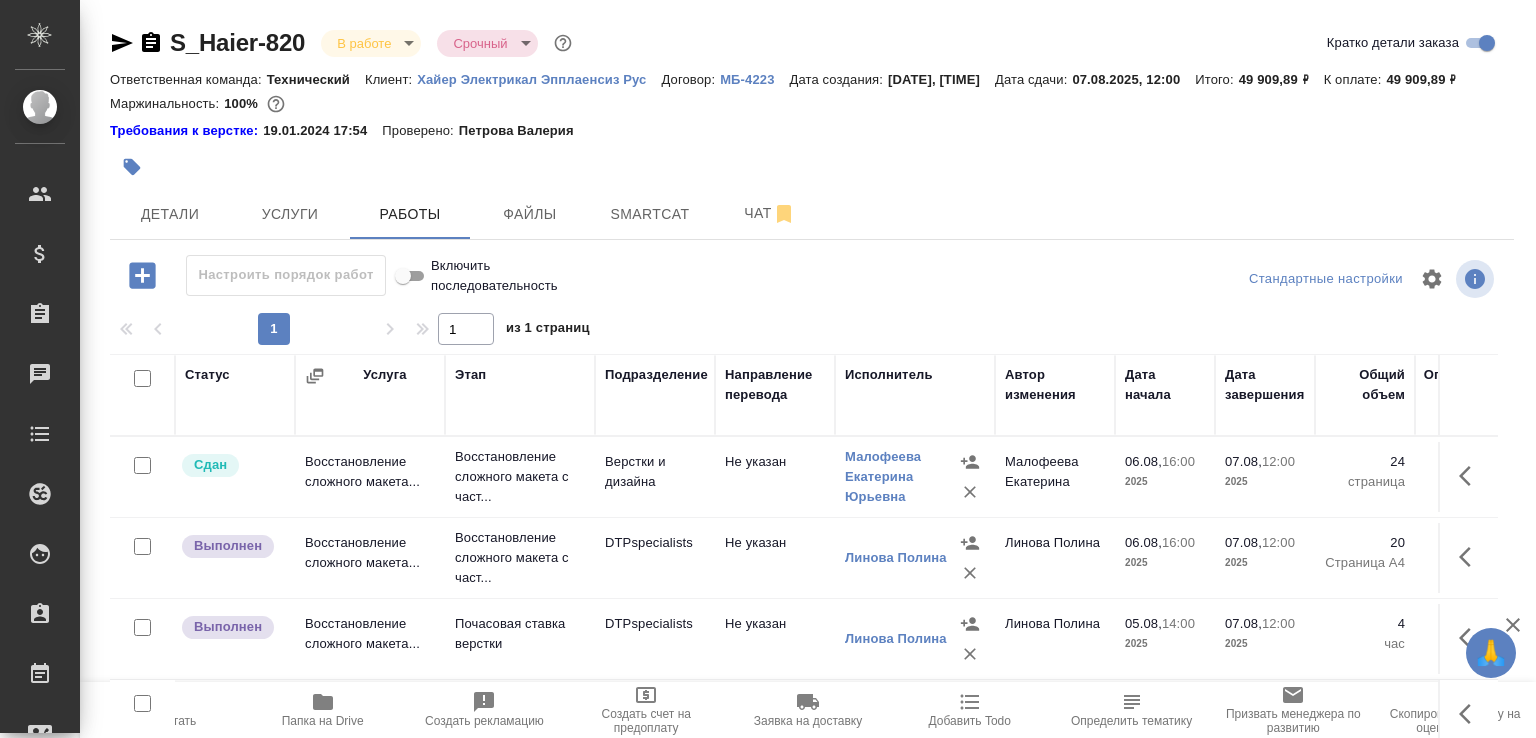 click at bounding box center [142, 546] 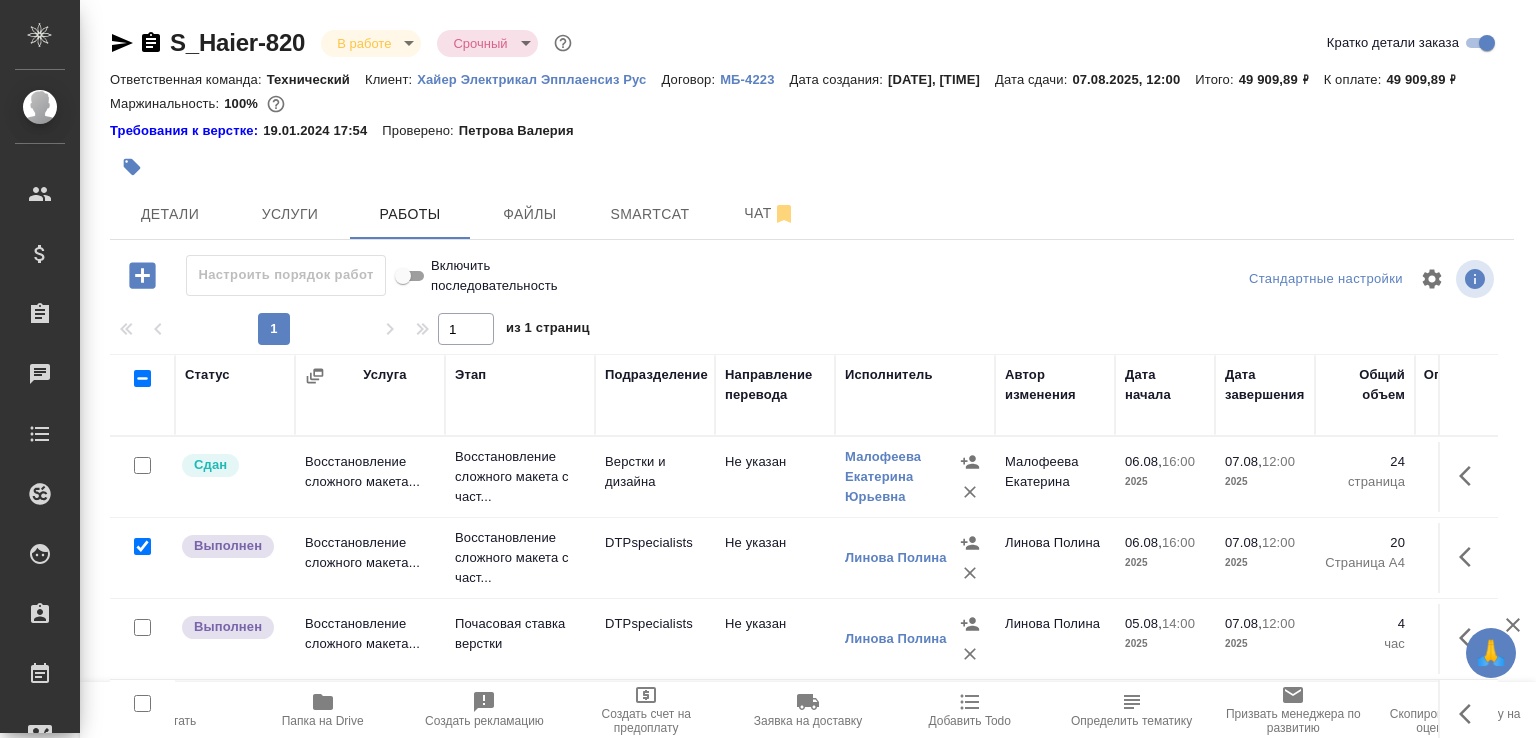 checkbox on "true" 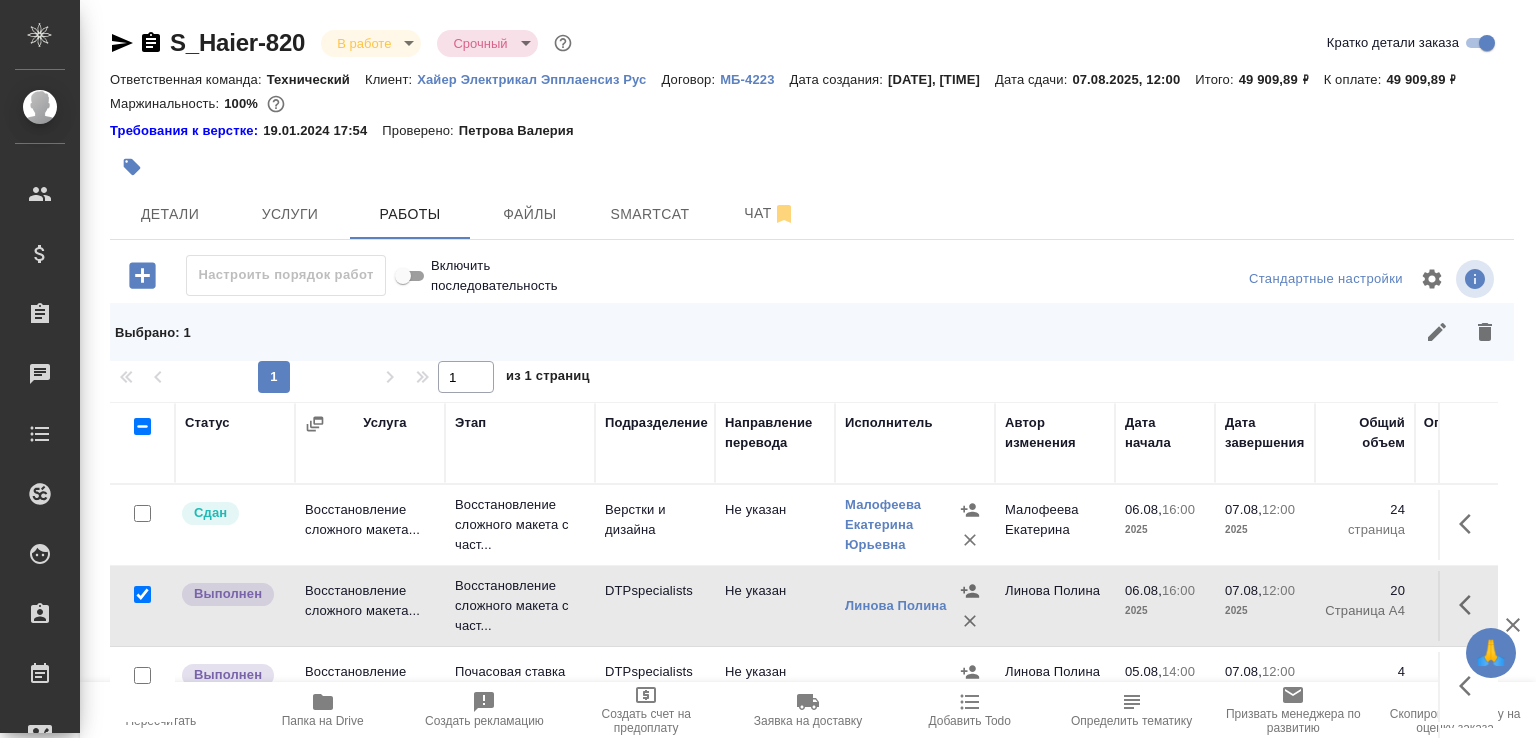 click at bounding box center [142, 675] 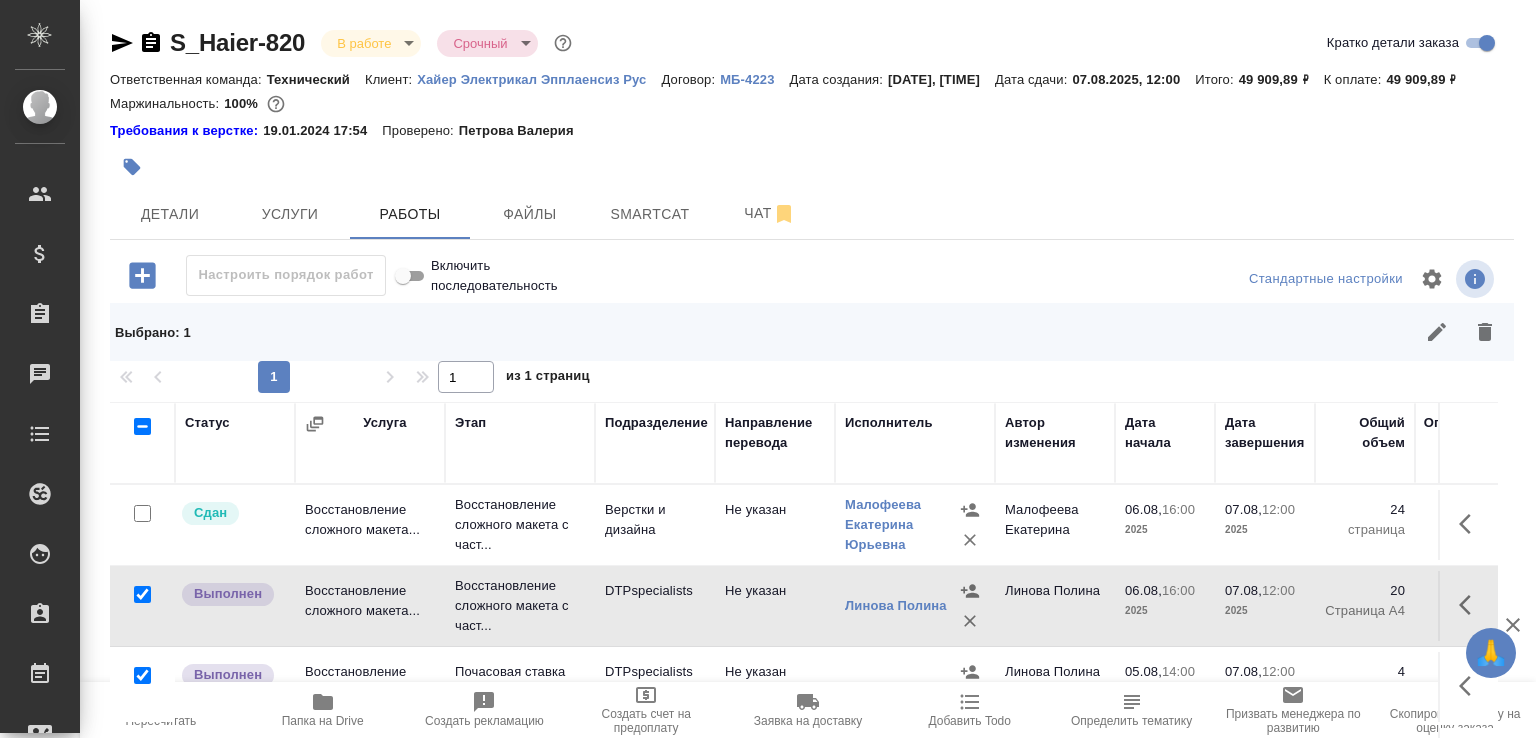 checkbox on "true" 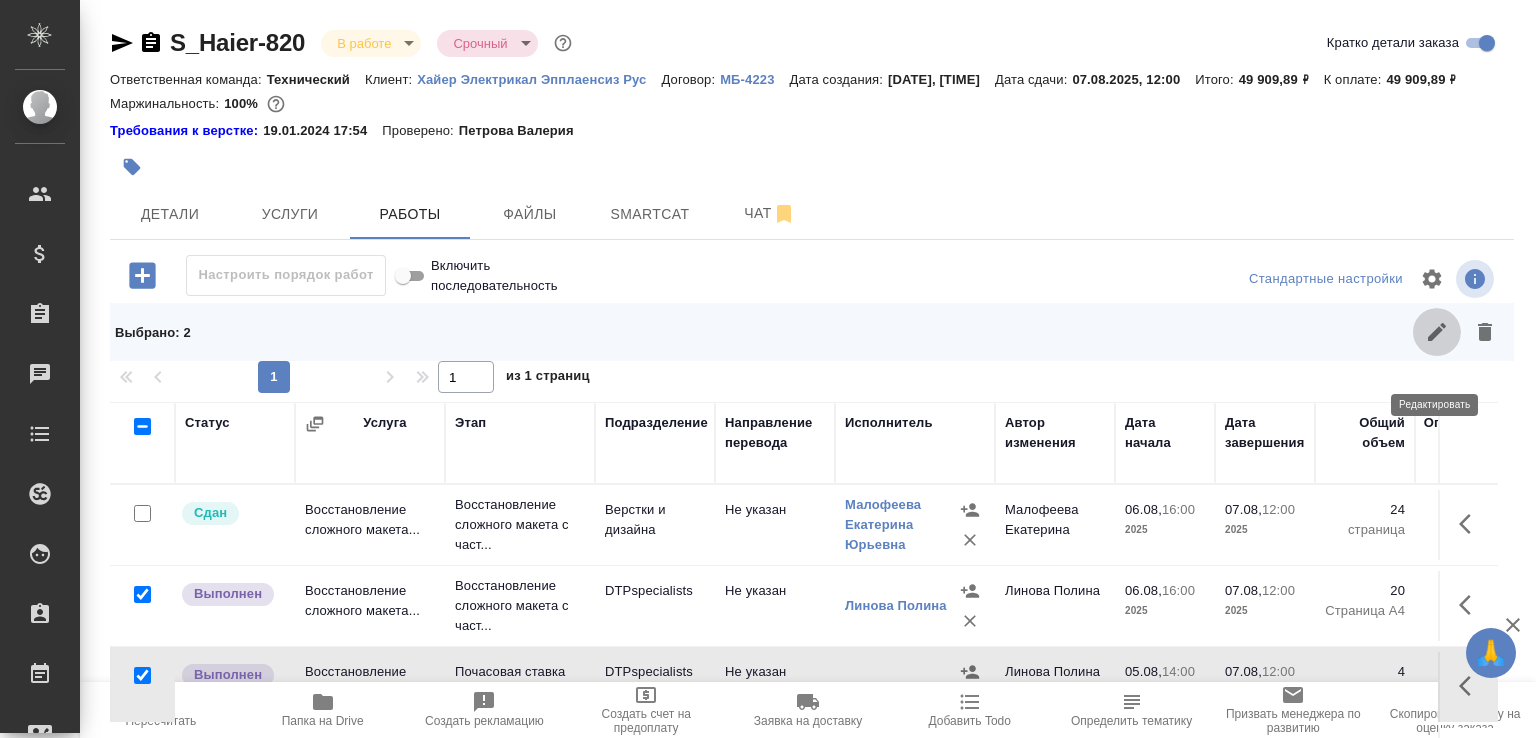 click 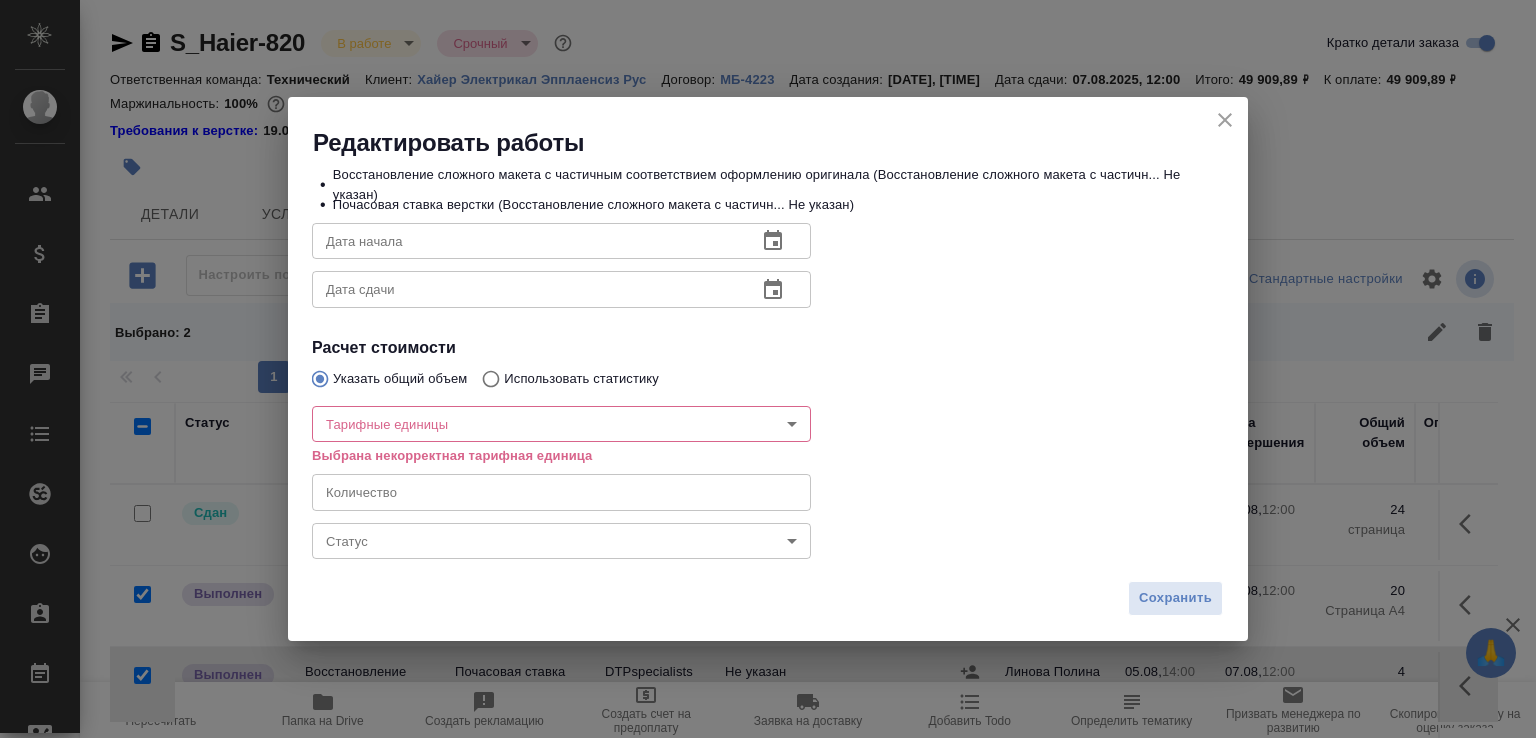 click on "🙏 .cls-1
fill:#fff;
AWATERA Малофеева Екатерина e.malofeeva Клиенты Спецификации Заказы 0 Чаты Todo Проекты SC Исполнители Кандидаты Работы Входящие заявки Заявки на доставку Рекламации Проекты процессинга Конференции Выйти S_Haier-820 В работе inProgress Срочный urgent Кратко детали заказа Ответственная команда: Технический Клиент: Хайер Электрикал Эпплаенсиз Рус Договор: МБ-4223 Дата создания: 05.08.2025, 11:01 Дата сдачи: 07.08.2025, 12:00 Итого: 49 909,89 ₽ К оплате: 49 909,89 ₽ Маржинальность: 100% Требования к верстке: 19.01.2024 17:54 Проверено: Петрова Валерия Детали Услуги Работы Файлы Smartcat :" at bounding box center (768, 369) 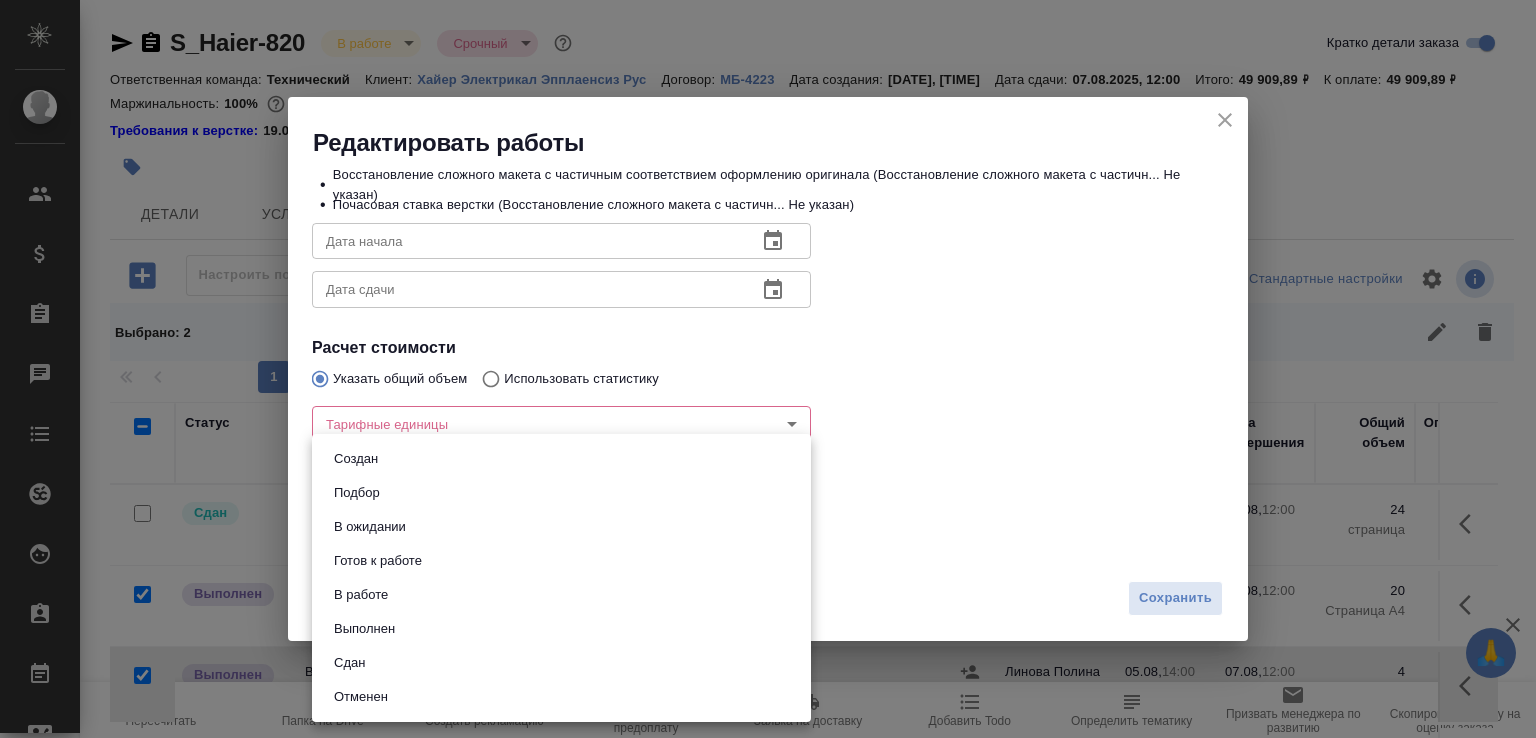 click on "Сдан" at bounding box center (561, 663) 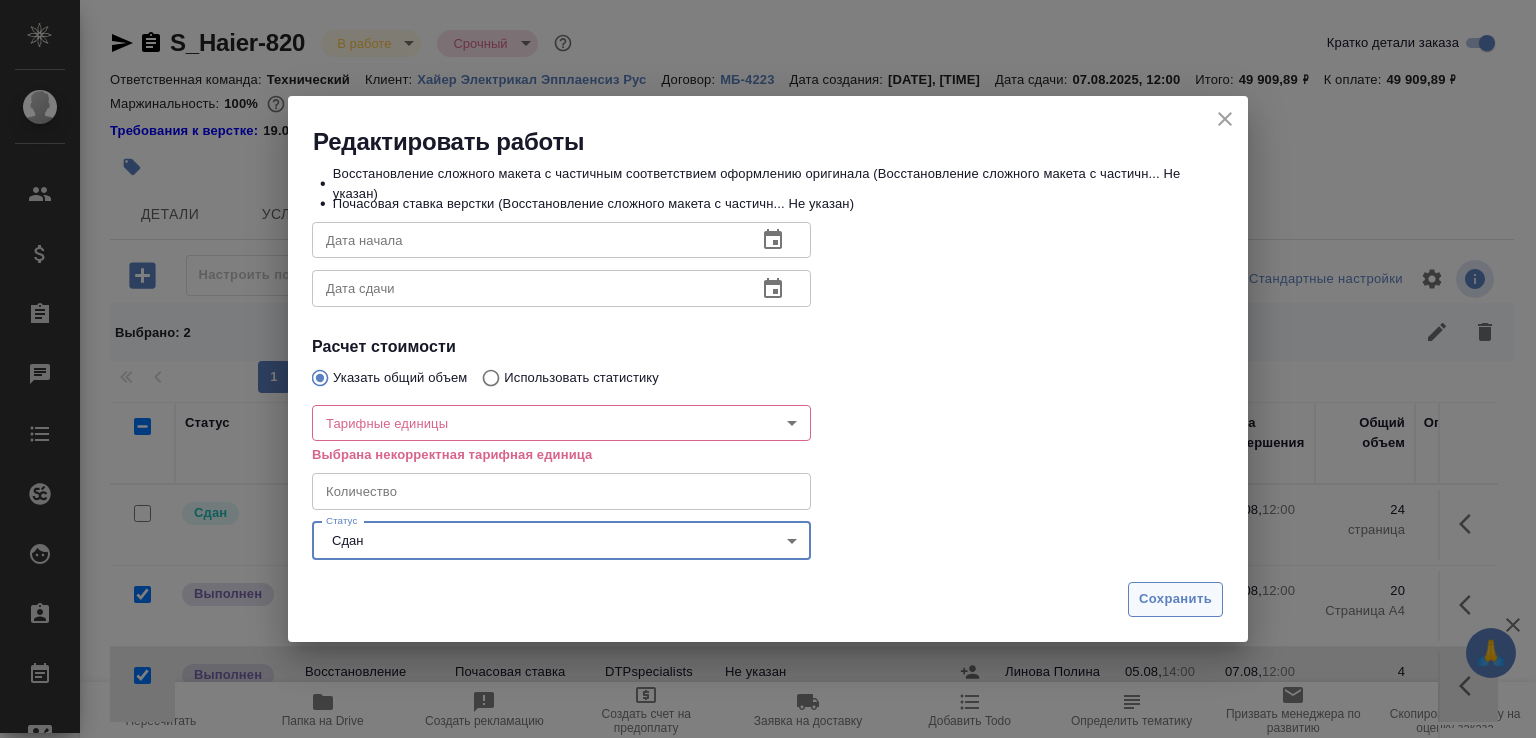 click on "Сохранить" at bounding box center (1175, 599) 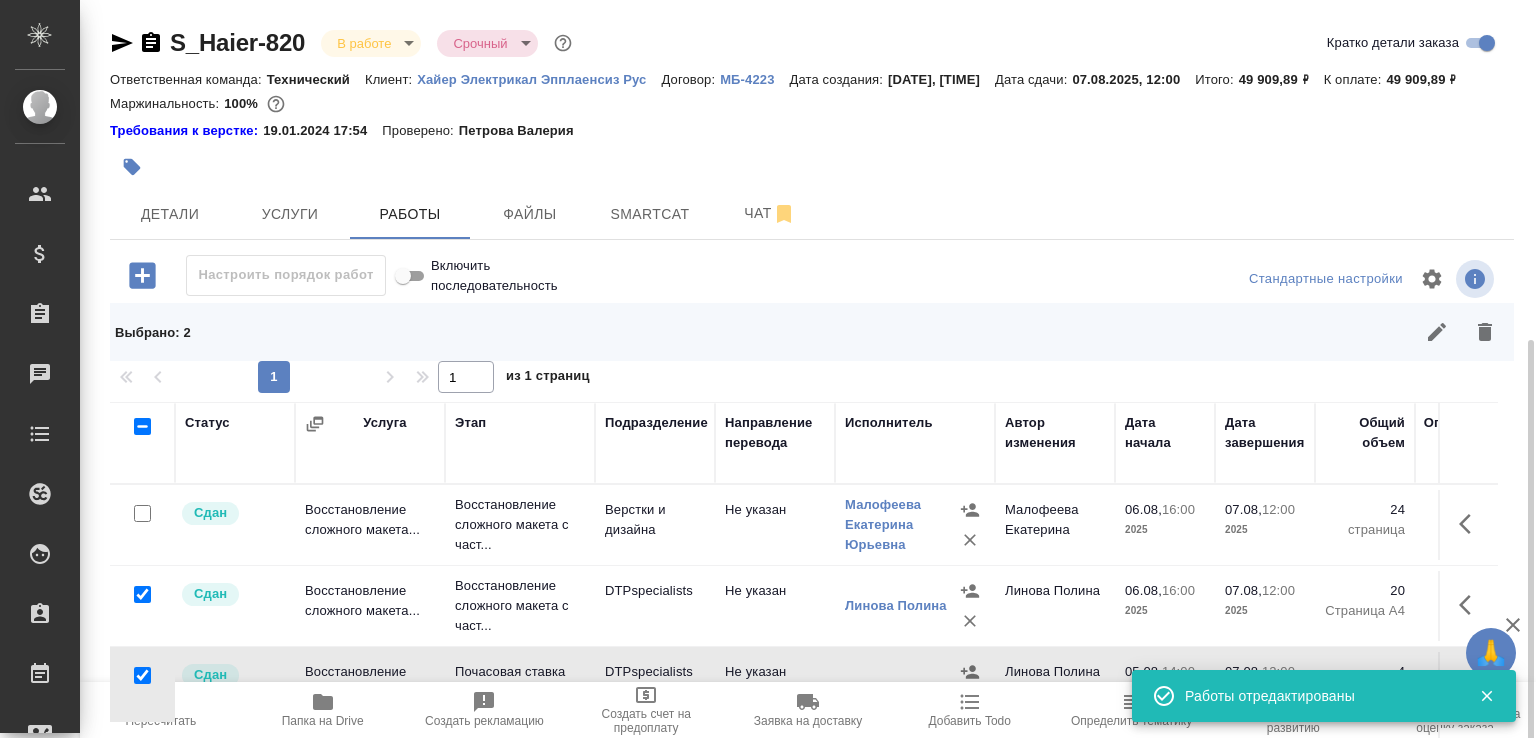 scroll, scrollTop: 189, scrollLeft: 0, axis: vertical 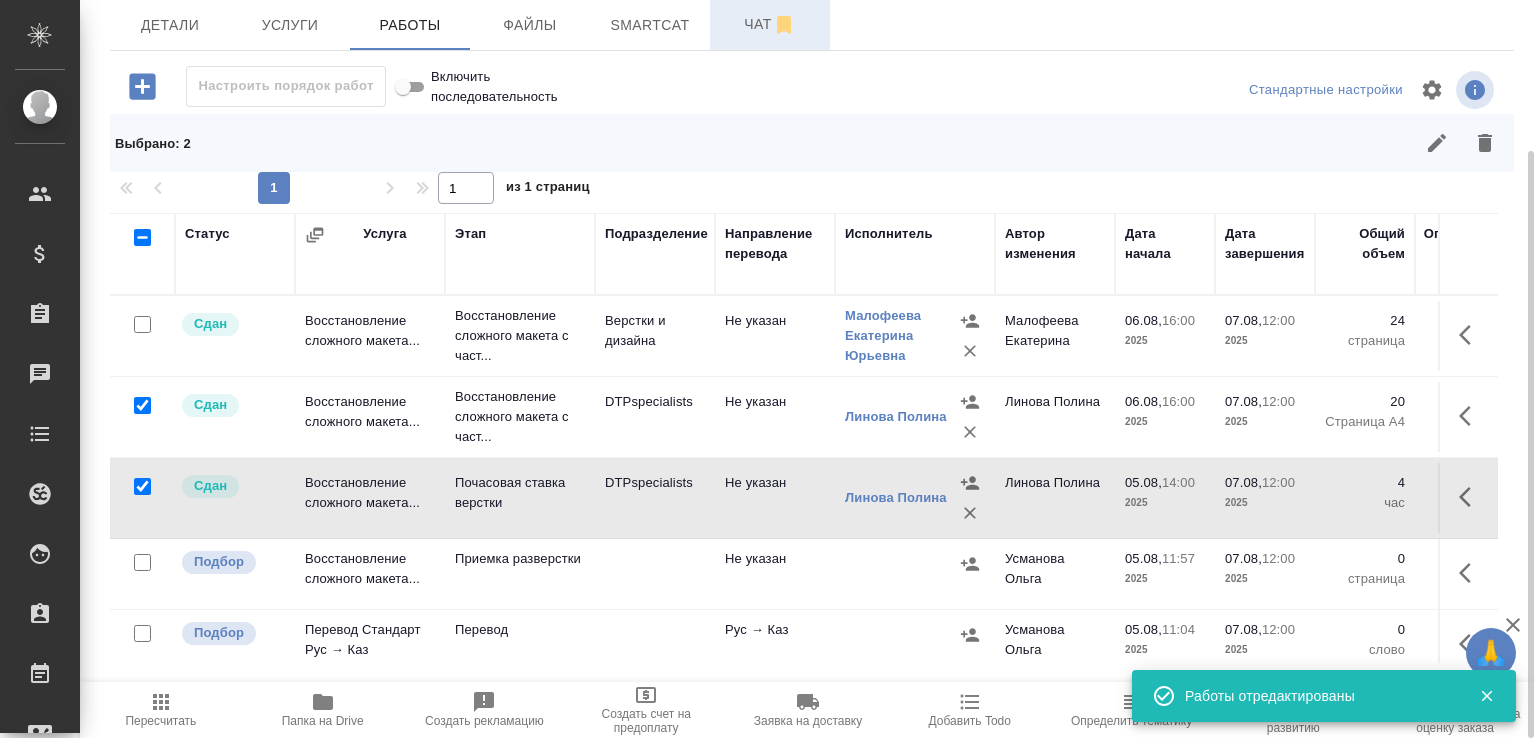click on "Чат" at bounding box center (770, 24) 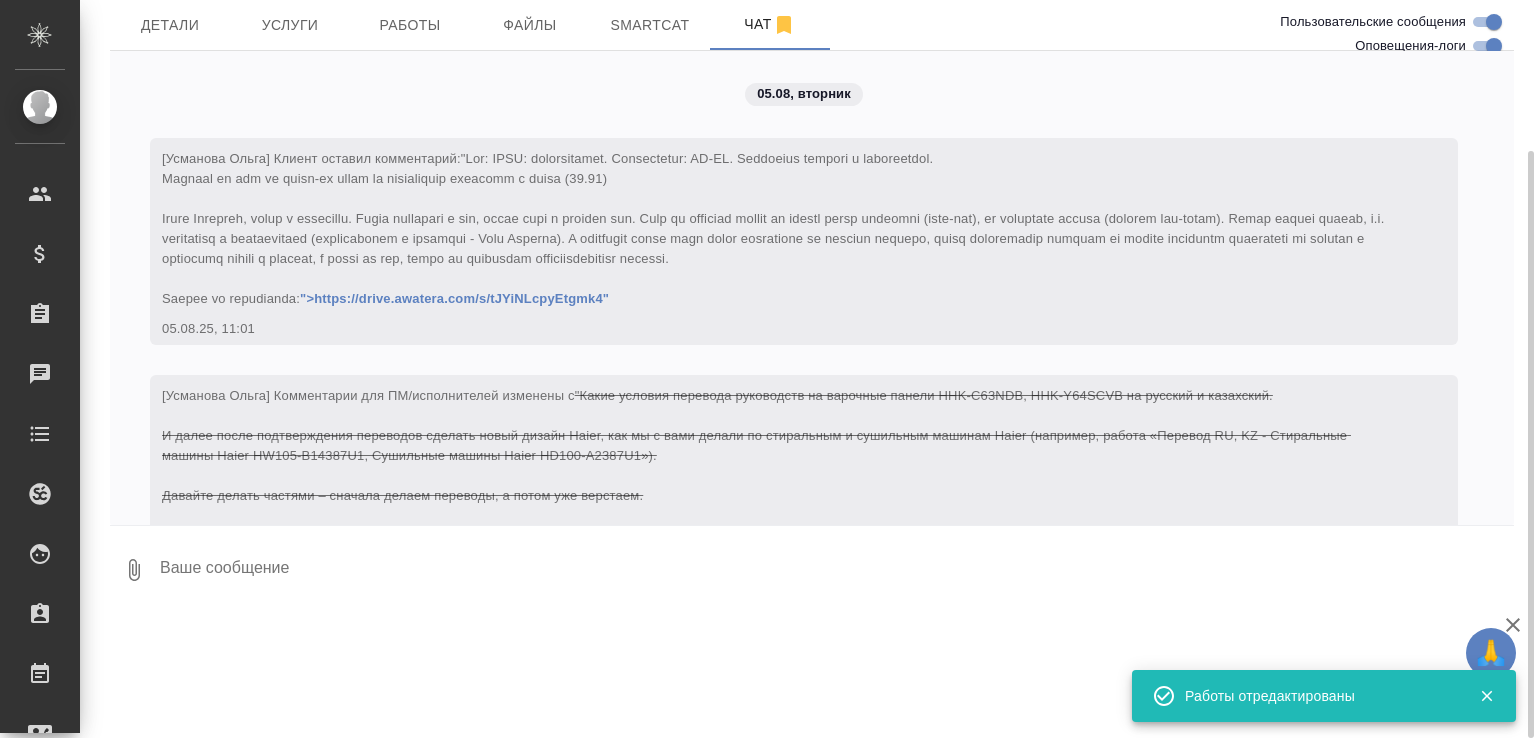 scroll, scrollTop: 12933, scrollLeft: 0, axis: vertical 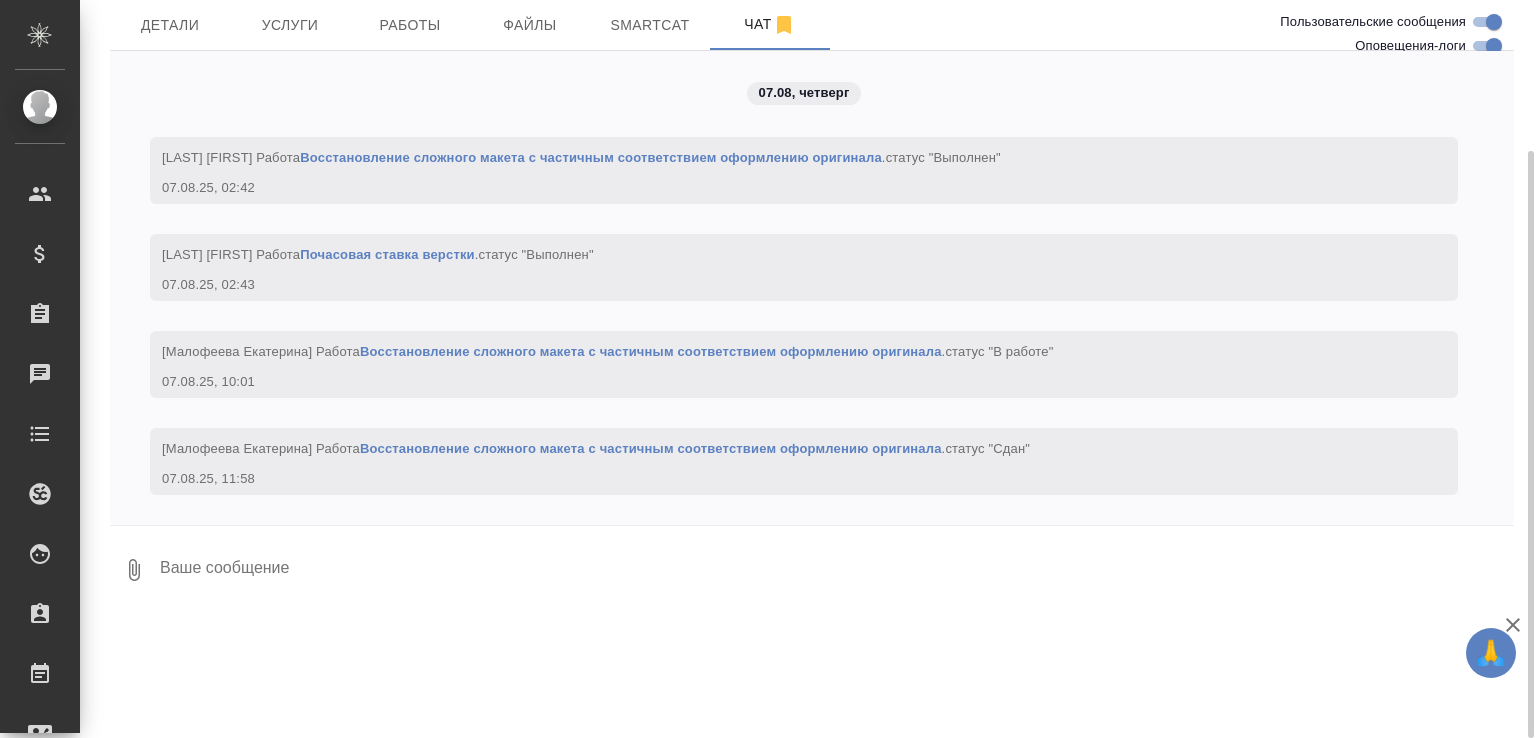 click on "S_Haier-820 В работе inProgress Срочный urgent Ответственная команда: Технический Клиент: Хайер Электрикал Эпплаенсиз Рус Договор: МБ-4223 Дата создания: 05.08.2025, 11:01 Дата сдачи: 07.08.2025, 12:00 Итого: 49 909,89 ₽ К оплате: 49 909,89 ₽ Маржинальность: 100% Требования к верстке: 19.01.2024 17:54 Проверено: Петрова Валерия Детали Услуги Работы Файлы Smartcat Чат Пользовательские сообщения Оповещения-логи 05.08, вторник [Усманова Ольга] Клиент оставил комментарий:   ">https://drive.awatera.com/s/tJYiNLcpyEtgmk4" 05.08.25, 11:01 [Усманова Ольга] Комментарии для ПМ/исполнителей изменены с   https://dropmefiles.com/ARHMm   на   https://dropmefiles.com/ARHMm "ТЗ" "" at bounding box center [812, 213] 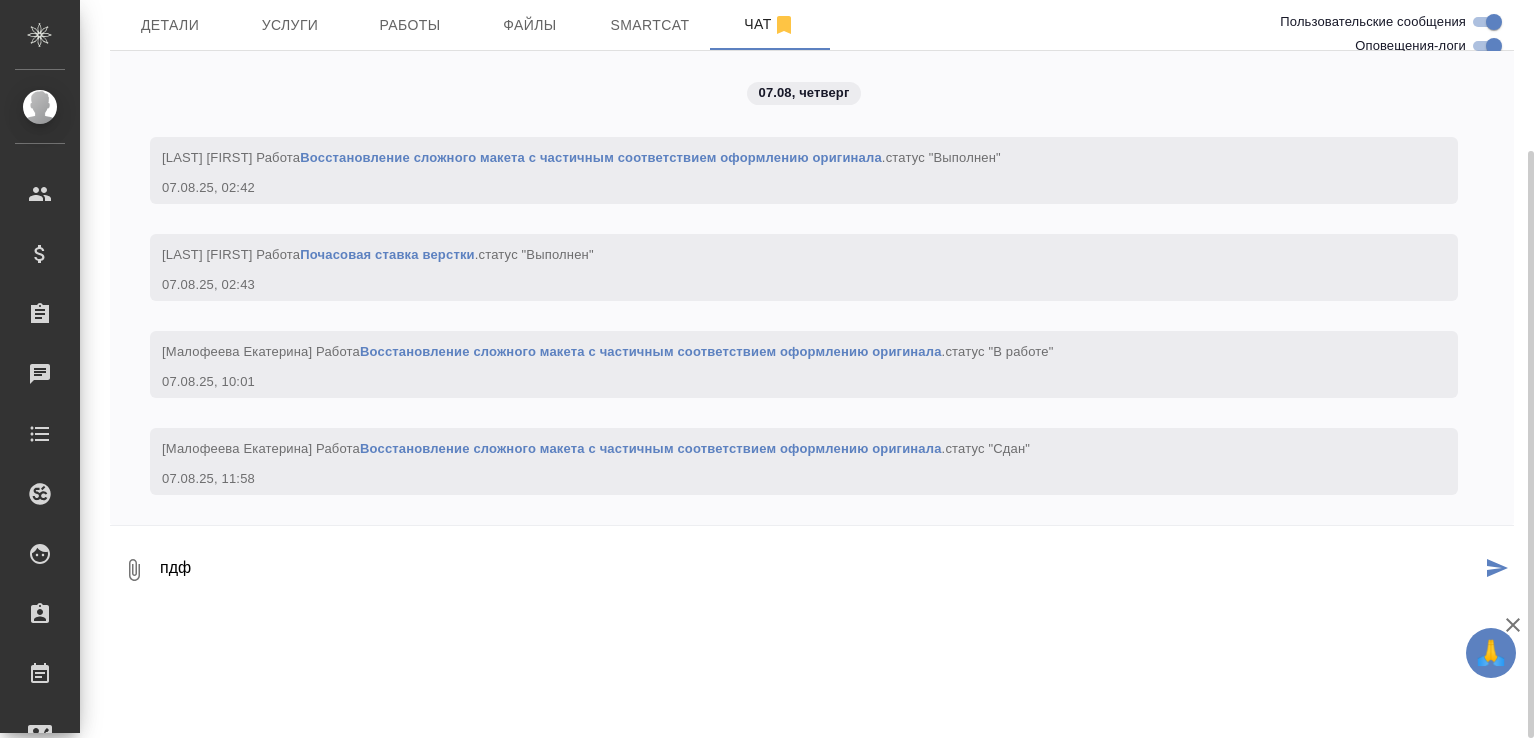paste on "https://drive.awatera.com/f/10047408" 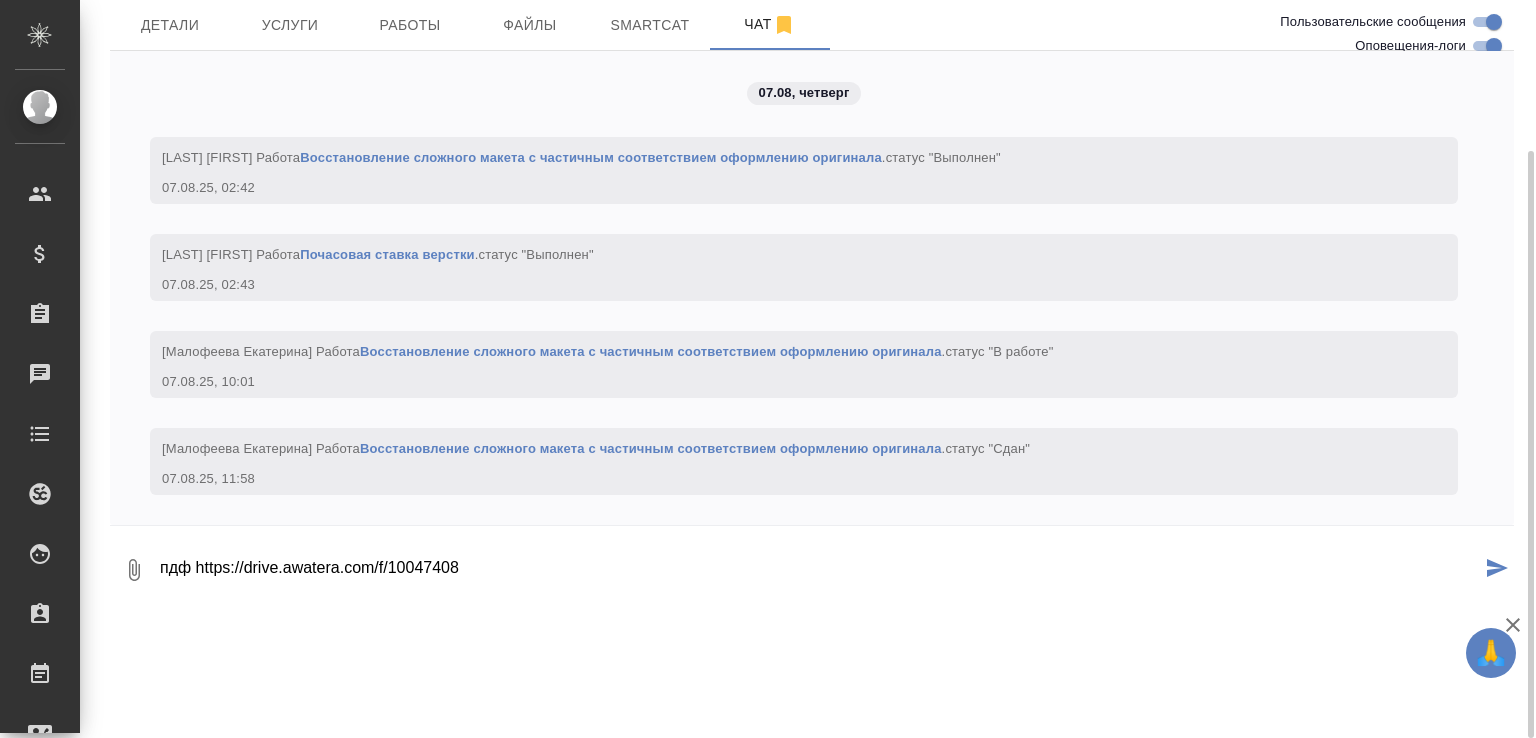 scroll, scrollTop: 13, scrollLeft: 0, axis: vertical 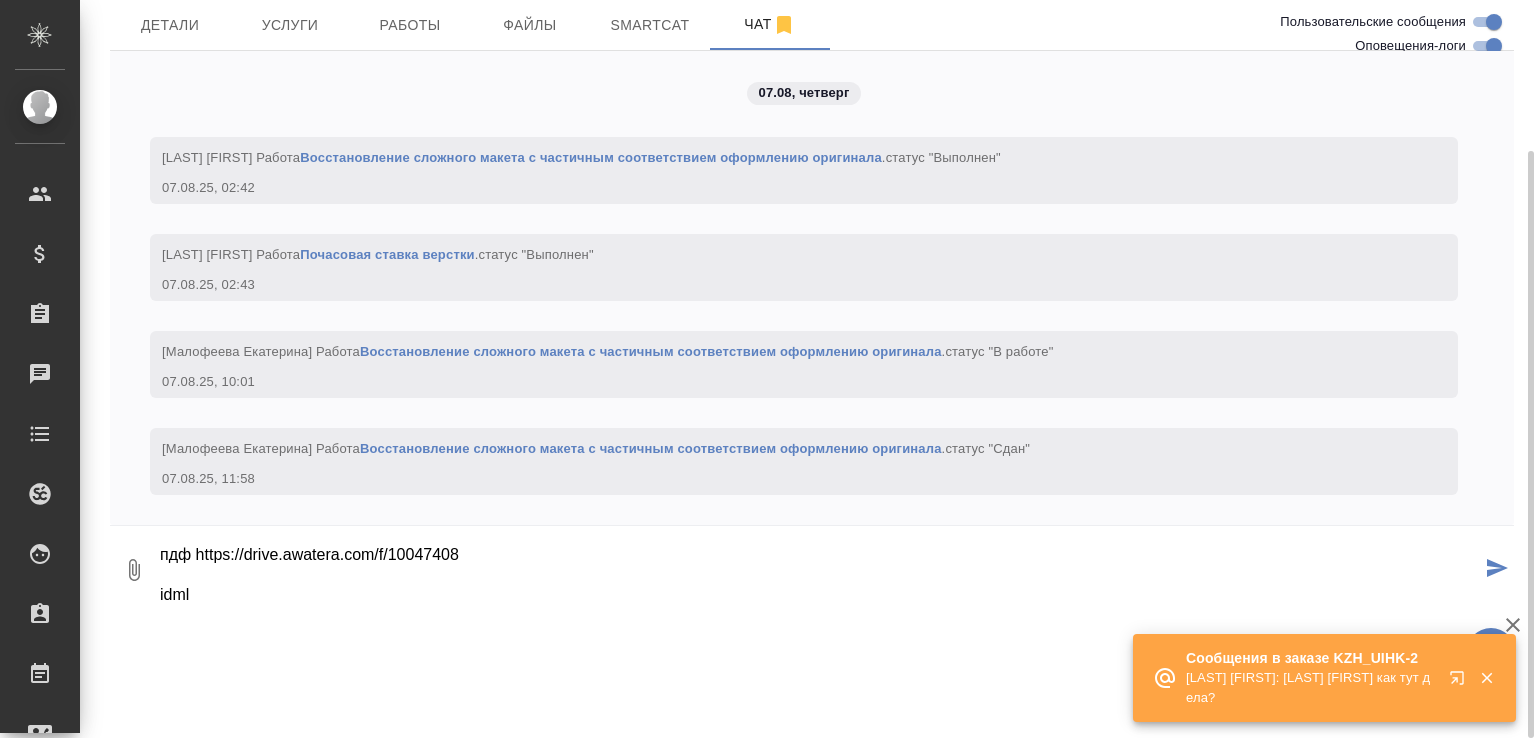 paste on "https://drive.awatera.com/f/10024111" 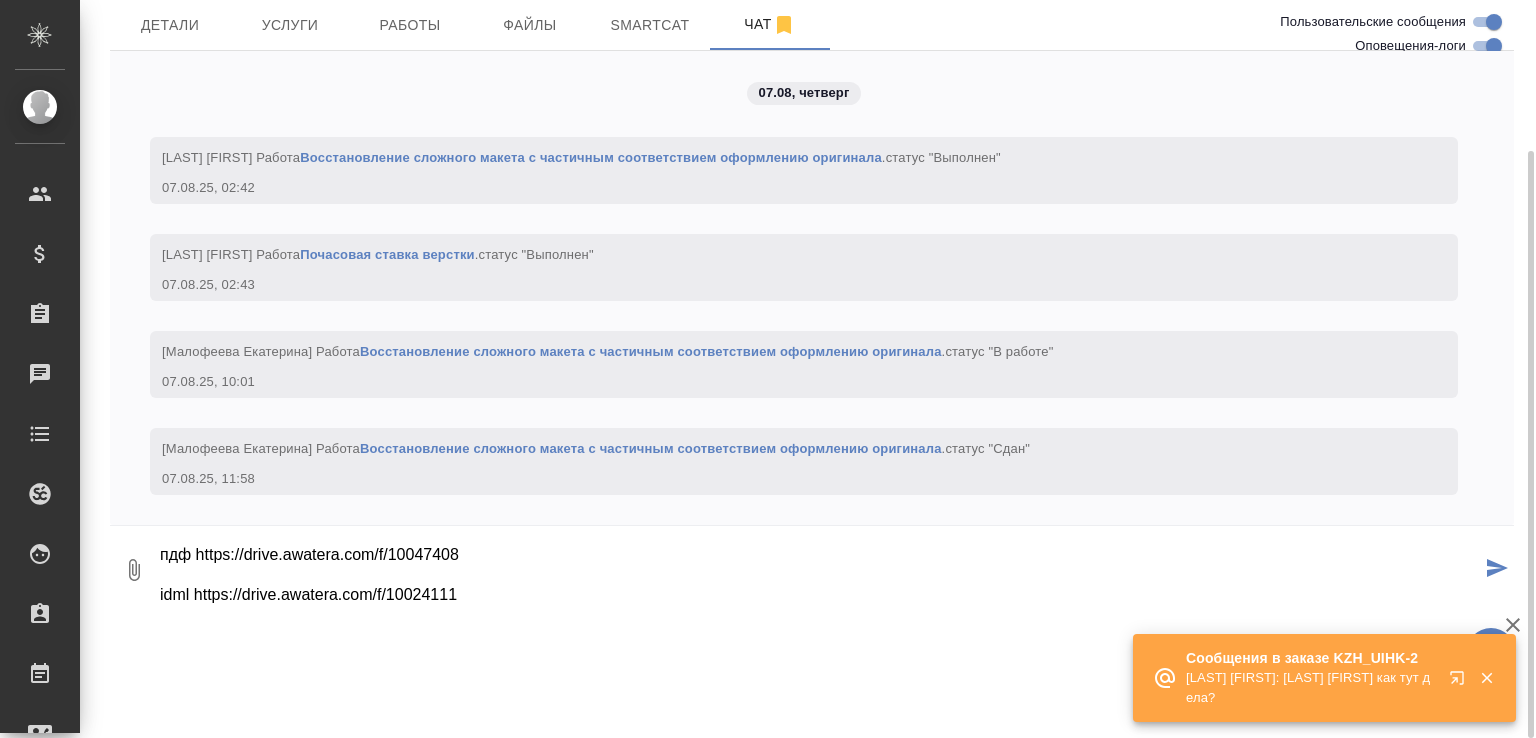 type on "пдф https://drive.awatera.com/f/10047408
idml https://drive.awatera.com/f/10024111" 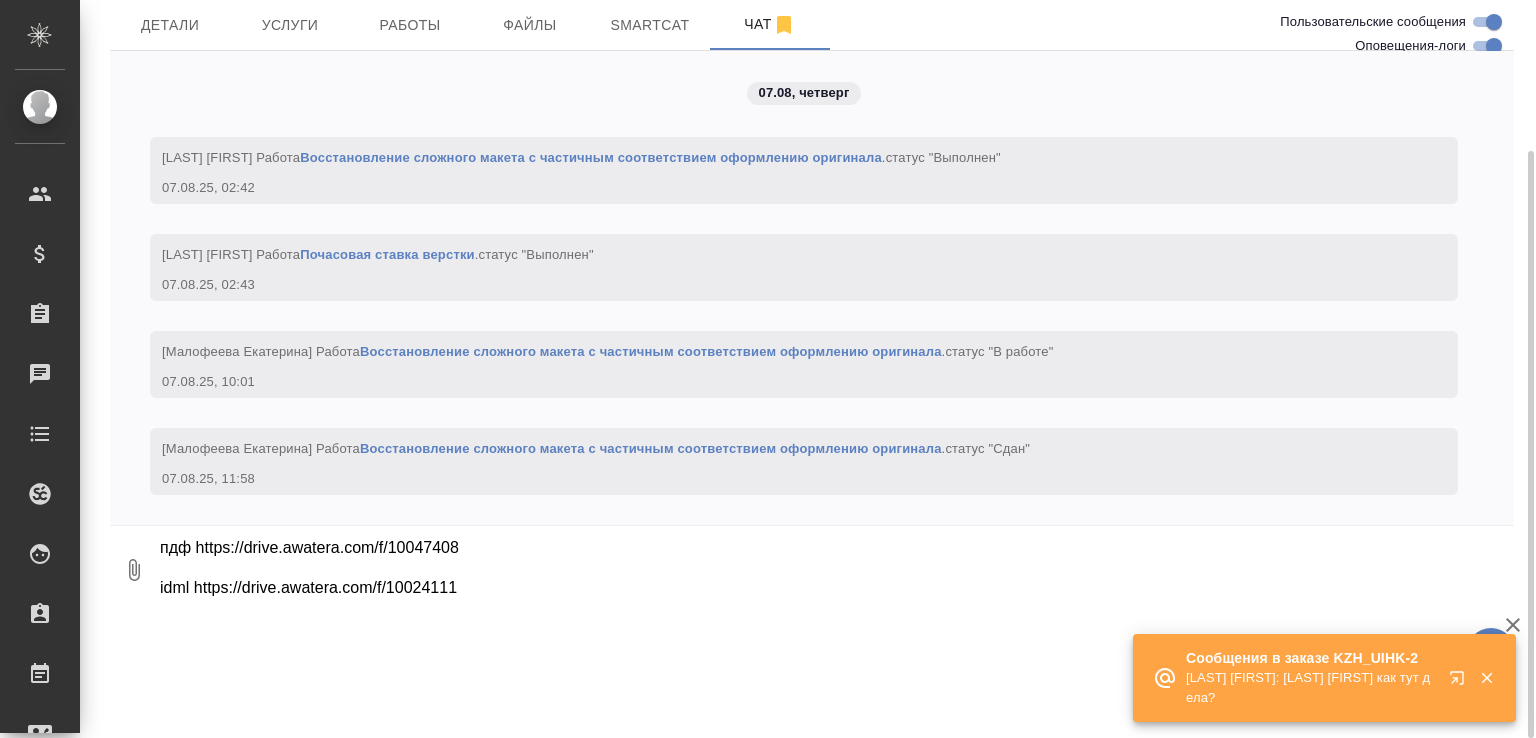 scroll, scrollTop: 0, scrollLeft: 0, axis: both 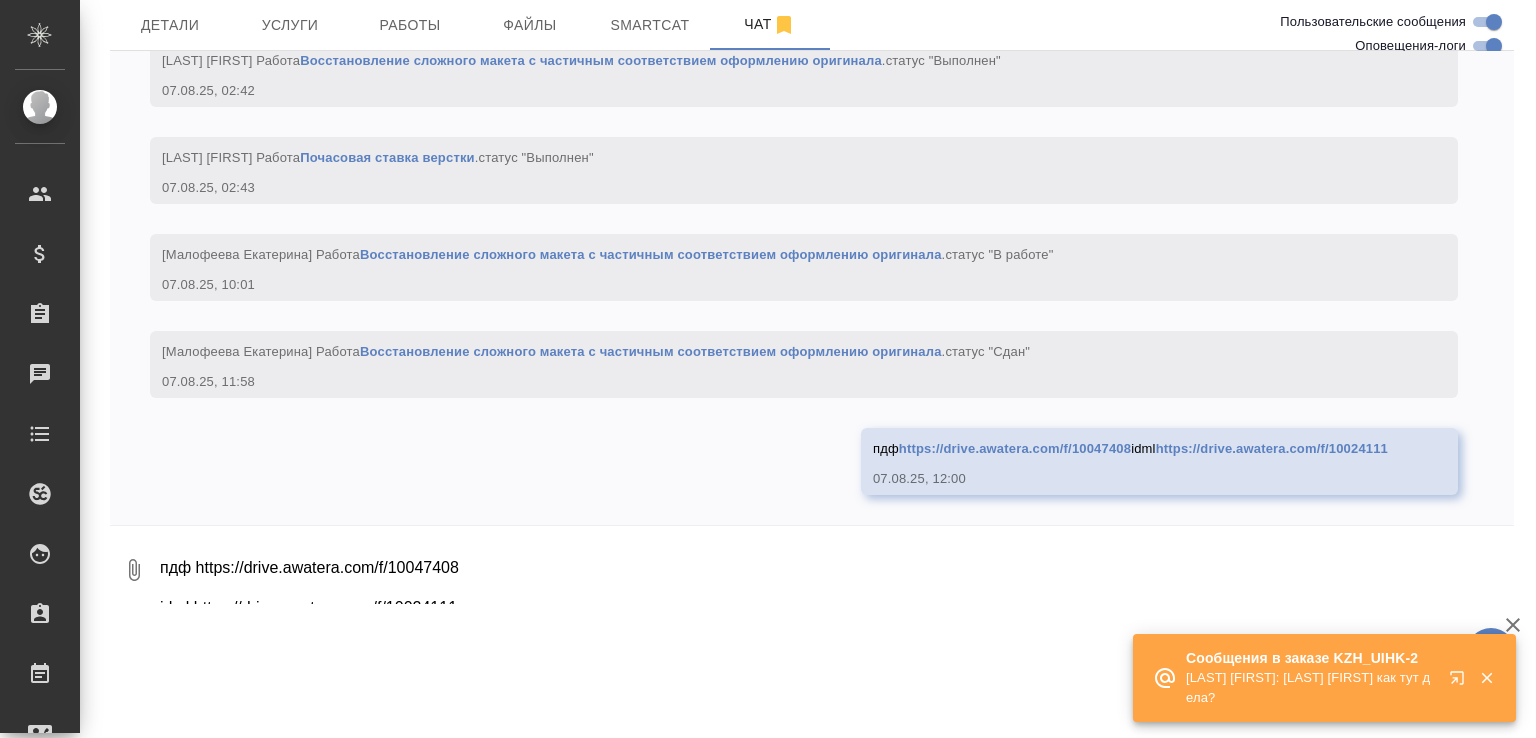 type 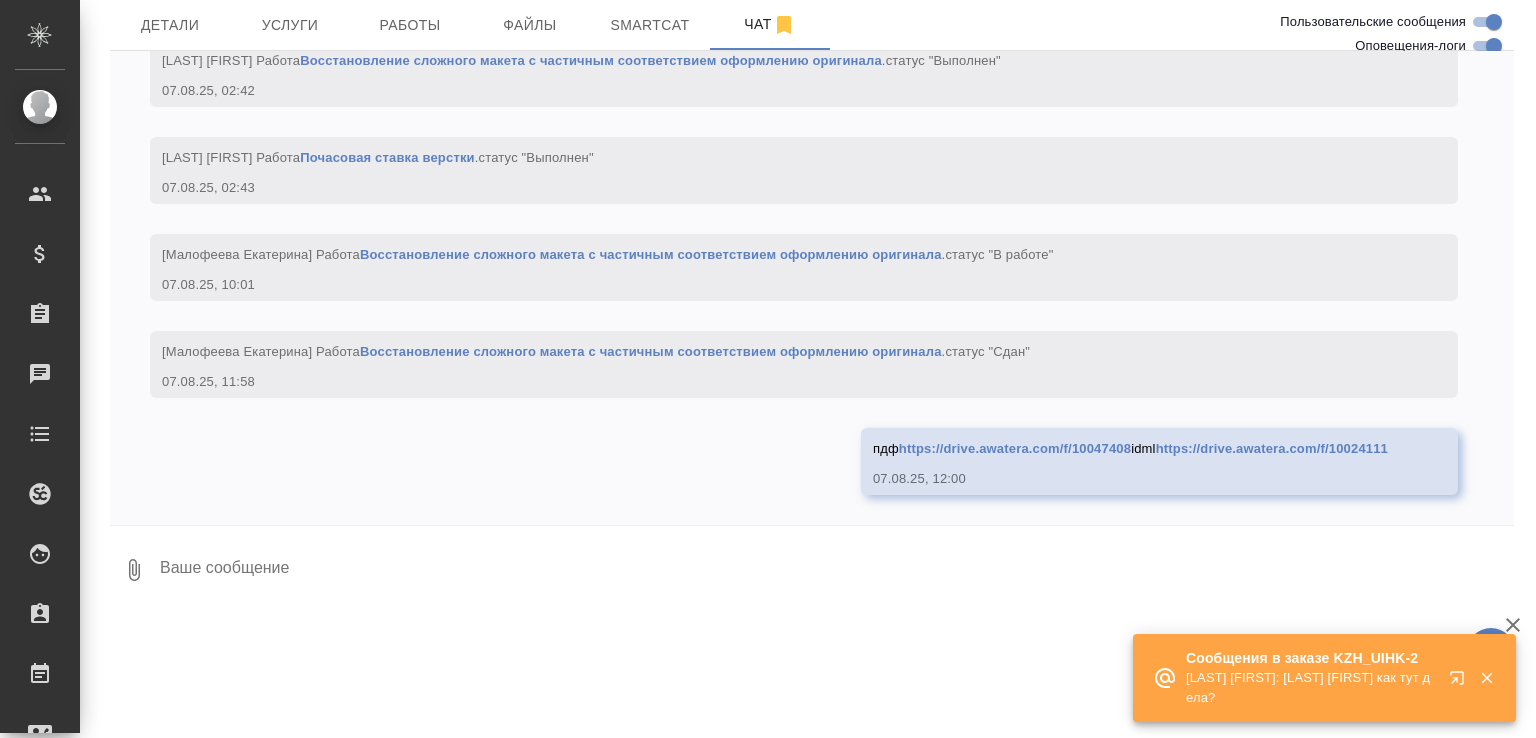 click on "Сообщения в заказе KZH_UIHK-2" at bounding box center [1311, 658] 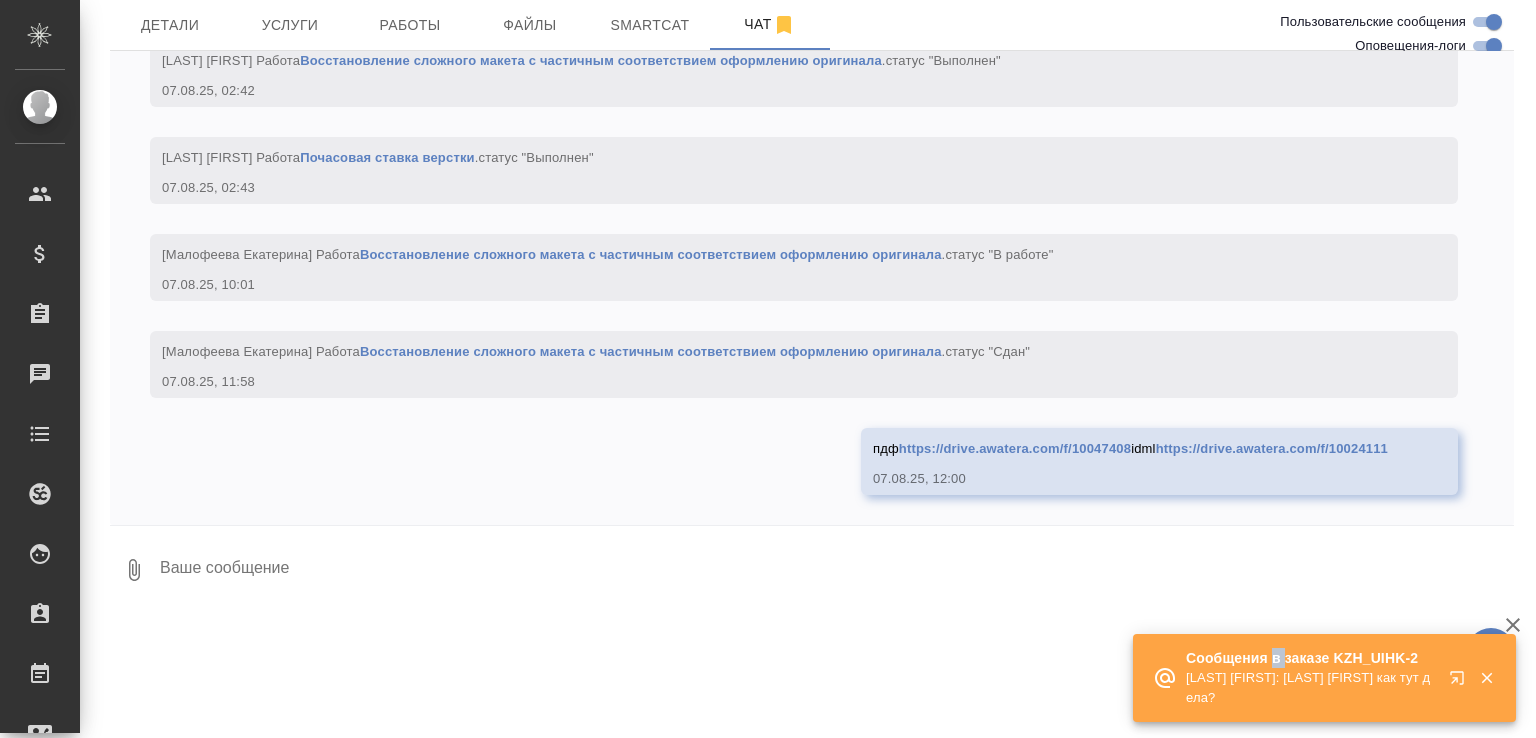 click on "Сообщения в заказе KZH_UIHK-2" at bounding box center [1311, 658] 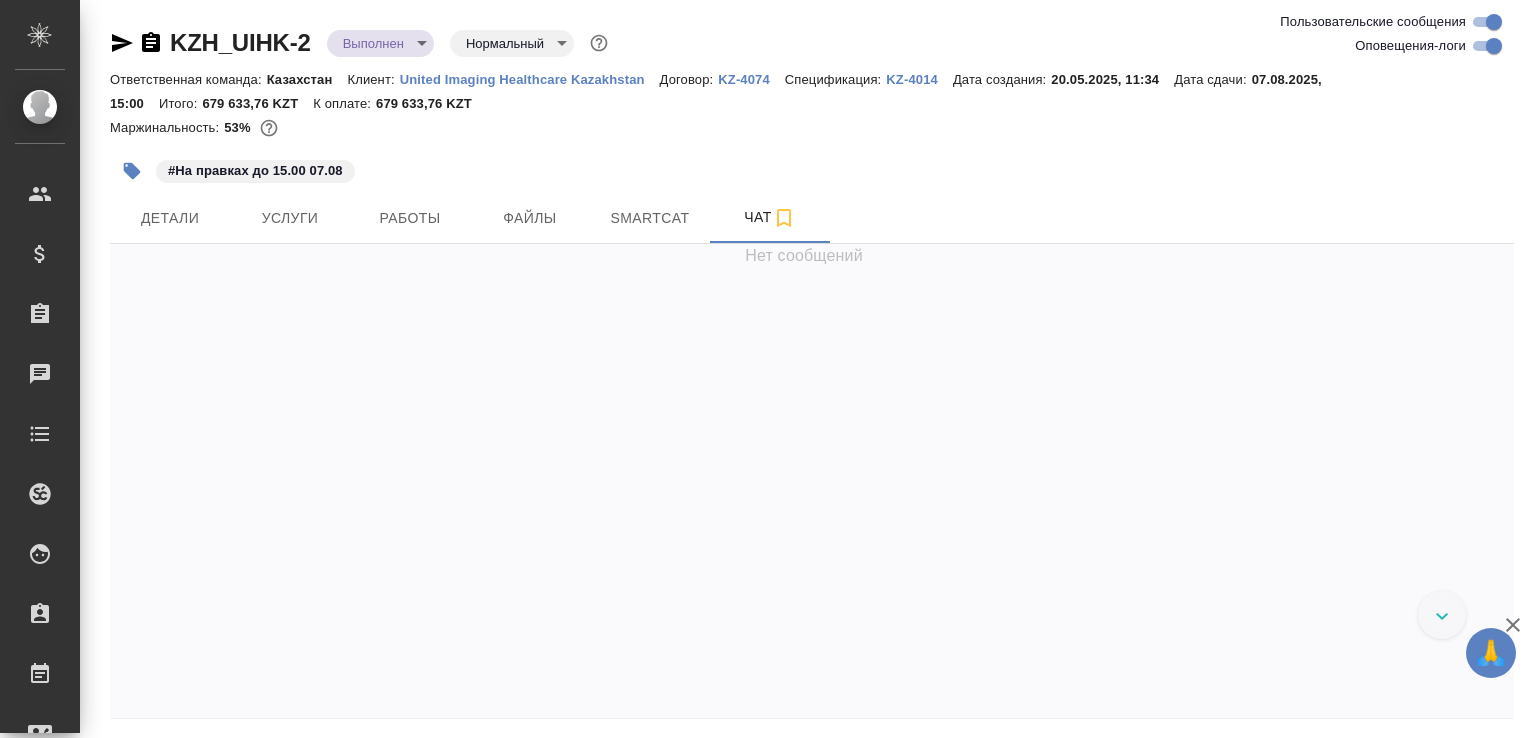 scroll, scrollTop: 0, scrollLeft: 0, axis: both 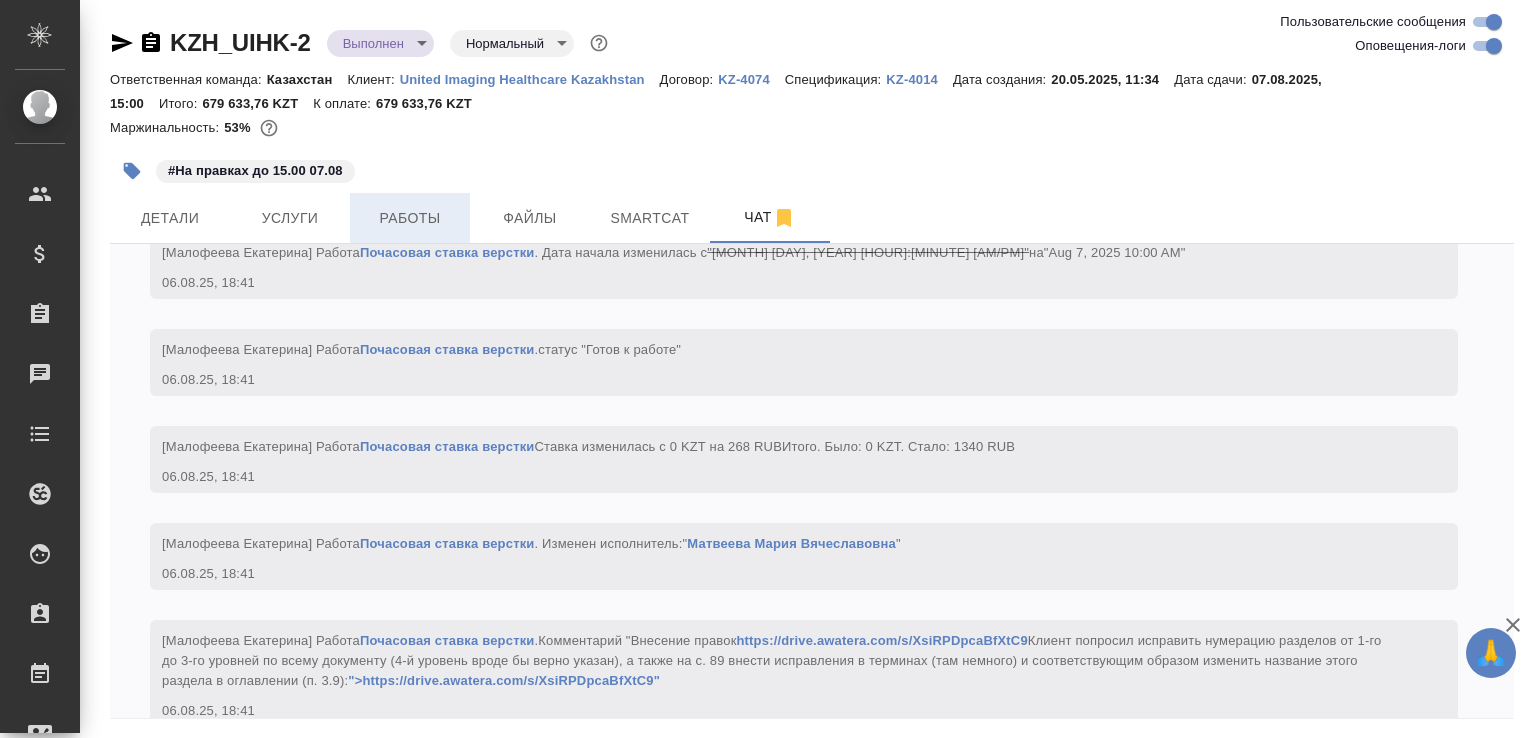click on "Работы" at bounding box center [410, 218] 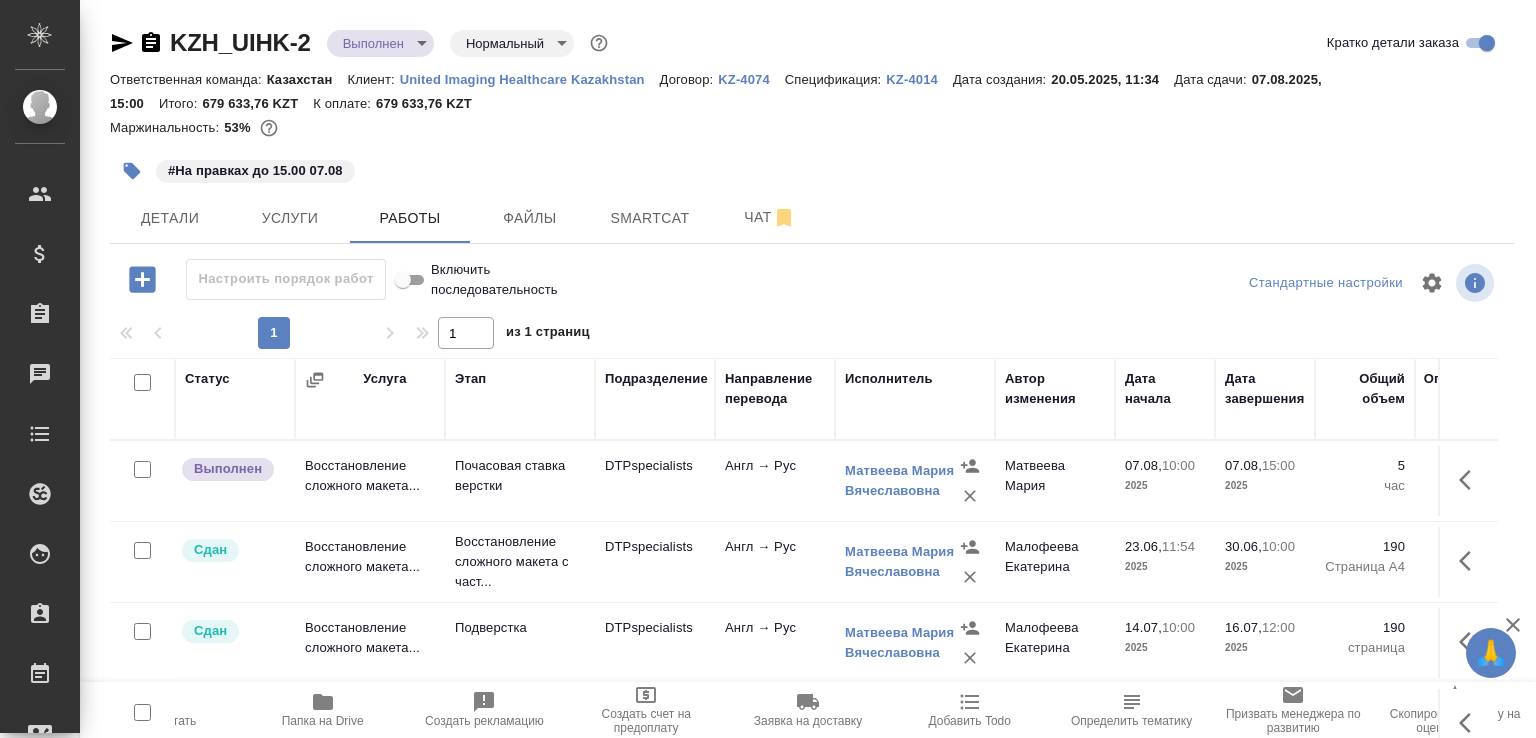 type 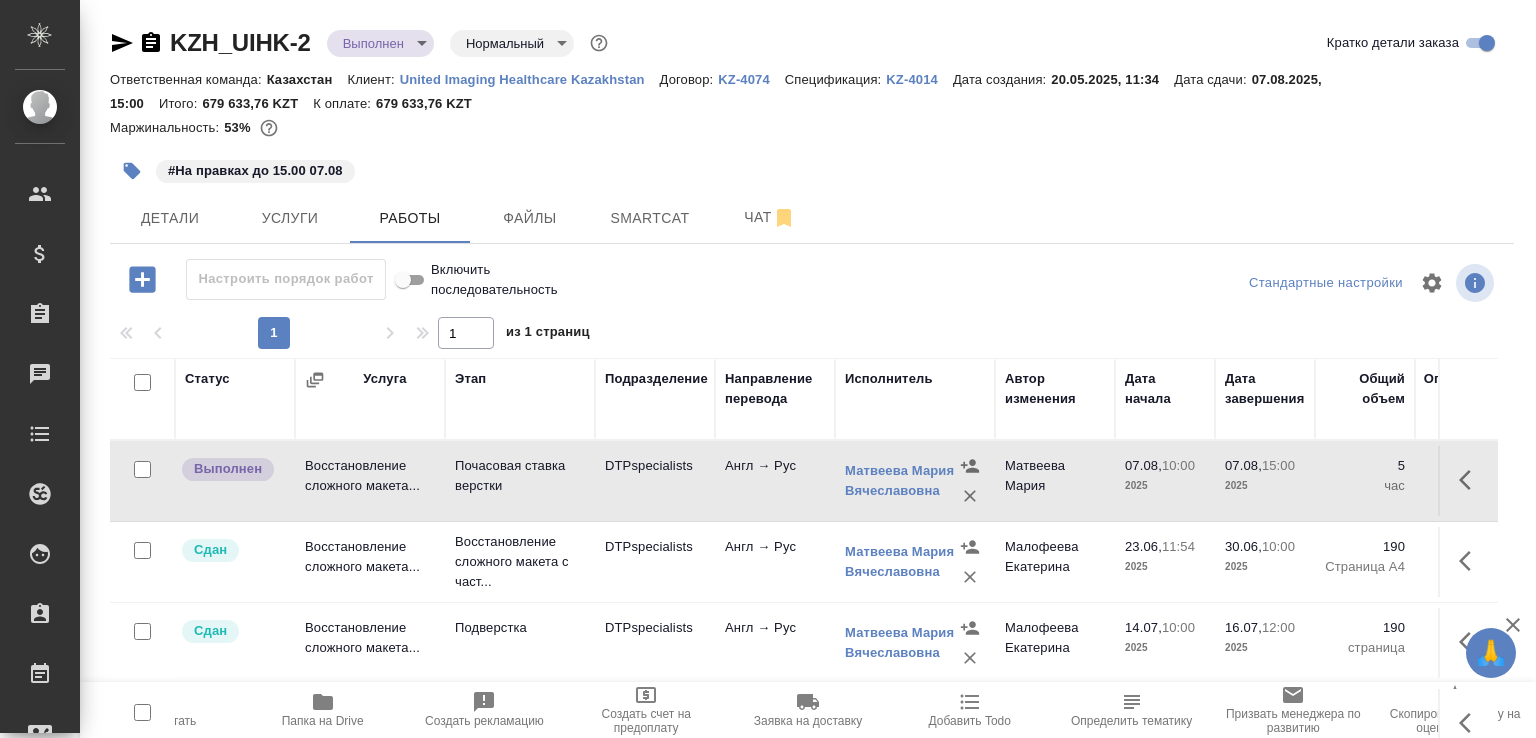 click on "Восстановление сложного макета..." at bounding box center (370, 481) 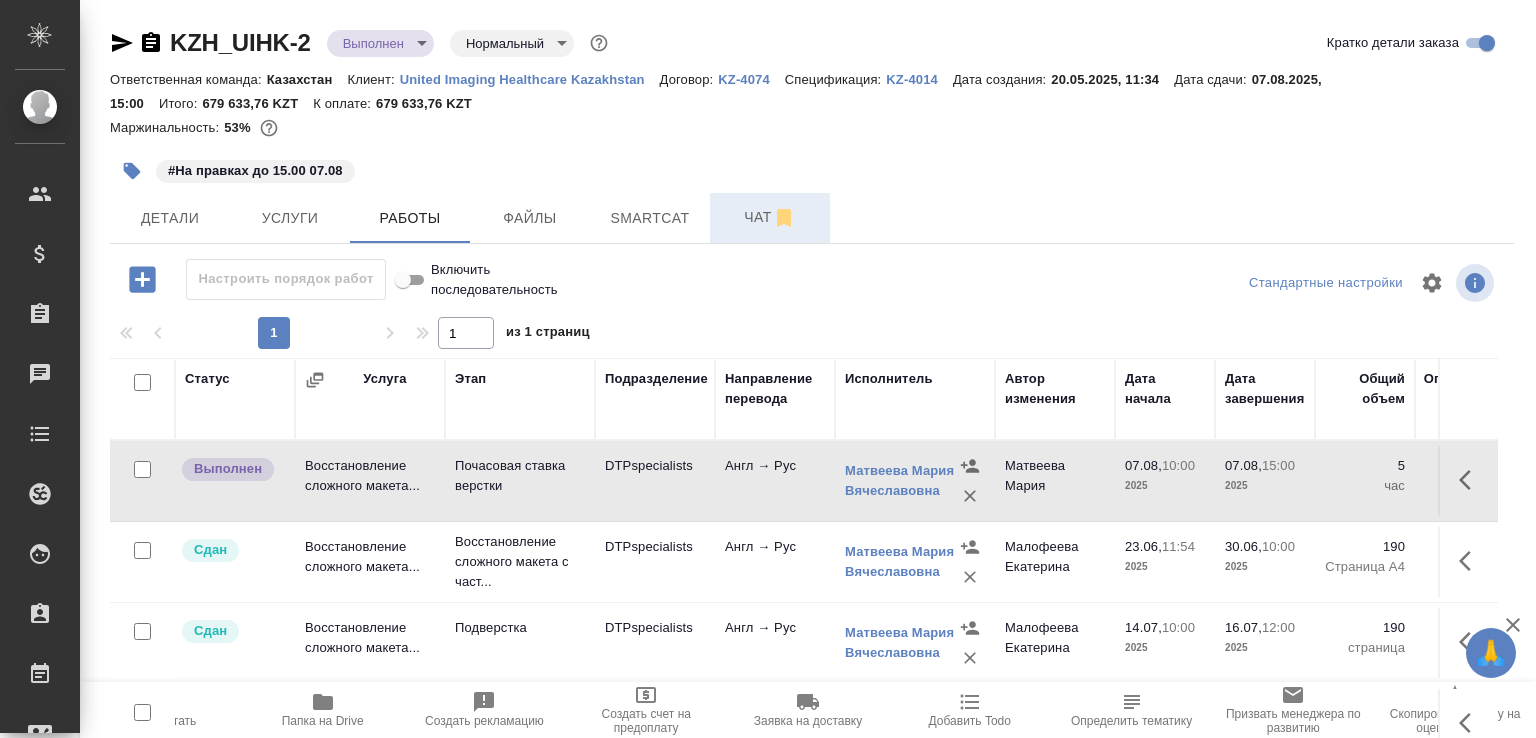 click on "Чат" at bounding box center (770, 217) 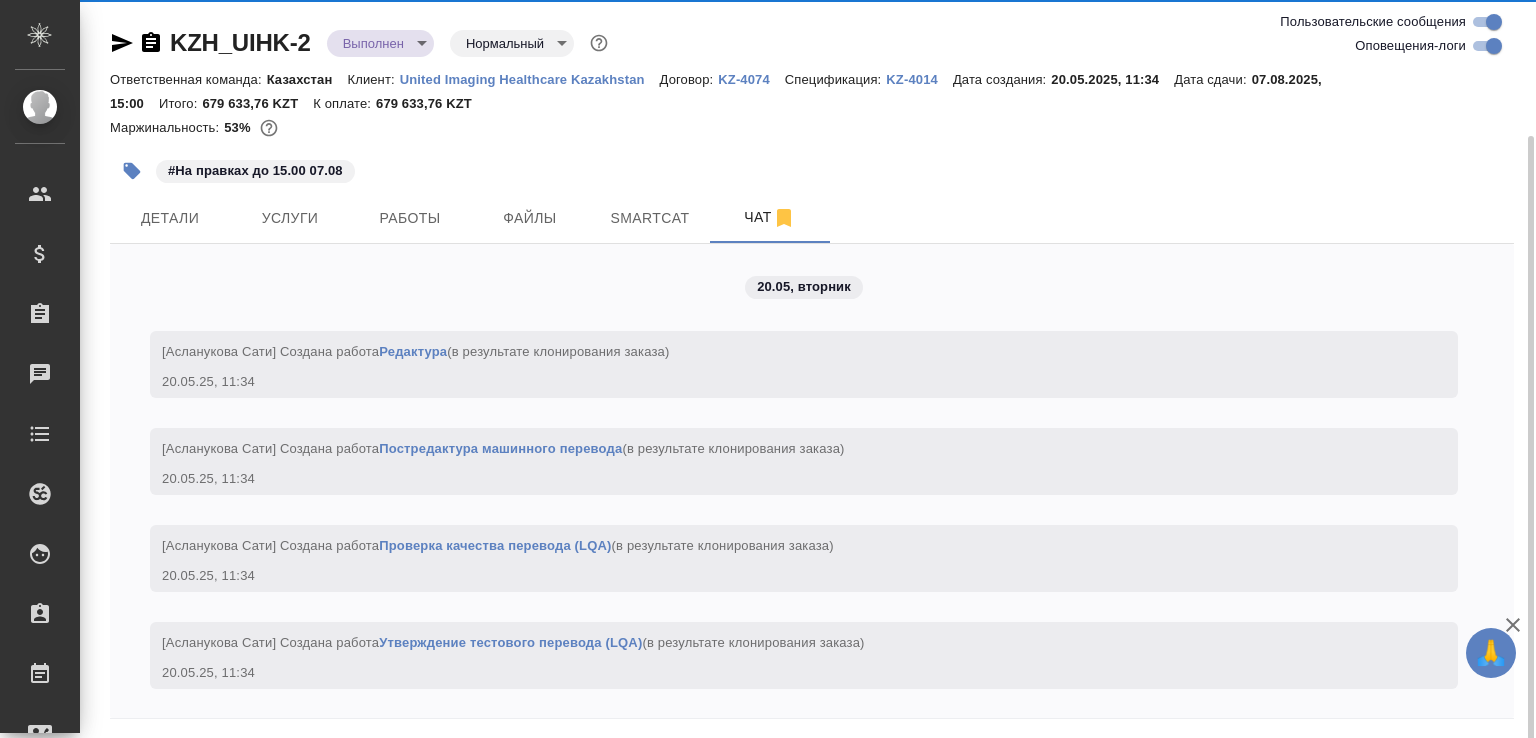 scroll, scrollTop: 71, scrollLeft: 0, axis: vertical 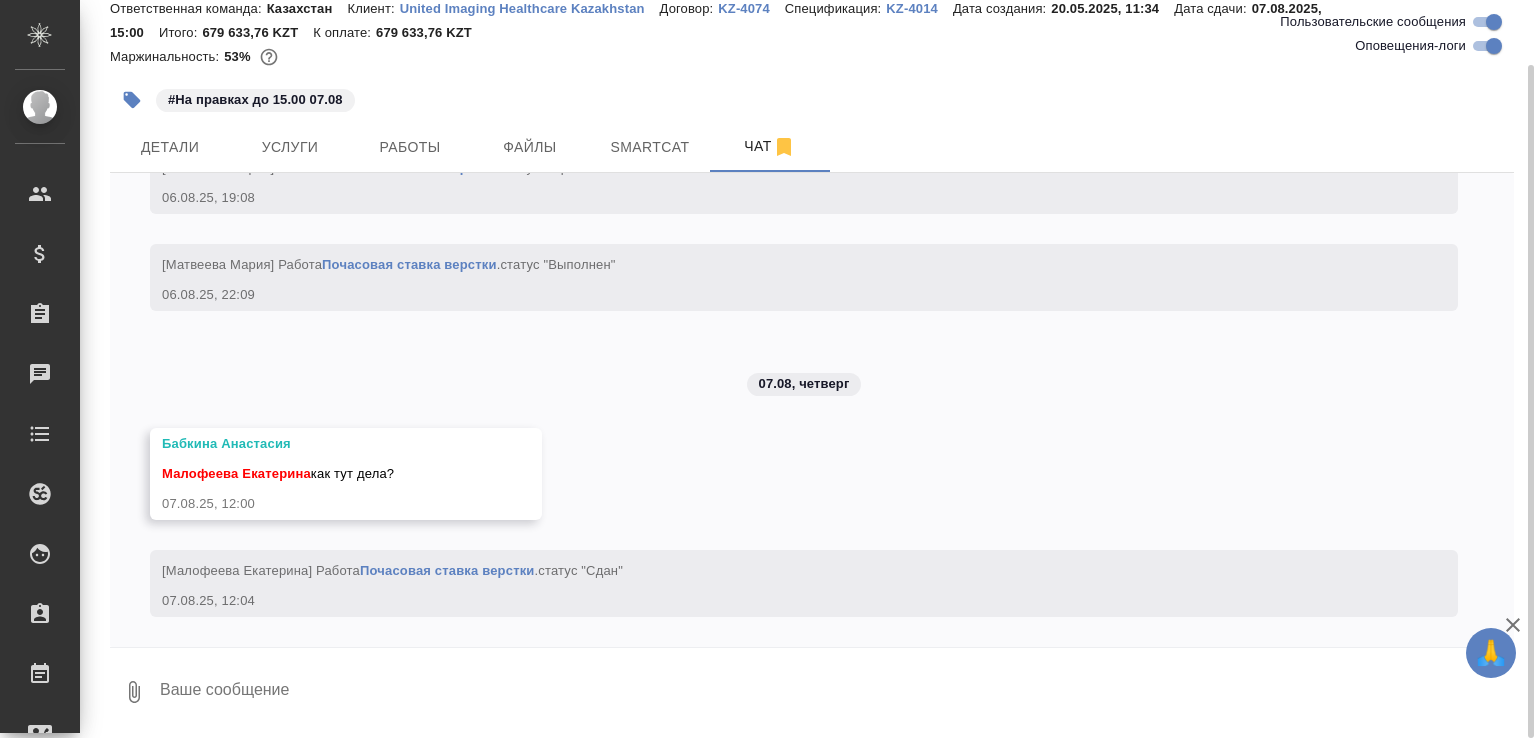 click at bounding box center (836, 692) 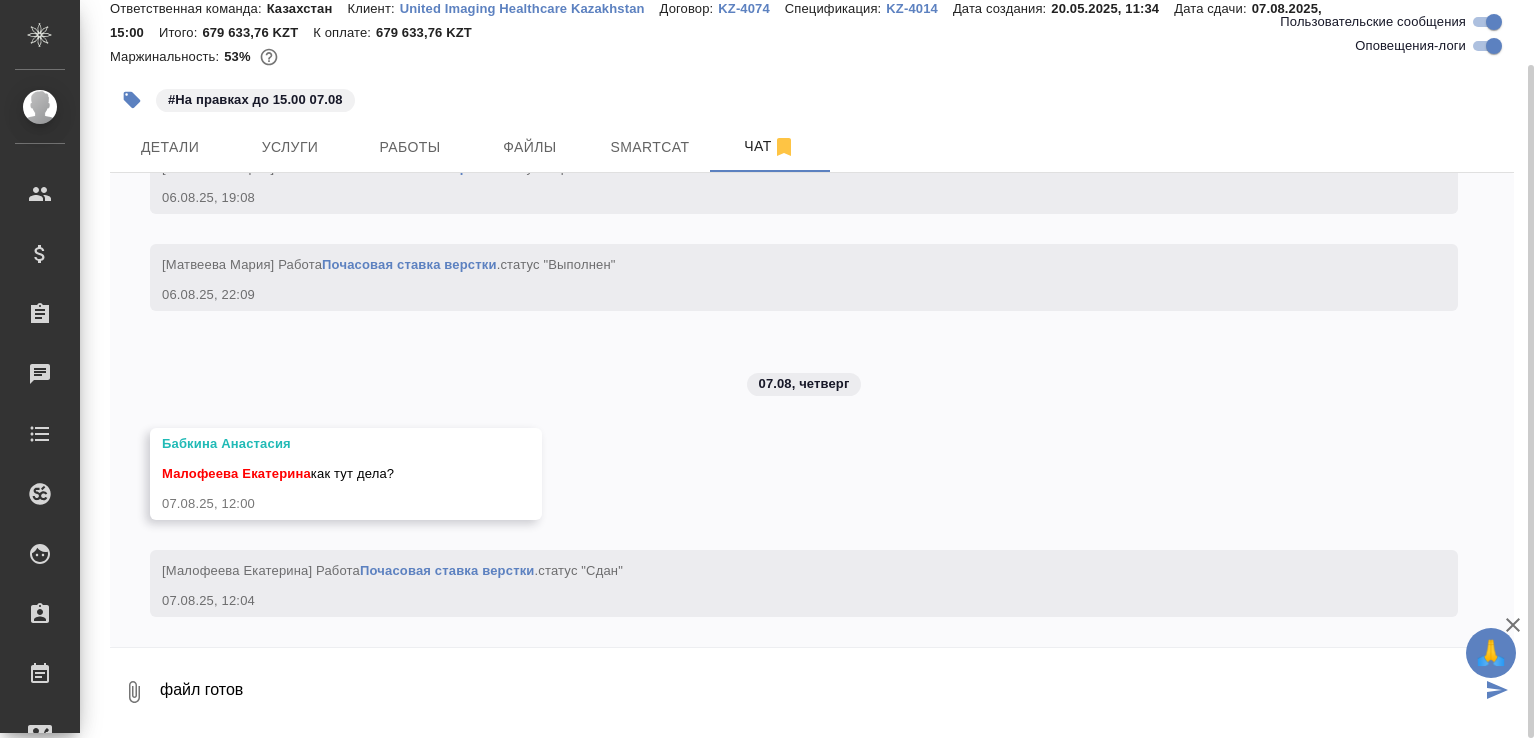 paste on "https://drive.awatera.com/f/10043302" 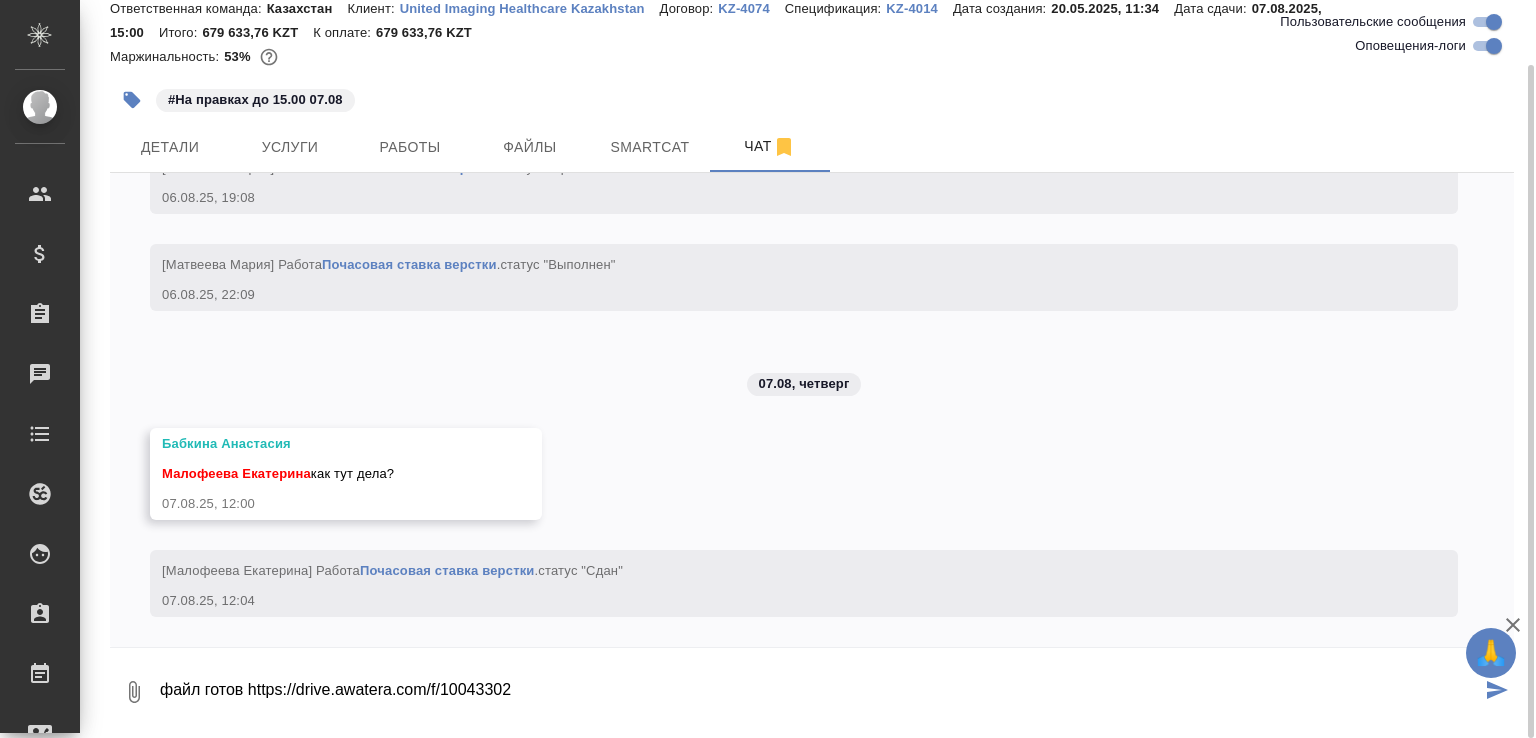 type on "файл готов https://drive.awatera.com/f/10043302" 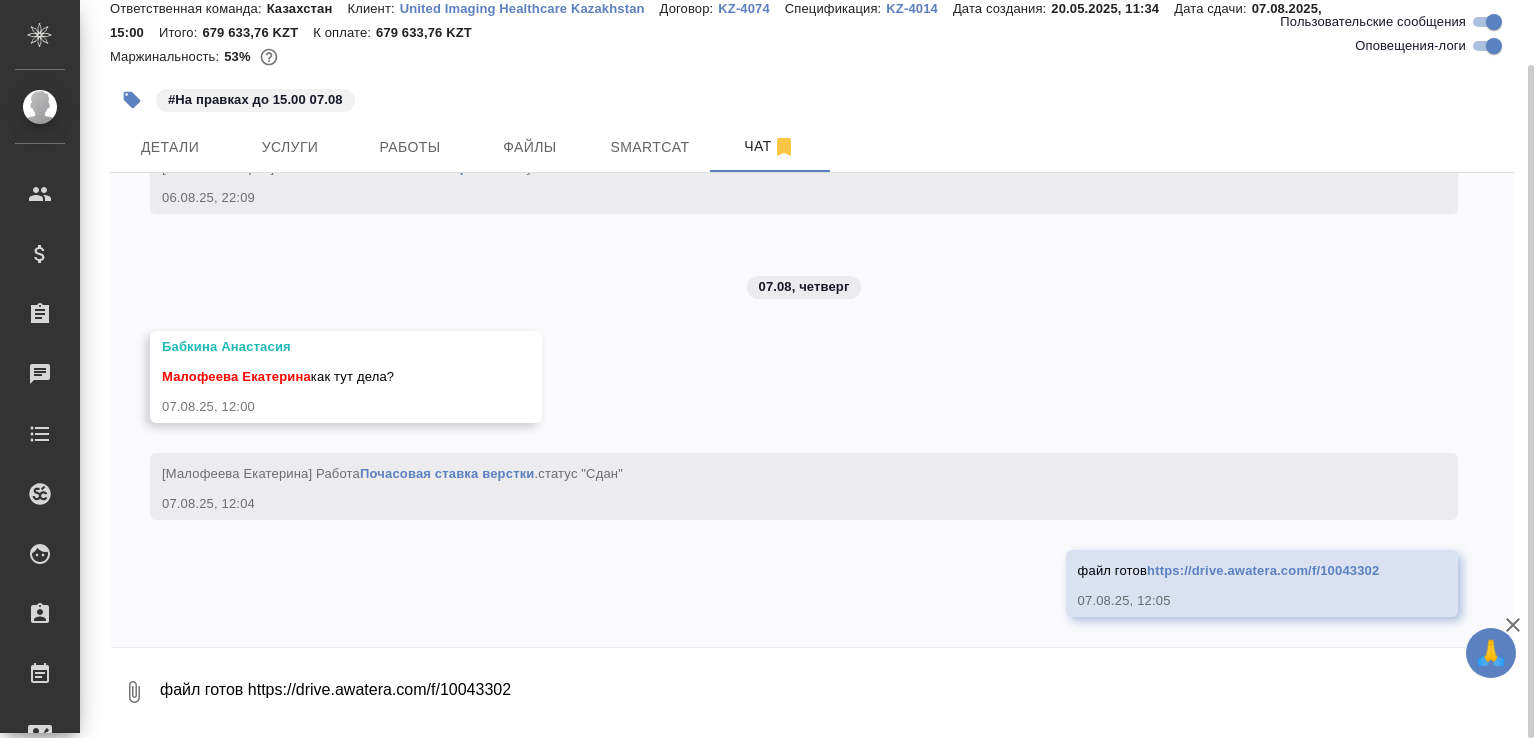 scroll, scrollTop: 22304, scrollLeft: 0, axis: vertical 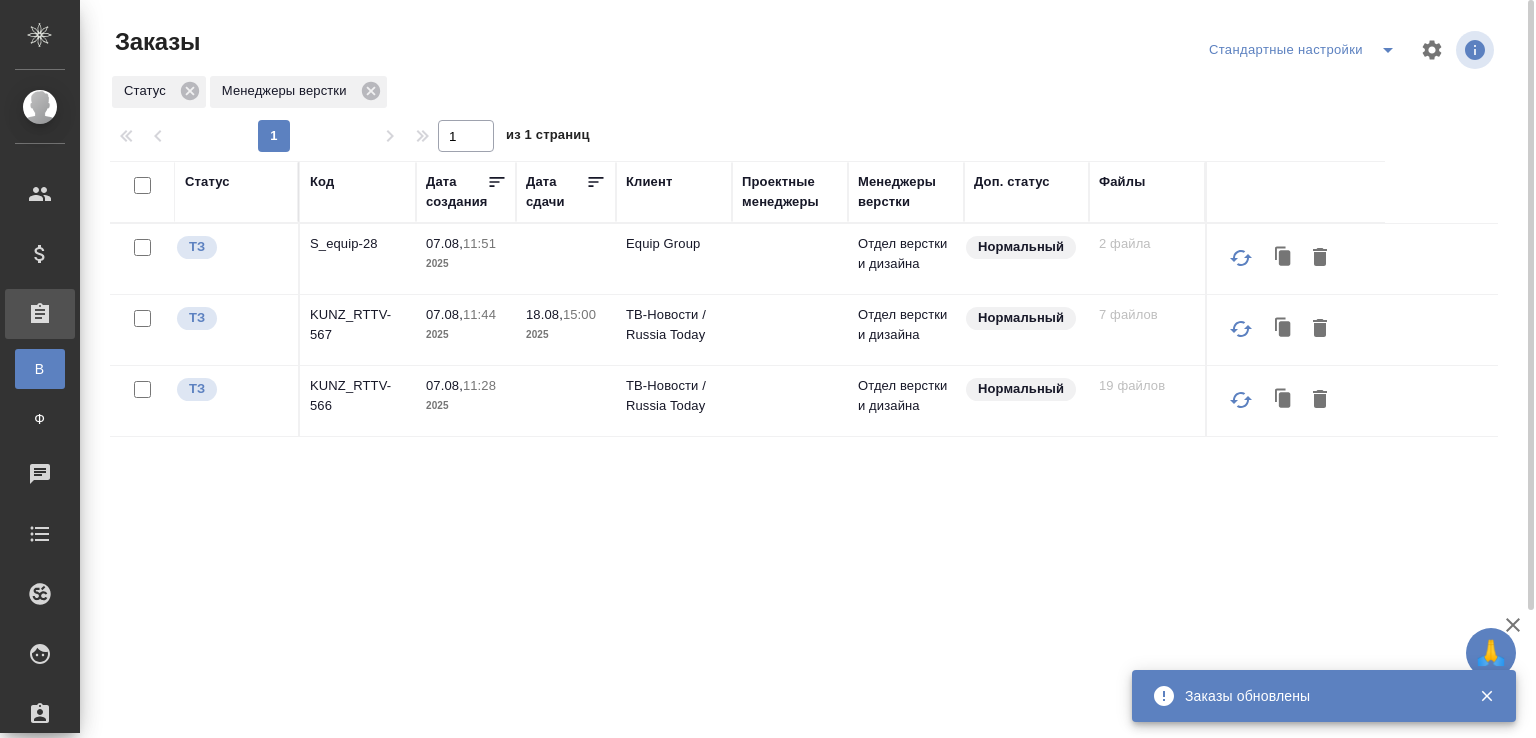 click on "S_equip-28" at bounding box center (358, 244) 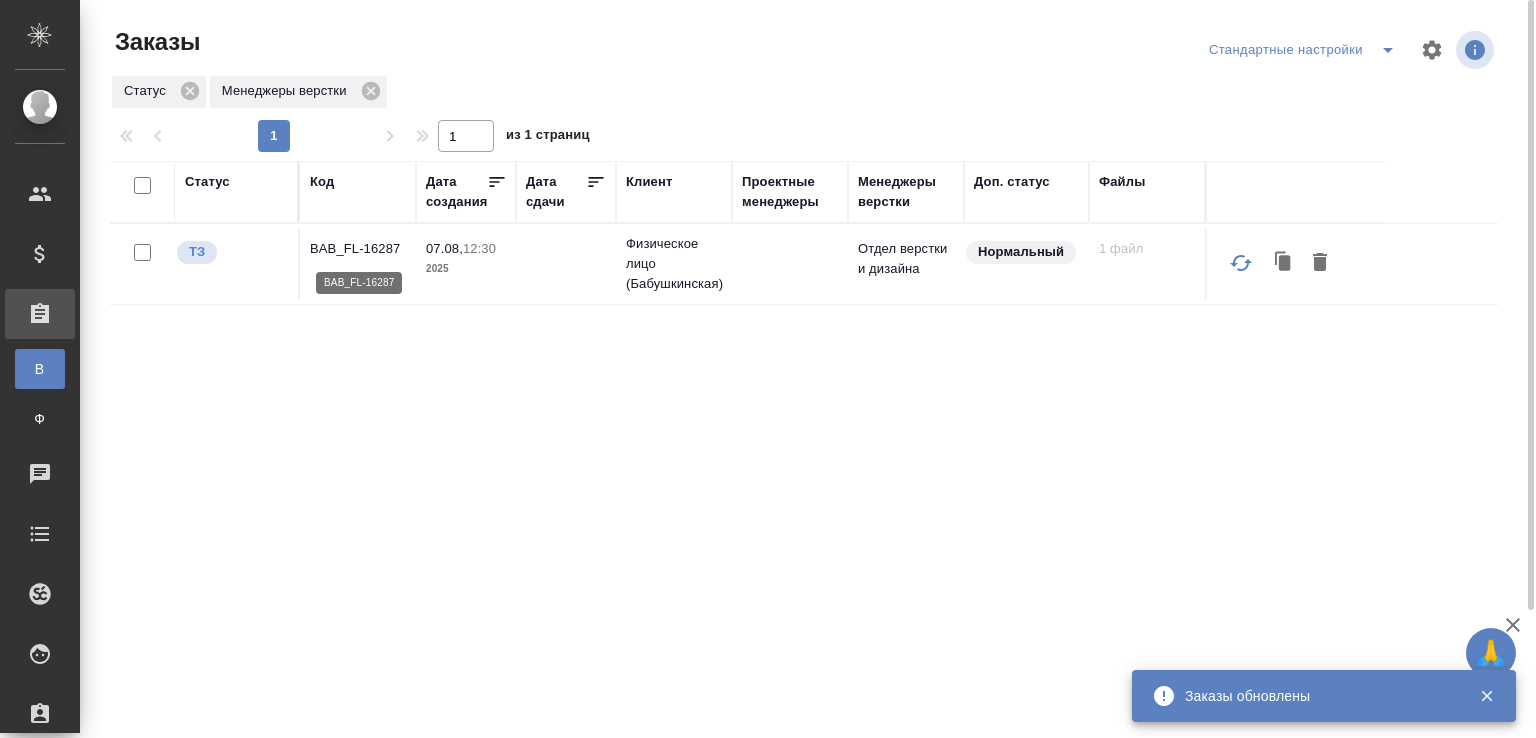 click on "BAB_FL-16287" at bounding box center [358, 249] 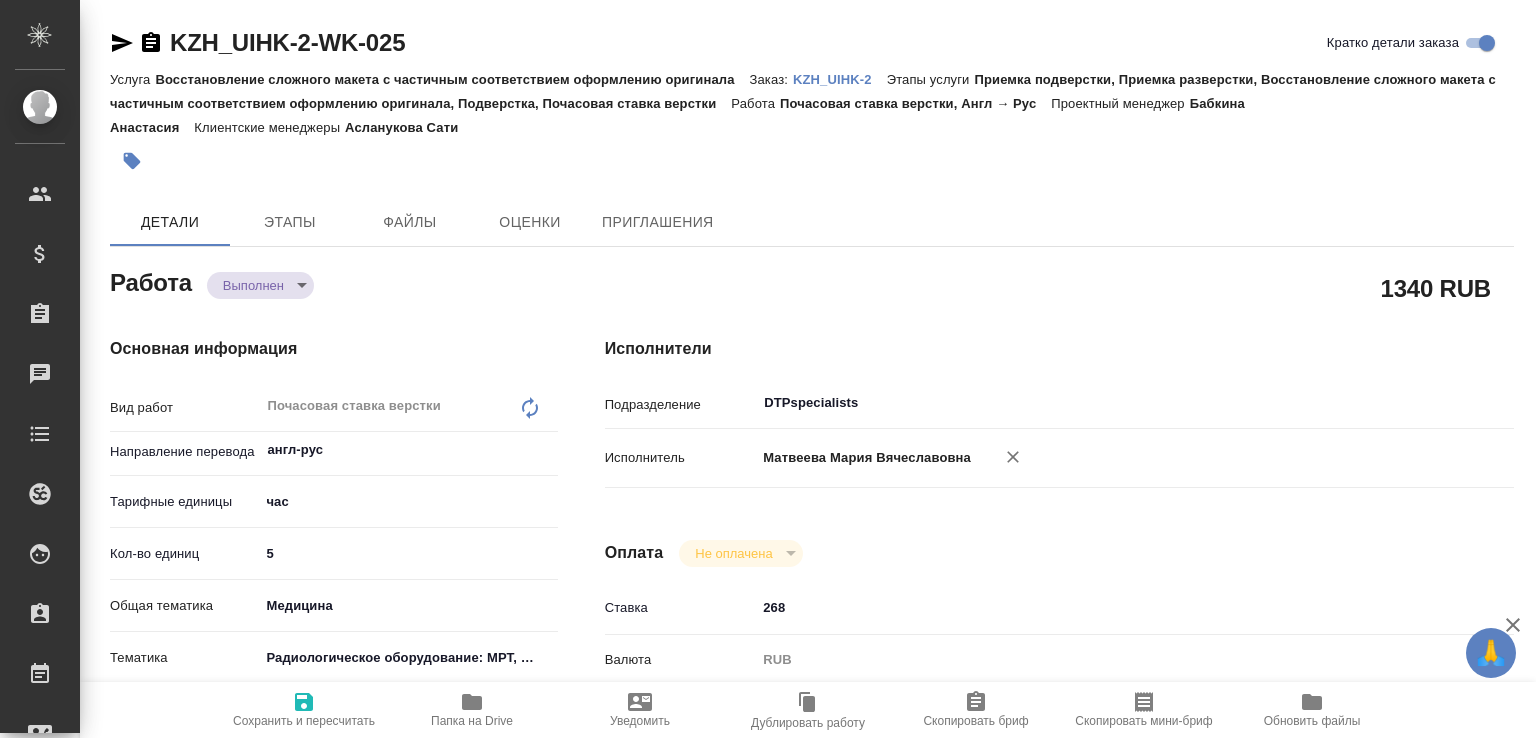 scroll, scrollTop: 0, scrollLeft: 0, axis: both 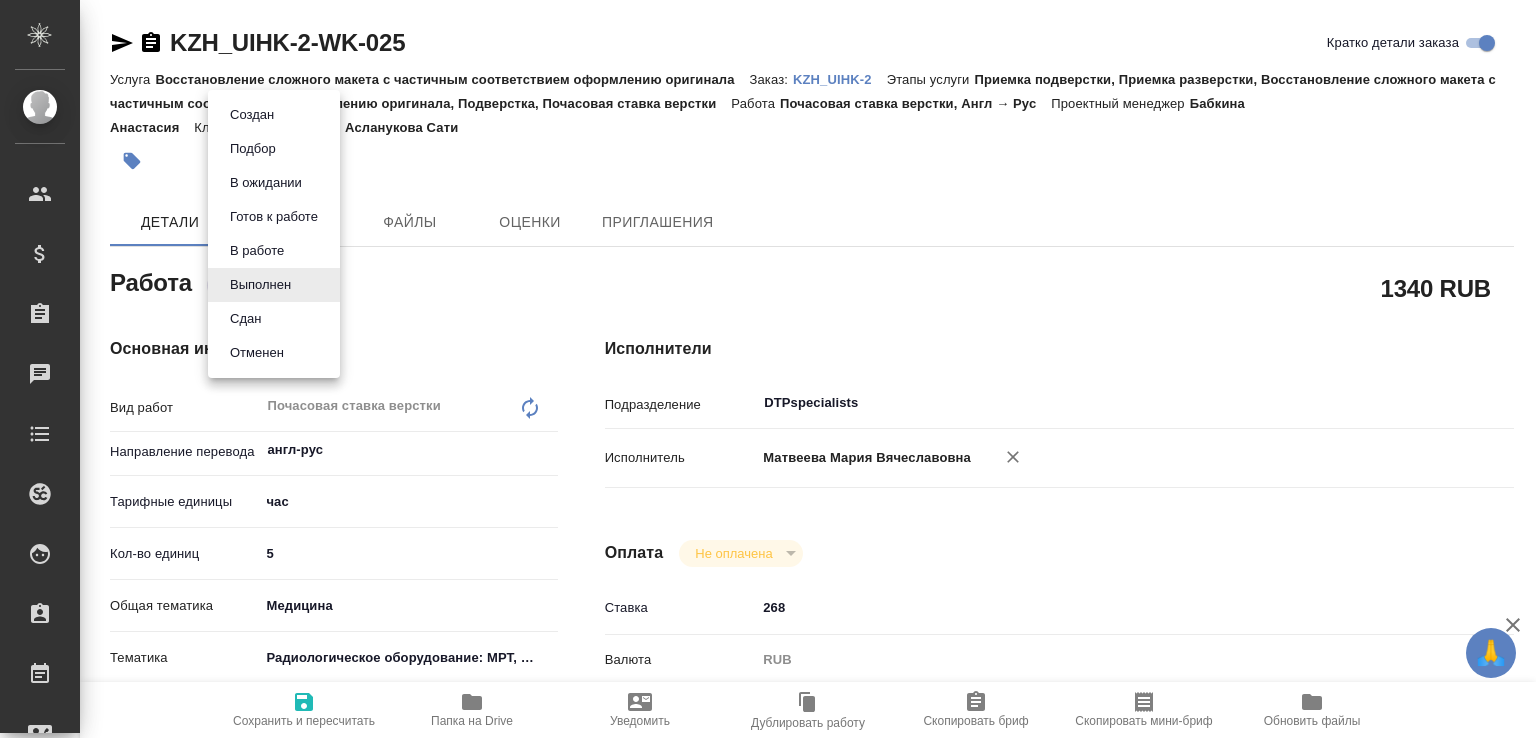 click on "Сдан" at bounding box center (274, 319) 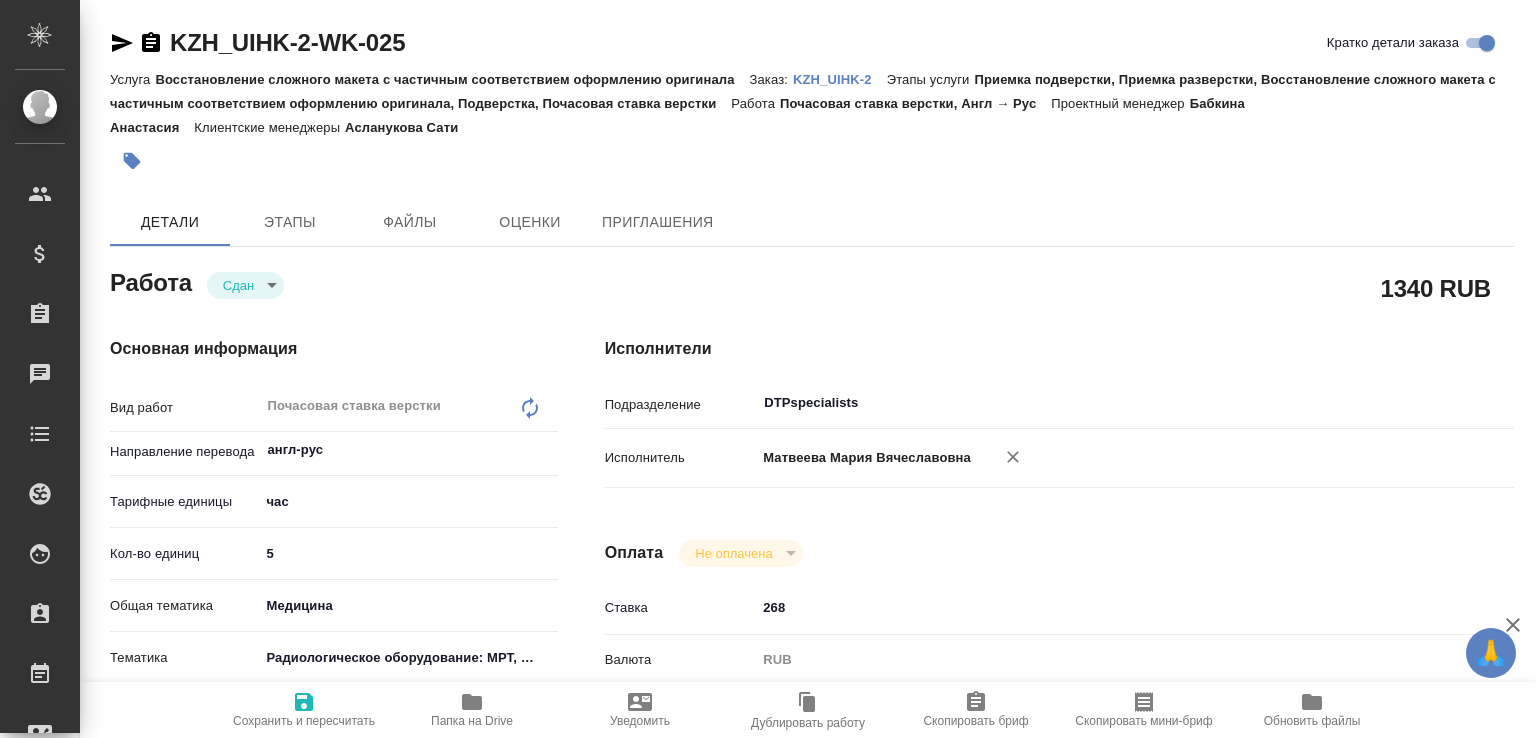 type on "x" 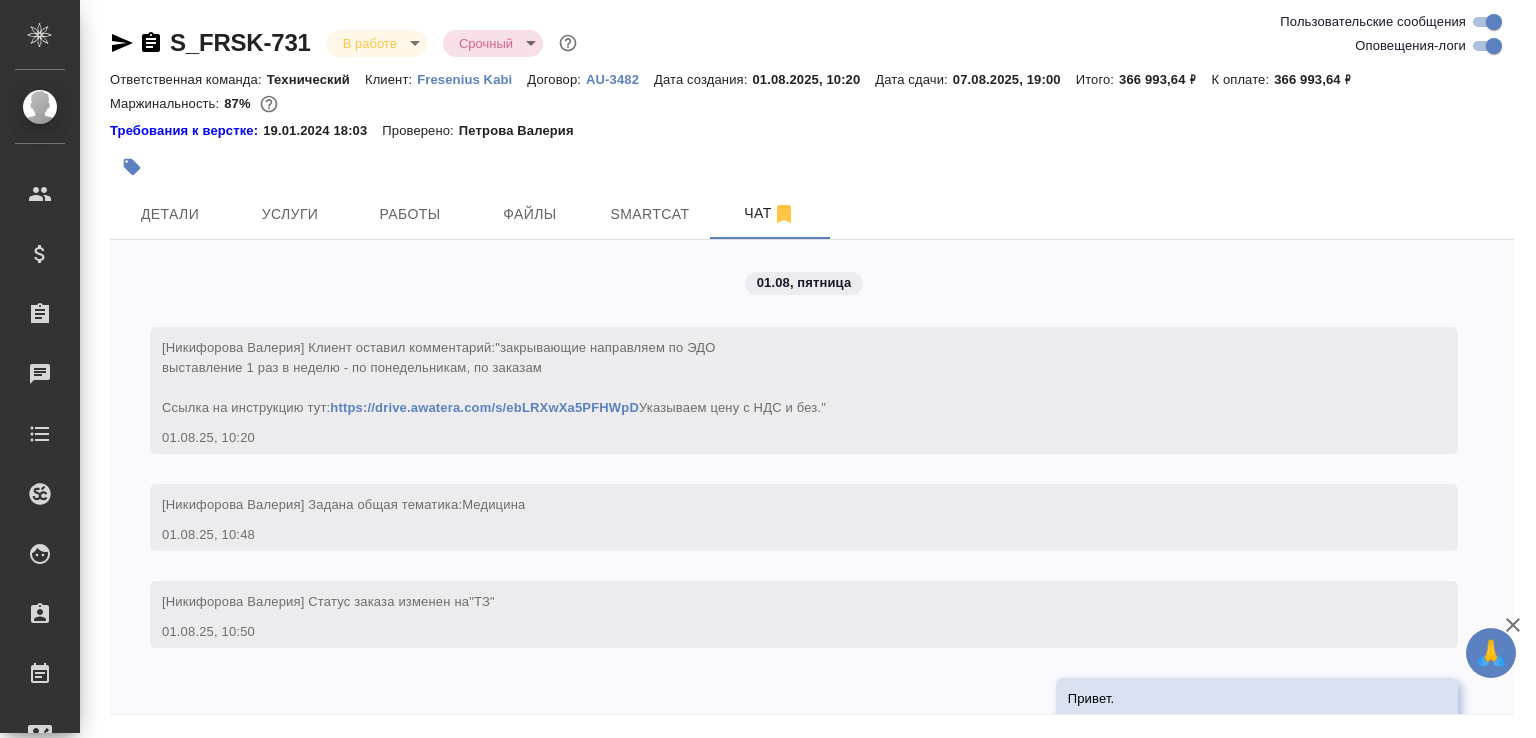scroll, scrollTop: 0, scrollLeft: 0, axis: both 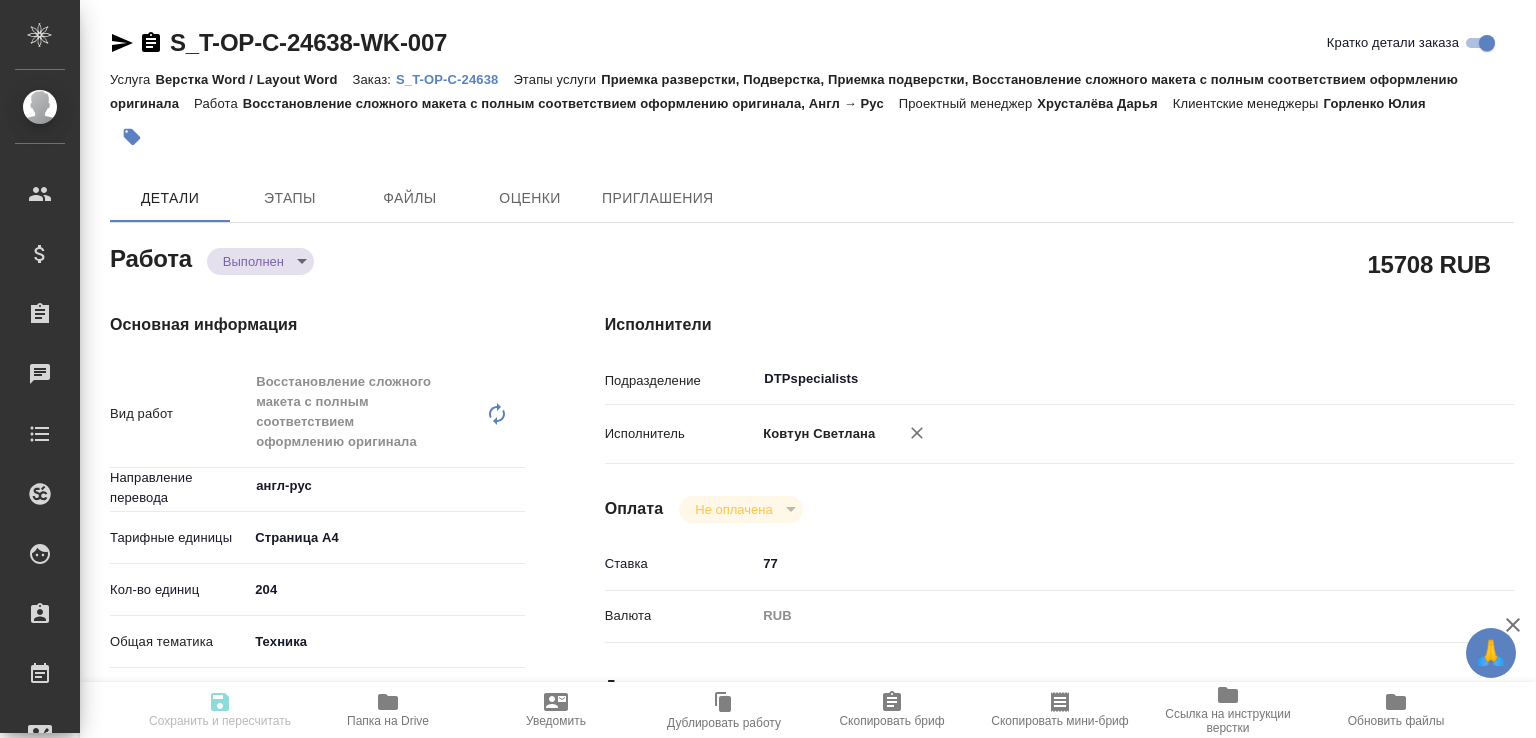 click on "🙏 .cls-1
fill:#fff;
AWATERA [COMPANY] [LAST] [FIRST] e.malofeeva Клиенты Спецификации Заказы Чаты Todo Проекты SC Исполнители Кандидаты Работы Входящие заявки Заявки на доставку Рекламации Проекты процессинга Конференции Выйти [ORDER_ID]-WK-007 Кратко детали заказа Услуга Верстка Word / Layout Word Заказ: [ORDER_ID] Этапы услуги Приемка разверстки, Подверстка, Приемка подверстки, Восстановление сложного макета с полным соответствием оформлению оригинала Работа Восстановление сложного макета с полным соответствием оформлению оригинала, Англ → Рус Проектный менеджер x ​ 77" at bounding box center [768, 369] 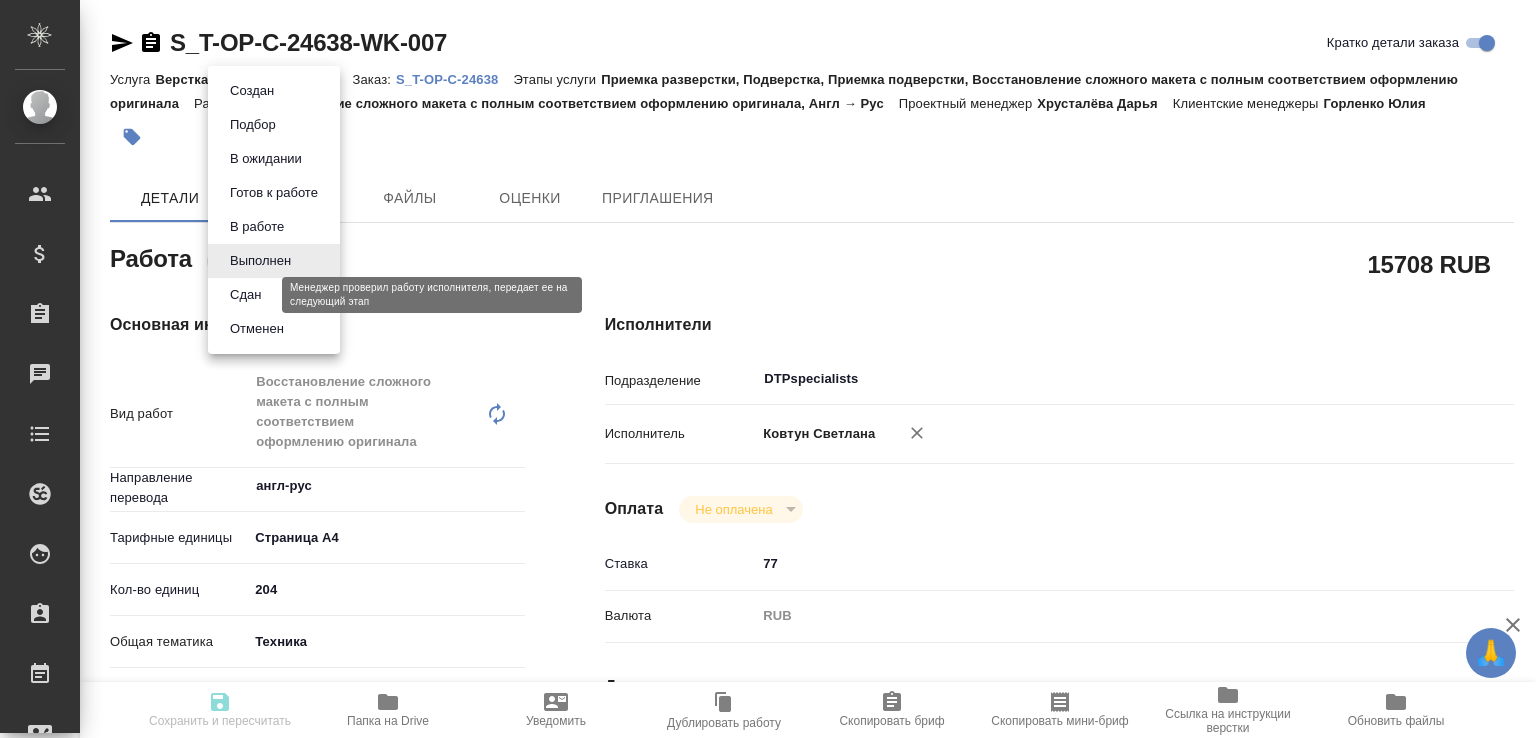click on "Сдан" at bounding box center [245, 295] 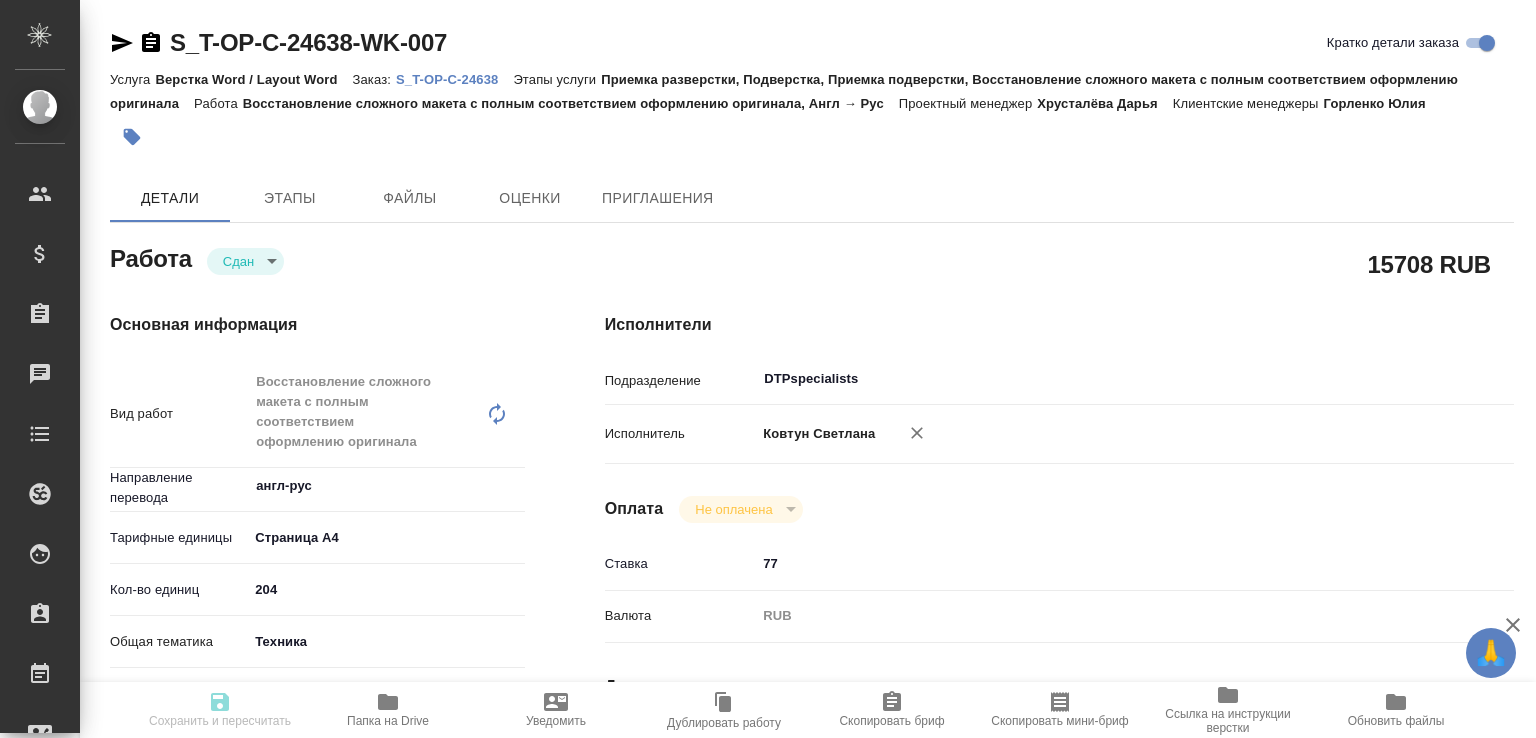type on "x" 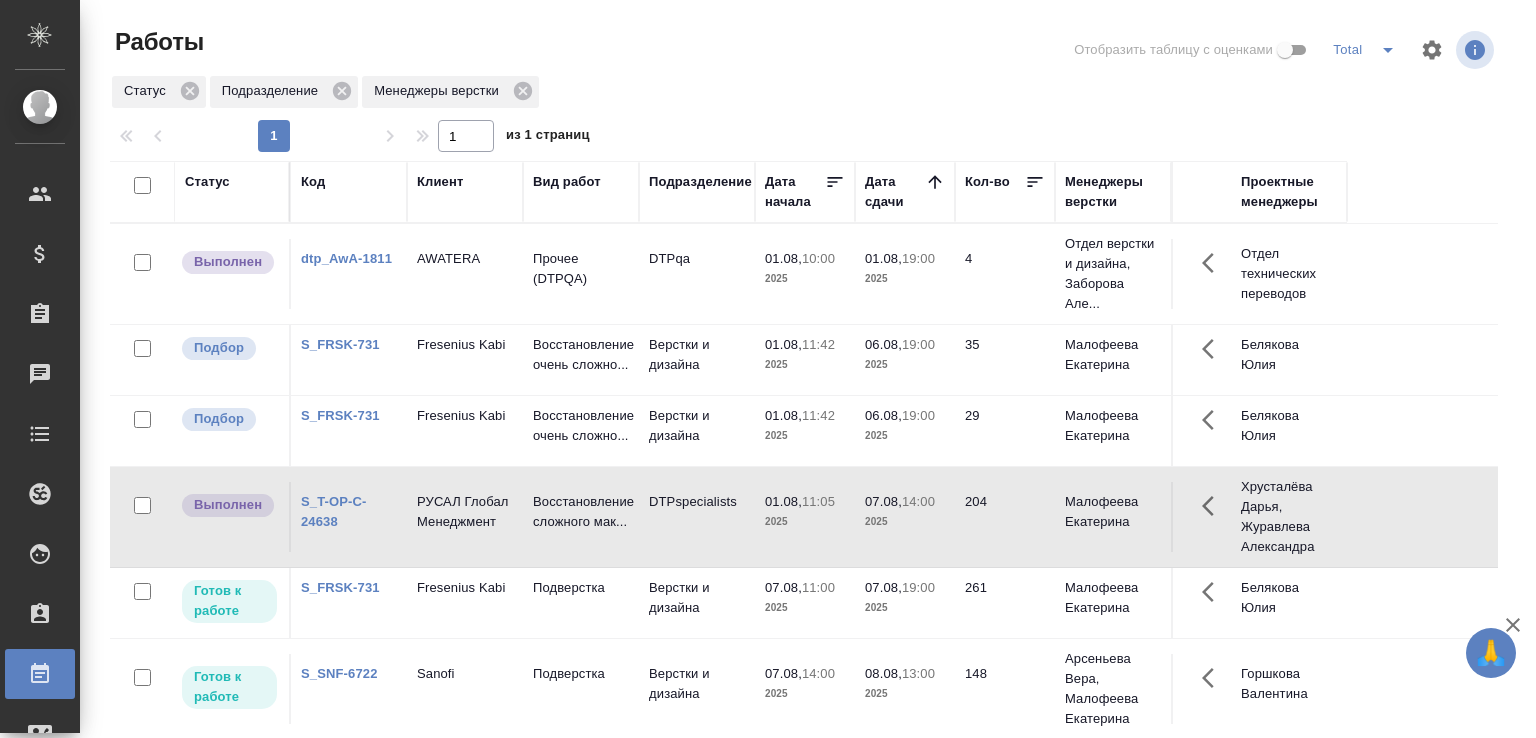 scroll, scrollTop: 0, scrollLeft: 0, axis: both 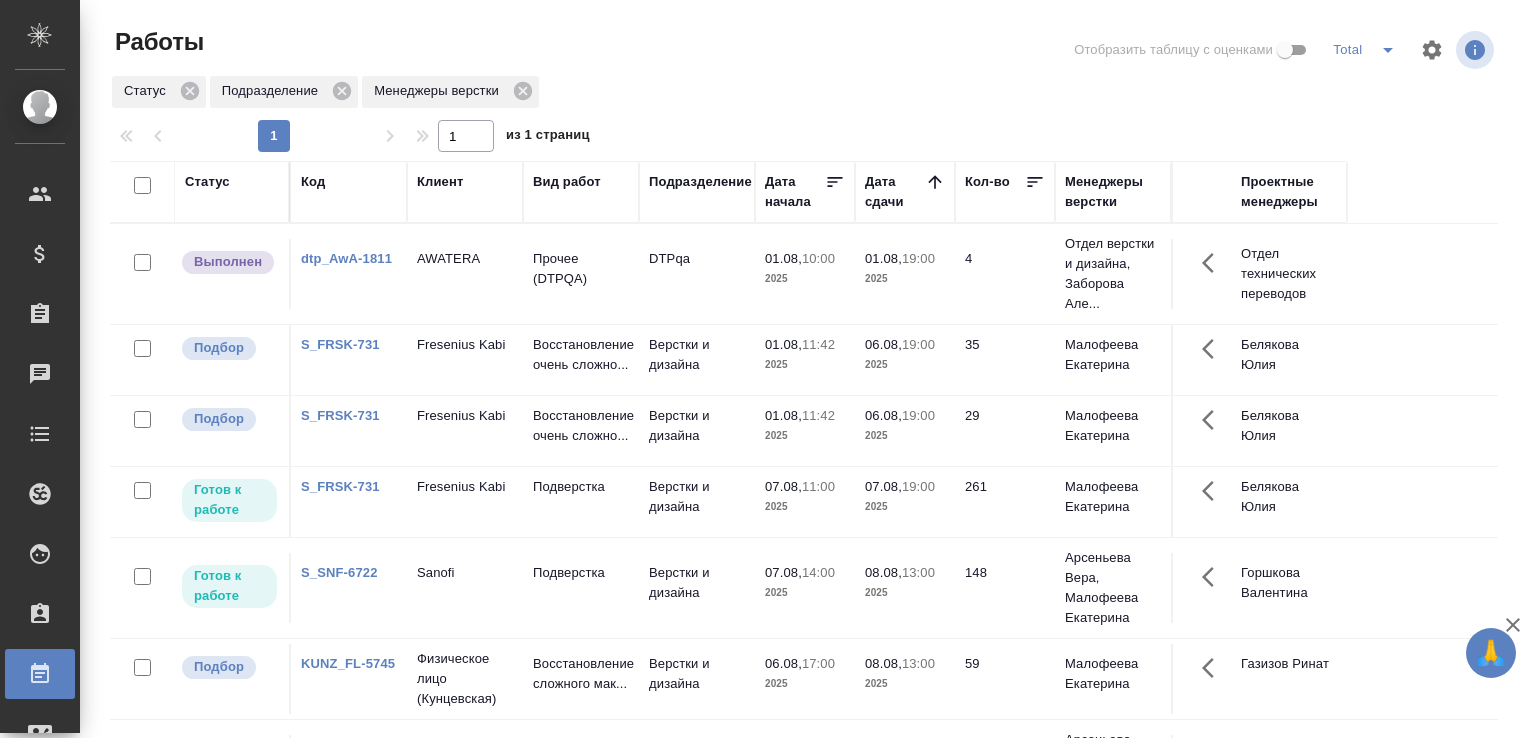 click on "2025" at bounding box center (805, 593) 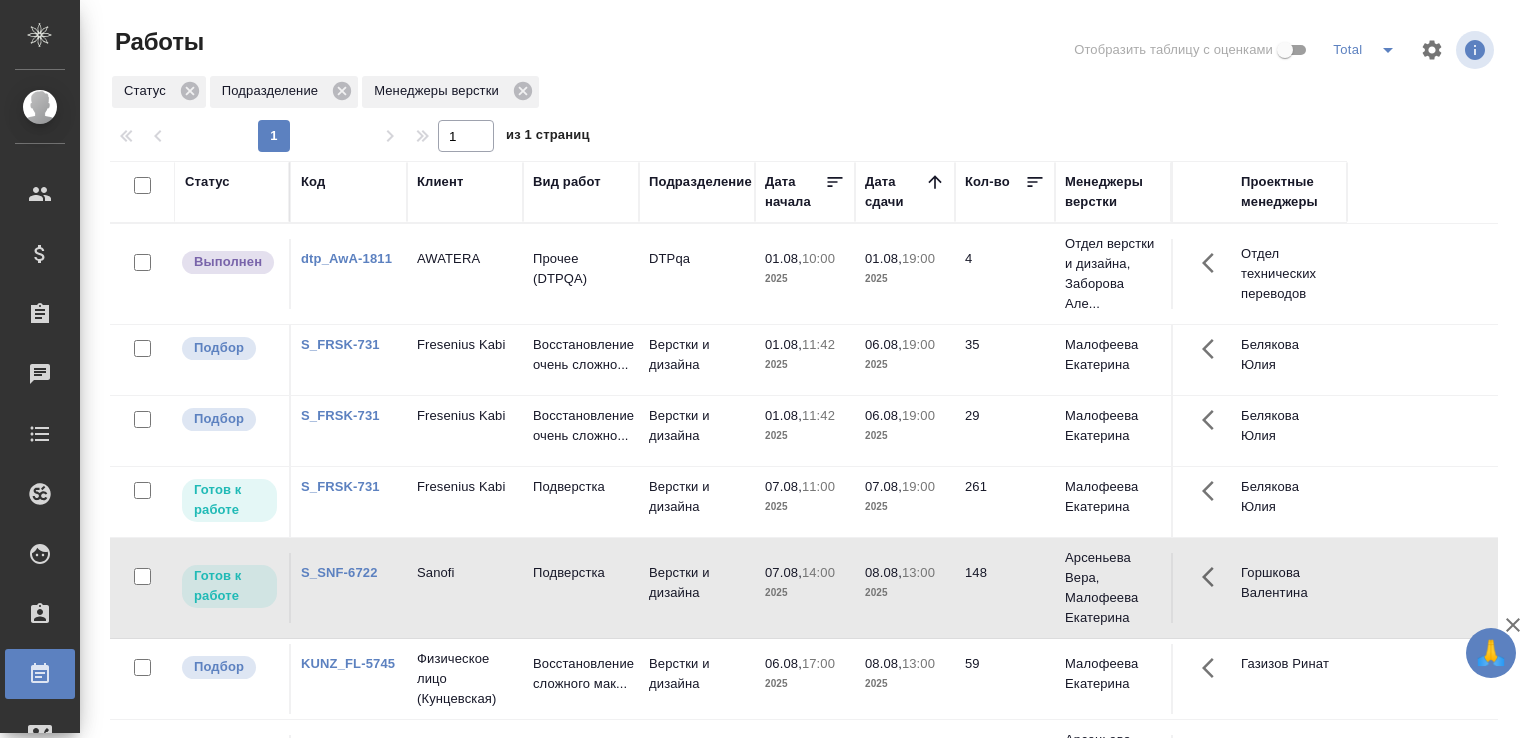 click on "2025" at bounding box center (805, 593) 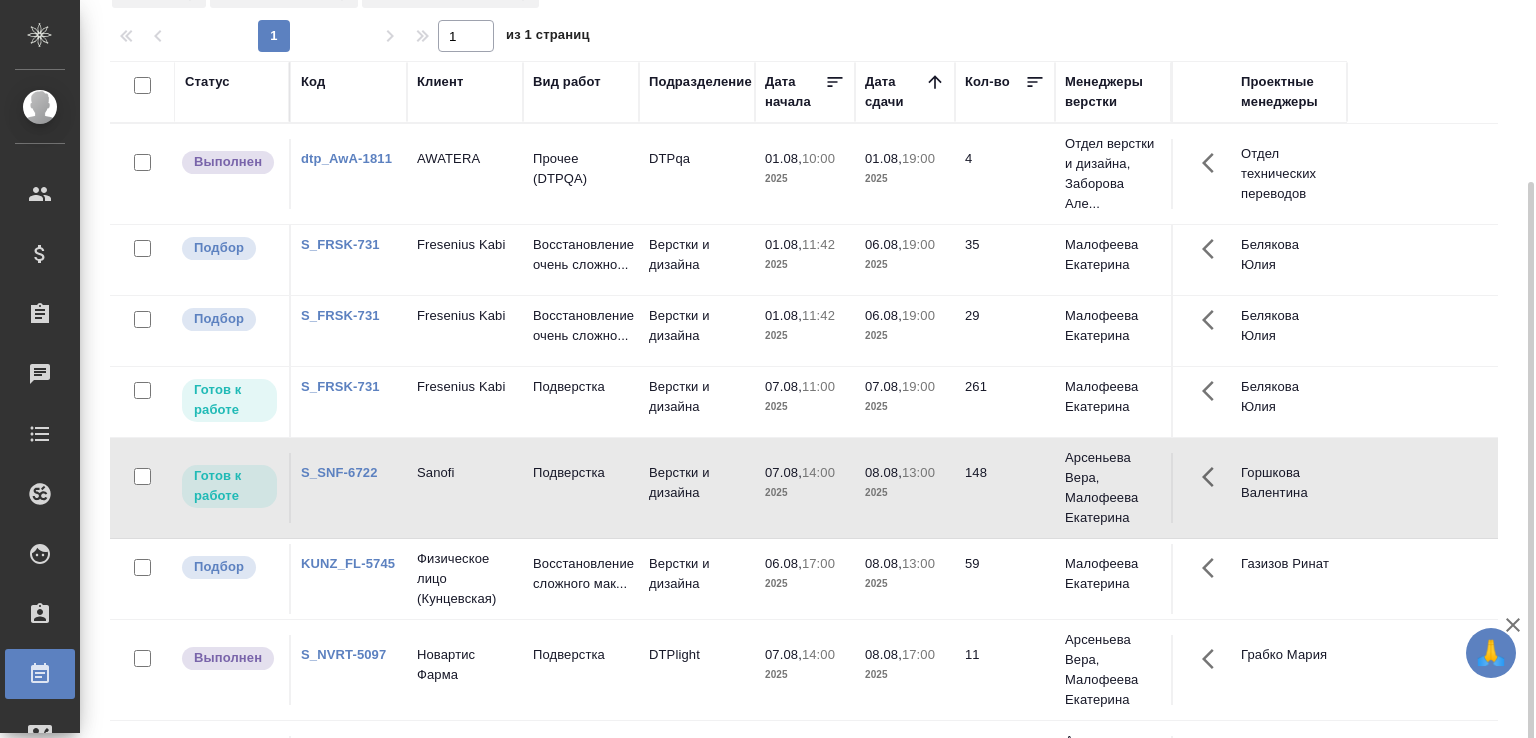 scroll, scrollTop: 154, scrollLeft: 0, axis: vertical 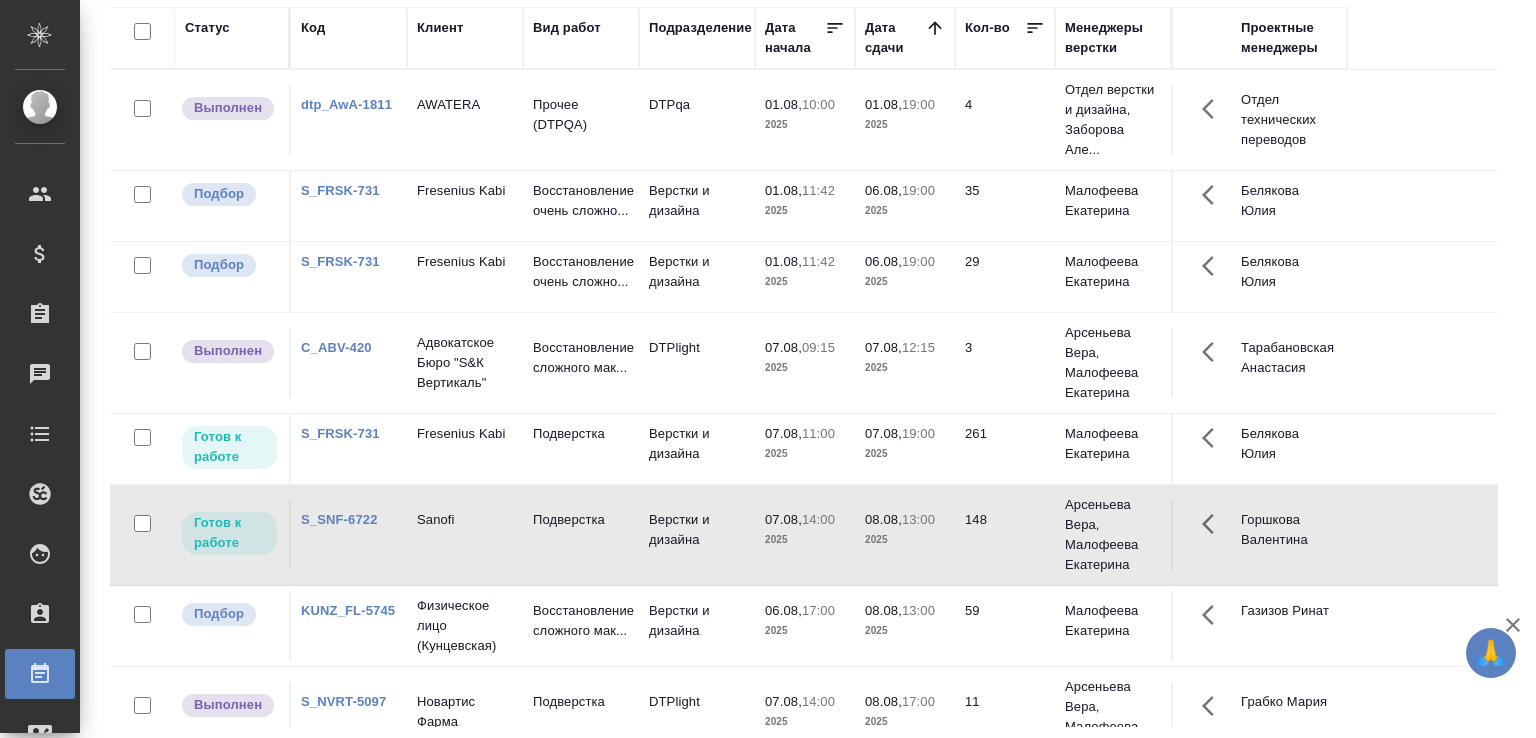 click on "DTPlight" at bounding box center (697, 120) 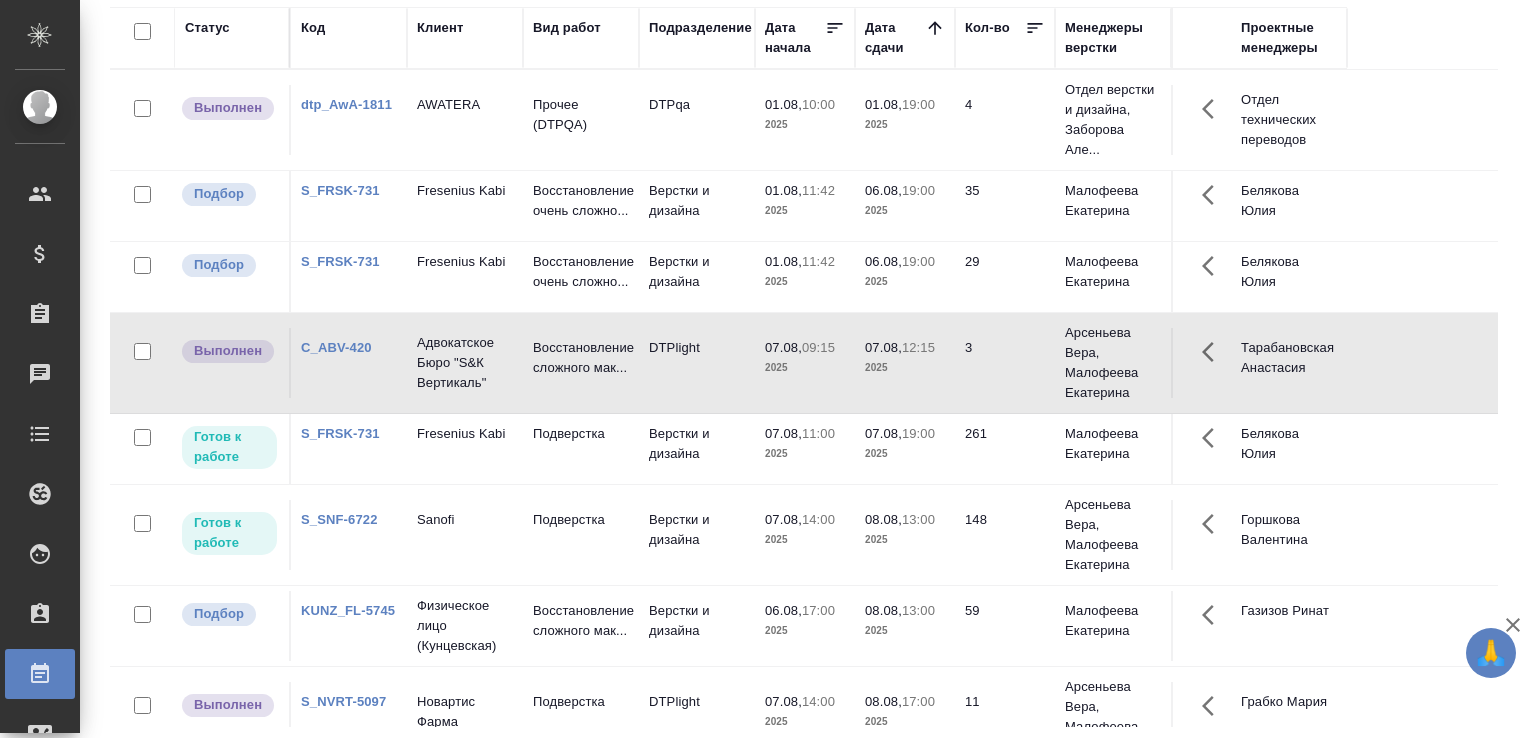 click on "DTPlight" at bounding box center [697, 120] 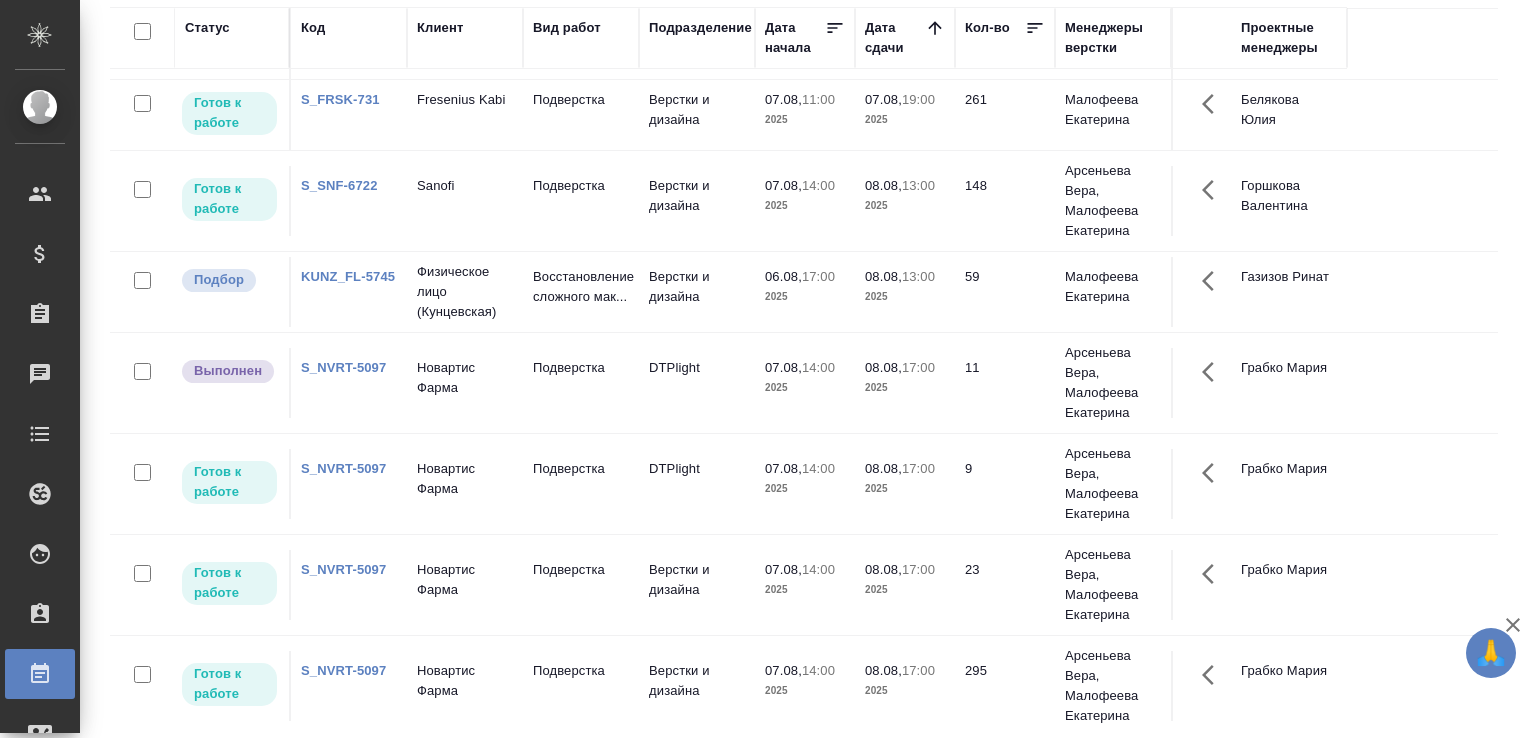 scroll, scrollTop: 0, scrollLeft: 0, axis: both 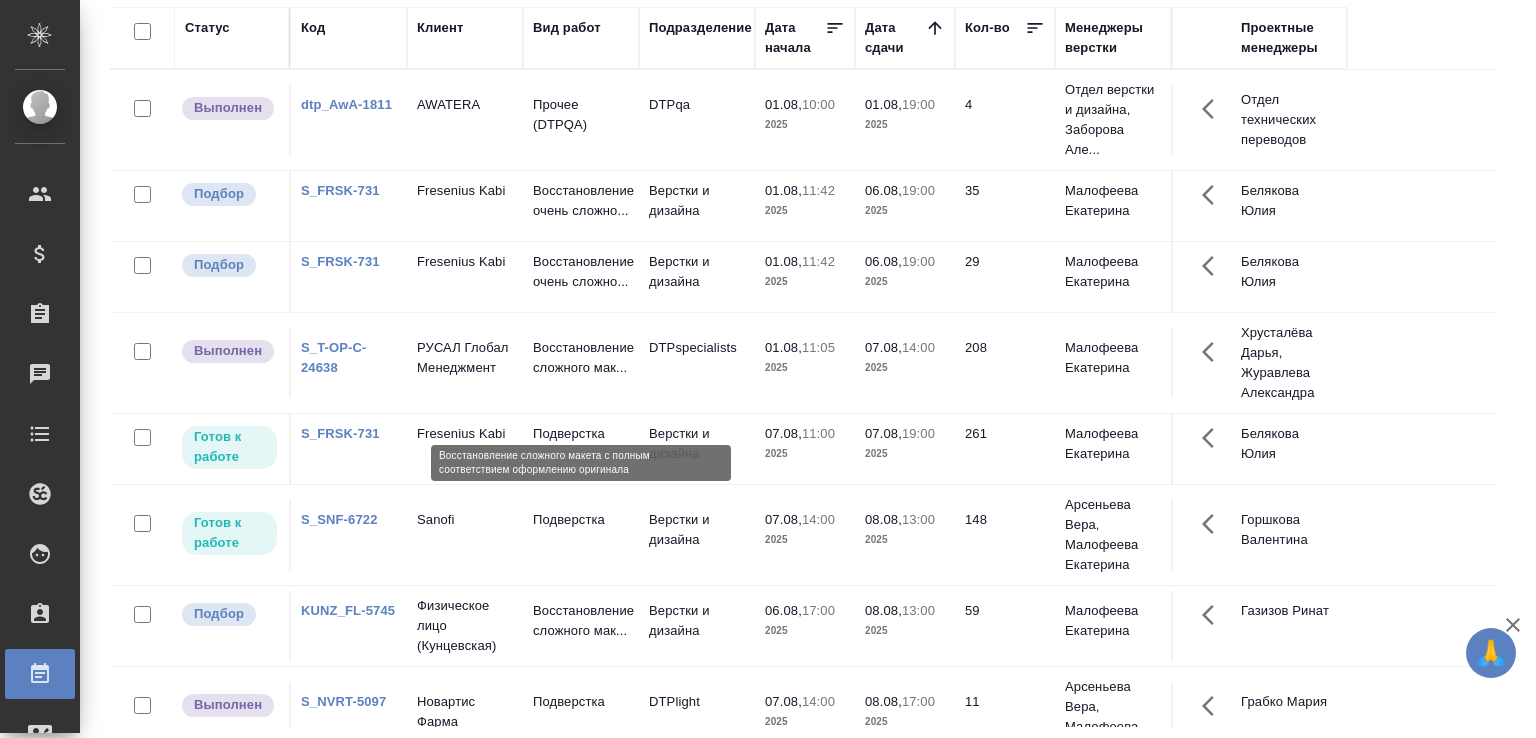 click on "Восстановление сложного мак..." at bounding box center [581, 358] 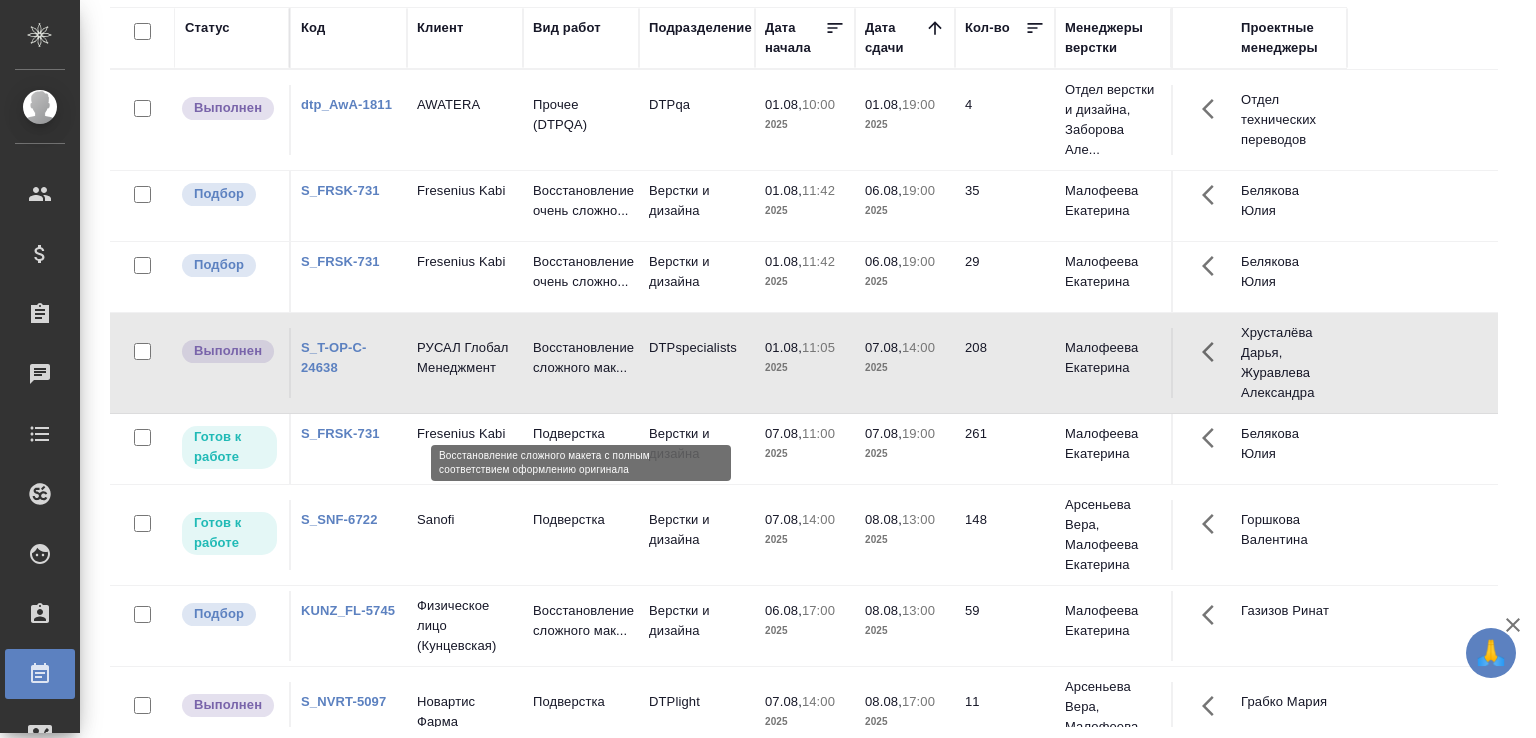 click on "Восстановление сложного мак..." at bounding box center [581, 358] 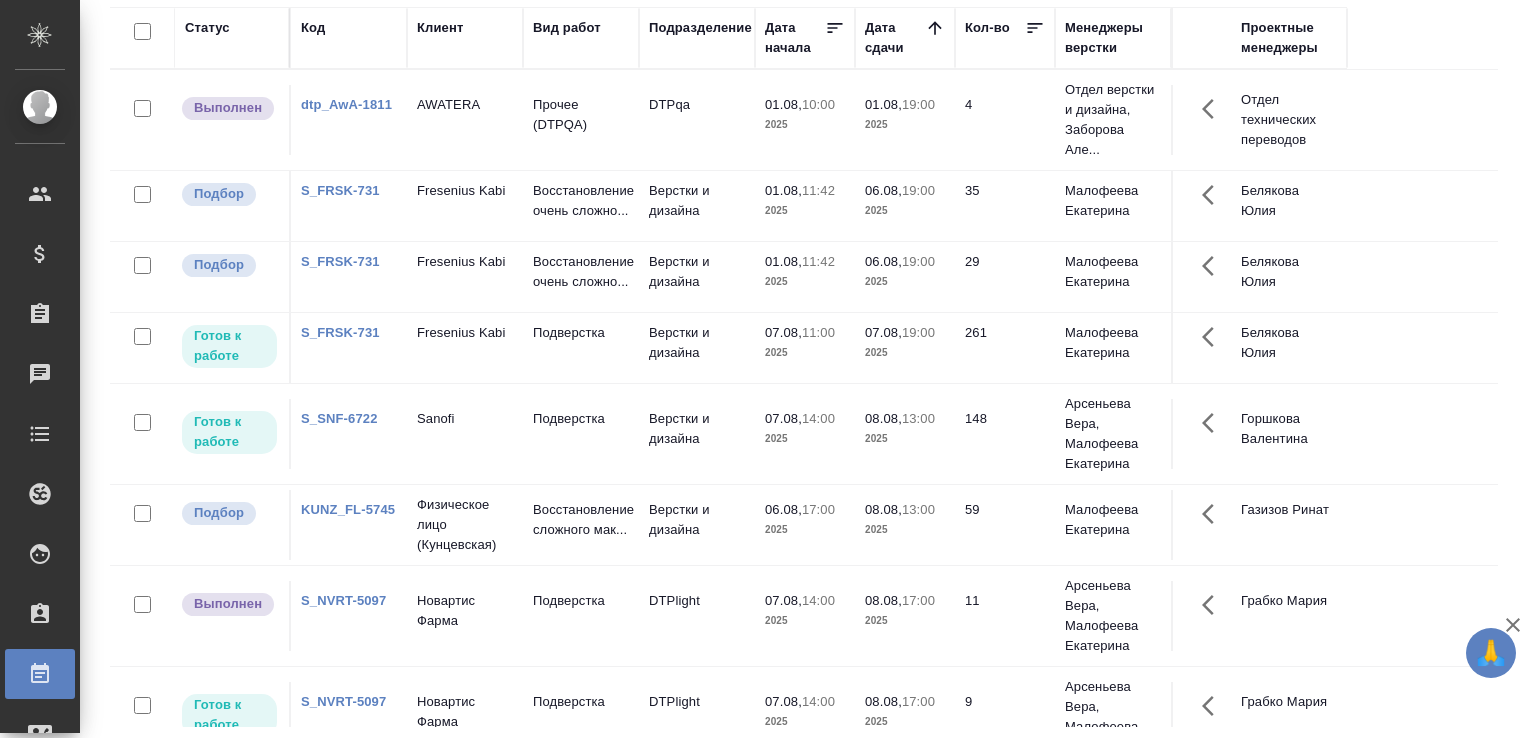 click on "Верстки и дизайна" at bounding box center [697, 120] 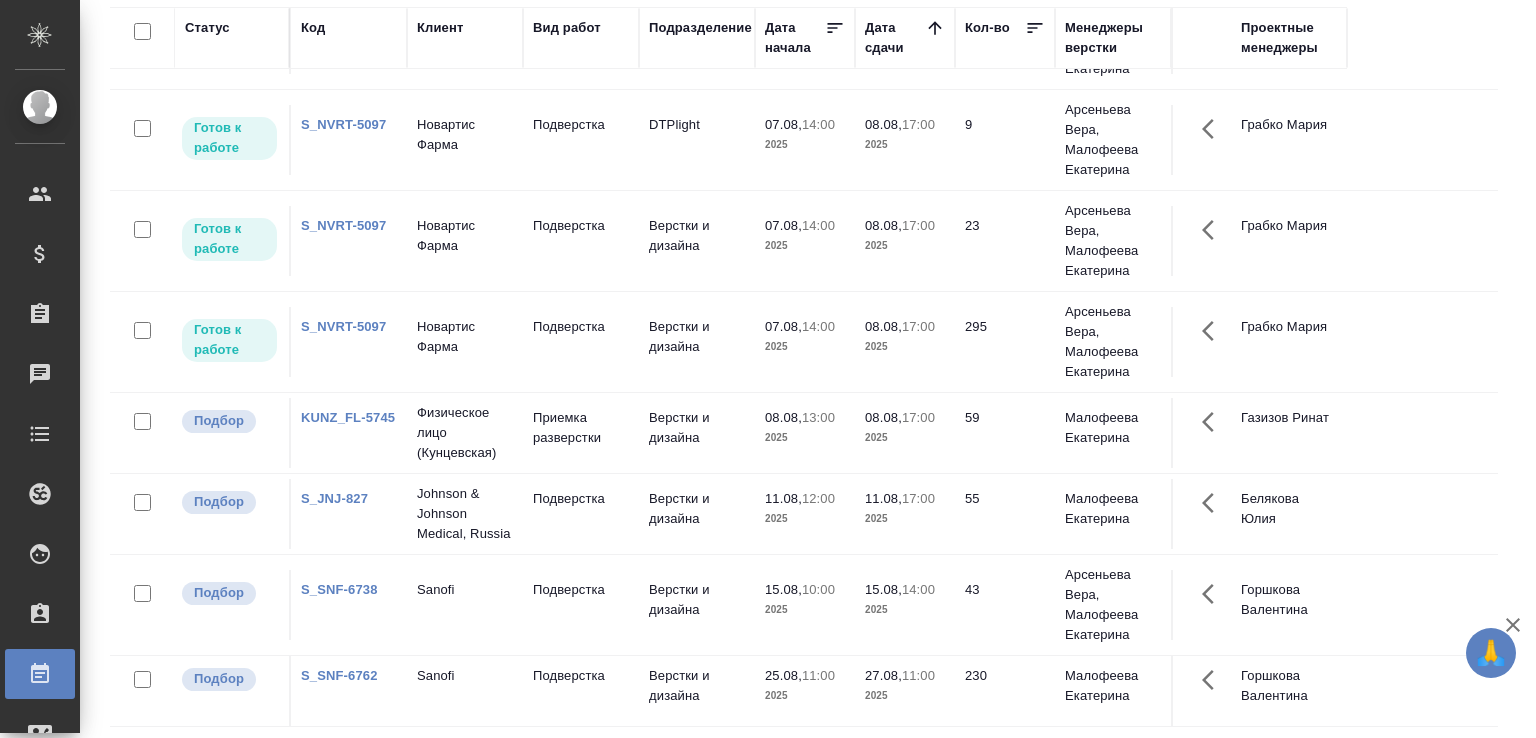 scroll, scrollTop: 0, scrollLeft: 0, axis: both 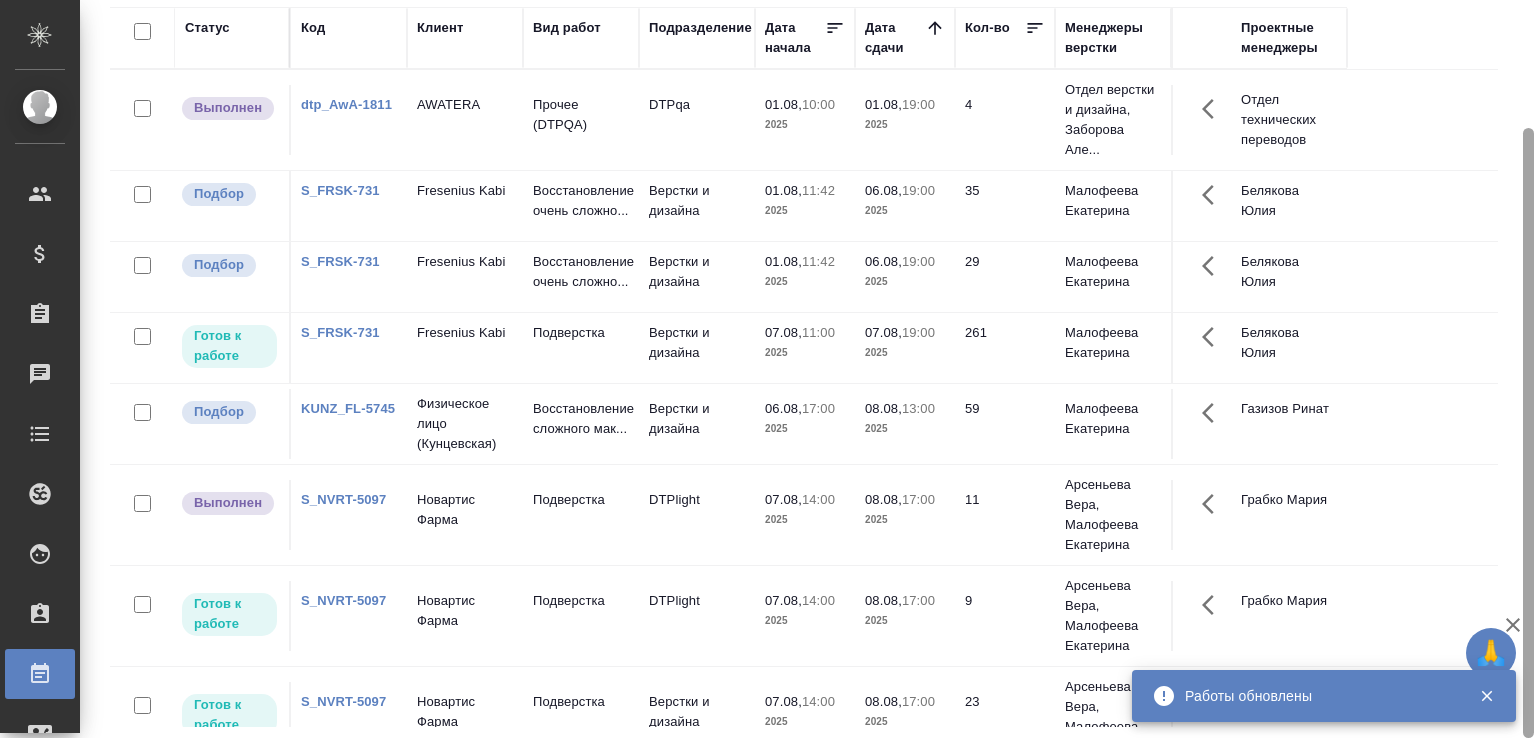 click at bounding box center [1528, 433] 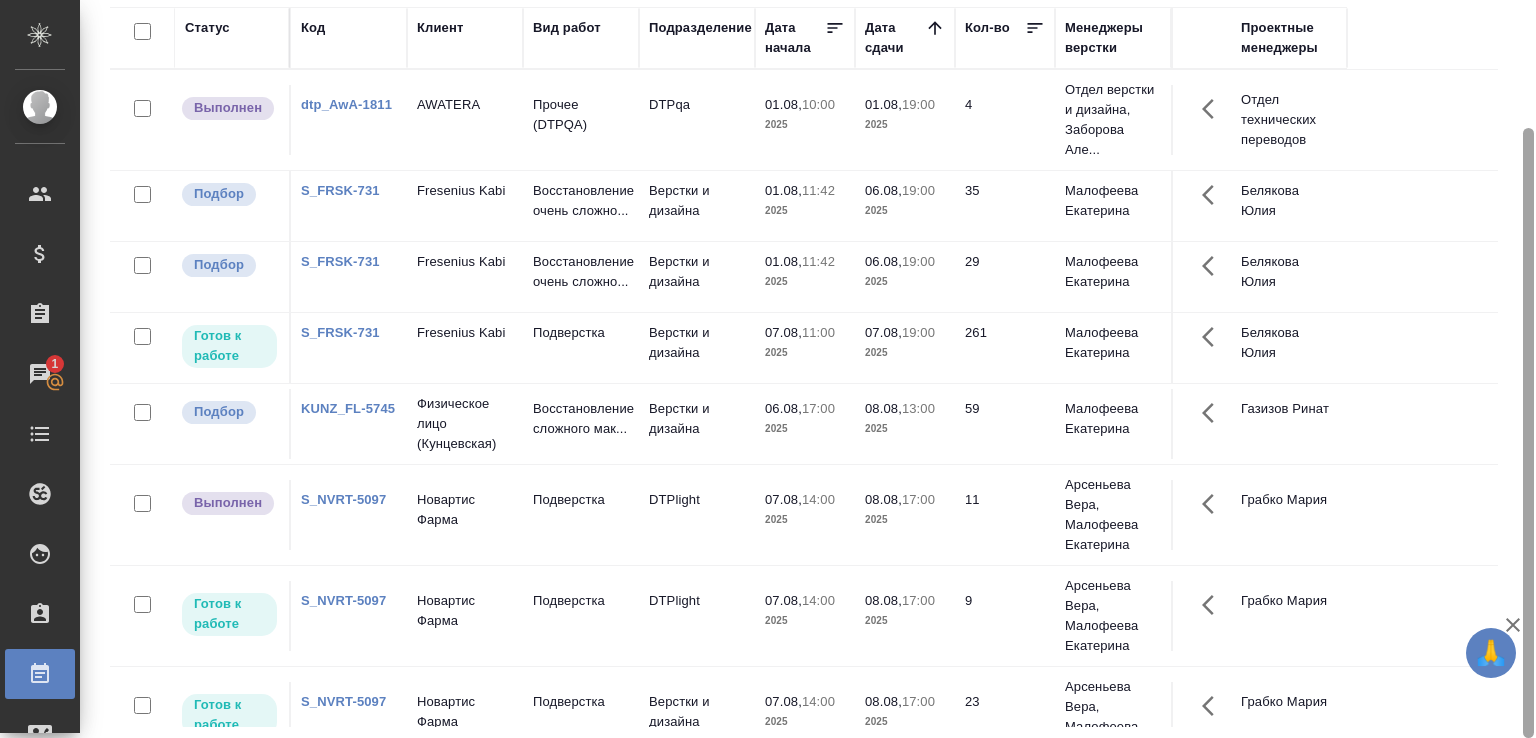 click at bounding box center (1528, 433) 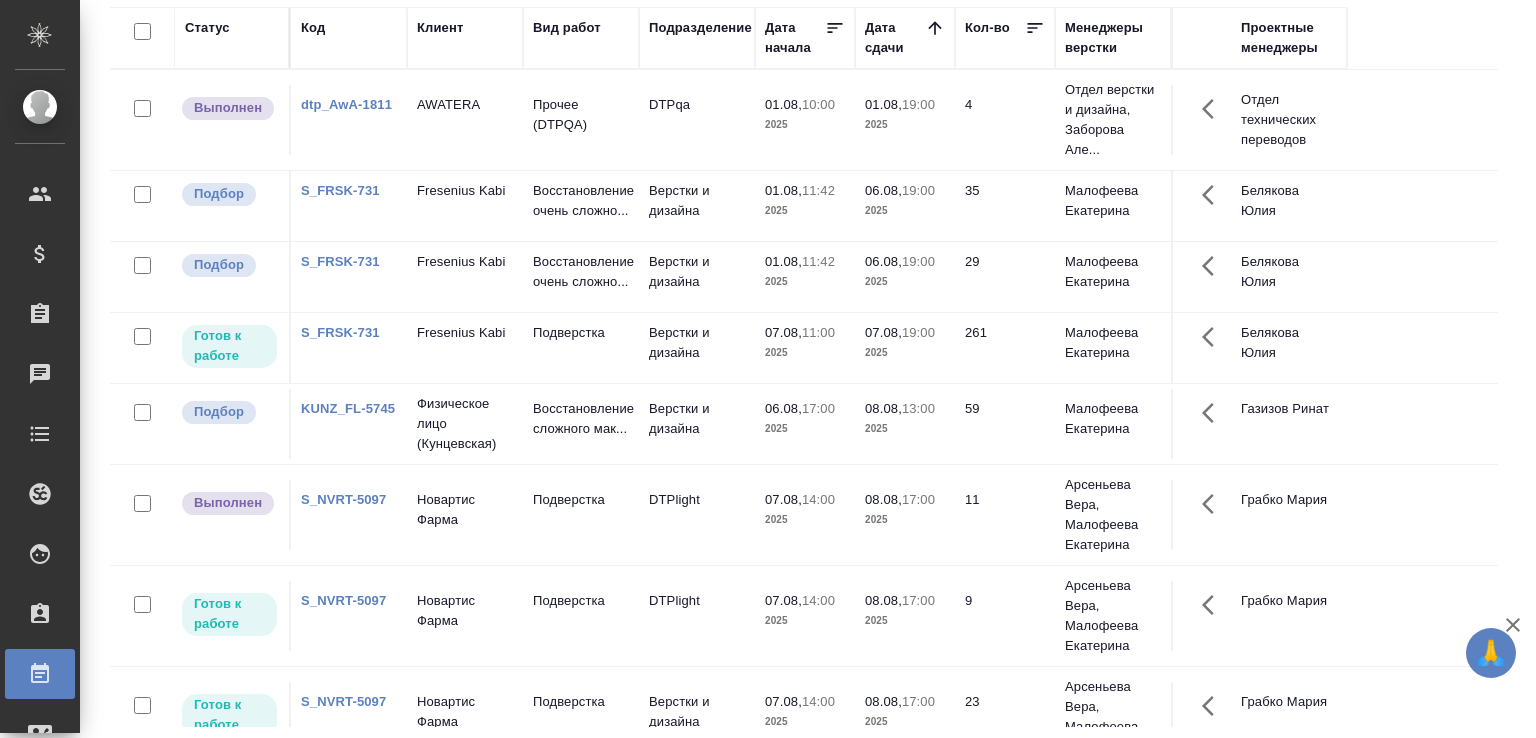 click on "Статус Код Клиент Вид работ Подразделение Дата начала Дата сдачи Кол-во Менеджеры верстки   Проектные менеджеры Выполнен dtp_AwA-1811 AWATERA Прочее (DTPQA) DTPqa 01.08,  10:00 2025 01.08,  19:00 2025 4 Отдел верстки и дизайна, Заборова Але... Отдел технических переводов Подбор S_FRSK-731 Fresenius Kabi Восстановление очень сложно... Верстки и дизайна 01.08,  11:42 2025 06.08,  19:00 2025 35 Малофеева Екатерина Белякова Юлия Подбор S_FRSK-731 Fresenius Kabi Восстановление очень сложно... Верстки и дизайна 01.08,  11:42 2025 06.08,  19:00 2025 29 Малофеева Екатерина Белякова Юлия Готов к работе S_FRSK-731 Fresenius Kabi Подверстка Верстки и дизайна 07.08,  11:00" at bounding box center [812, 367] 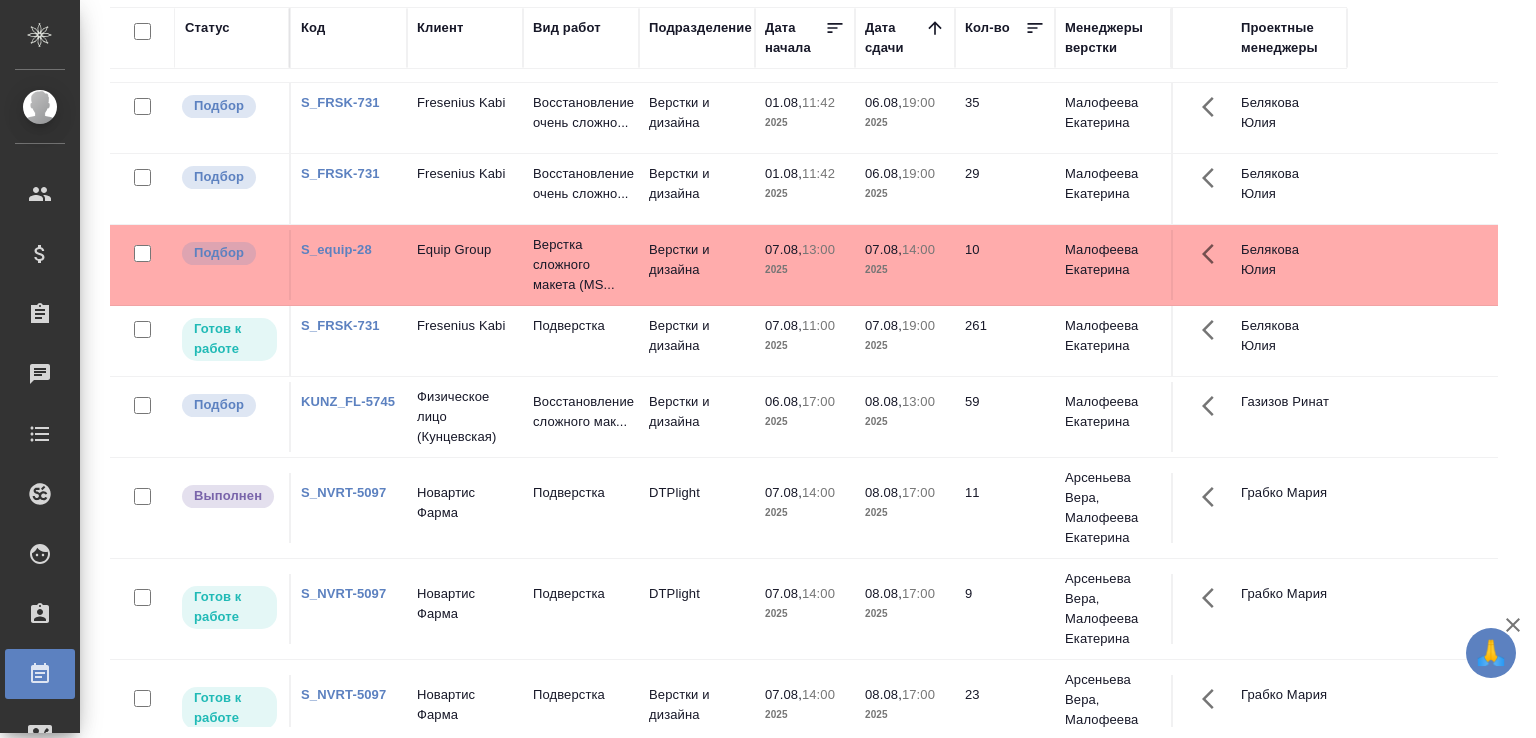 scroll, scrollTop: 0, scrollLeft: 0, axis: both 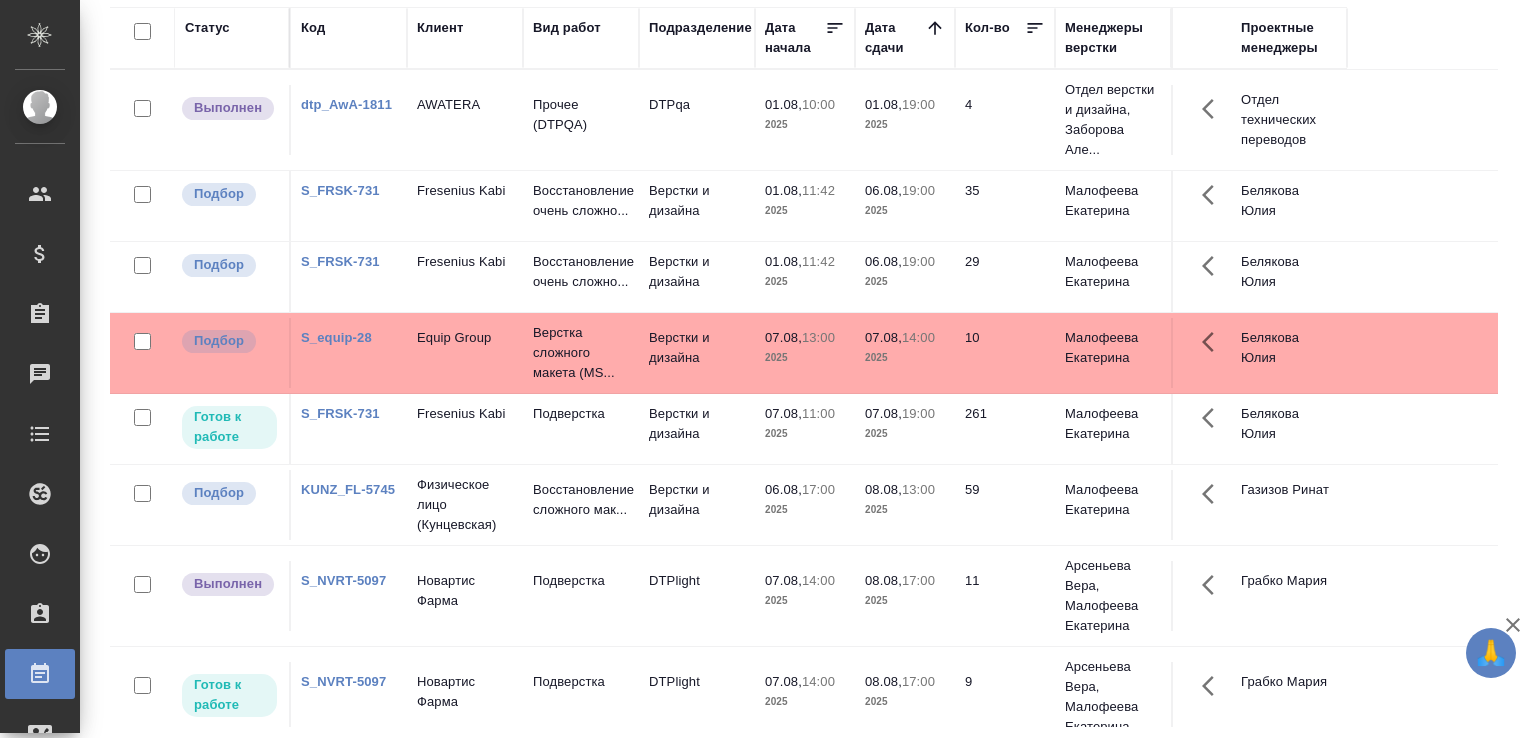 click on "Статус Код Клиент Вид работ Подразделение Дата начала Дата сдачи Кол-во Менеджеры верстки   Проектные менеджеры Выполнен dtp_AwA-1811 AWATERA Прочее (DTPQA) DTPqa 01.08,  10:00 2025 01.08,  19:00 2025 4 Отдел верстки и дизайна, Заборова Але... Отдел технических переводов Подбор S_FRSK-731 Fresenius Kabi Восстановление очень сложно... Верстки и дизайна 01.08,  11:42 2025 06.08,  19:00 2025 35 Малофеева Екатерина Белякова Юлия Подбор S_FRSK-731 Fresenius Kabi Восстановление очень сложно... Верстки и дизайна 01.08,  11:42 2025 06.08,  19:00 2025 29 Малофеева Екатерина Белякова Юлия Подбор S_equip-28 Equip Group Верстка сложного макета (MS... Верстки и дизайна" at bounding box center (812, 367) 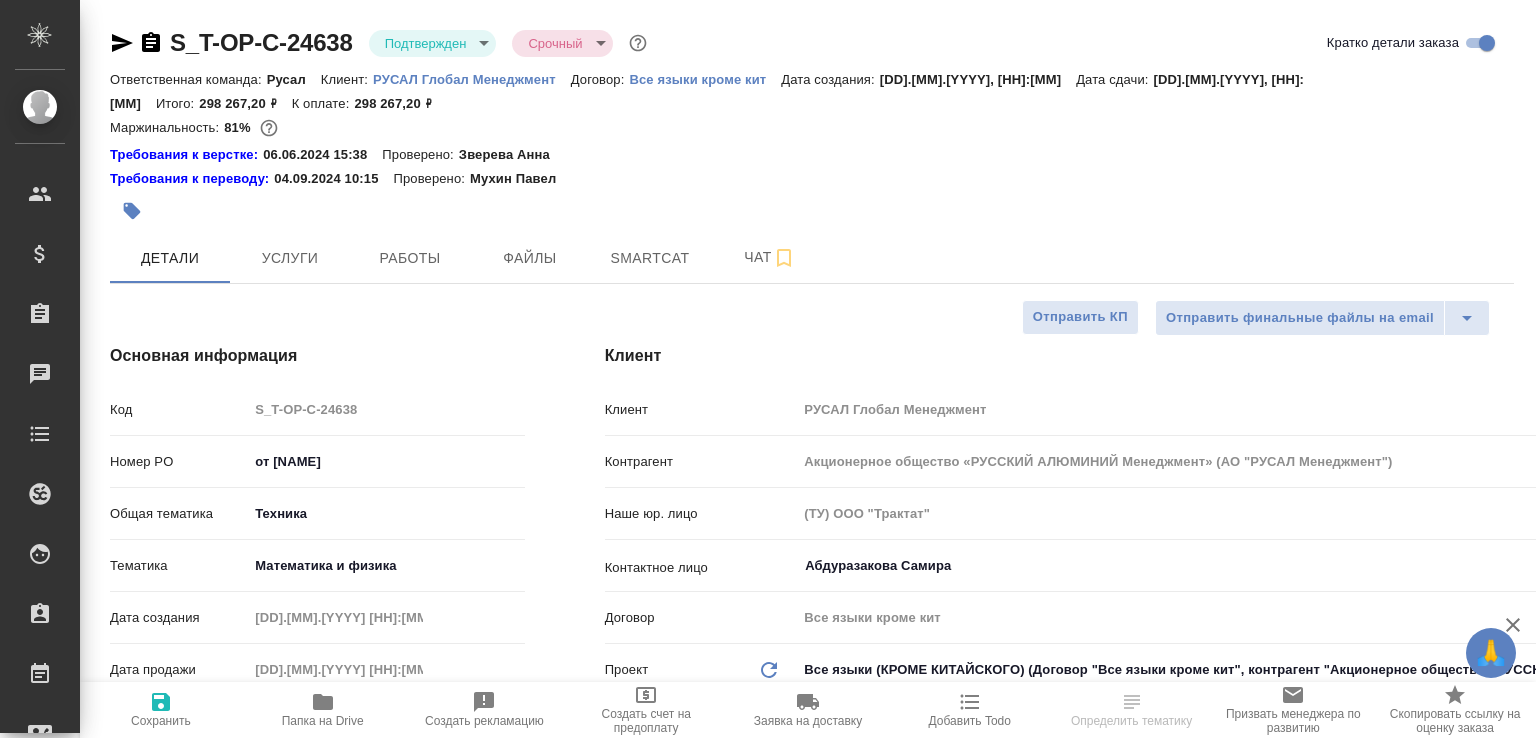 select on "RU" 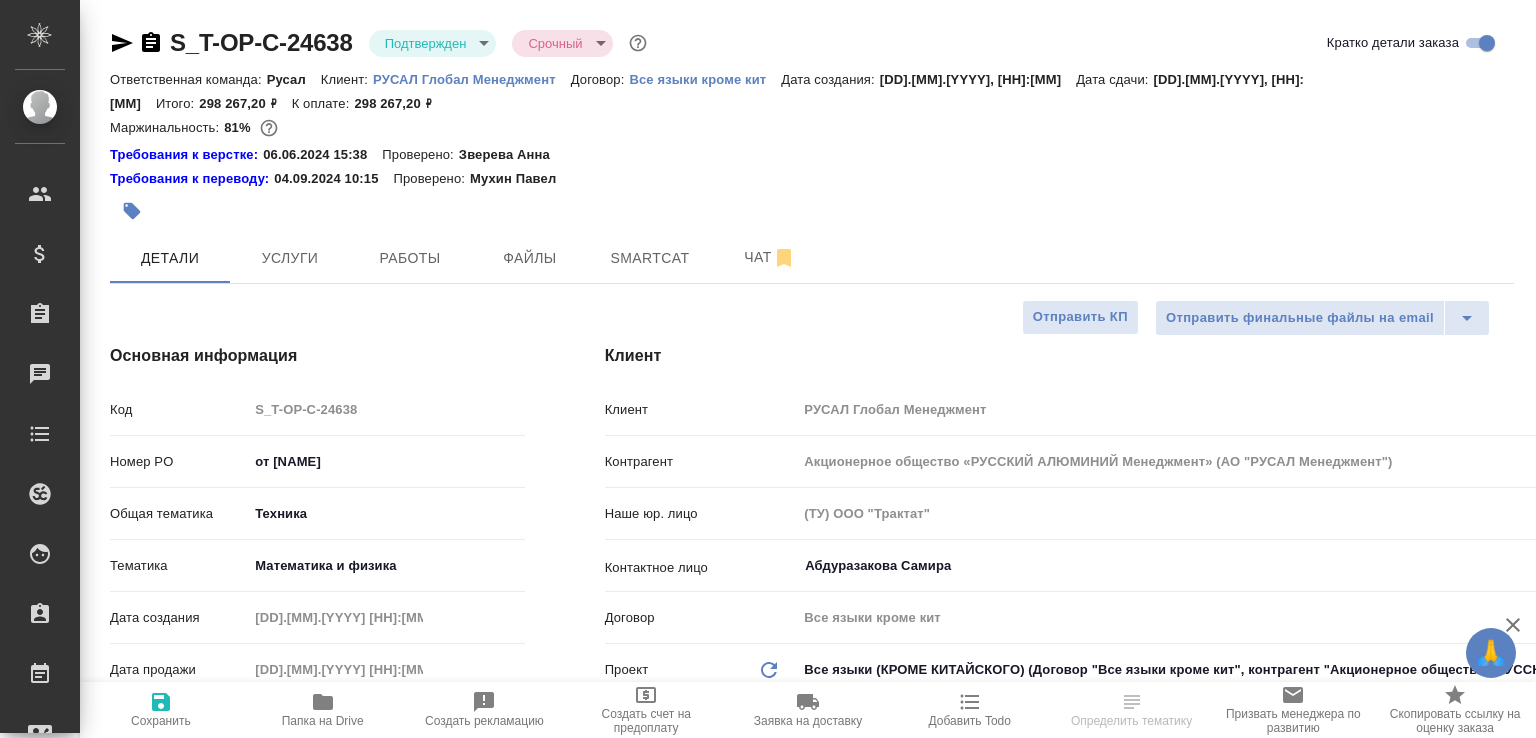 select on "RU" 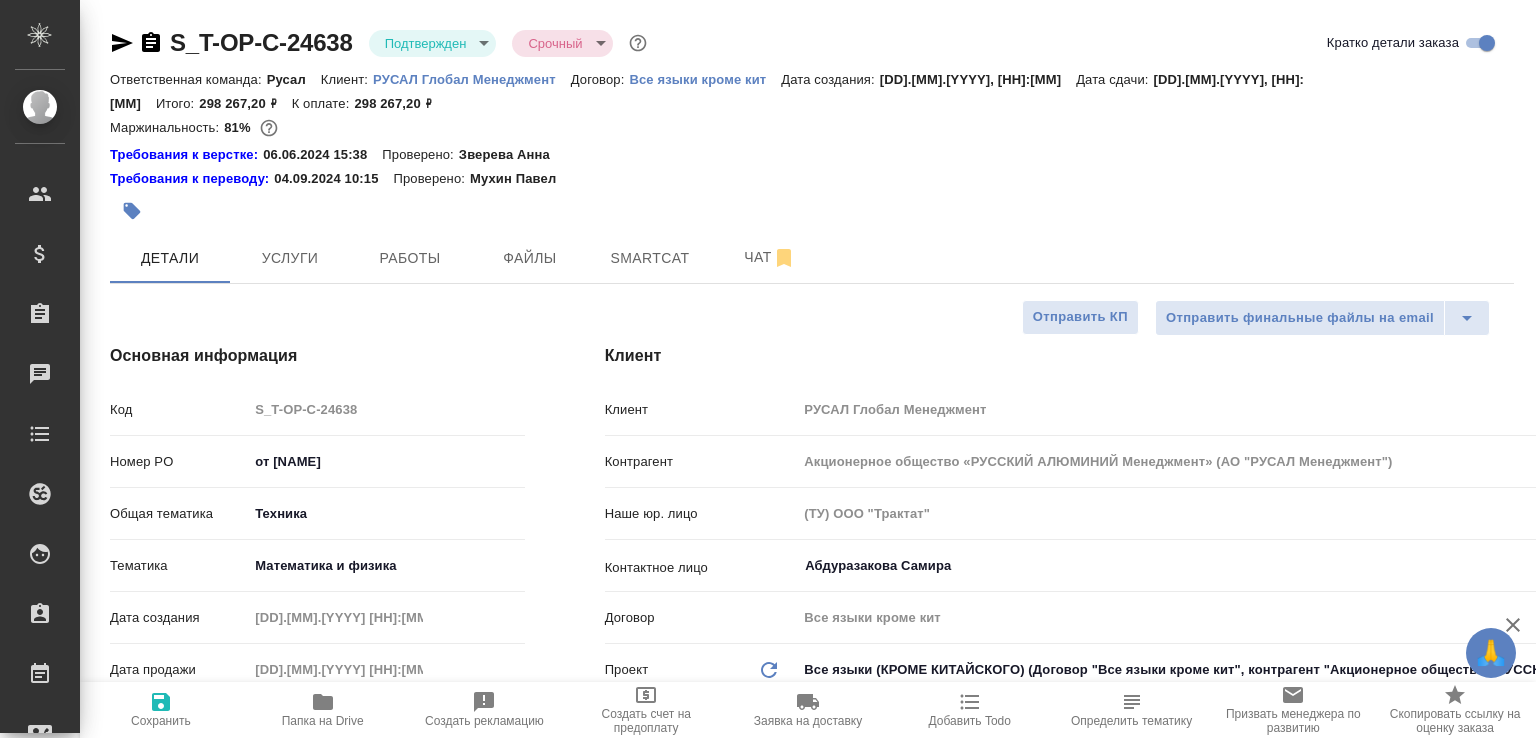 type on "x" 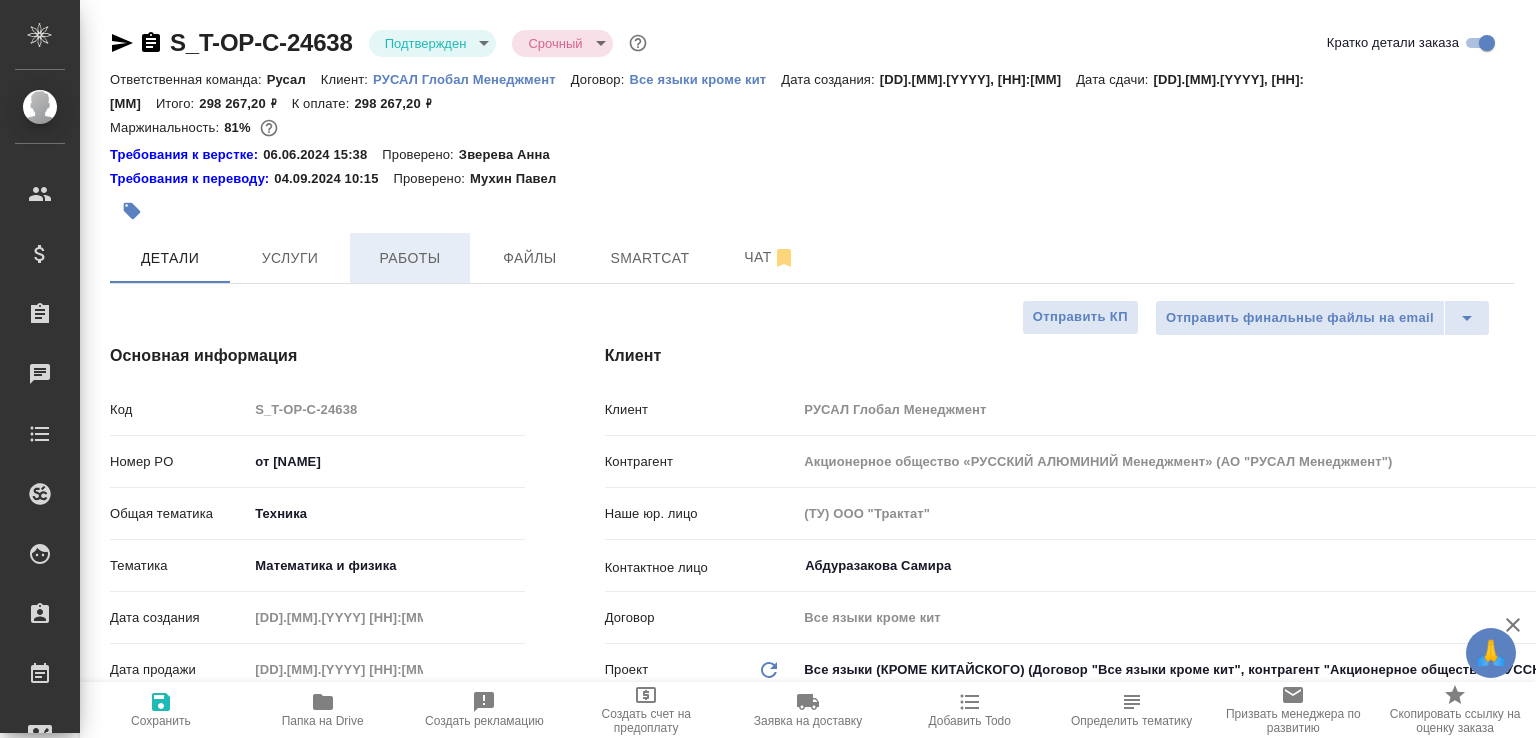 click on "Работы" at bounding box center (410, 258) 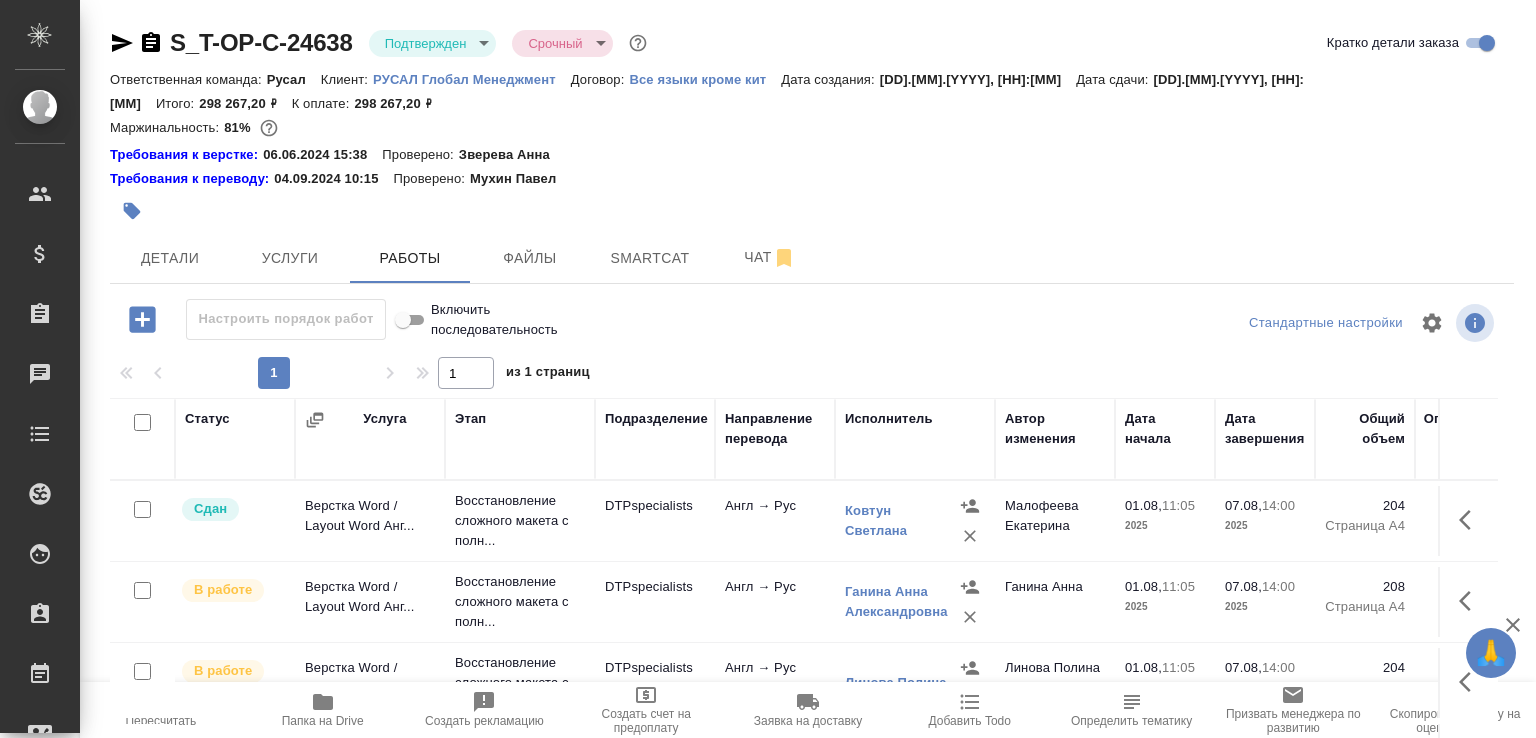 type 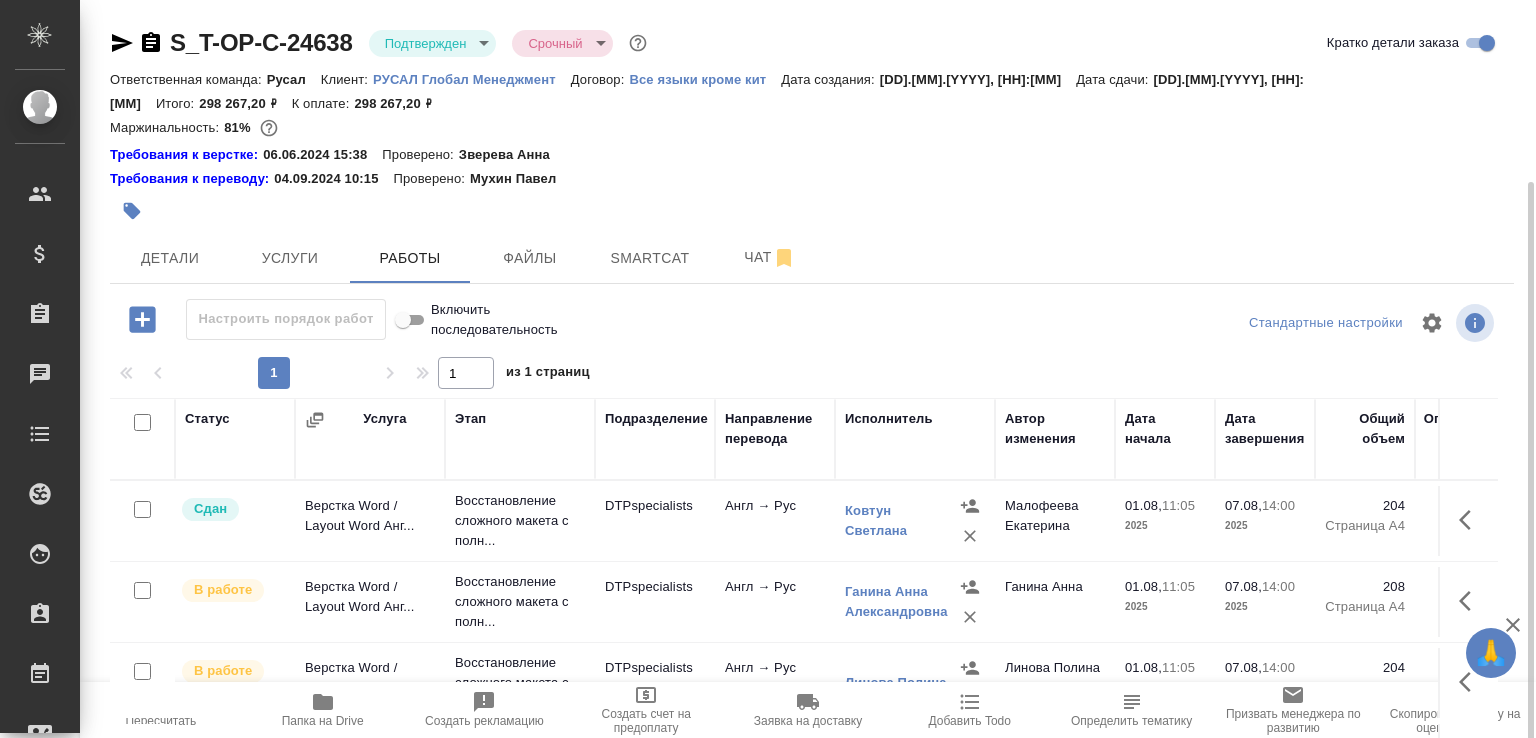 scroll, scrollTop: 100, scrollLeft: 0, axis: vertical 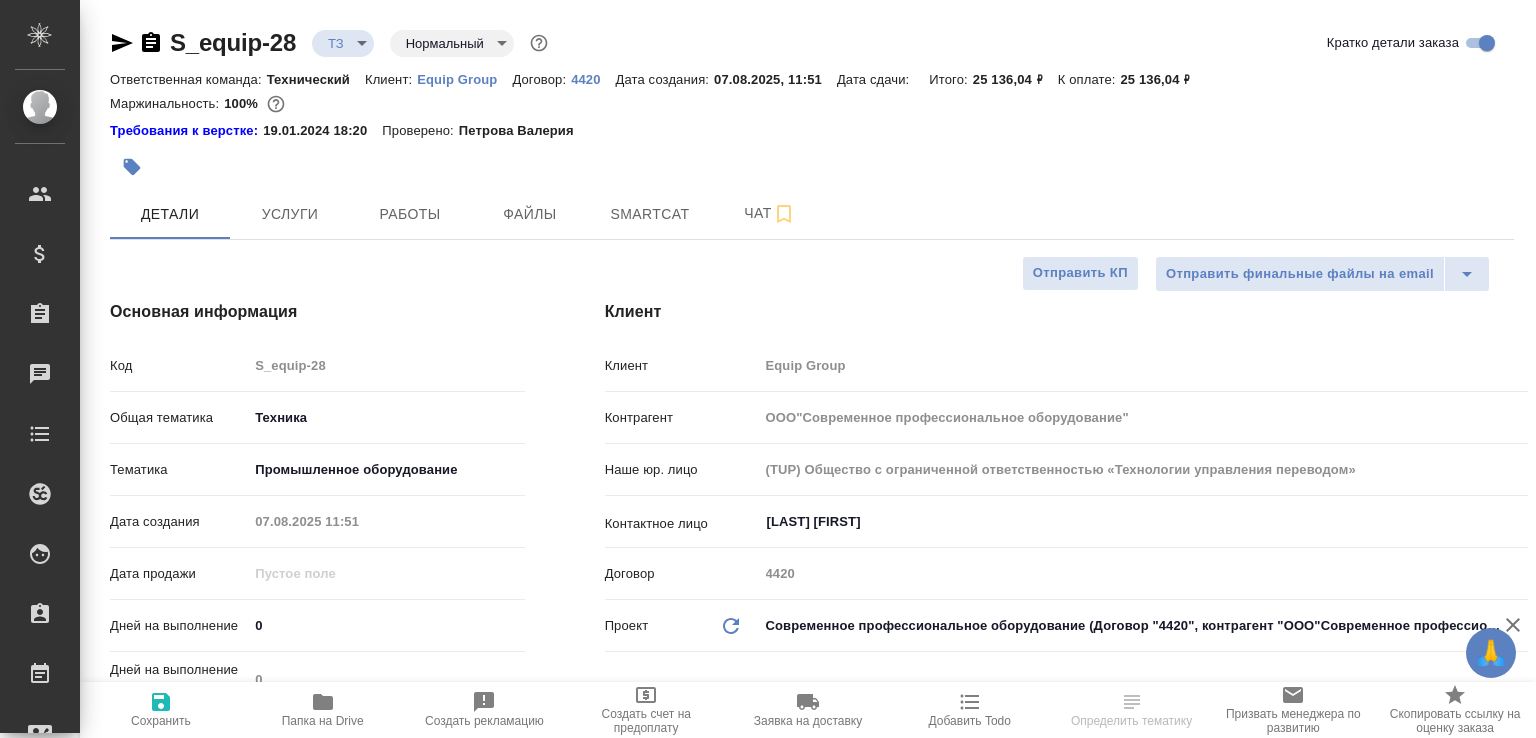select on "RU" 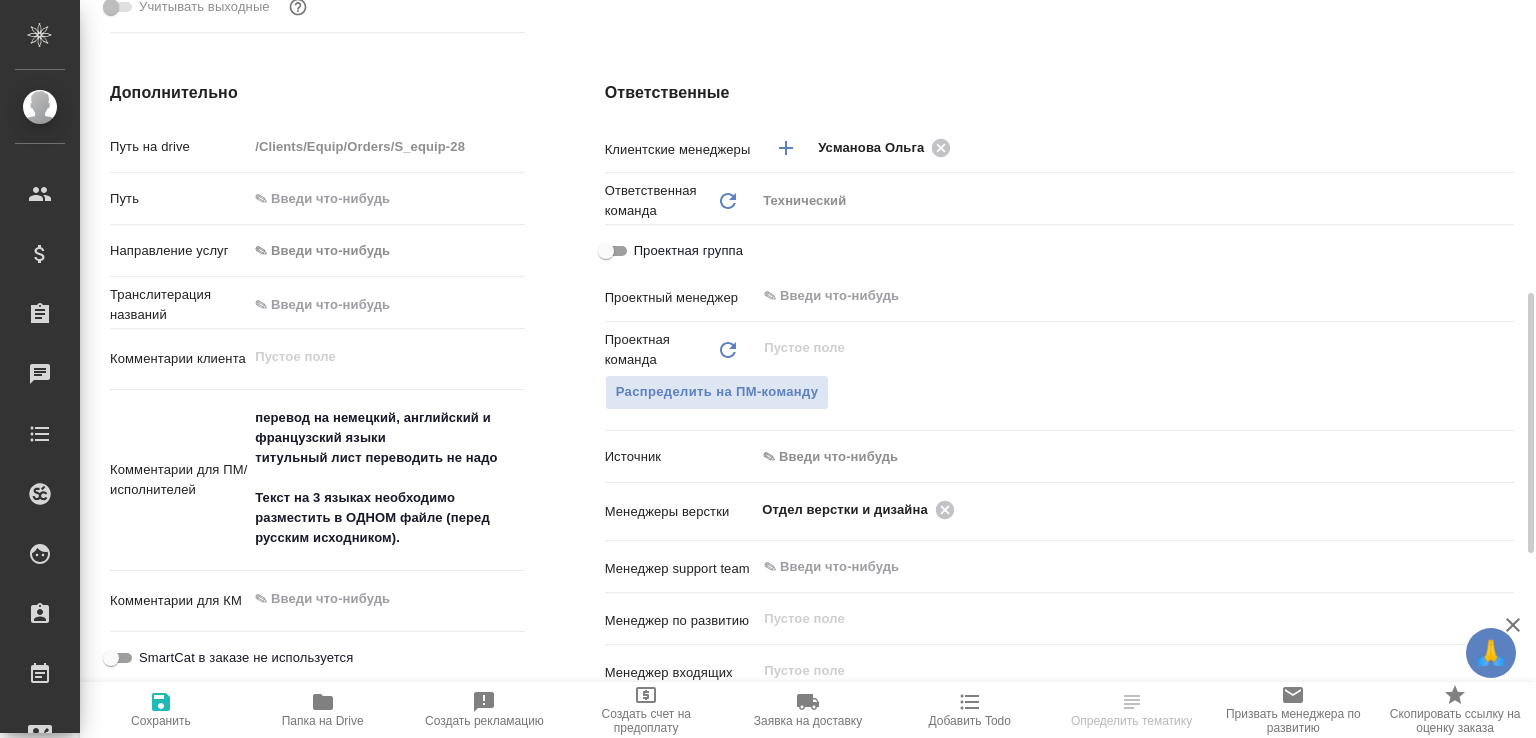 scroll, scrollTop: 1040, scrollLeft: 0, axis: vertical 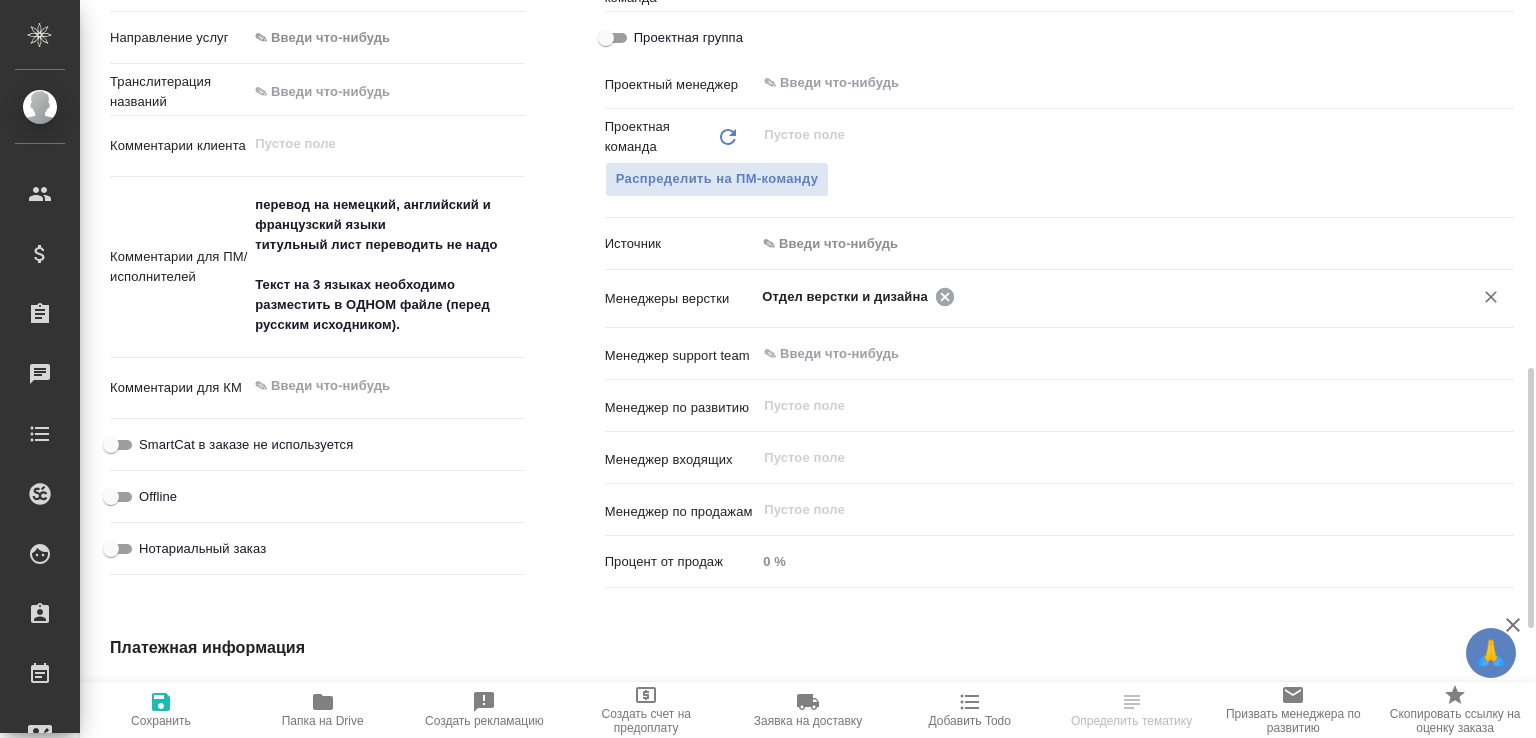 click 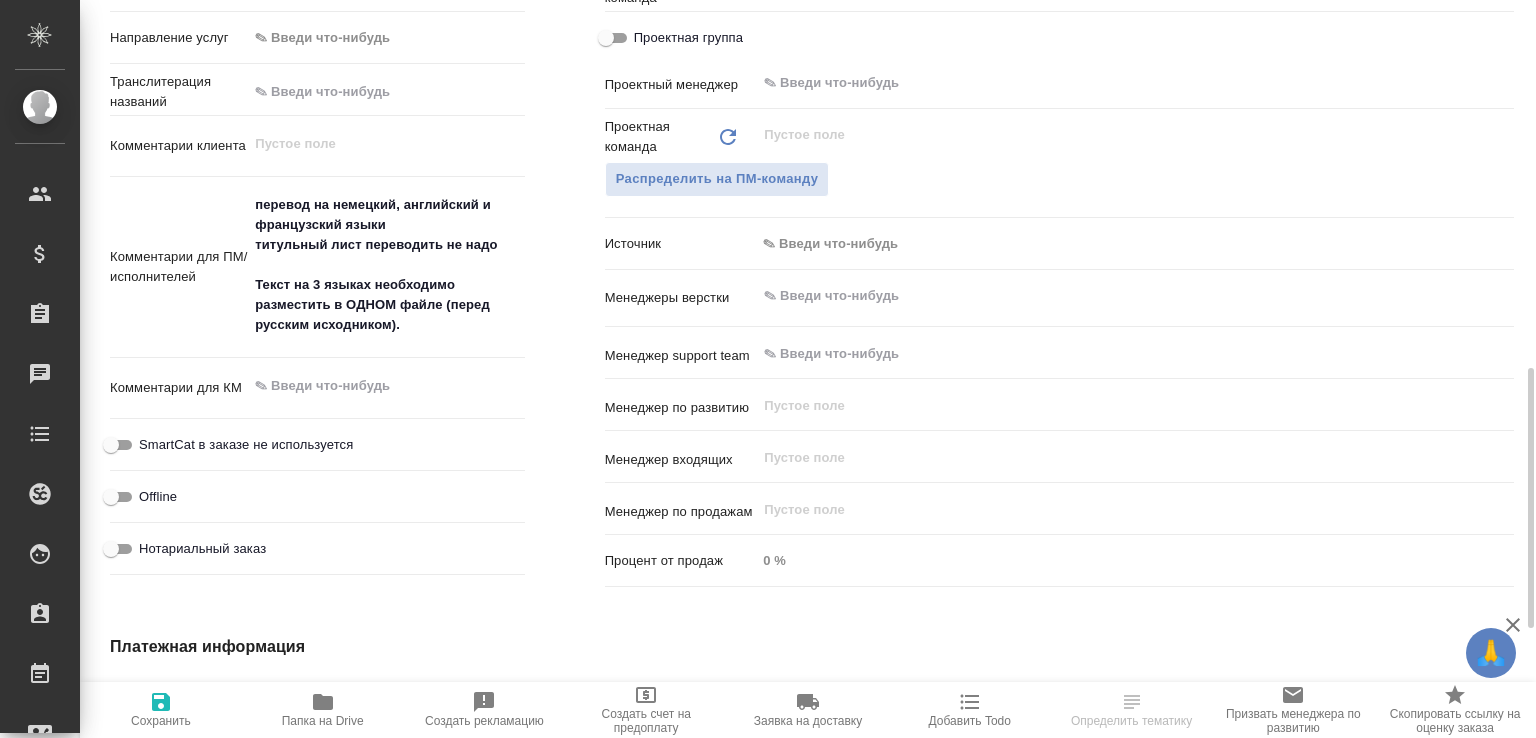 click at bounding box center (1101, 296) 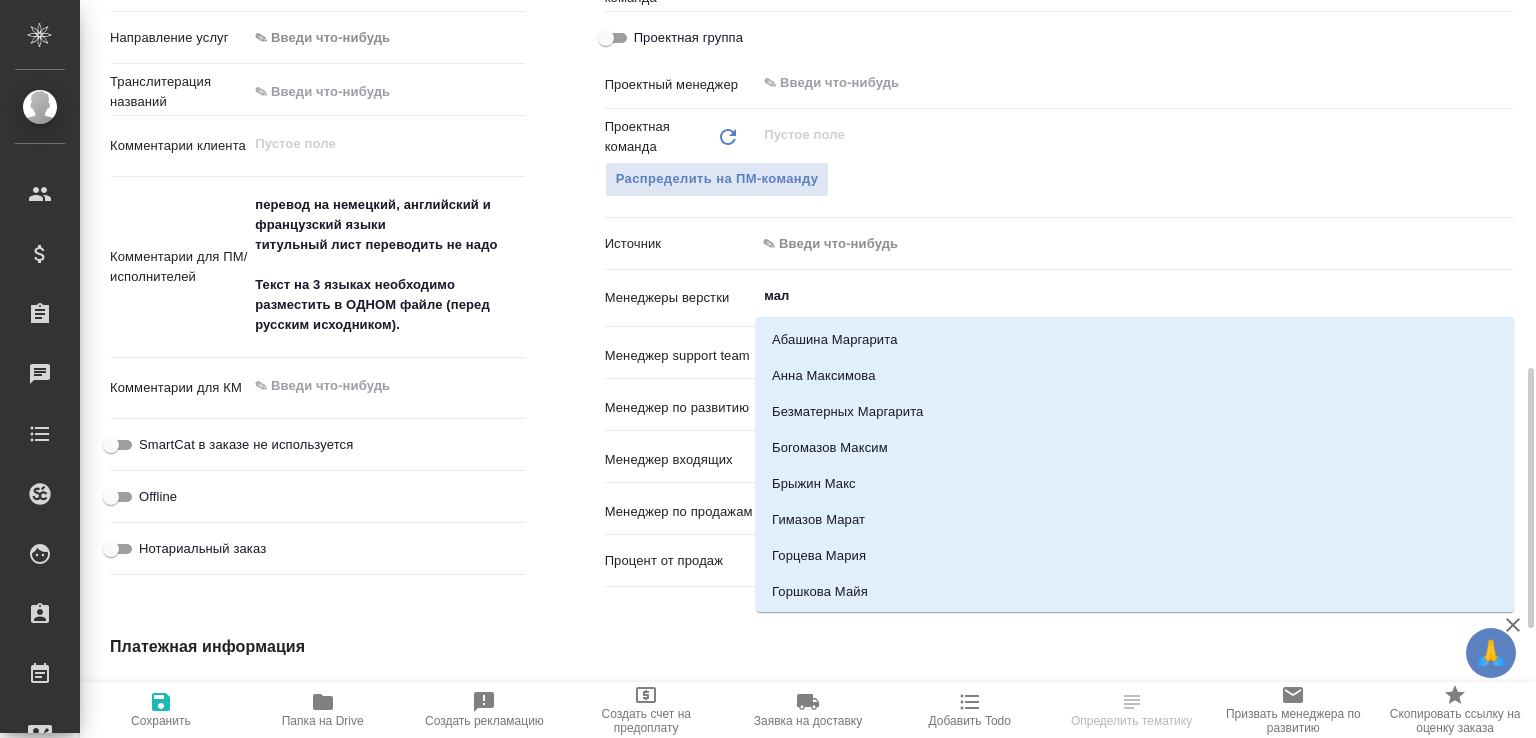 type on "мало" 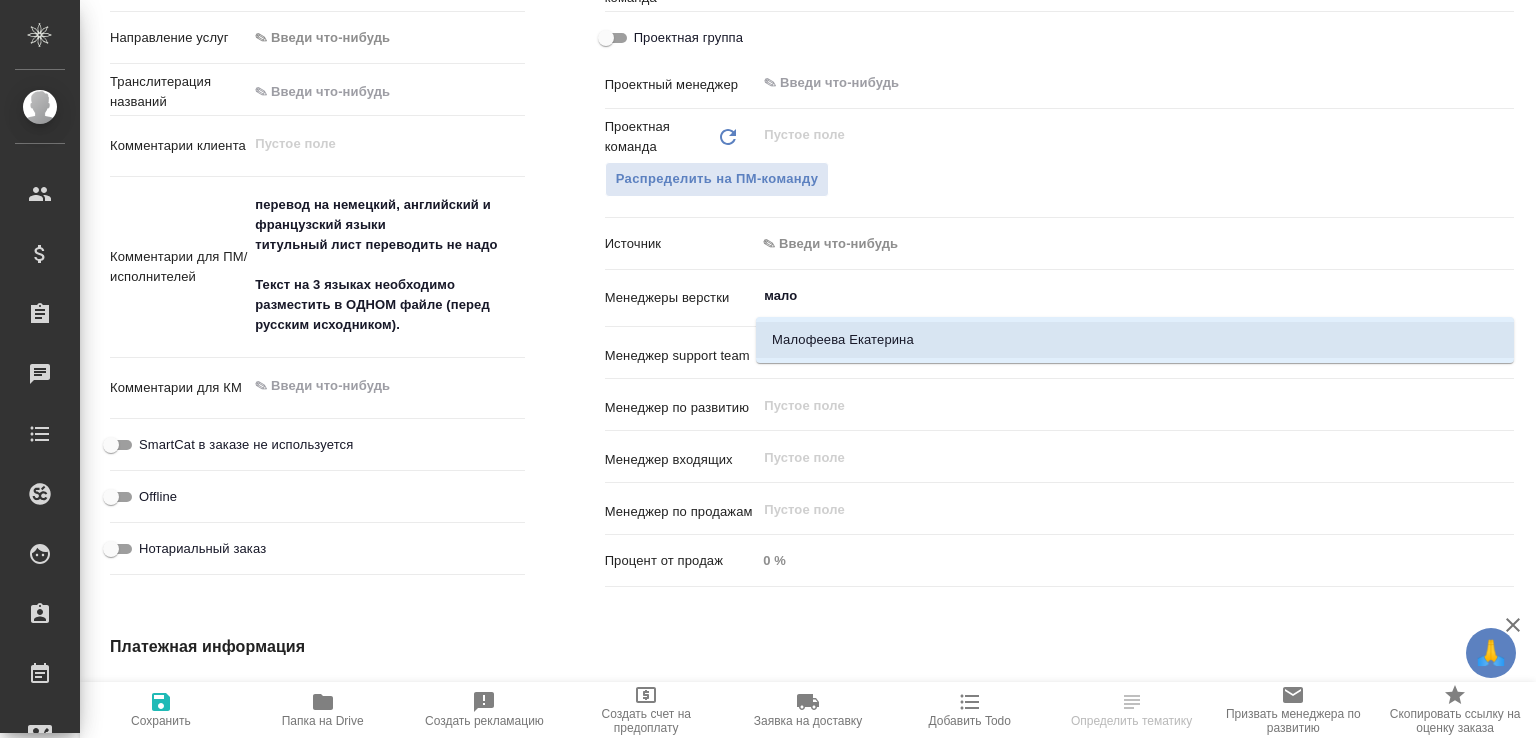 click on "Малофеева Екатерина" at bounding box center [1135, 340] 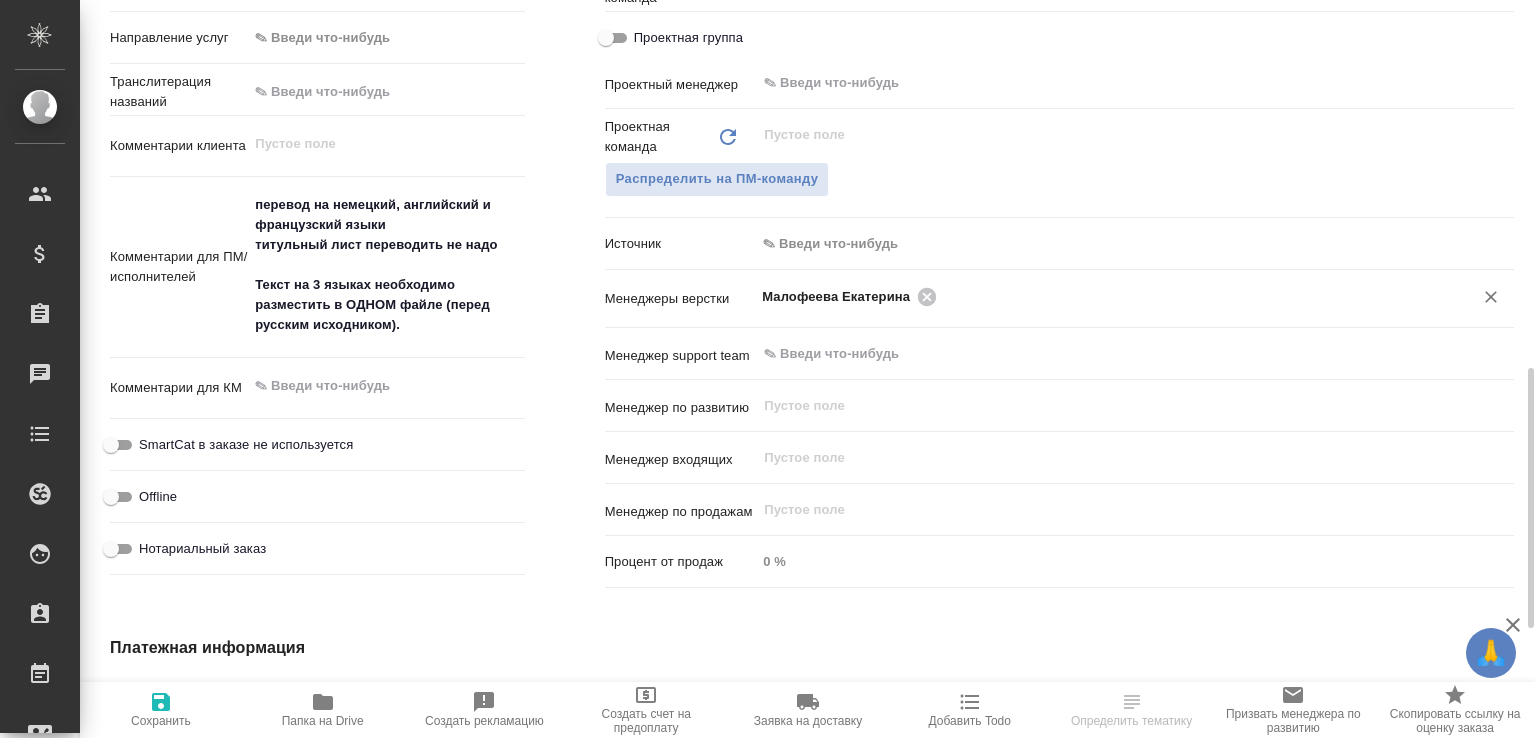 click on "Сохранить" at bounding box center [161, 709] 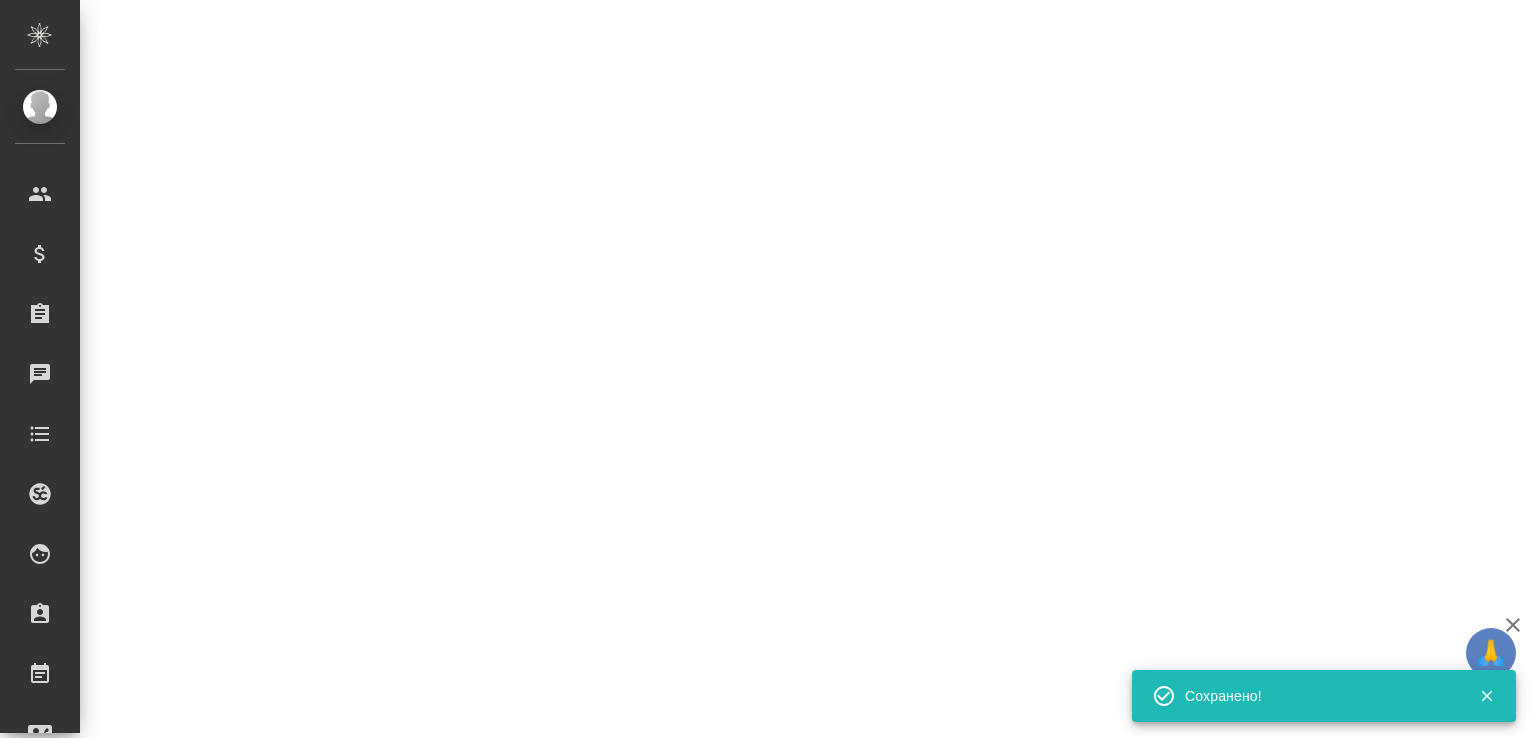 select on "RU" 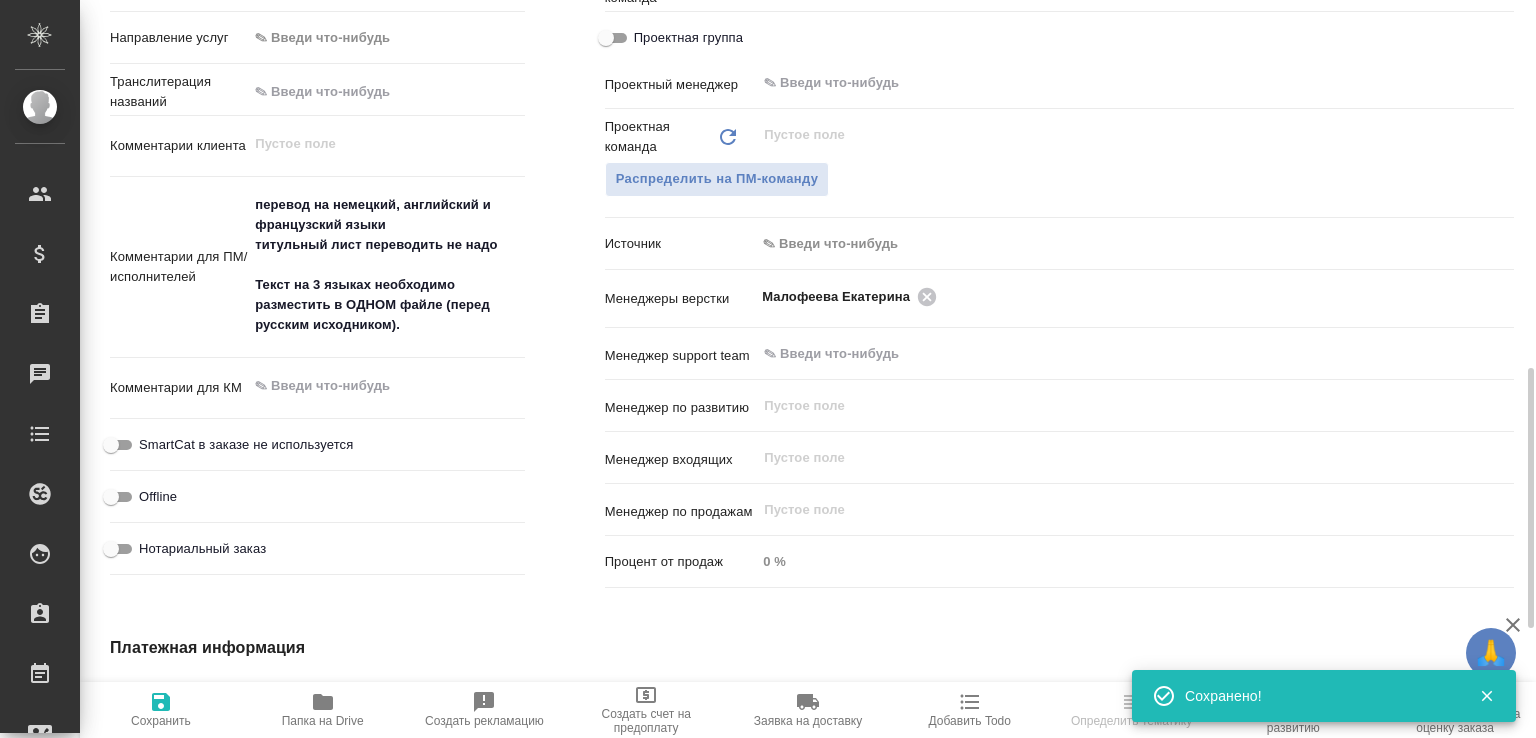 type on "x" 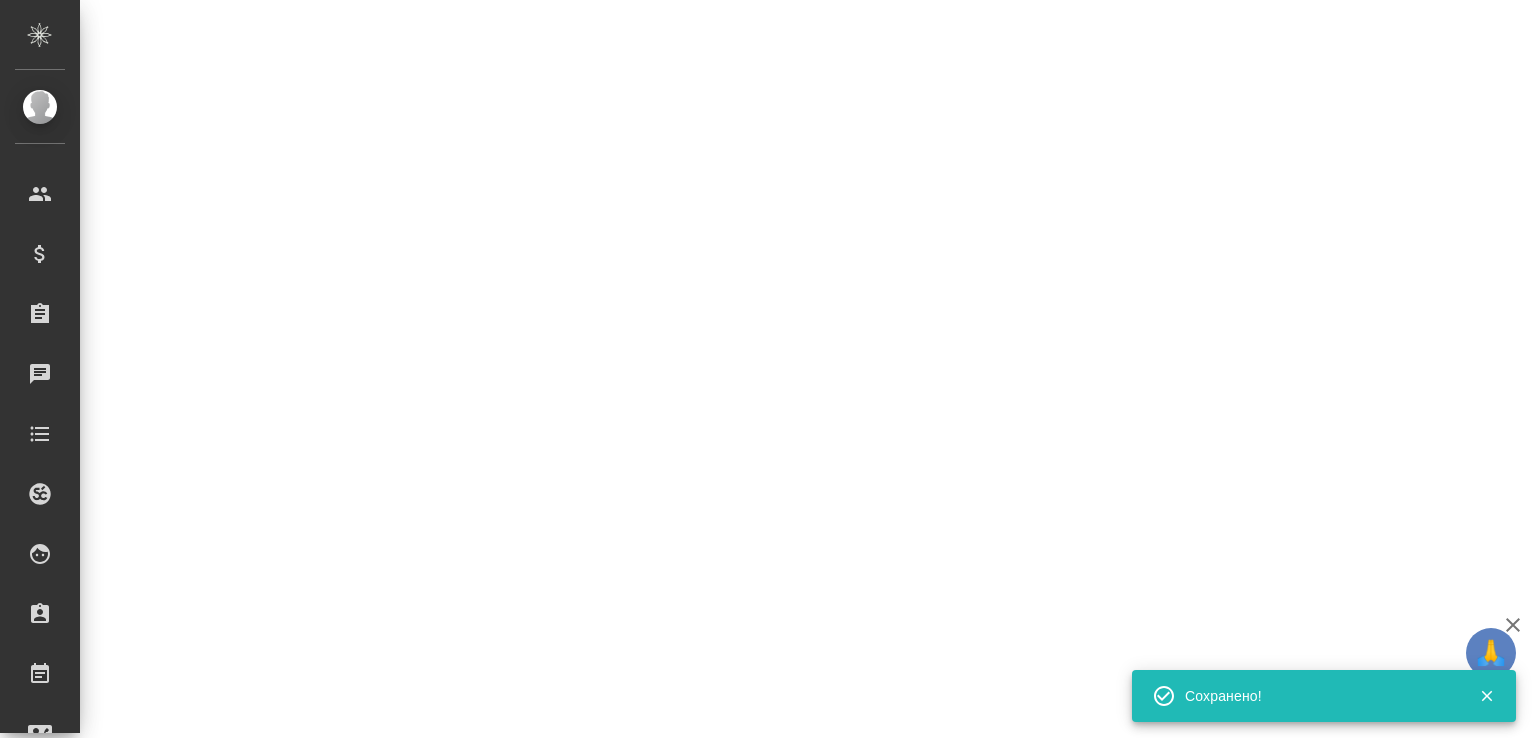 select on "RU" 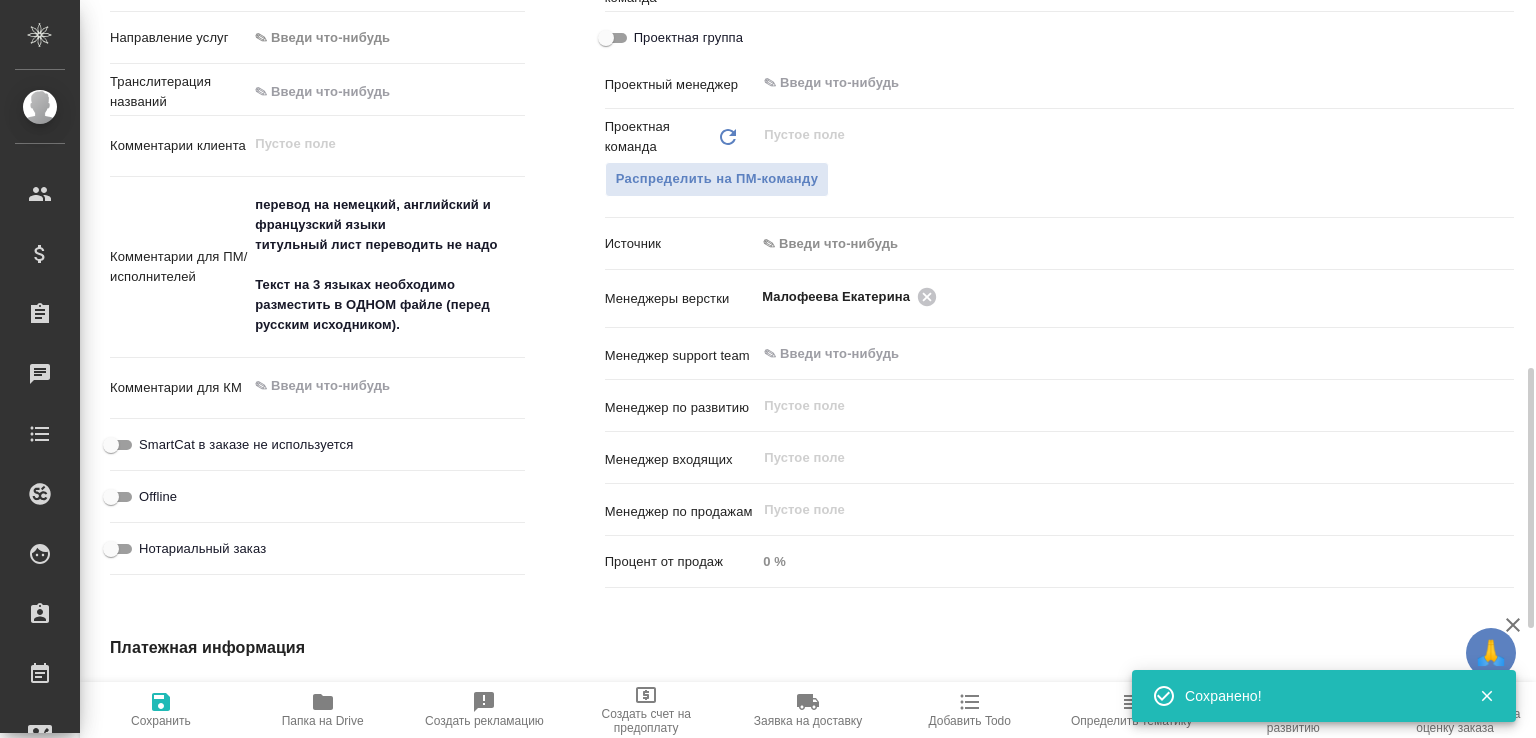 type on "x" 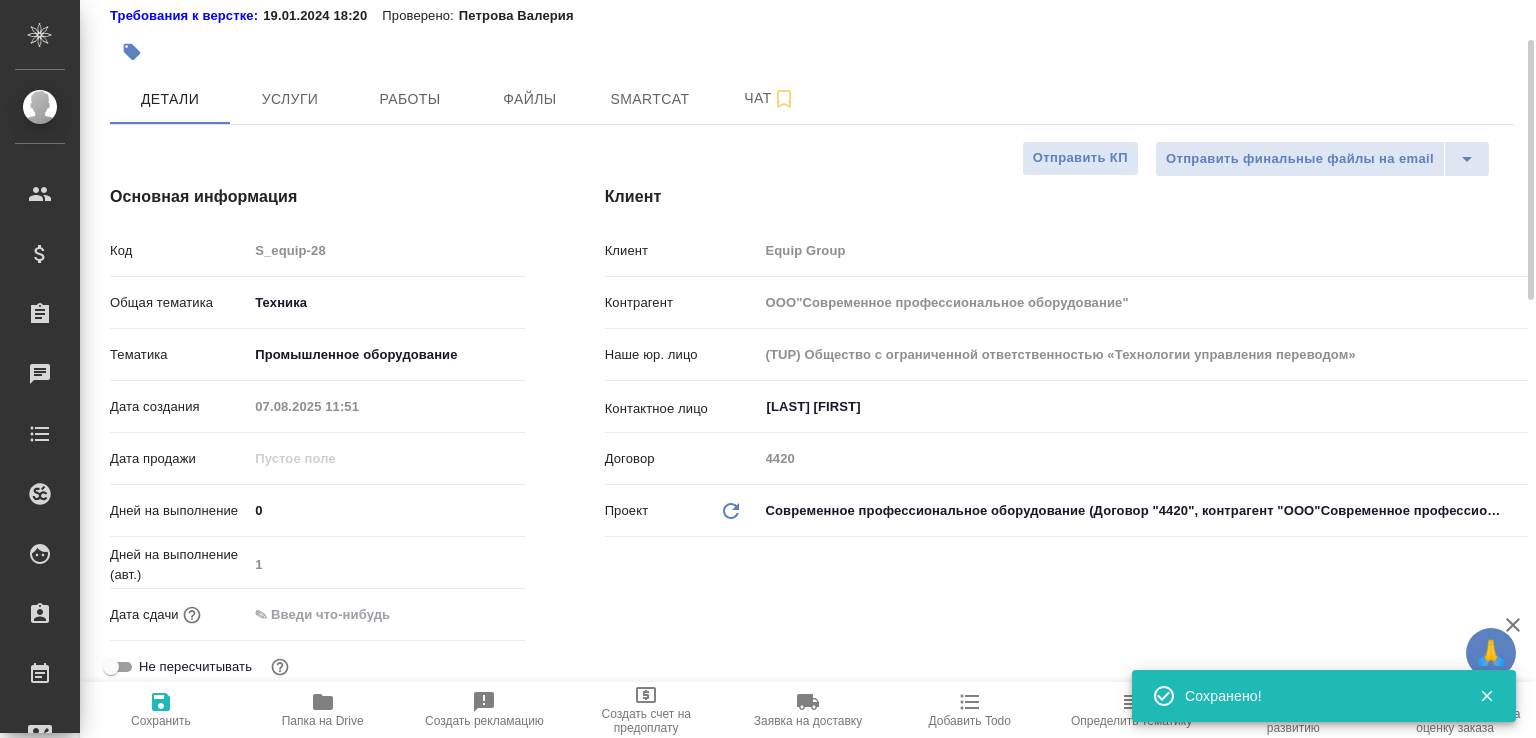 scroll, scrollTop: 0, scrollLeft: 0, axis: both 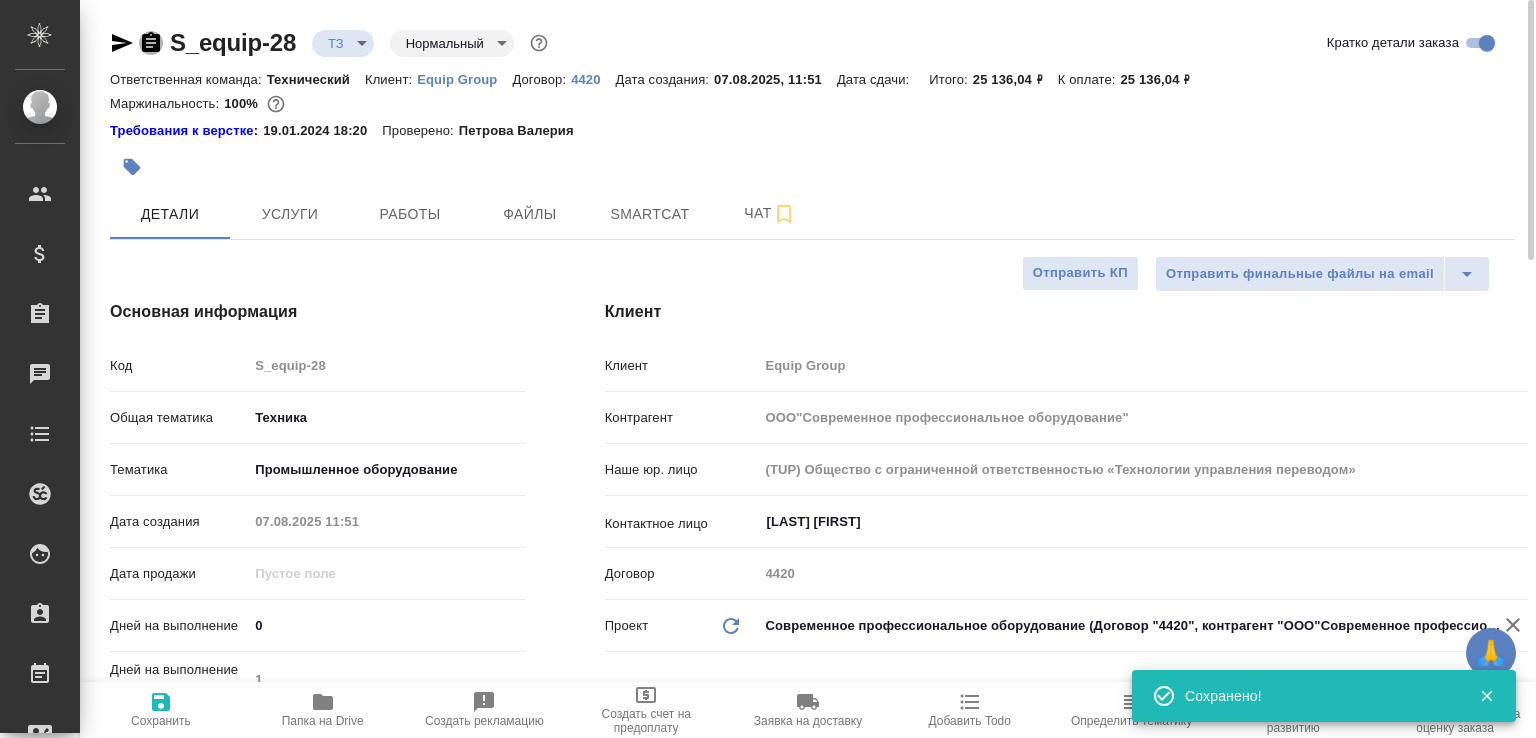 click 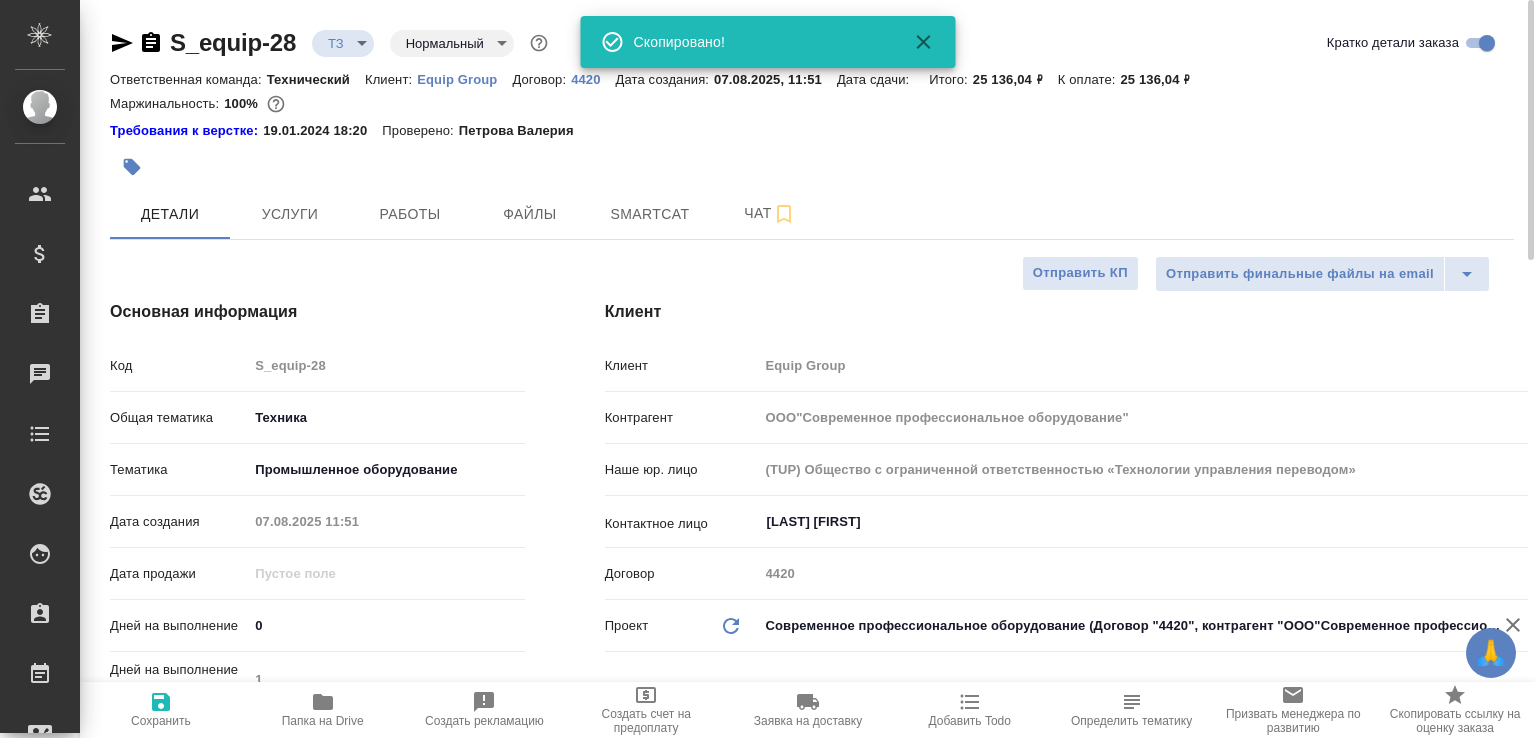 click on "Папка на Drive" at bounding box center (323, 709) 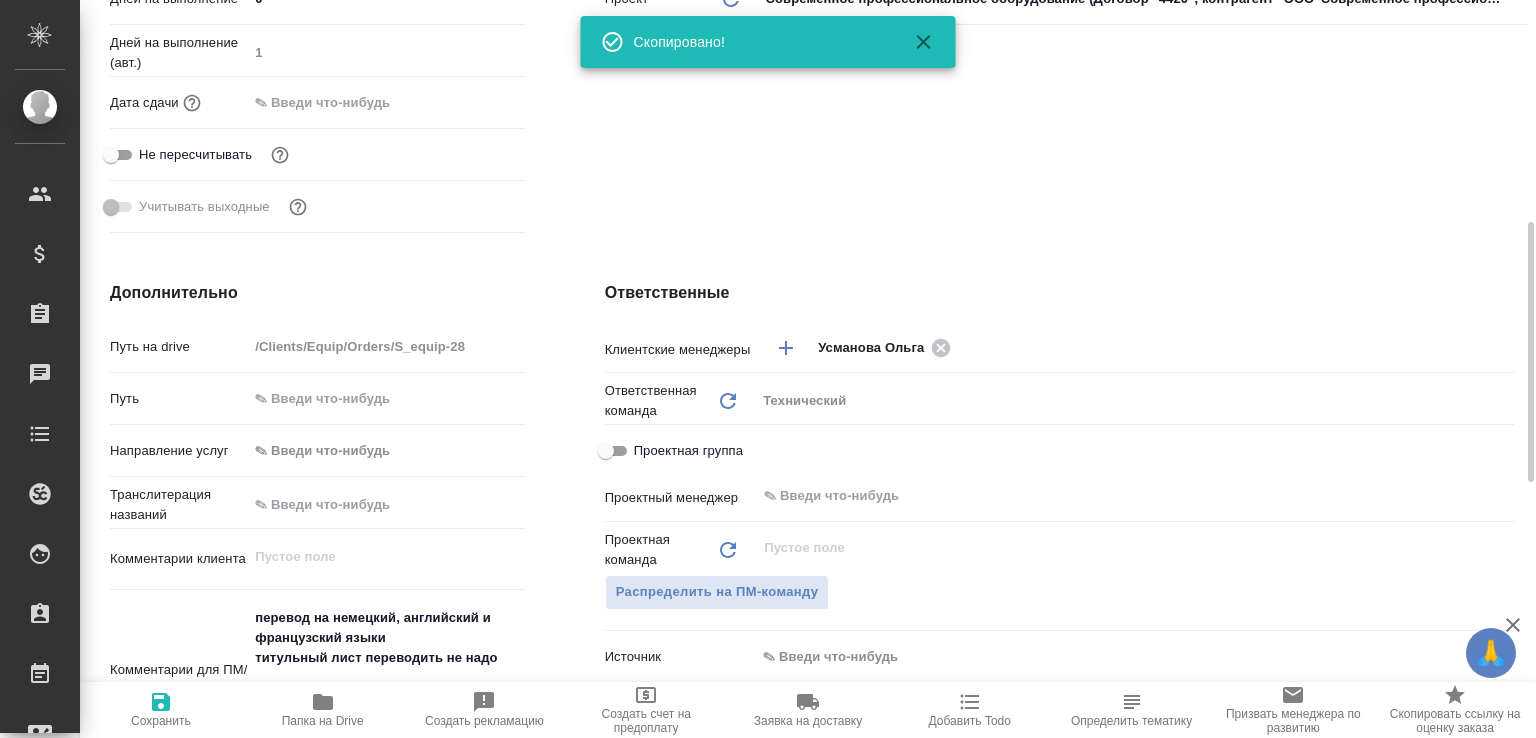 scroll, scrollTop: 840, scrollLeft: 0, axis: vertical 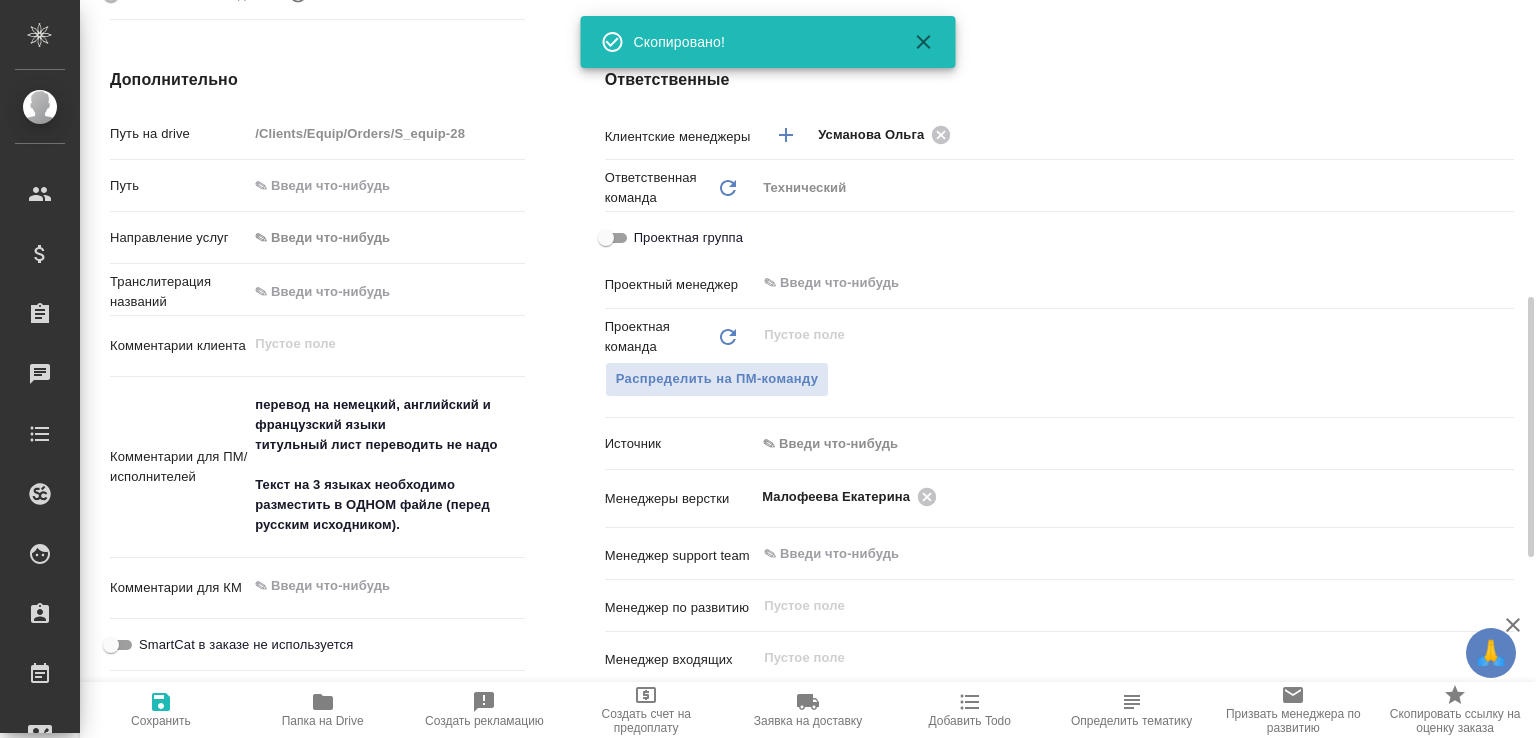 type on "x" 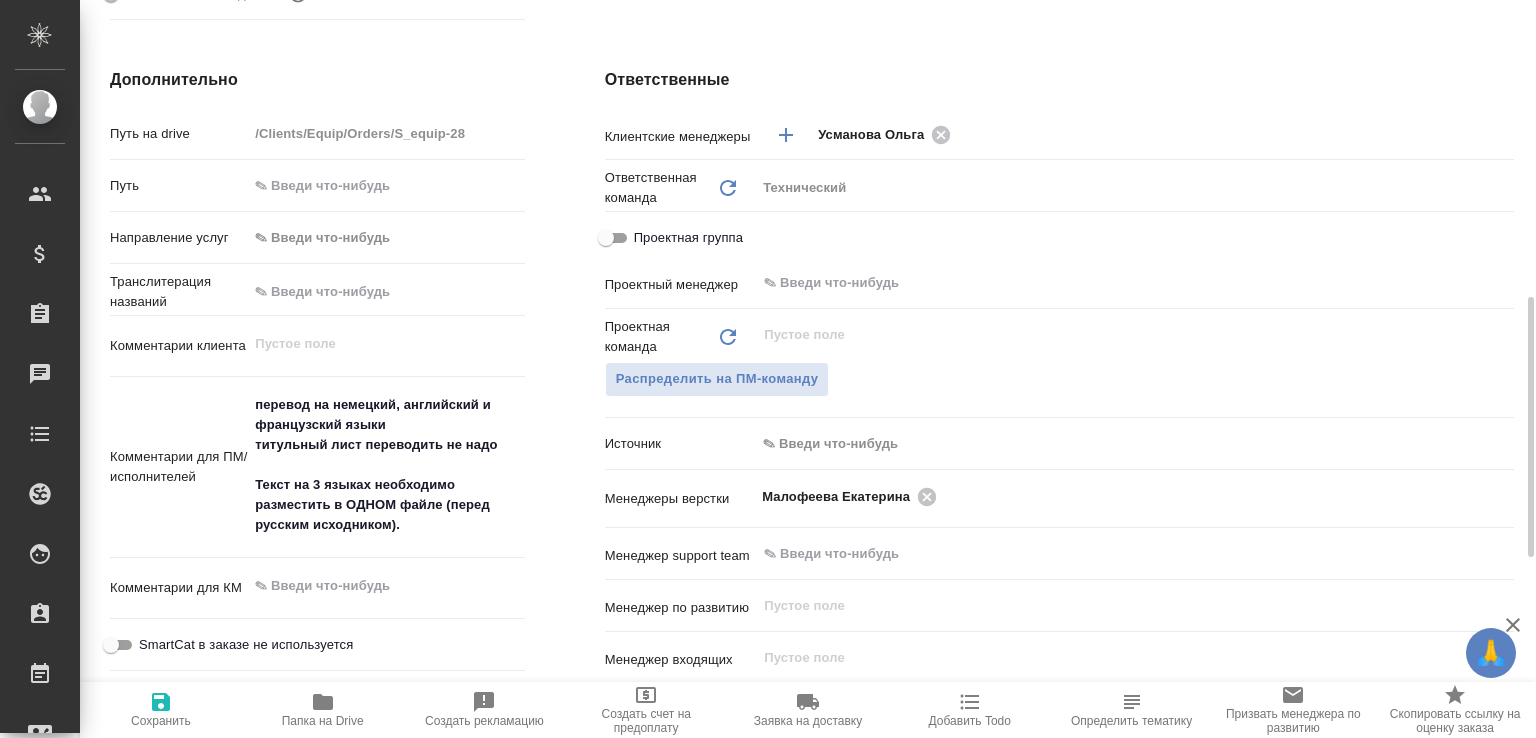 type on "x" 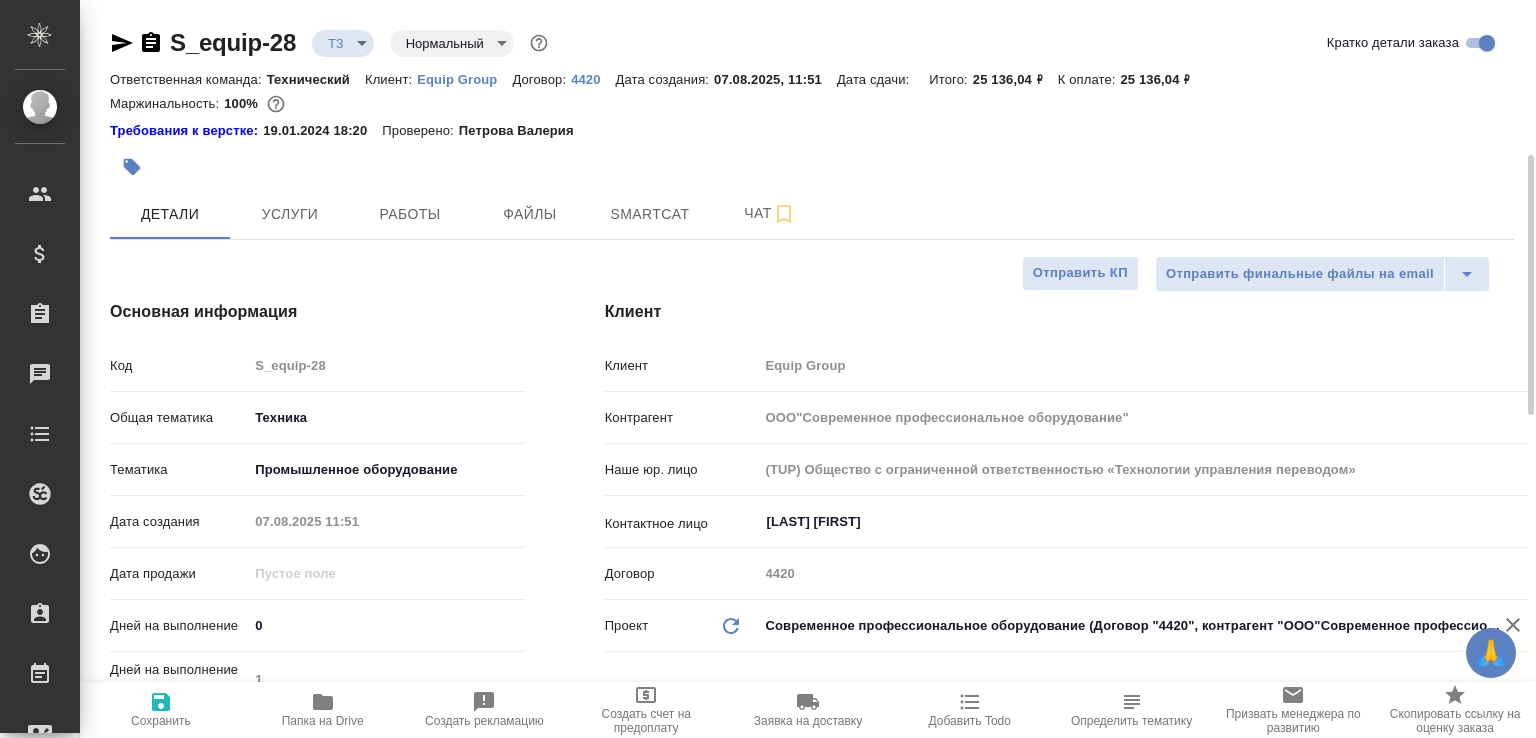 scroll, scrollTop: 0, scrollLeft: 0, axis: both 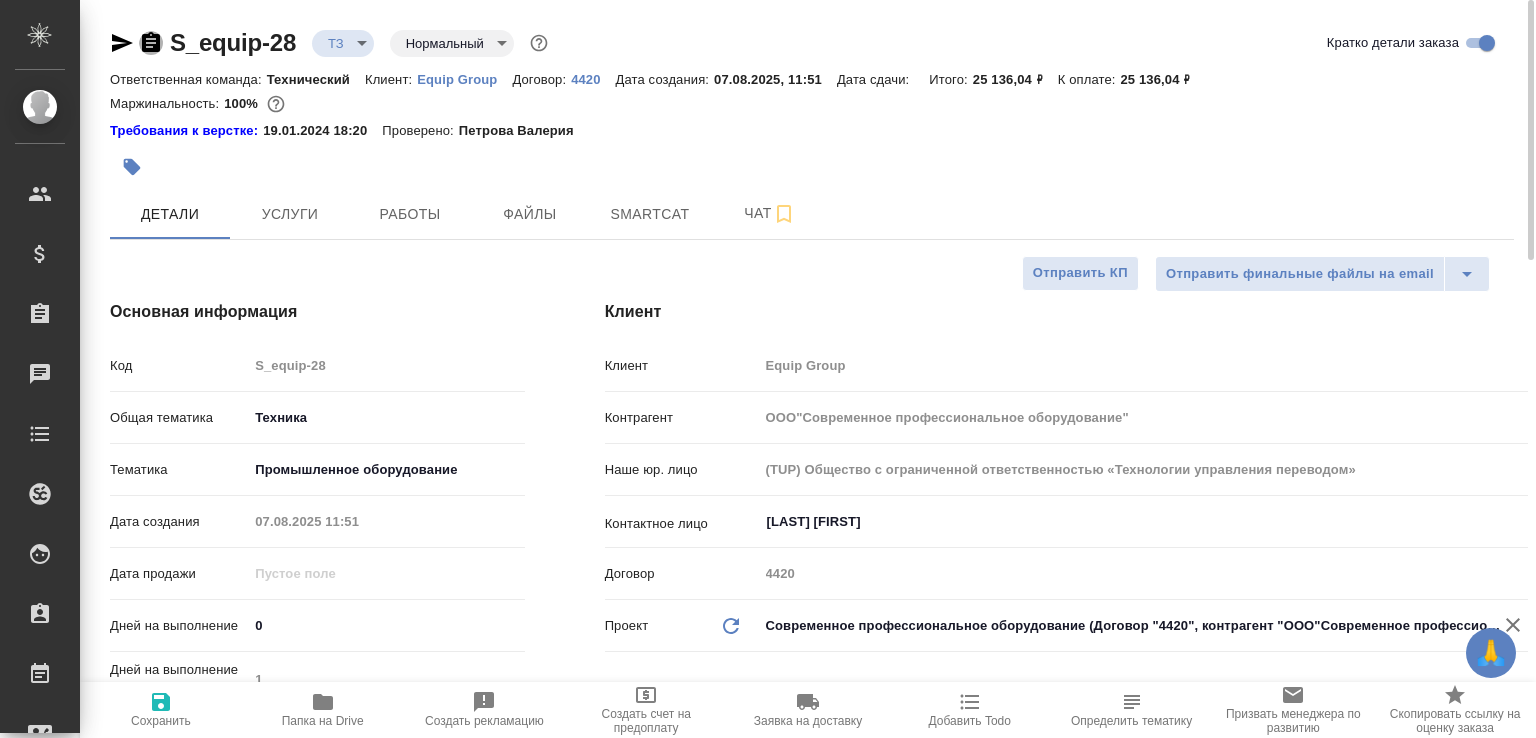 click 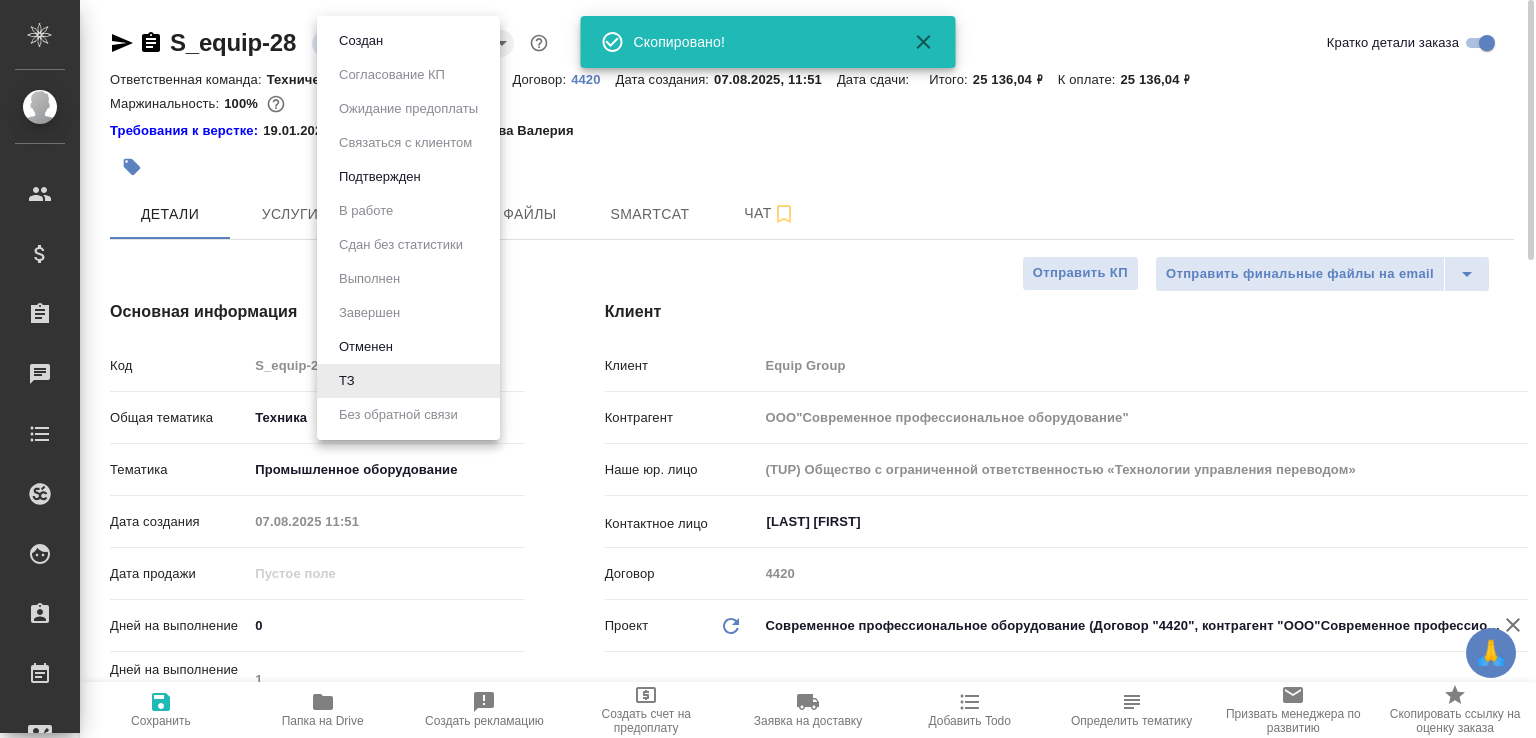 click on "🙏 .cls-1
fill:#fff;
AWATERA Малофеева Екатерина e.malofeeva Клиенты Спецификации Заказы 0 Чаты Todo Проекты SC Исполнители Кандидаты Работы Входящие заявки Заявки на доставку Рекламации Проекты процессинга Конференции Выйти S_equip-28 ТЗ tz Нормальный normal Кратко детали заказа Ответственная команда: Технический Клиент: Equip Group Договор: 4420 Дата создания: 07.08.2025, 11:51 Дата сдачи: Итого: 25 136,04 ₽ К оплате: 25 136,04 ₽ Маржинальность: 100% Требования к верстке: 19.01.2024 18:20 Проверено: Петрова Валерия Детали Услуги Работы Файлы Smartcat Чат Отправить финальные файлы на email Код S_equip-28 0" at bounding box center (768, 369) 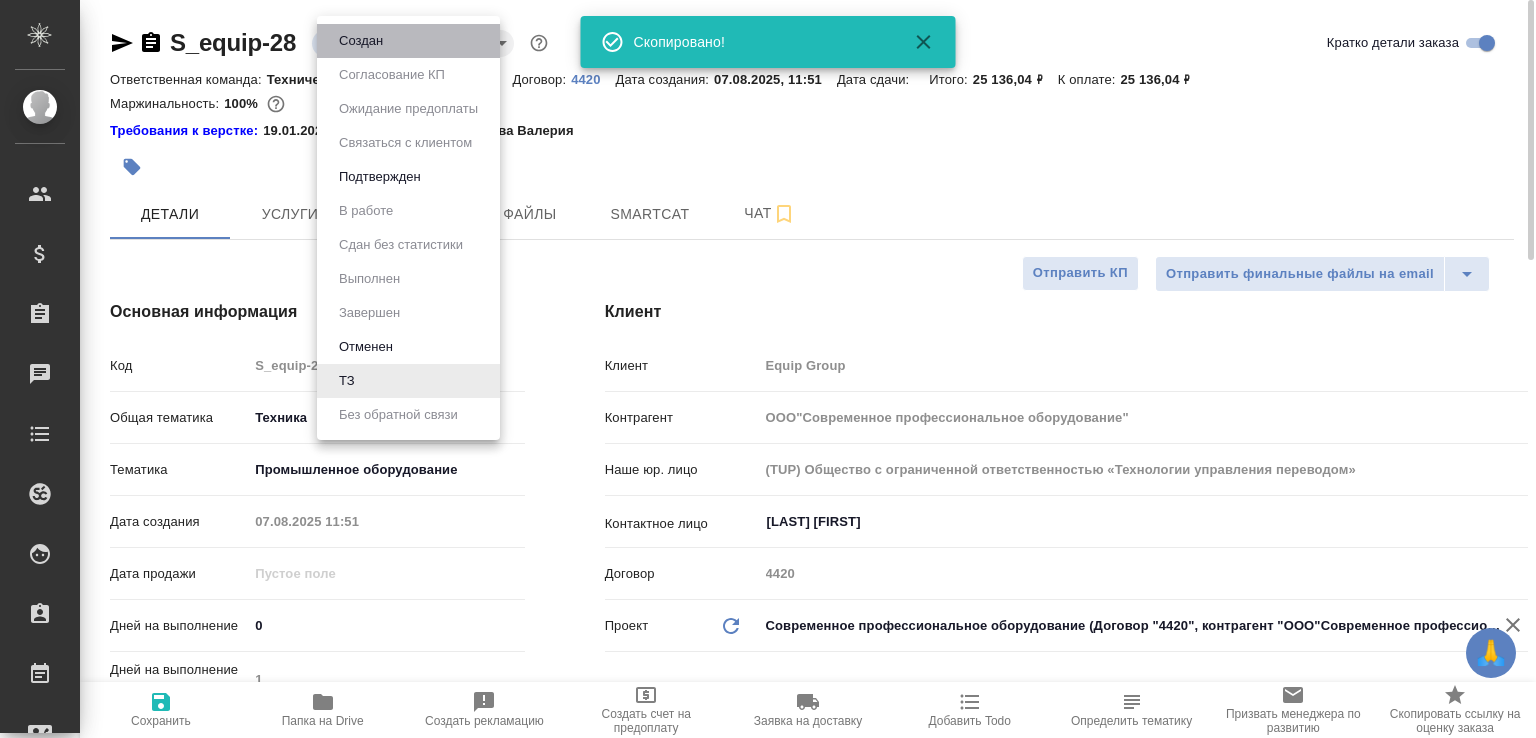 click on "Создан" at bounding box center (408, 41) 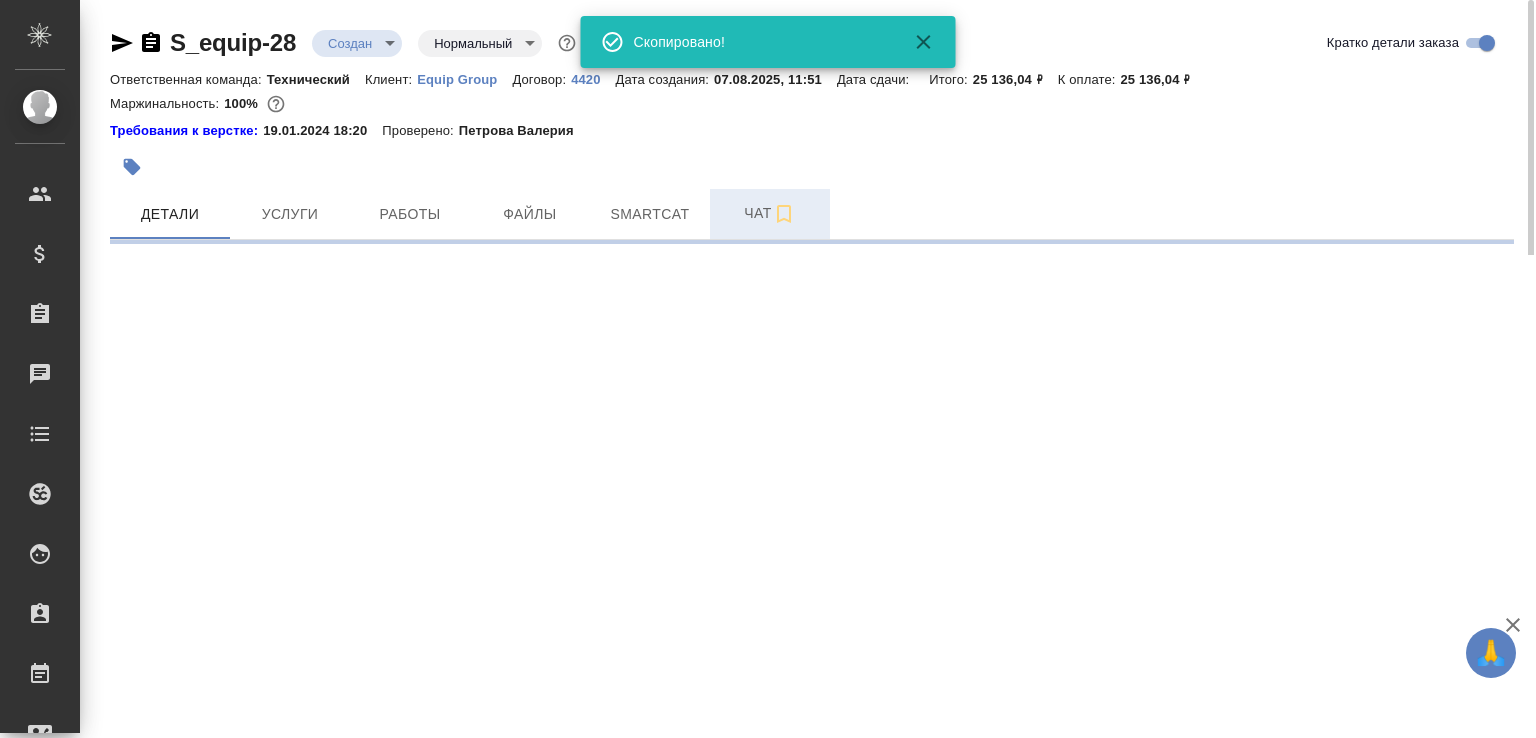 select on "RU" 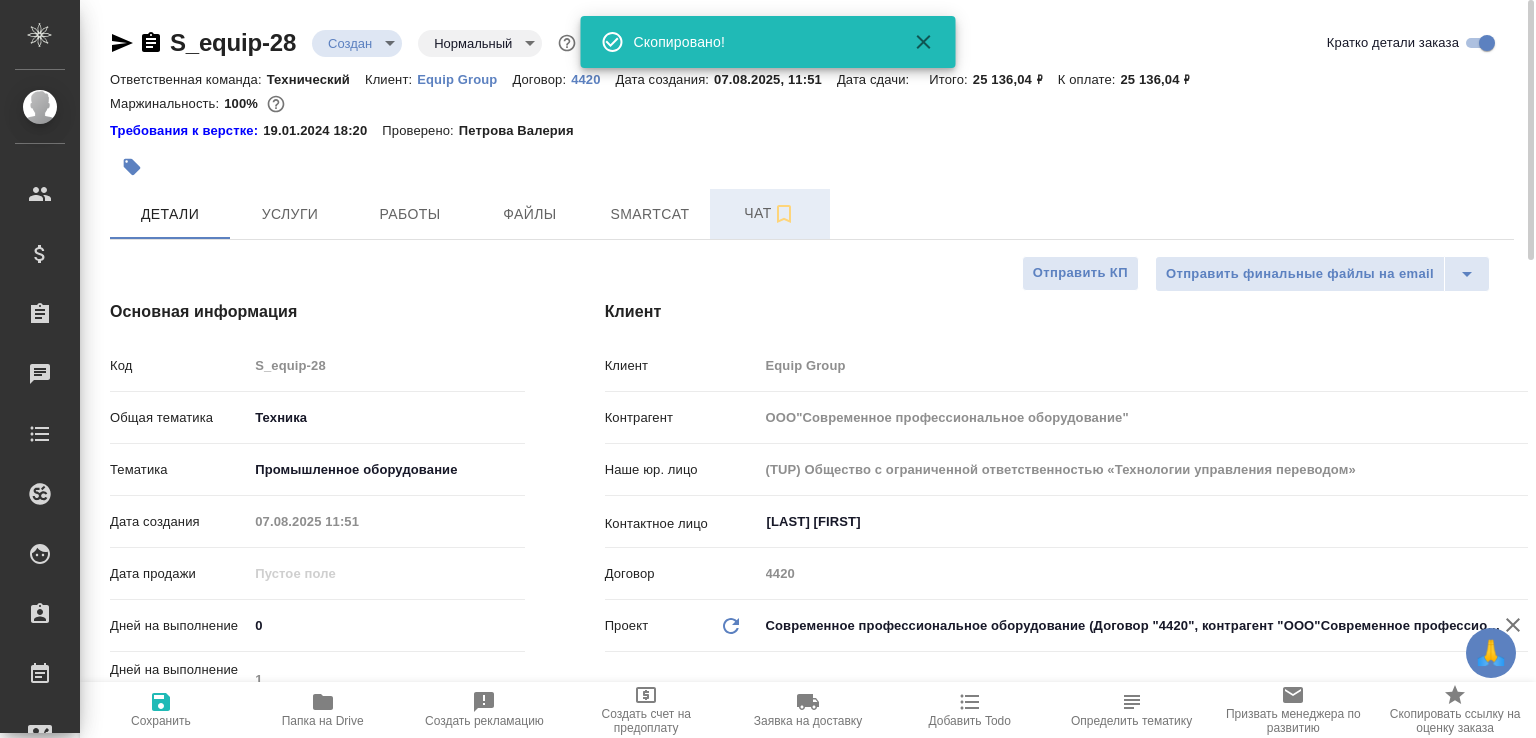 type on "x" 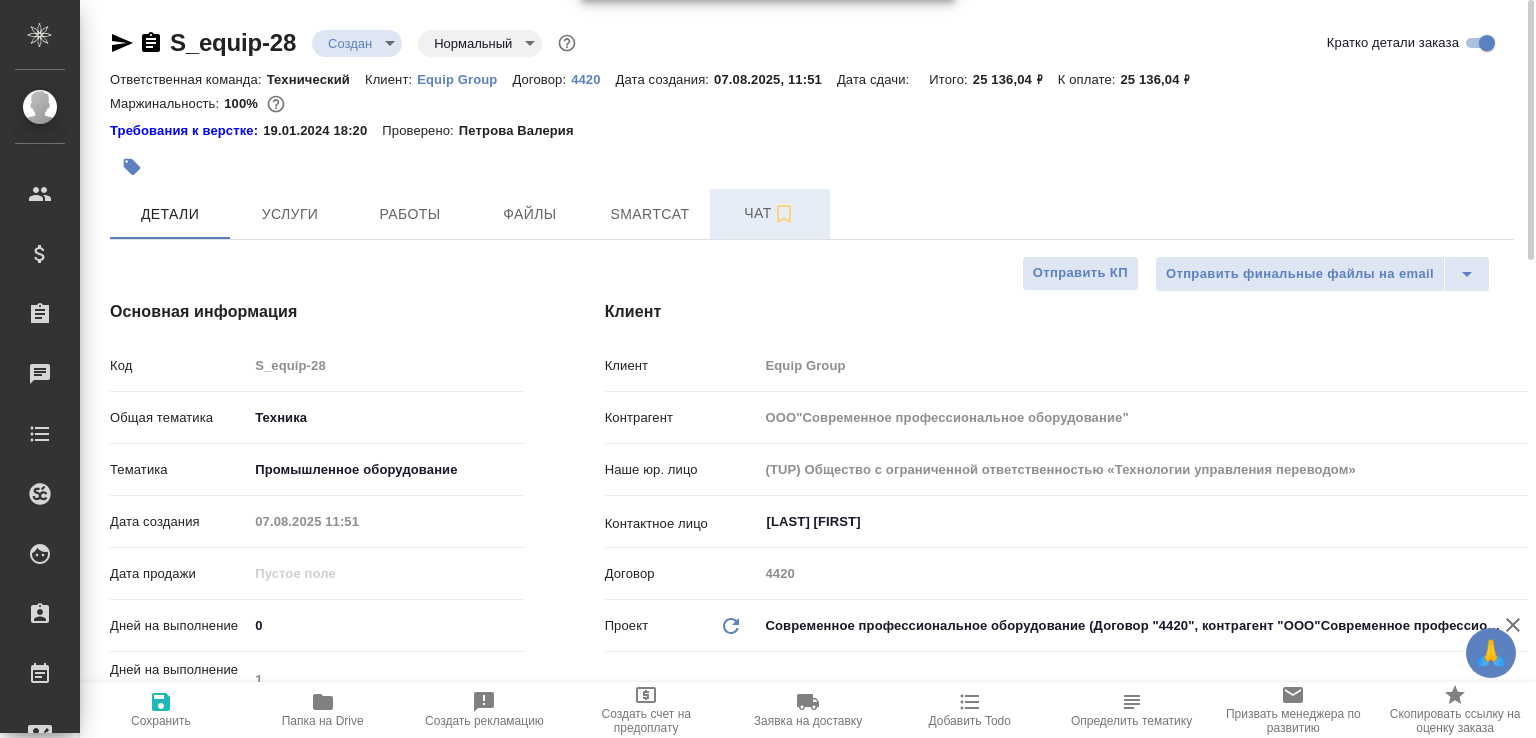 click on "Чат" at bounding box center [770, 213] 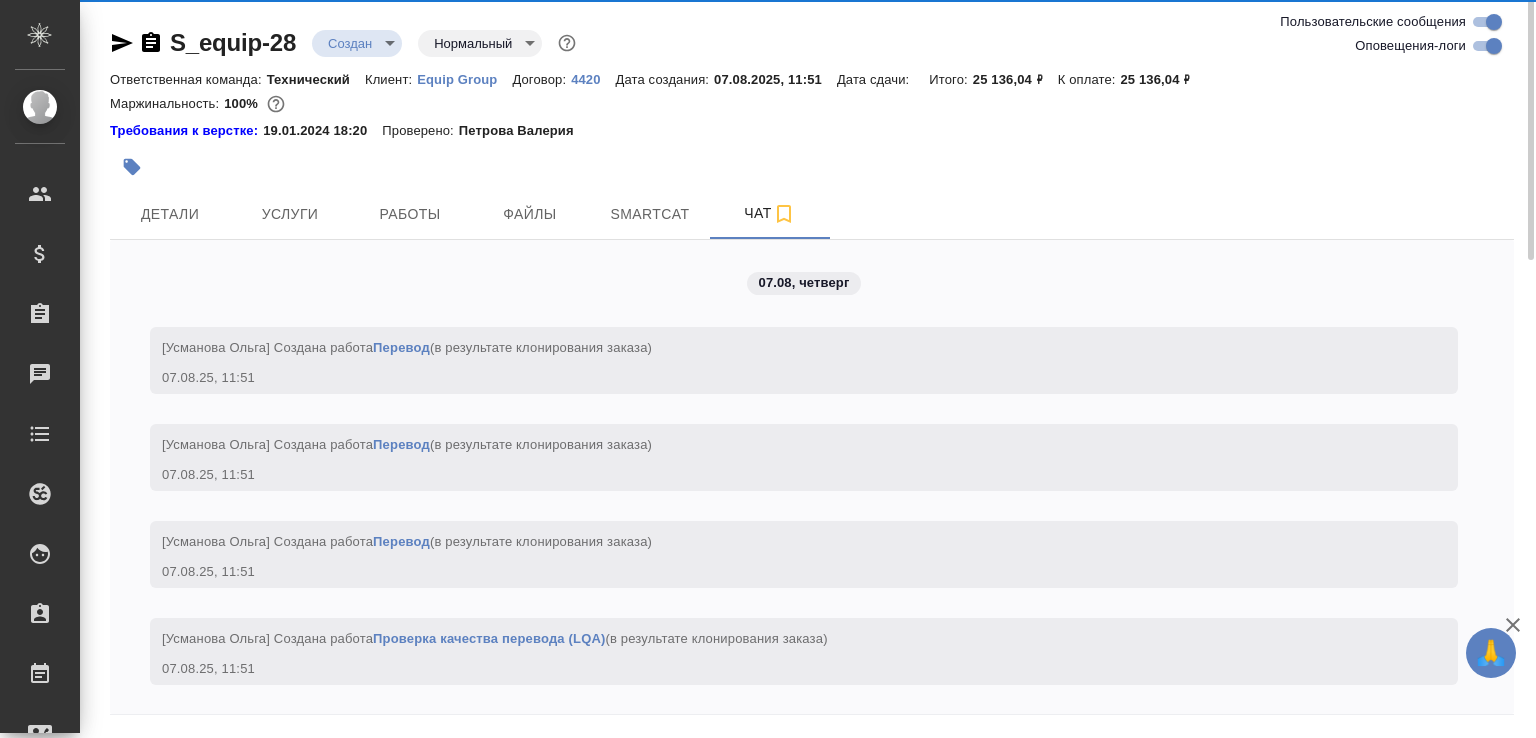 scroll, scrollTop: 1014, scrollLeft: 0, axis: vertical 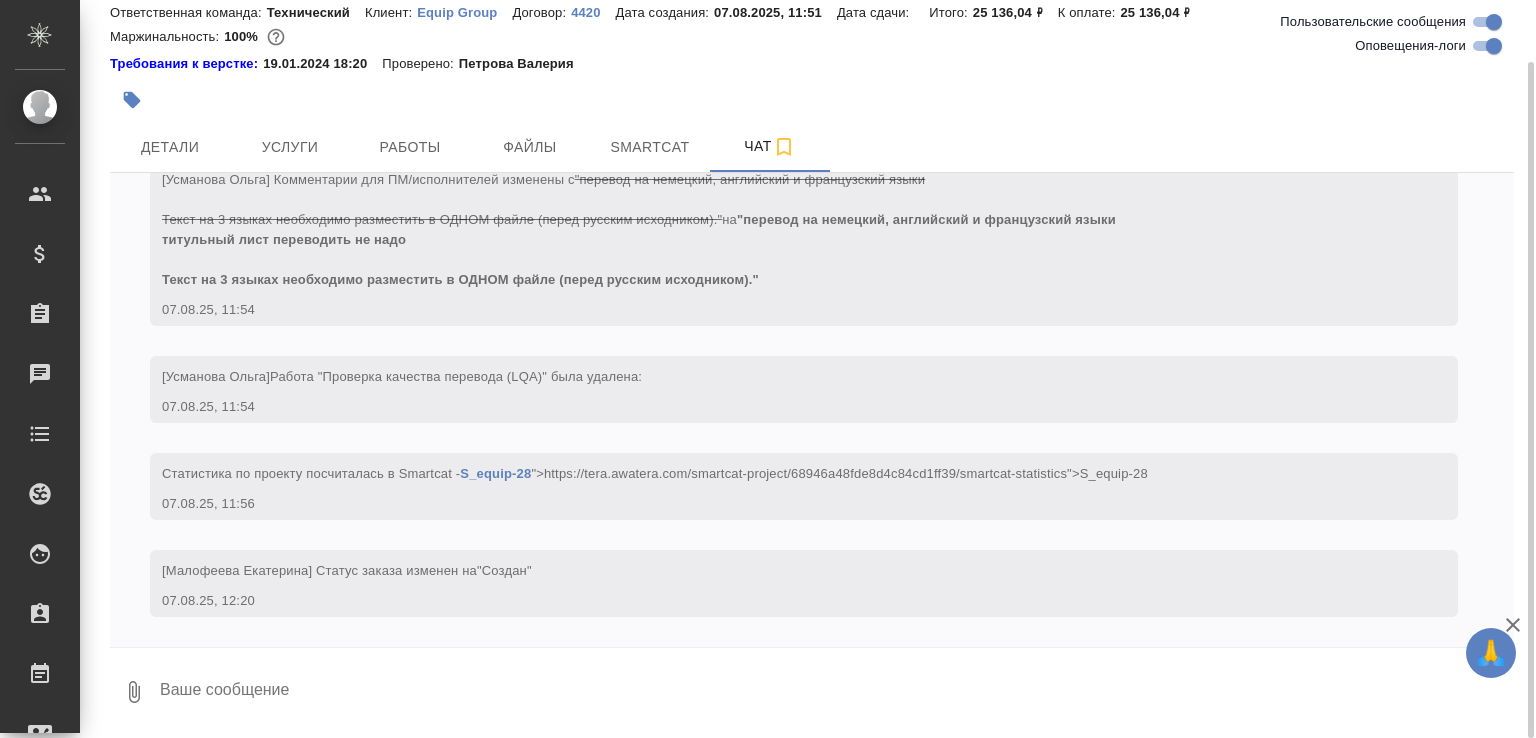 click 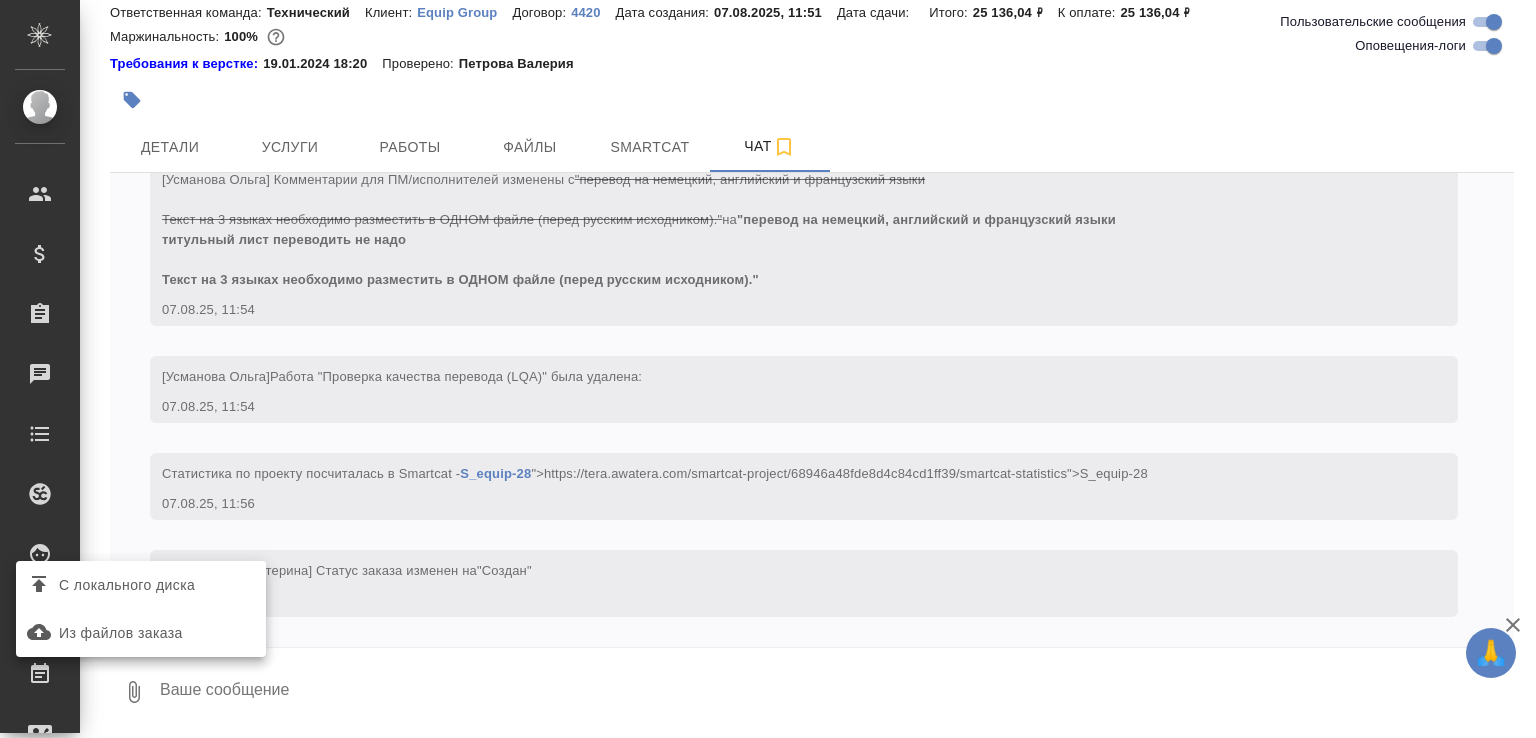 click on "С локального диска" at bounding box center (141, 585) 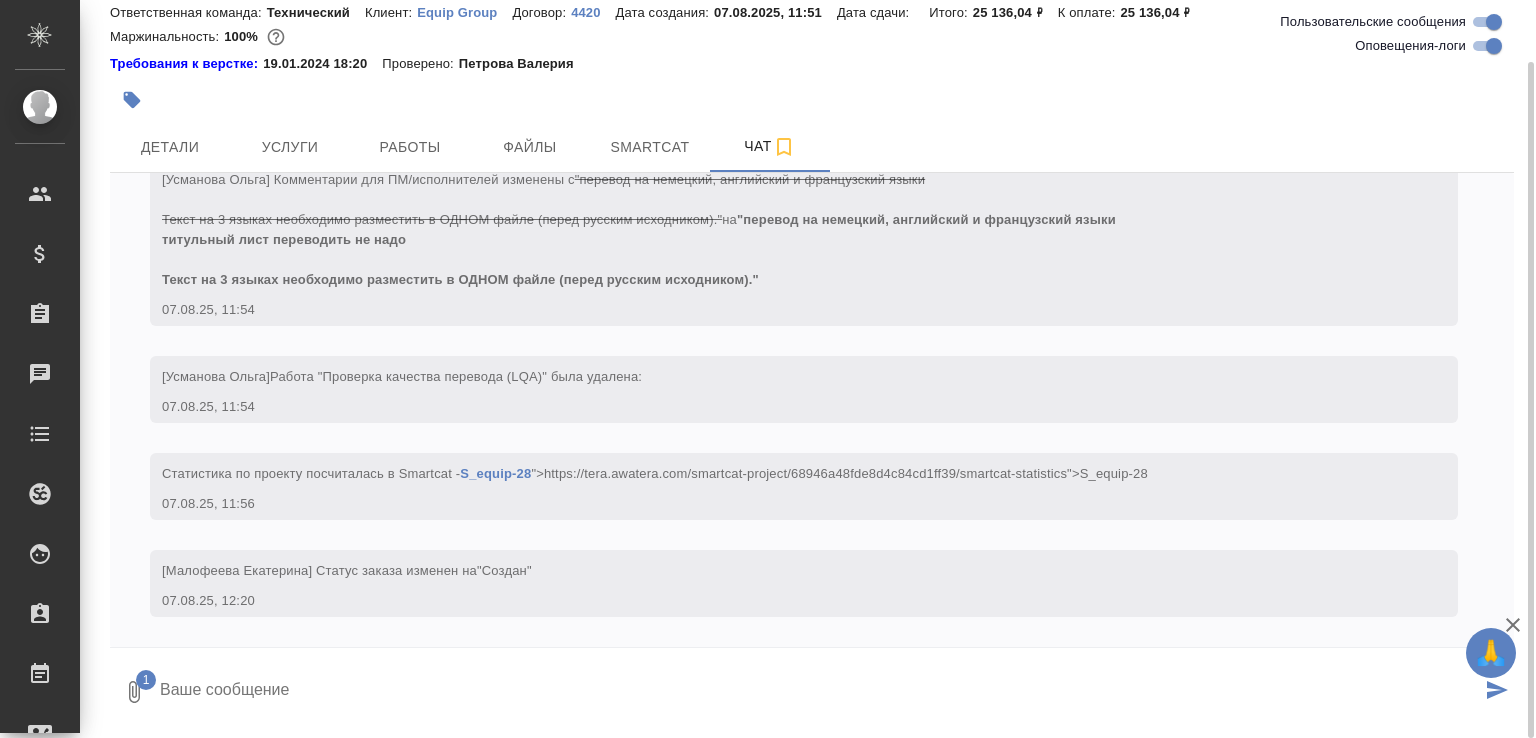 click at bounding box center [819, 692] 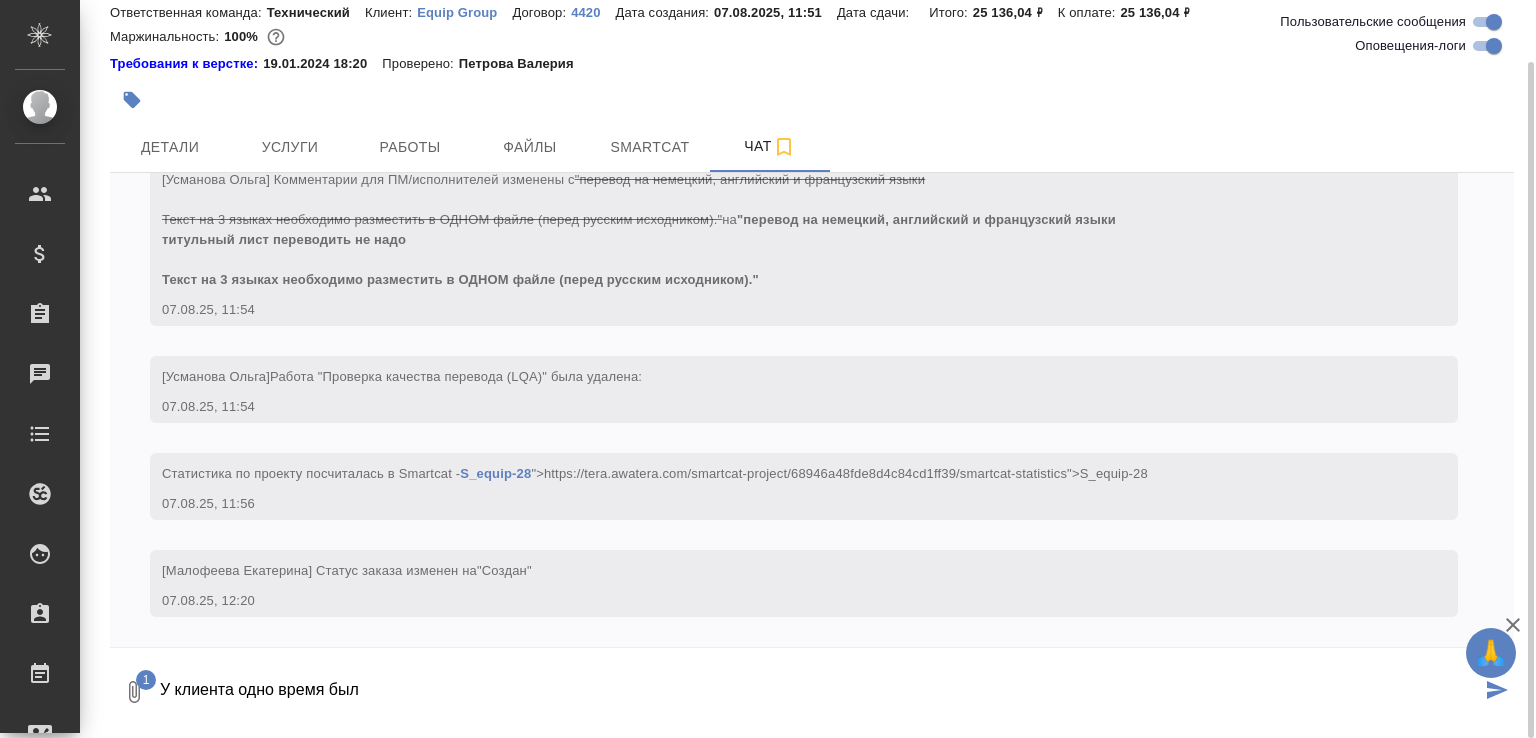 type on "У клиента одно время были" 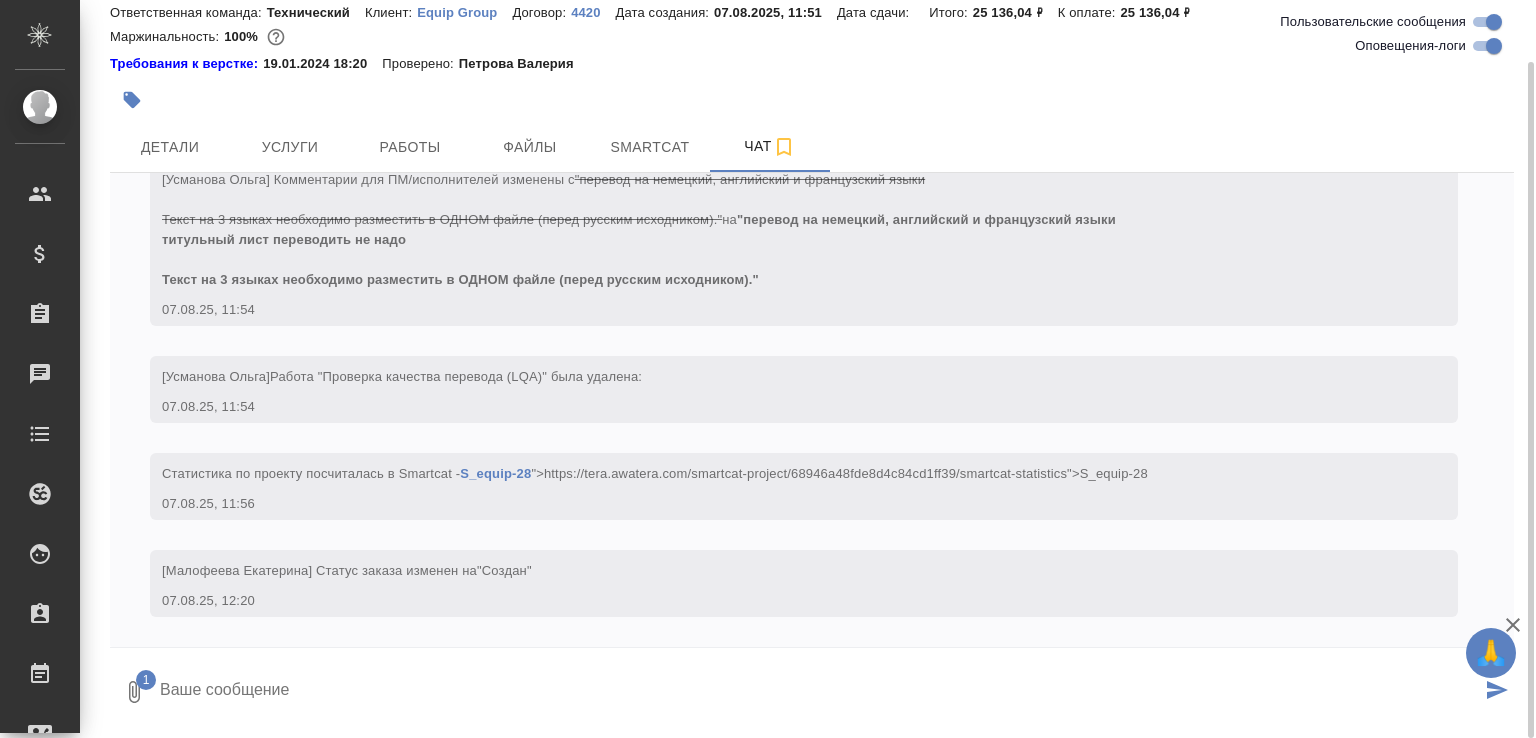 type 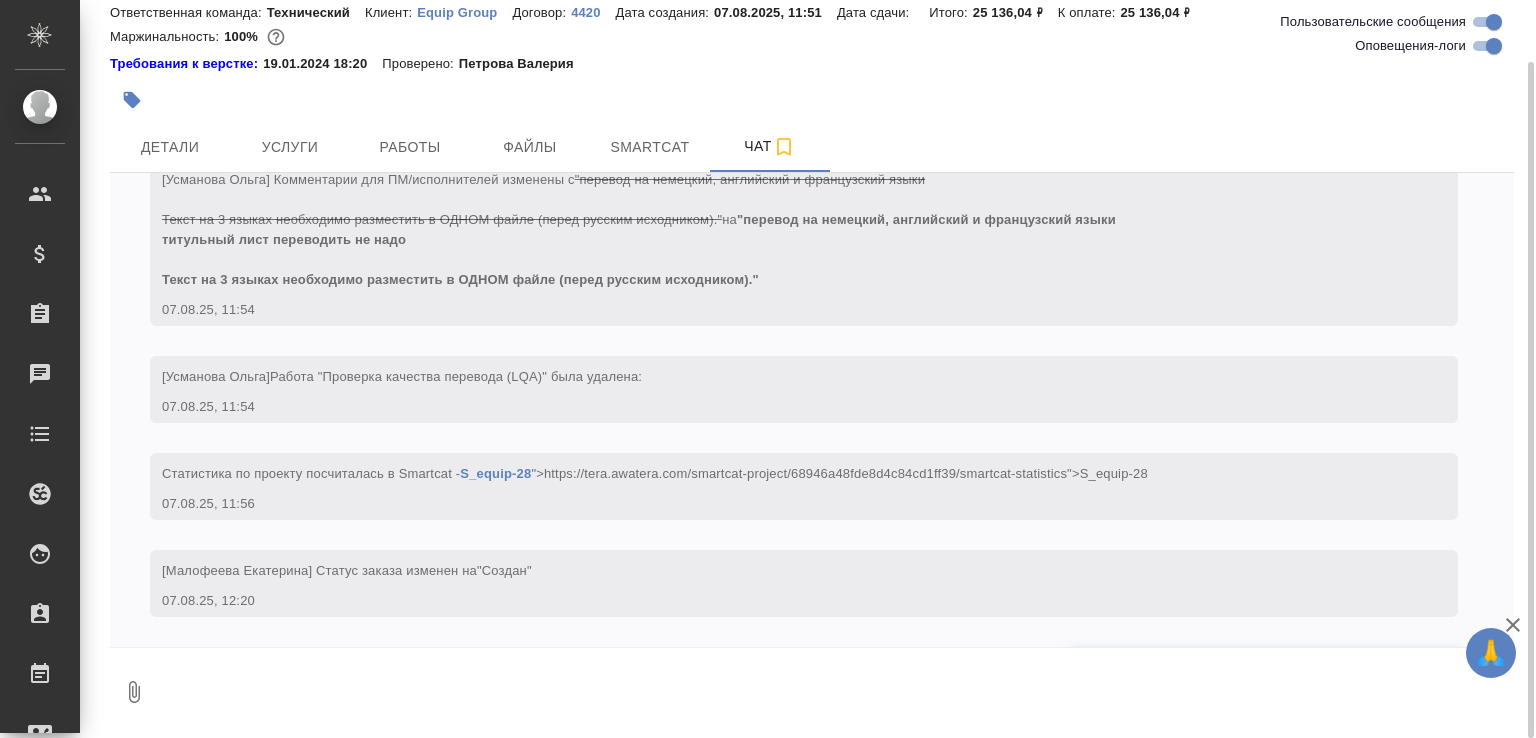 scroll, scrollTop: 1151, scrollLeft: 0, axis: vertical 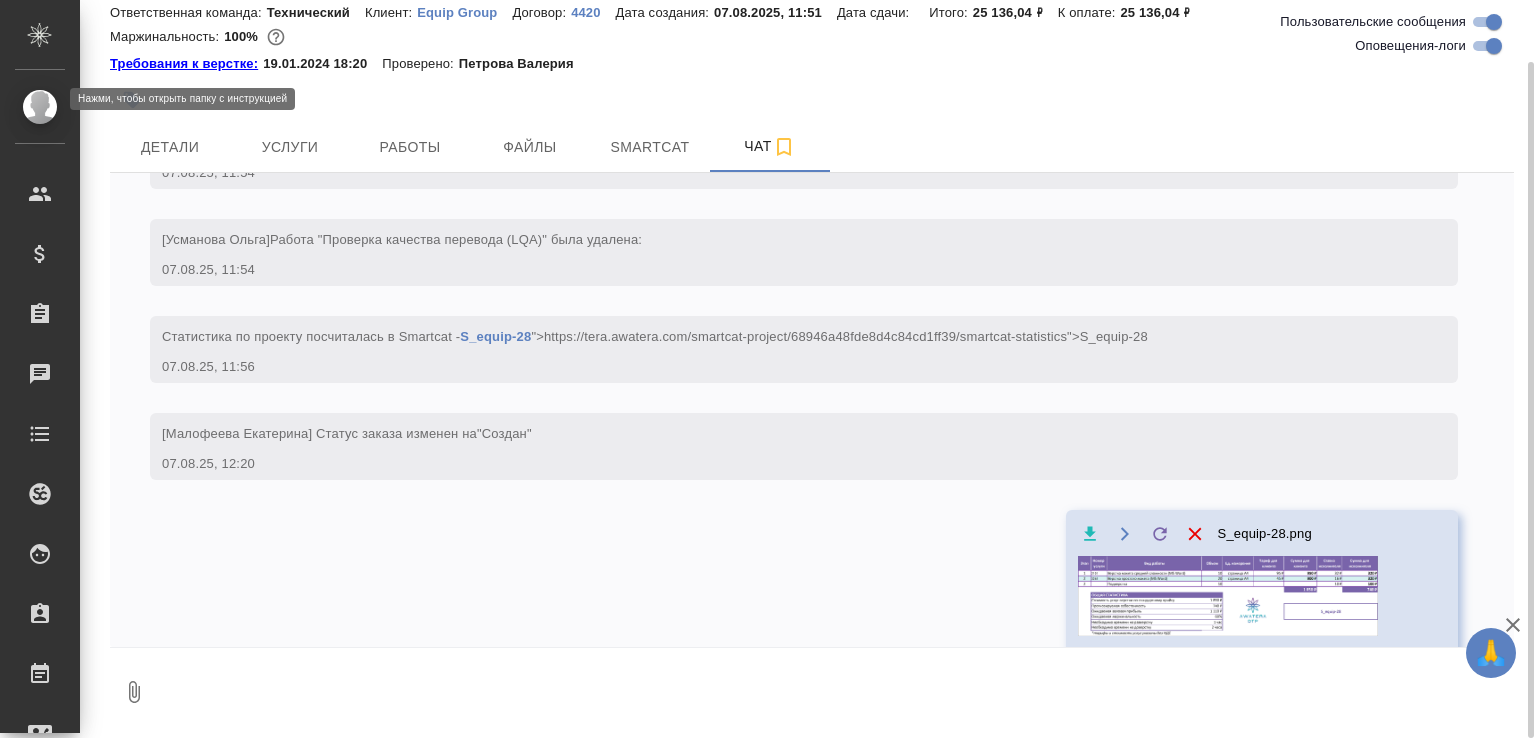 click on "Требования к верстке:" at bounding box center (186, 64) 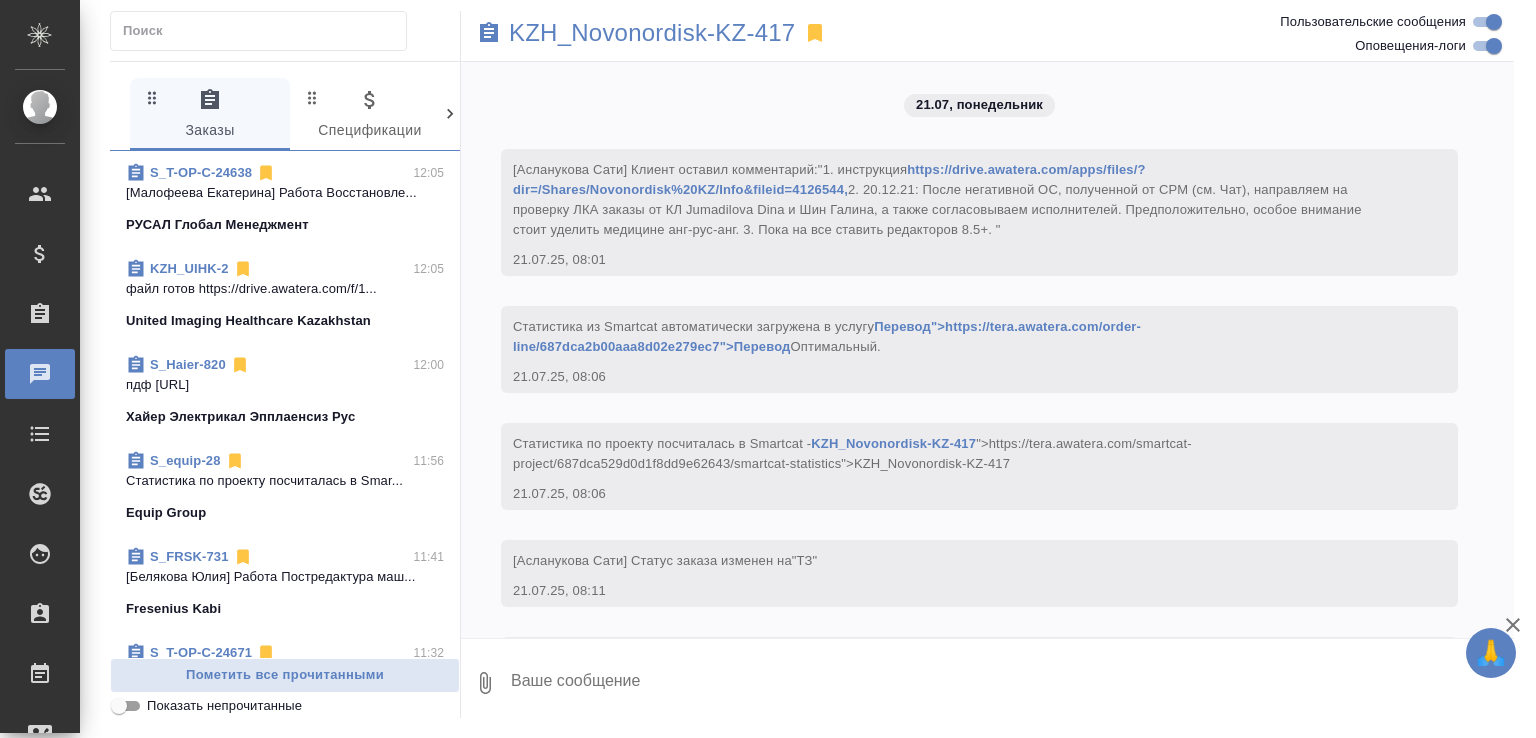 scroll, scrollTop: 0, scrollLeft: 0, axis: both 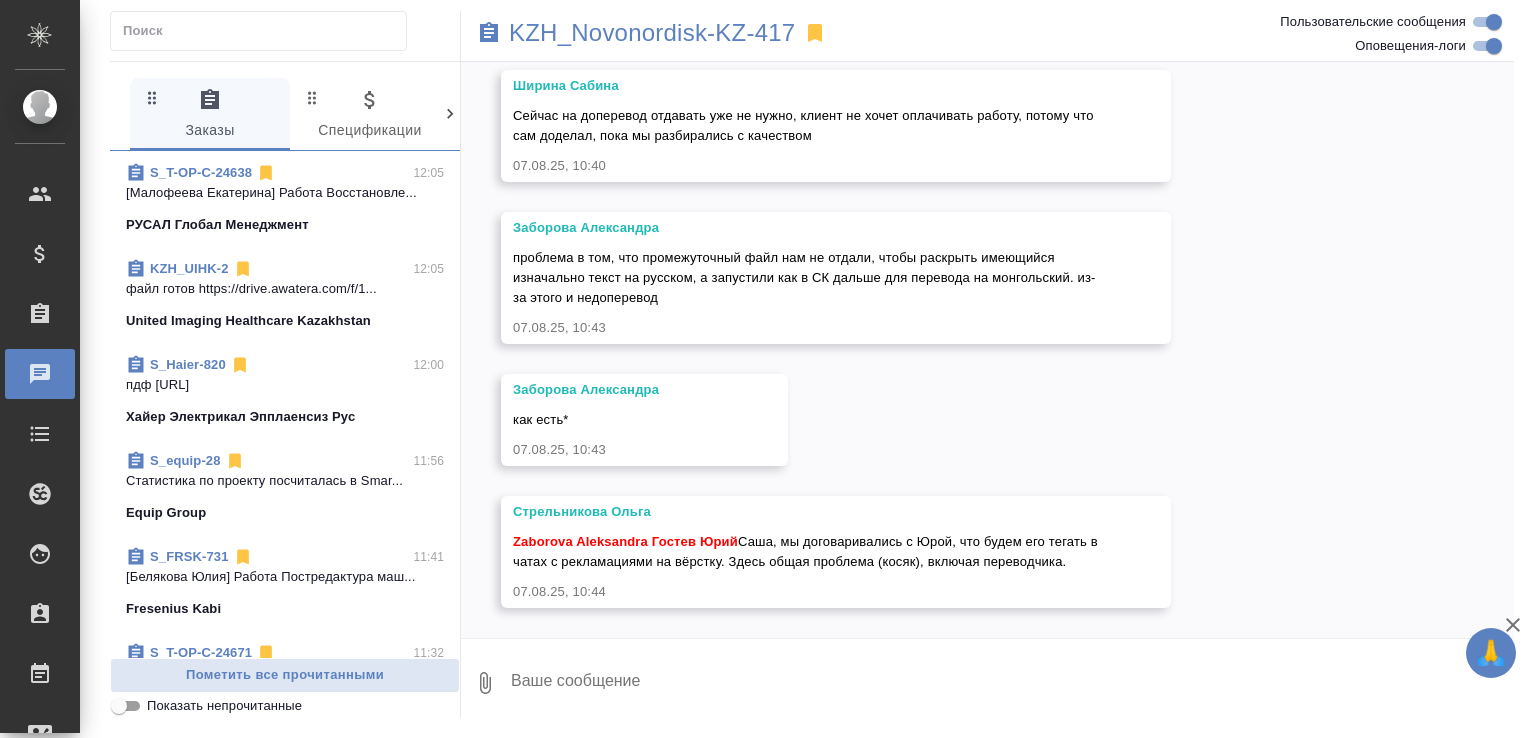 click on "S_Haier-820" at bounding box center [188, 364] 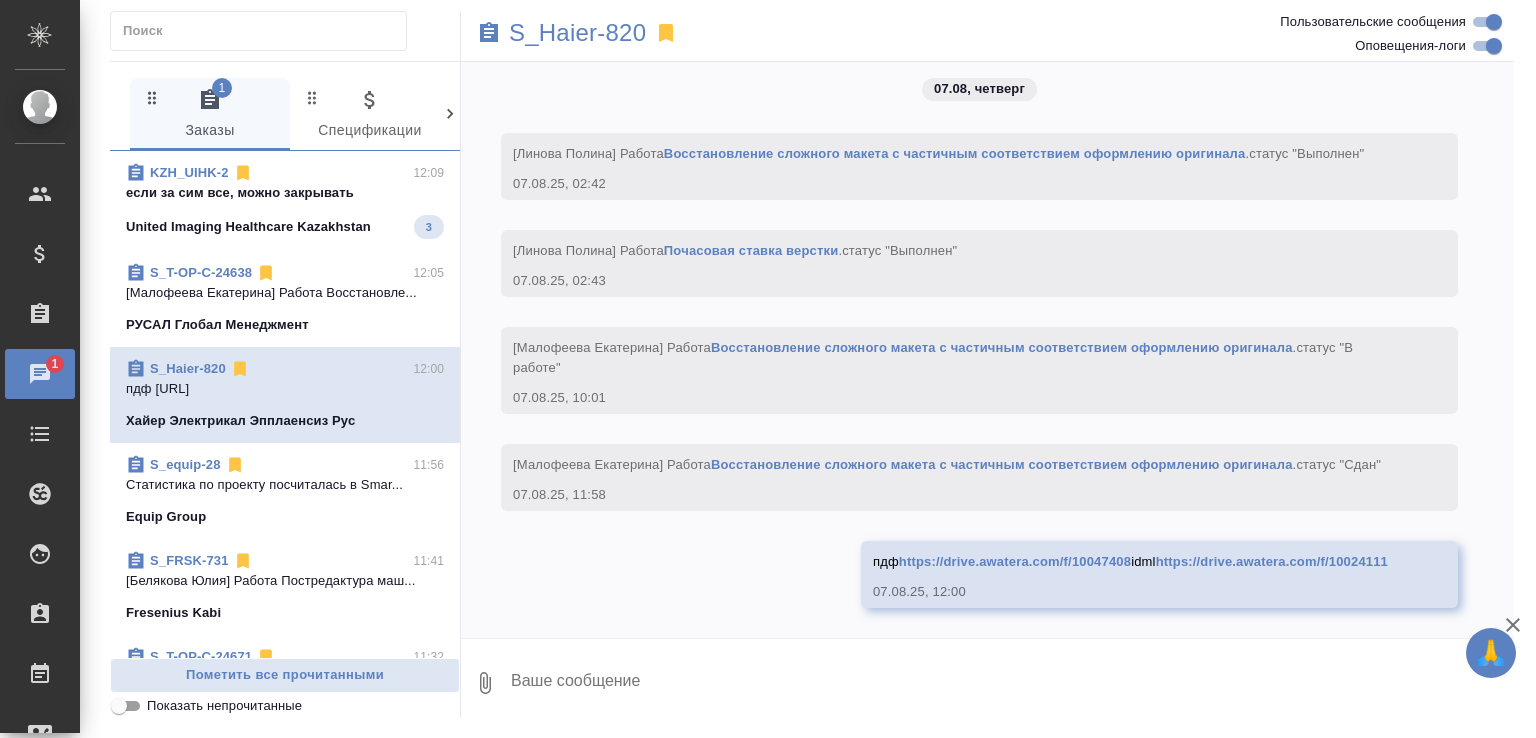 scroll, scrollTop: 13865, scrollLeft: 0, axis: vertical 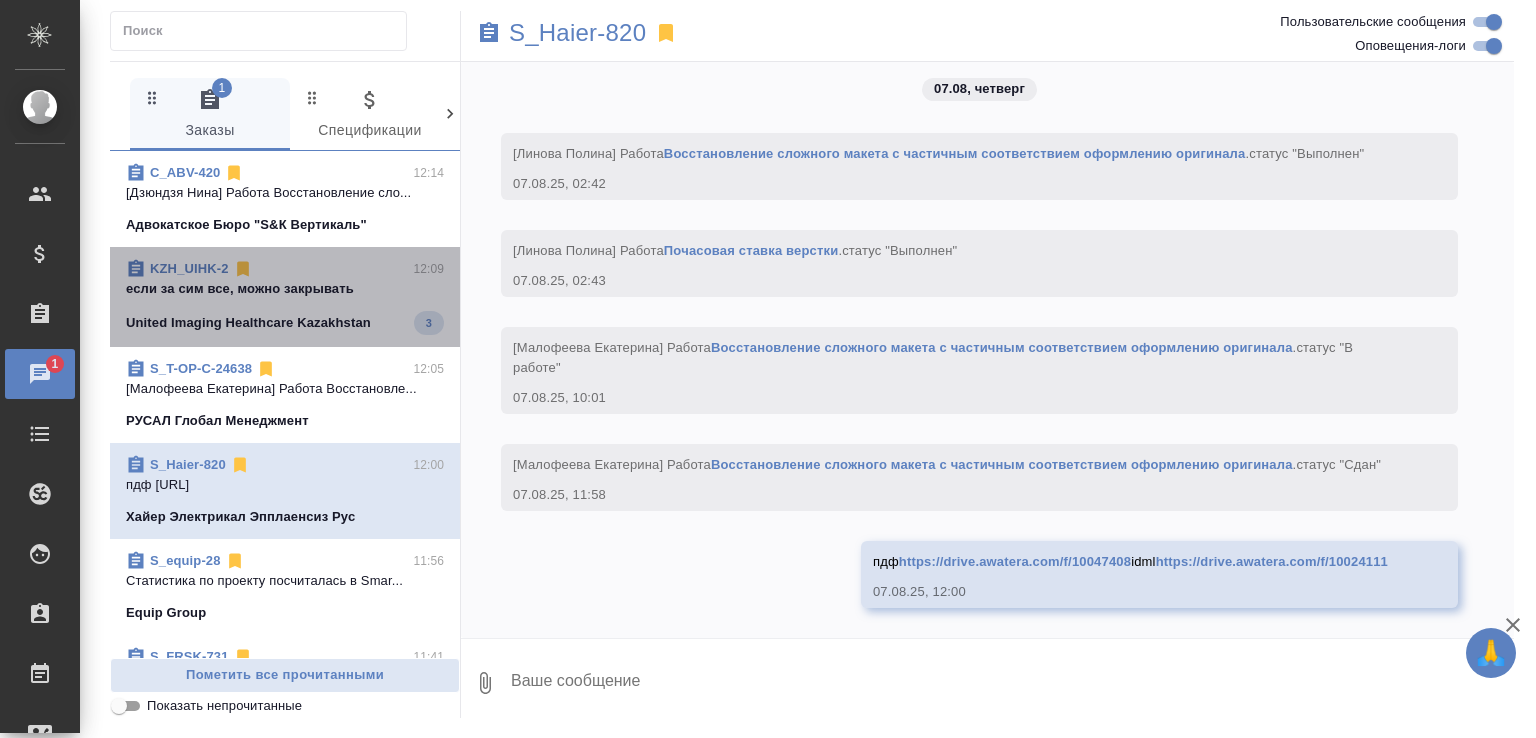 click on "если за сим все, можно закрывать" at bounding box center [285, 289] 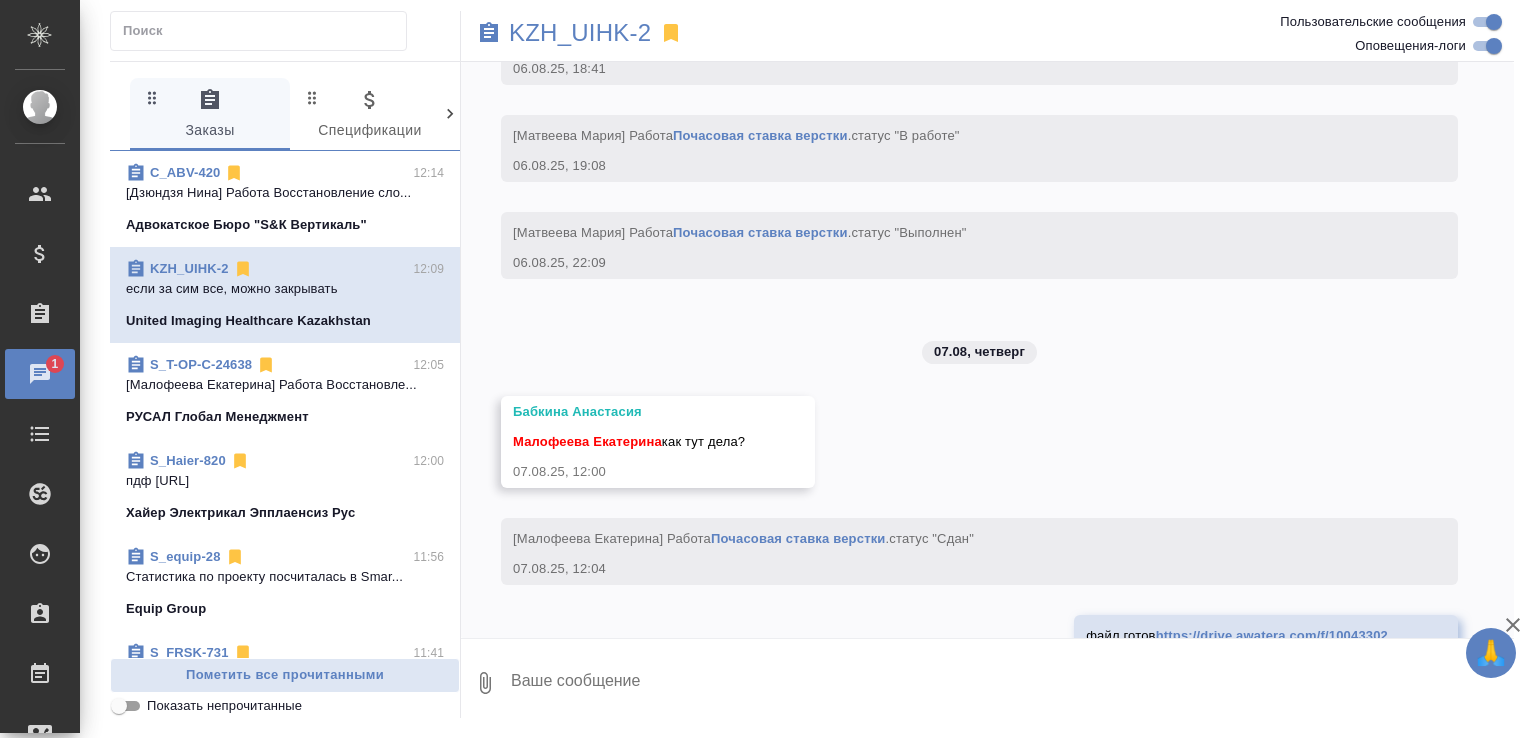 scroll, scrollTop: 23328, scrollLeft: 0, axis: vertical 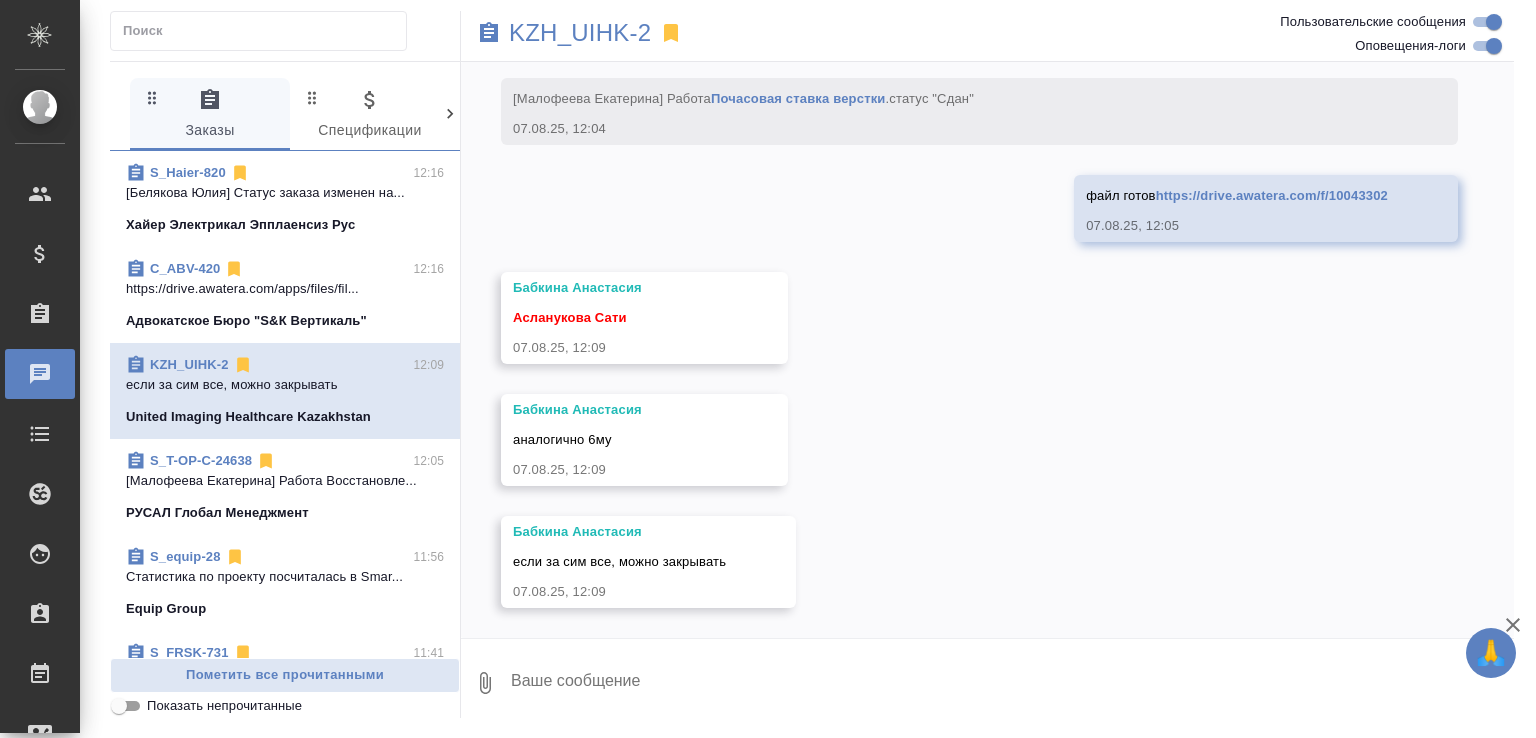click on "https://drive.awatera.com/apps/files/fil..." at bounding box center (285, 289) 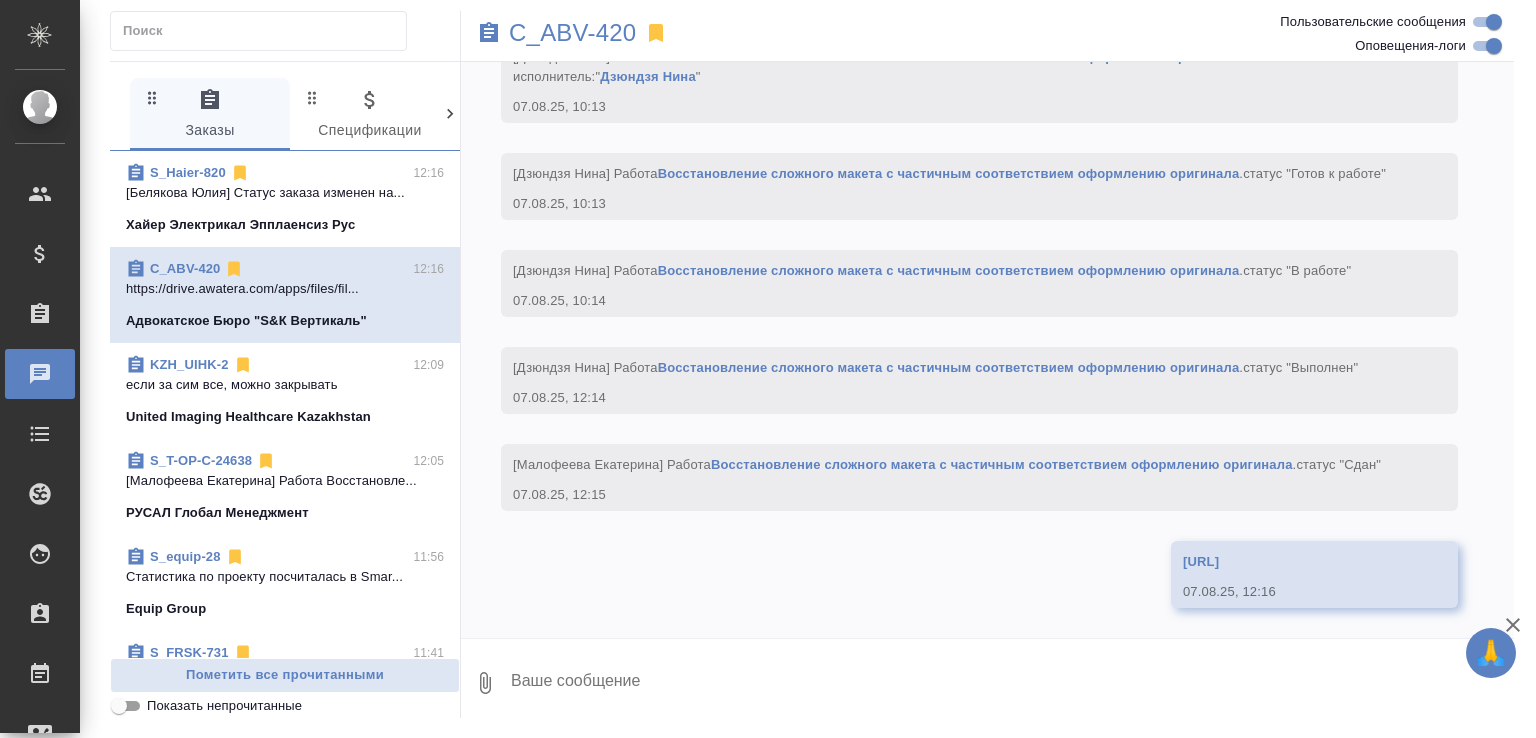 click at bounding box center (1011, 683) 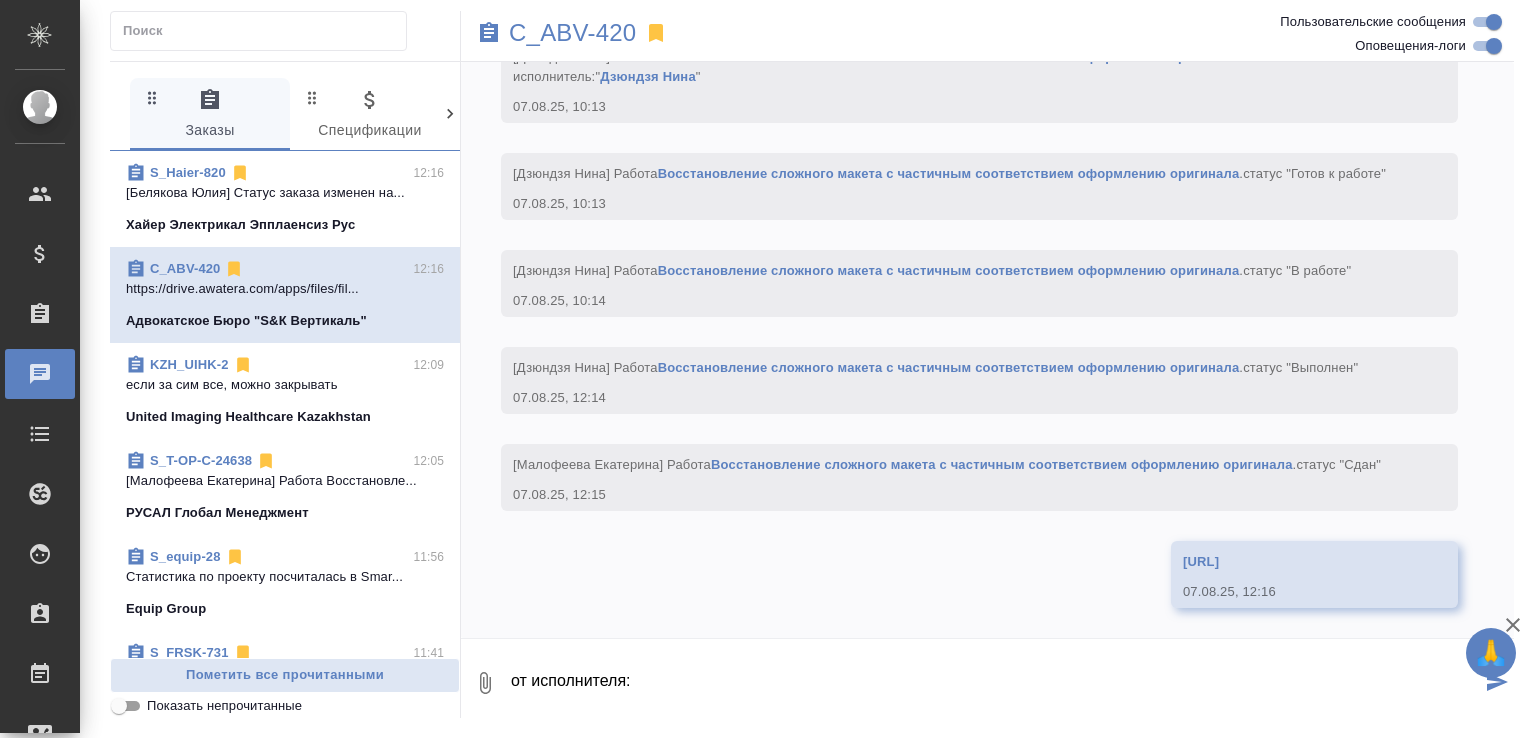 paste on "в работе выделила желтым, где были сомнения, также надписи от руки, написала неразборчиво, но переводчику будет понятно написанное" 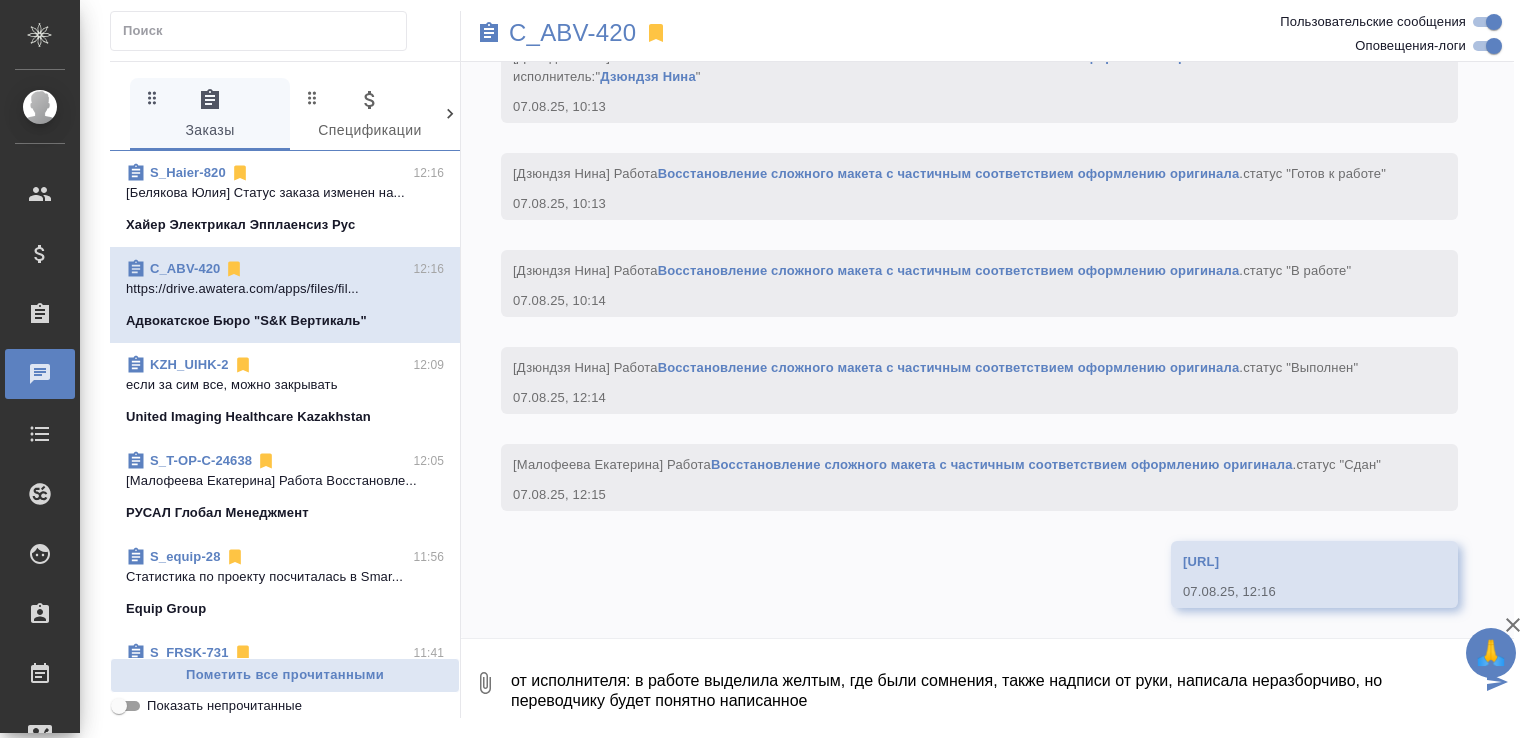 type on "от исполнителя: в работе выделила желтым, где были сомнения, также надписи от руки, написала неразборчиво, но переводчику будет понятно написанное" 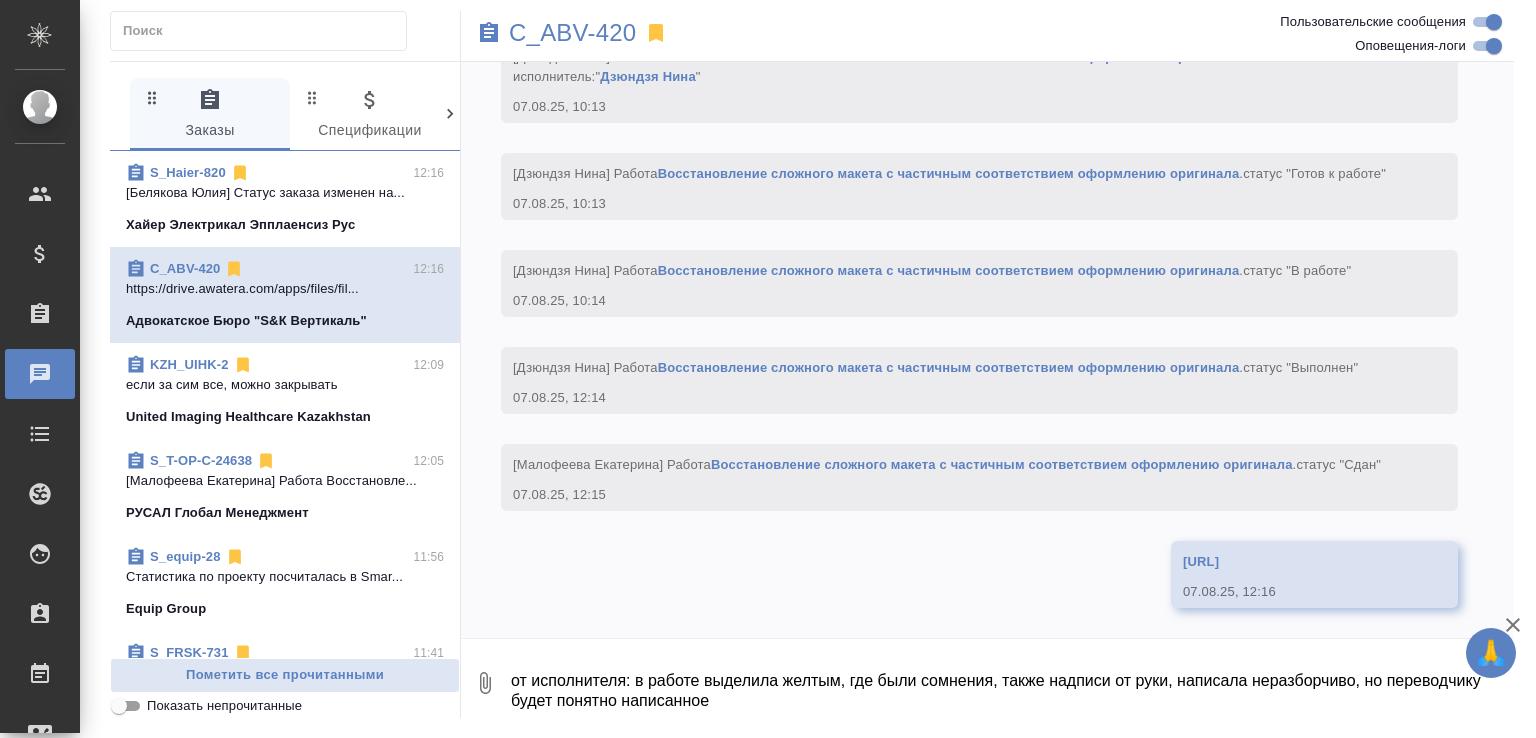 scroll, scrollTop: 0, scrollLeft: 0, axis: both 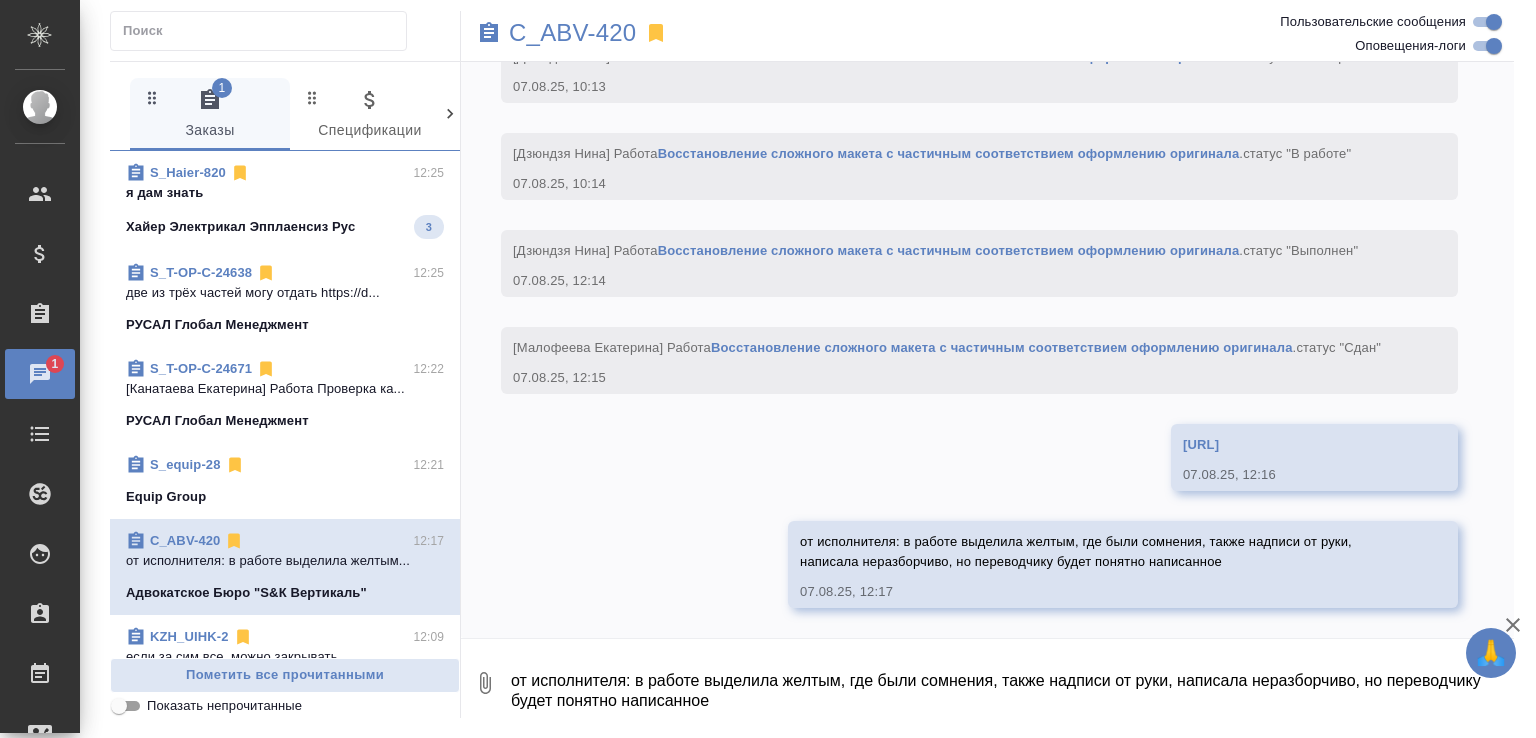 click on "Хайер Электрикал Эпплаенсиз Рус 3" 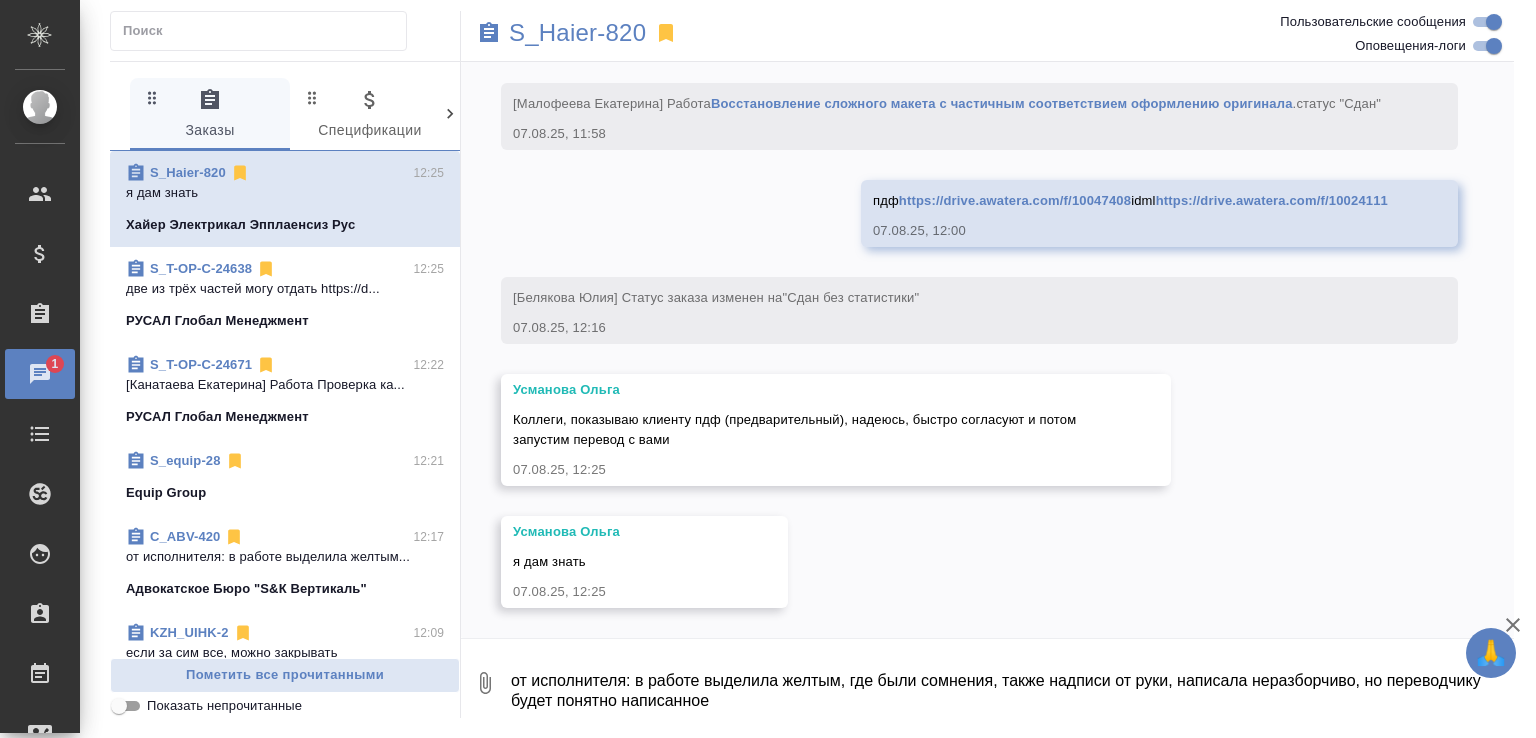 scroll, scrollTop: 14227, scrollLeft: 0, axis: vertical 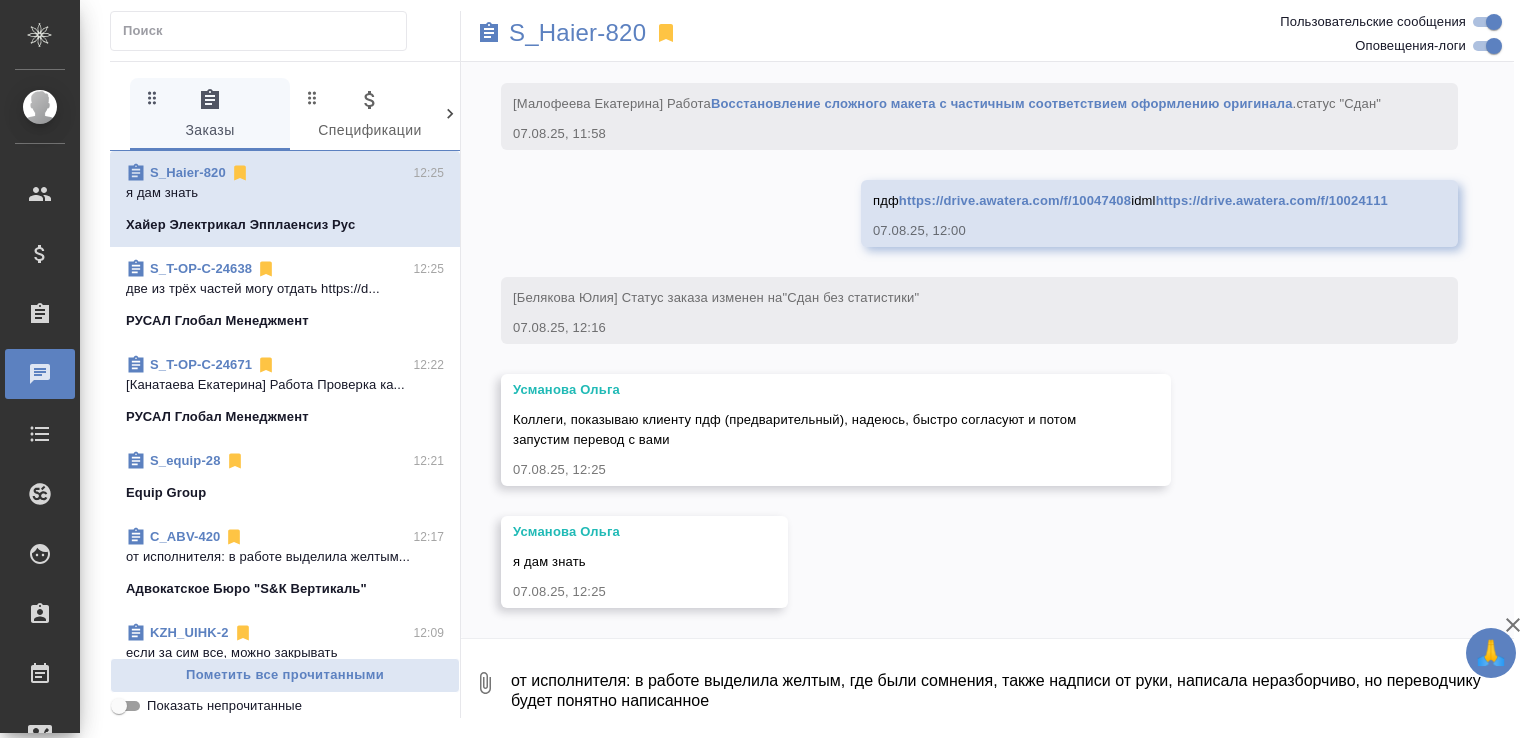 click on "от исполнителя: в работе выделила желтым, где были сомнения, также надписи от руки, написала неразборчиво, но переводчику будет понятно написанное" at bounding box center (1011, 683) 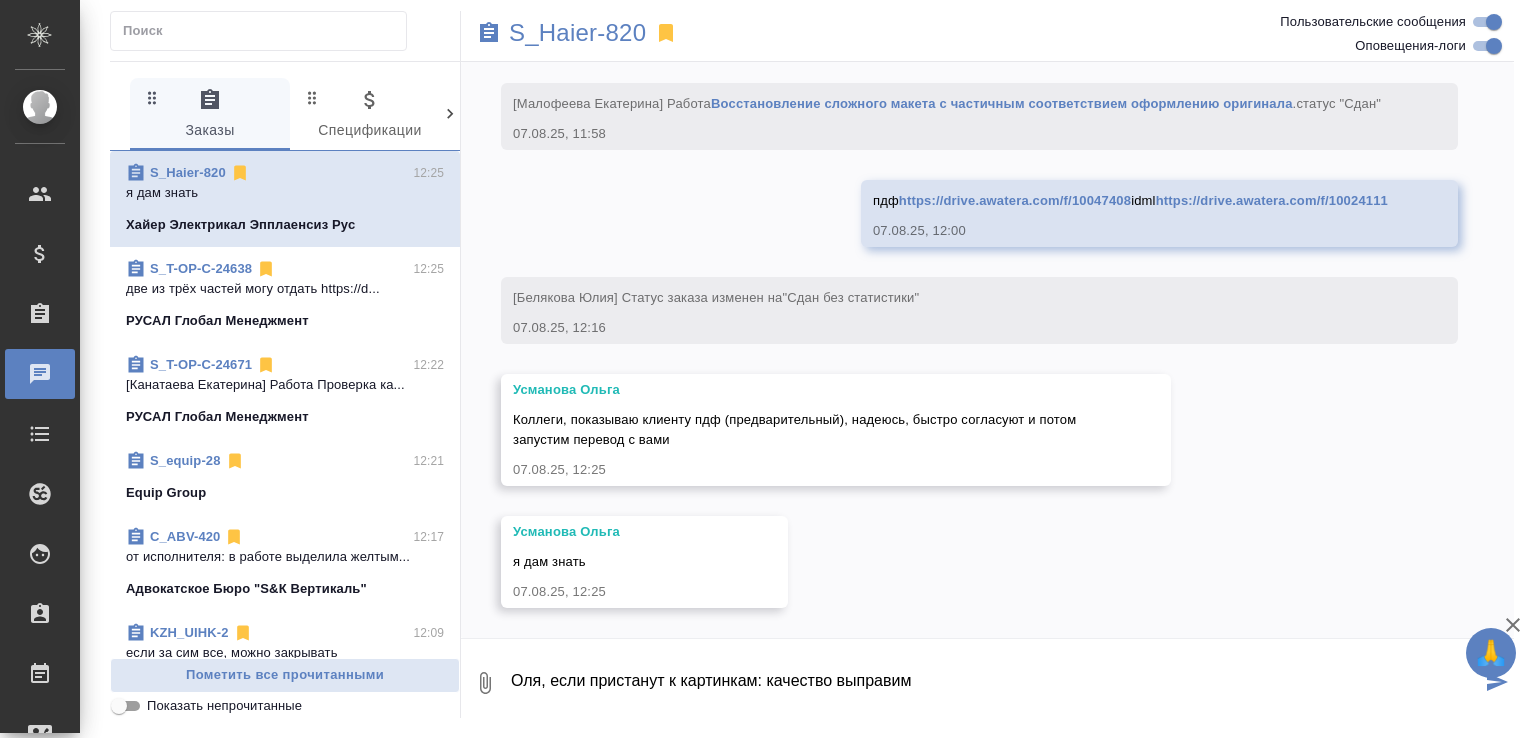 type on "Оля, если пристанут к картинкам: качество выправим" 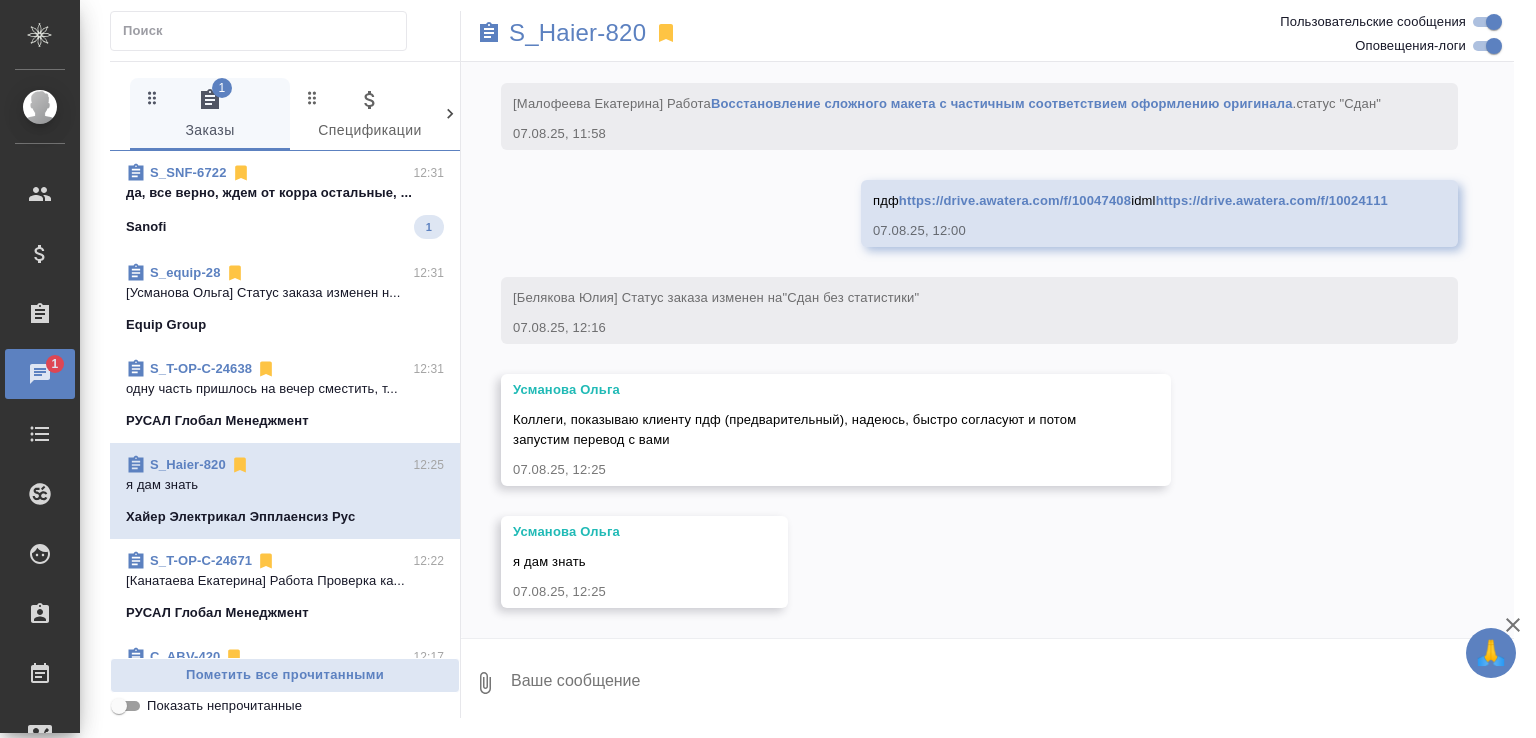 click on "Sanofi 1" 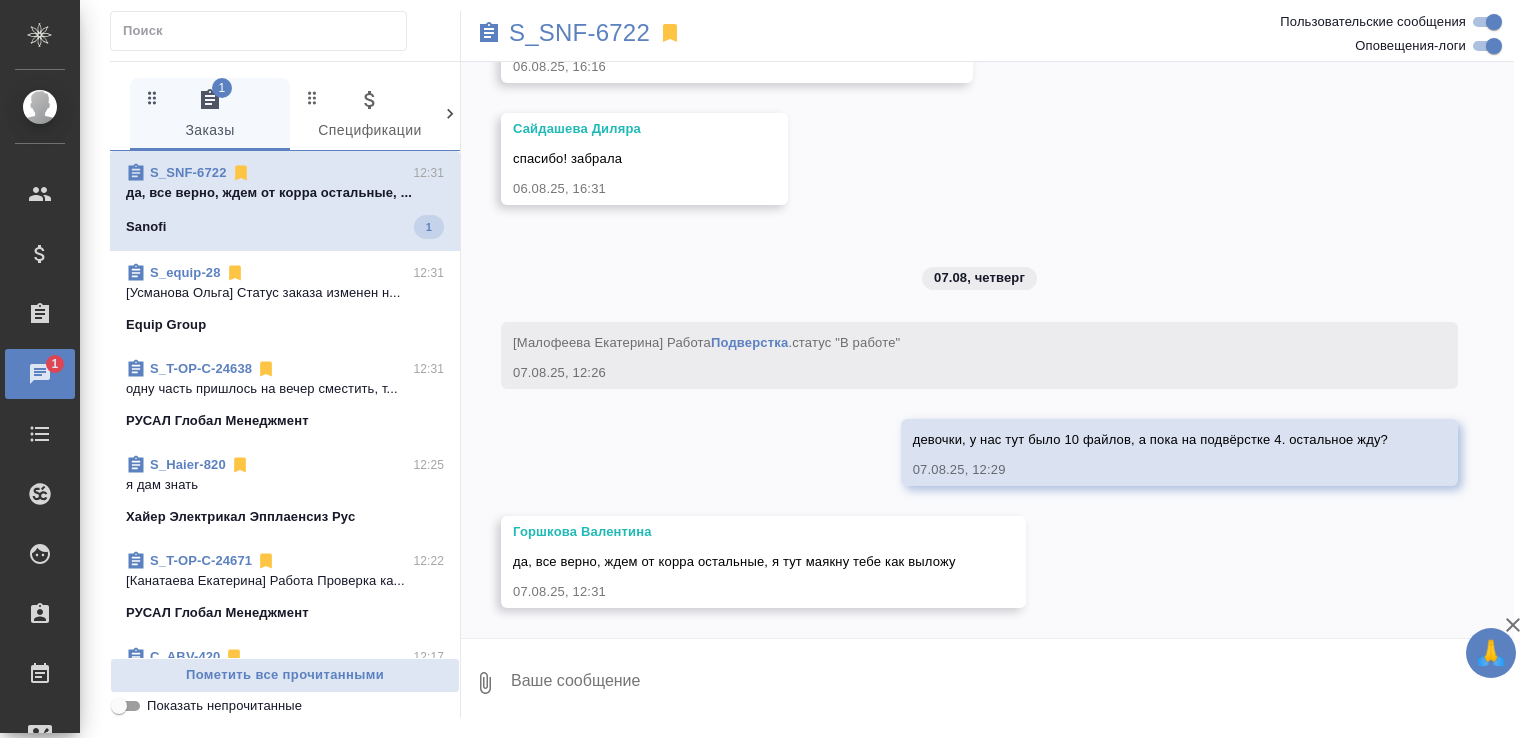 scroll, scrollTop: 22582, scrollLeft: 0, axis: vertical 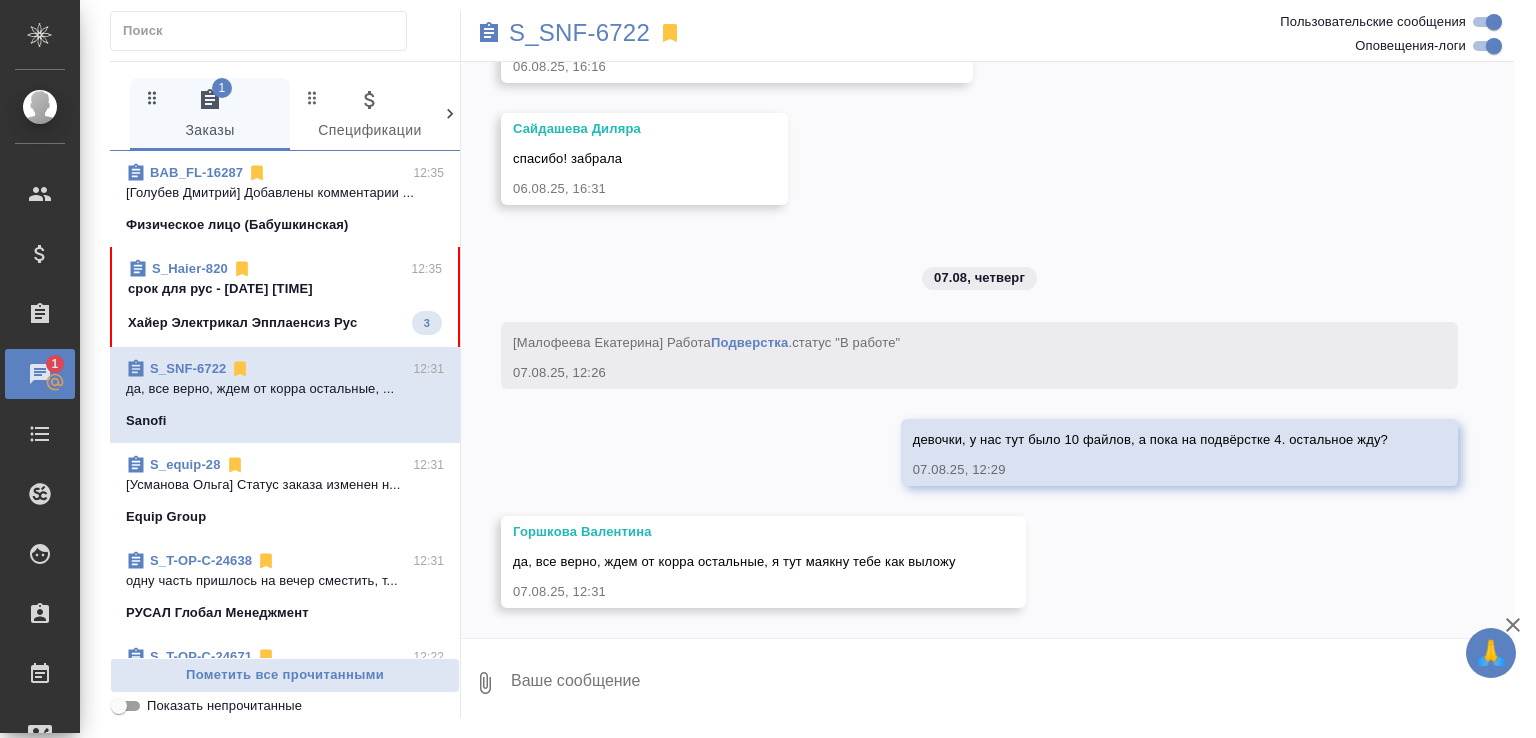 click on "[Голубев Дмитрий] Добавлены комментарии ..." at bounding box center [285, 193] 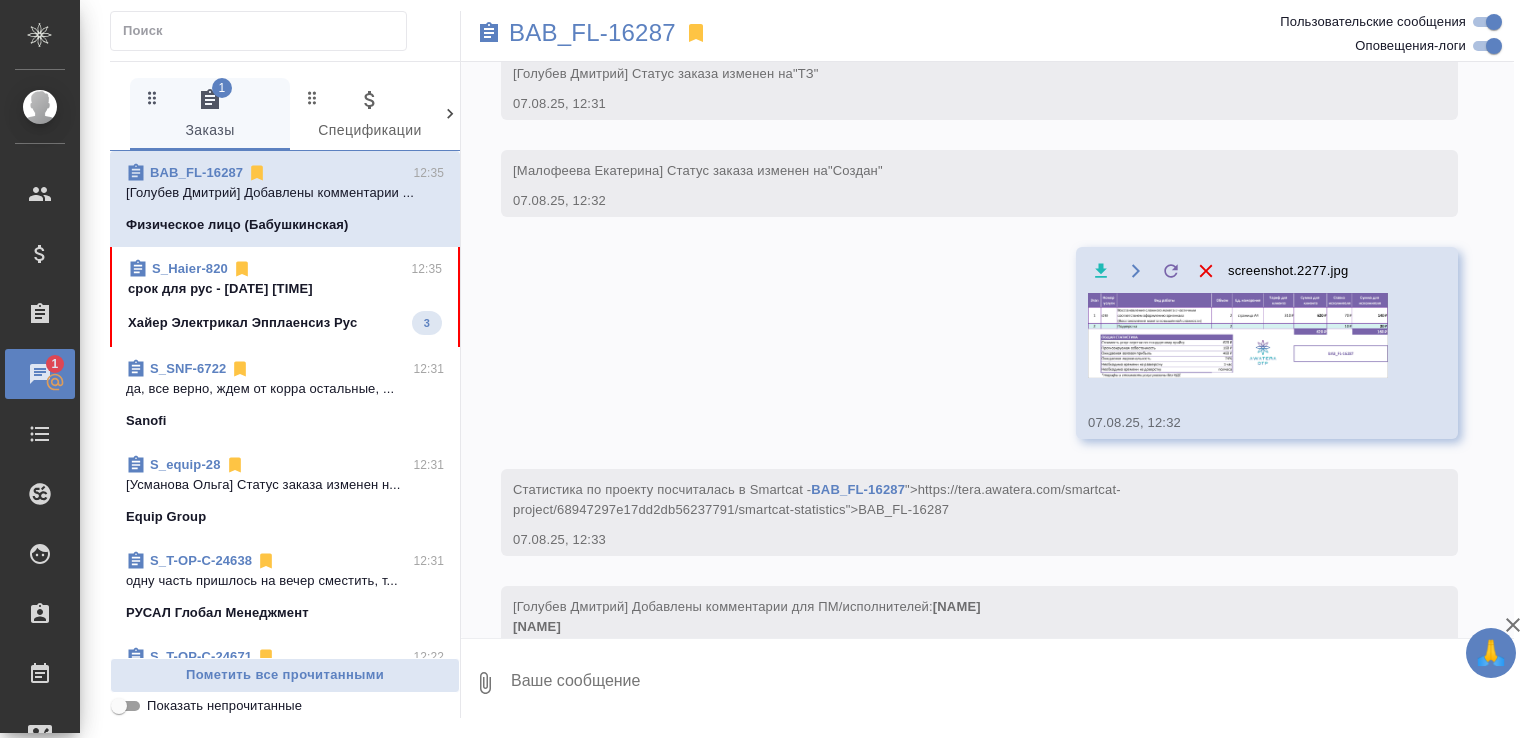 click on "S_Haier-820 12:35" at bounding box center (285, 269) 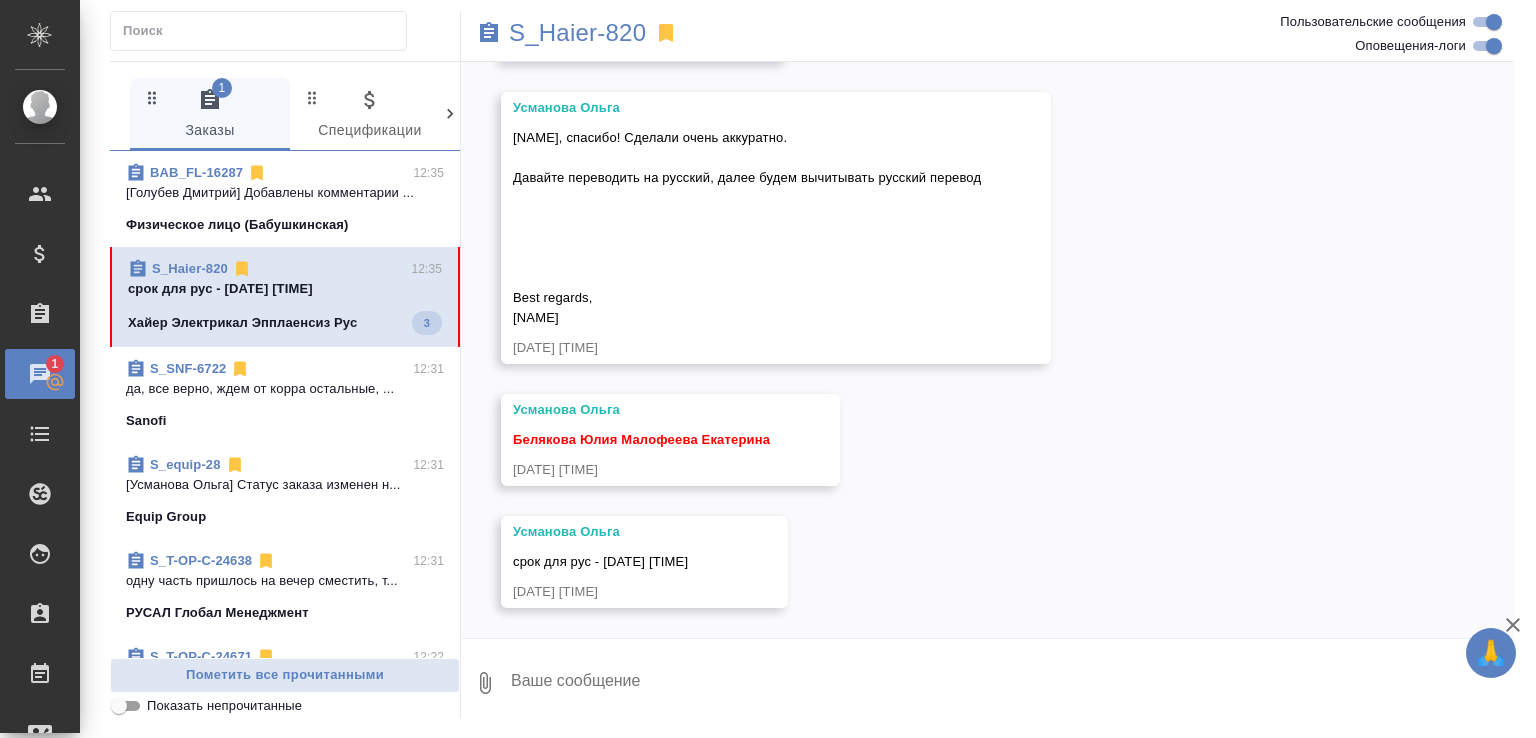 scroll, scrollTop: 14772, scrollLeft: 0, axis: vertical 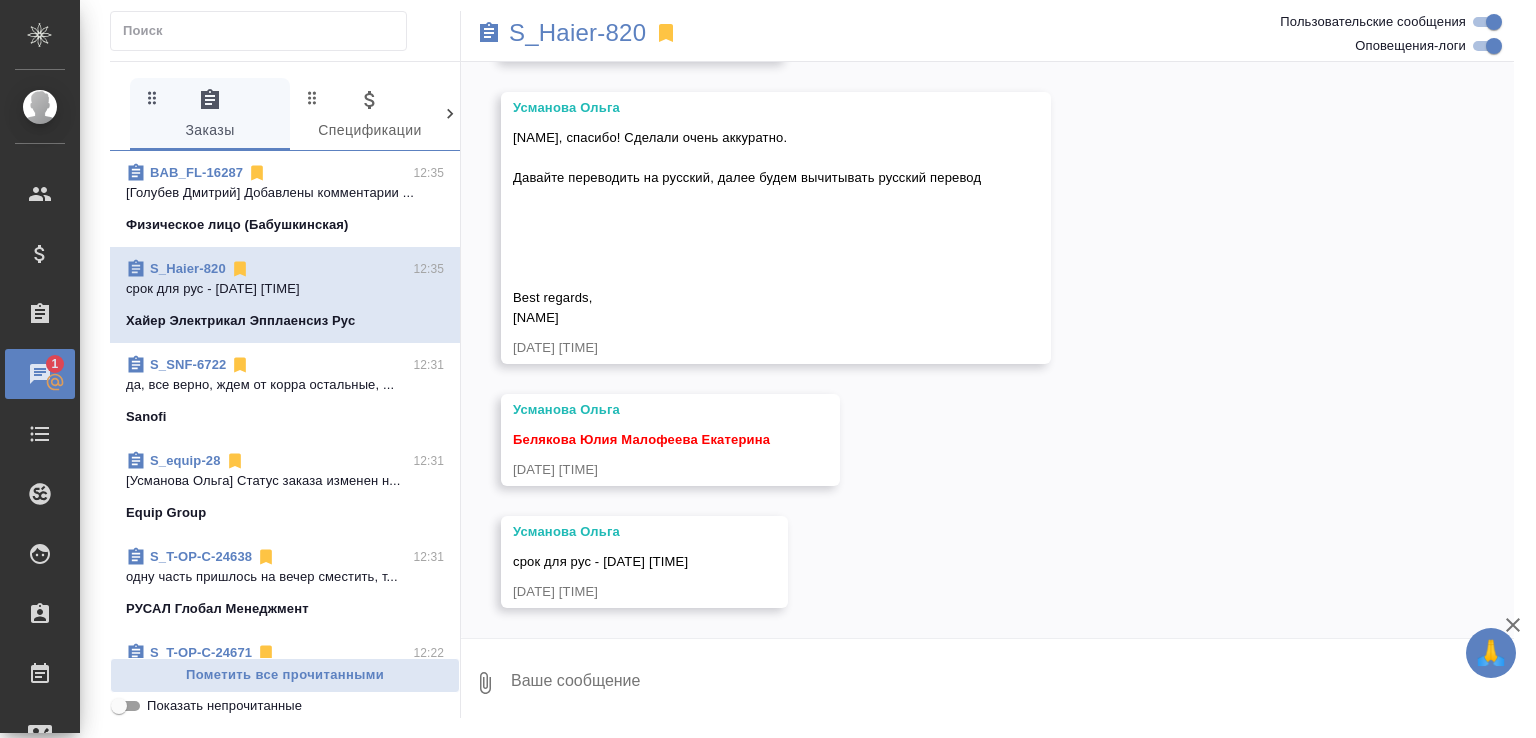 click on "05.08, вторник [Усманова Ольга] Клиент оставил комментарий:   ">https://drive.awatera.com/s/tJYiNLcpyEtgmk4" 05.08.25, 11:01 [Усманова Ольга] Комментарии для ПМ/исполнителей изменены с   https://dropmefiles.com/ARHMm
HHK-Y64SCVB - ВСТРАИВАЕМАЯ СТЕКЛОКЕРАМИЧЕСКАЯ ИНДУКЦИОННАЯ ВАРОЧНАЯ ПАНЕЛЬ
HHK-C63NDB  - ВСТРАИВАЕМАЯ СТЕКЛОКЕРАМИЧЕСКАЯ ВАРОЧНАЯ ПАНЕЛЬ"   на   https://dropmefiles.com/ARHMm
HHK-Y64SCVB - ВСТРАИВАЕМАЯ СТЕКЛОКЕРАМИЧЕСКАЯ ИНДУКЦИОННАЯ ВАРОЧНАЯ ПАНЕЛЬ
HHK-C63NDB  - ВСТРАИВАЕМАЯ СТЕКЛОКЕРАМИЧЕСКАЯ ВАРОЧНАЯ ПАНЕЛЬ" 05.08.25, 11:02 [Усманова Ольга] Задана общая тематика:   Техника 05.08.25, 11:02 [Усманова Ольга] Задана тематика:   "ТЗ" "" at bounding box center (987, 350) 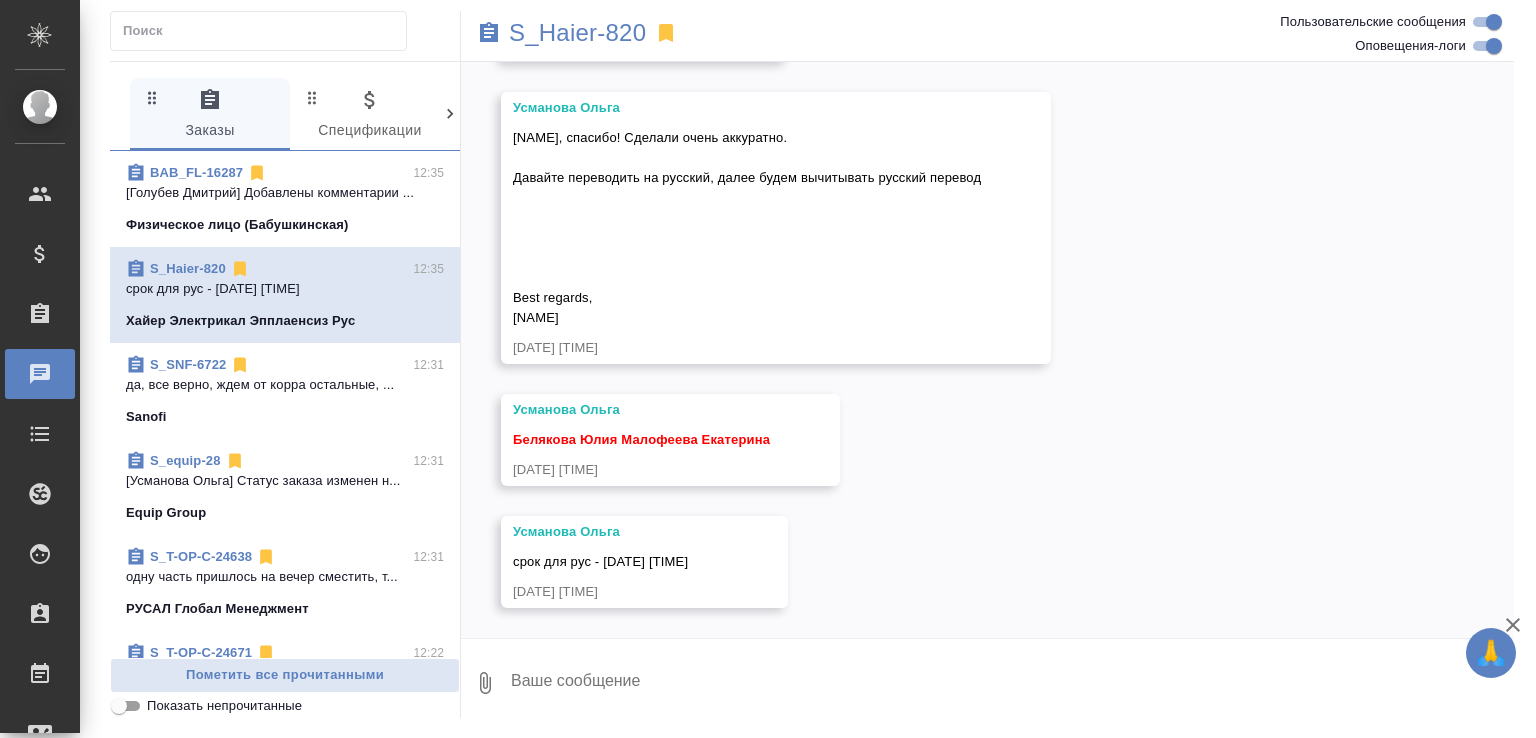 click at bounding box center (1011, 683) 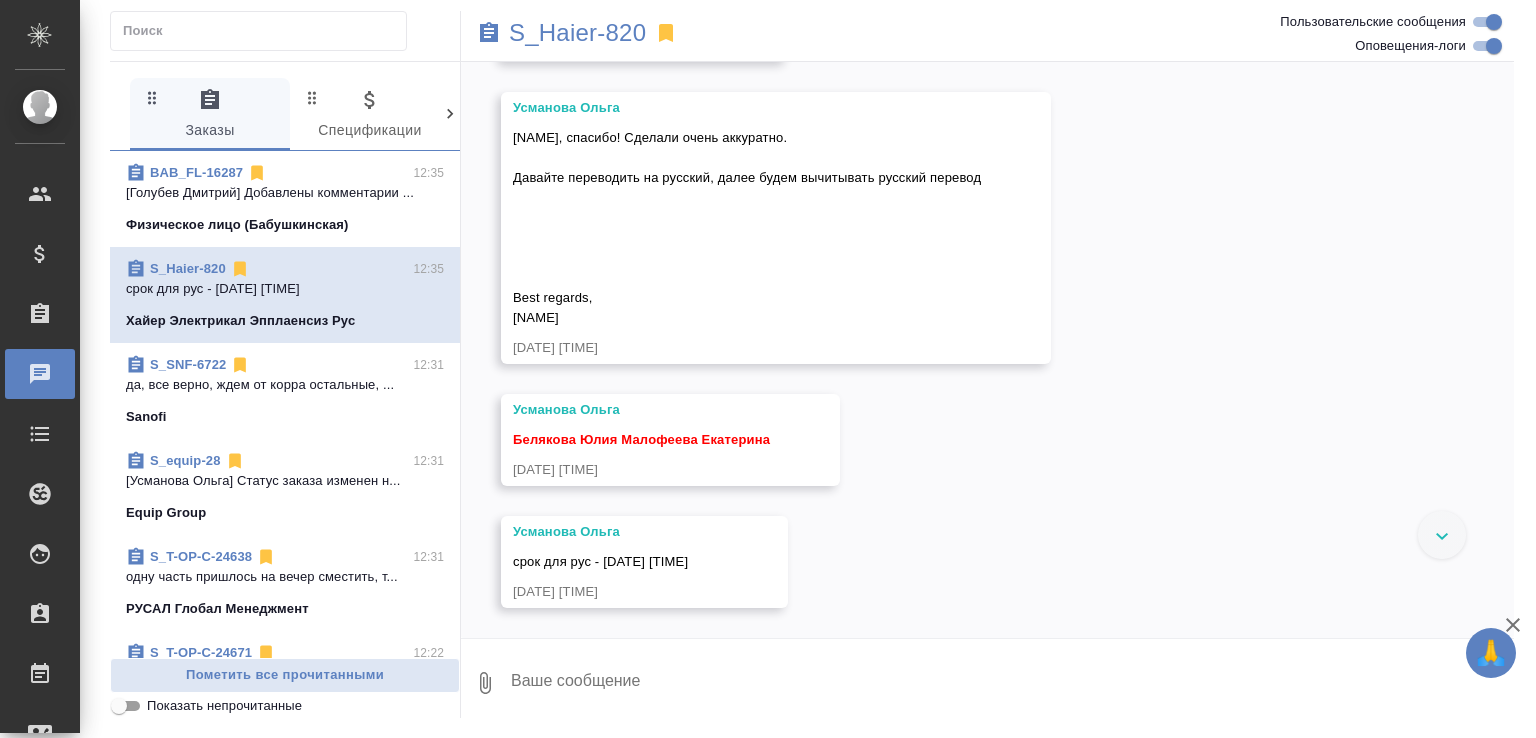 scroll, scrollTop: 14248, scrollLeft: 0, axis: vertical 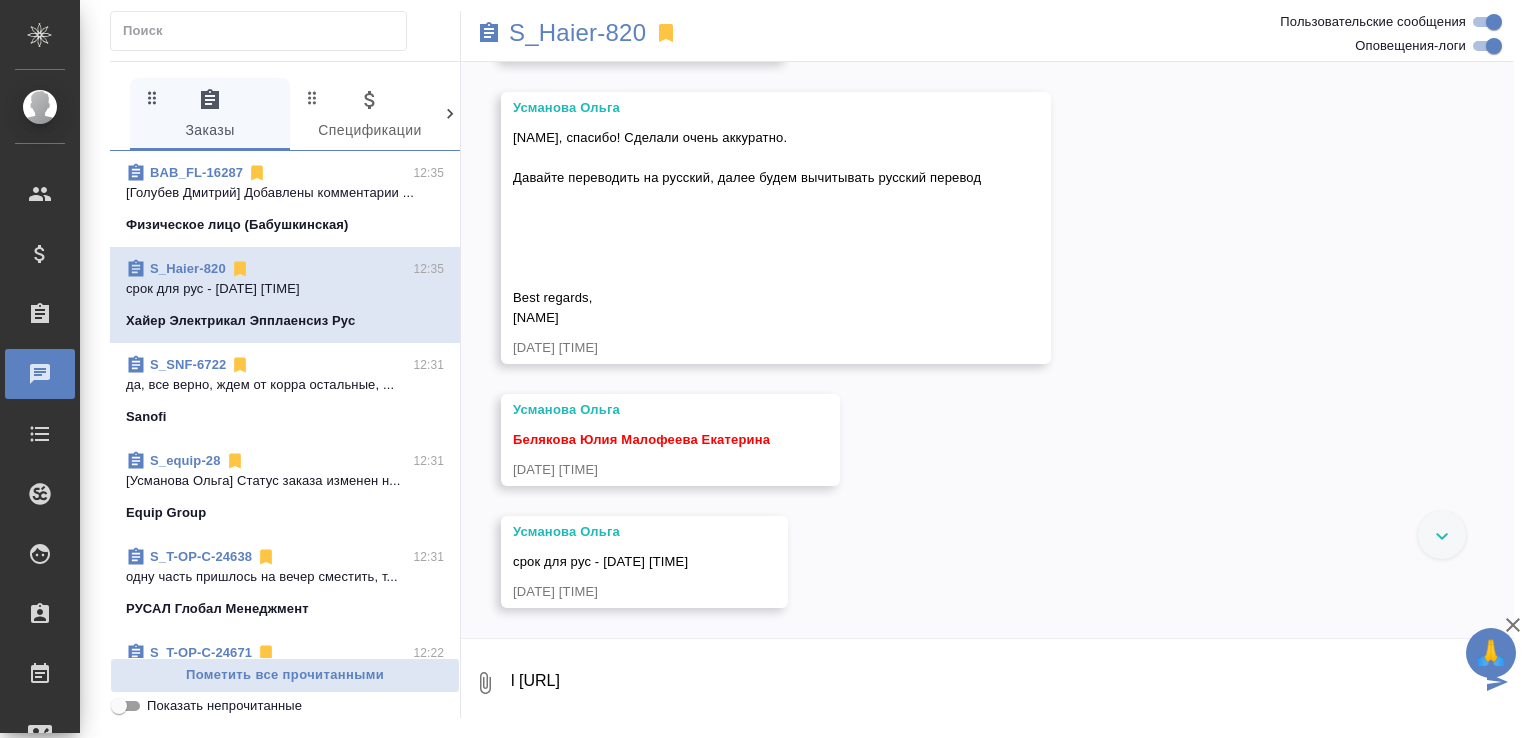 drag, startPoint x: 517, startPoint y: 682, endPoint x: 500, endPoint y: 685, distance: 17.262676 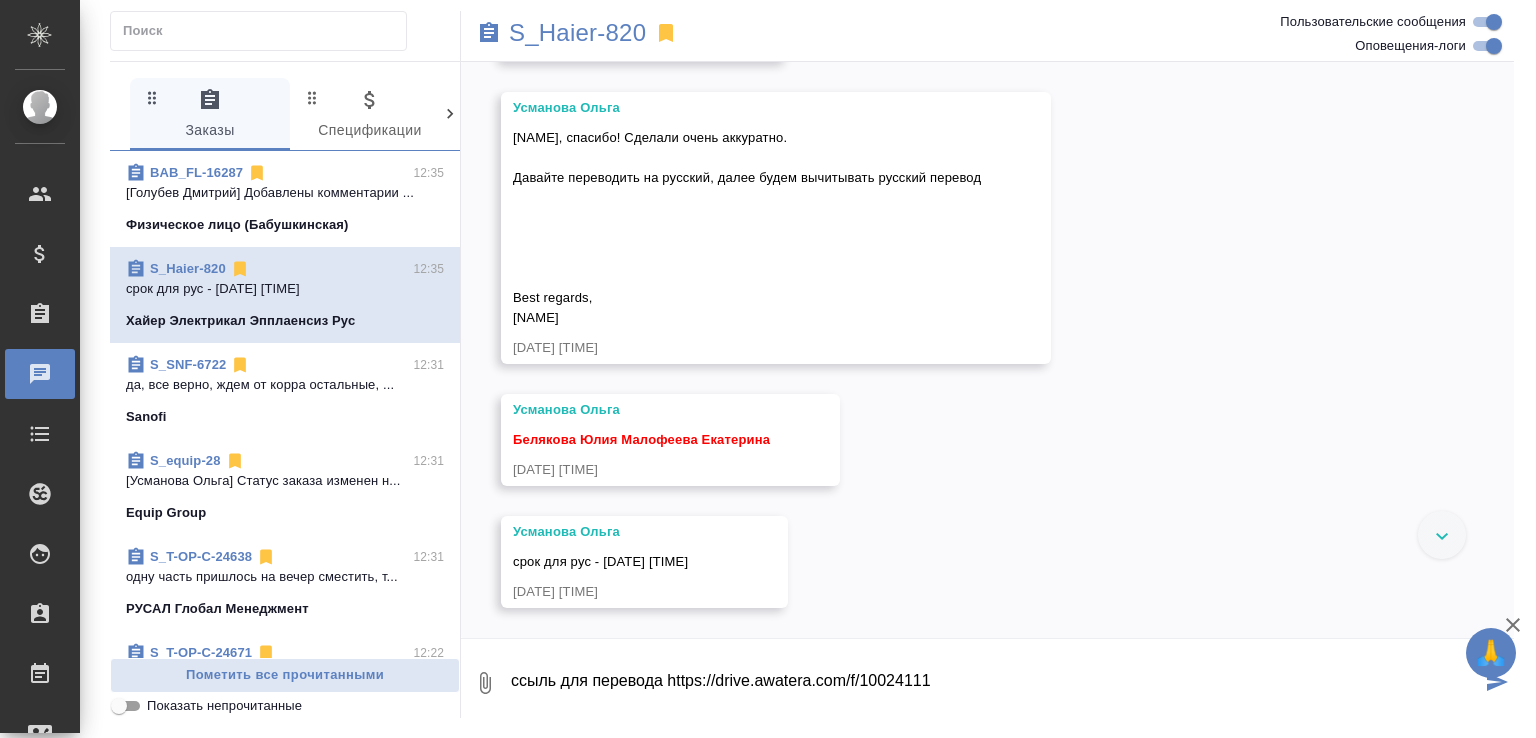 type on "ссыль для перевода https://drive.awatera.com/f/10024111" 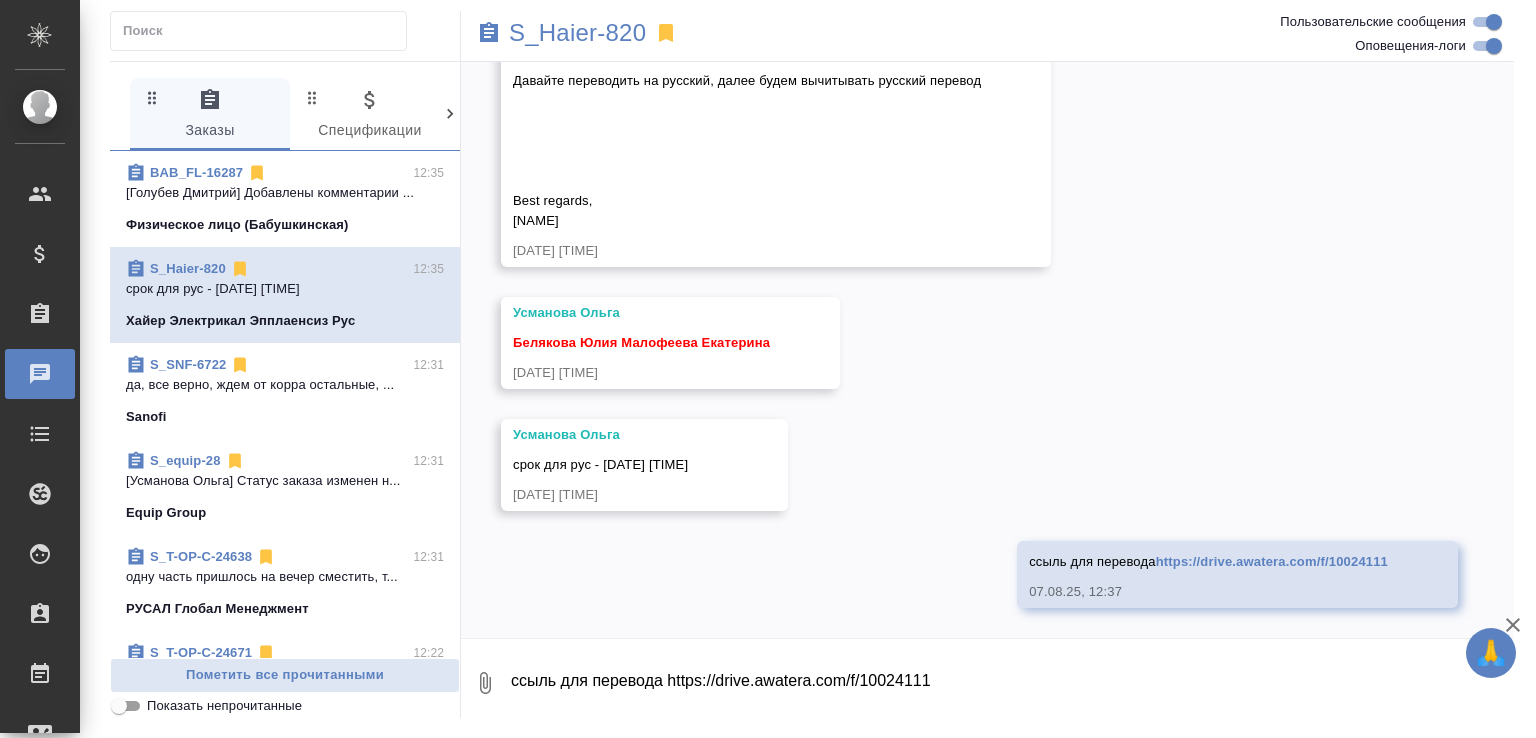 scroll, scrollTop: 14870, scrollLeft: 0, axis: vertical 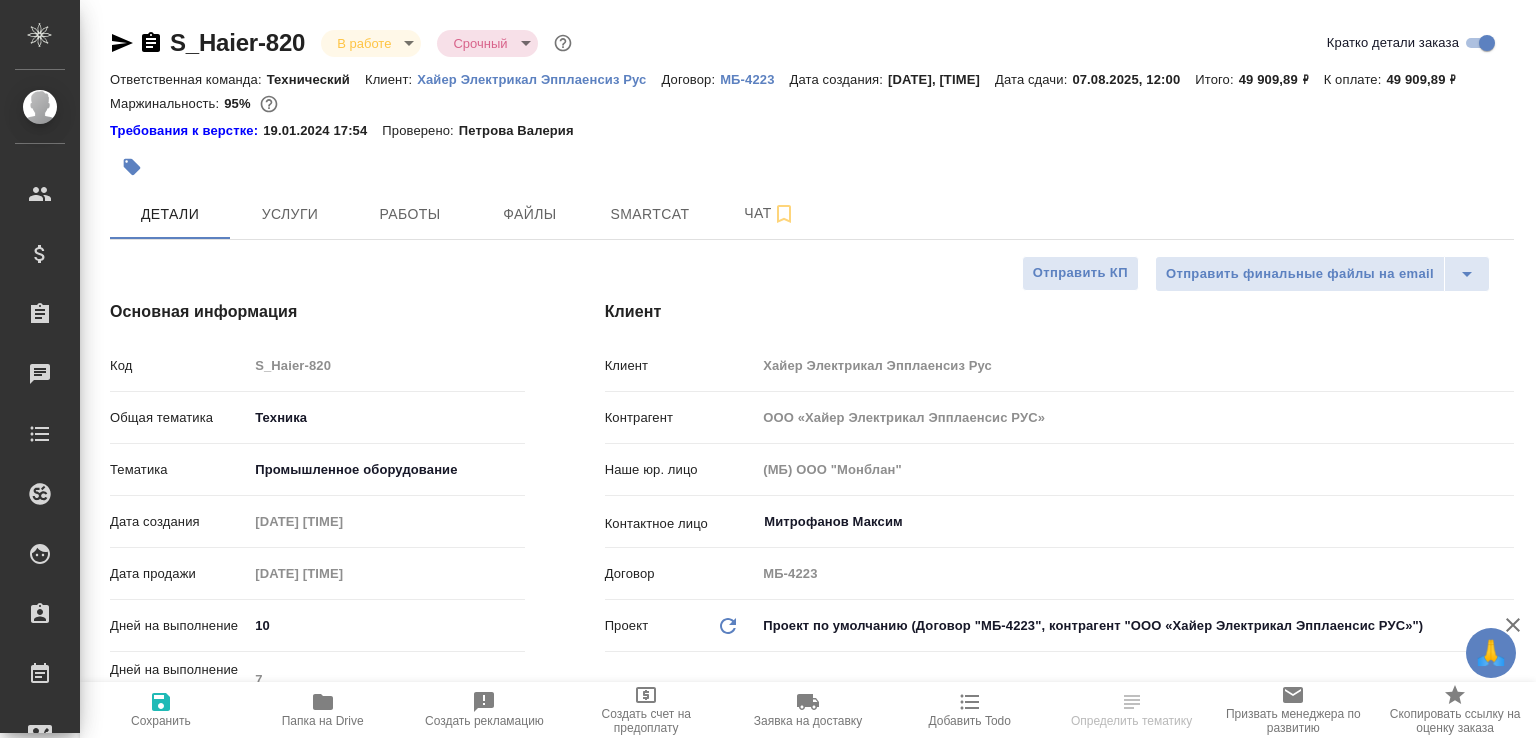 select on "RU" 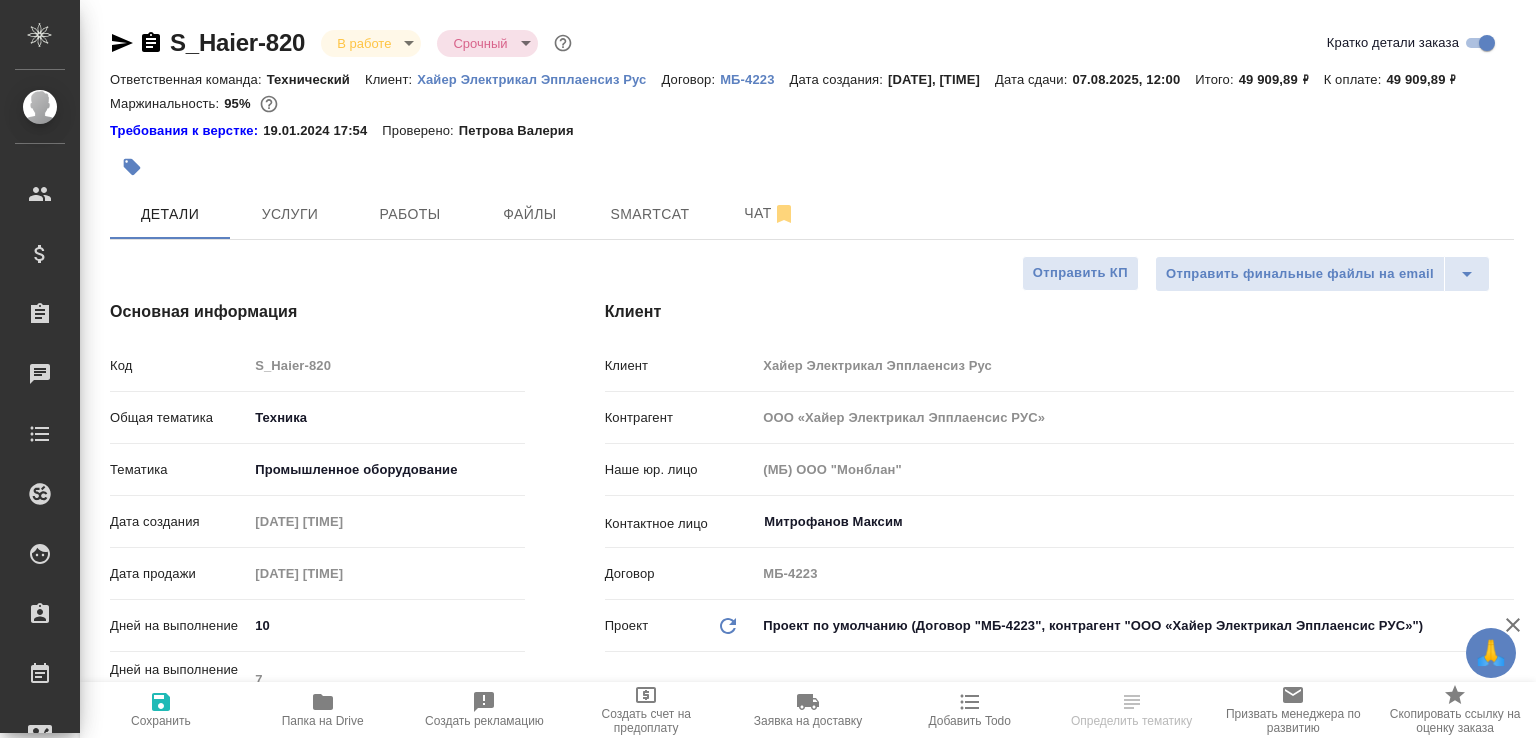 select on "RU" 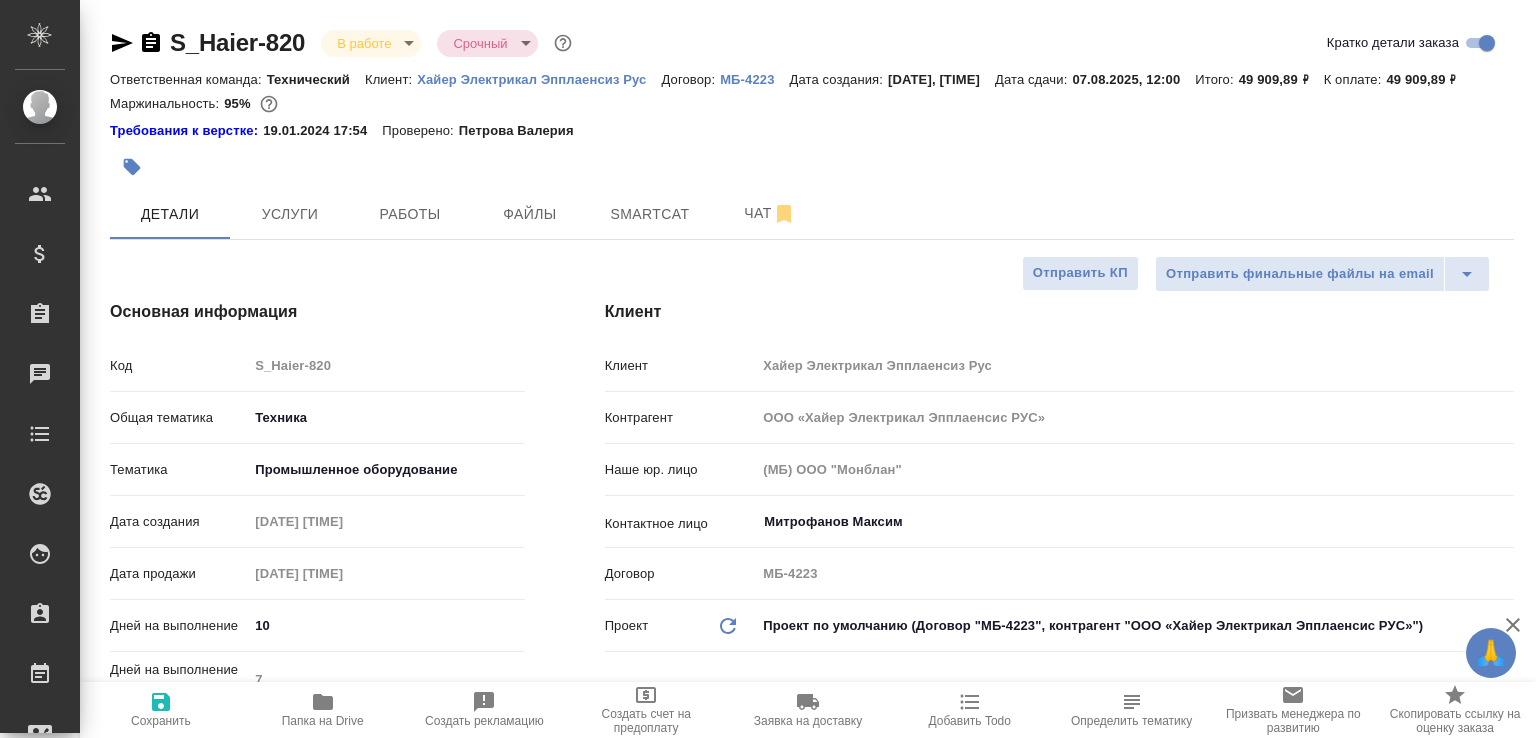 type on "x" 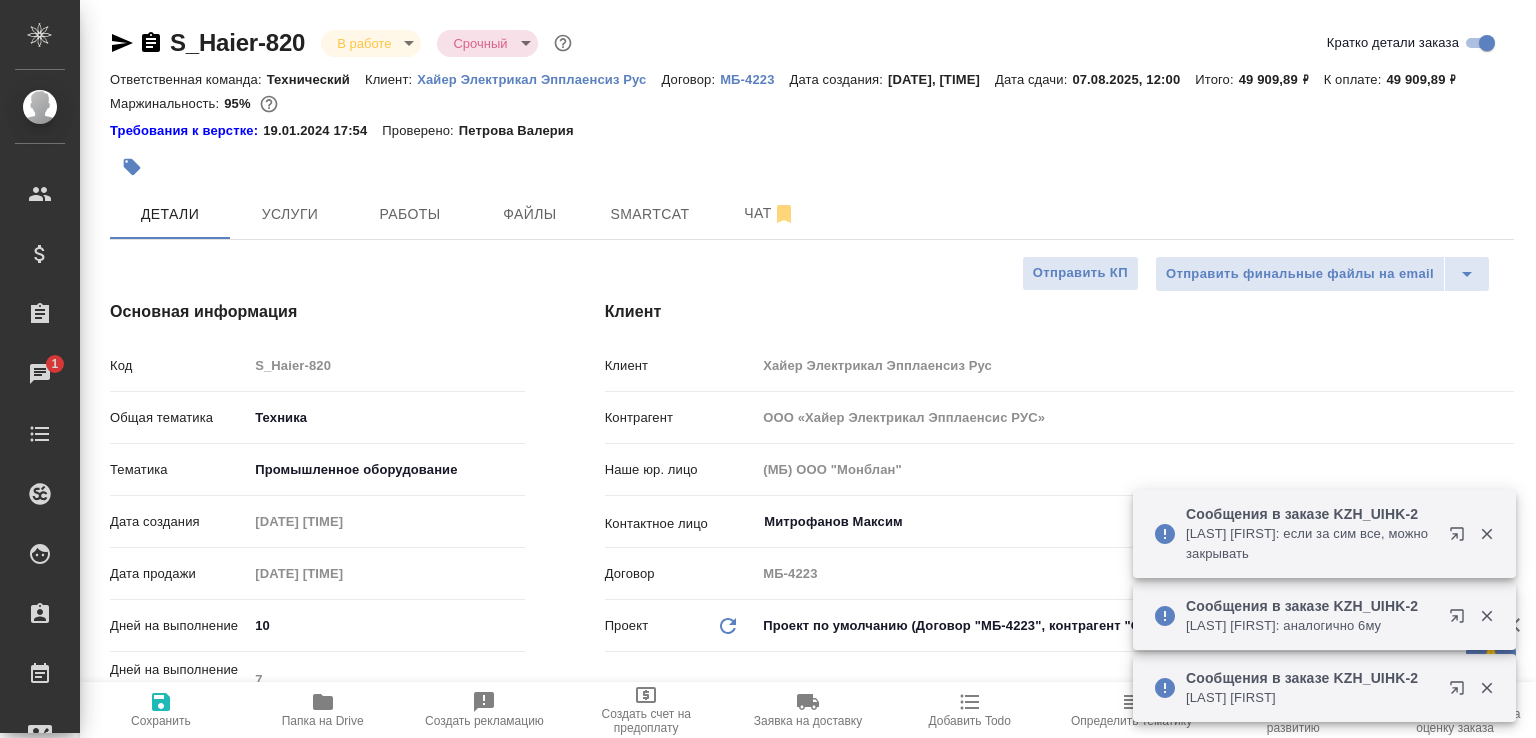 click 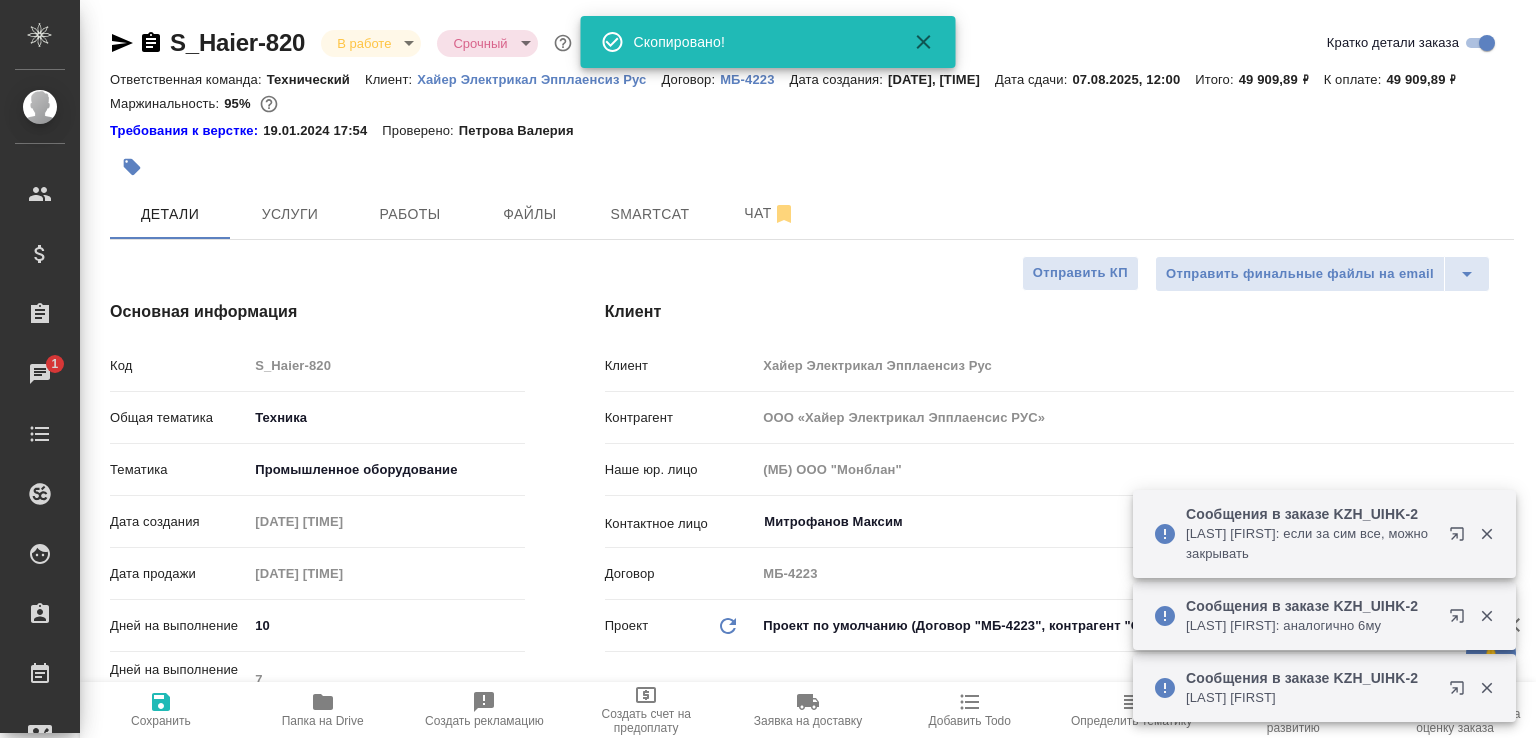 type on "x" 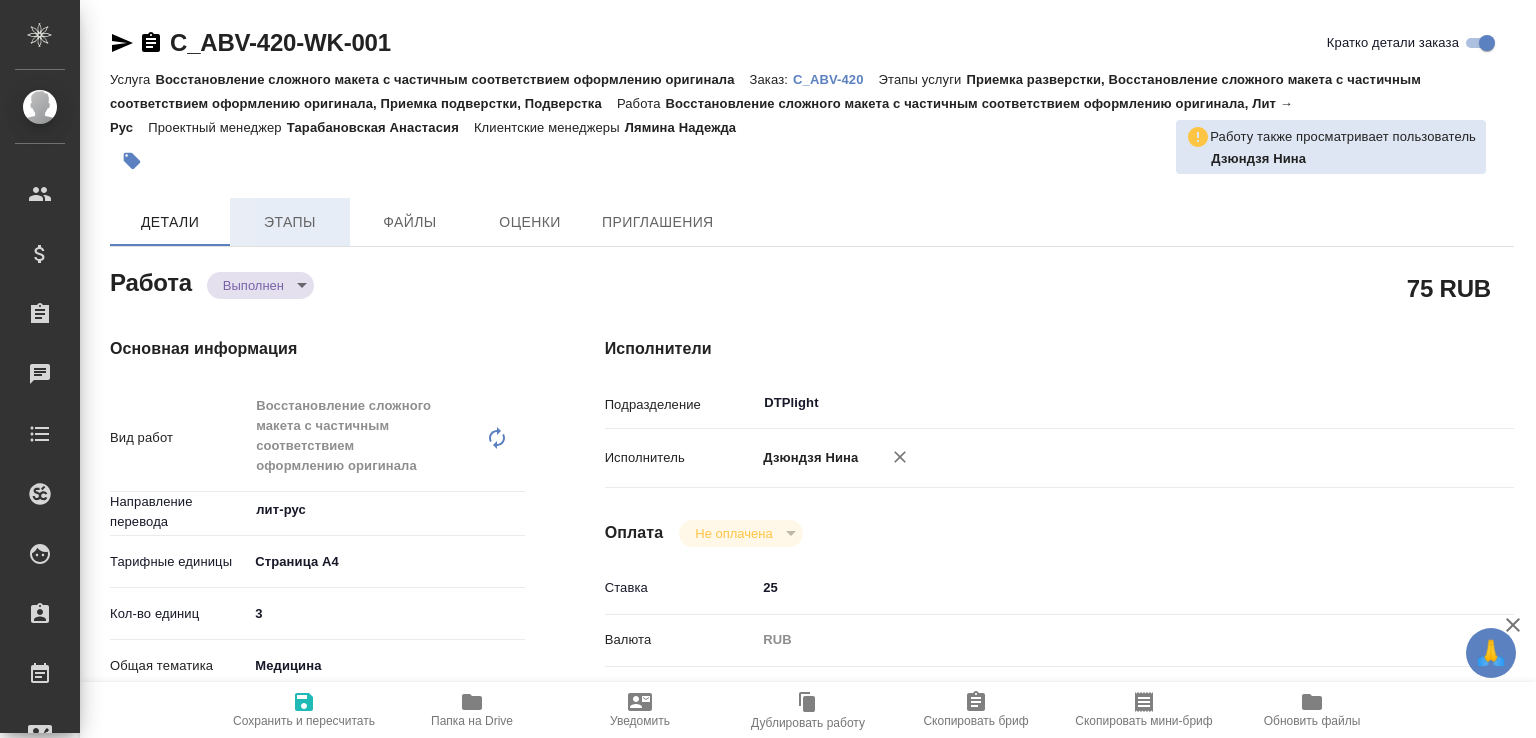 scroll, scrollTop: 0, scrollLeft: 0, axis: both 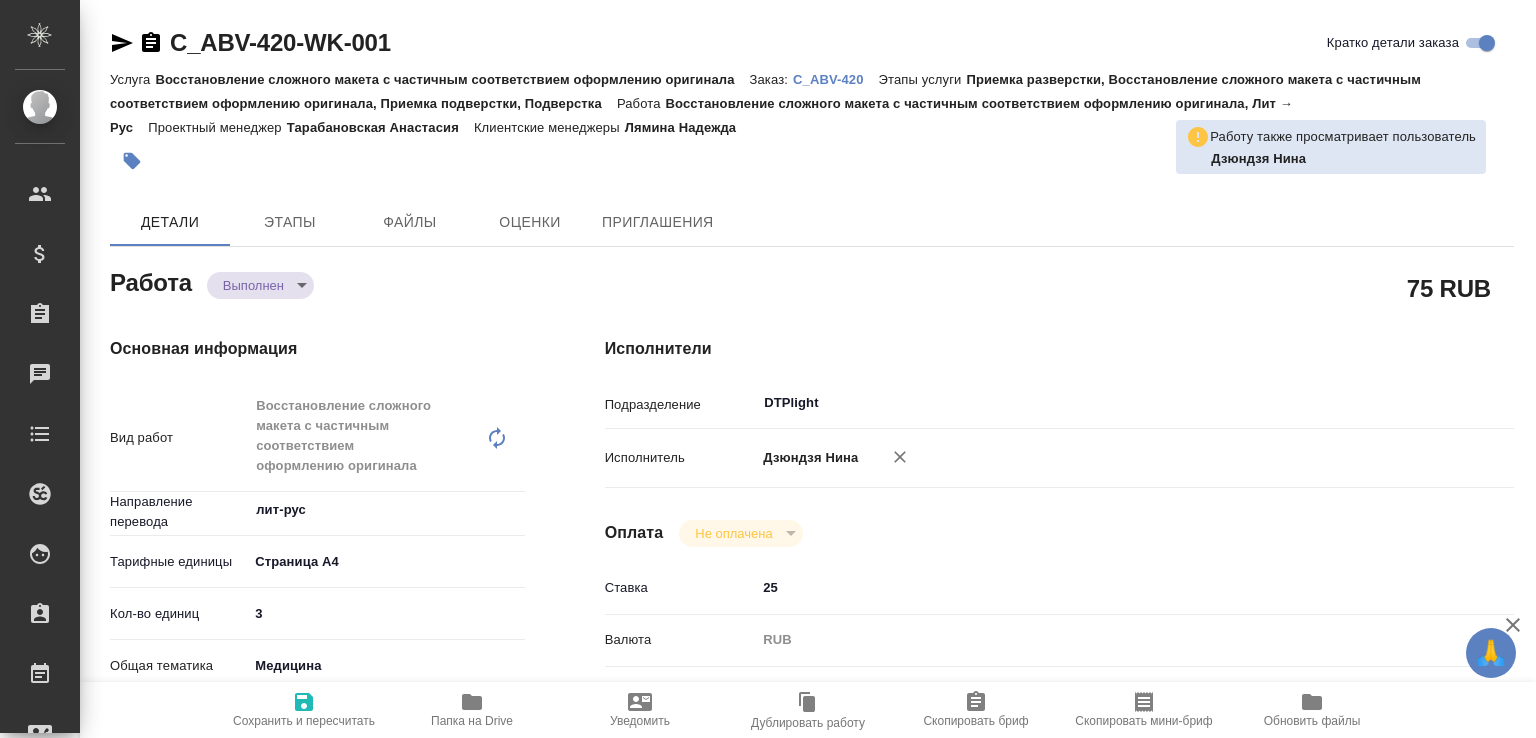 click on "🙏 .cls-1
fill:#fff;
AWATERA [LAST] [FIRST] e.malofeeva Клиенты Спецификации Заказы Чаты Todo Проекты SC Исполнители Кандидаты Работы Входящие заявки Заявки на доставку Рекламации Проекты процессинга Конференции Выйти C_ABV-420-WK-001 Кратко детали заказа Услуга Восстановление сложного макета с частичным соответствием оформлению оригинала Заказ: C_ABV-420 Этапы услуги Приемка разверстки, Восстановление сложного макета с частичным соответствием оформлению оригинала, Приемка подверстки, Подверстка Работа Проектный менеджер [LAST] [FIRST] Детали x" at bounding box center (768, 369) 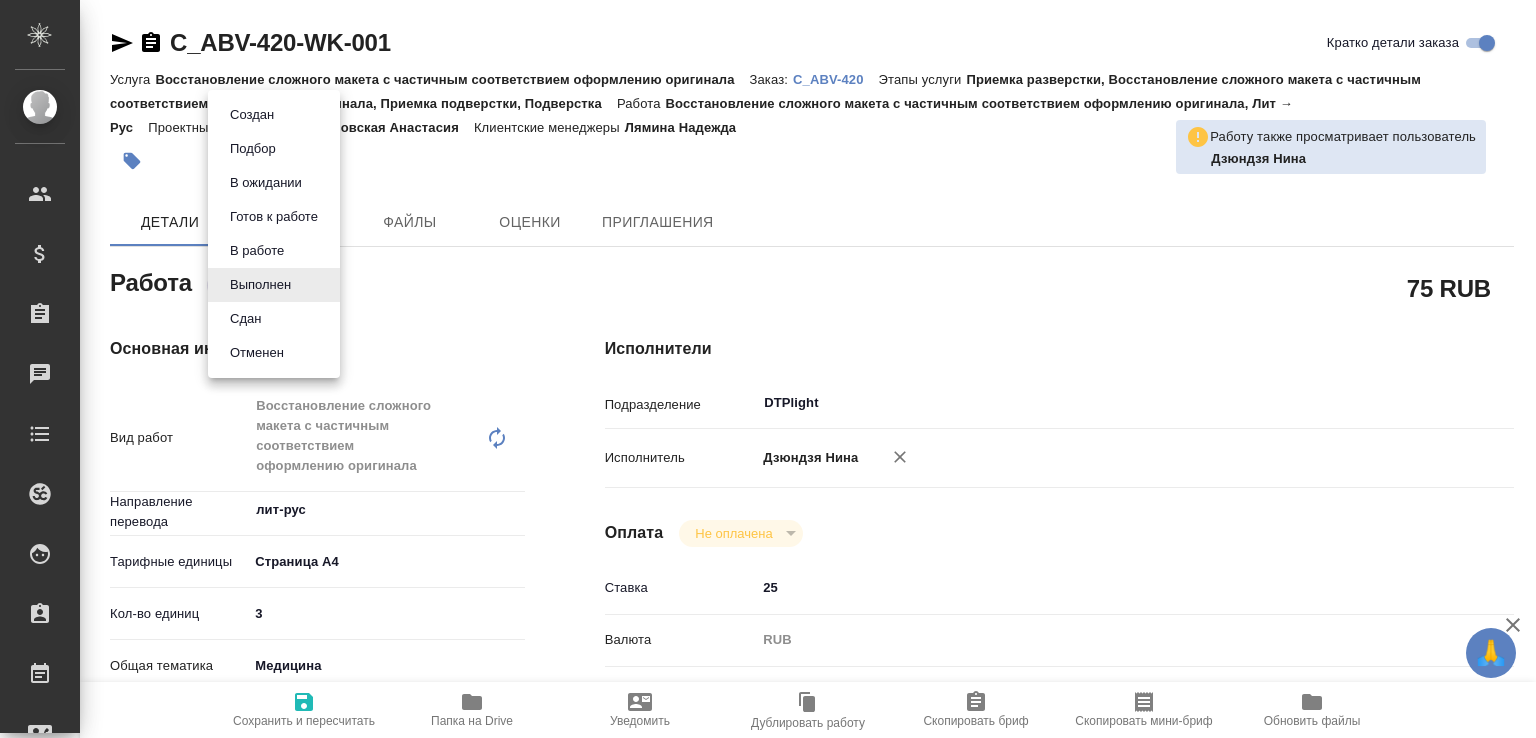 click on "Сдан" at bounding box center [274, 319] 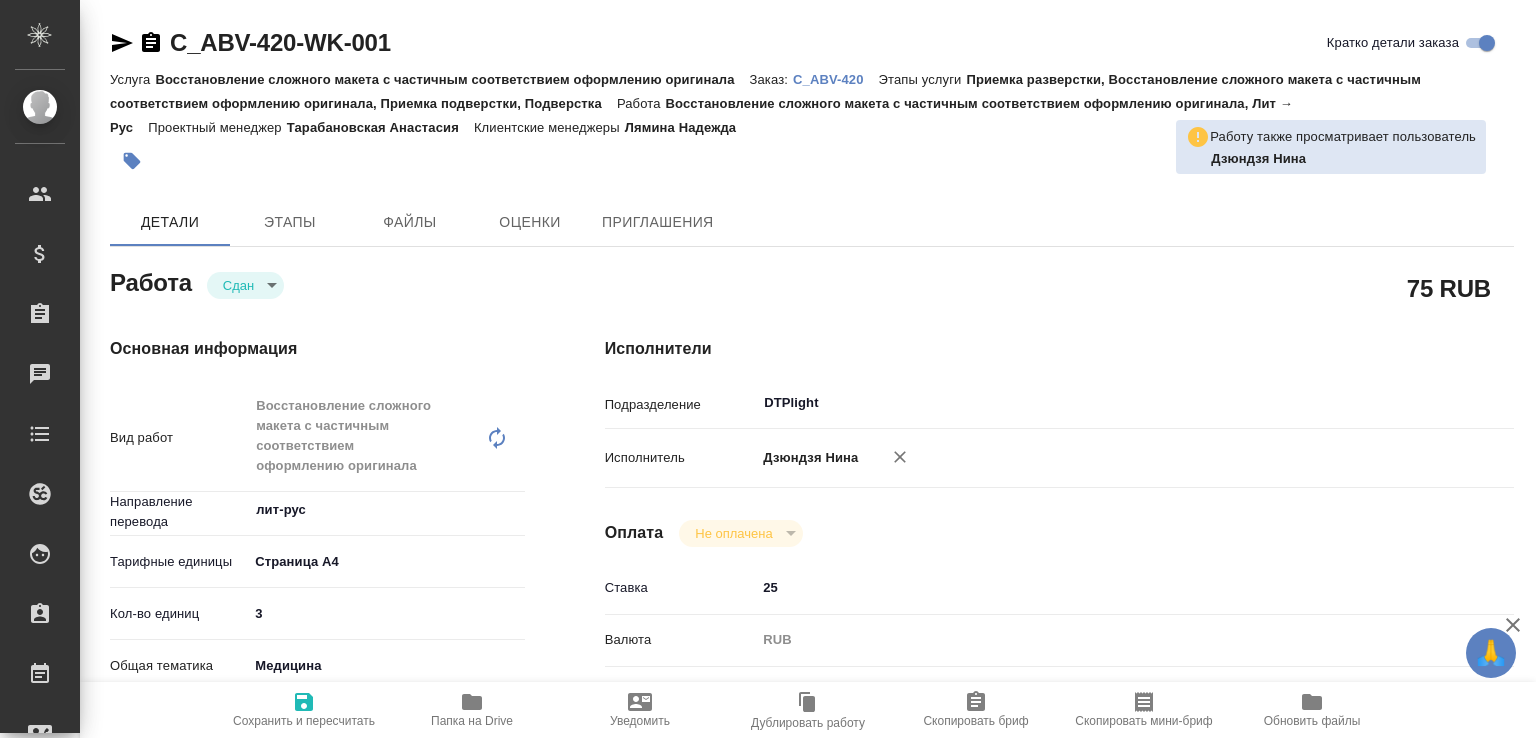 click on "Папка на Drive" at bounding box center [472, 709] 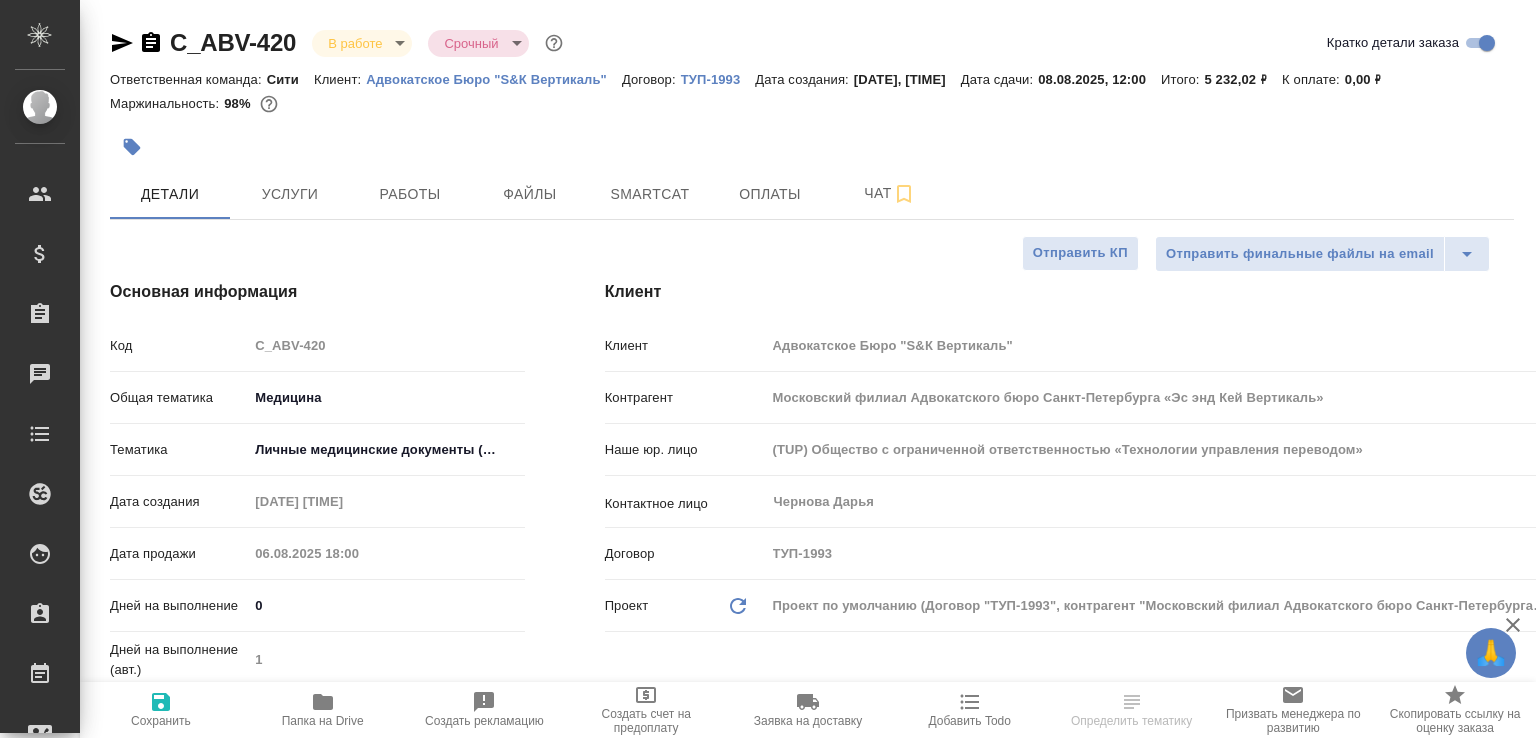 select on "RU" 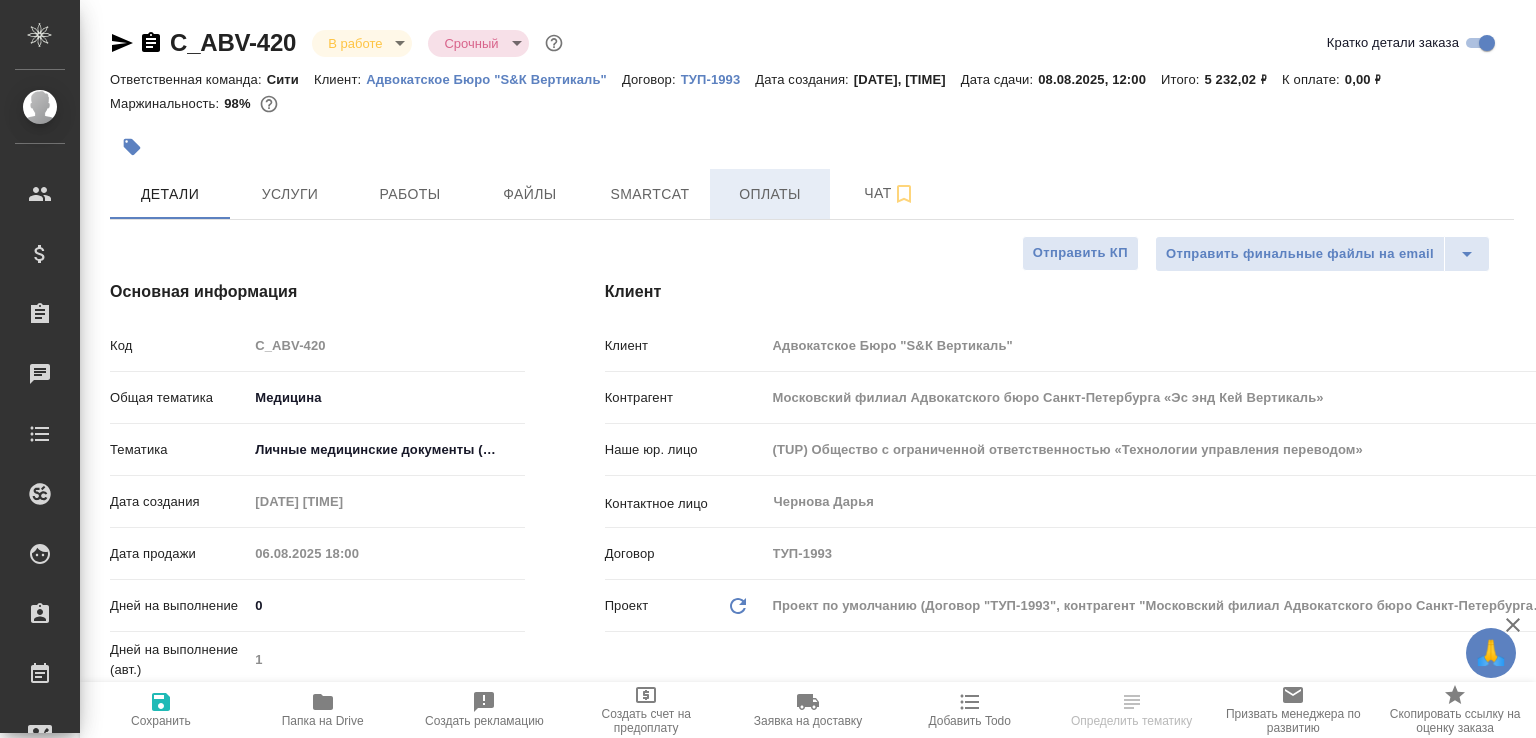 scroll, scrollTop: 0, scrollLeft: 0, axis: both 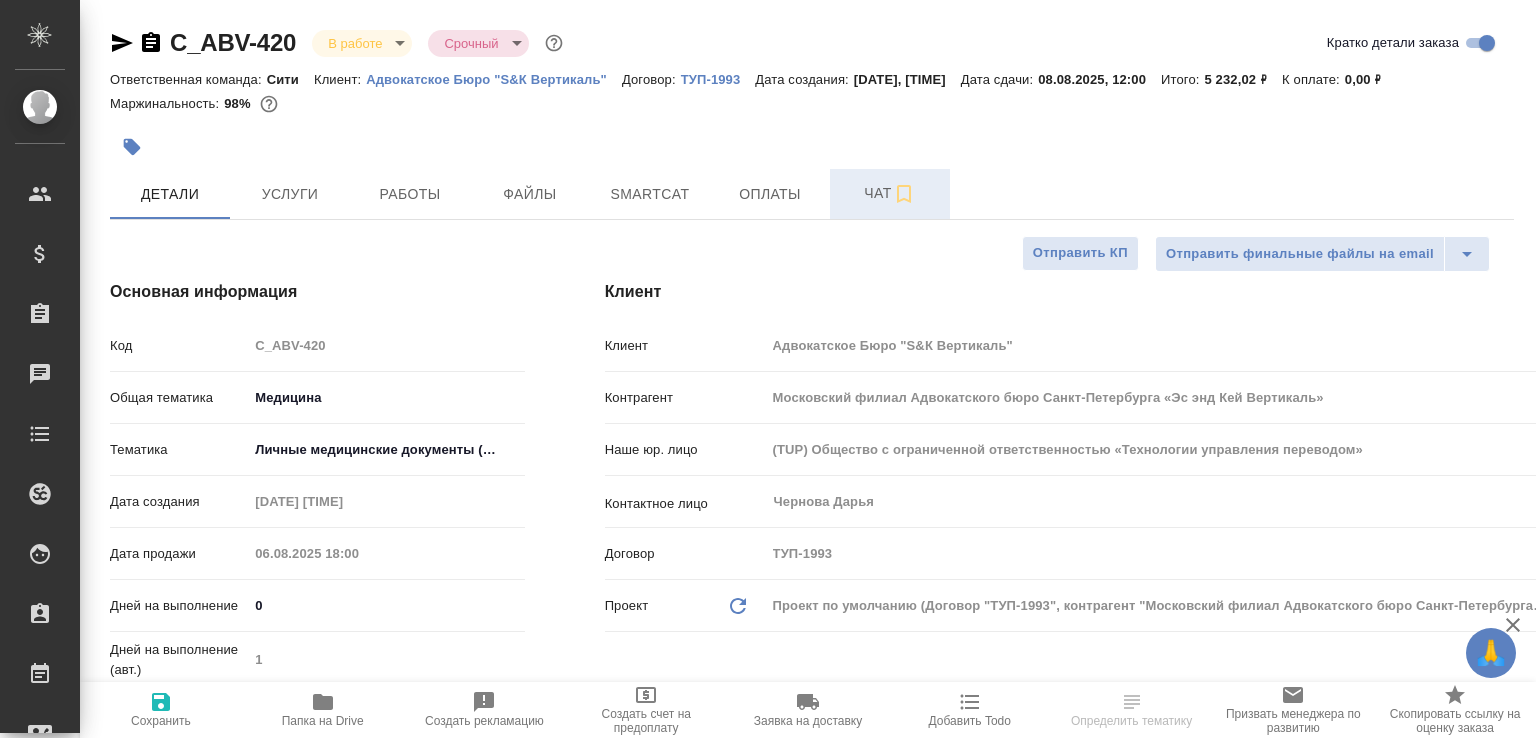 click on "Чат" at bounding box center [890, 193] 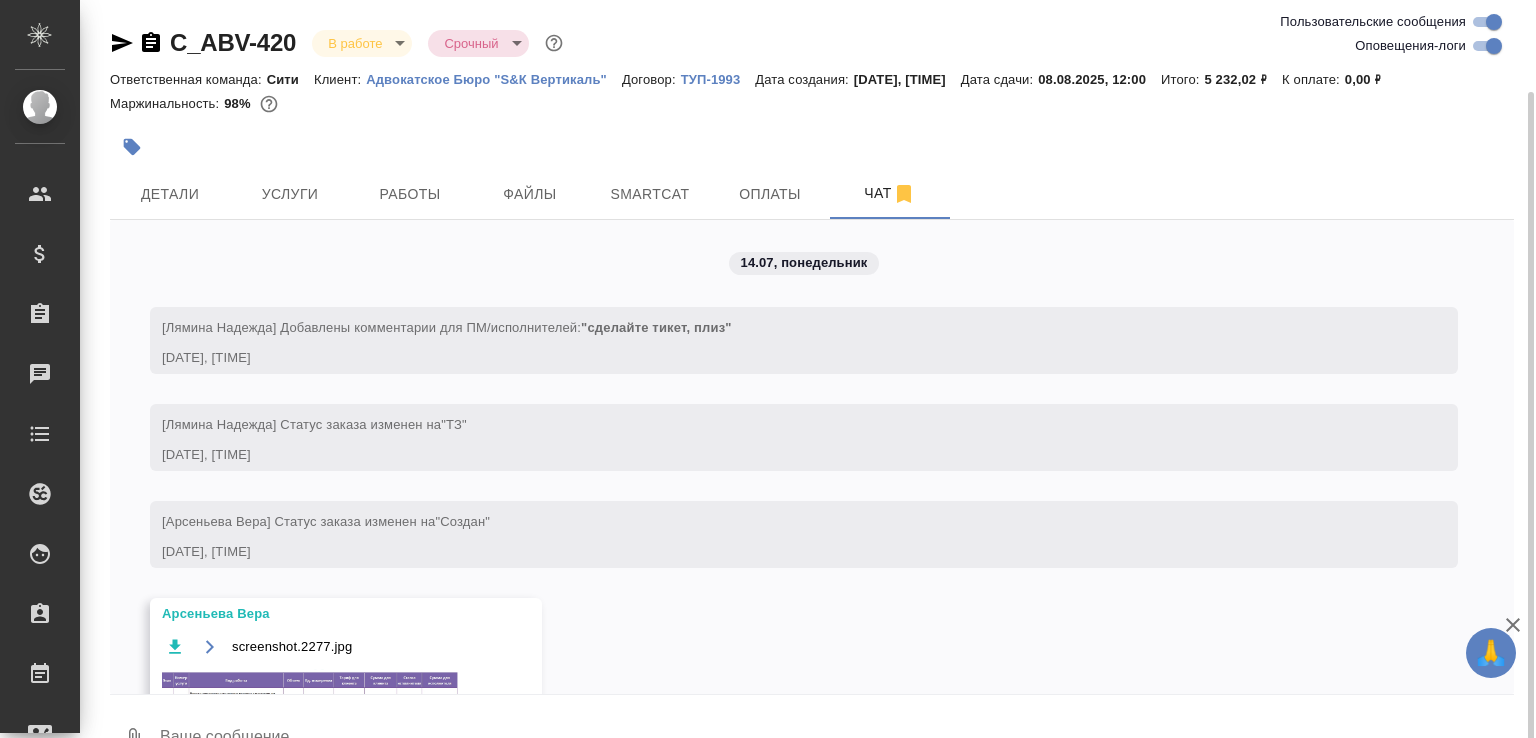 scroll, scrollTop: 3220, scrollLeft: 0, axis: vertical 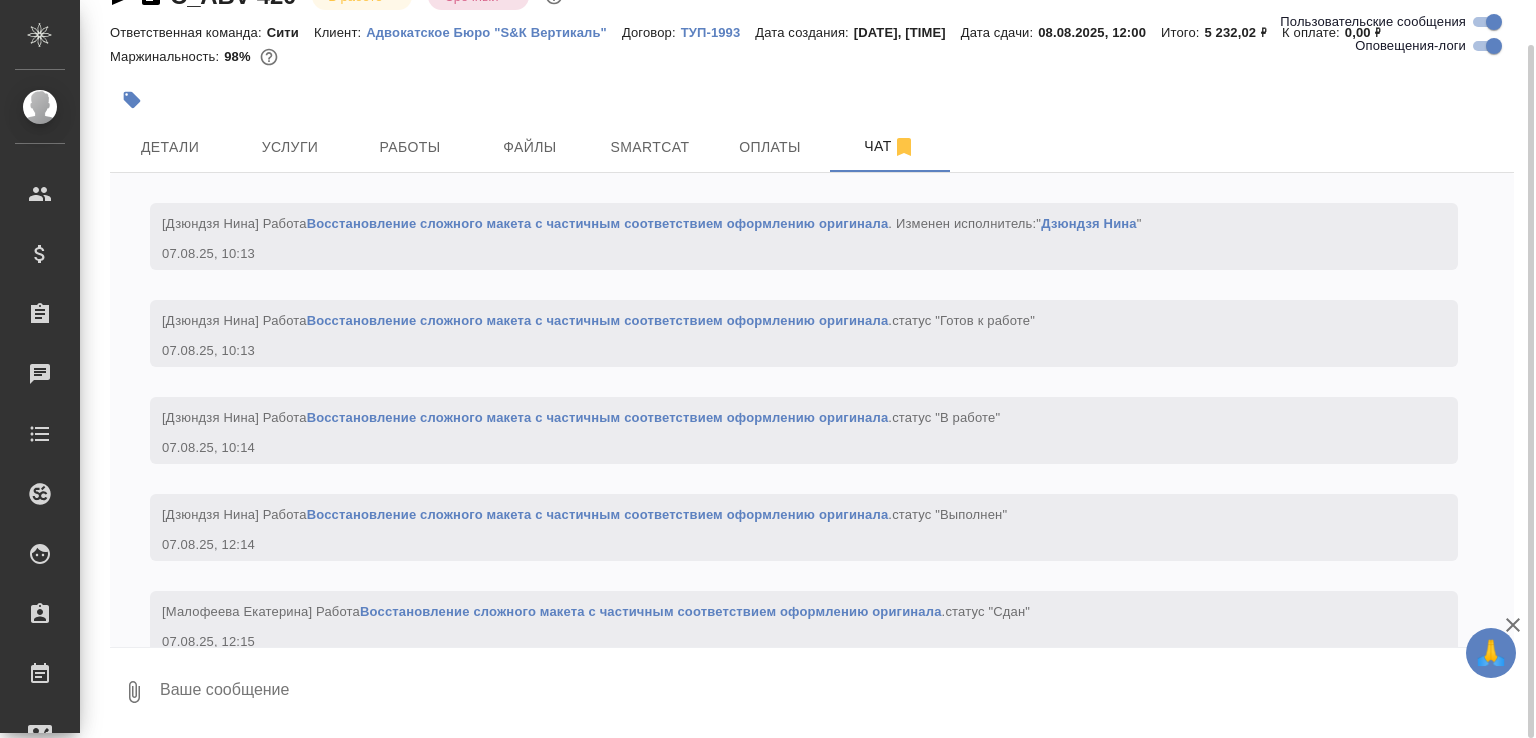 click at bounding box center (836, 692) 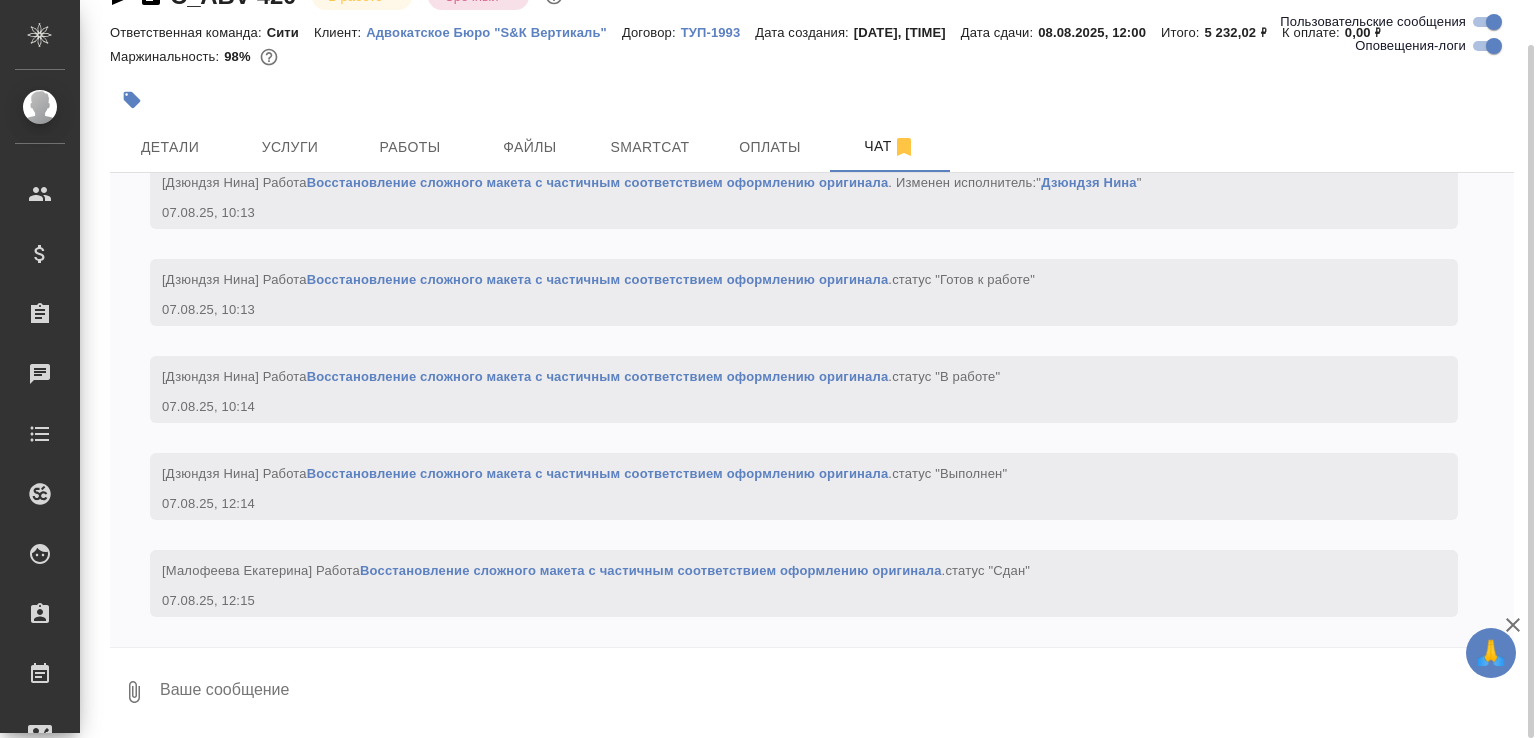 paste on "https://drive.awatera.com/apps/files/files/9831112?dir=/Shares/Bureau_Vertical/Orders/C_ABV-420/ForTranslation" 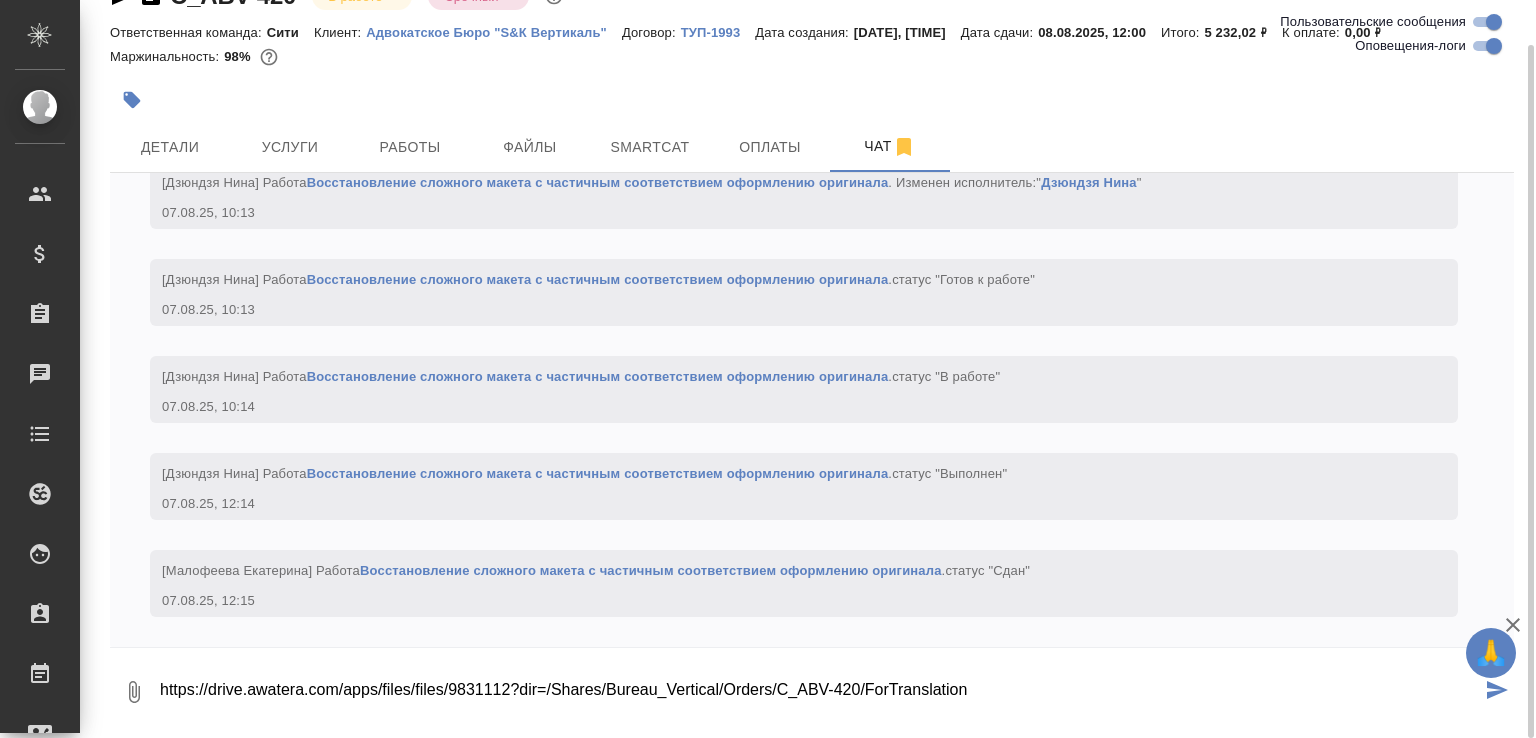 type on "https://drive.awatera.com/apps/files/files/9831112?dir=/Shares/Bureau_Vertical/Orders/C_ABV-420/ForTranslation" 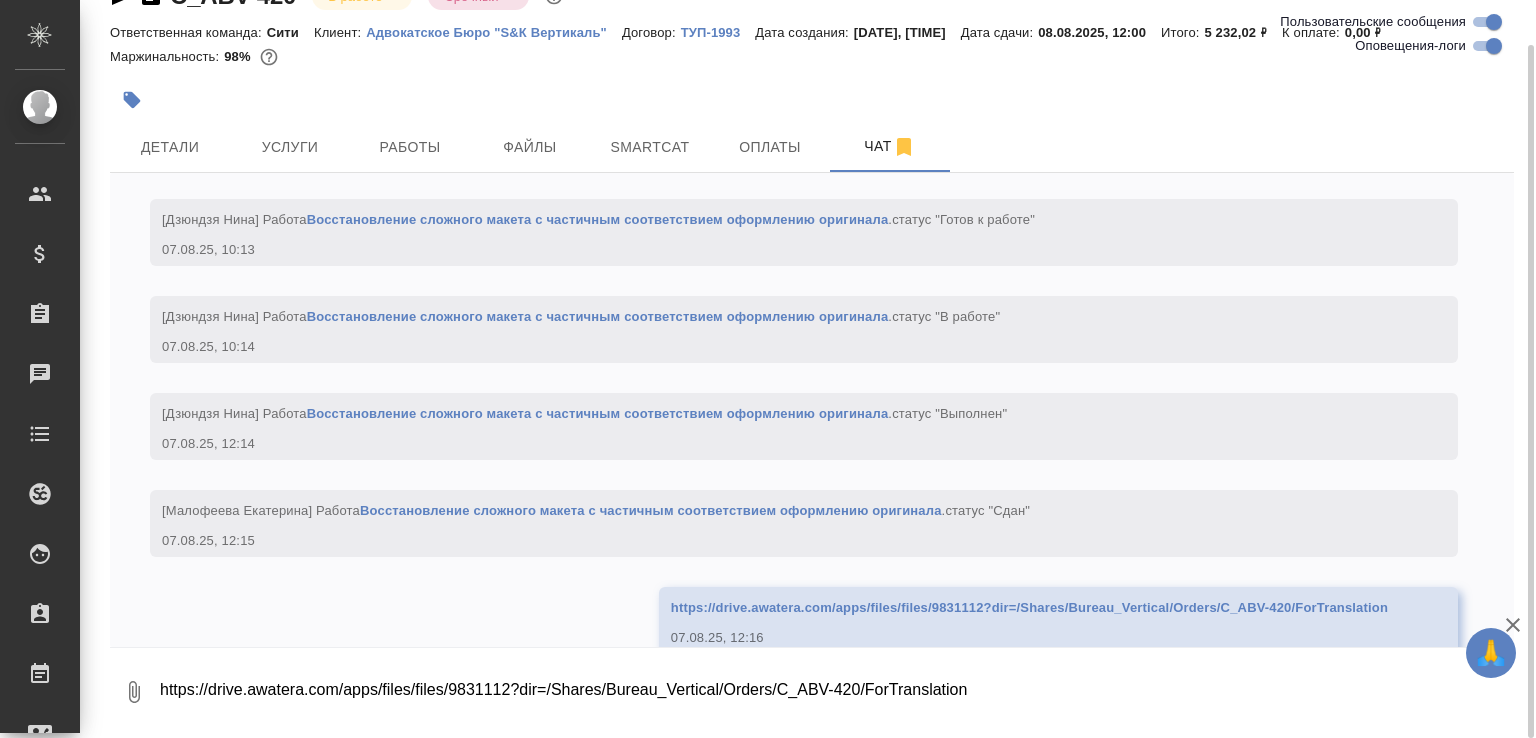 scroll, scrollTop: 3418, scrollLeft: 0, axis: vertical 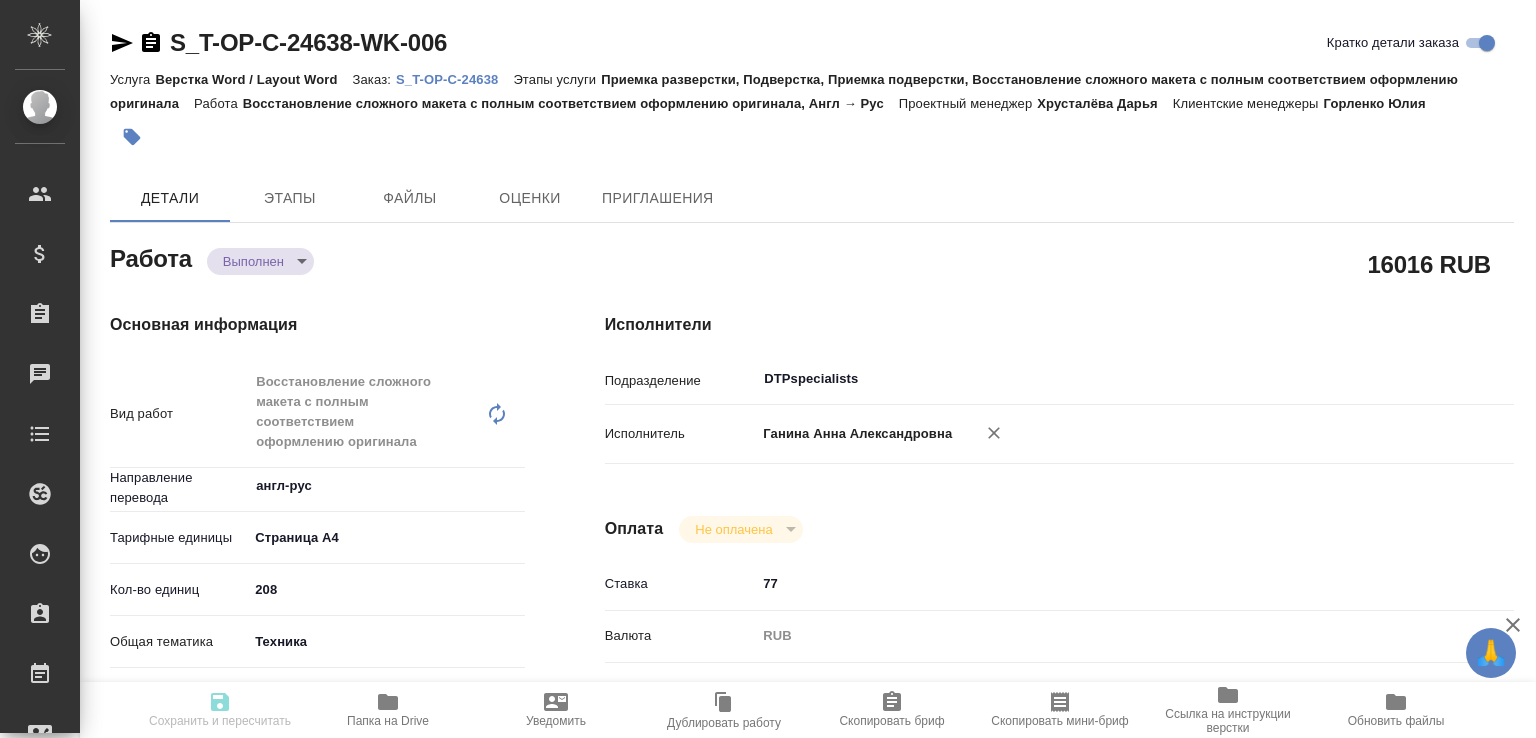 click on "Папка на Drive" at bounding box center (388, 709) 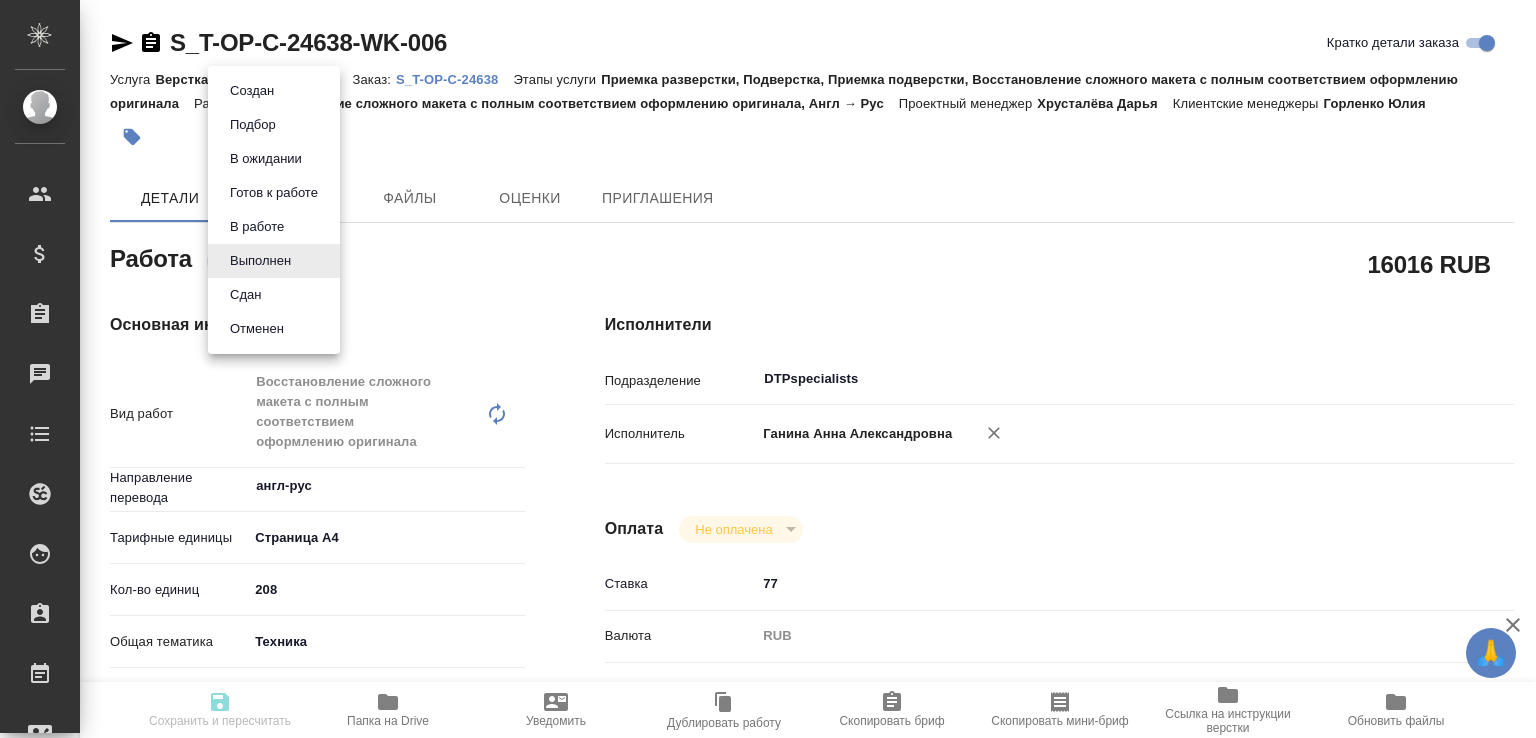 click on "Сдан" at bounding box center [274, 295] 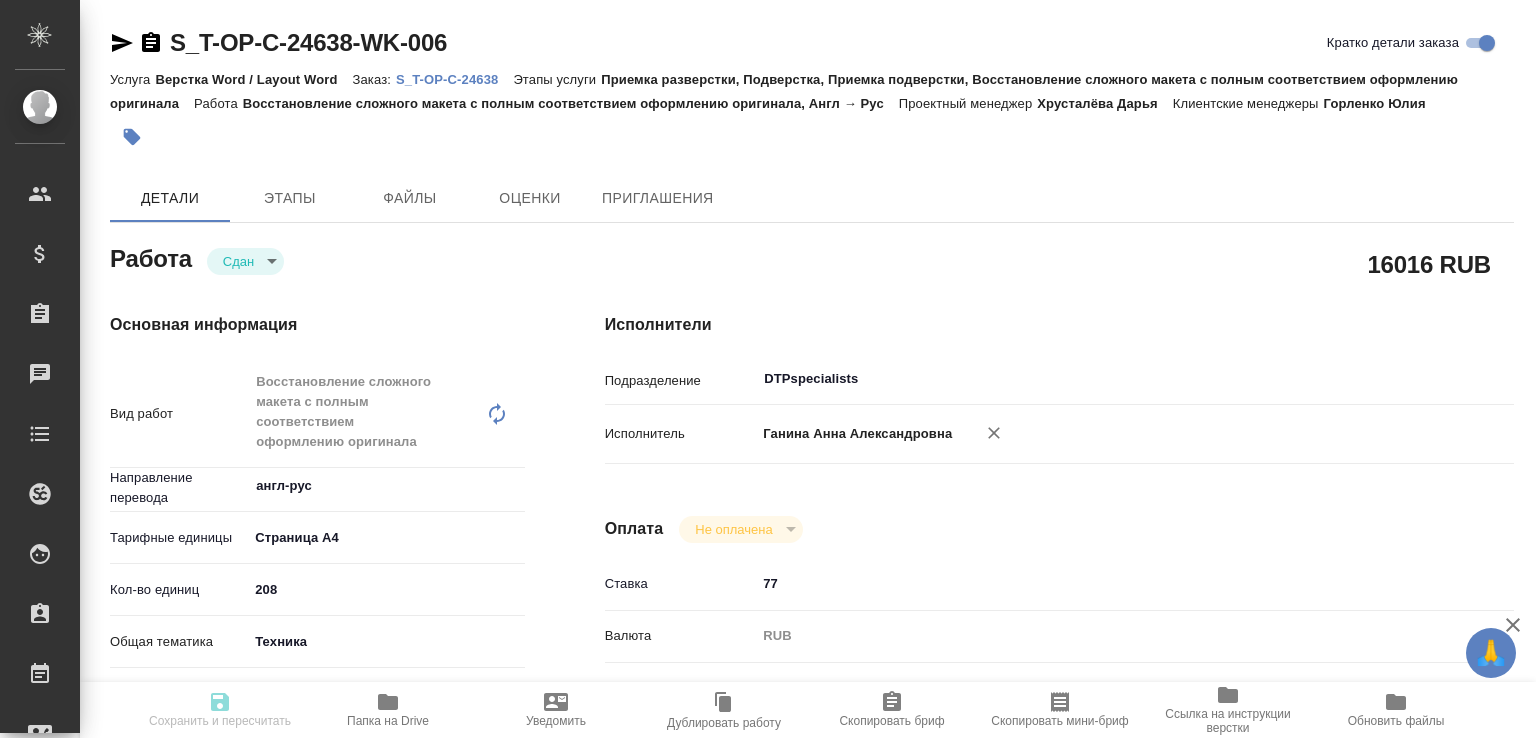 type on "x" 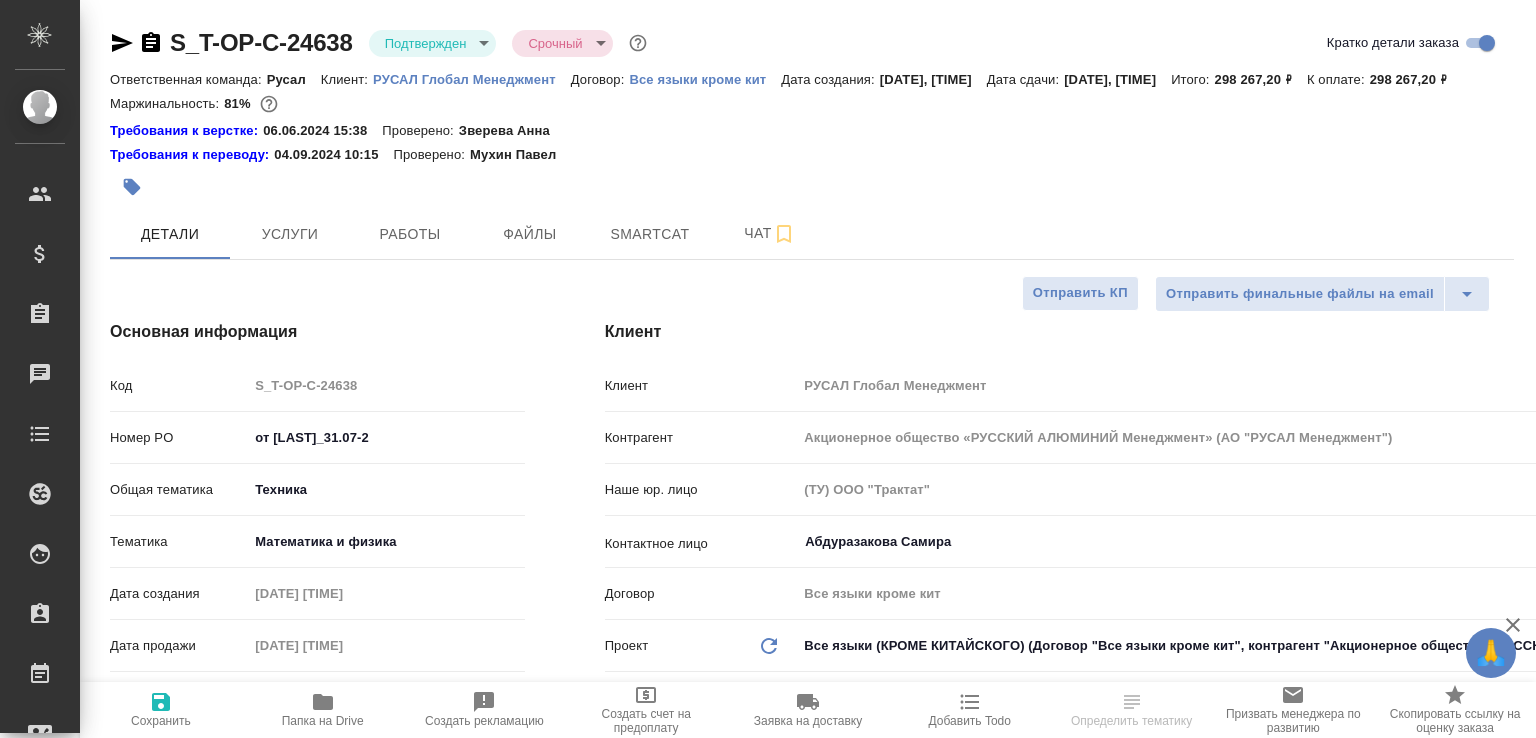 select on "RU" 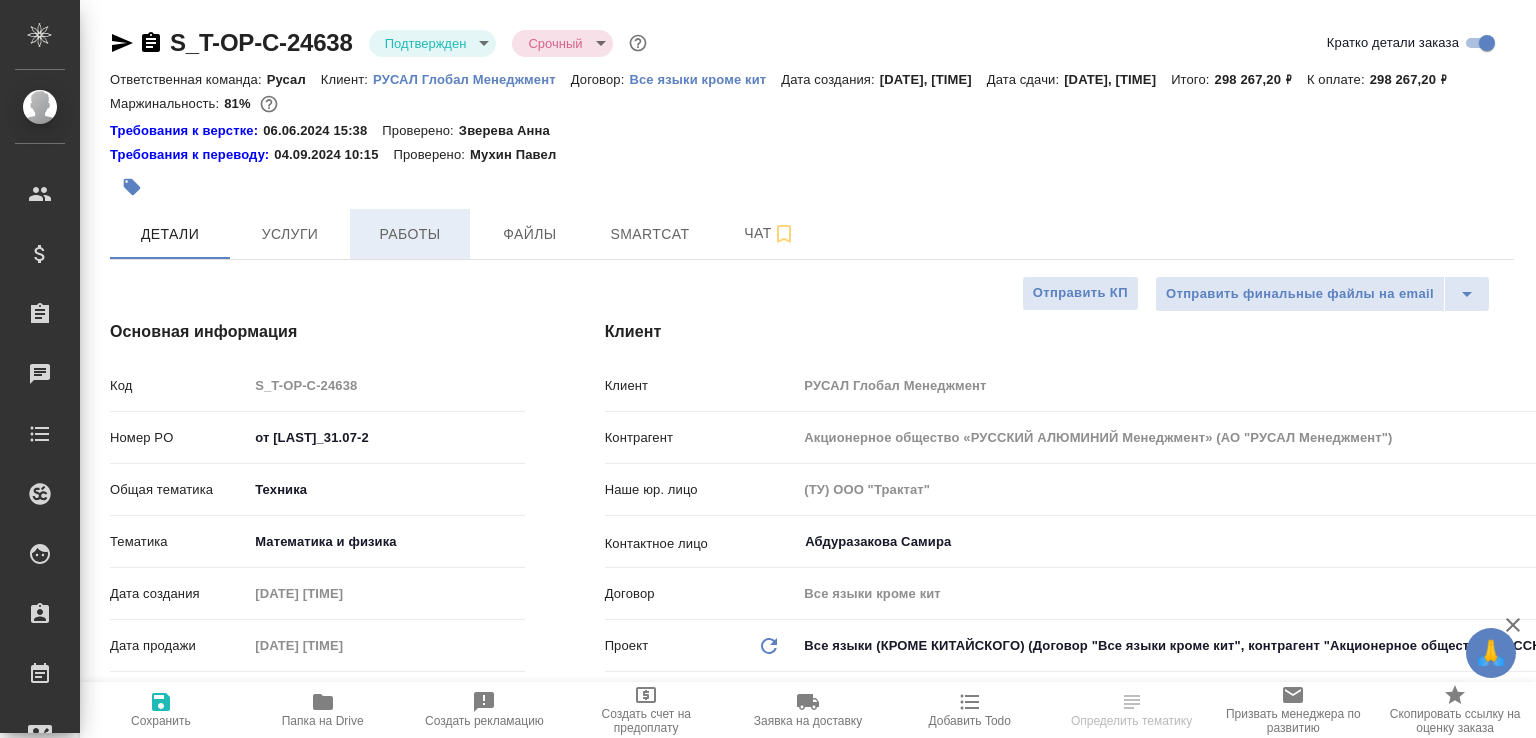 click on "Работы" at bounding box center [410, 234] 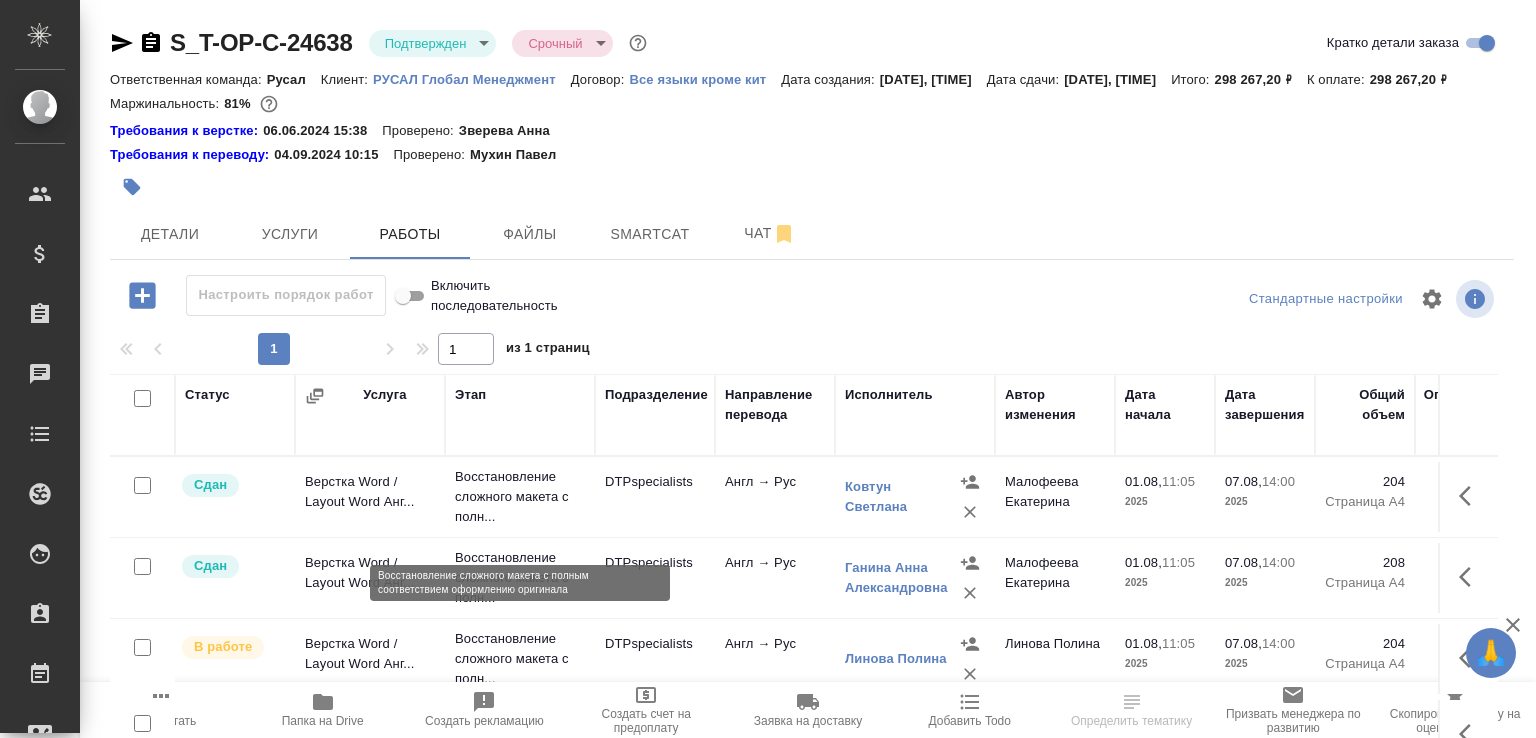 scroll, scrollTop: 161, scrollLeft: 0, axis: vertical 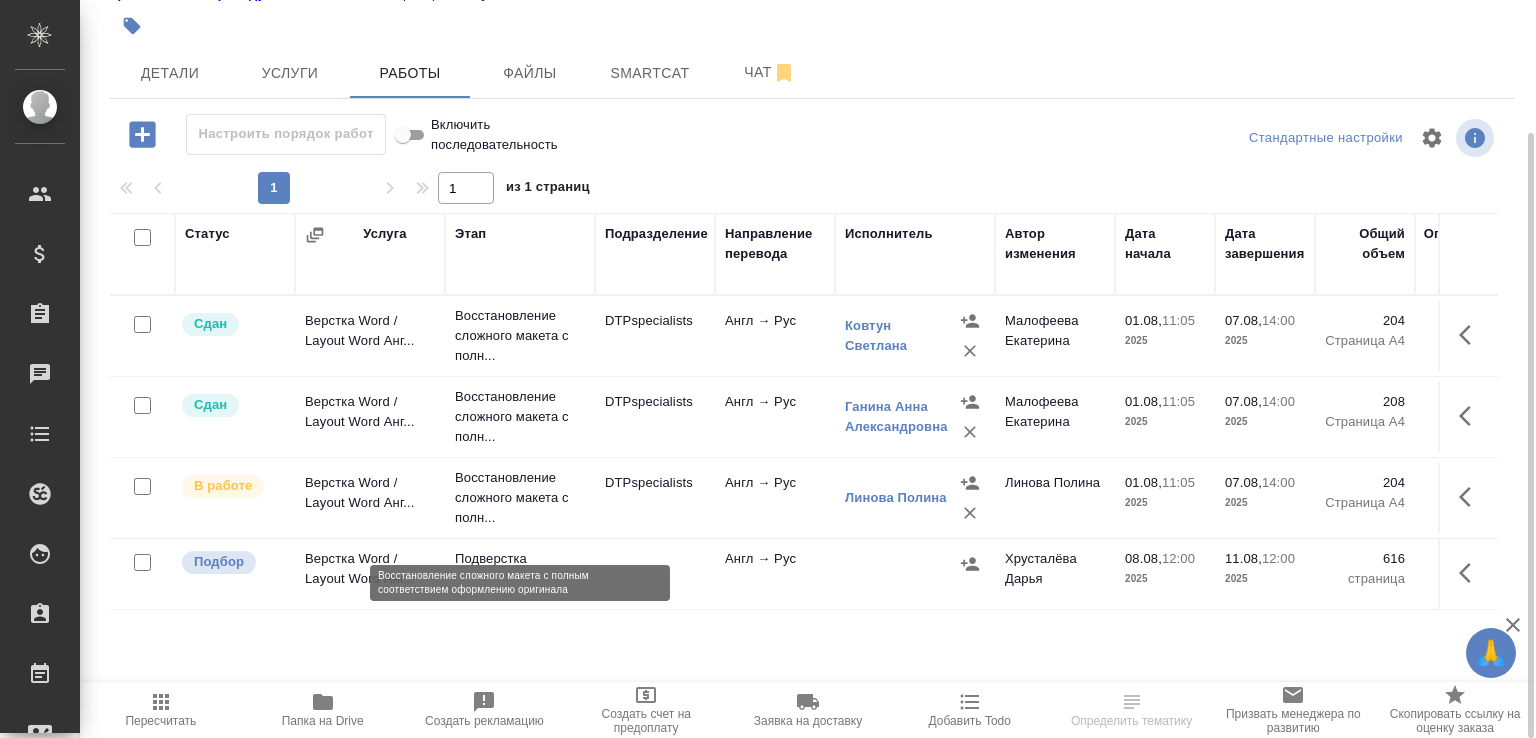 click on "Восстановление сложного макета с полн..." at bounding box center [520, 336] 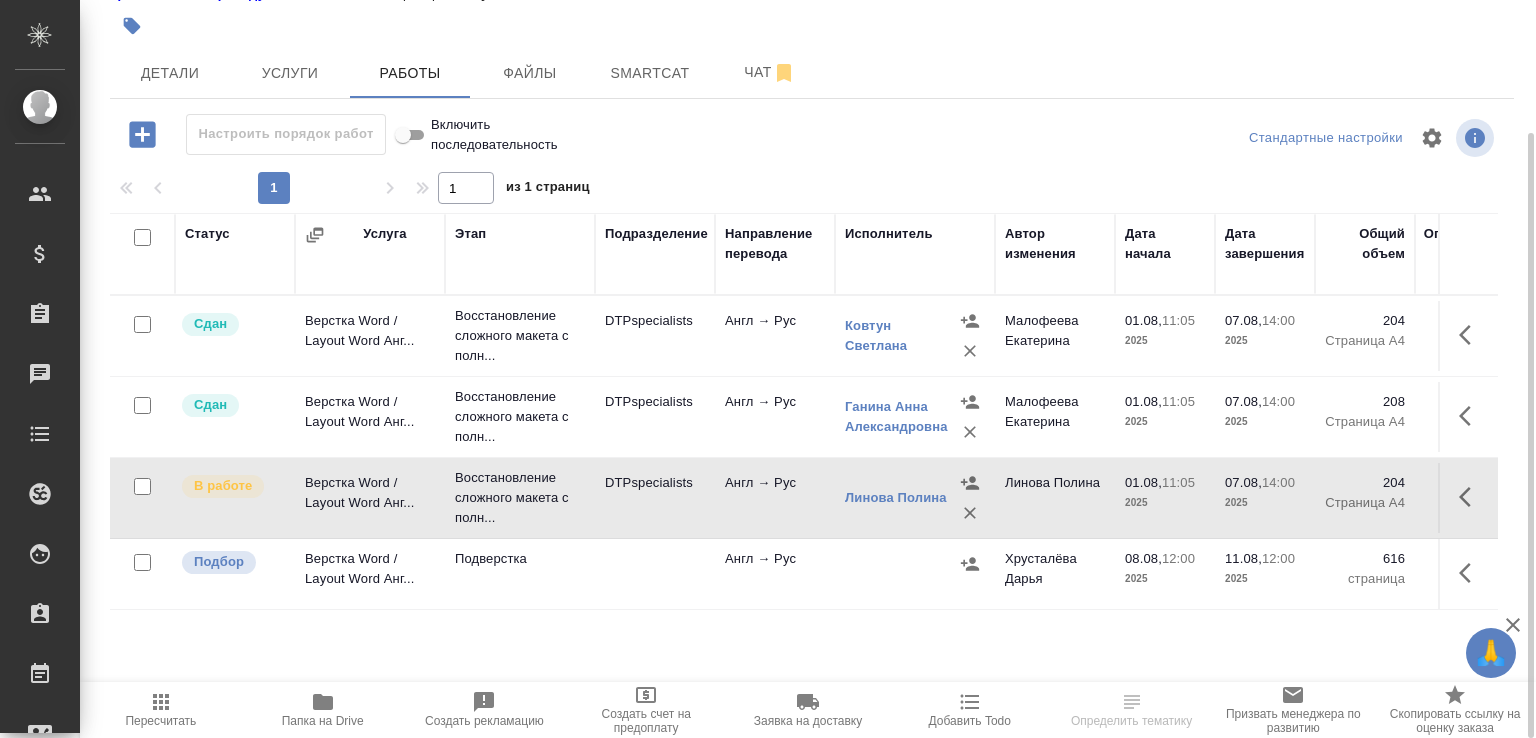 click on "Восстановление сложного макета с полн..." at bounding box center [520, 336] 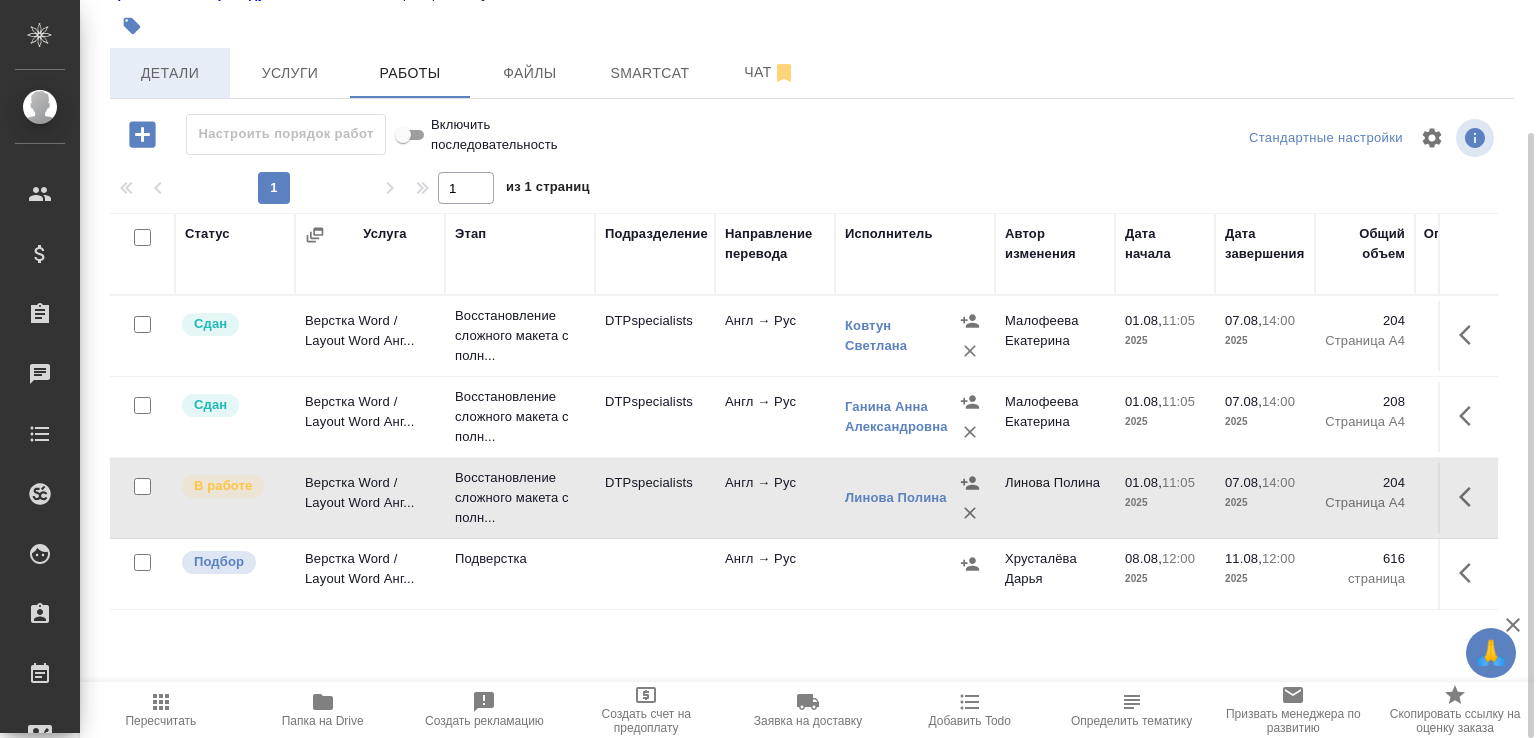 click on "Детали" at bounding box center (170, 73) 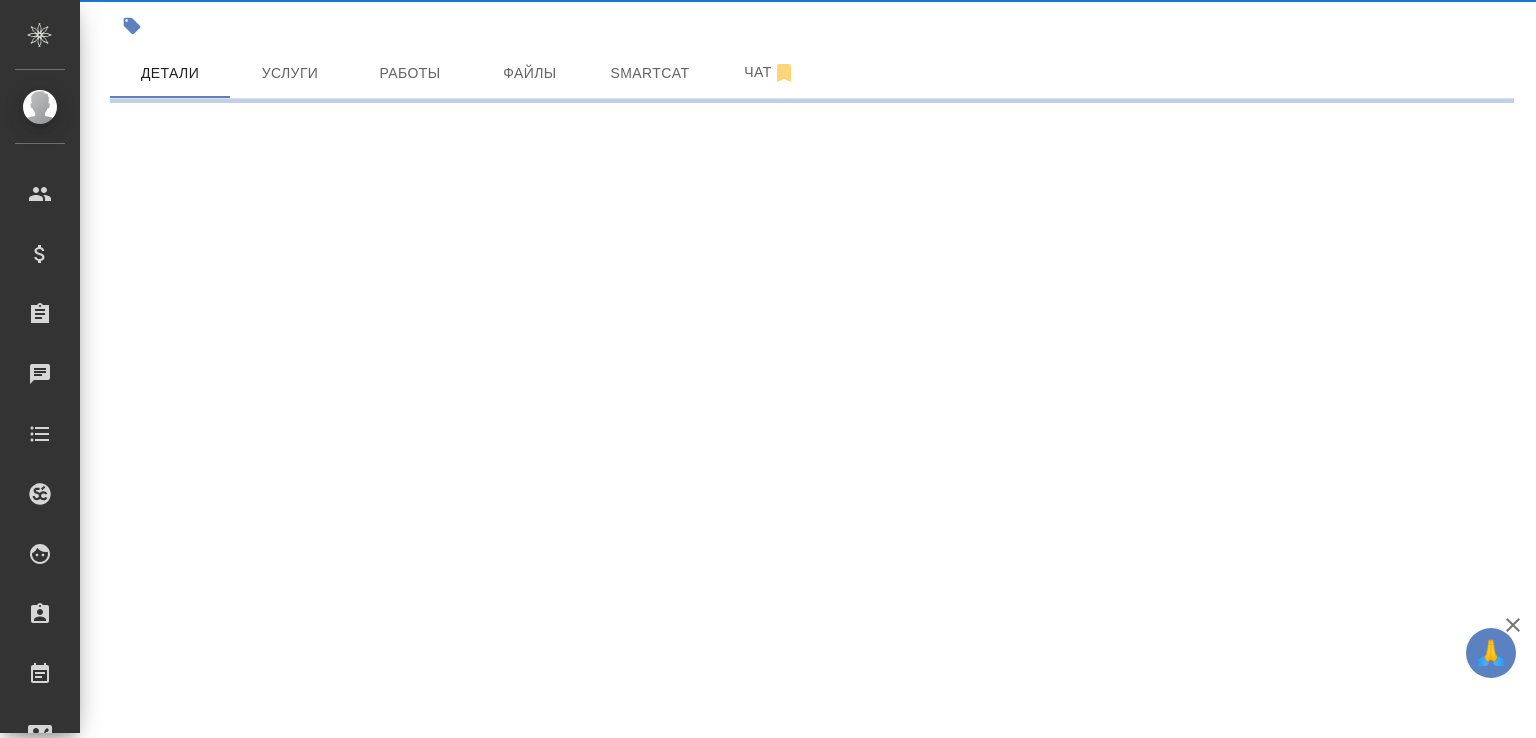 select on "RU" 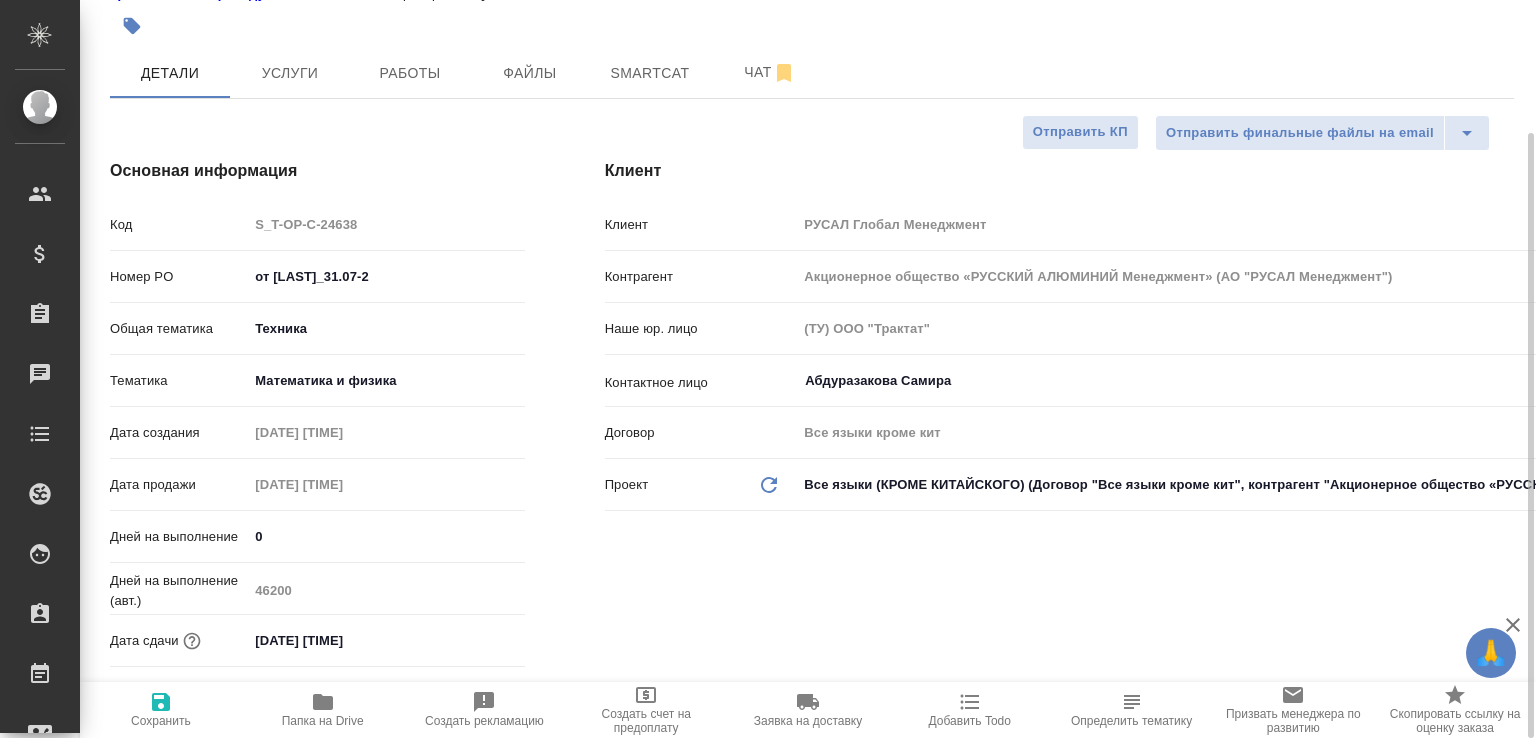 type on "x" 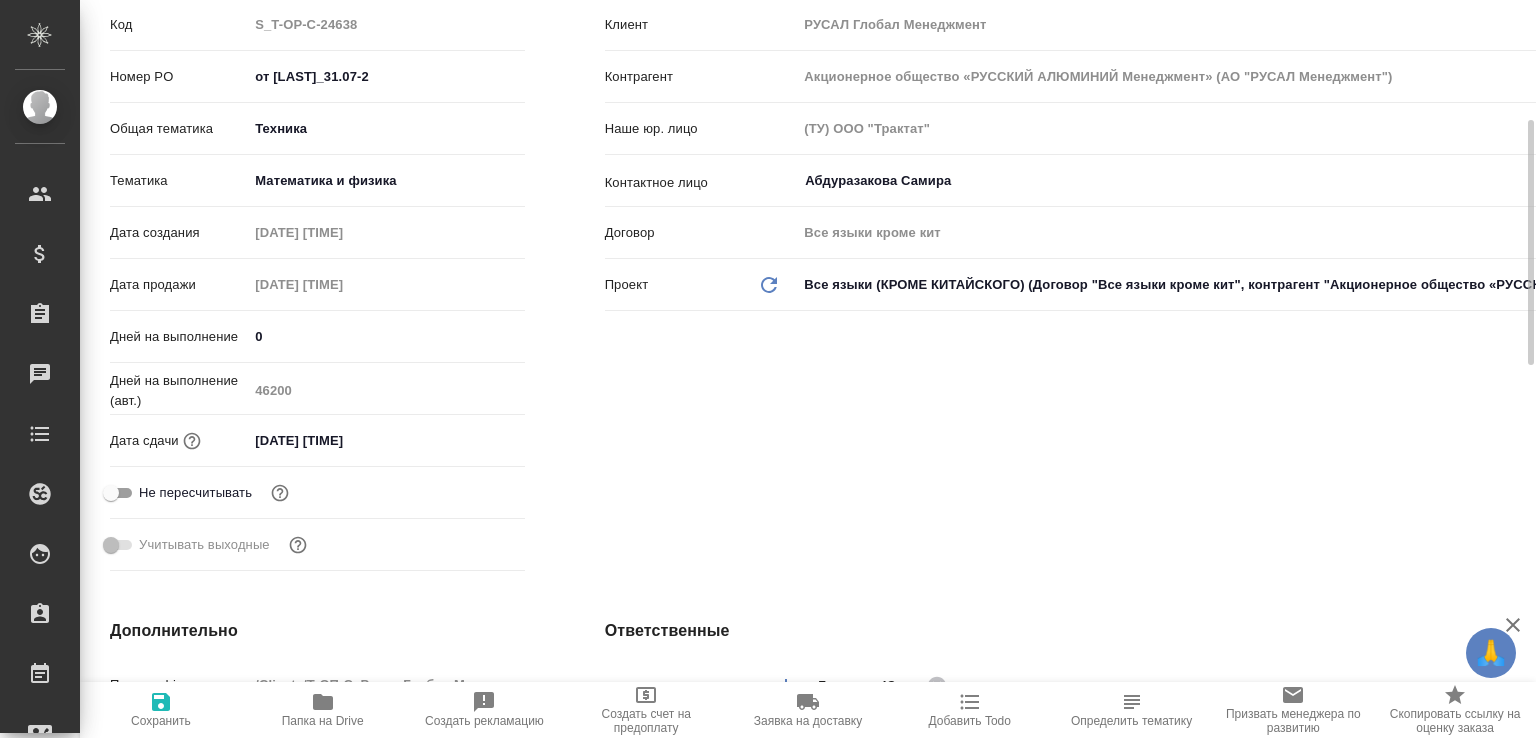 scroll, scrollTop: 0, scrollLeft: 0, axis: both 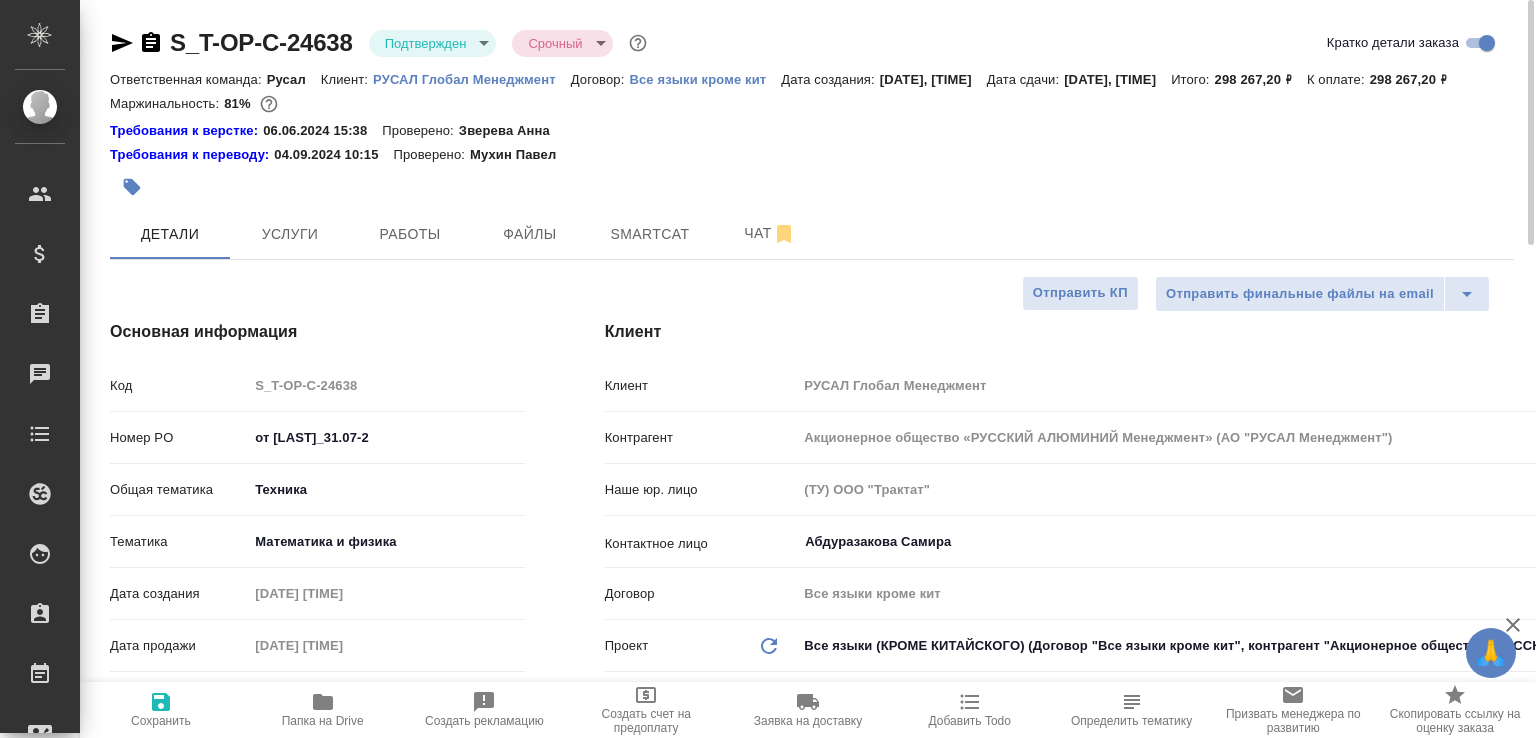 type on "x" 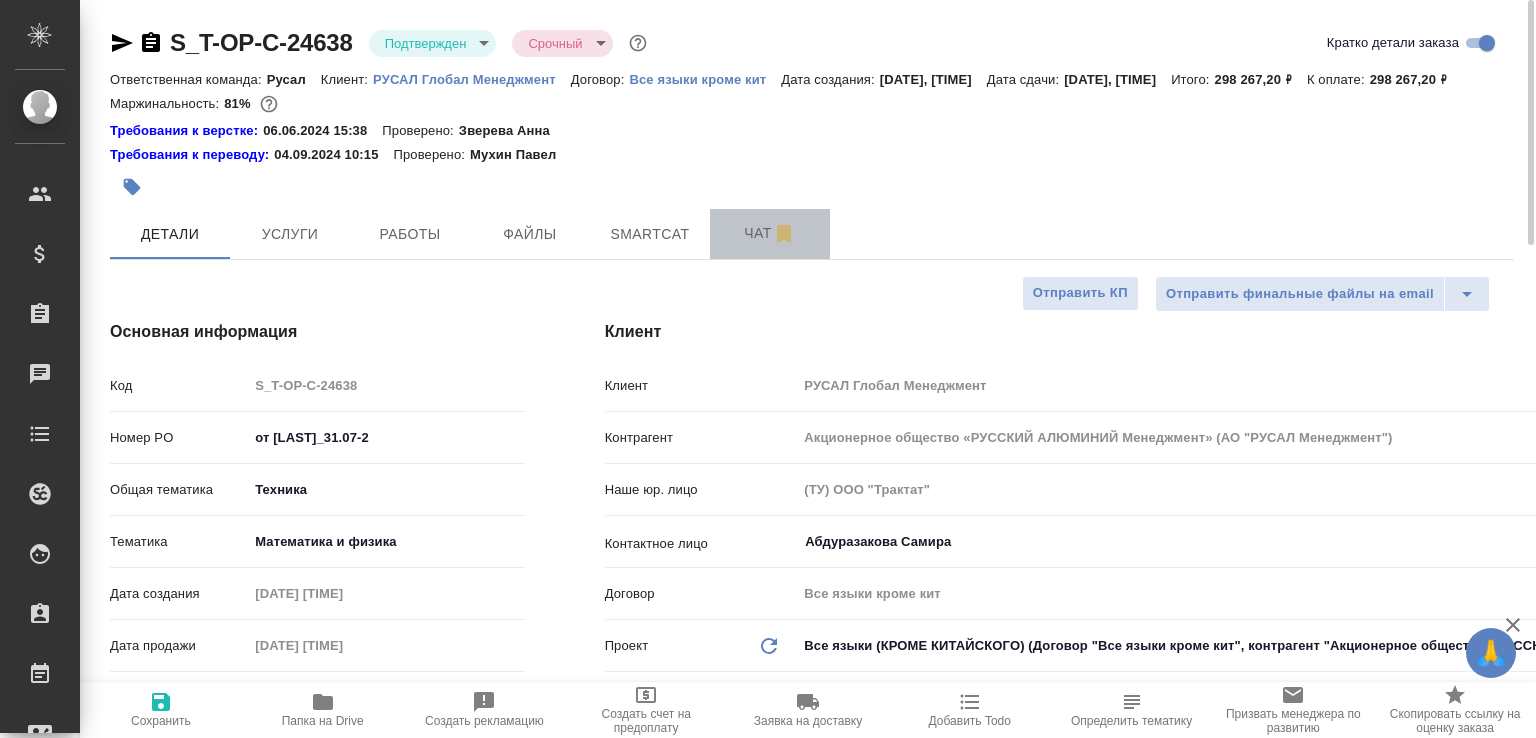click on "Чат" at bounding box center [770, 234] 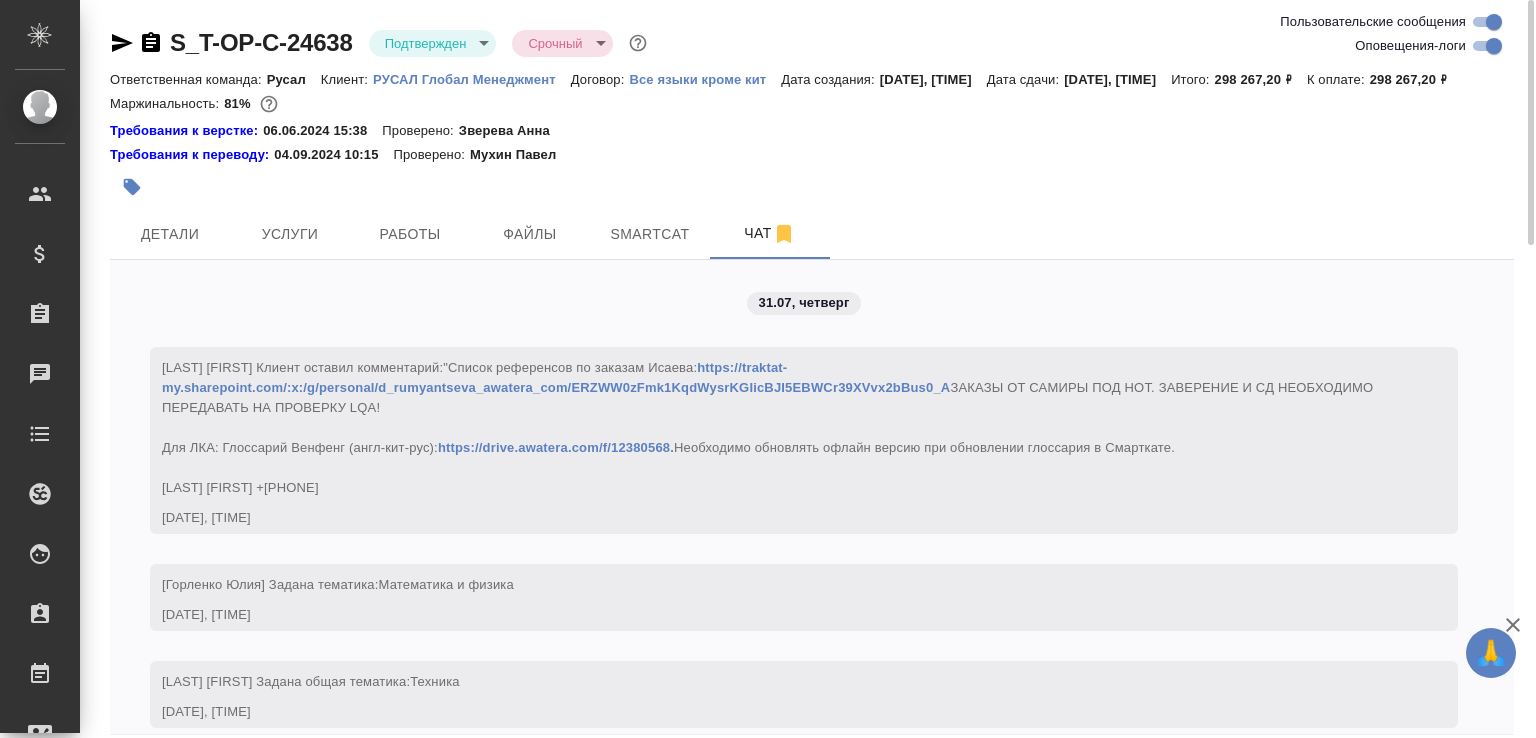 scroll, scrollTop: 5755, scrollLeft: 0, axis: vertical 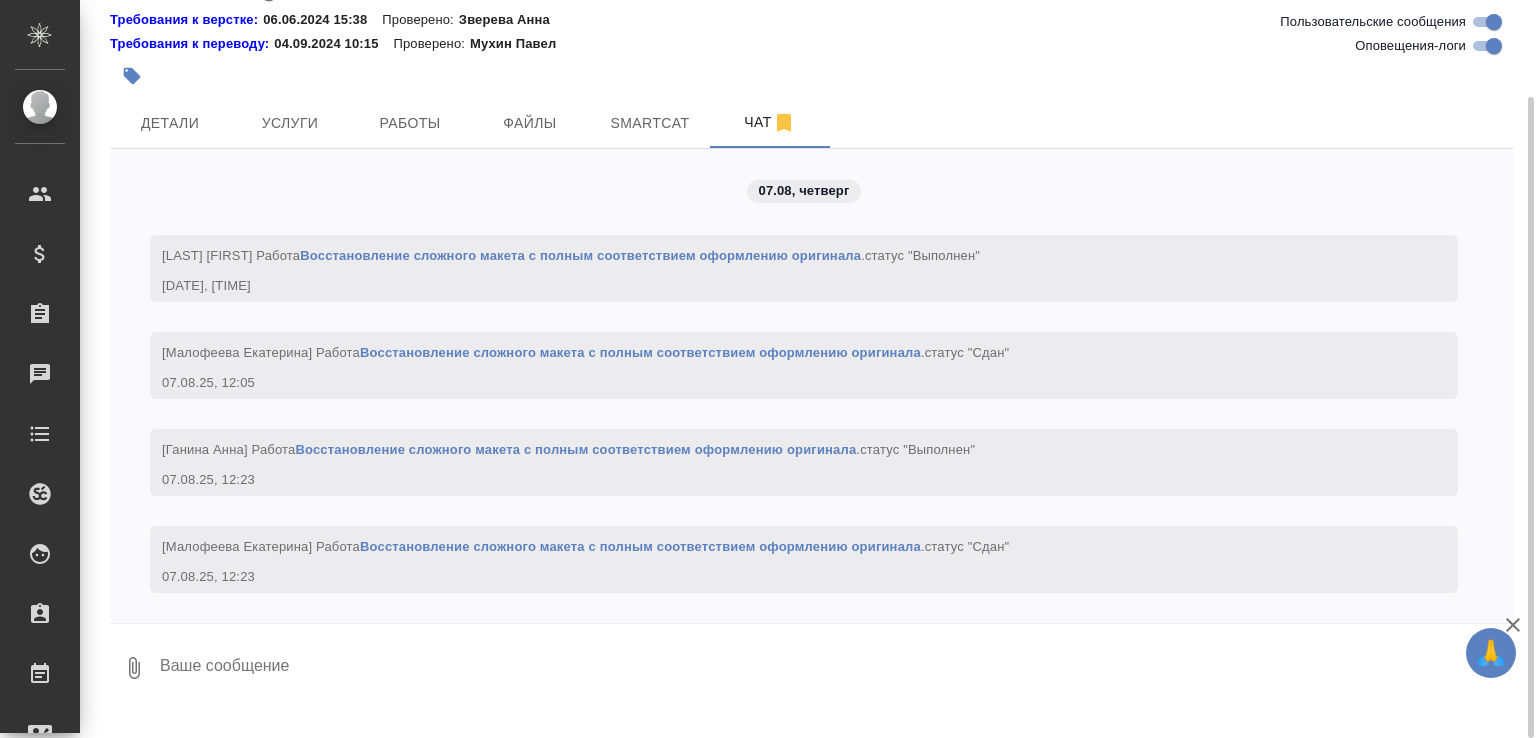 click at bounding box center [836, 668] 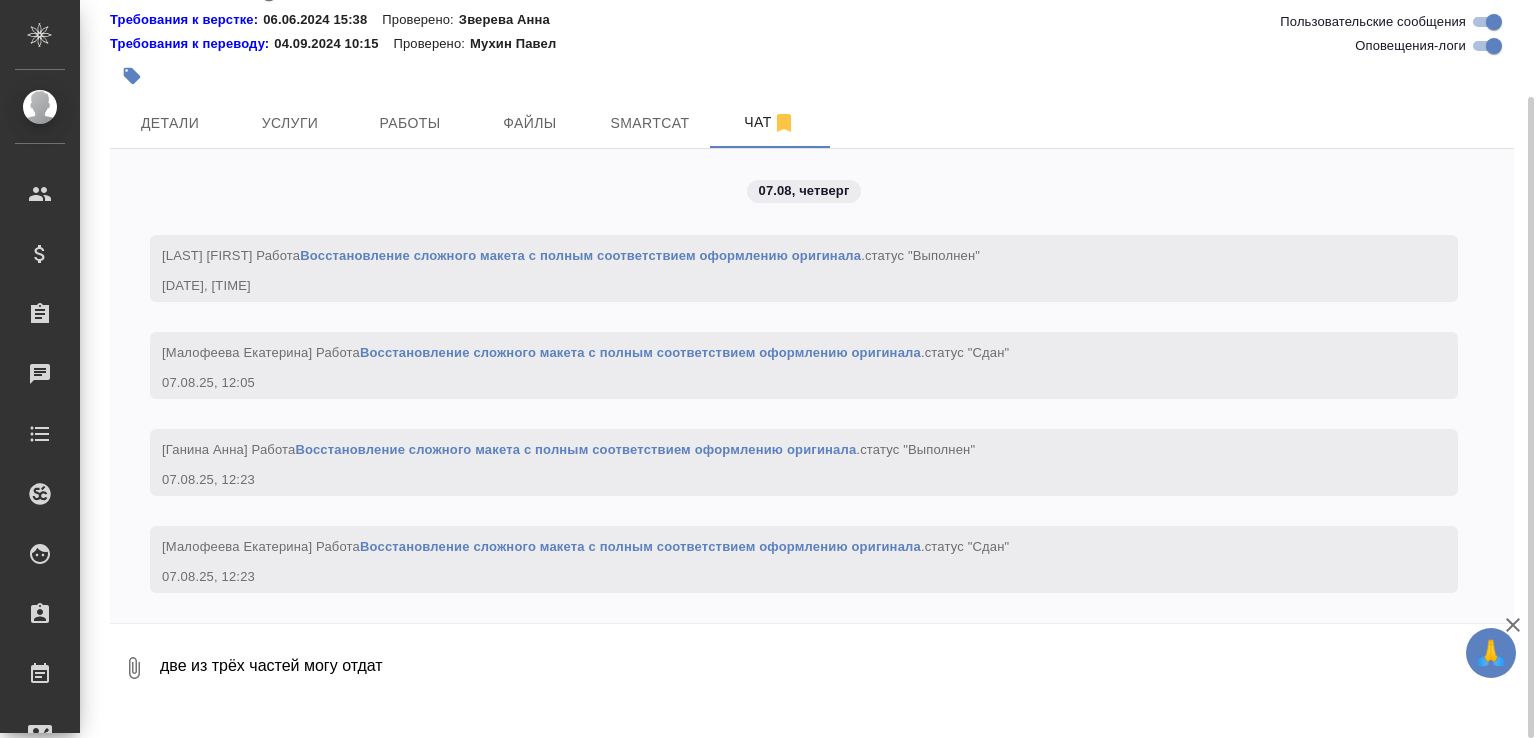 paste on "https://drive.awatera.com/apps/files/files/9993693?dir=/Shares/%D0%A2-%D0%9E%D0%9F-%D0%A1_%D0%A0%D1%83%D1%81%D0%B0%D0%BB%20%D0%93%D0%BB%D0%BE%D0%B1%D0%B0%D0%BB%20%D0%9C%D0%B5%D0%BD%D0%B5%D0%B4%D0%B6%D0%BC%D0%B5%D0%BD%D1%82/Orders/S_T-OP-C-24638/ForTranslation" 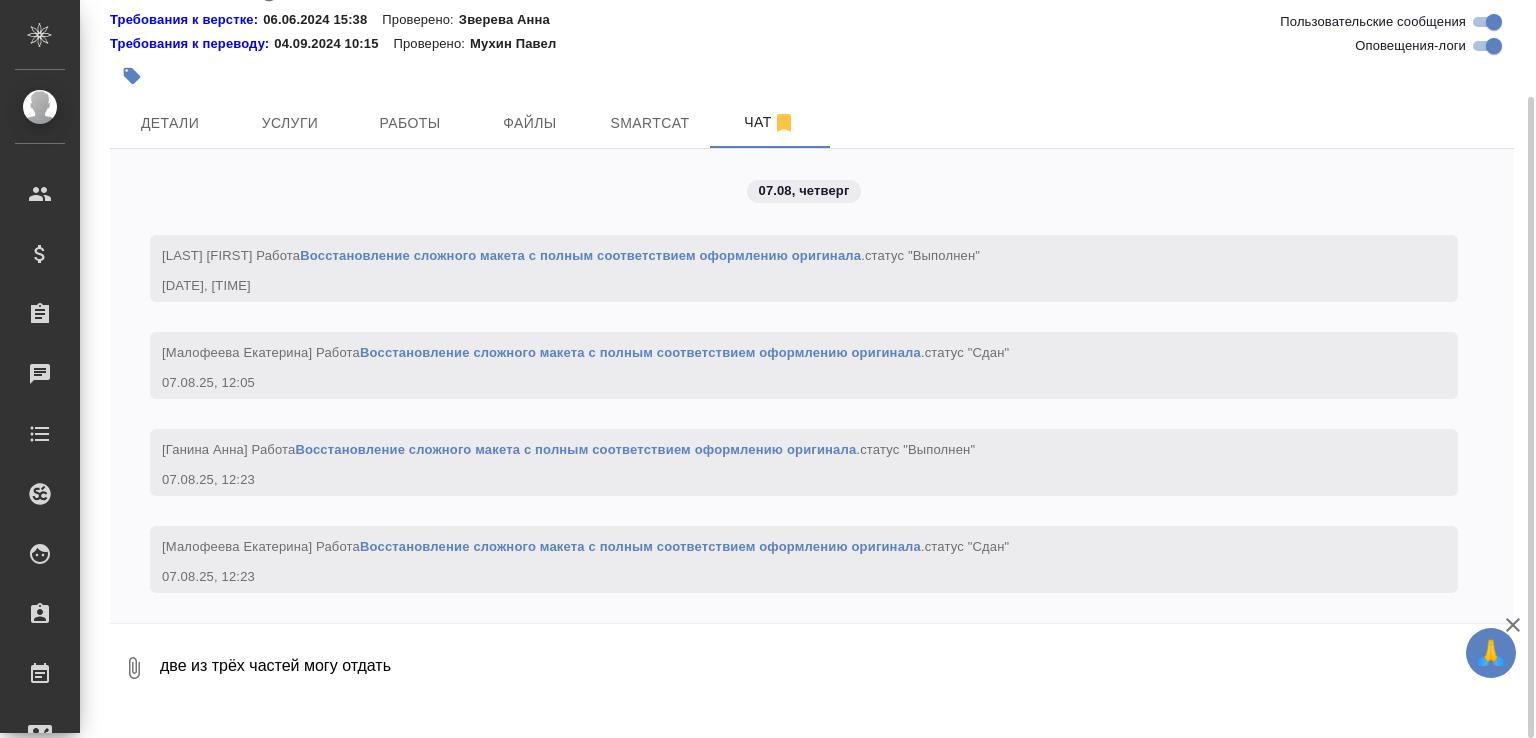paste on "https://drive.awatera.com/apps/files/files/9993693?dir=/Shares/%D0%A2-%D0%9E%D0%9F-%D0%A1_%D0%A0%D1%83%D1%81%D0%B0%D0%BB%20%D0%93%D0%BB%D0%BE%D0%B1%D0%B0%D0%BB%20%D0%9C%D0%B5%D0%BD%D0%B5%D0%B4%D0%B6%D0%BC%D0%B5%D0%BD%D1%82/Orders/S_T-OP-C-24638/ForTranslation" 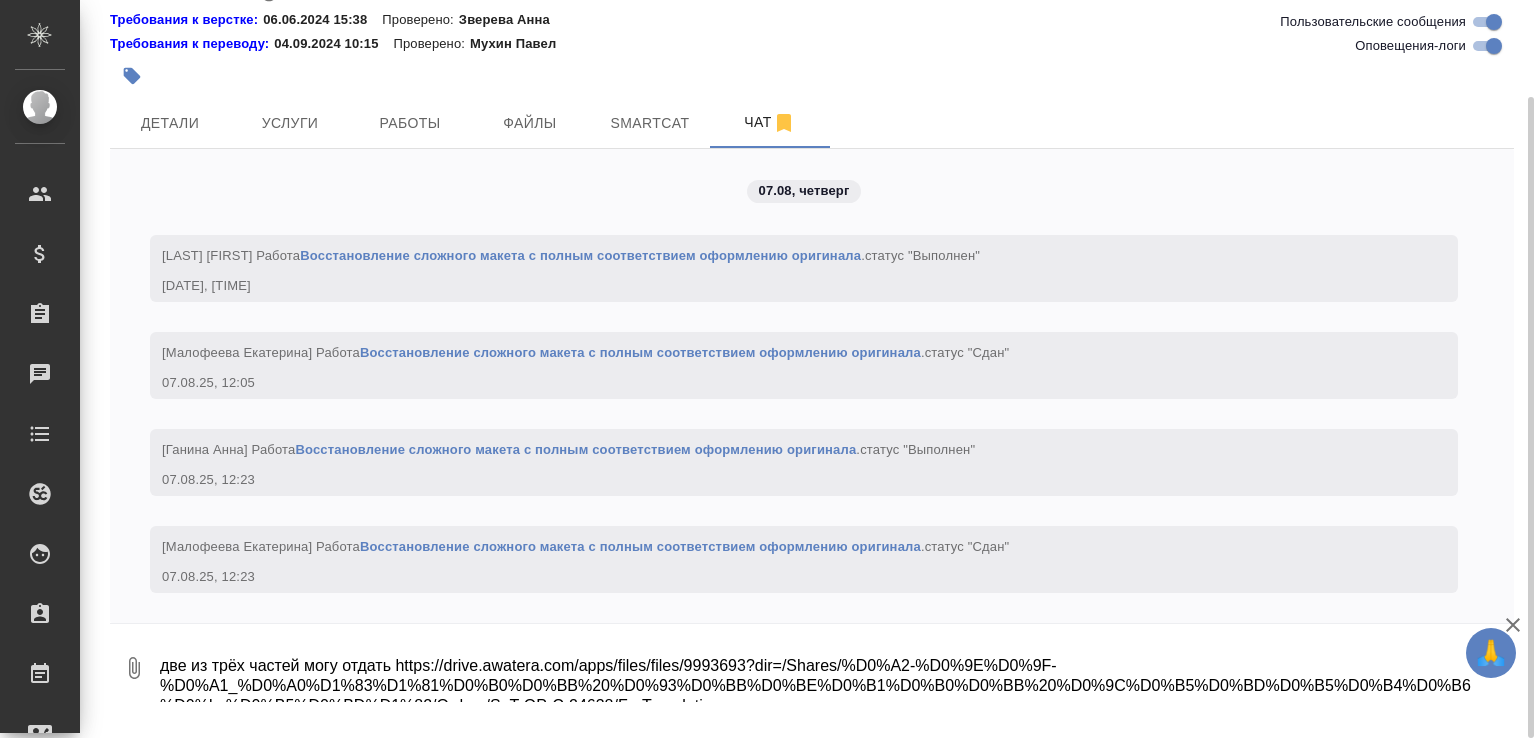 scroll, scrollTop: 13, scrollLeft: 0, axis: vertical 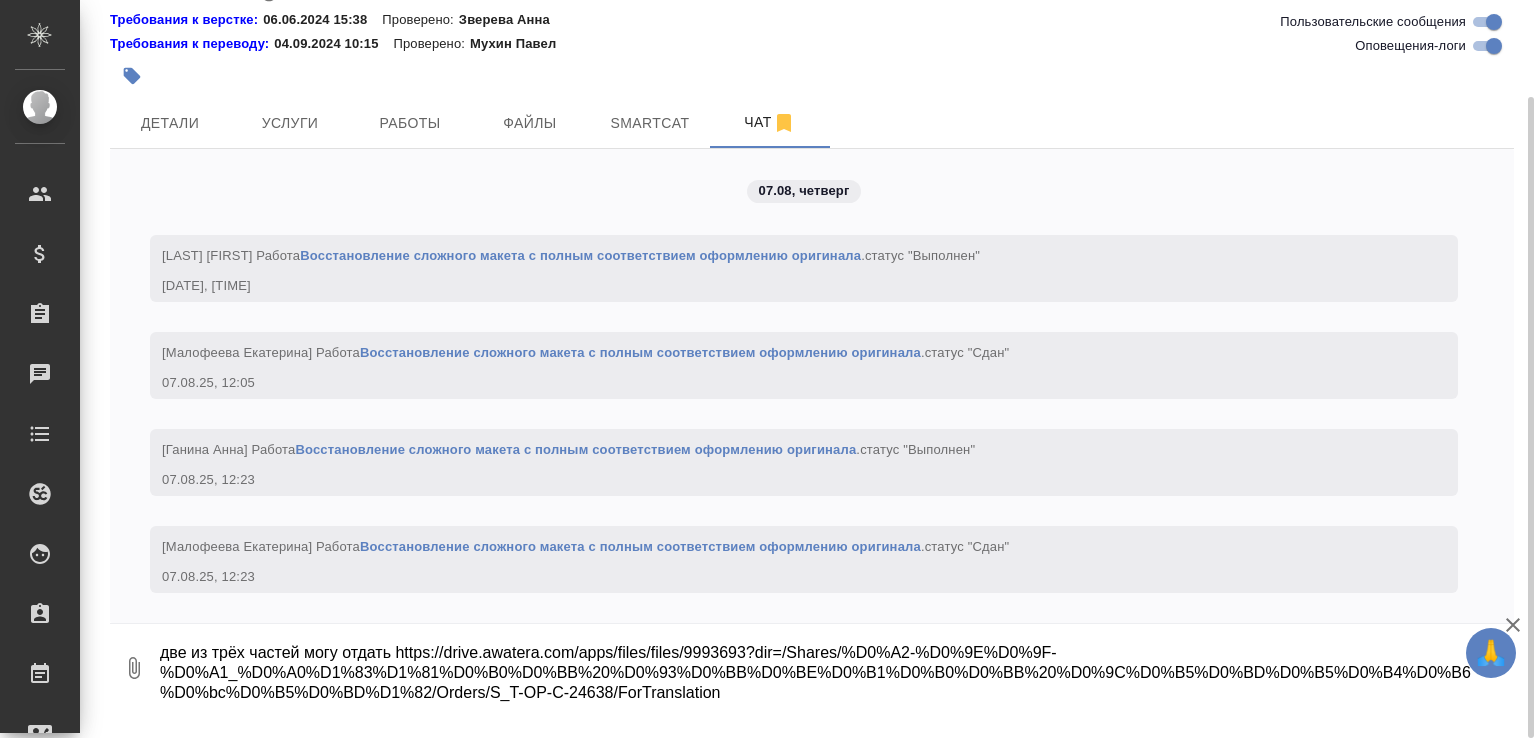type on "две из трёх частей могу отдать https://drive.awatera.com/apps/files/files/9993693?dir=/Shares/%D0%A2-%D0%9E%D0%9F-%D0%A1_%D0%A0%D1%83%D1%81%D0%B0%D0%BB%20%D0%93%D0%BB%D0%BE%D0%B1%D0%B0%D0%BB%20%D0%9C%D0%B5%D0%BD%D0%B5%D0%B4%D0%B6%D0%BC%D0%B5%D0%BD%D1%82/Orders/S_T-OP-C-24638/ForTranslation" 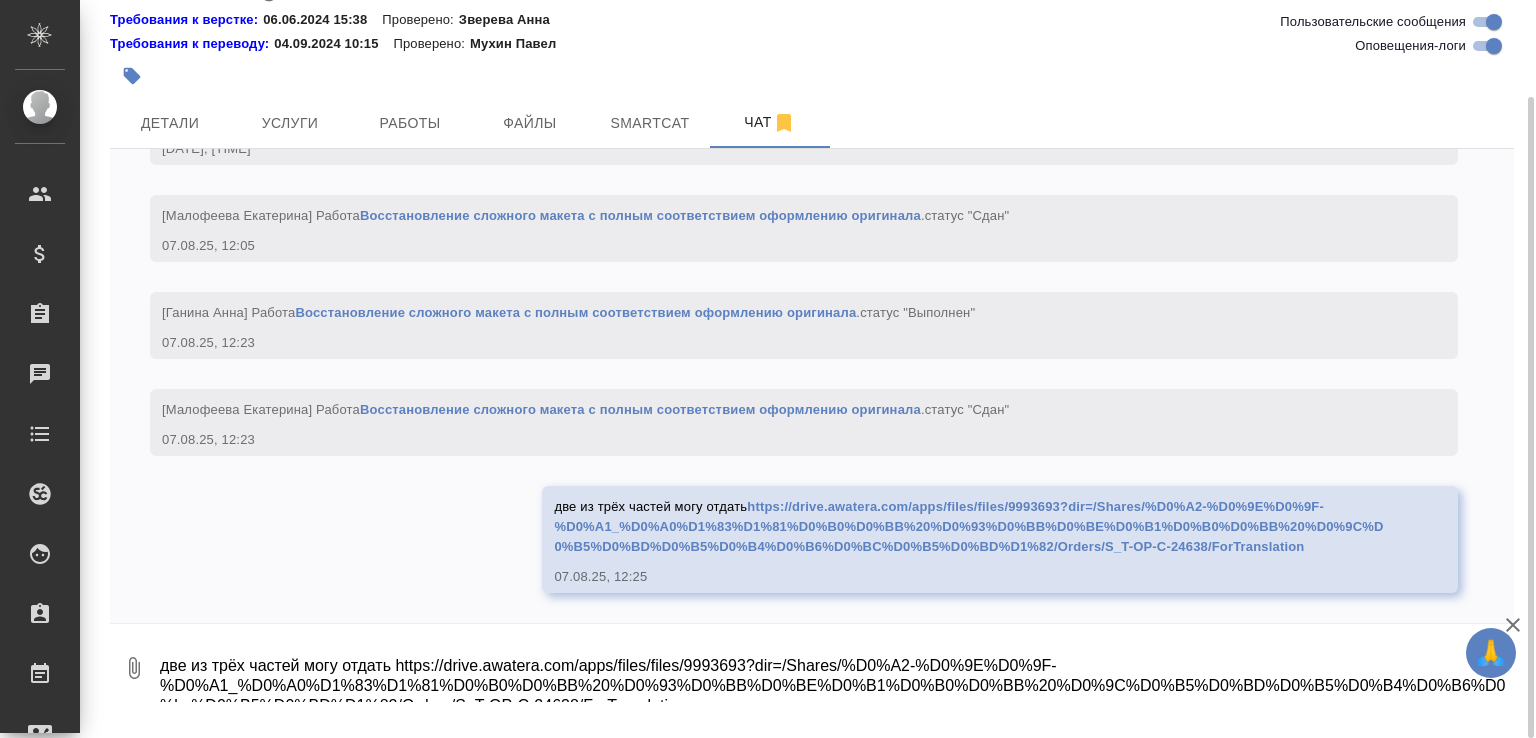 scroll, scrollTop: 5977, scrollLeft: 0, axis: vertical 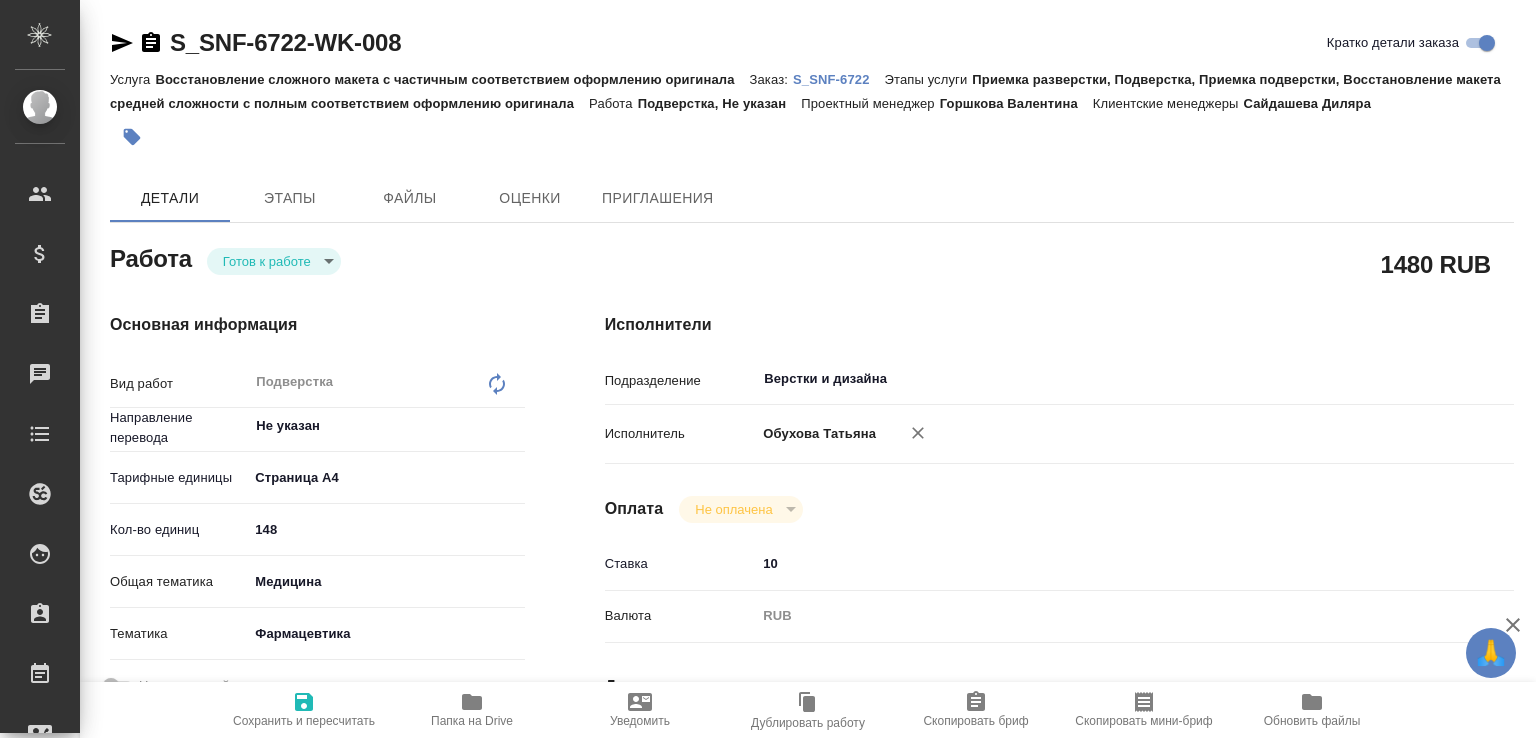 click on "Папка на Drive" at bounding box center [472, 710] 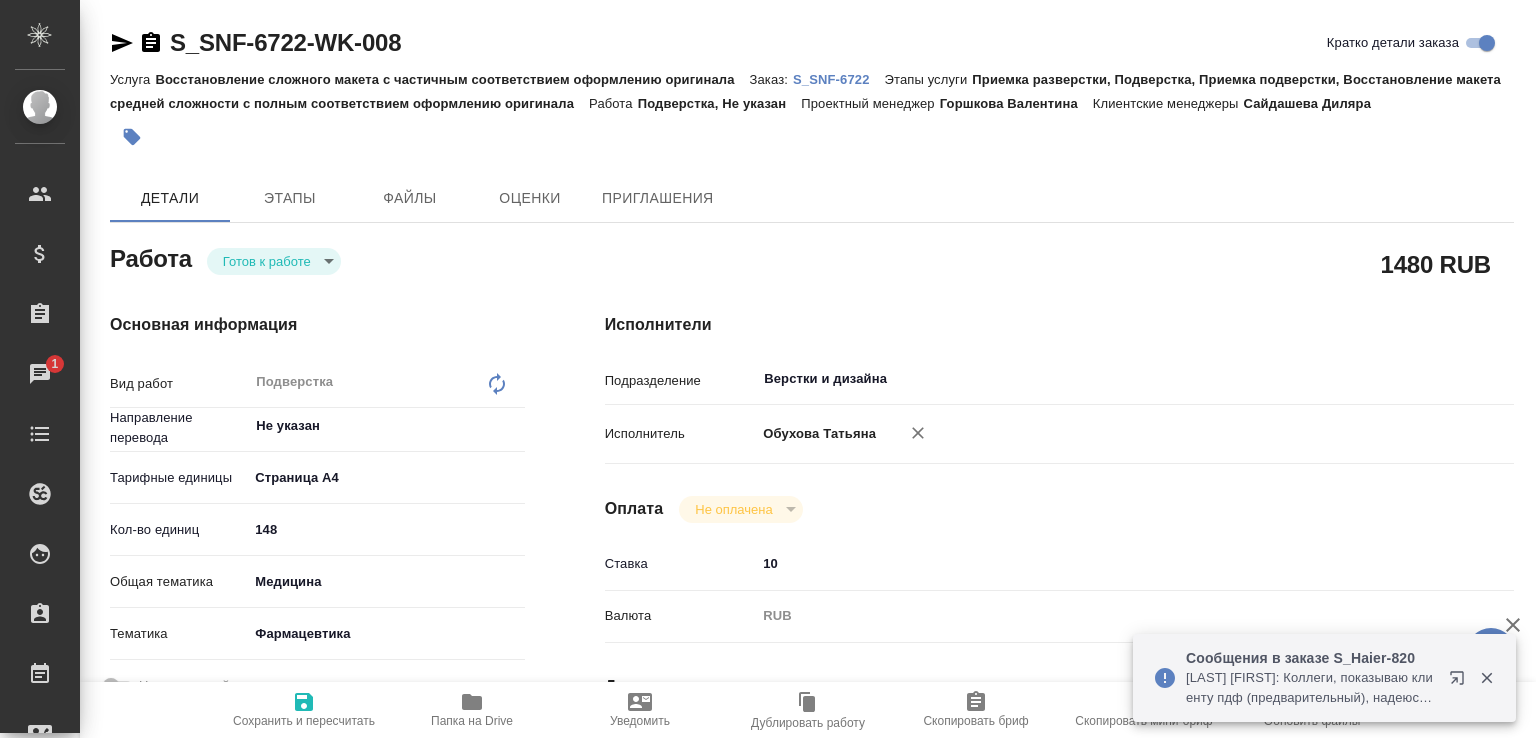 click on "S_SNF-6722" at bounding box center (839, 79) 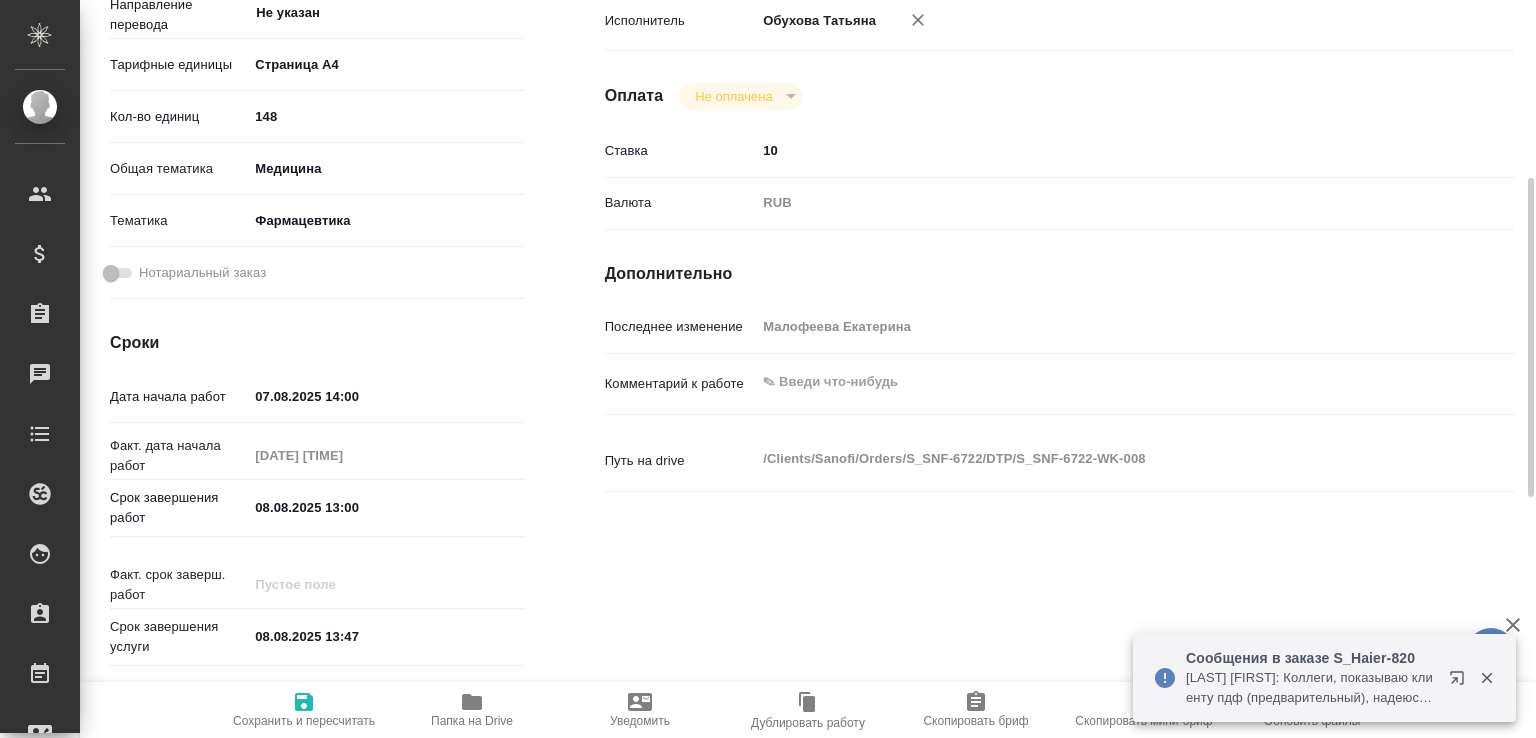 scroll, scrollTop: 0, scrollLeft: 0, axis: both 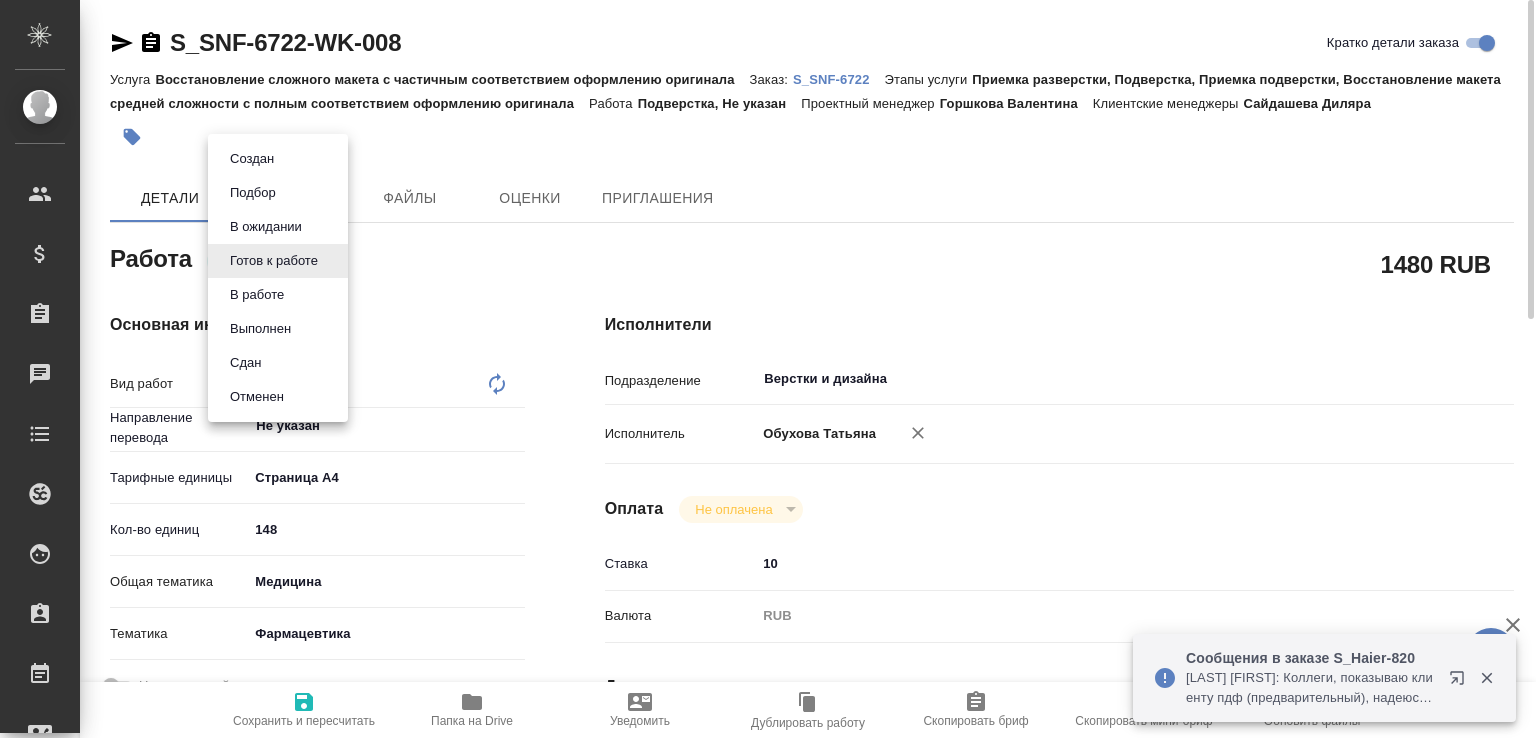 click on "🙏 .cls-1
fill:#fff;
AWATERA Малофеева Екатерина e.malofeeva Клиенты Спецификации Заказы 0 Чаты Todo Проекты SC Исполнители Кандидаты Работы Входящие заявки Заявки на доставку Рекламации Проекты процессинга Конференции Выйти S_SNF-6722-WK-008 Кратко детали заказа Услуга Восстановление сложного макета с частичным соответствием оформлению оригинала Заказ: S_SNF-6722 Этапы услуги Приемка разверстки, Подверстка, Приемка подверстки, Восстановление макета средней сложности с полным соответствием оформлению оригинала Работа Подверстка, Не указан Проектный менеджер x ​" at bounding box center [768, 369] 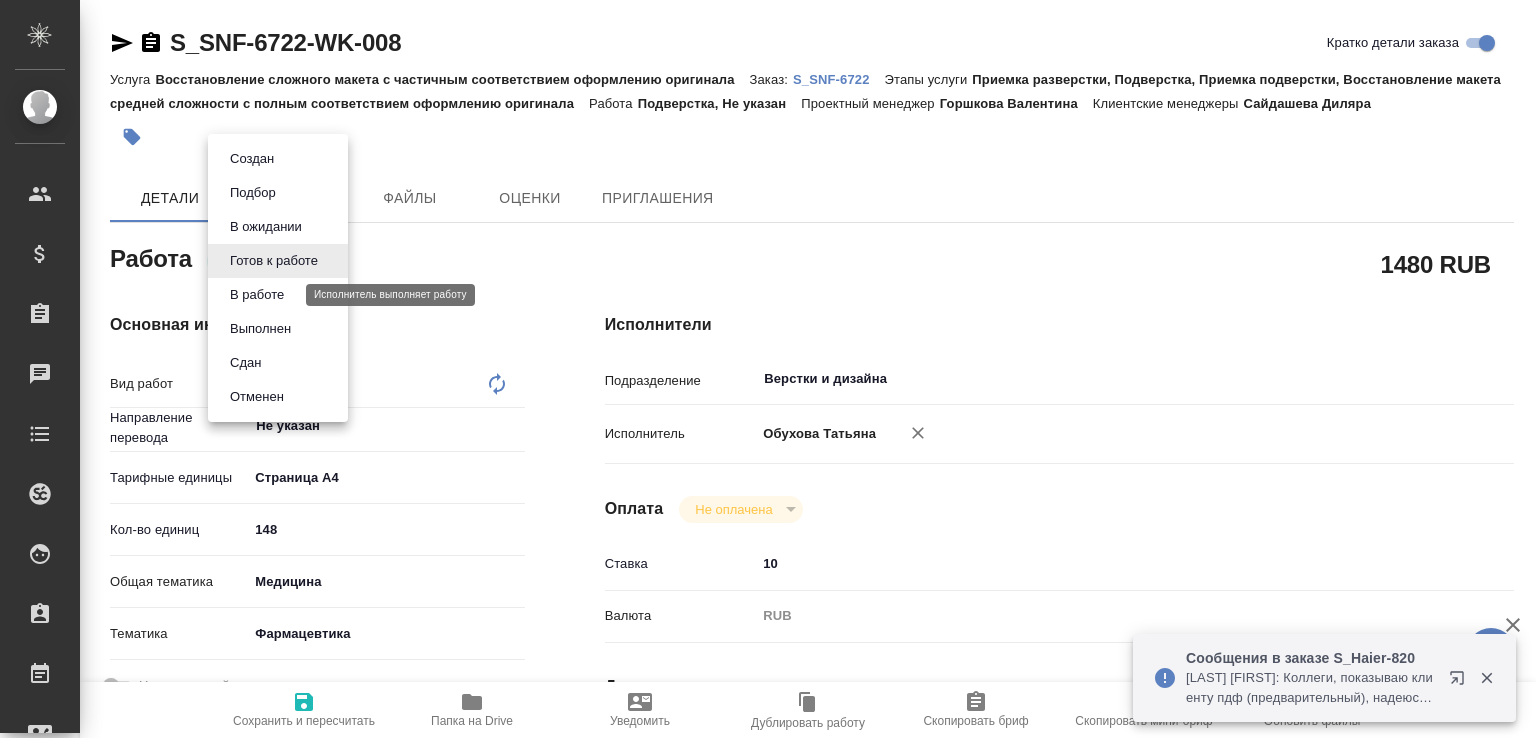 click on "В работе" at bounding box center [257, 295] 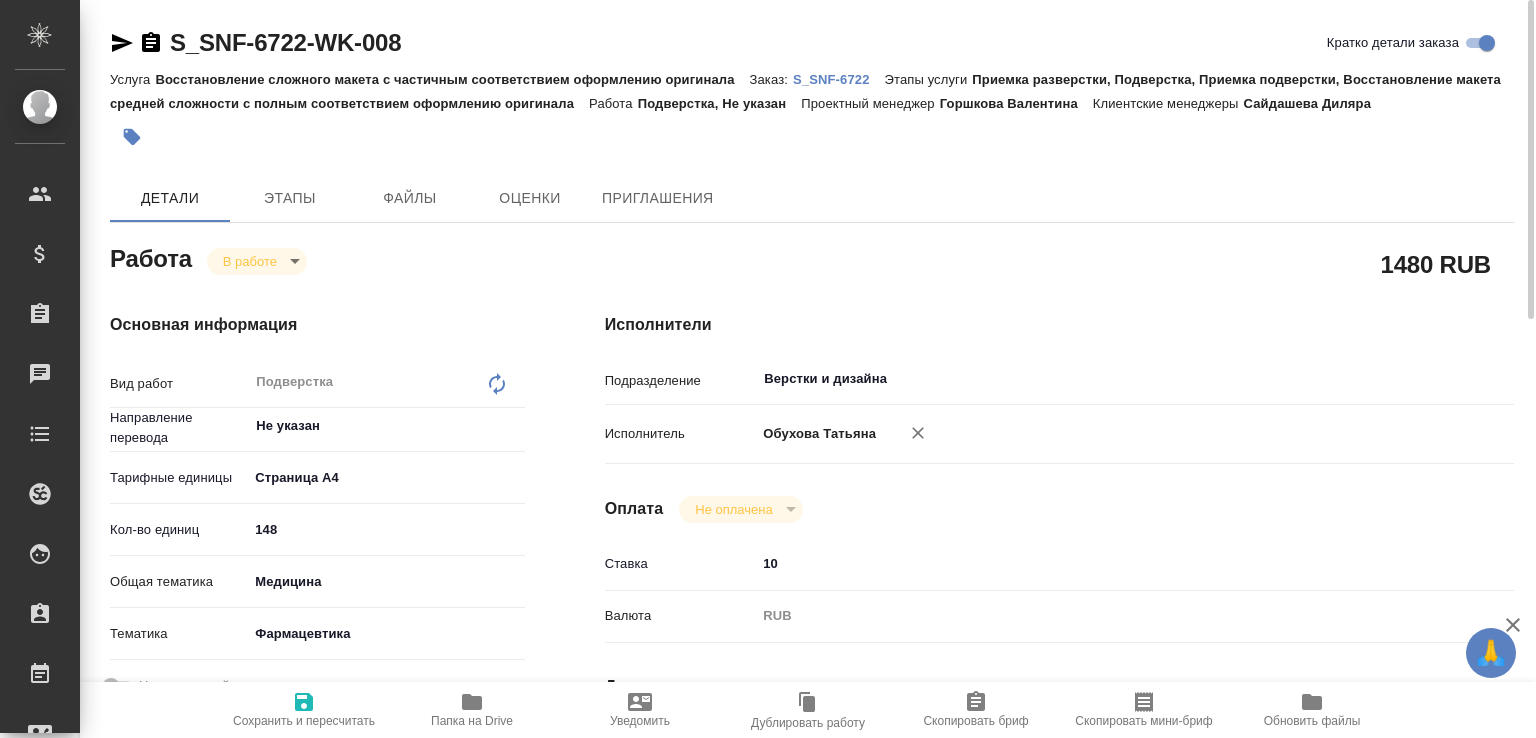 click 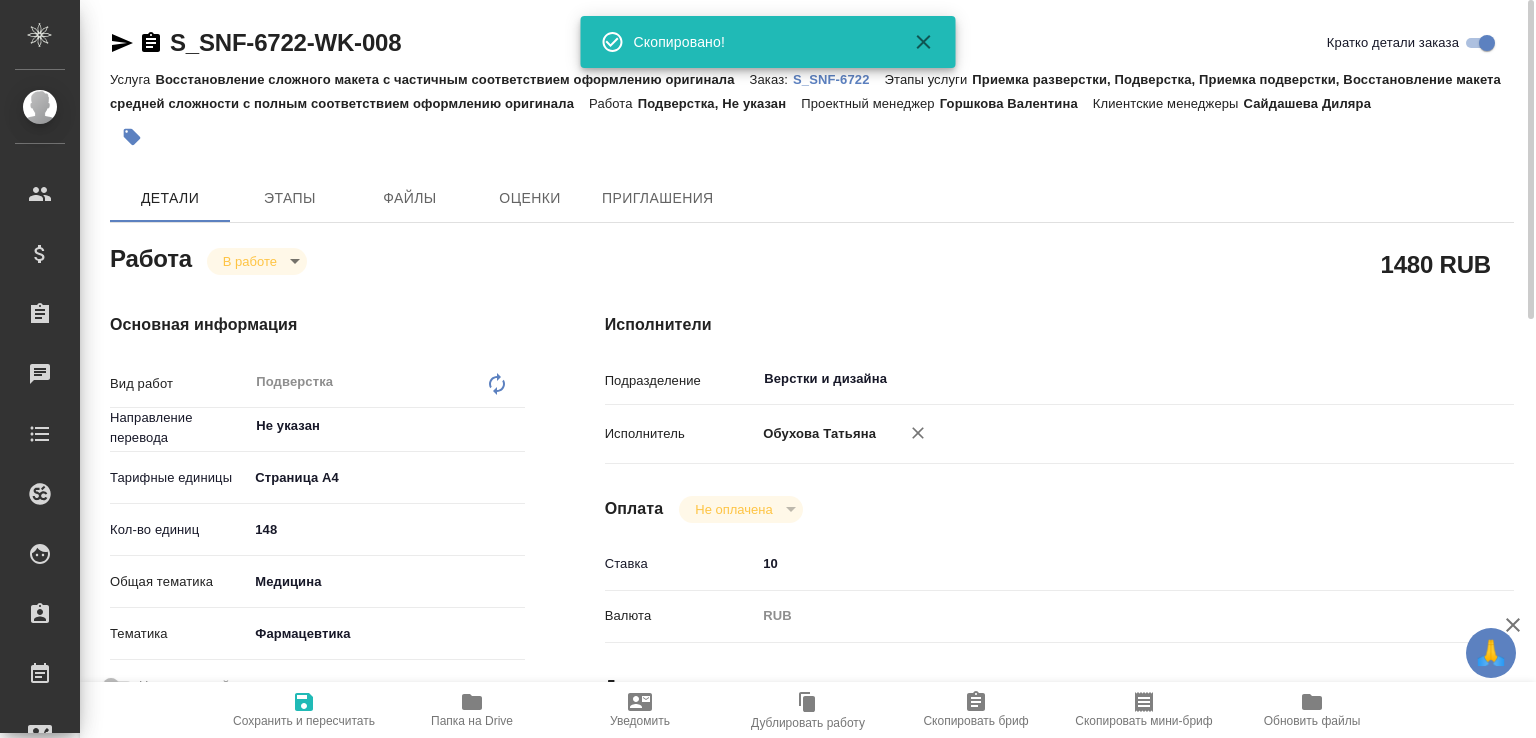 type on "x" 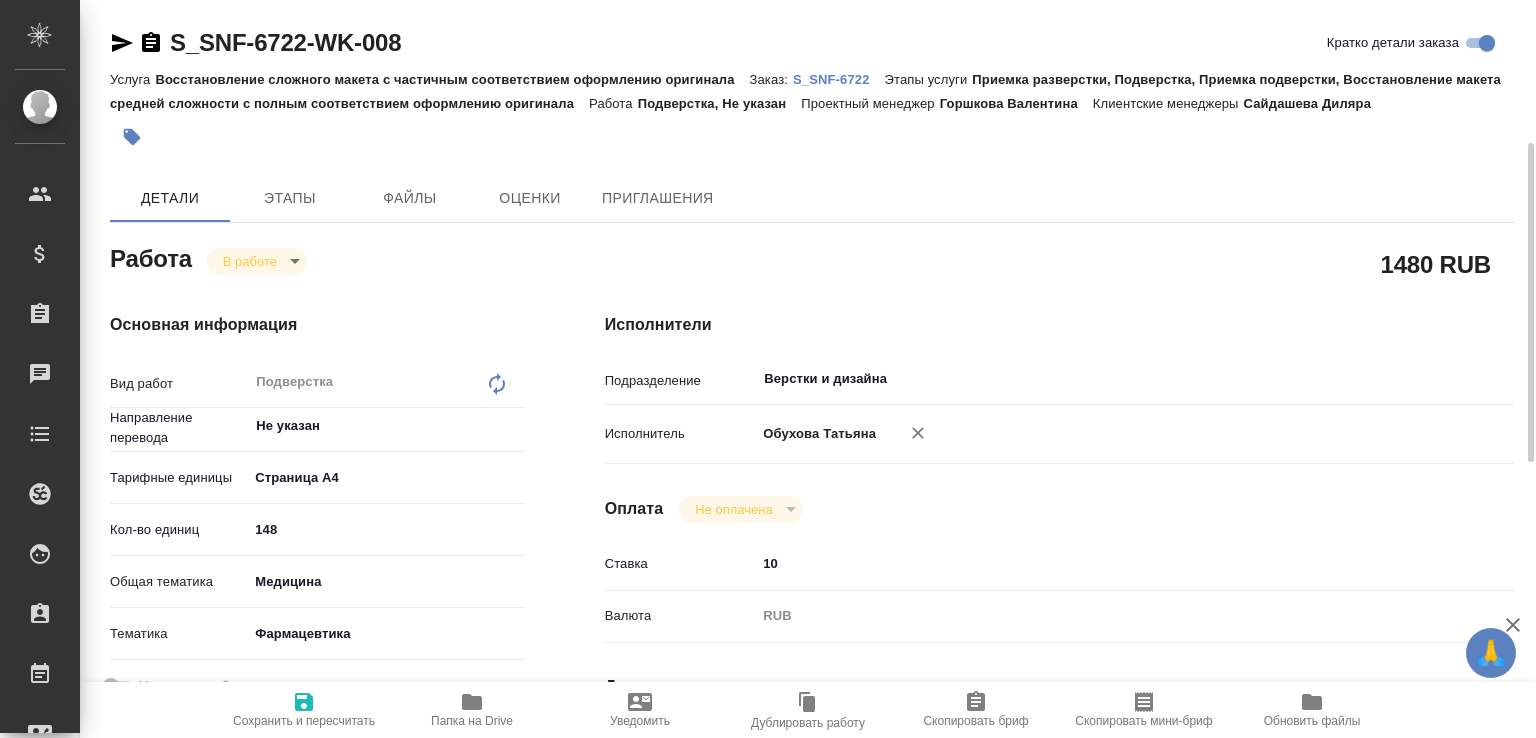 scroll, scrollTop: 314, scrollLeft: 0, axis: vertical 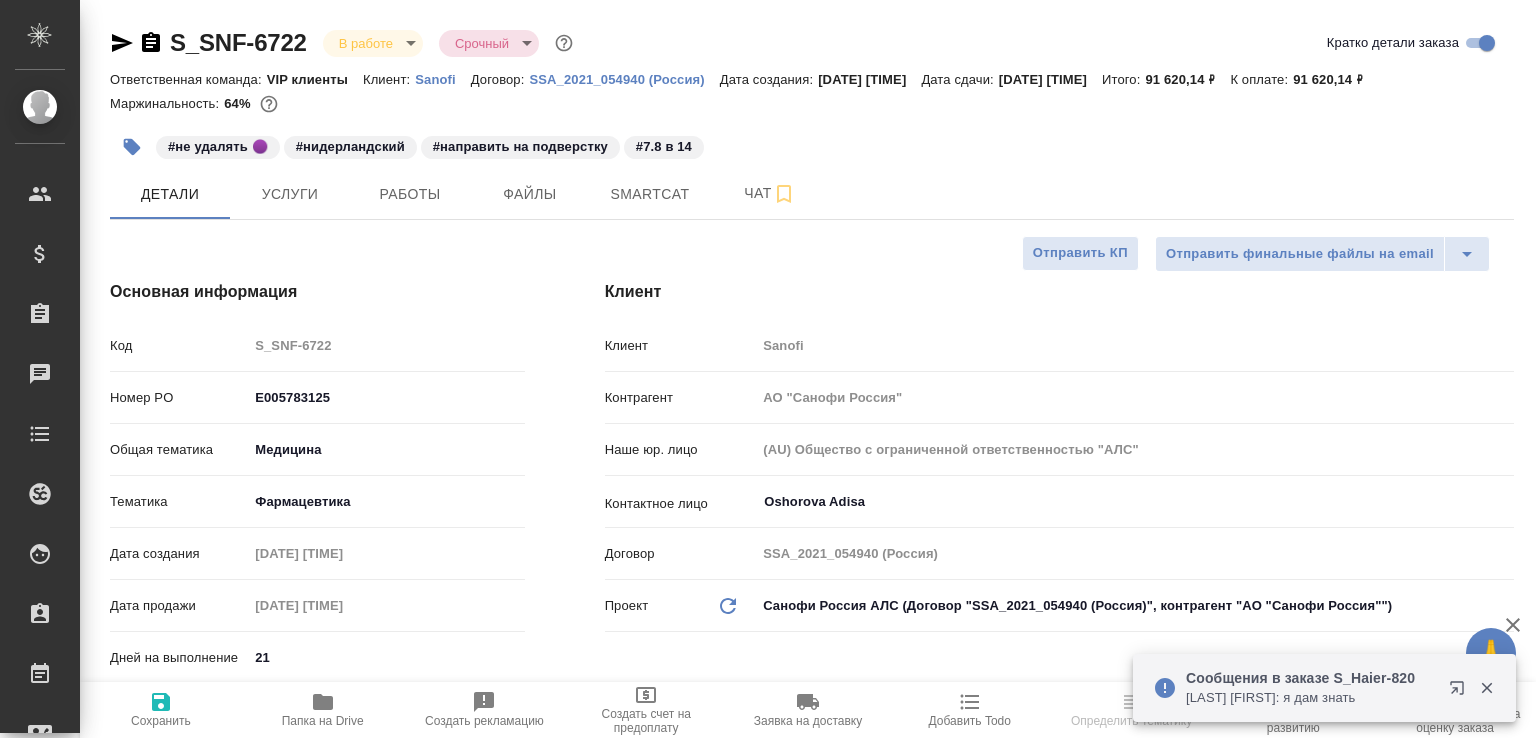 select on "RU" 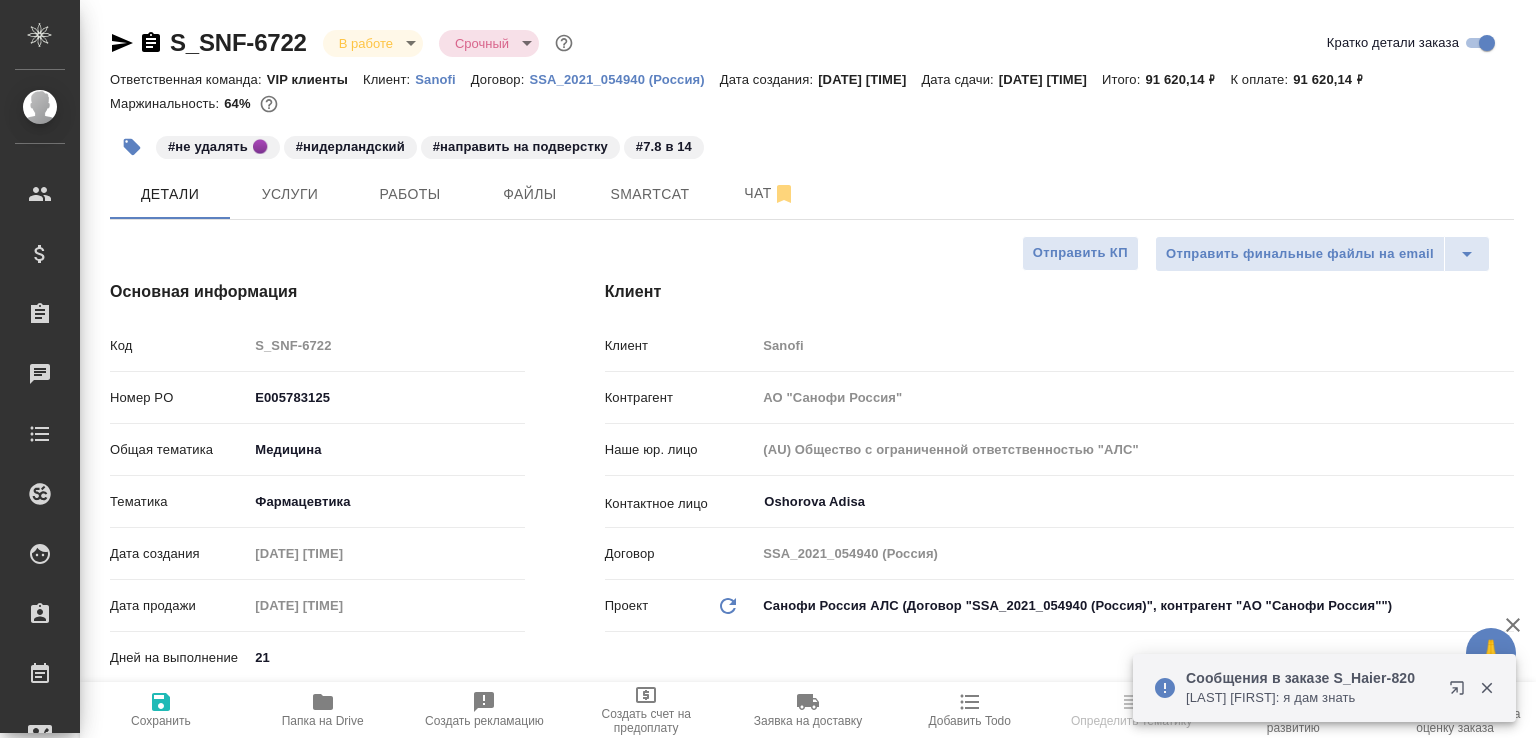 select on "RU" 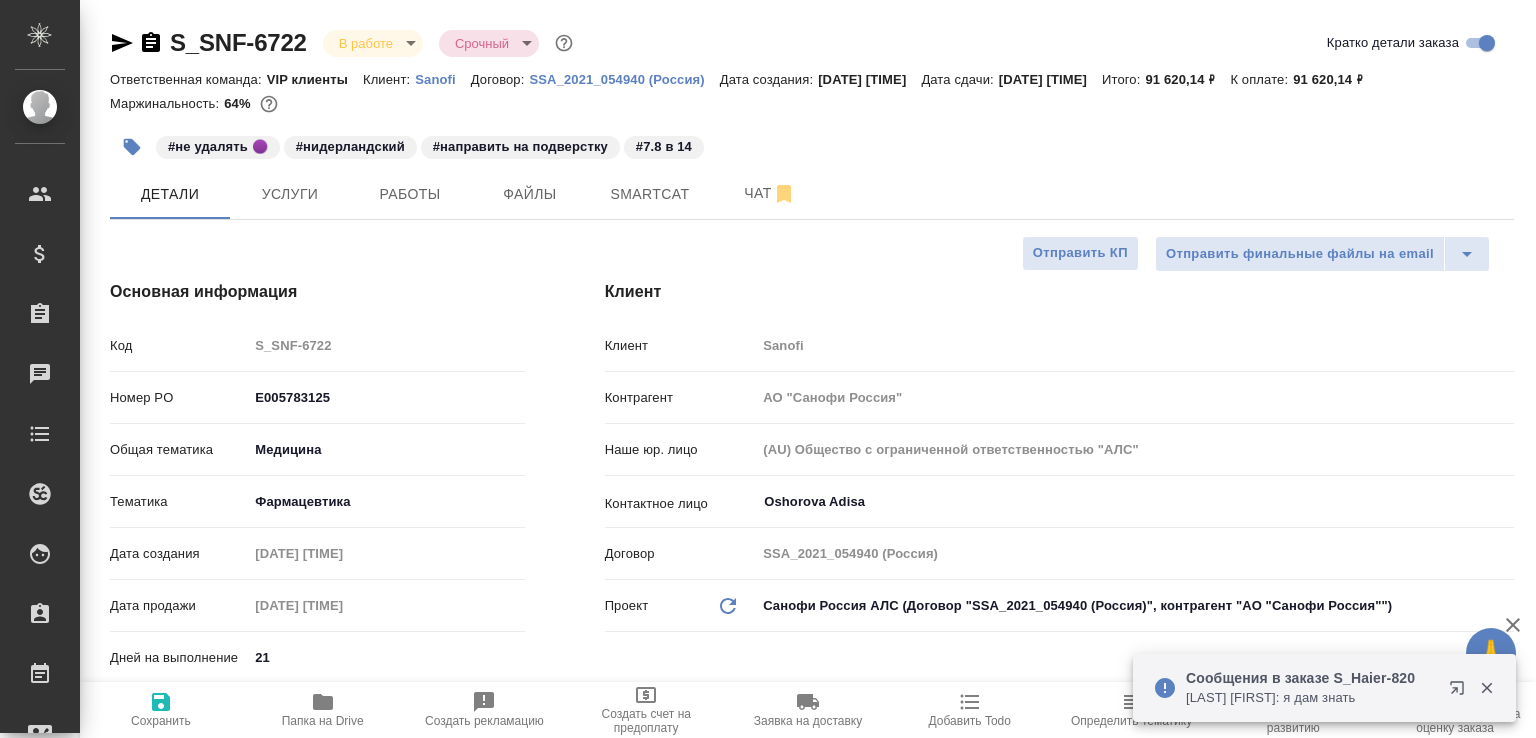 type on "x" 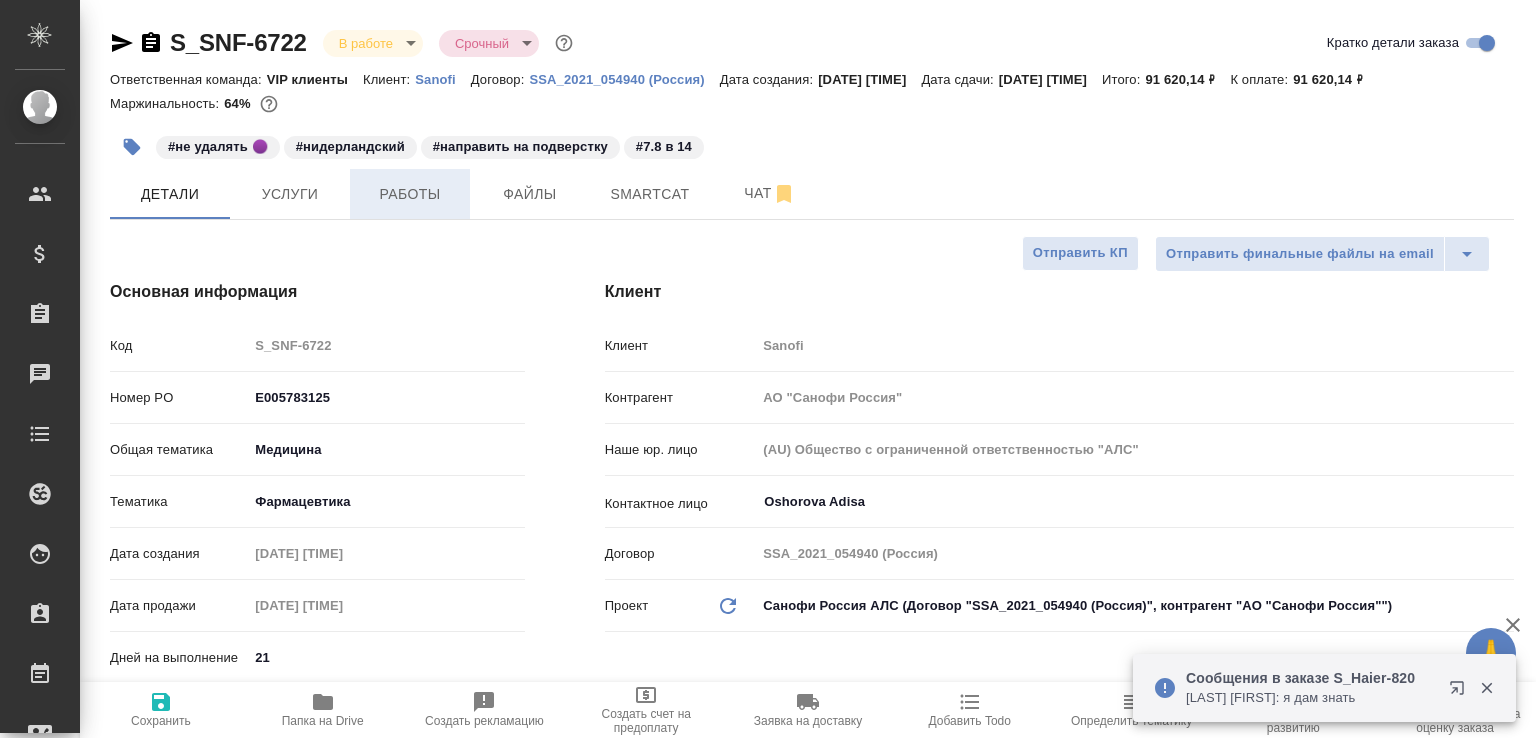 click on "Работы" at bounding box center [410, 194] 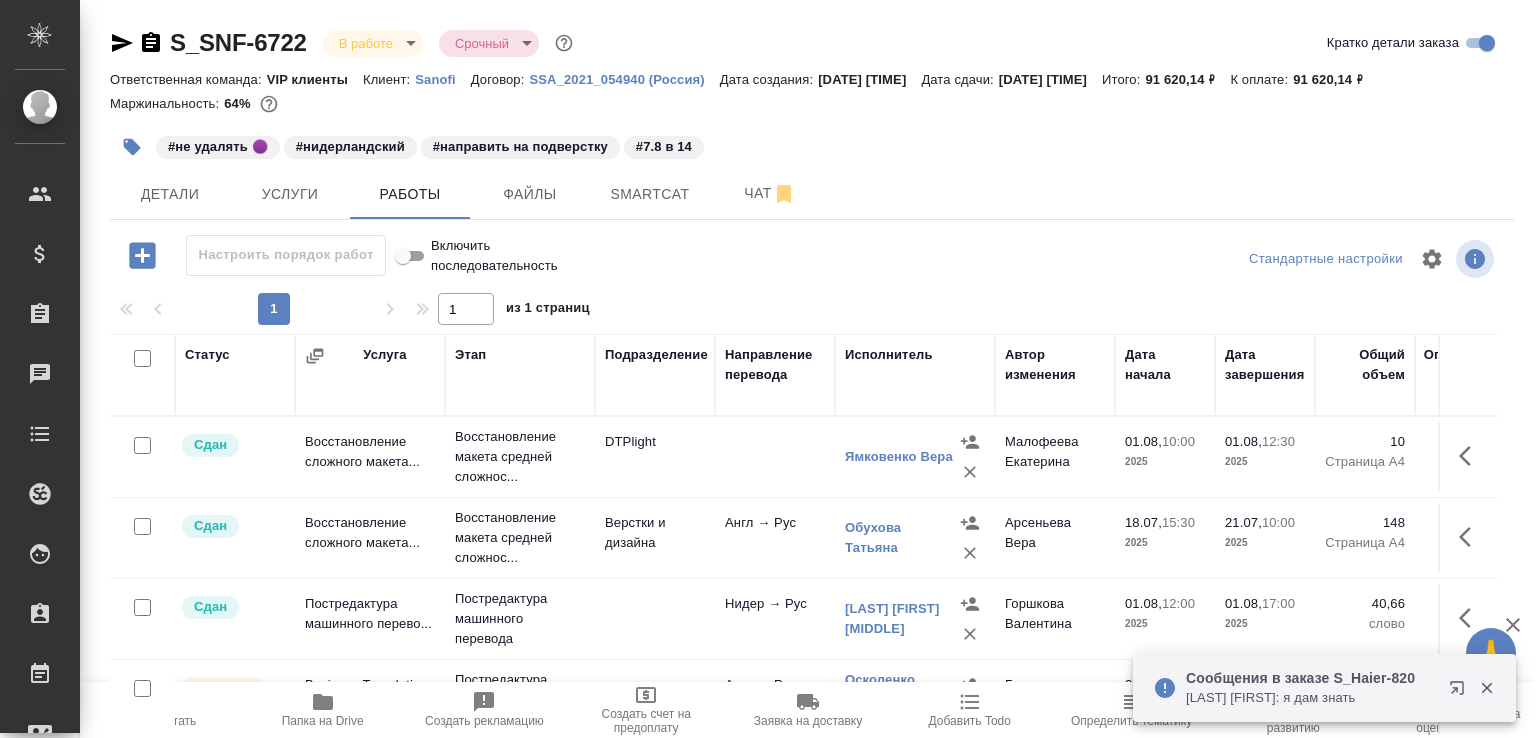 scroll, scrollTop: 97, scrollLeft: 0, axis: vertical 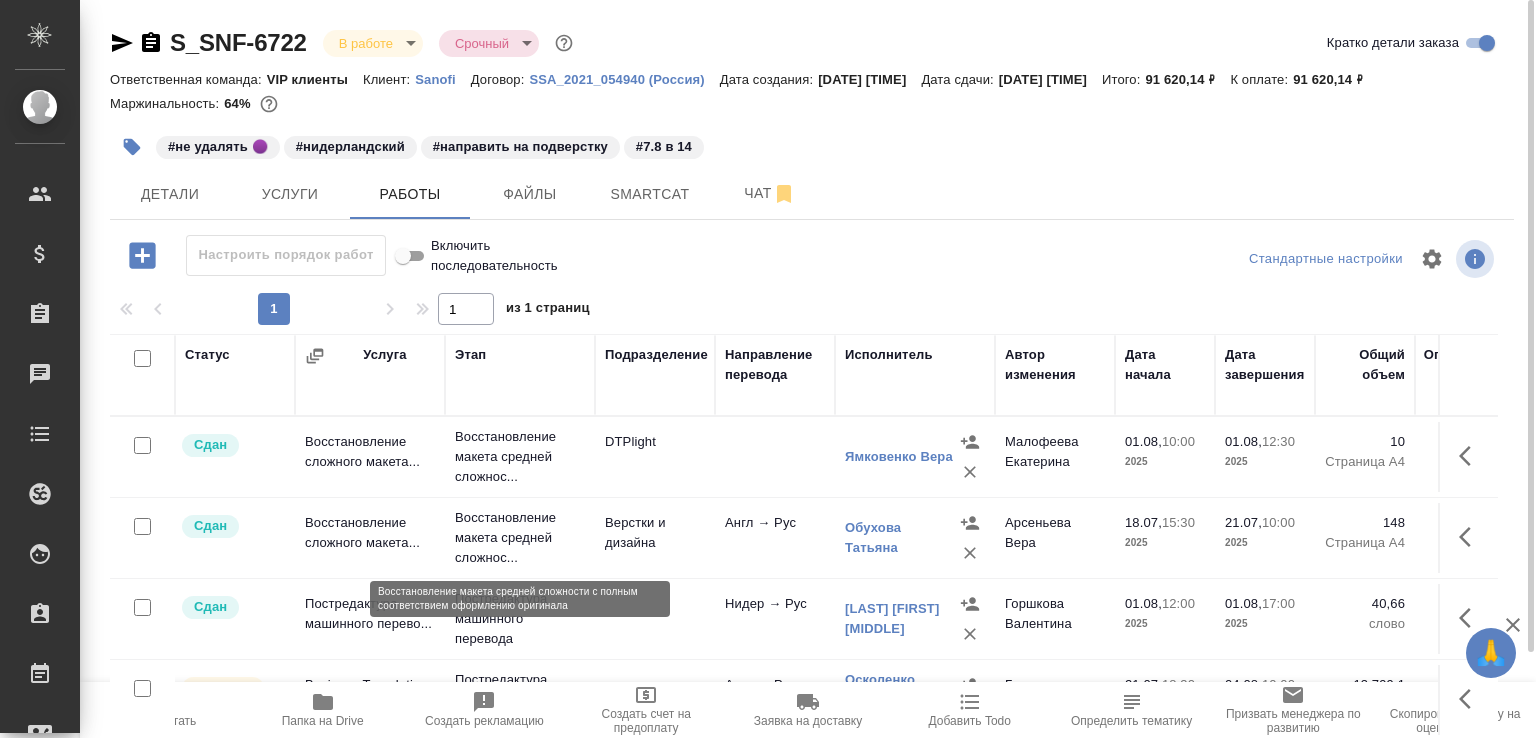 click on "Восстановление макета средней сложнос..." at bounding box center (520, 538) 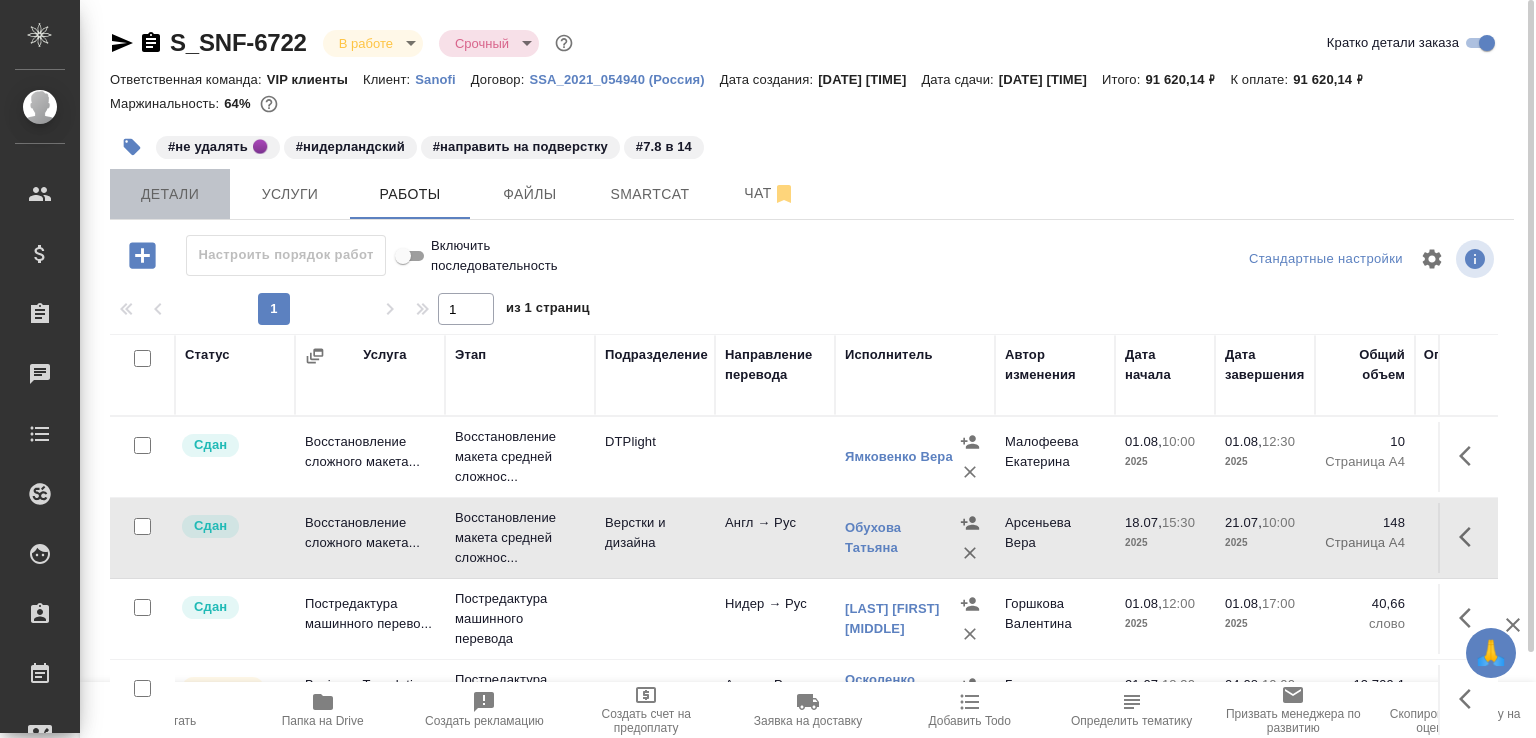 click on "Детали" at bounding box center [170, 194] 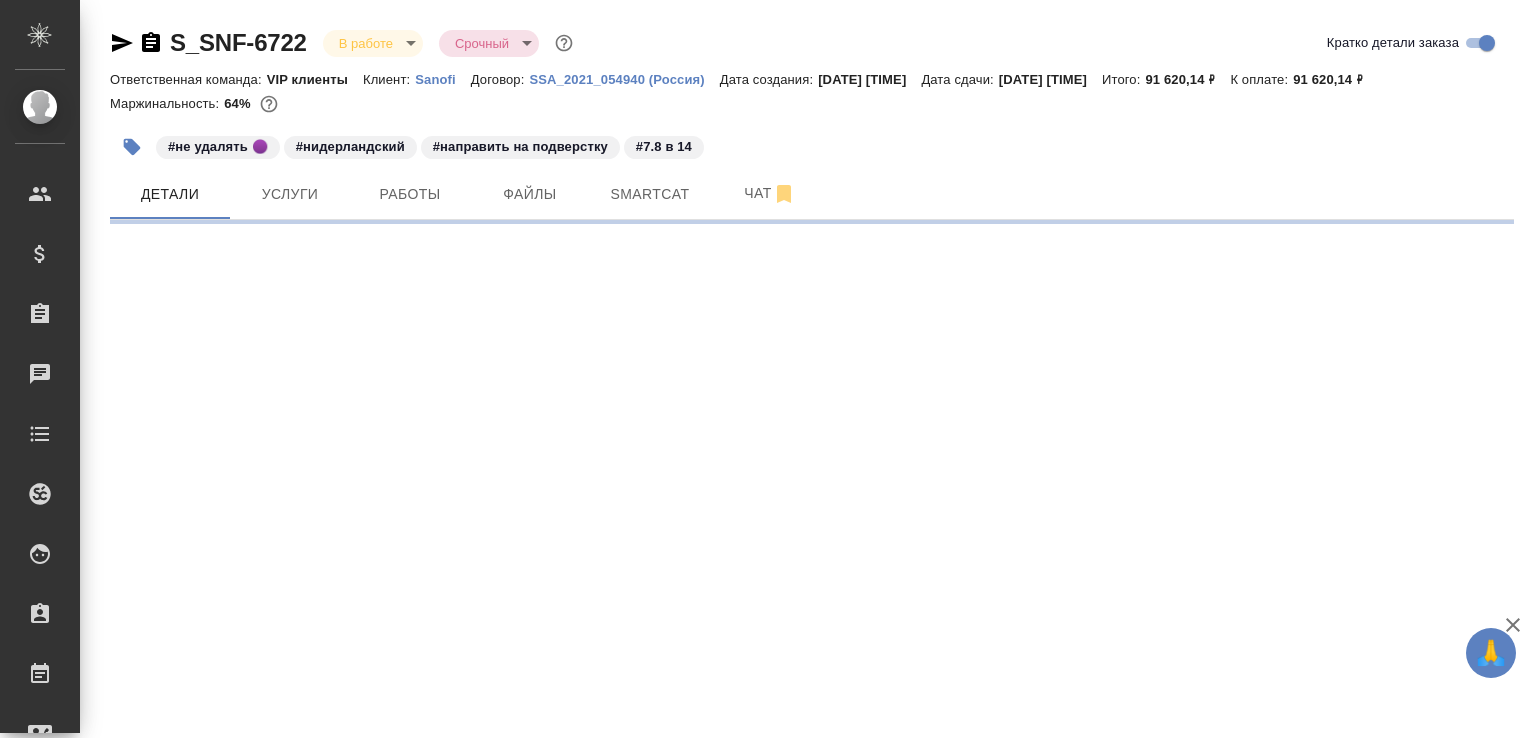 select on "RU" 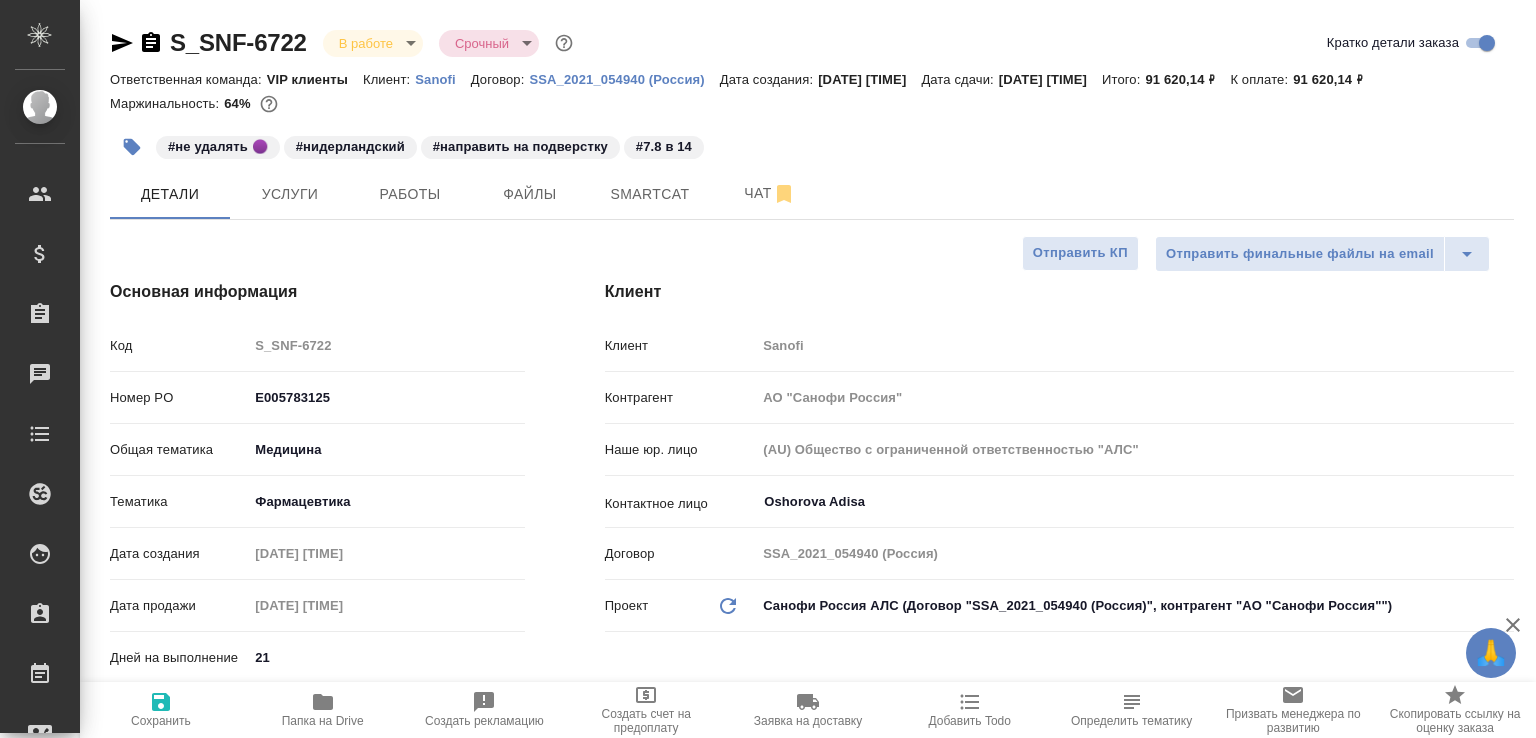 type on "x" 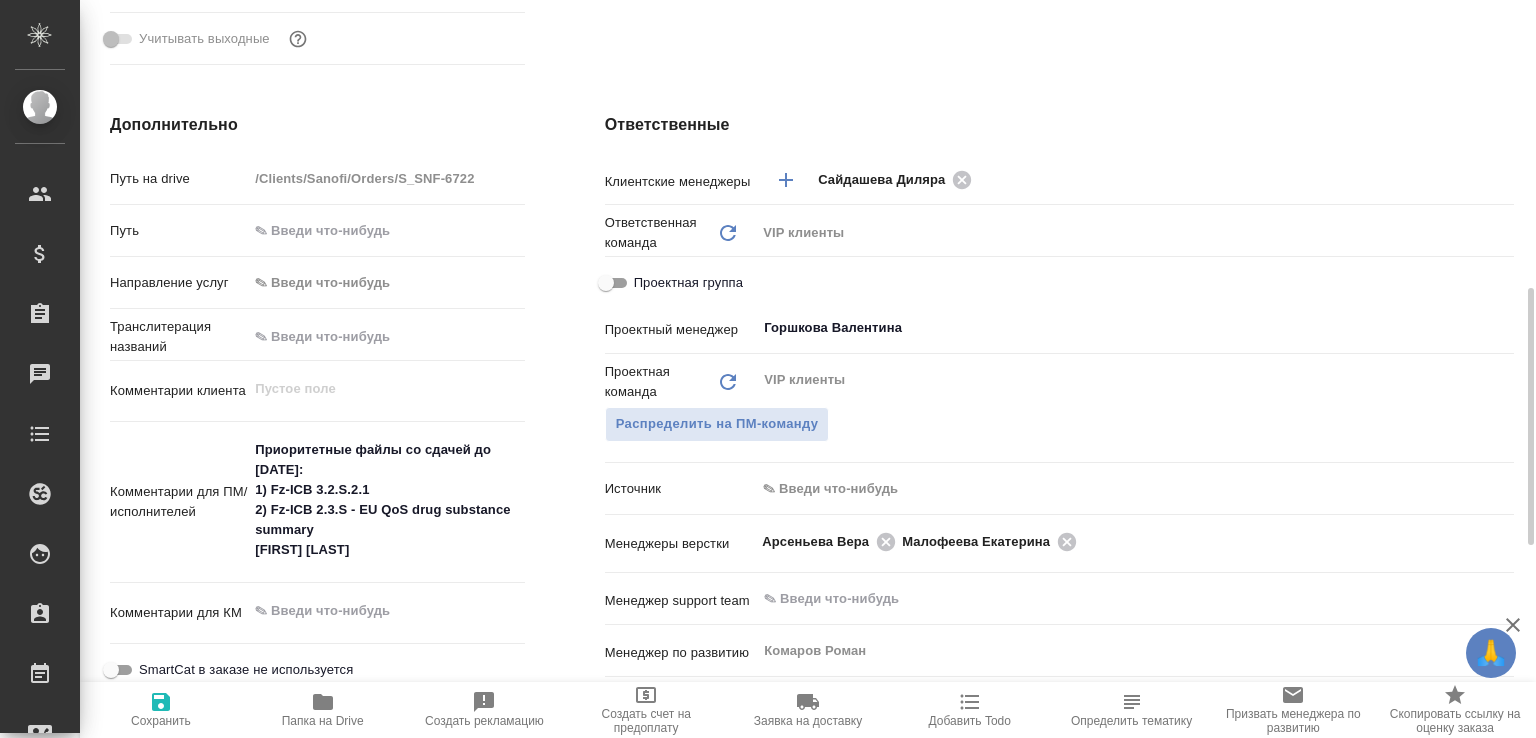 scroll, scrollTop: 0, scrollLeft: 0, axis: both 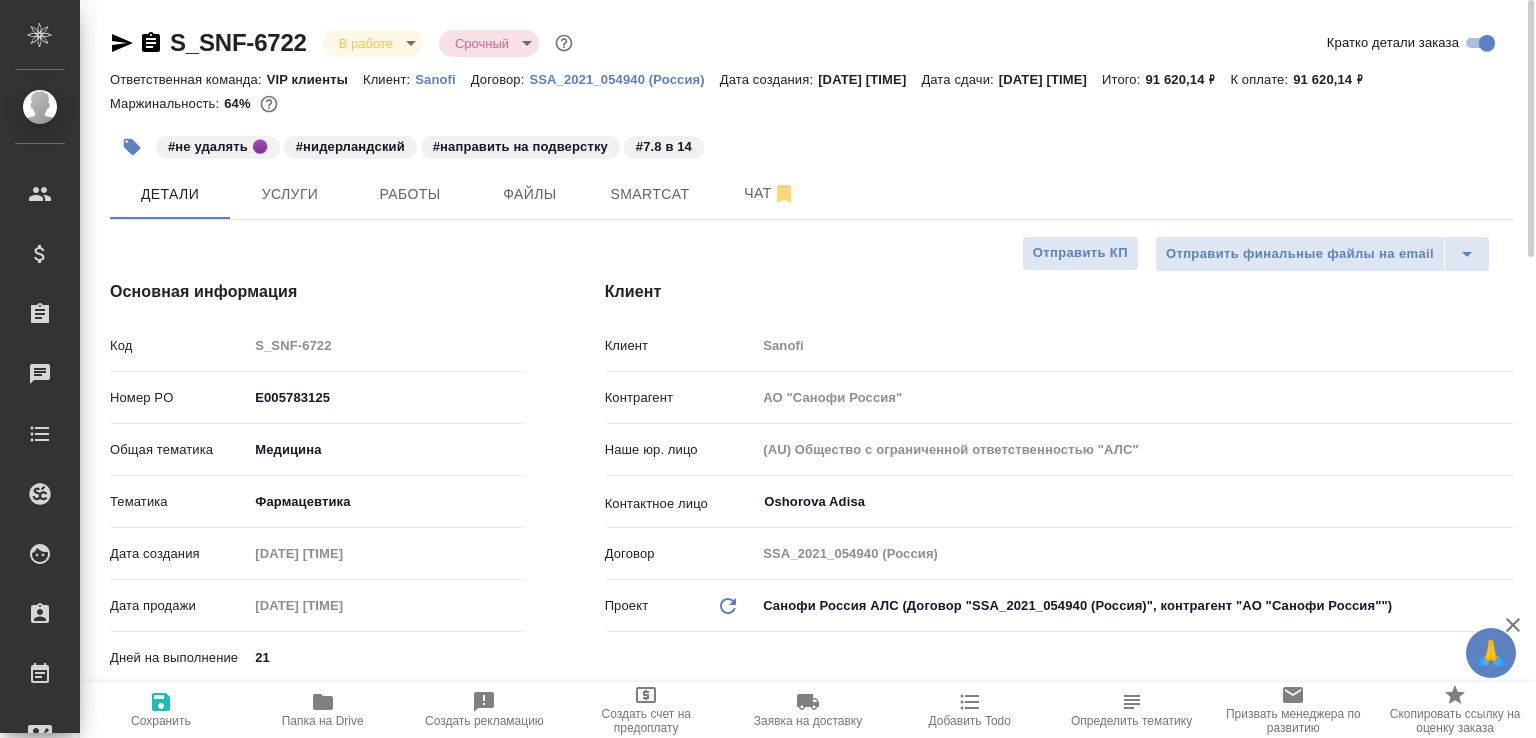 type on "x" 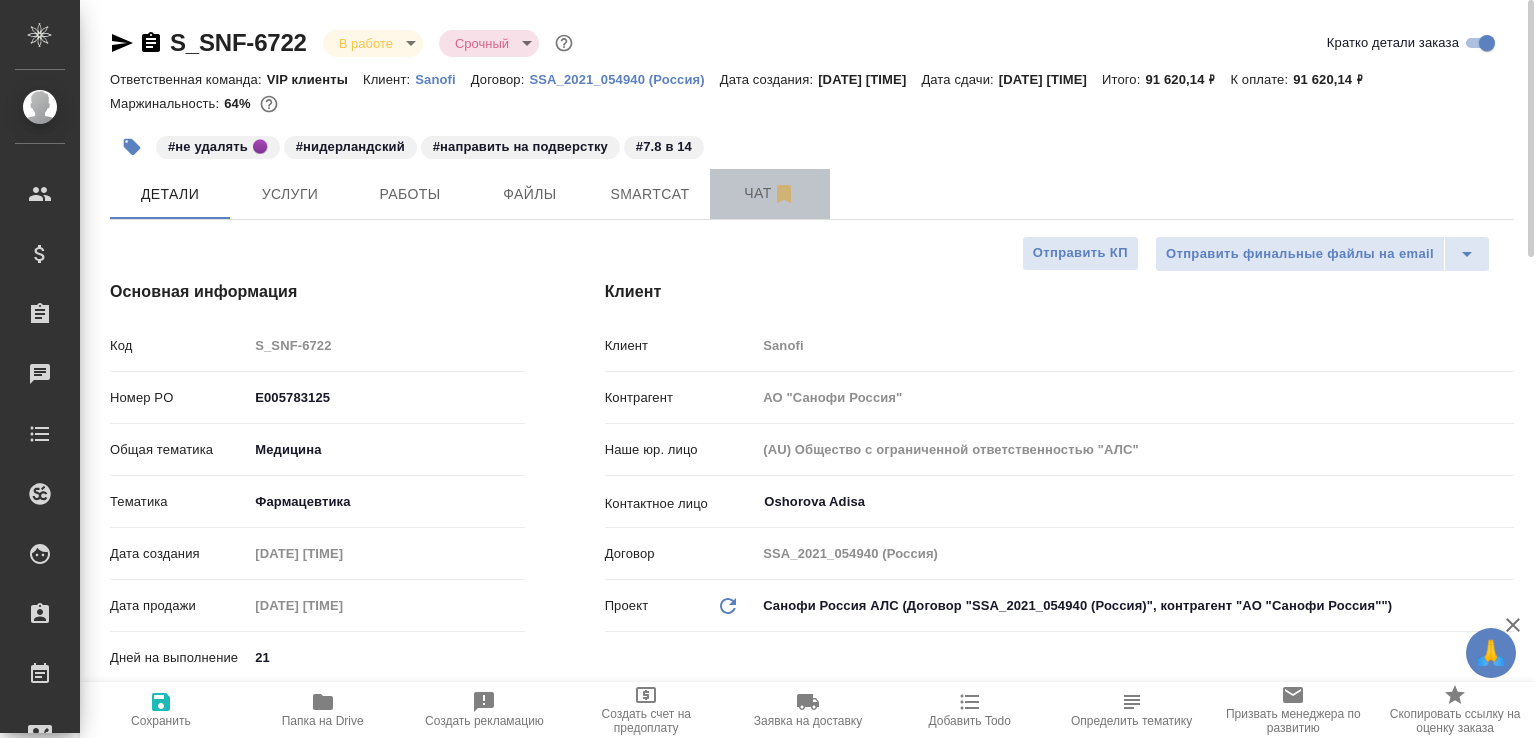 click on "Чат" at bounding box center (770, 193) 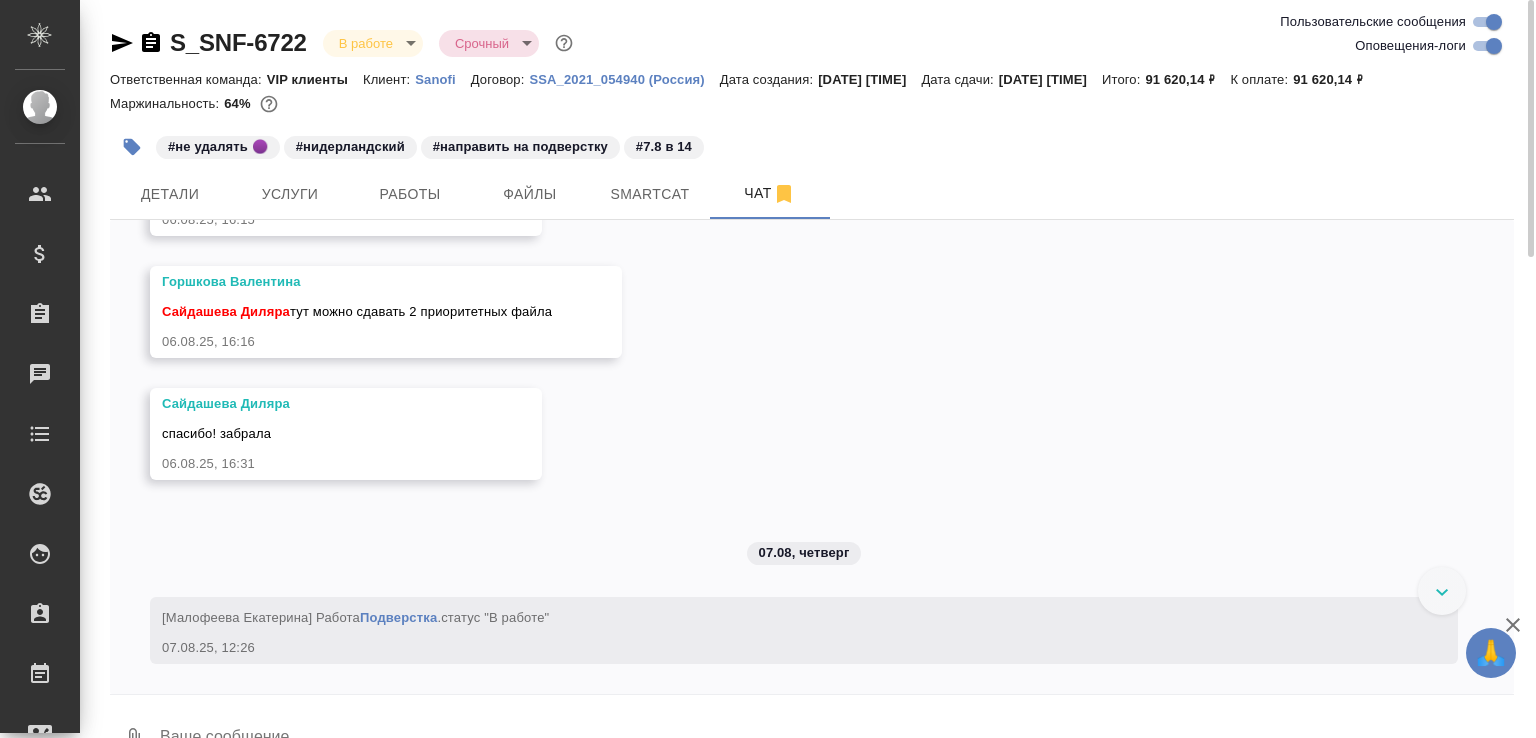 scroll, scrollTop: 21374, scrollLeft: 0, axis: vertical 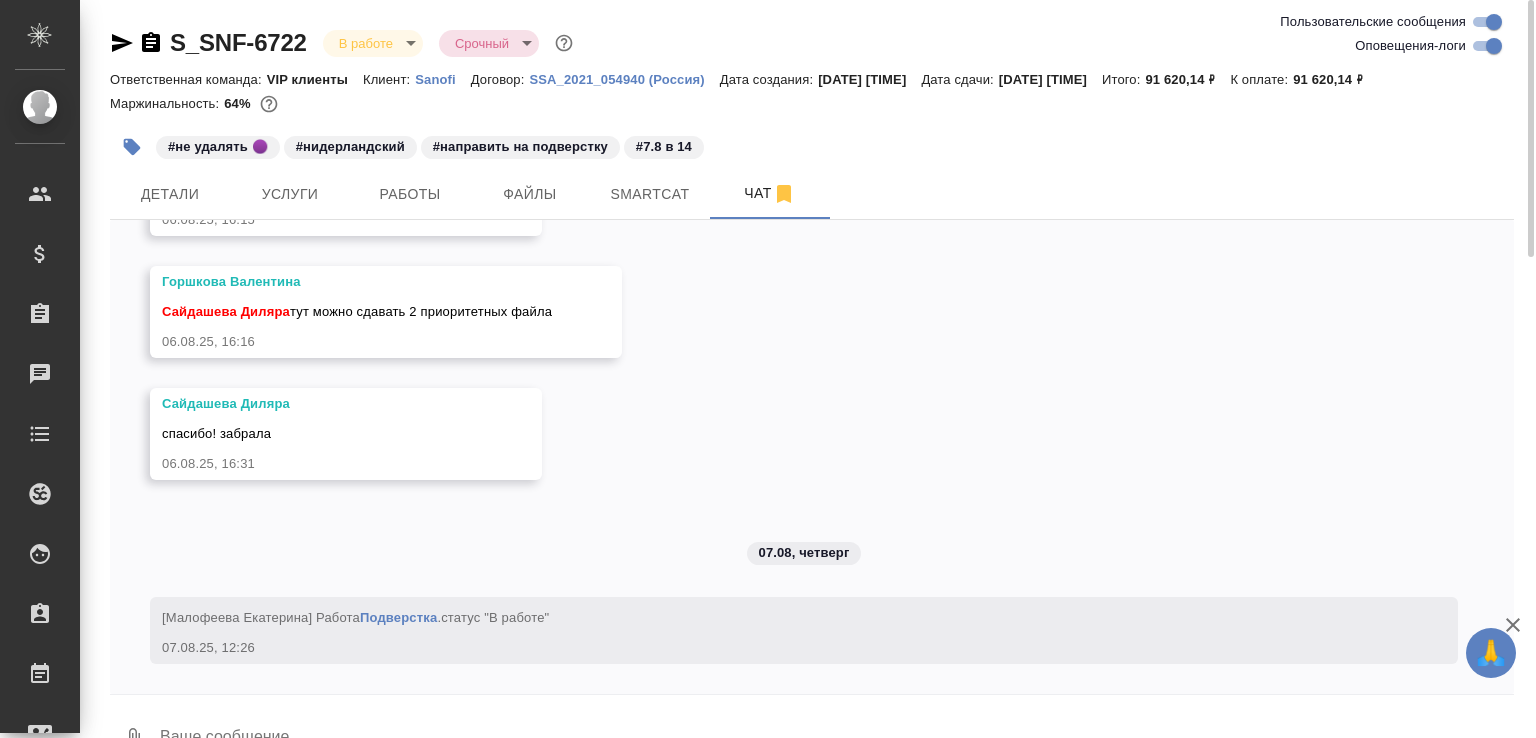 click at bounding box center (836, 739) 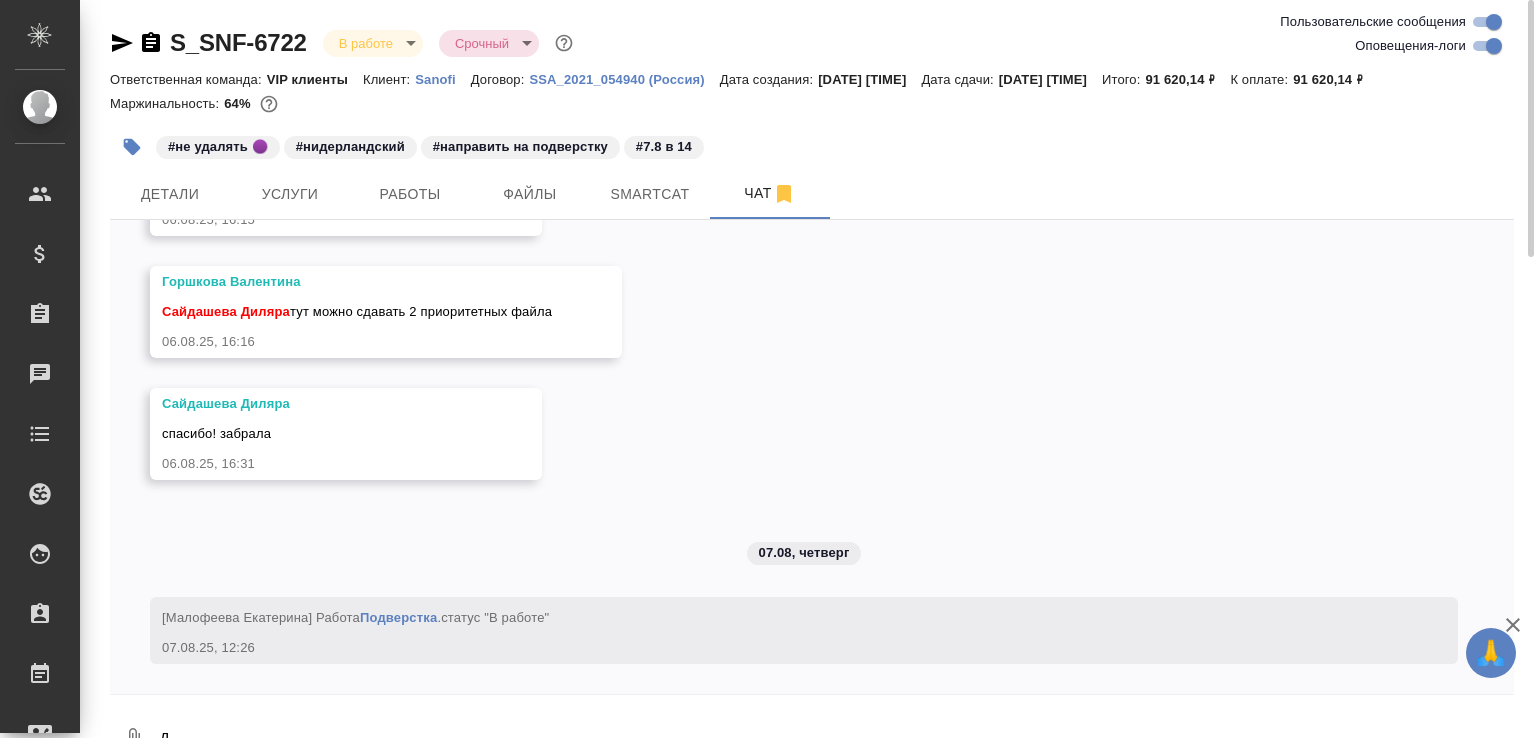 scroll, scrollTop: 8, scrollLeft: 0, axis: vertical 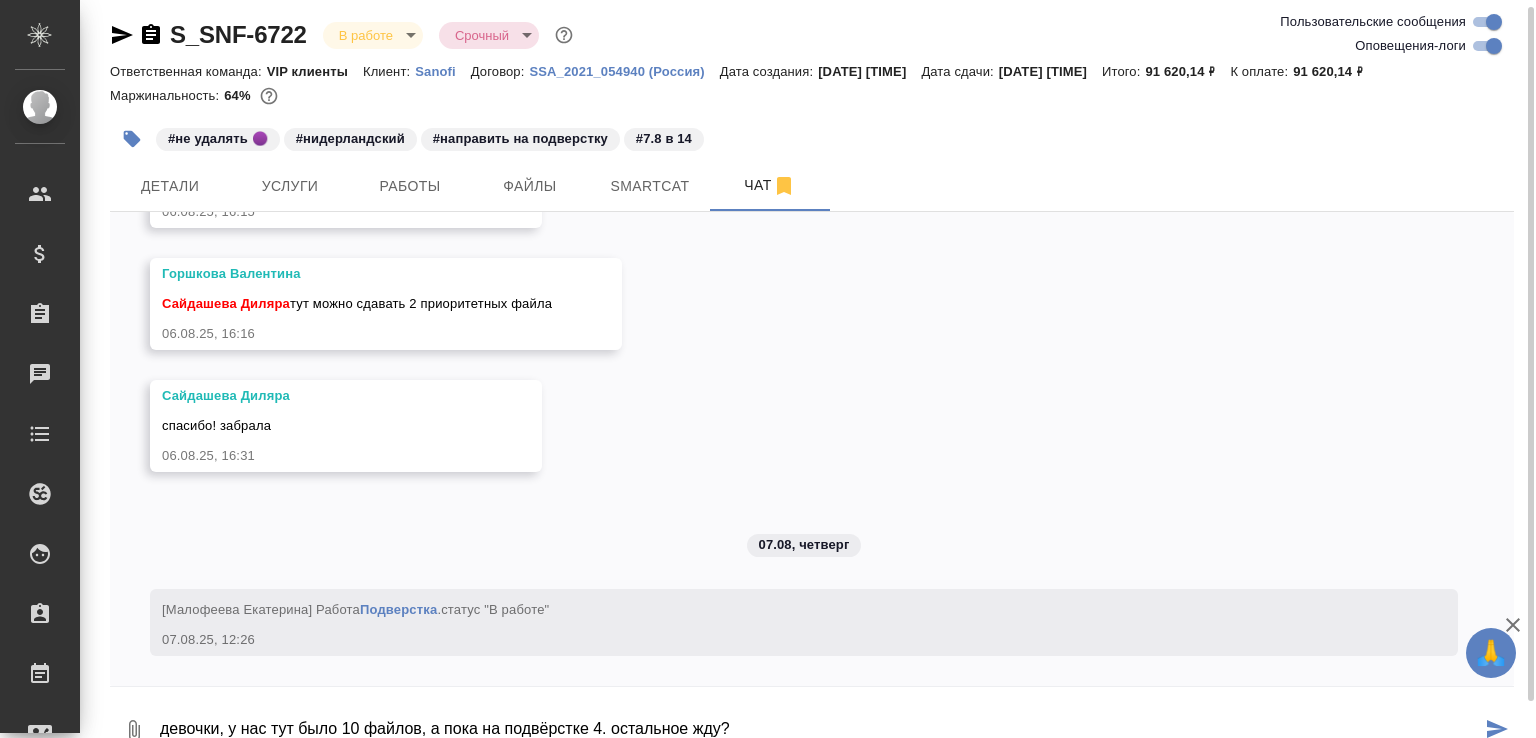 type on "девочки, у нас тут было 10 файлов, а пока на подвёрстке 4. остальное жду?" 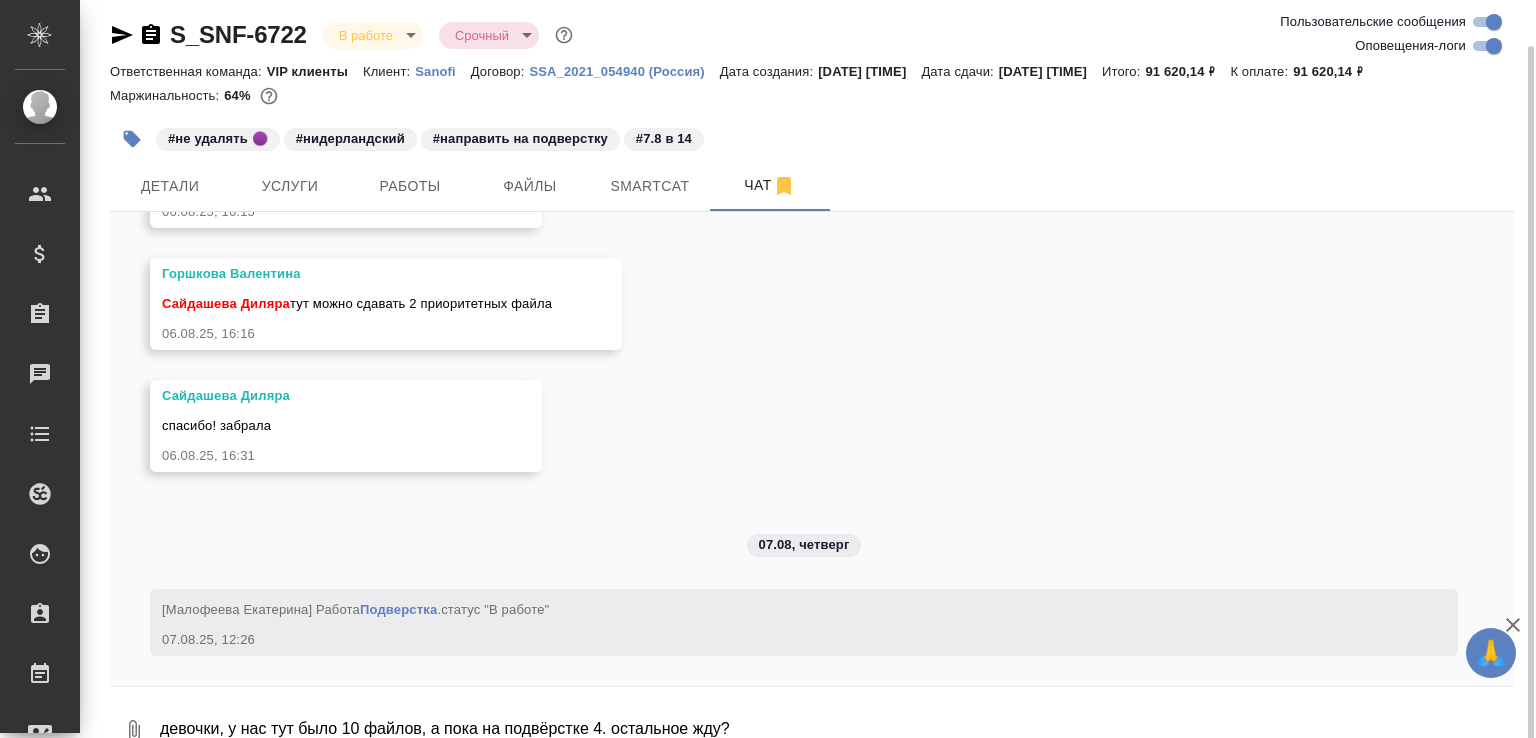 scroll, scrollTop: 28, scrollLeft: 0, axis: vertical 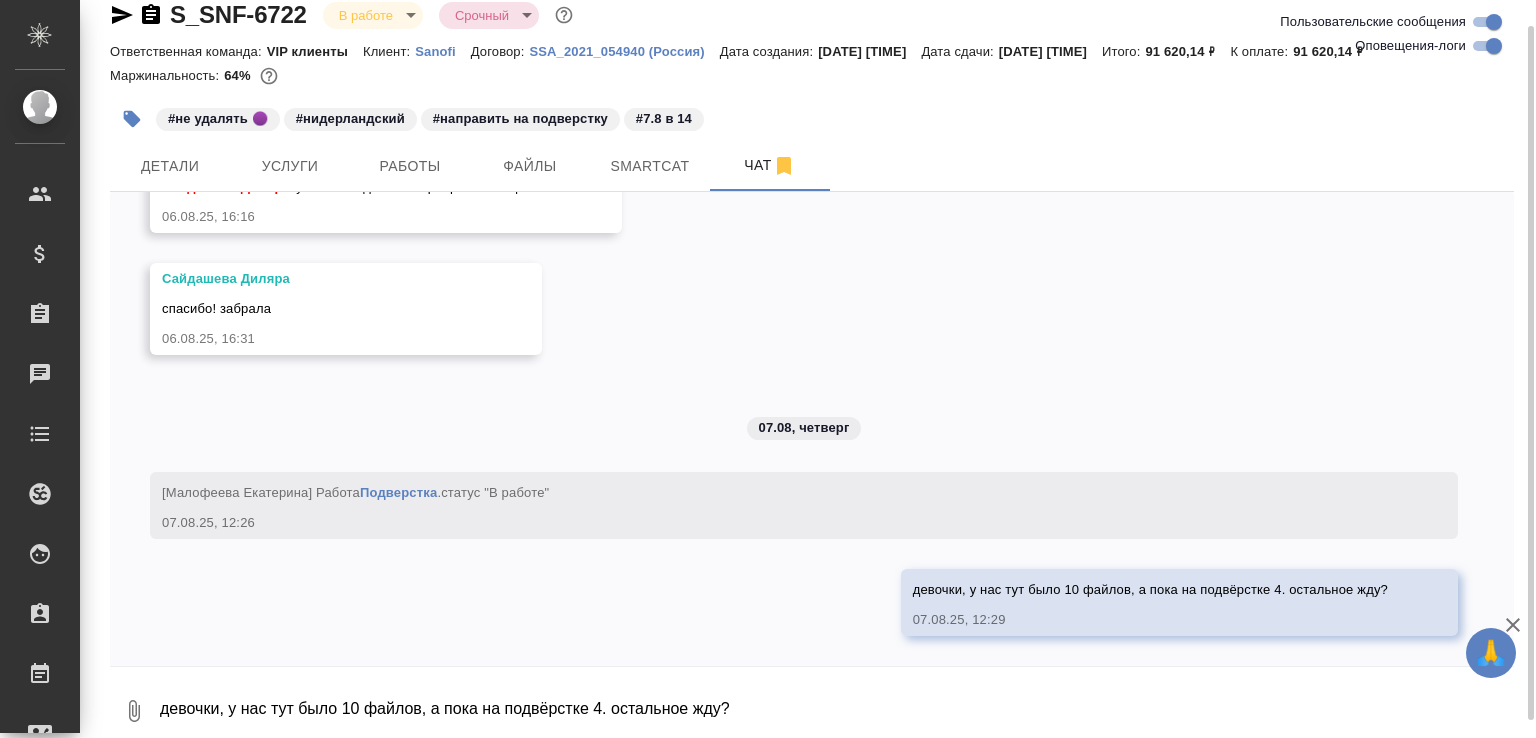 type 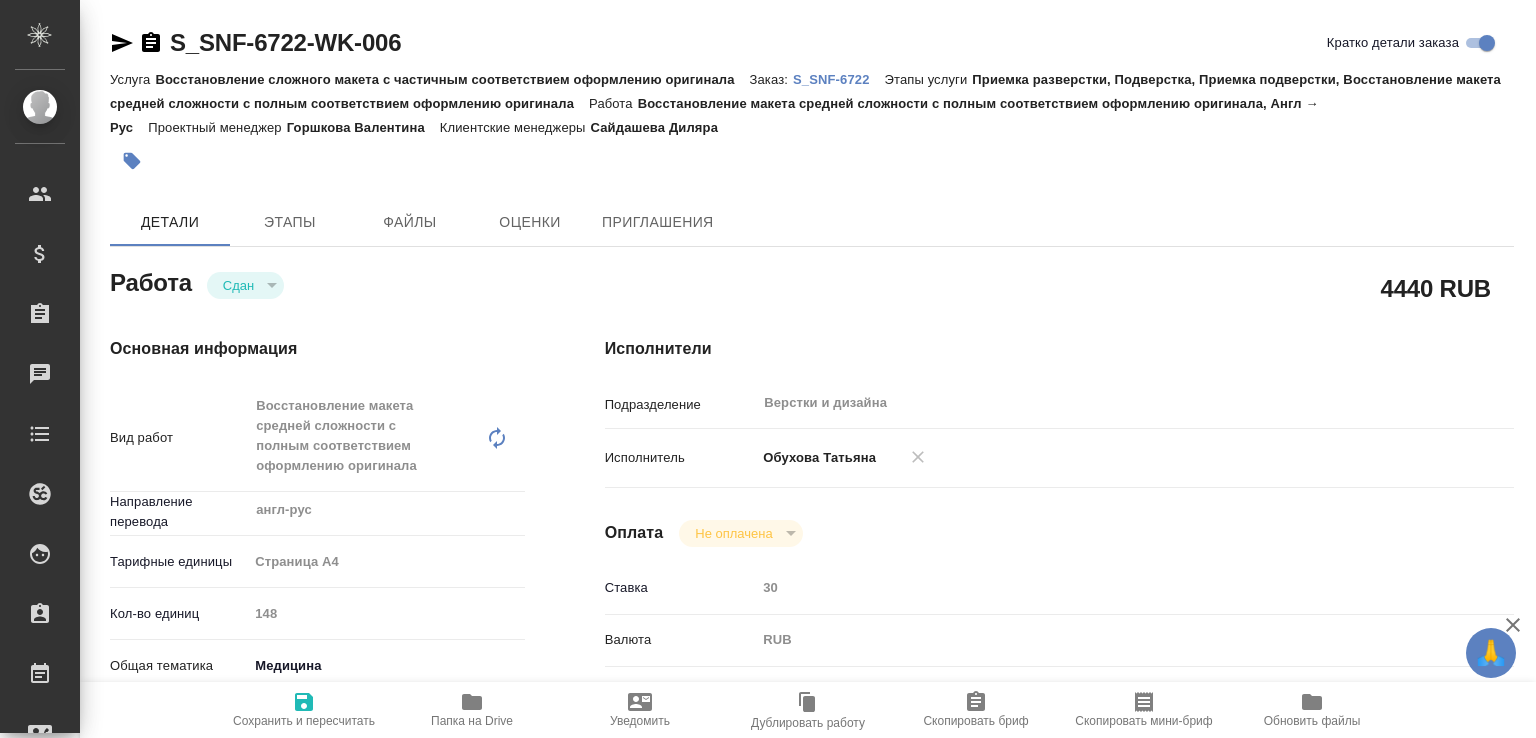 scroll, scrollTop: 0, scrollLeft: 0, axis: both 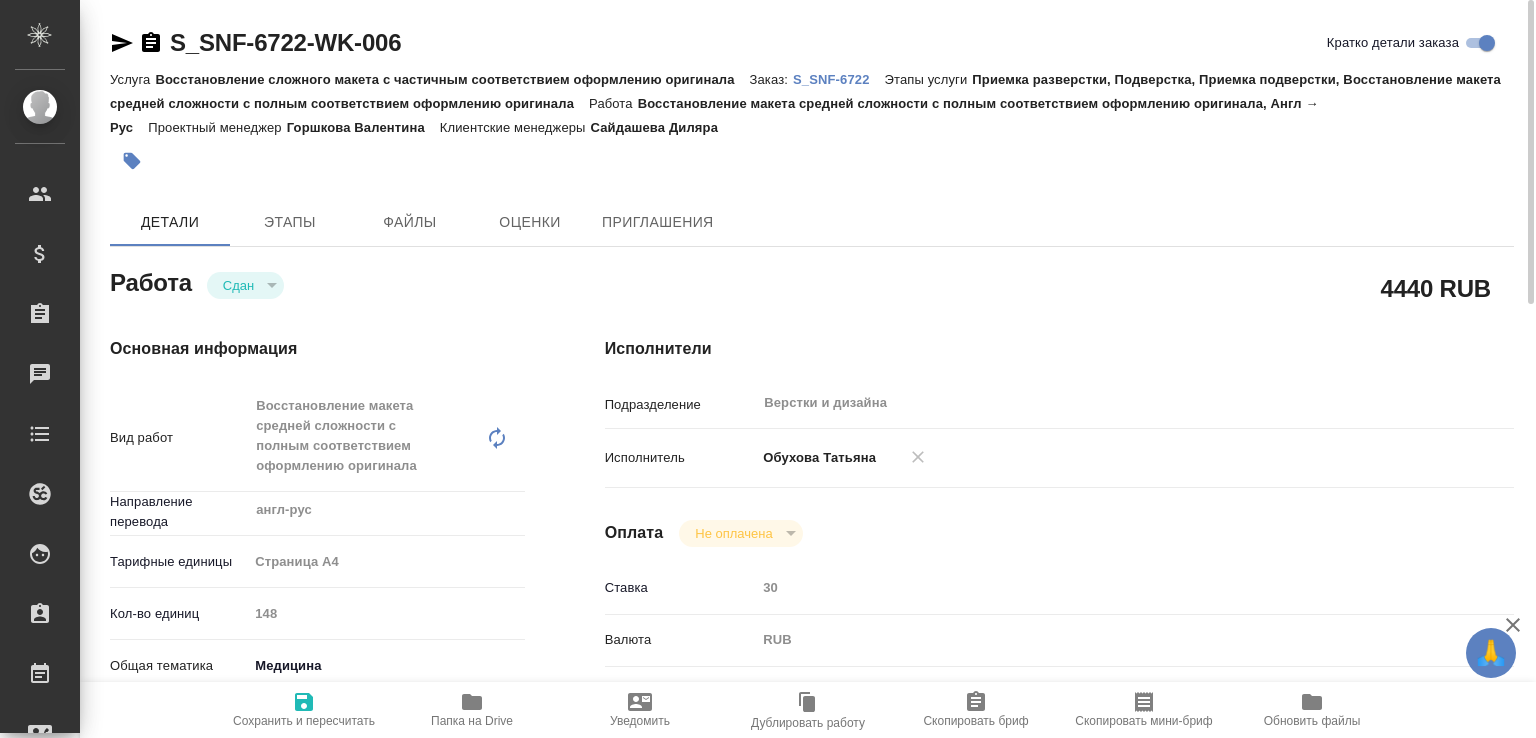 click on "Папка на Drive" at bounding box center [472, 709] 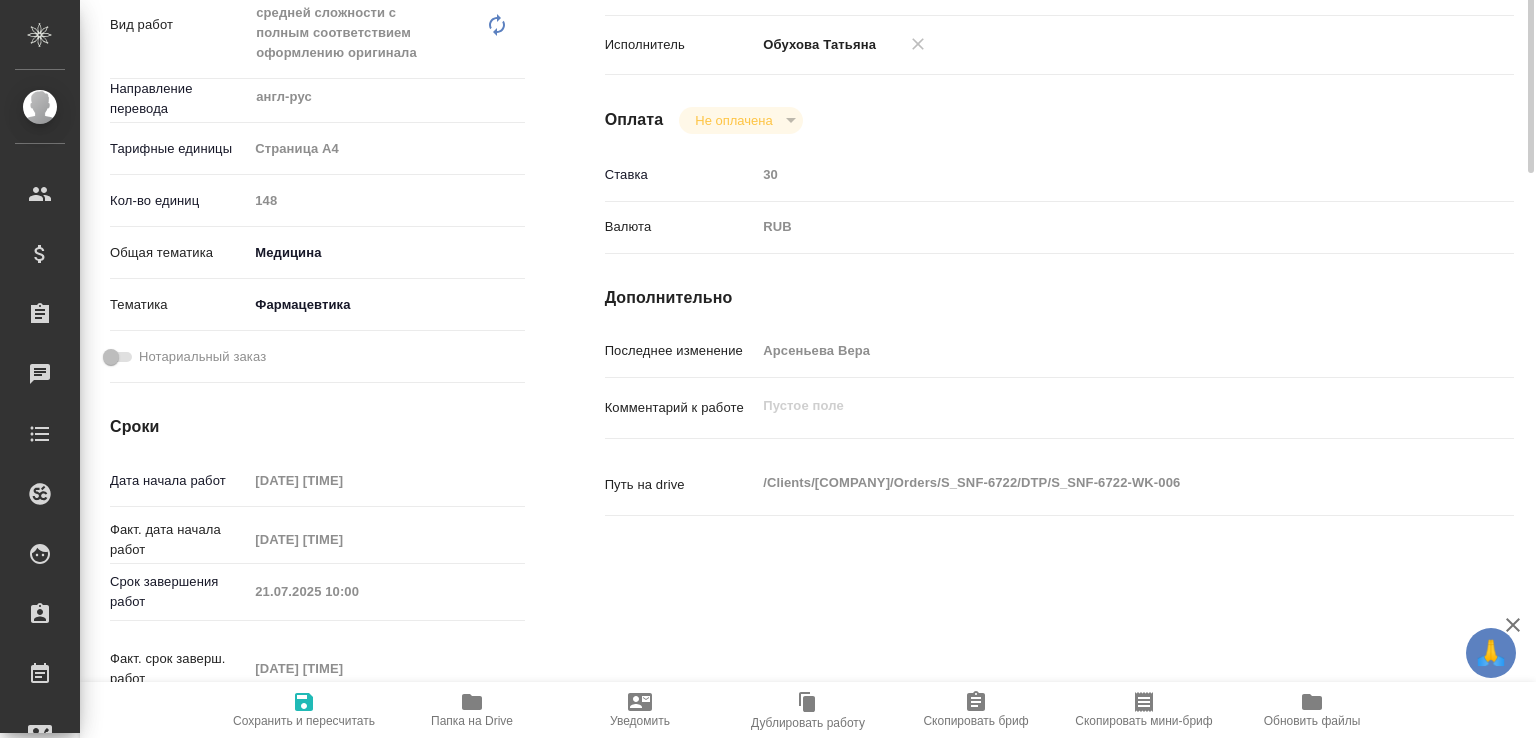 scroll, scrollTop: 0, scrollLeft: 0, axis: both 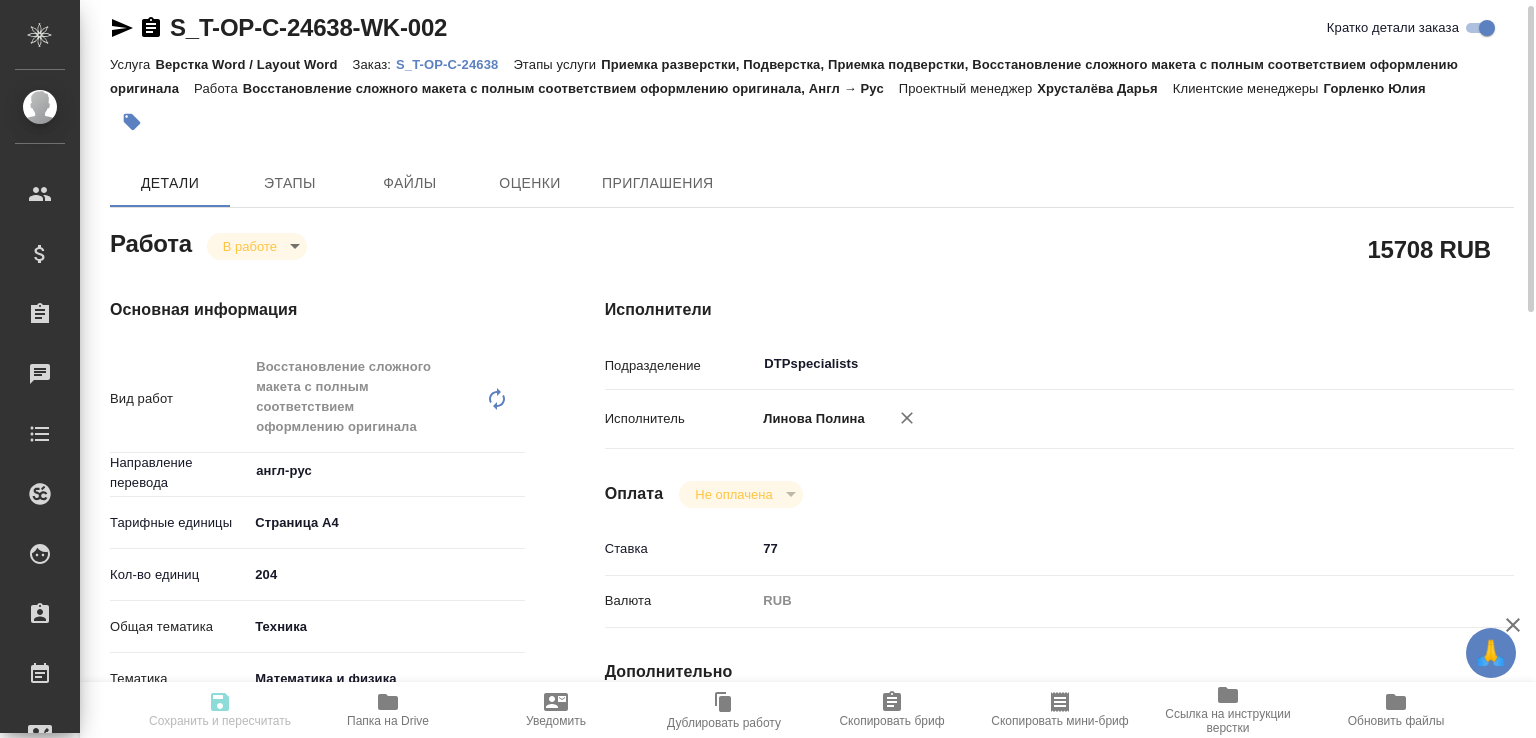 click on "S_T-OP-C-24638" at bounding box center (454, 64) 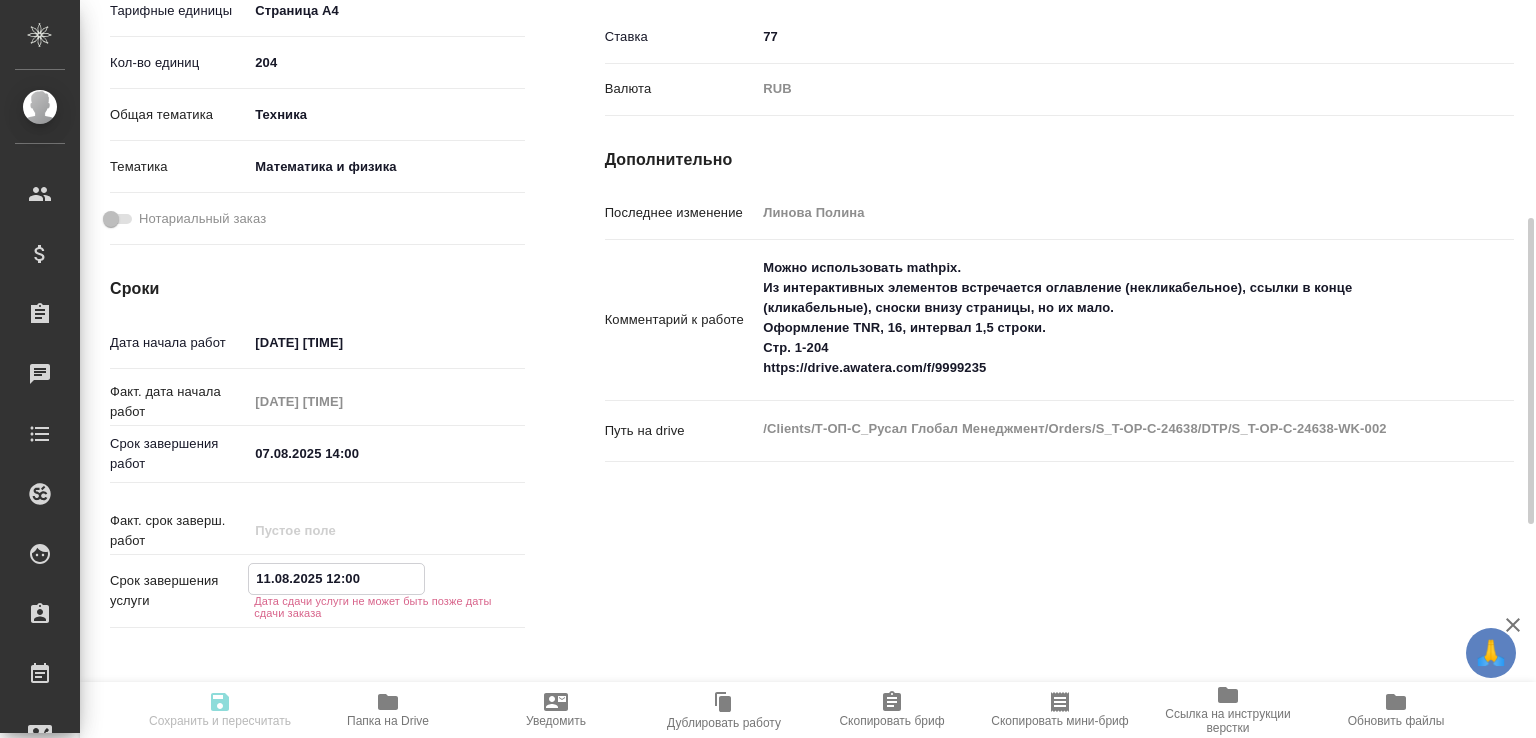 click on "11.08.2025 12:00" at bounding box center [336, 578] 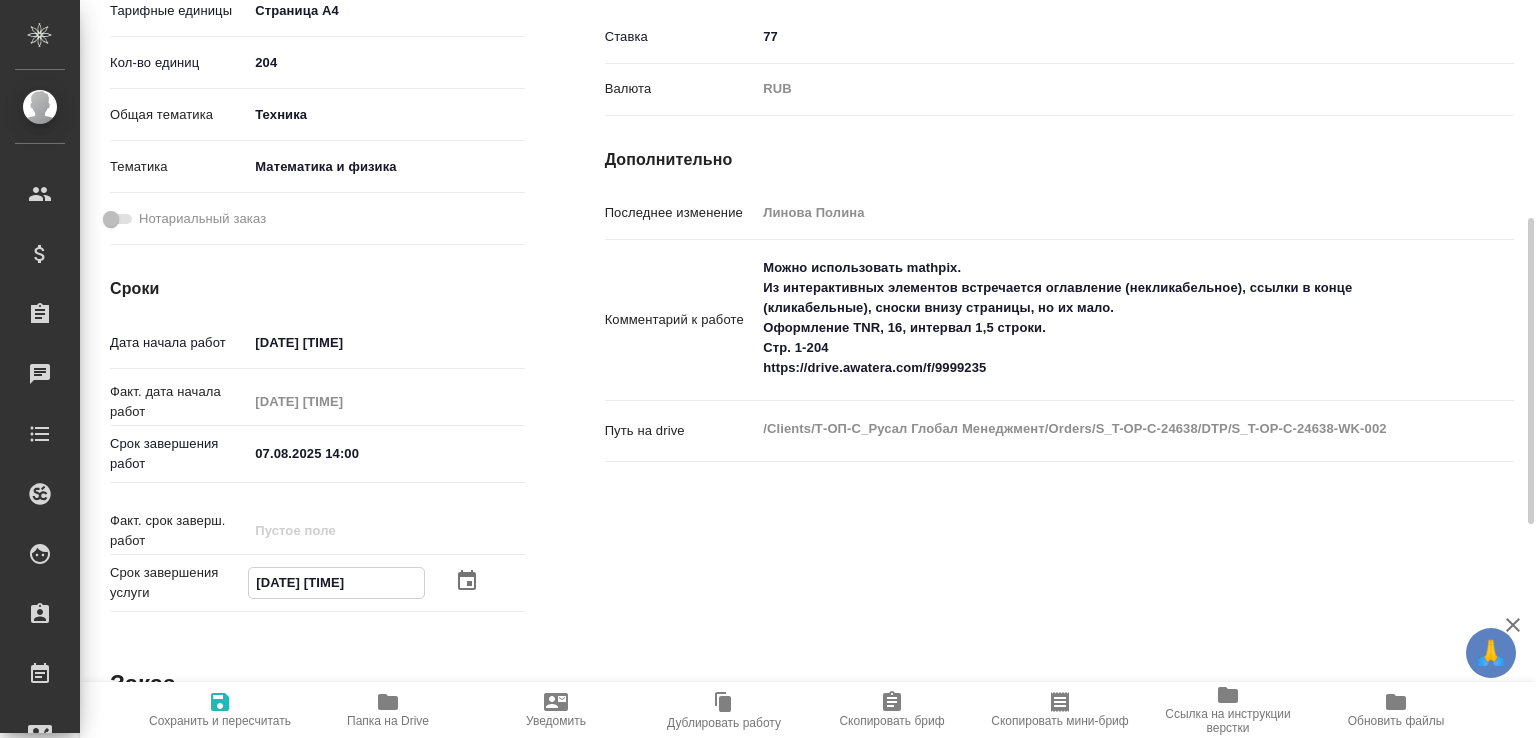 click on "[DATE] [TIME]" at bounding box center [336, 582] 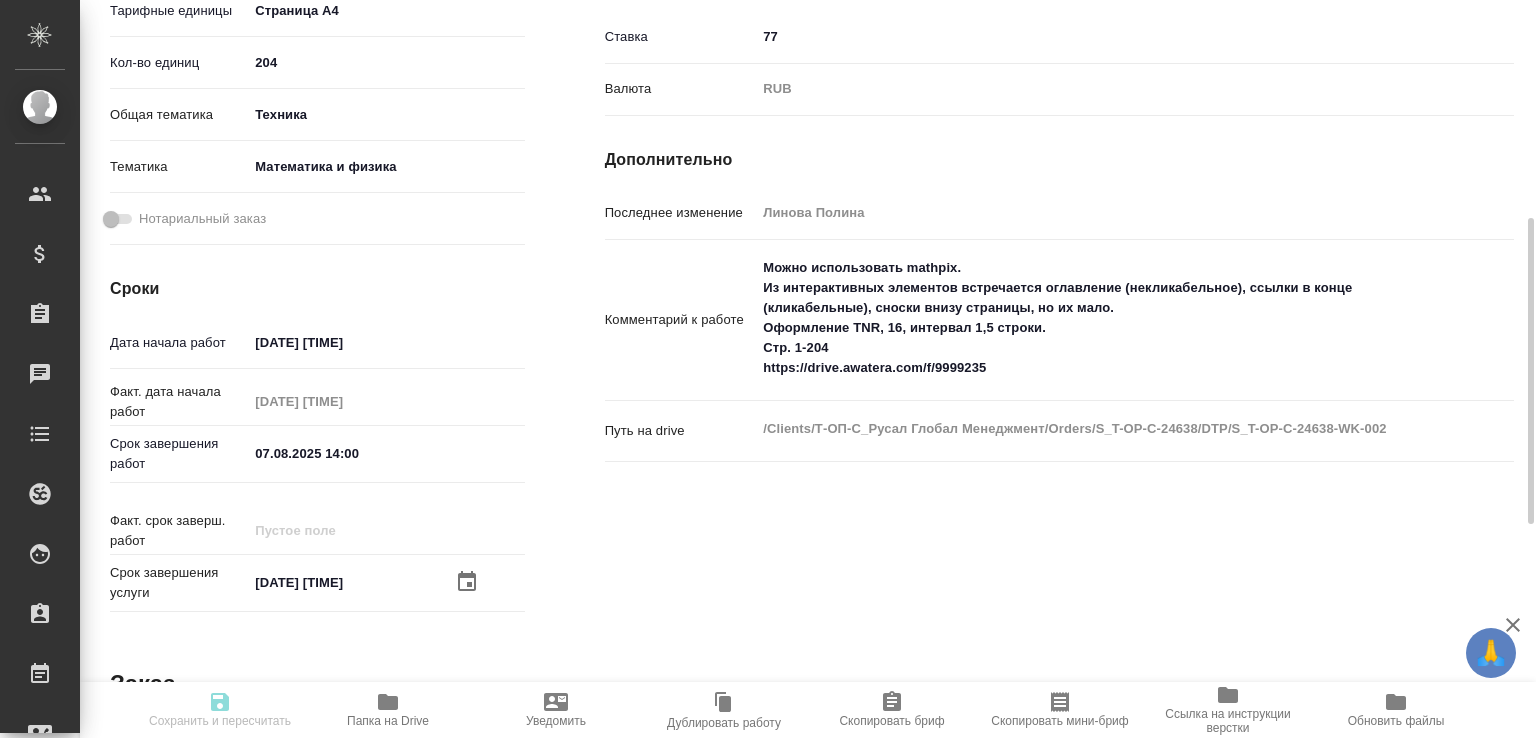 type on "inProgress" 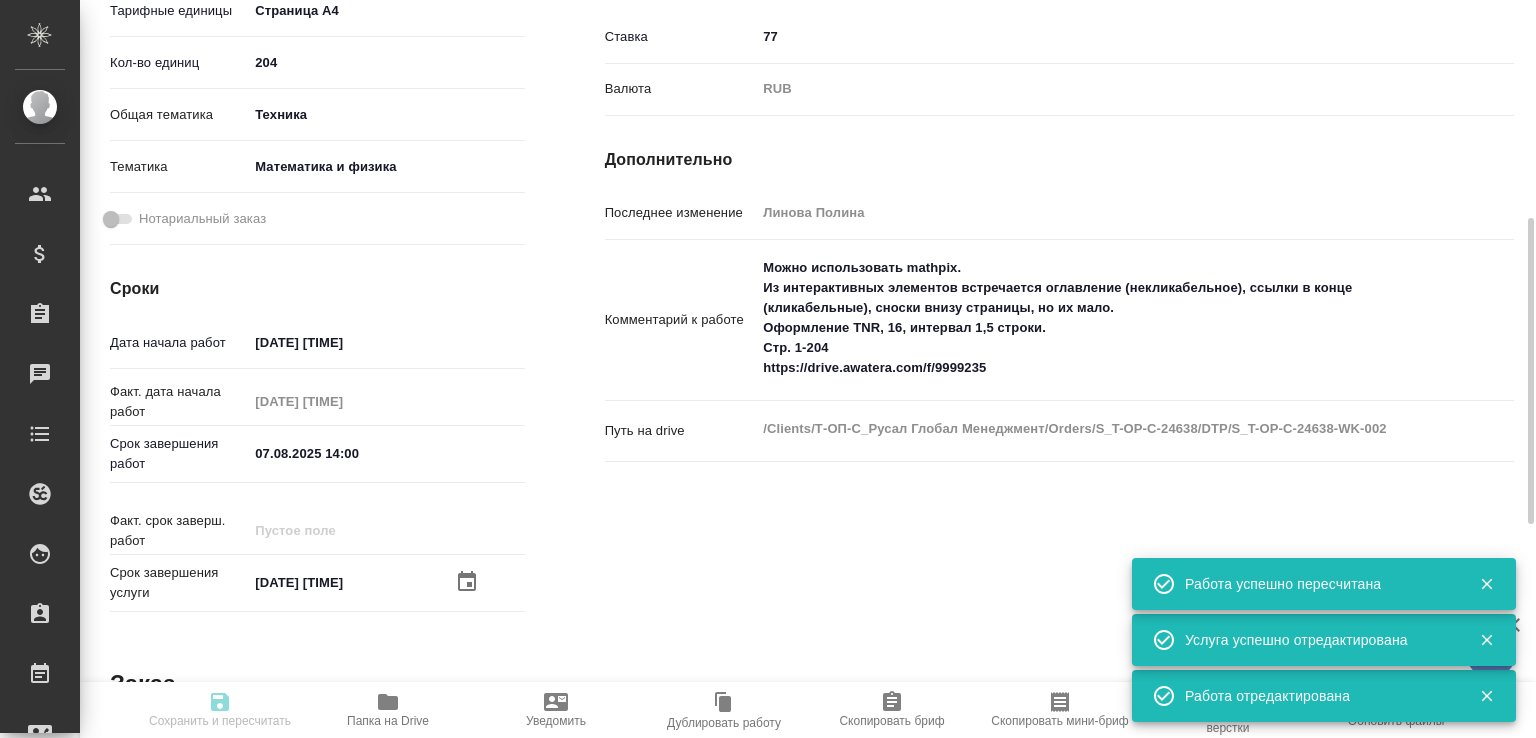 type on "inProgress" 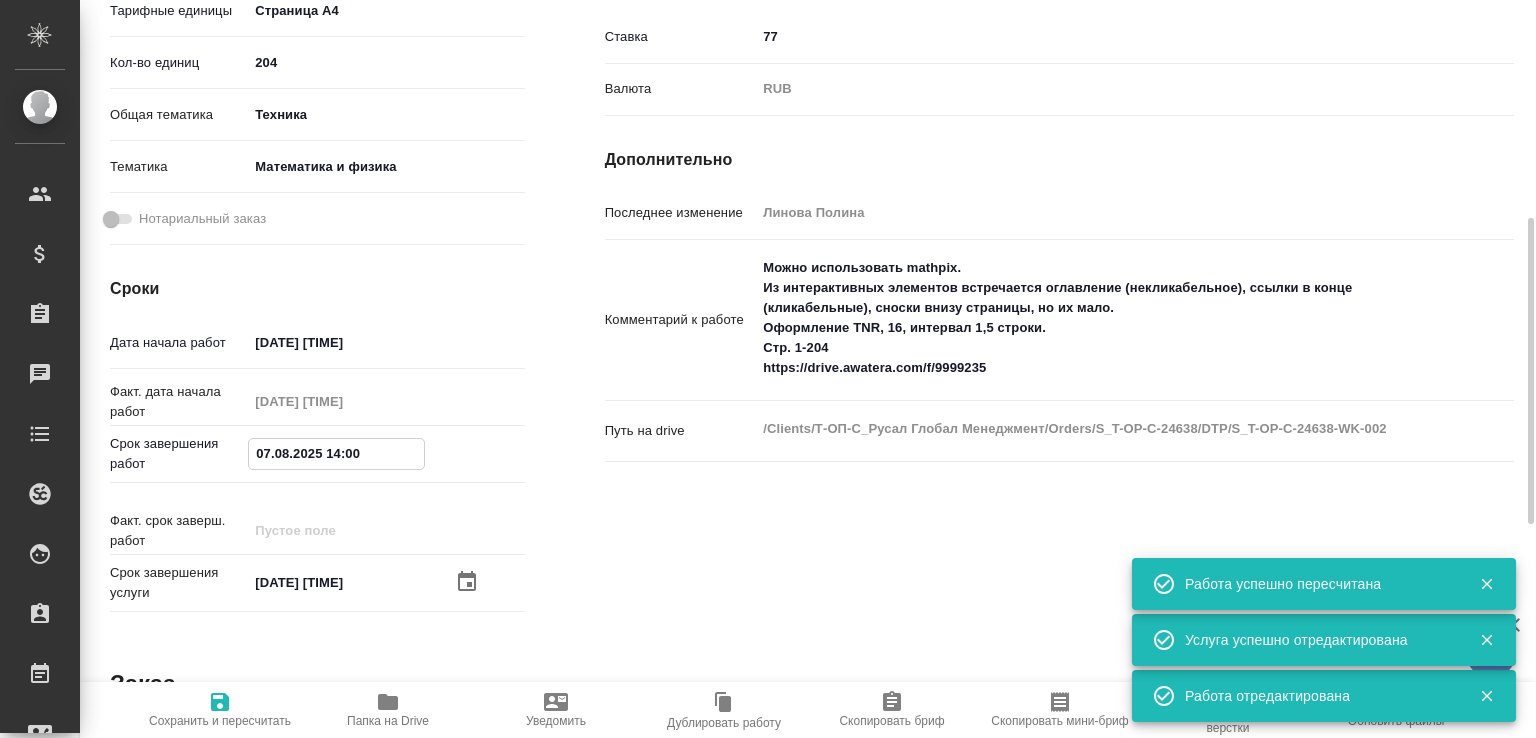 click on "07.08.2025 14:00" at bounding box center [336, 453] 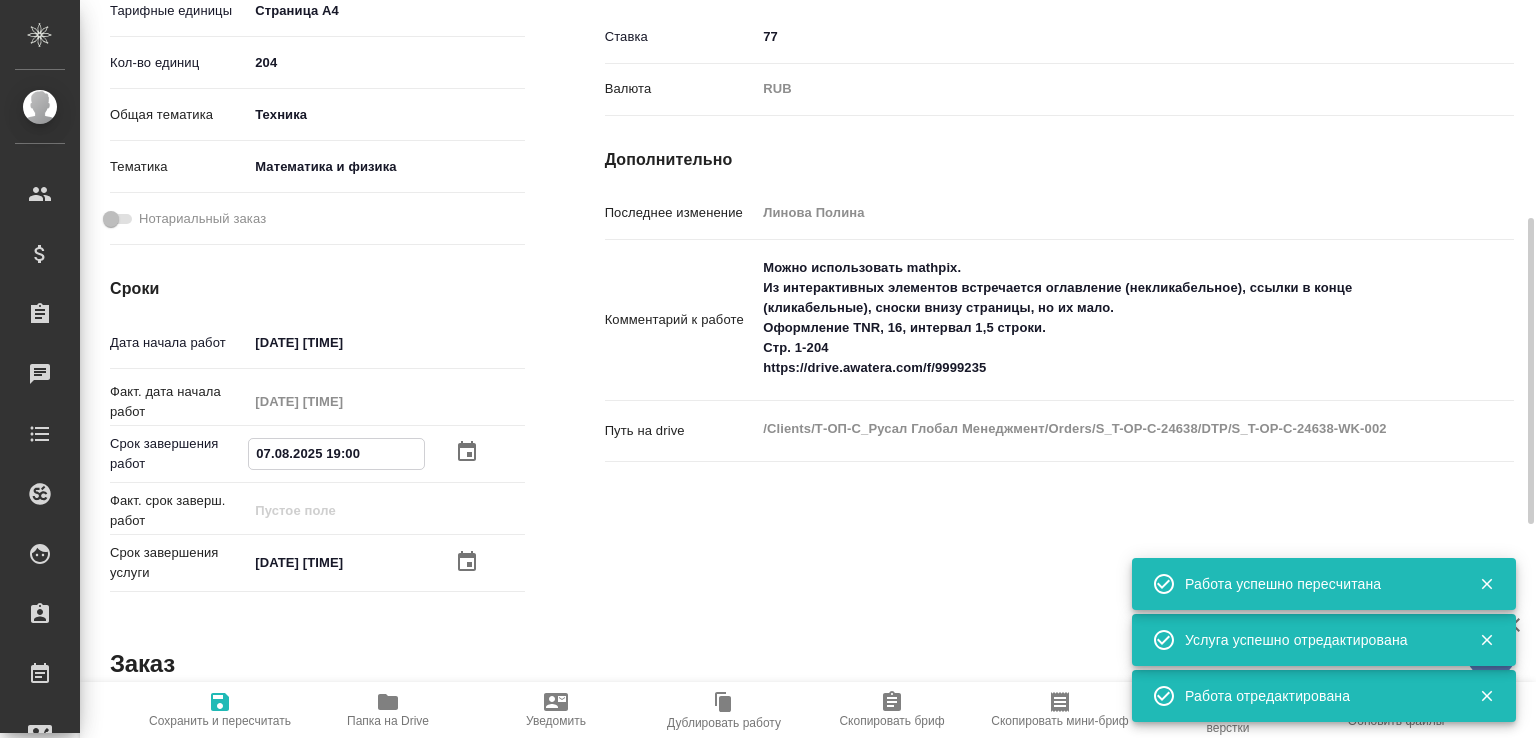 type on "07.08.2025 19:00" 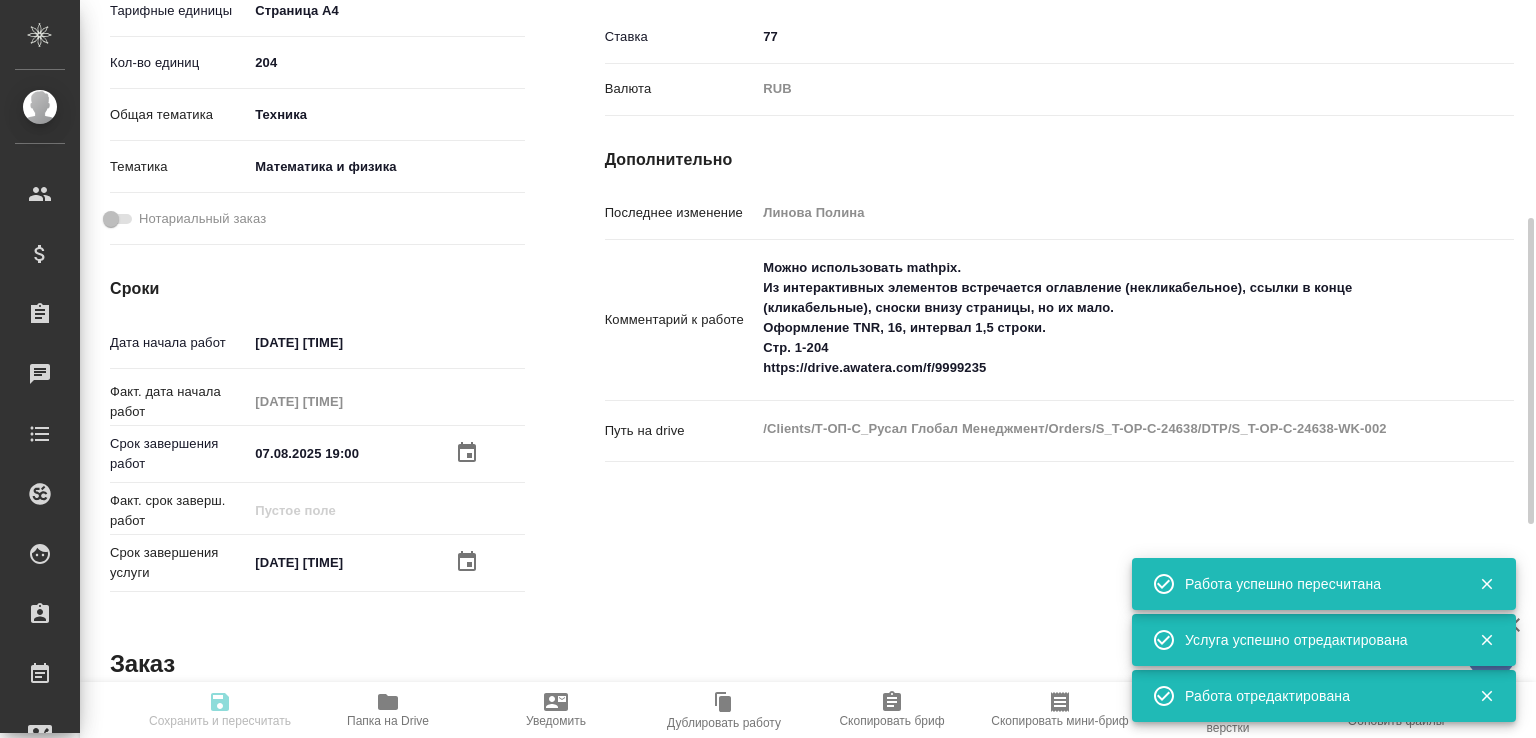 type on "inProgress" 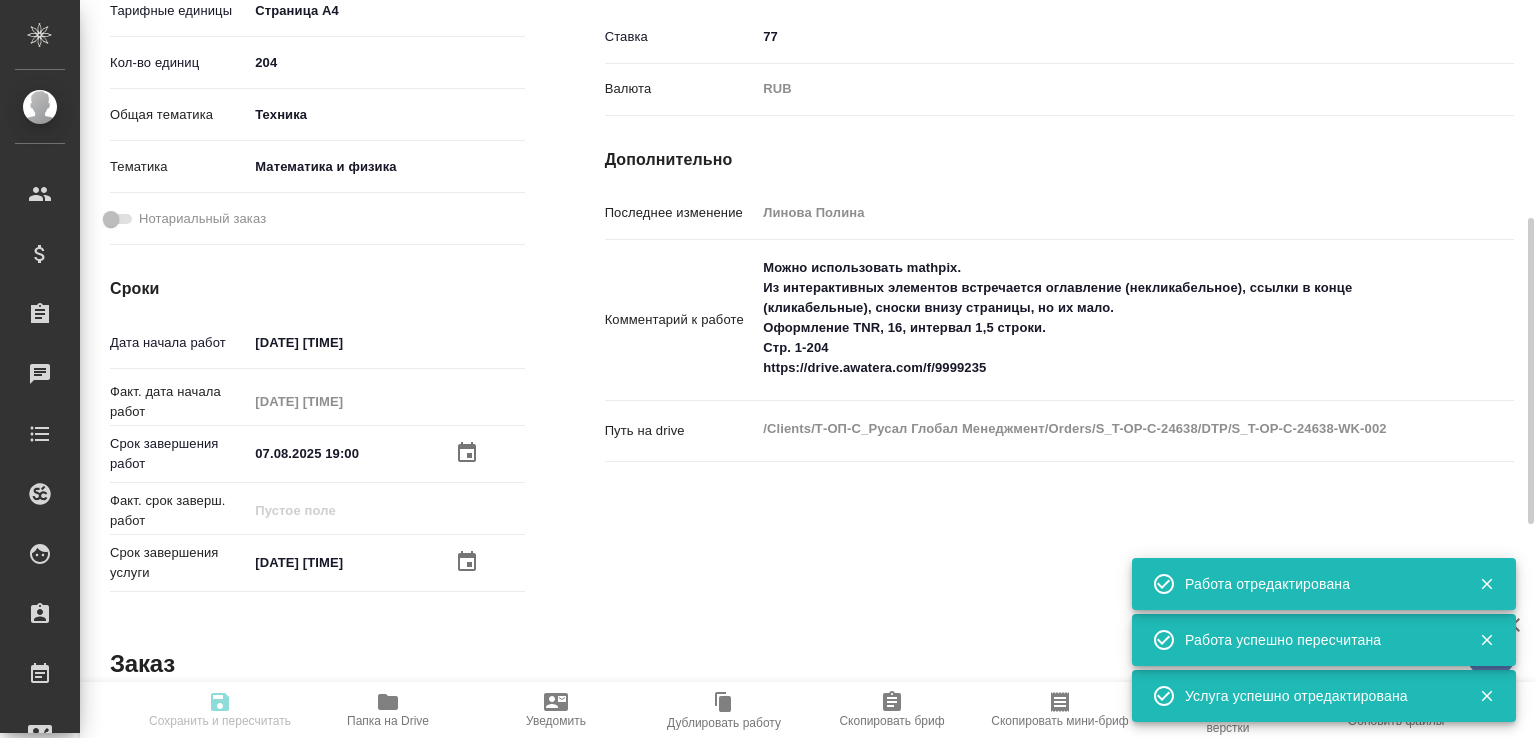 type on "inProgress" 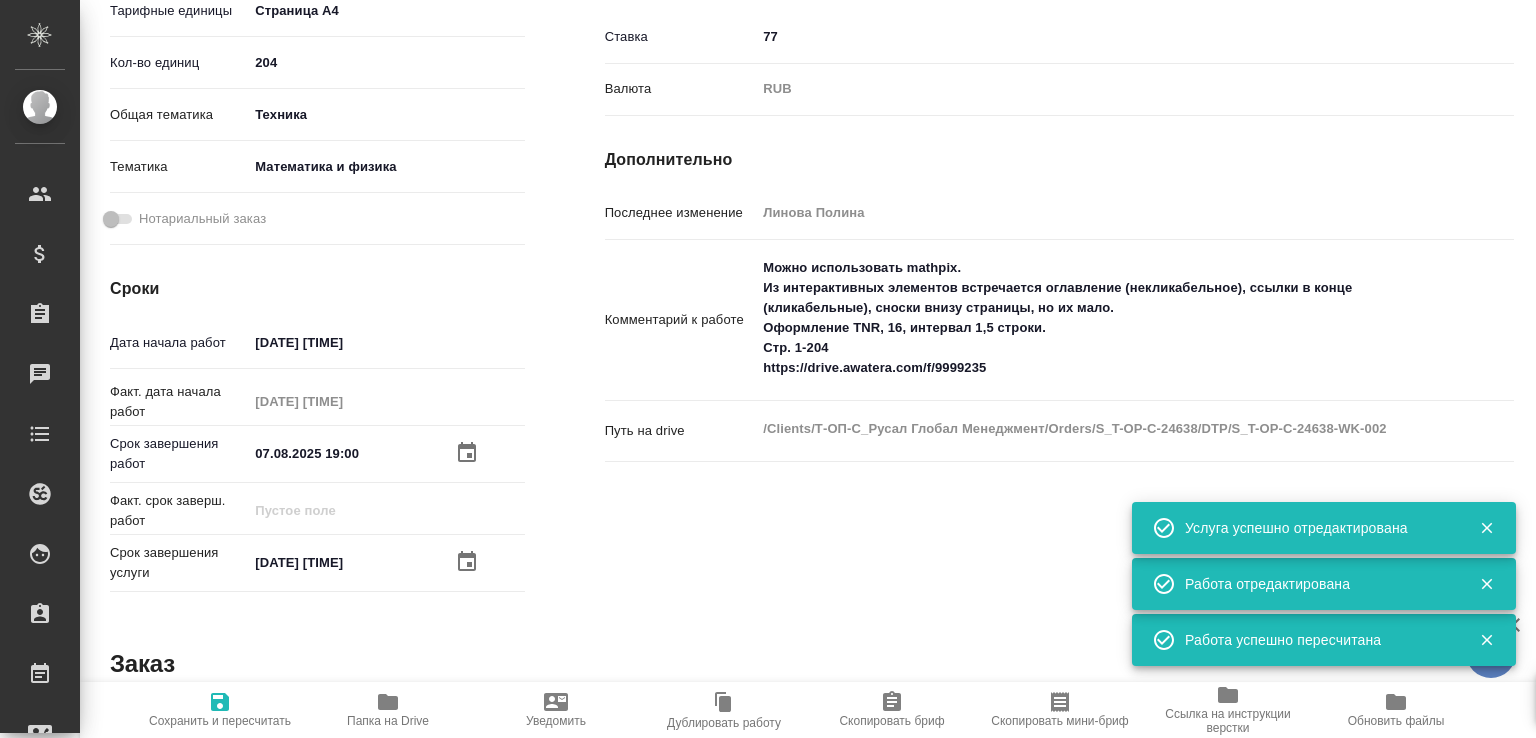 scroll, scrollTop: 0, scrollLeft: 0, axis: both 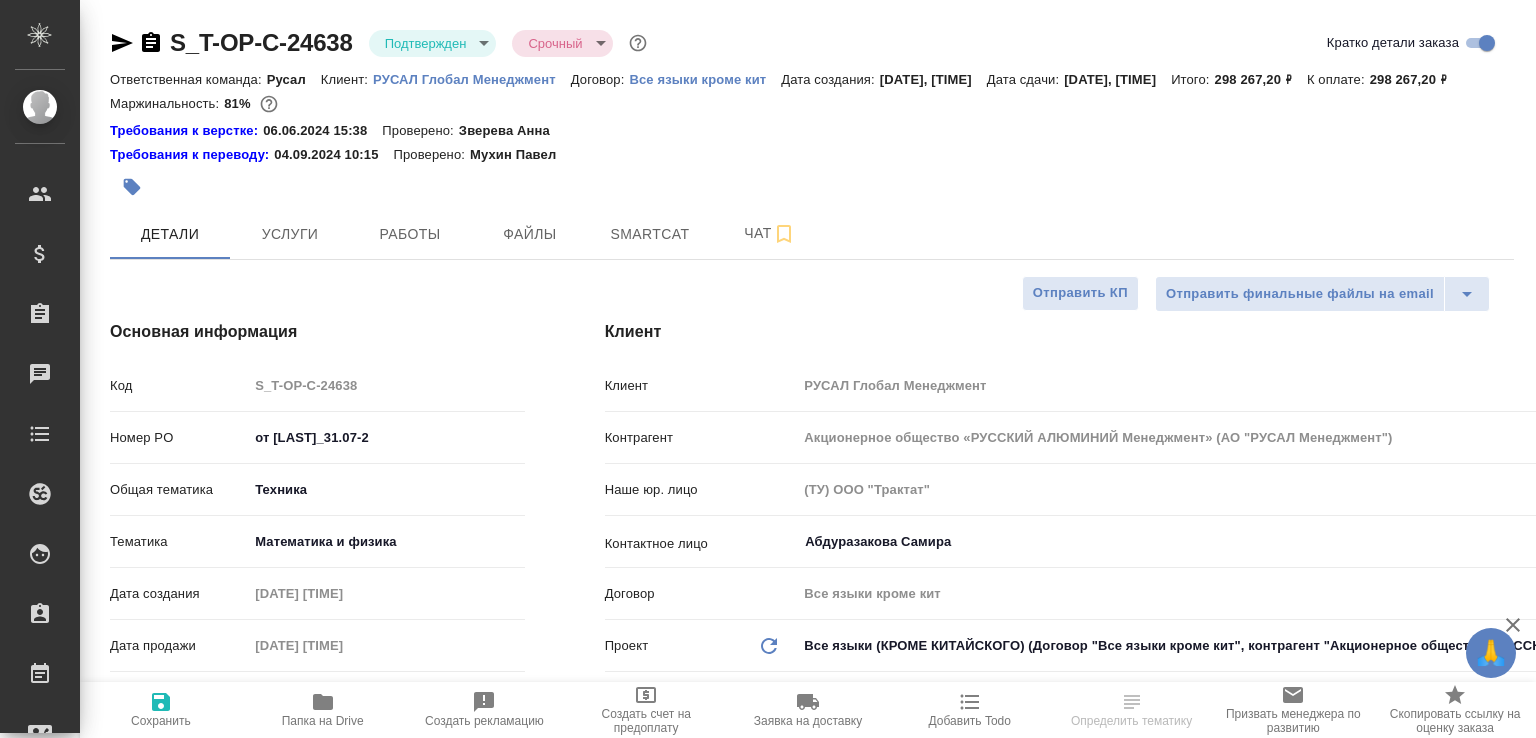 select on "RU" 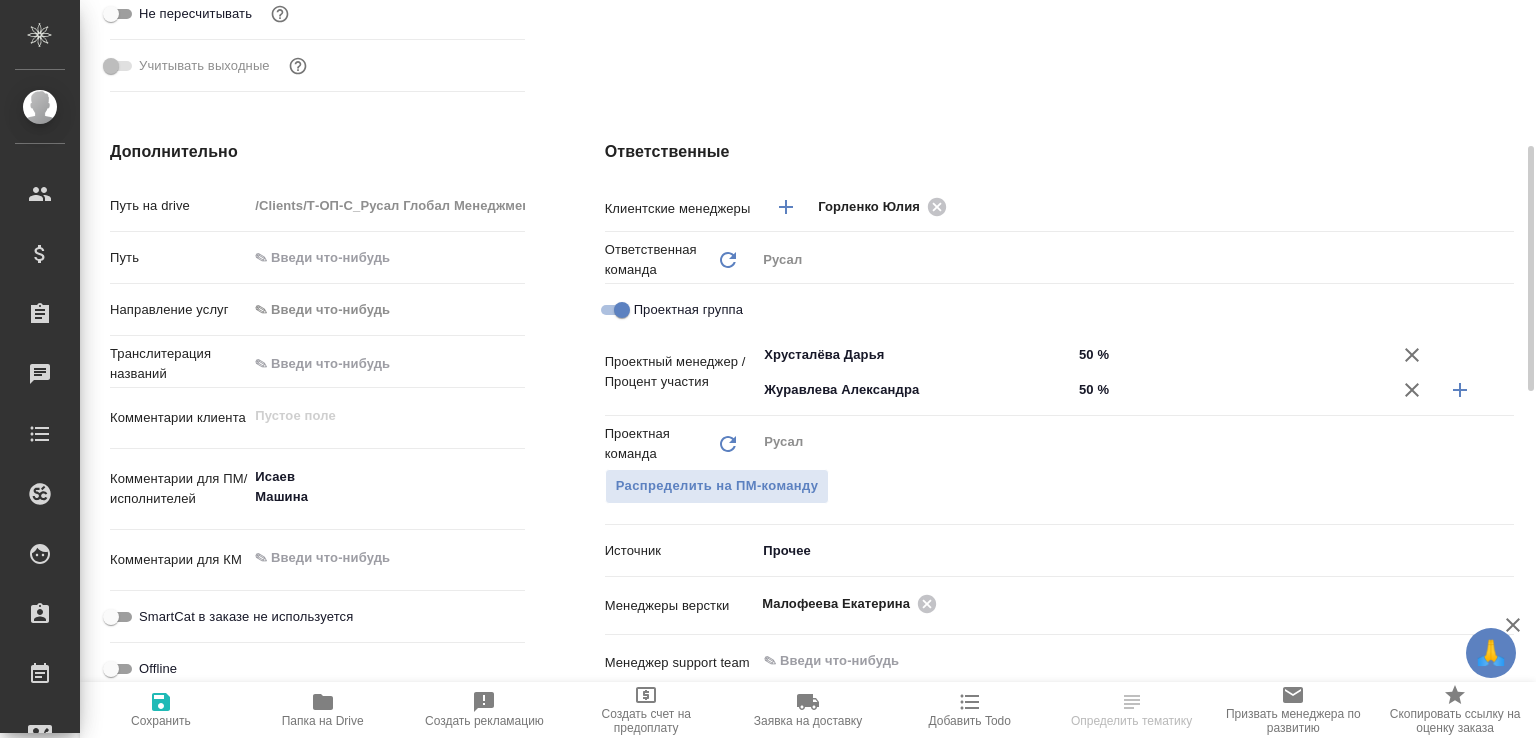 scroll, scrollTop: 740, scrollLeft: 0, axis: vertical 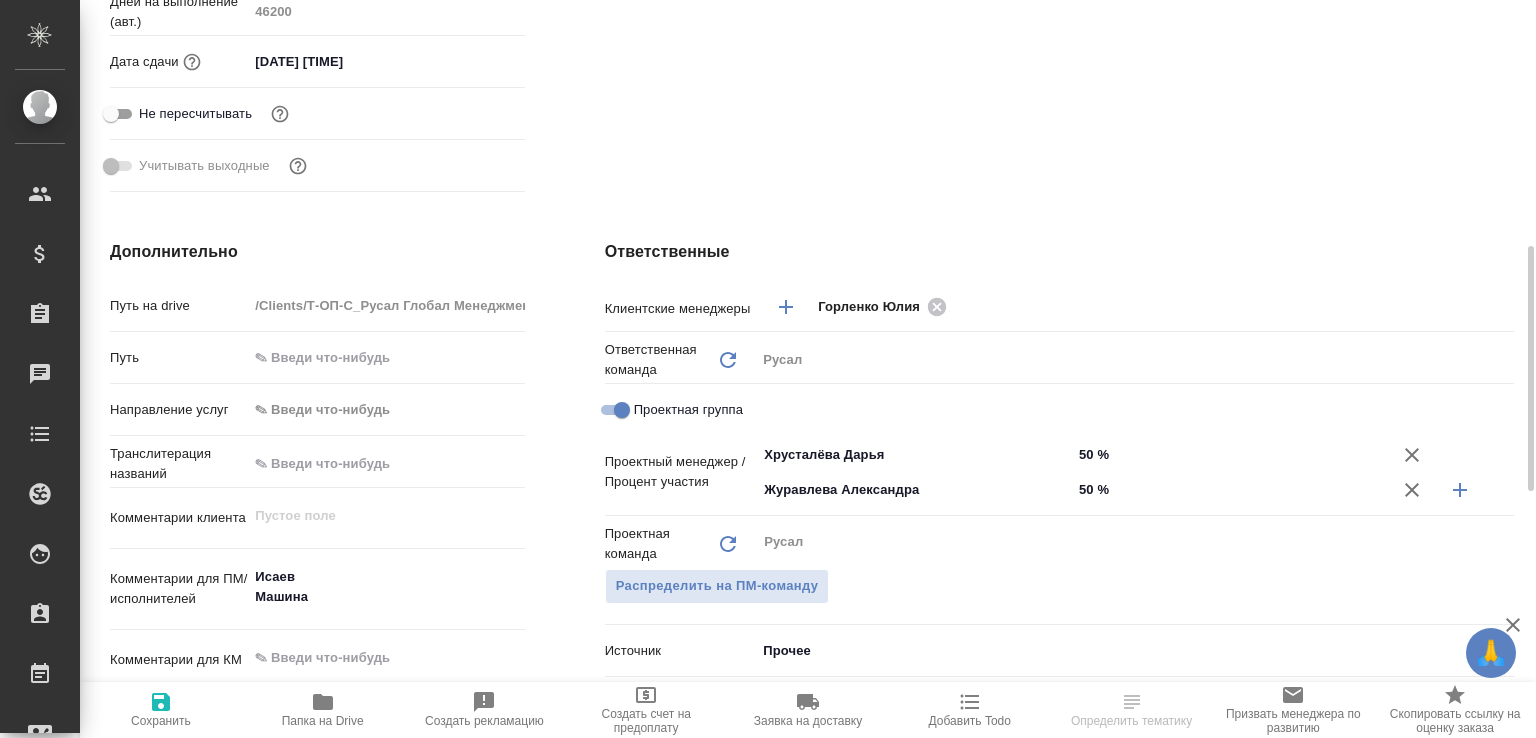 select on "RU" 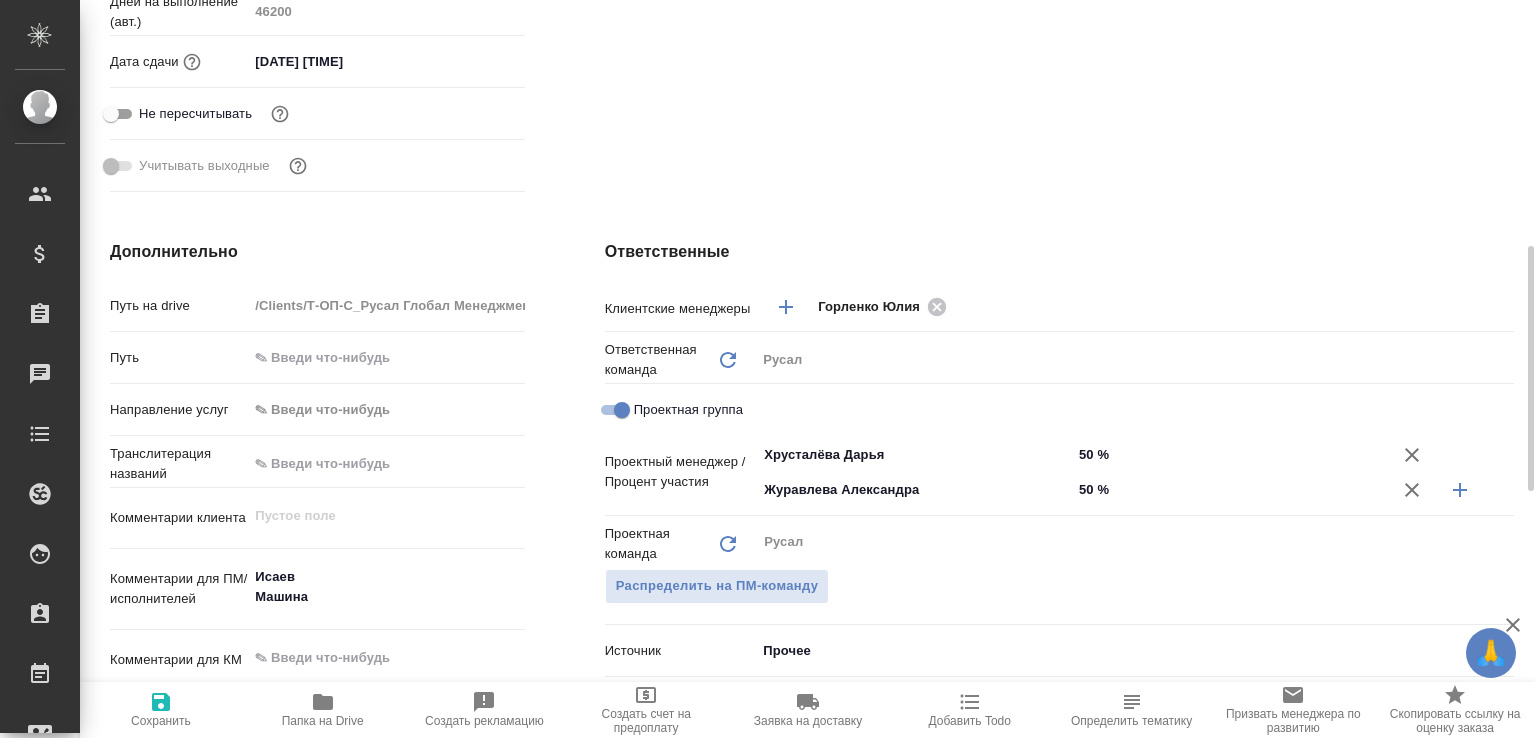 type on "x" 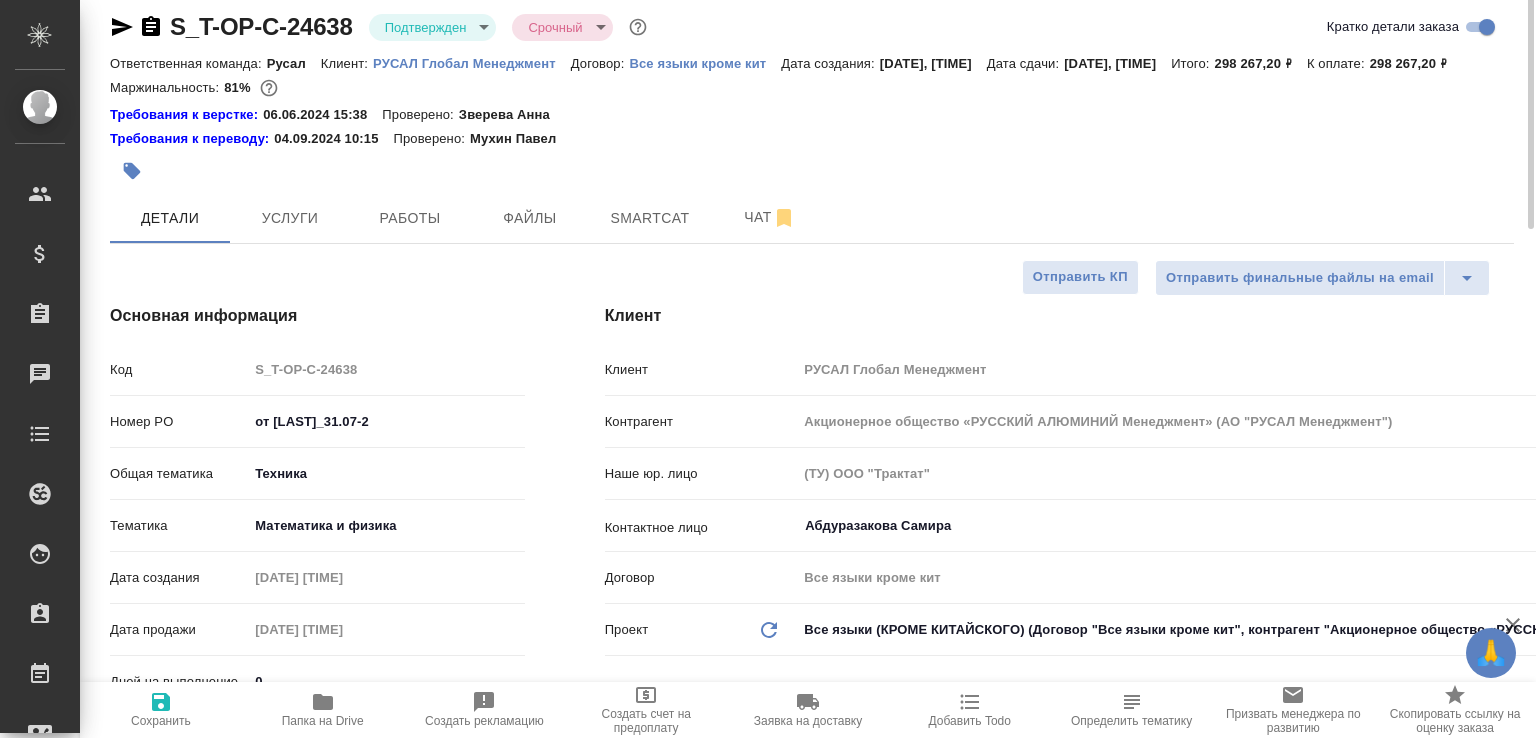 scroll, scrollTop: 0, scrollLeft: 0, axis: both 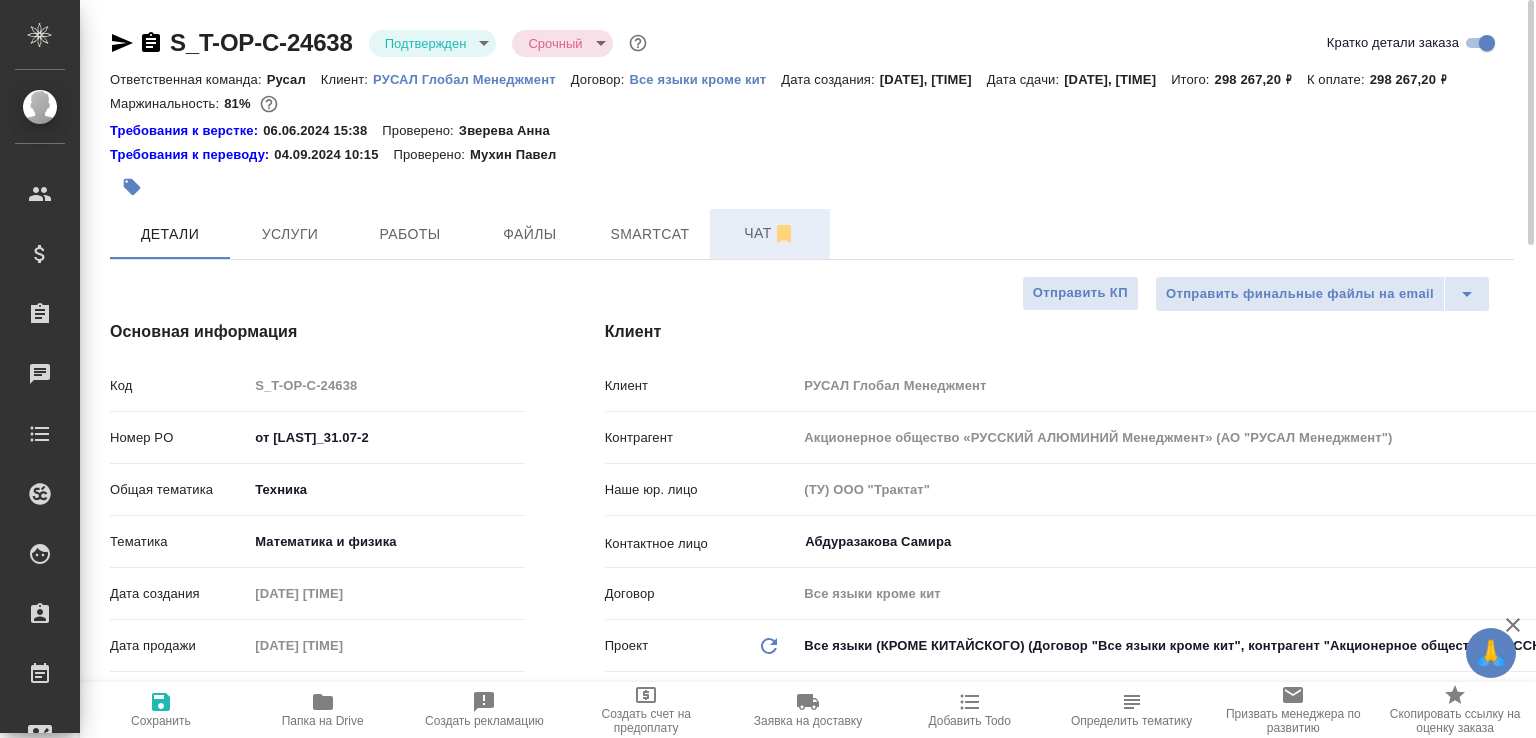 click on "Чат" at bounding box center [770, 233] 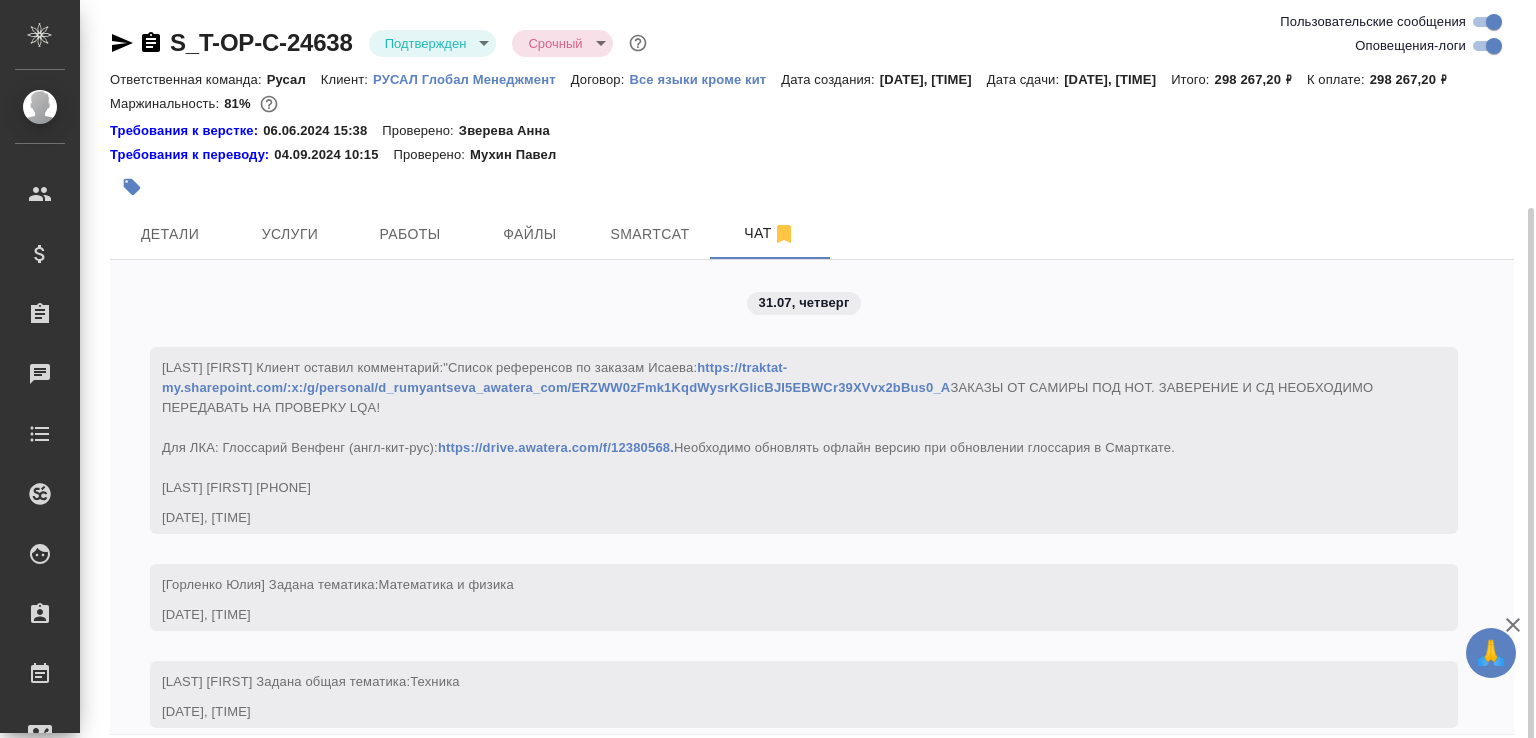 scroll, scrollTop: 6009, scrollLeft: 0, axis: vertical 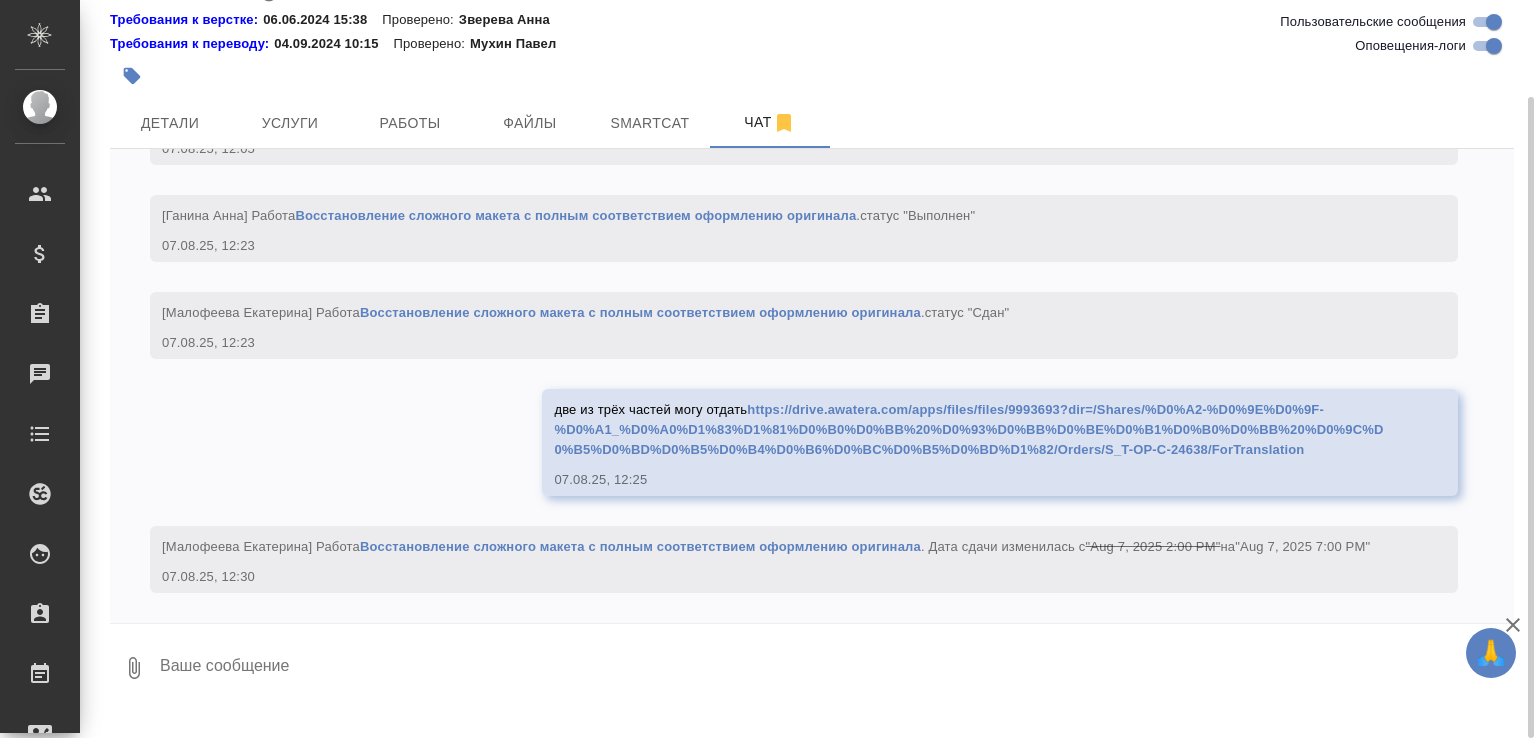 click at bounding box center [836, 668] 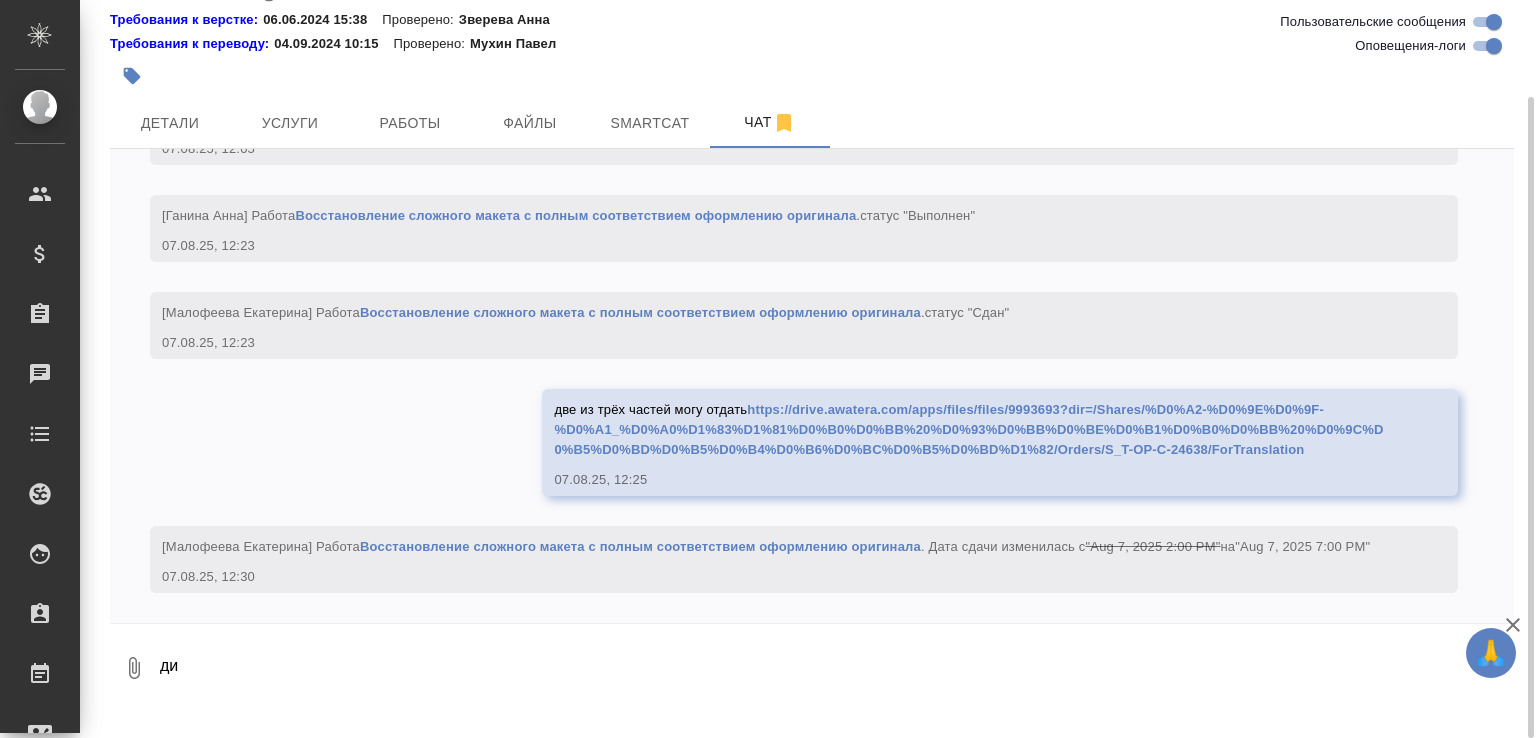type on "д" 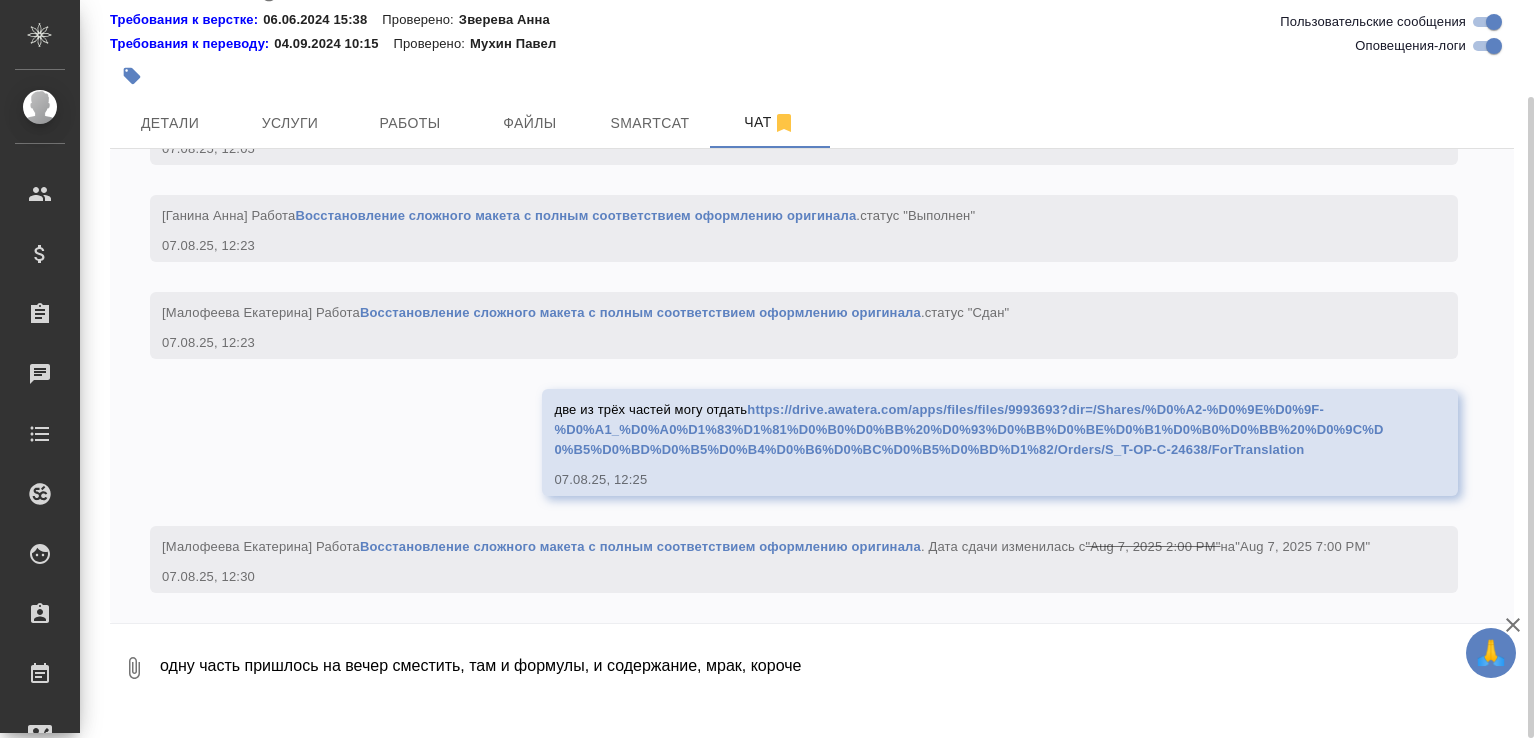 type on "одну часть пришлось на вечер сместить, там и формулы, и содержание, мрак, короче" 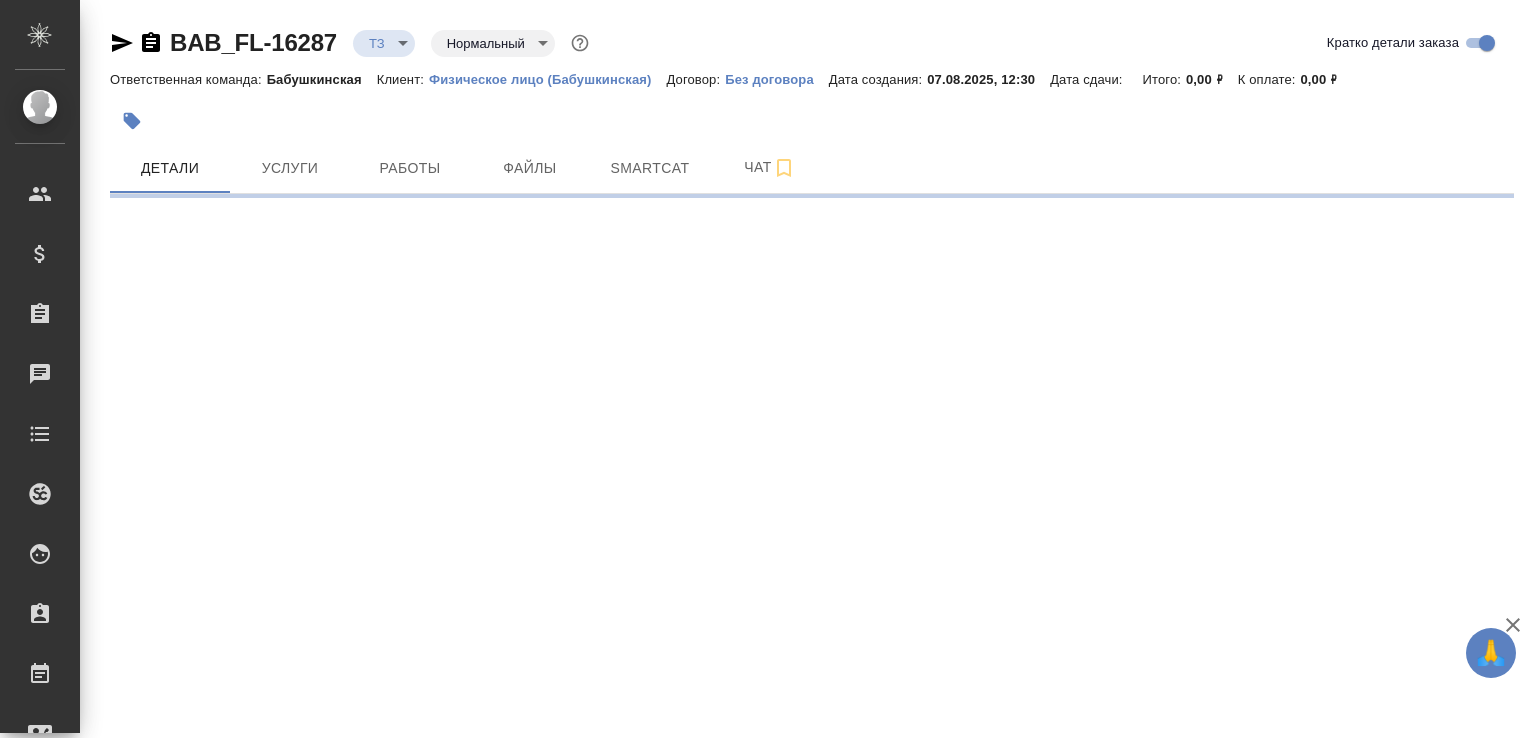 scroll, scrollTop: 0, scrollLeft: 0, axis: both 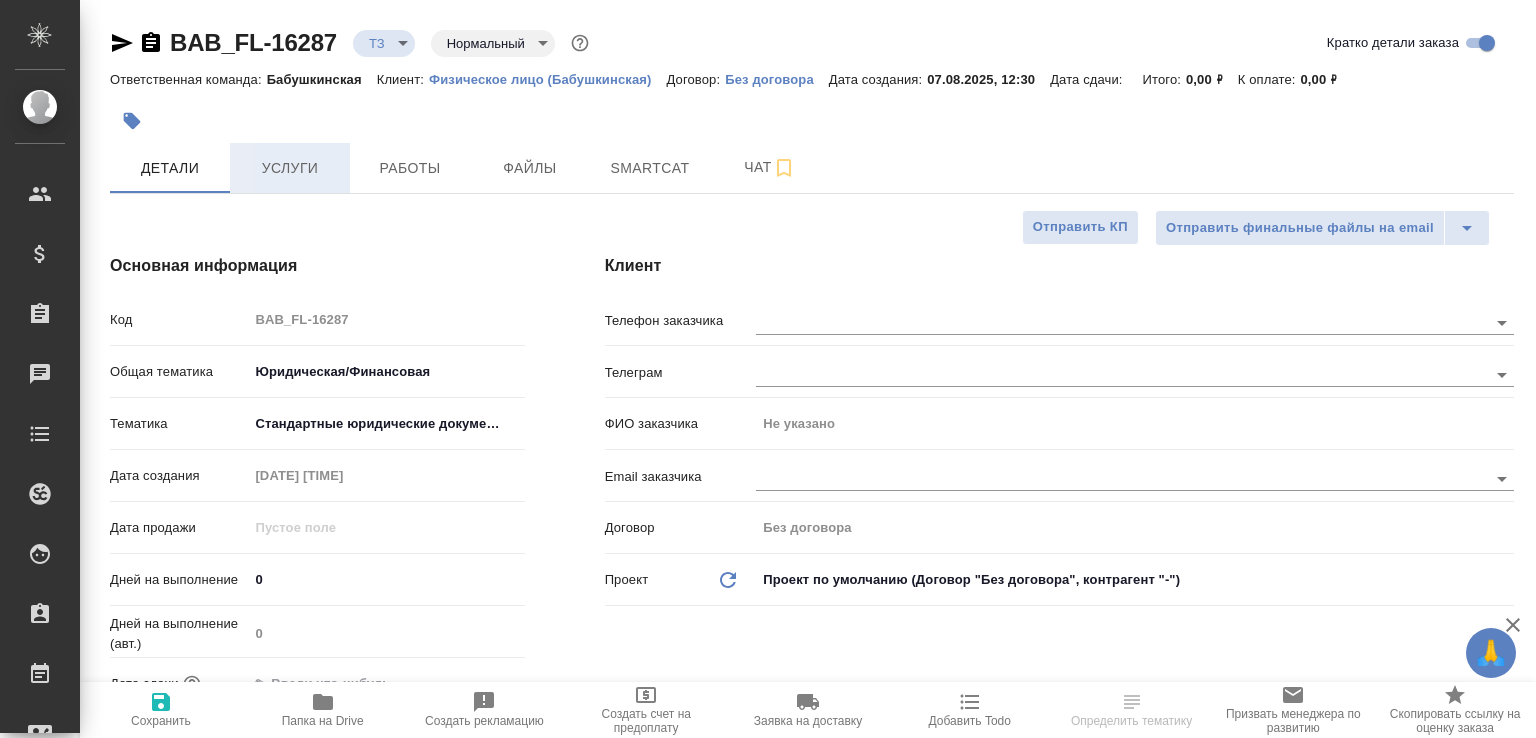 type on "x" 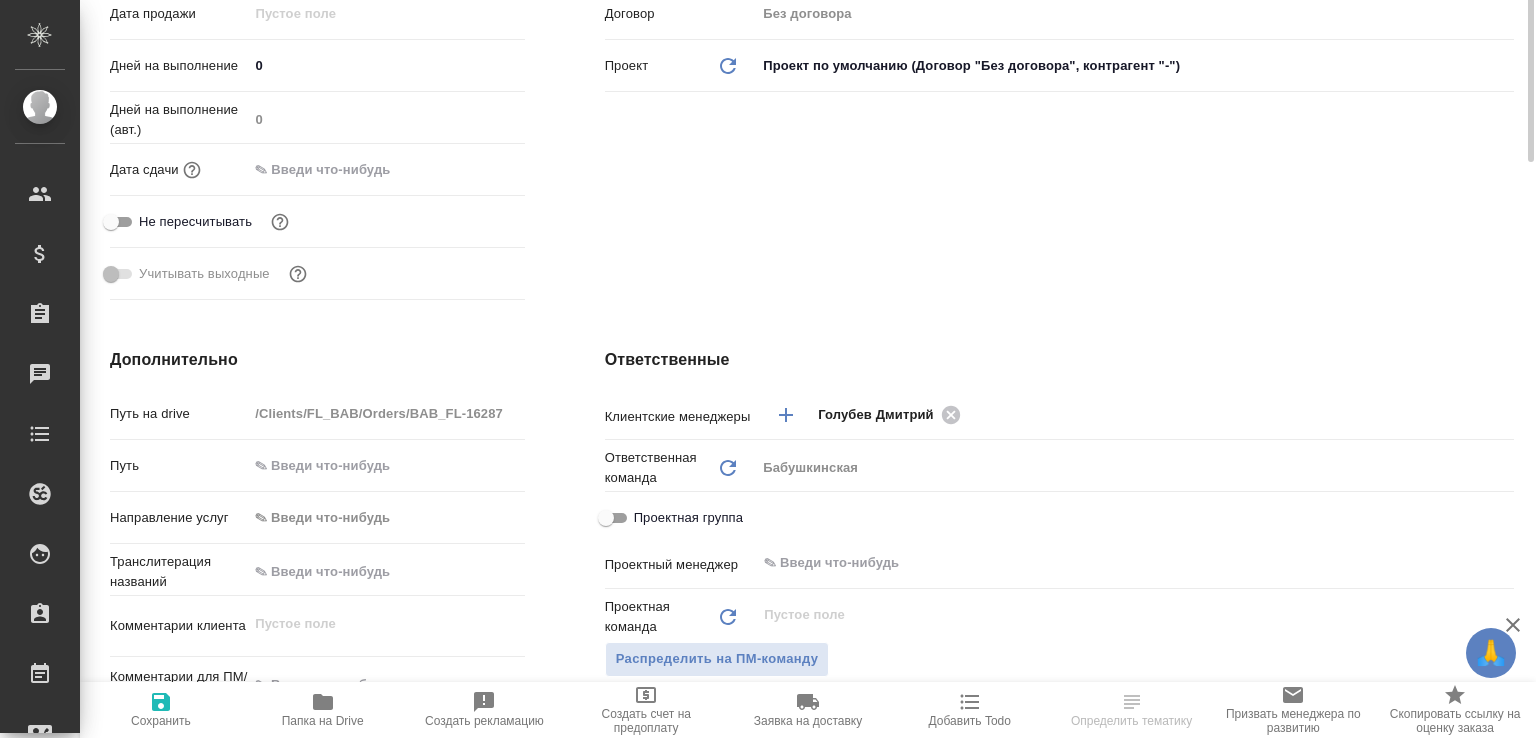 scroll, scrollTop: 728, scrollLeft: 0, axis: vertical 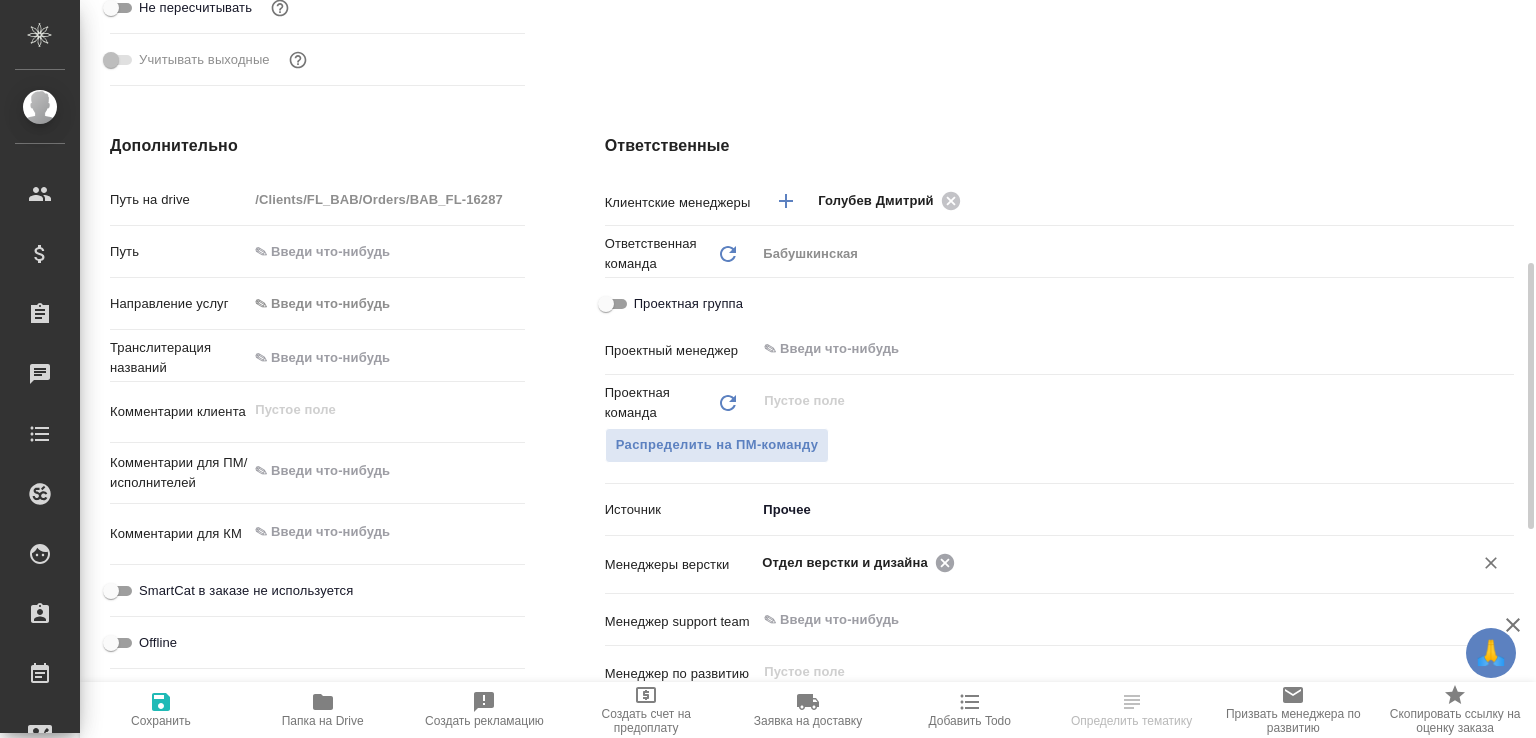 click 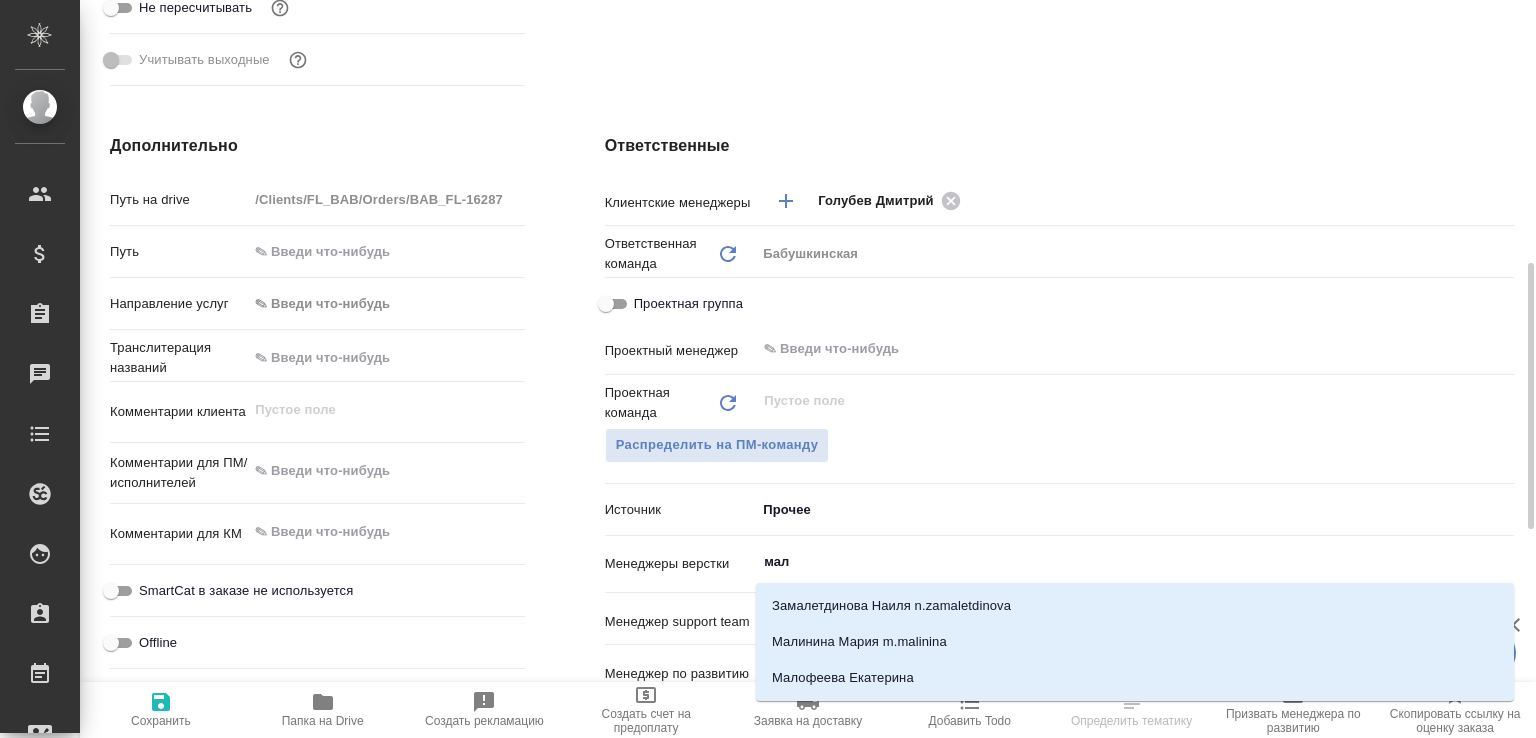 type on "мало" 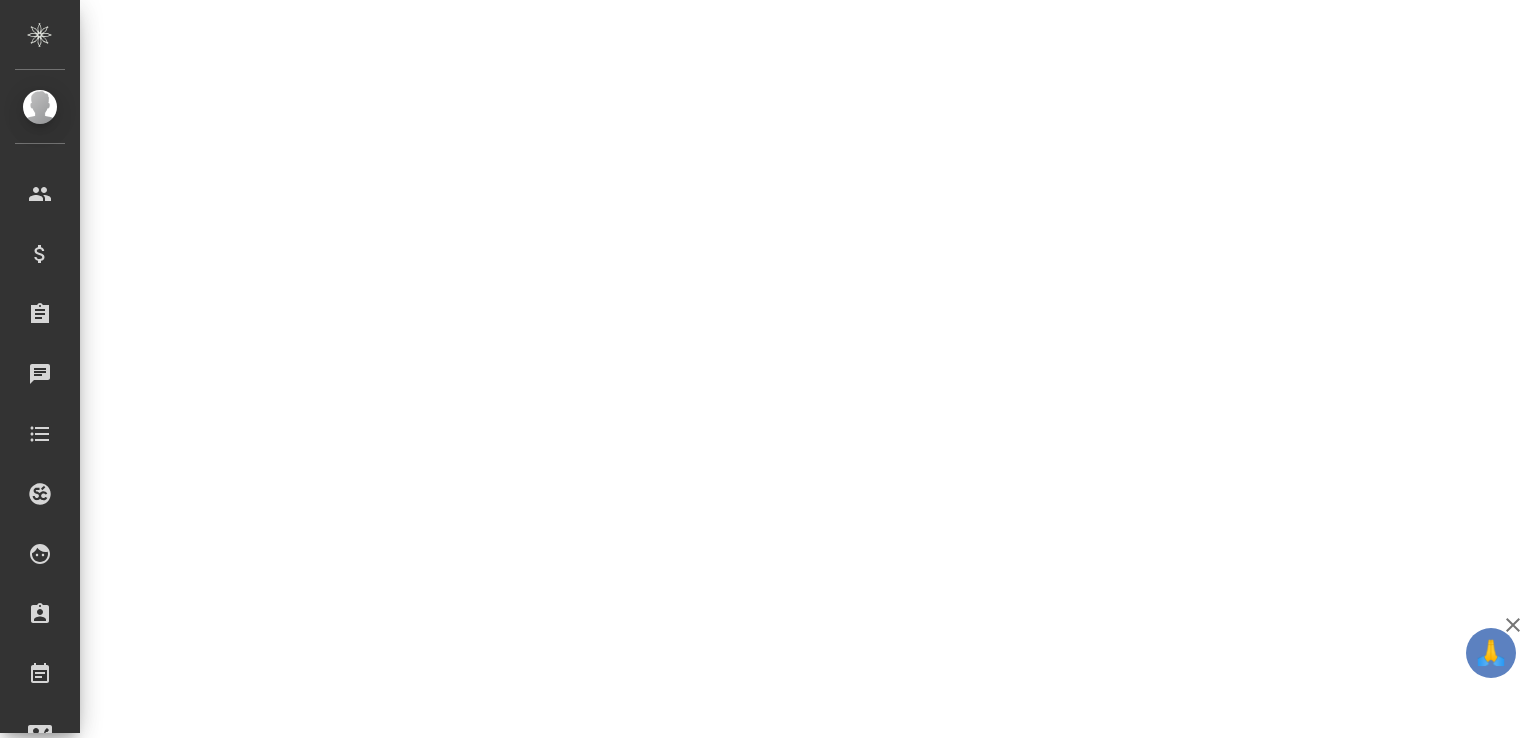 click on ".cls-1
fill:#fff;
AWATERA [LAST] [FIRST] e.malofeeva Клиенты Спецификации Заказы 0 Чаты Todo Проекты SC Исполнители Кандидаты Работы Входящие заявки Заявки на доставку Рекламации Проекты процессинга Конференции Выйти BAB_FL-16287 ТЗ tz Нормальный normal Кратко детали заказа Ответственная команда: [CITY] Клиент: Физическое лицо ([CITY]) Договор: Без договора Дата создания: [DATE], [TIME] Дата сдачи: Итого: 0,00 ​ К оплате: 0,00 ​ Детали Услуги Работы Файлы Smartcat Чат" at bounding box center [768, 369] 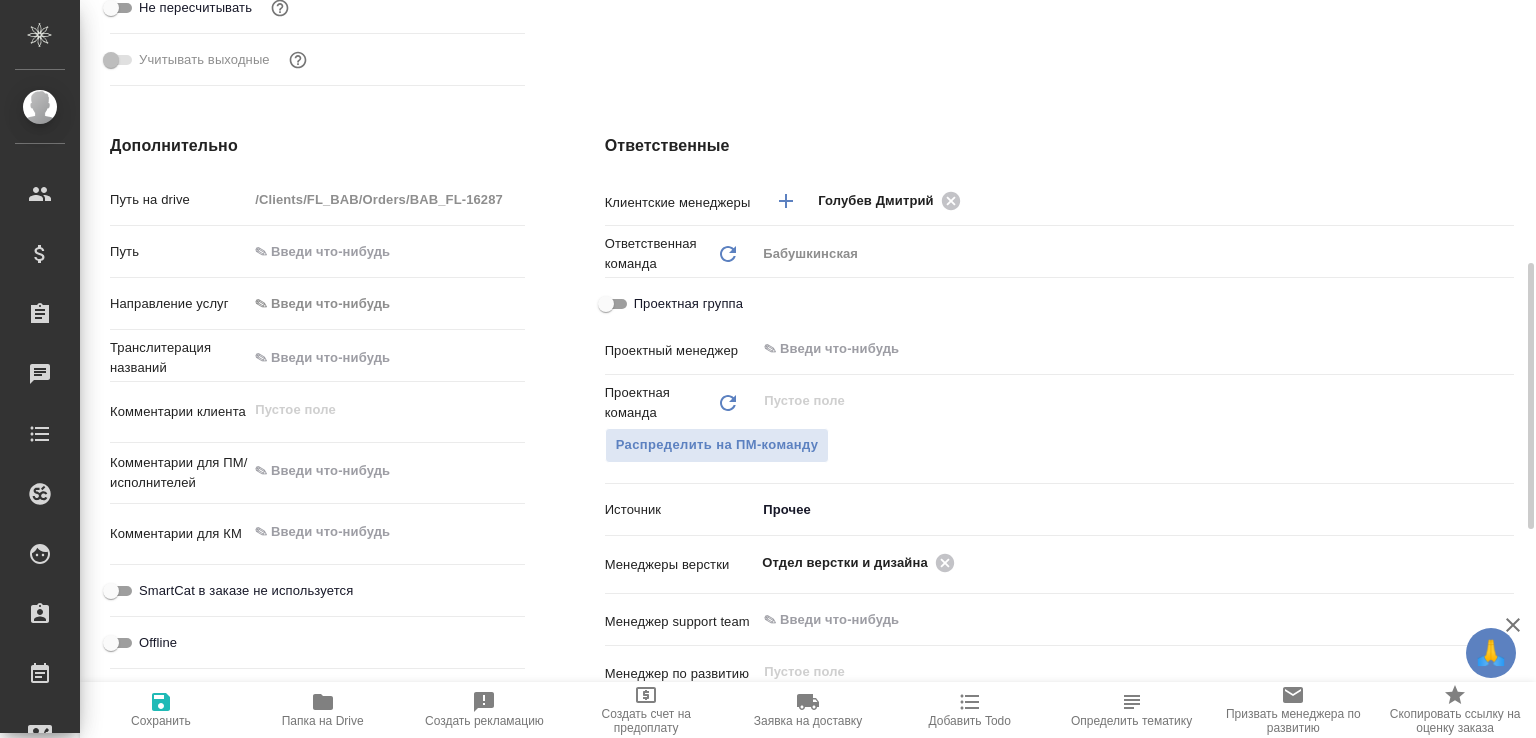 type on "x" 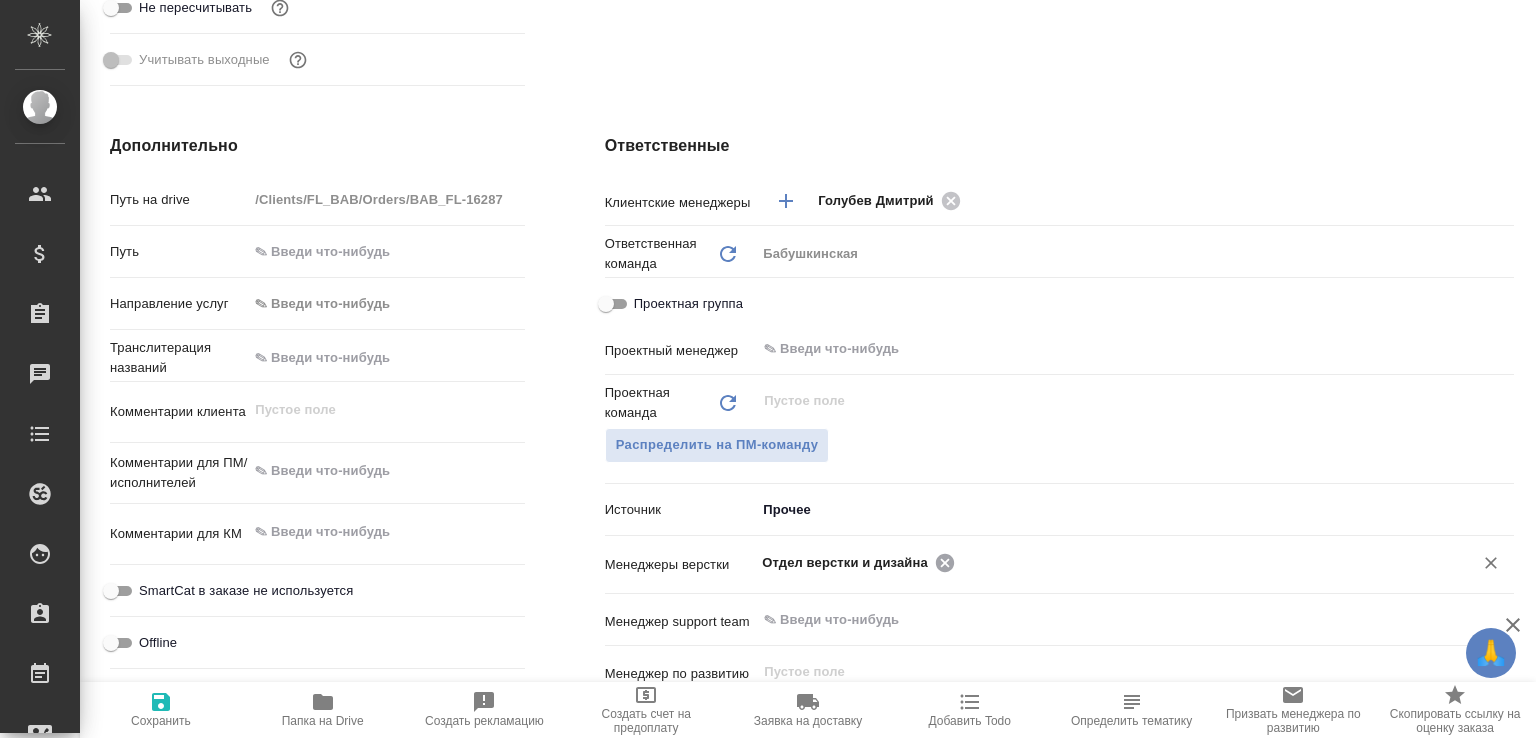 click 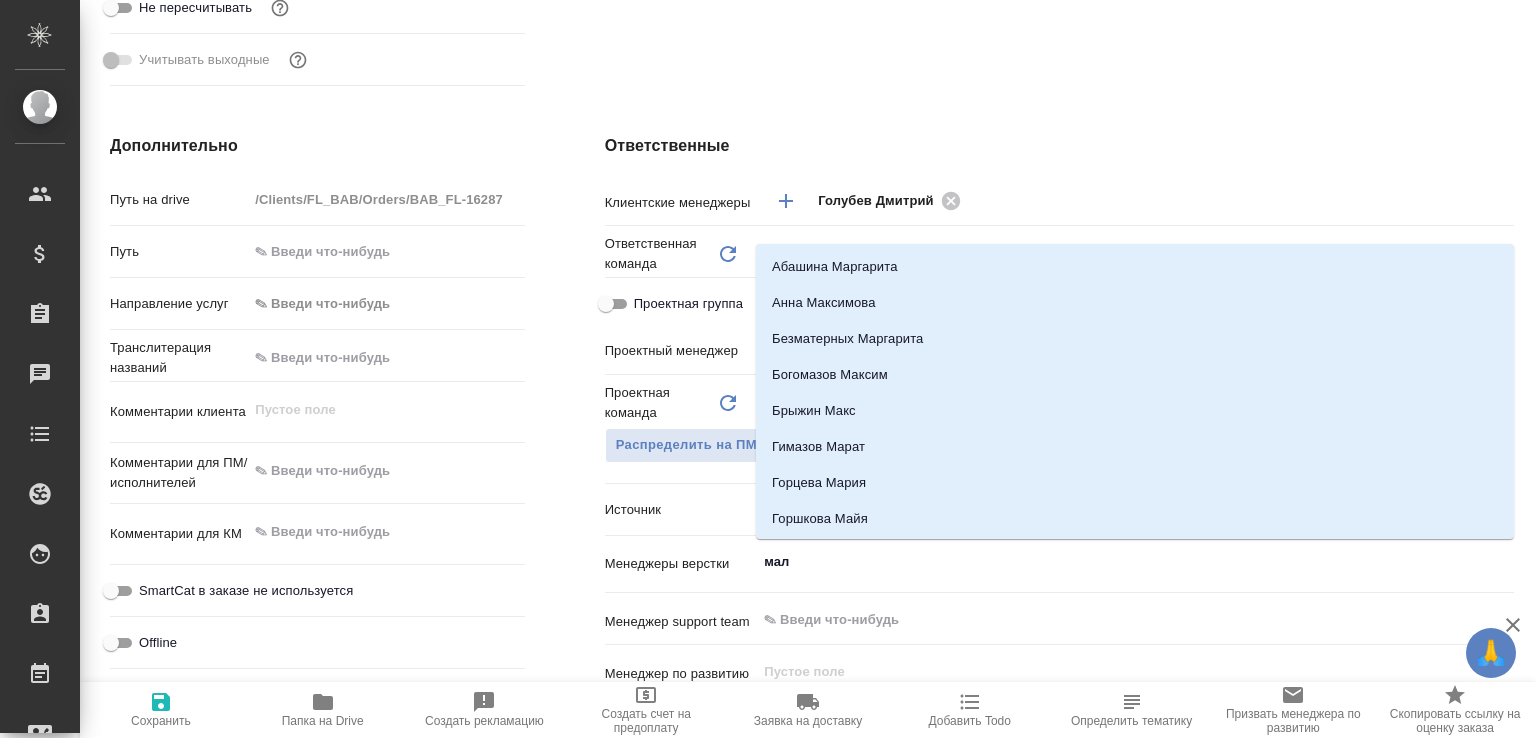 type on "мало" 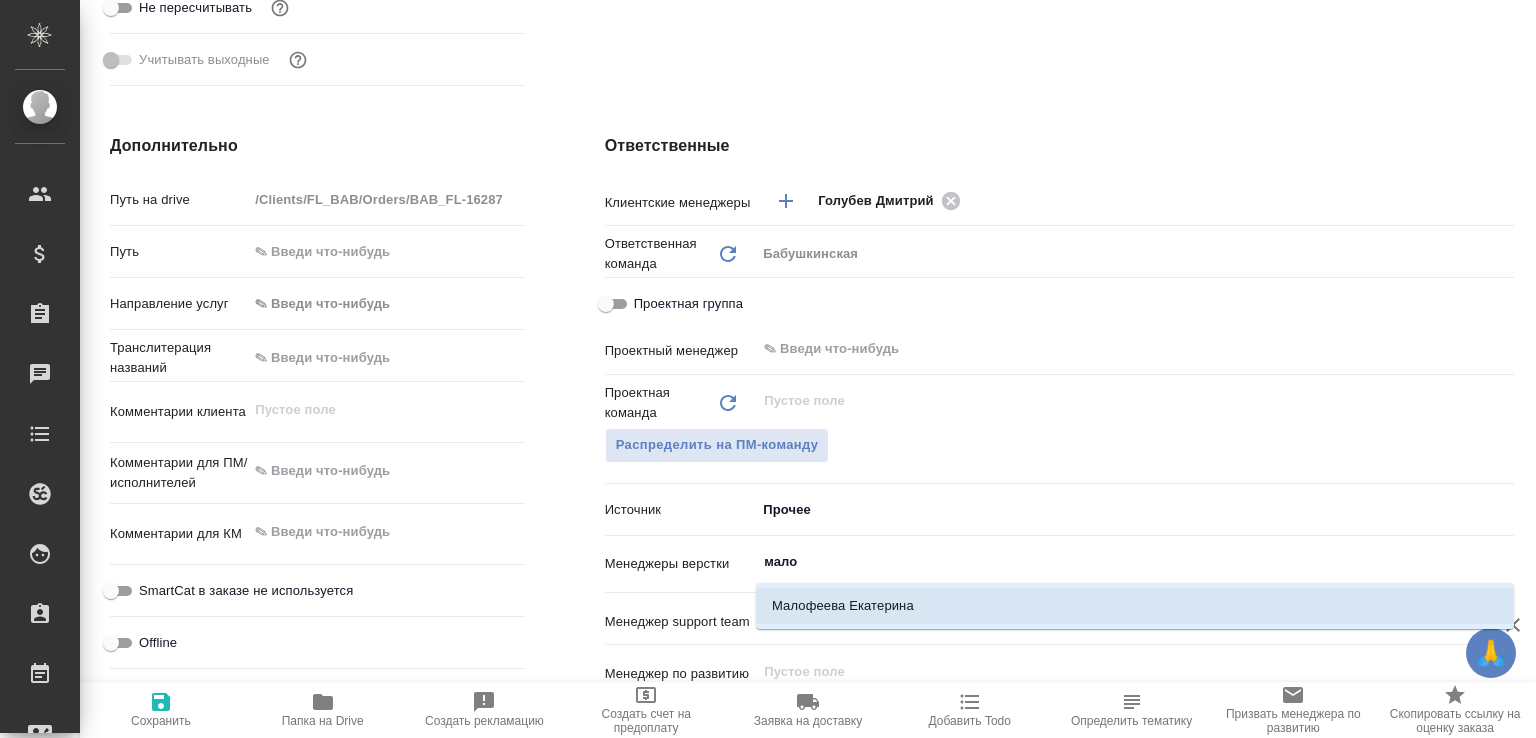 click on "Малофеева Екатерина" at bounding box center [1135, 606] 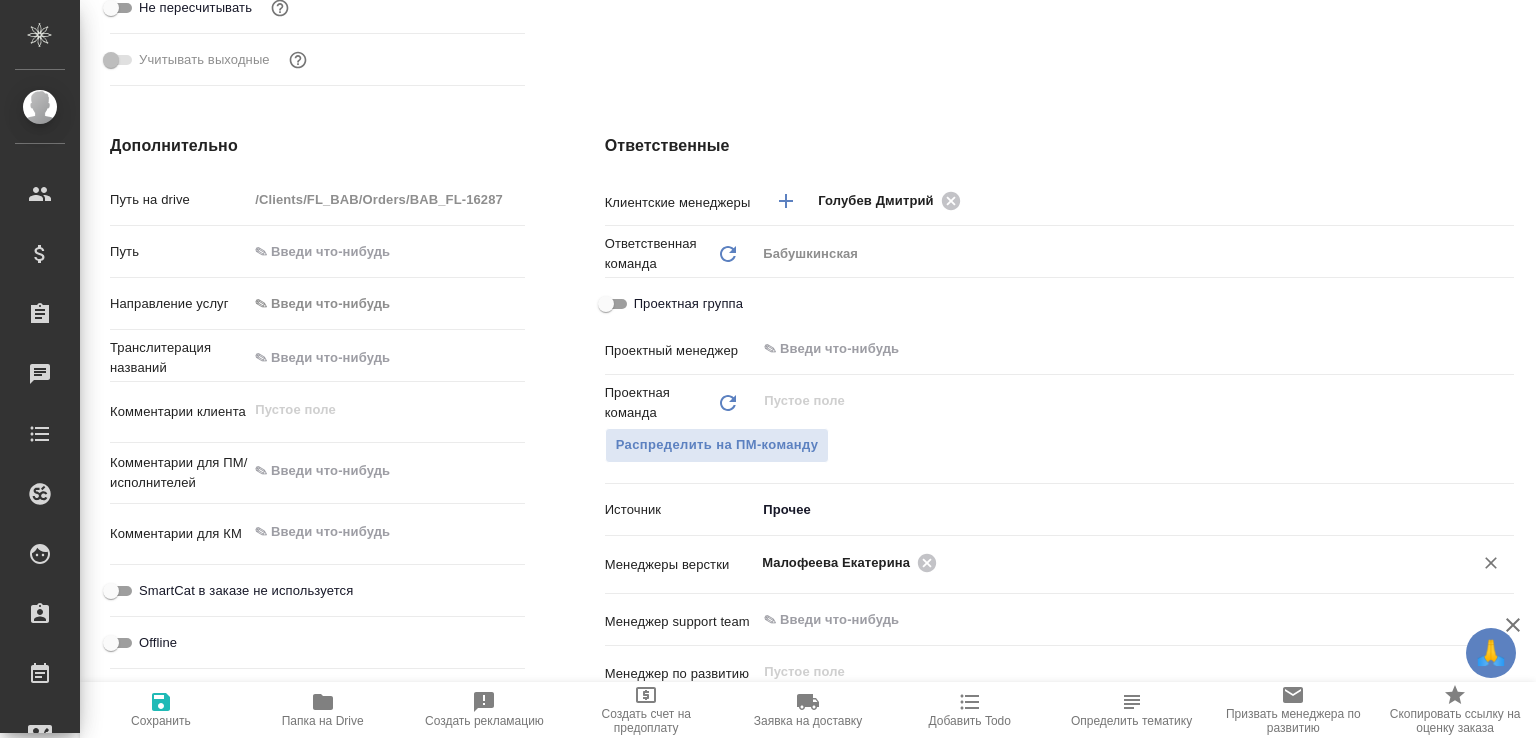 click on "Сохранить" at bounding box center (161, 721) 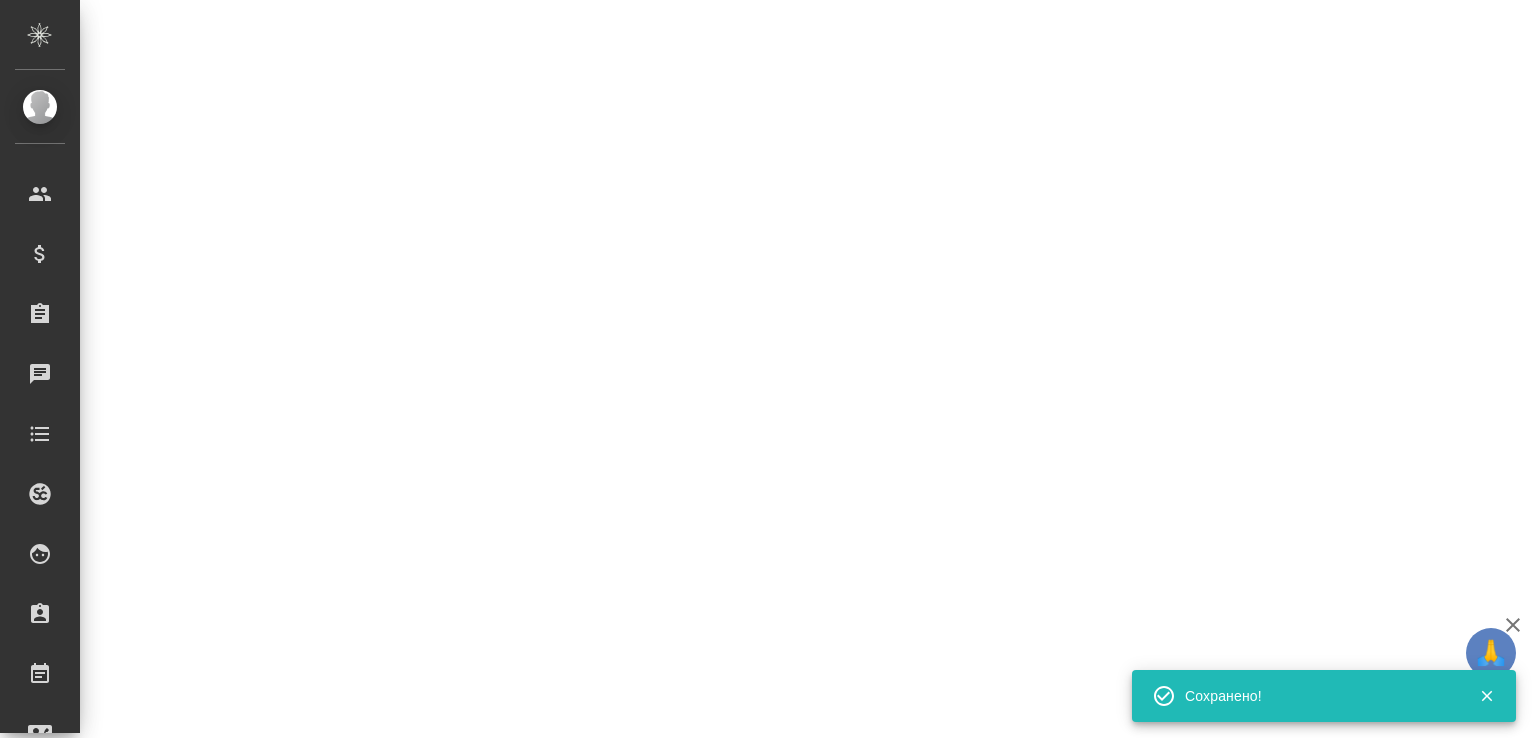 select on "RU" 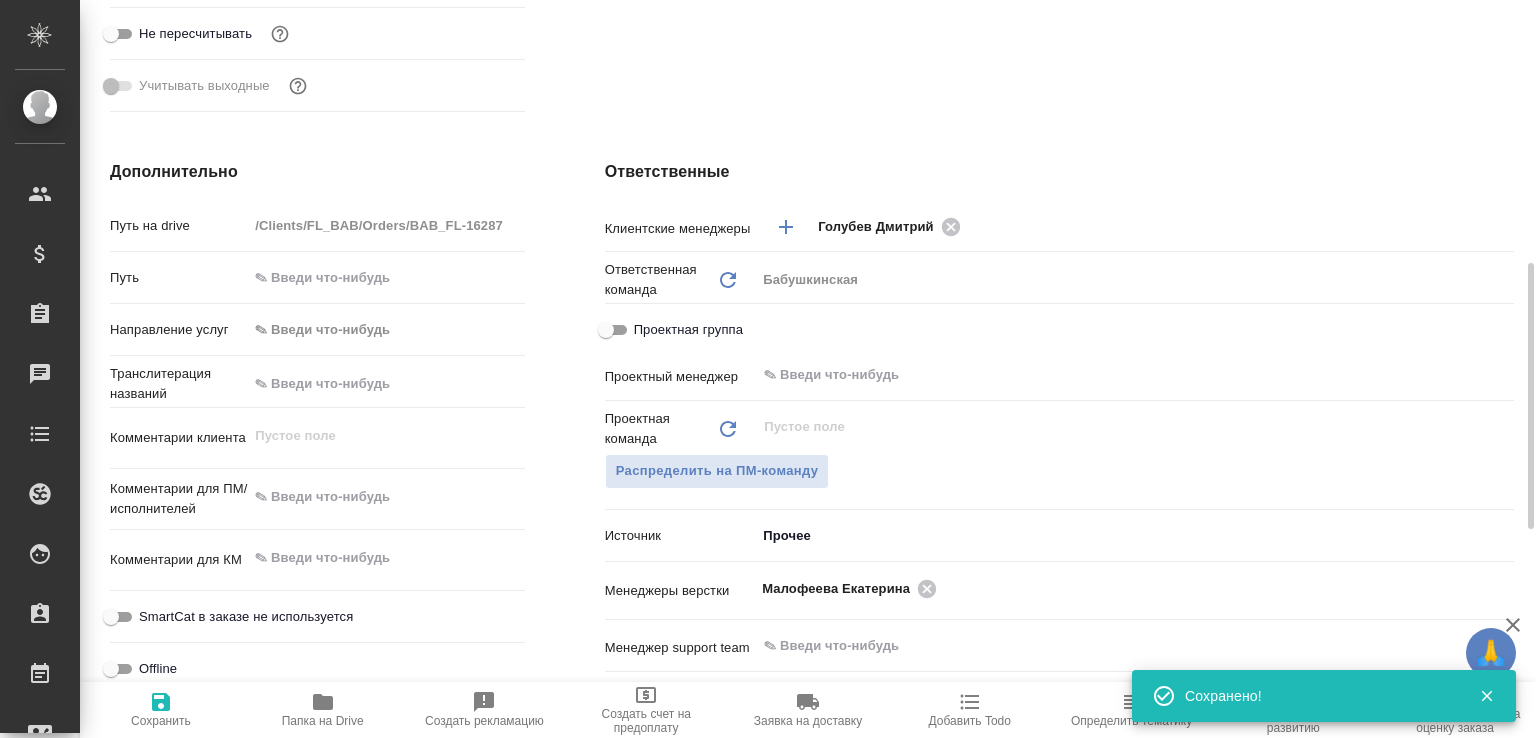 type on "x" 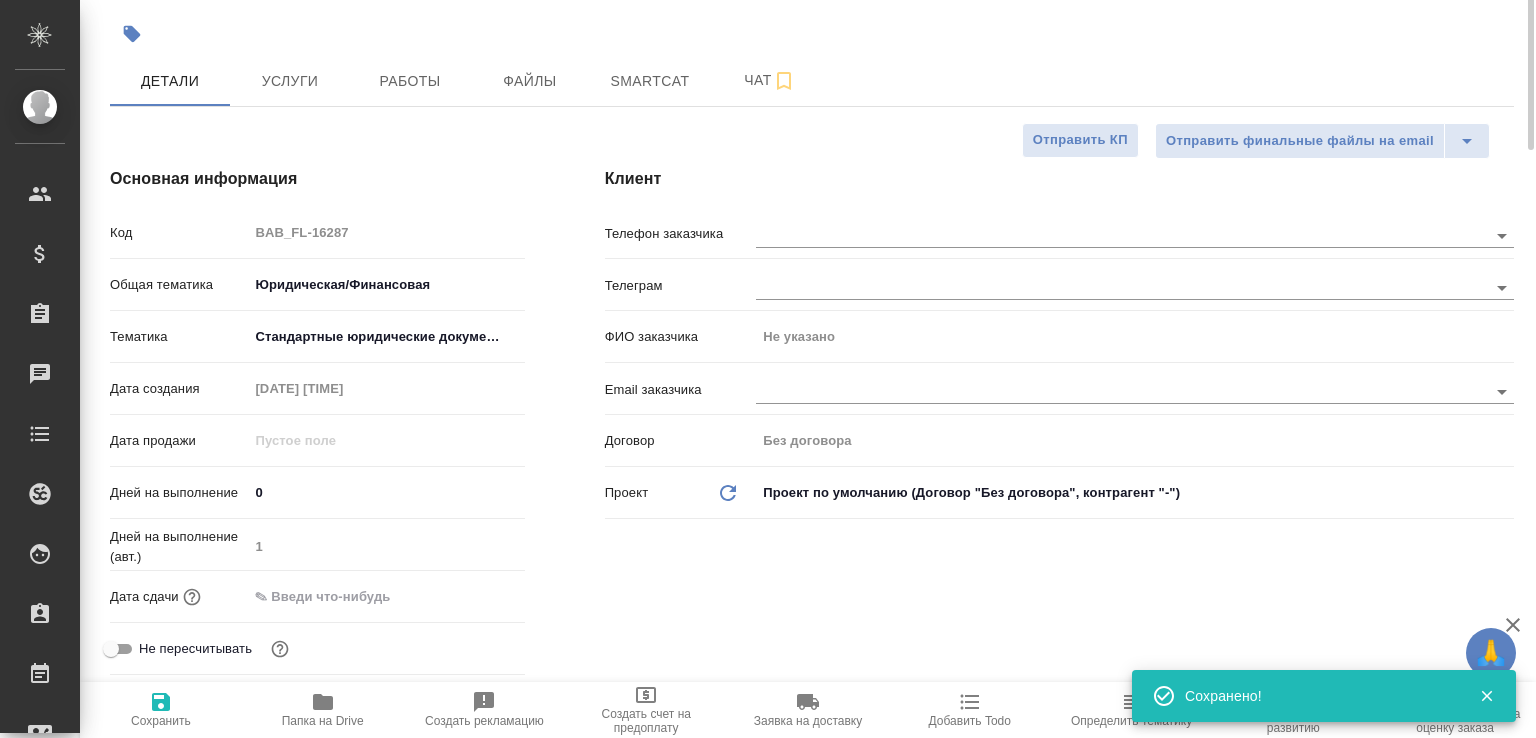 scroll, scrollTop: 0, scrollLeft: 0, axis: both 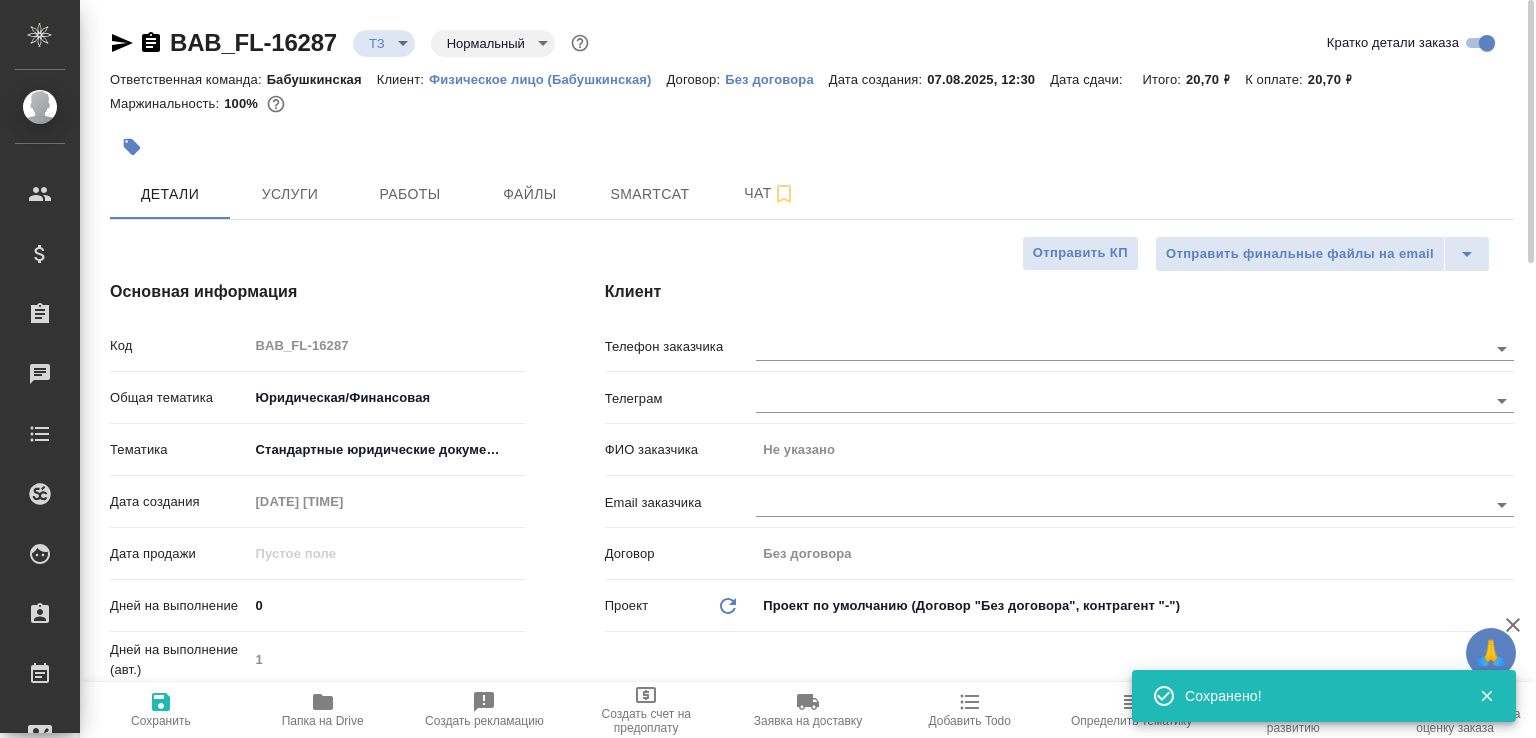 click 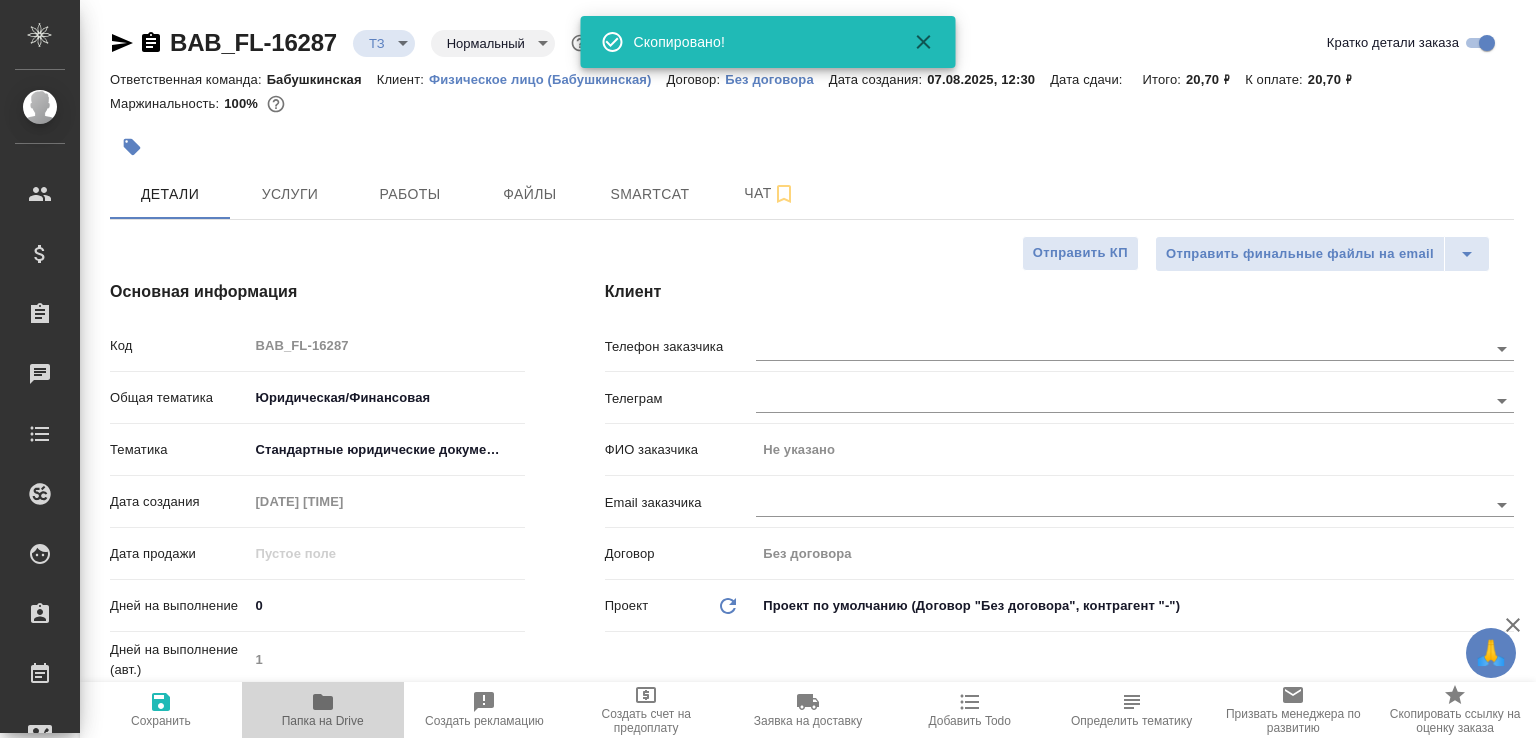 click 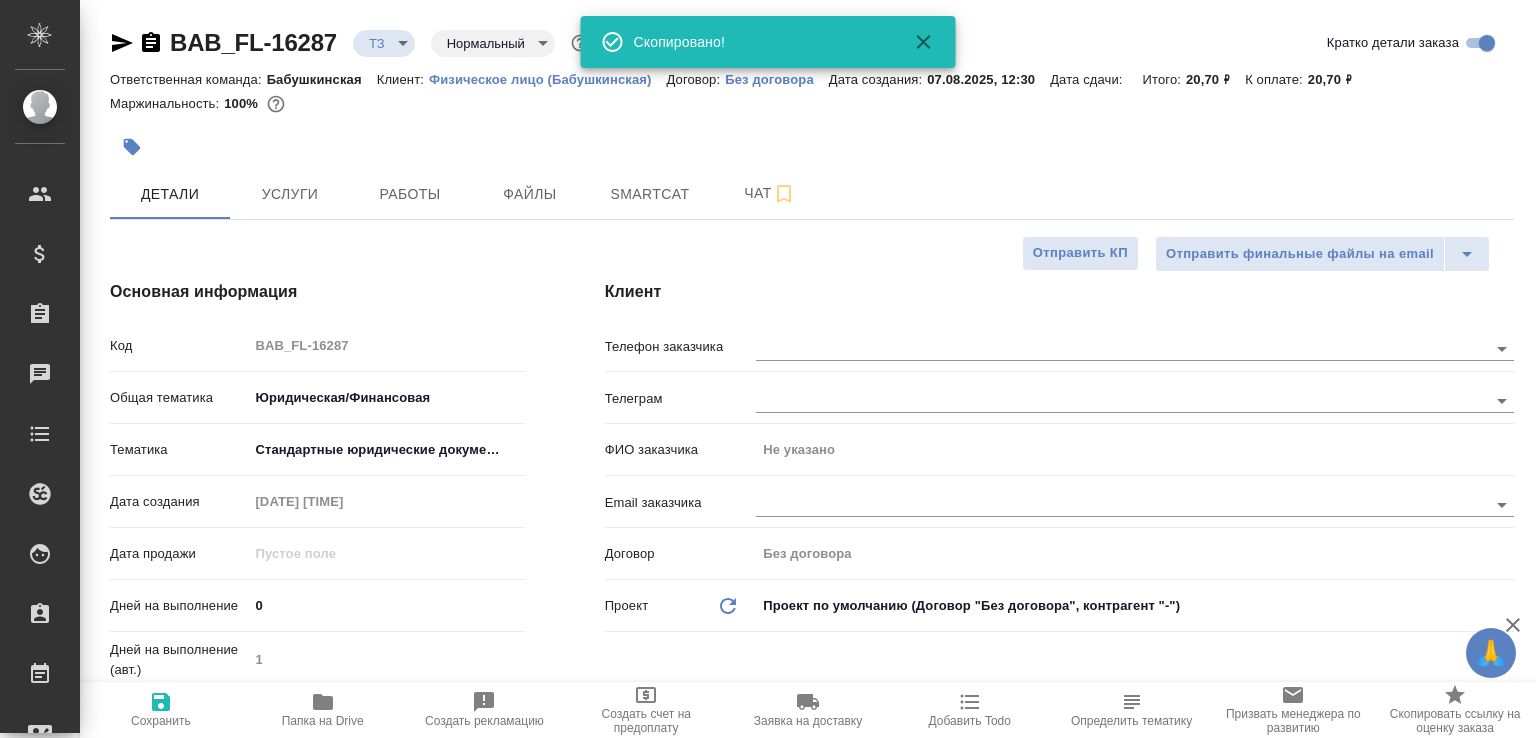 type on "x" 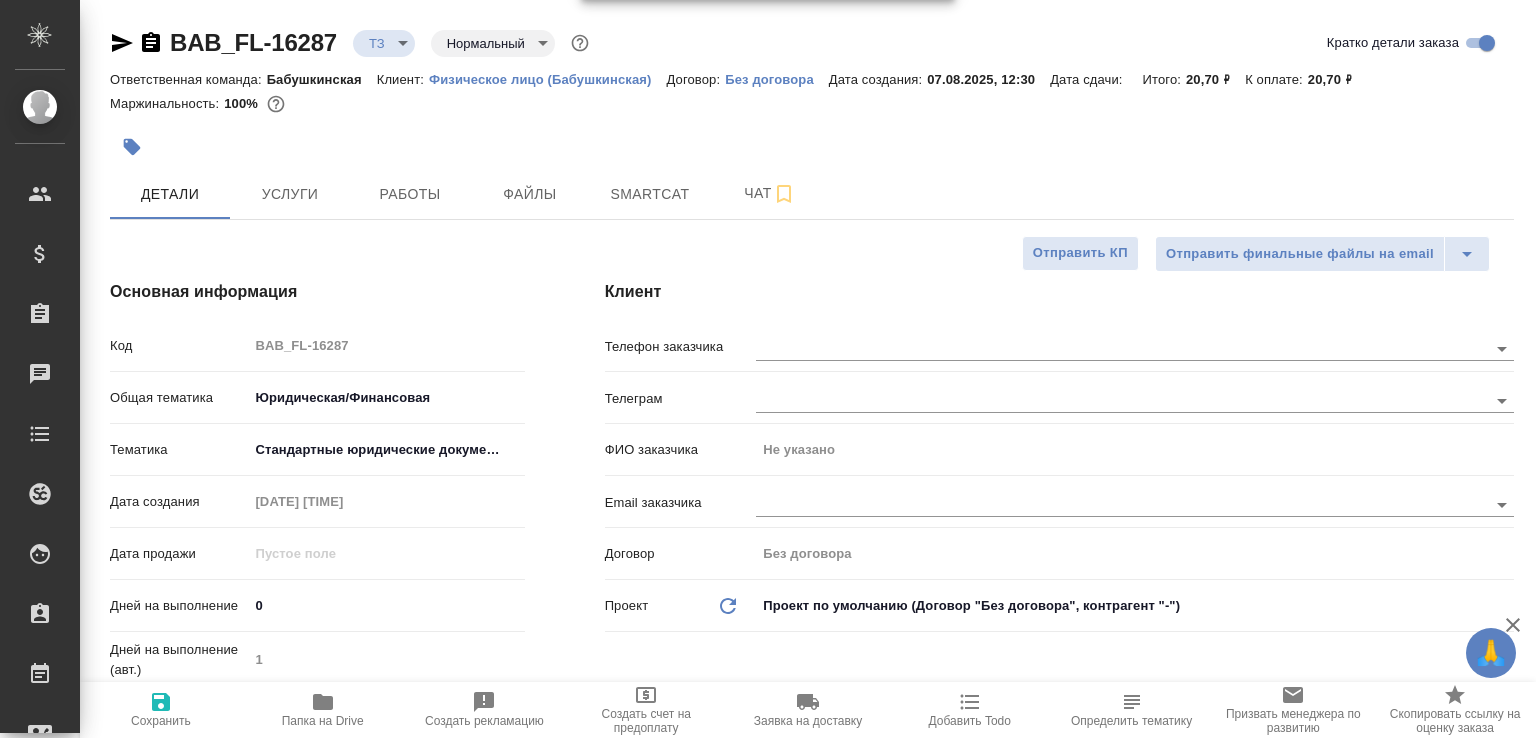 click on "🙏 .cls-1
fill:#fff;
AWATERA [LAST] [FIRST] e.malofeeva Клиенты Спецификации Заказы 0 Чаты Todo Проекты SC Исполнители Кандидаты Работы Входящие заявки Заявки на доставку Рекламации Проекты процессинга Конференции Выйти BAB_FL-16287 ТЗ tz Нормальный normal Кратко детали заказа Ответственная команда: [CITY] Клиент: Физическое лицо ([CITY]) Договор: Без договора Дата создания: [DATE], [TIME] Дата сдачи: Итого: 20,70 ​ К оплате: 20,70 ​ Маржинальность: 100% Детали Услуги Работы Файлы Smartcat Чат Отправить финальные файлы на email Отправить КП Основная информация Код" at bounding box center (768, 369) 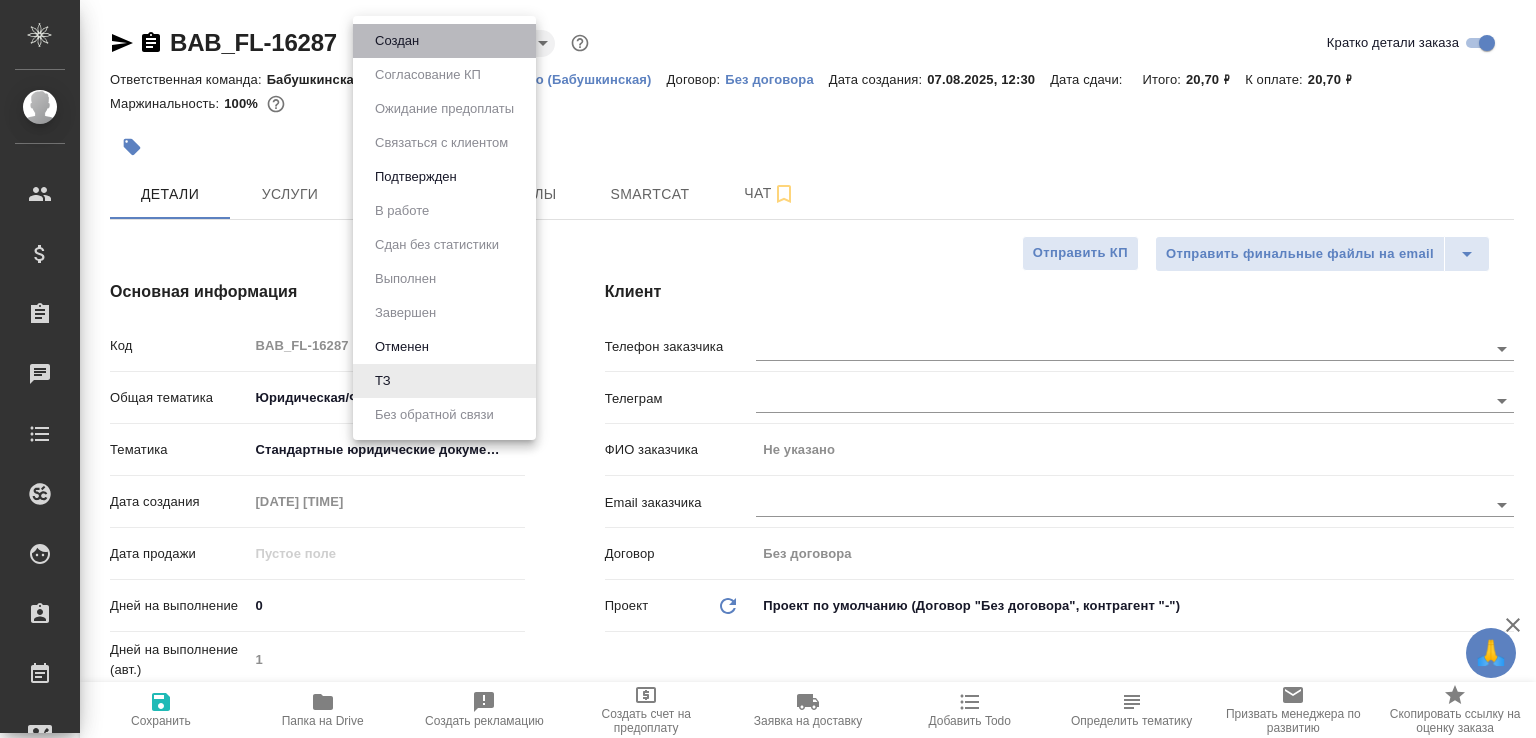 click on "Создан" at bounding box center (444, 41) 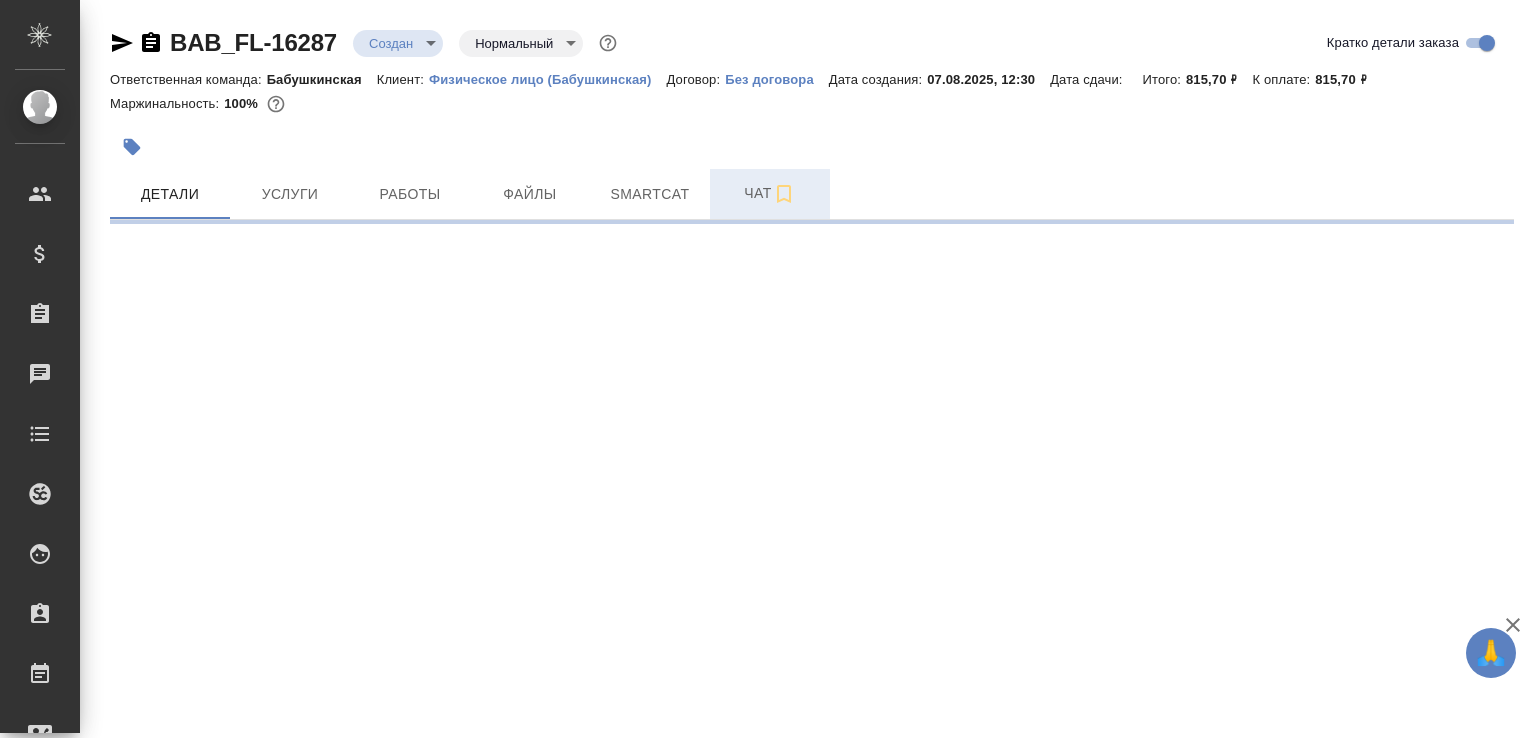 click on "Чат" at bounding box center (770, 193) 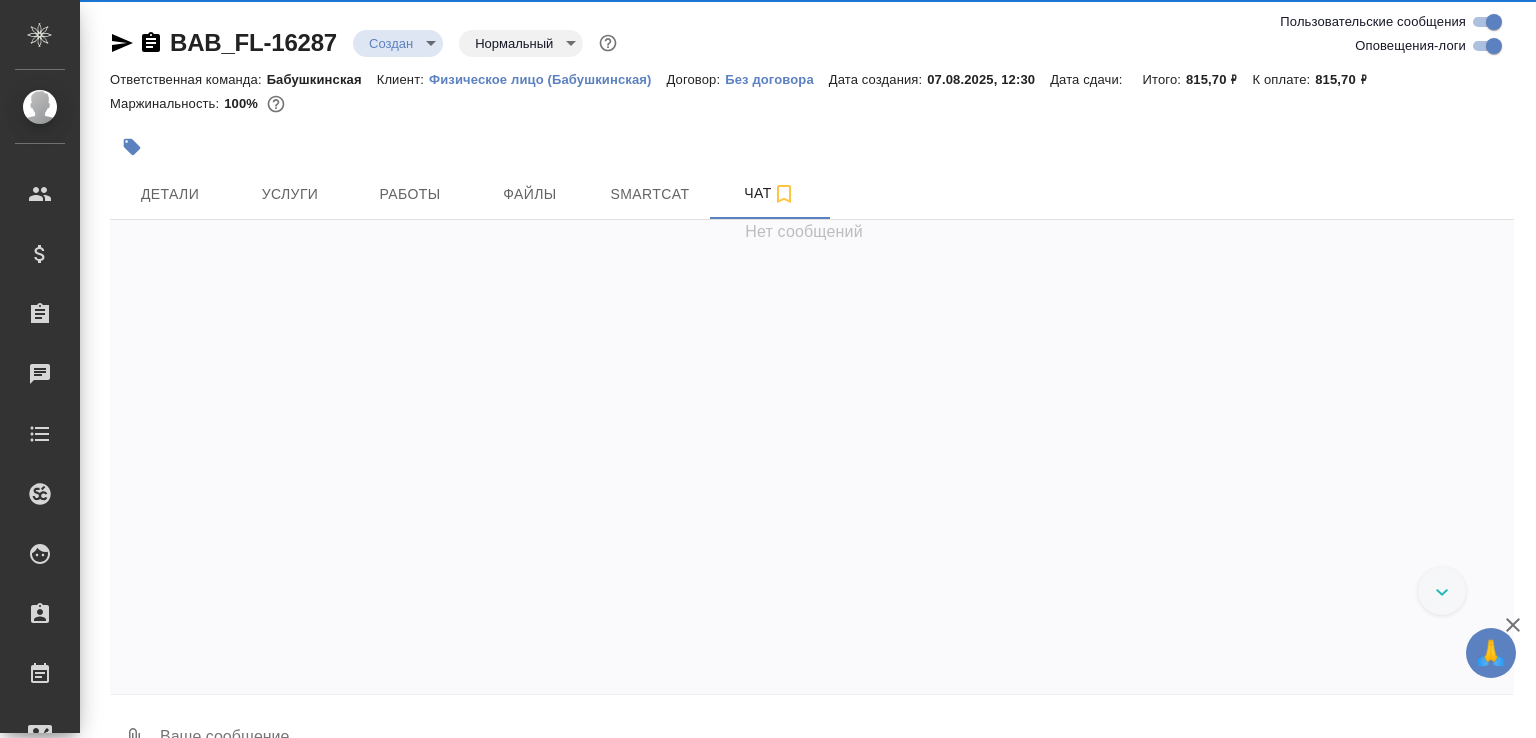 scroll, scrollTop: 1, scrollLeft: 0, axis: vertical 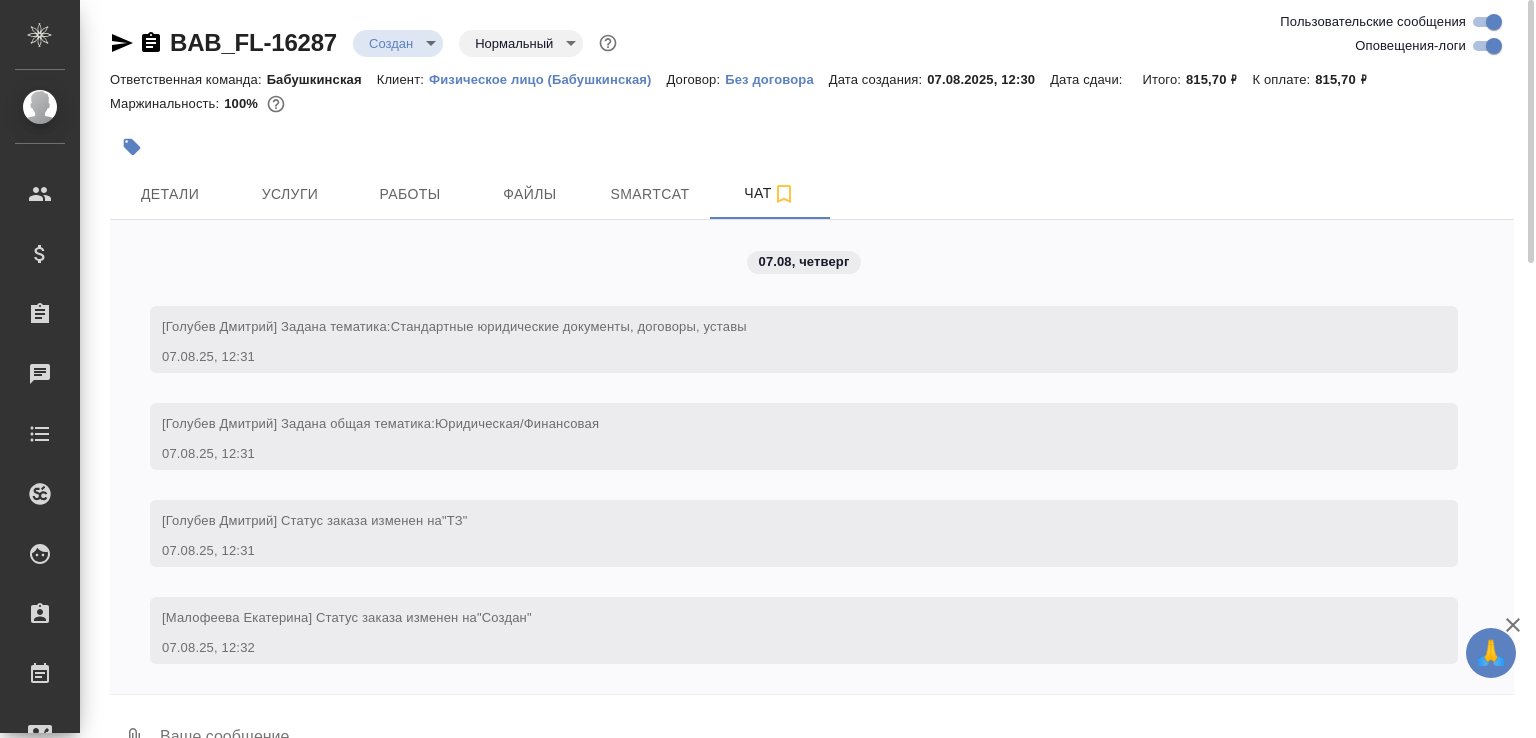 click on "0" at bounding box center (134, 739) 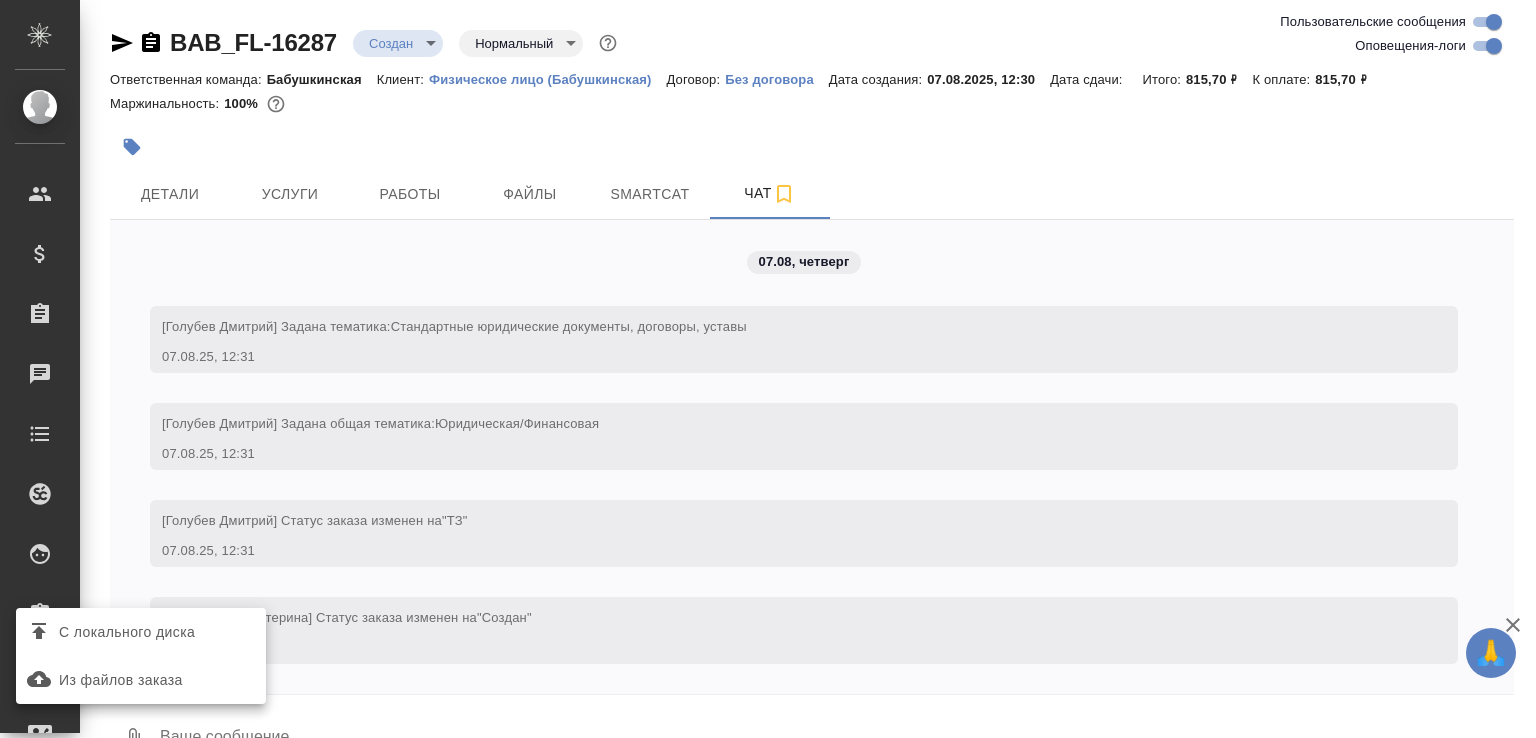 click on "С локального диска" at bounding box center [127, 632] 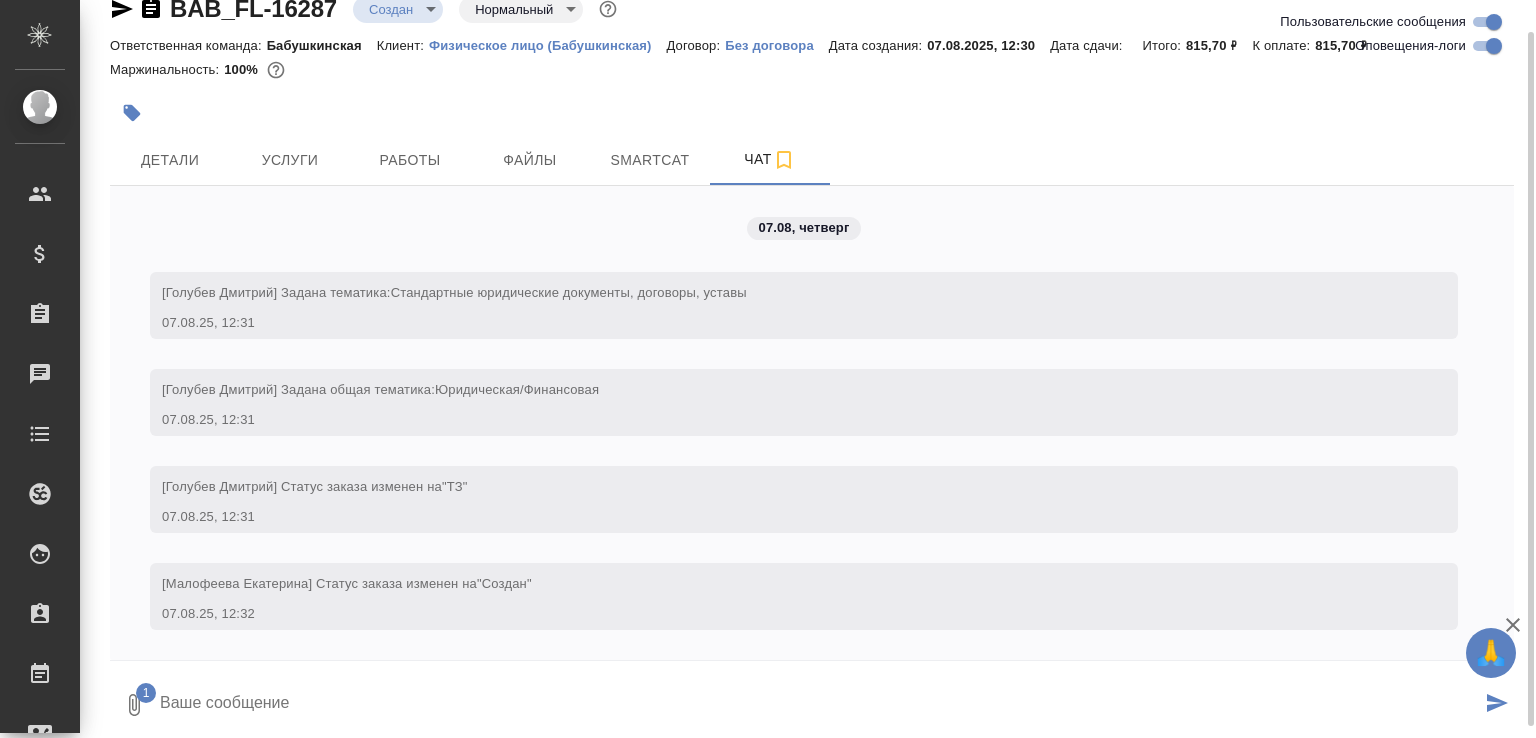 click at bounding box center (819, 705) 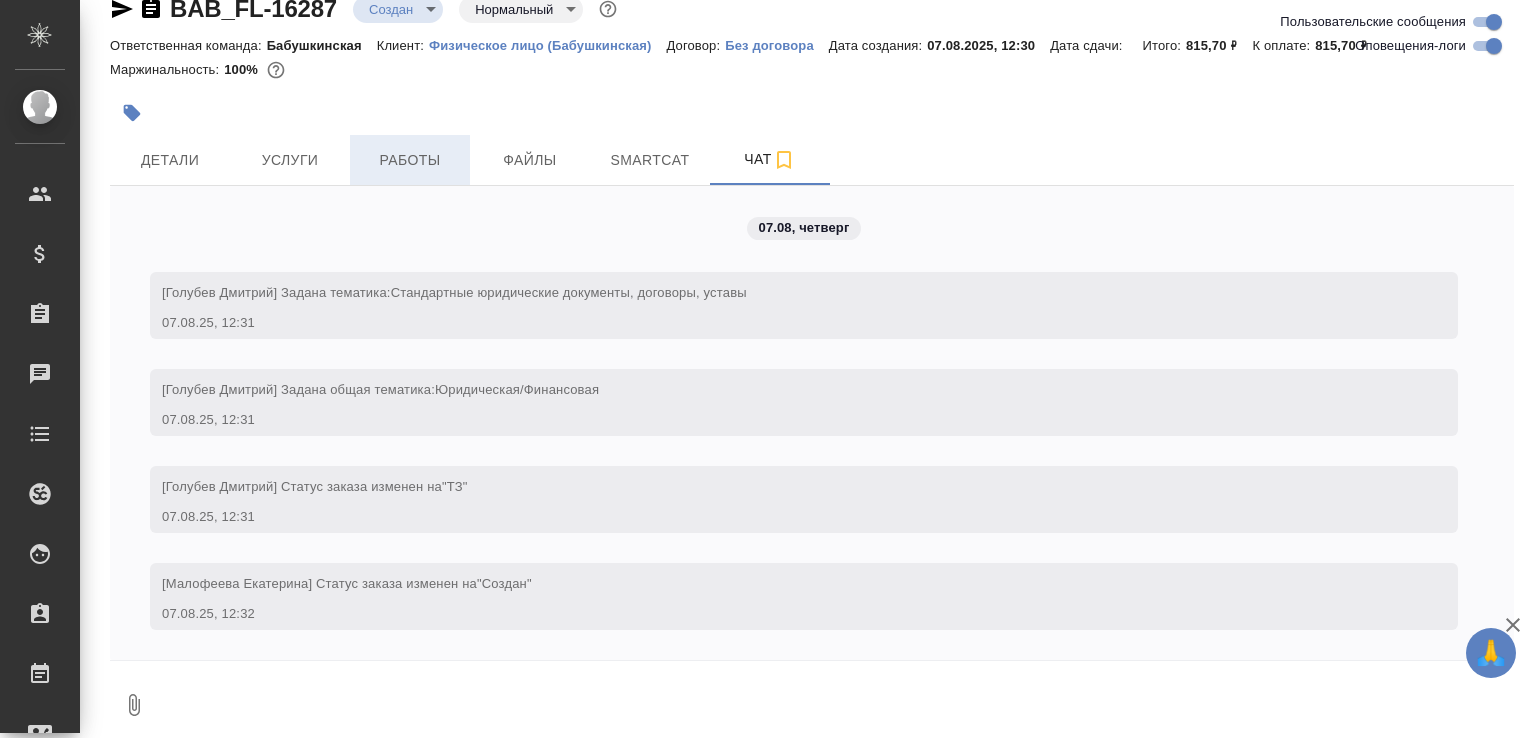 scroll, scrollTop: 138, scrollLeft: 0, axis: vertical 